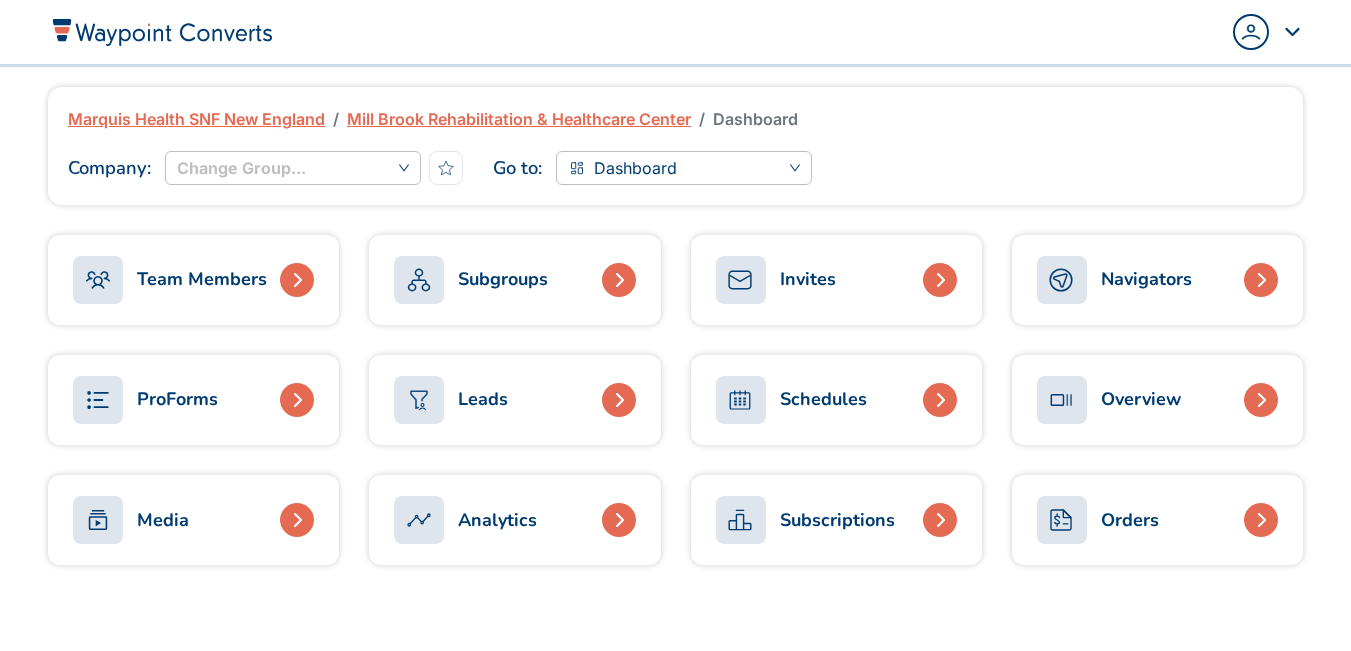 scroll, scrollTop: 0, scrollLeft: 0, axis: both 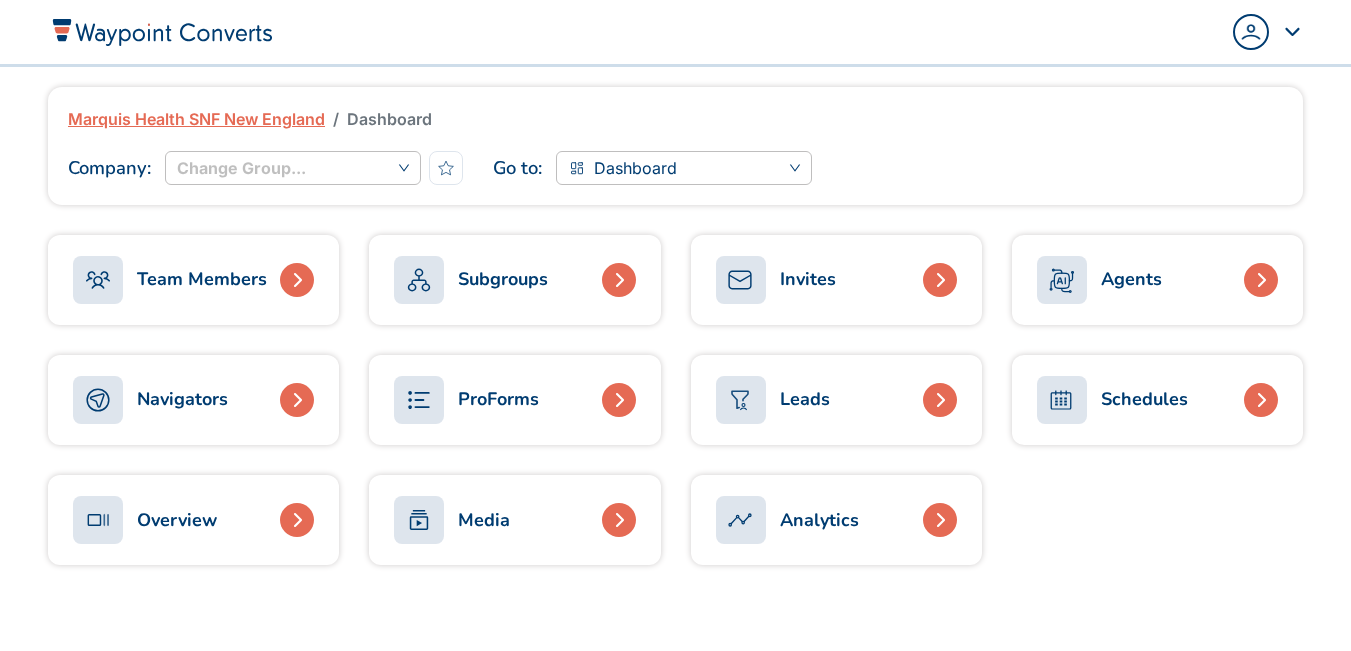 click on "Subgroups" at bounding box center [503, 279] 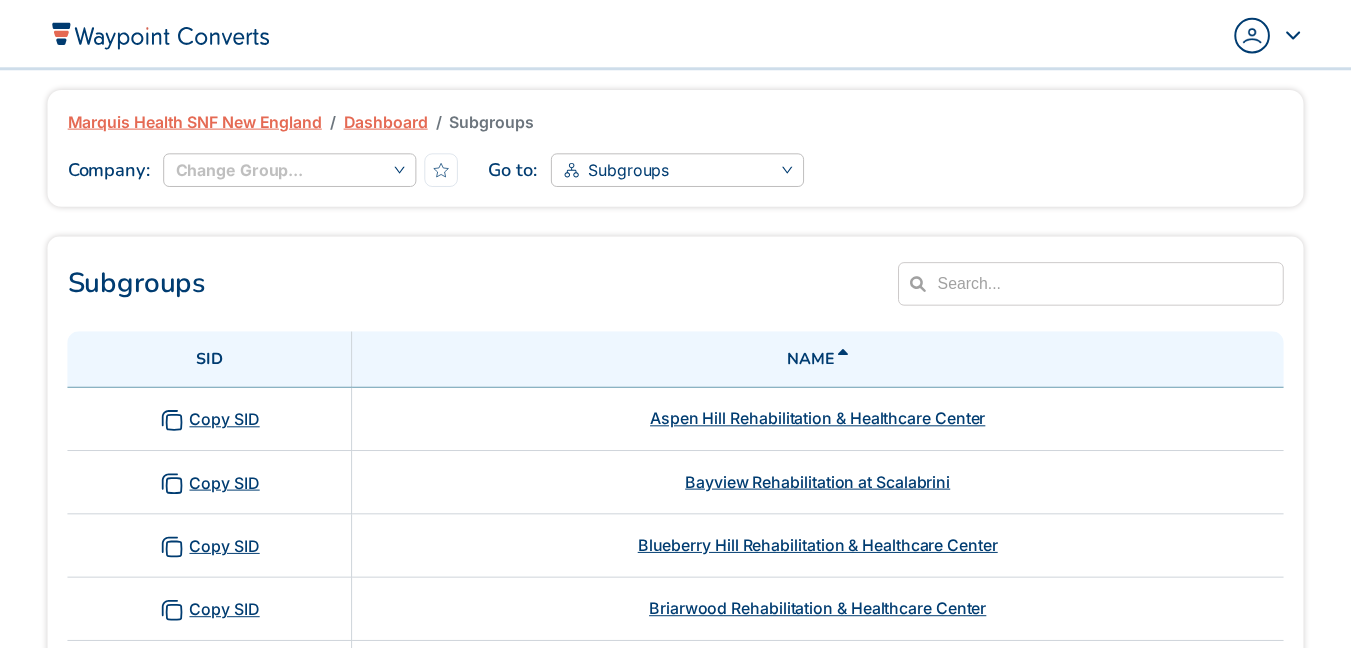 scroll, scrollTop: 0, scrollLeft: 0, axis: both 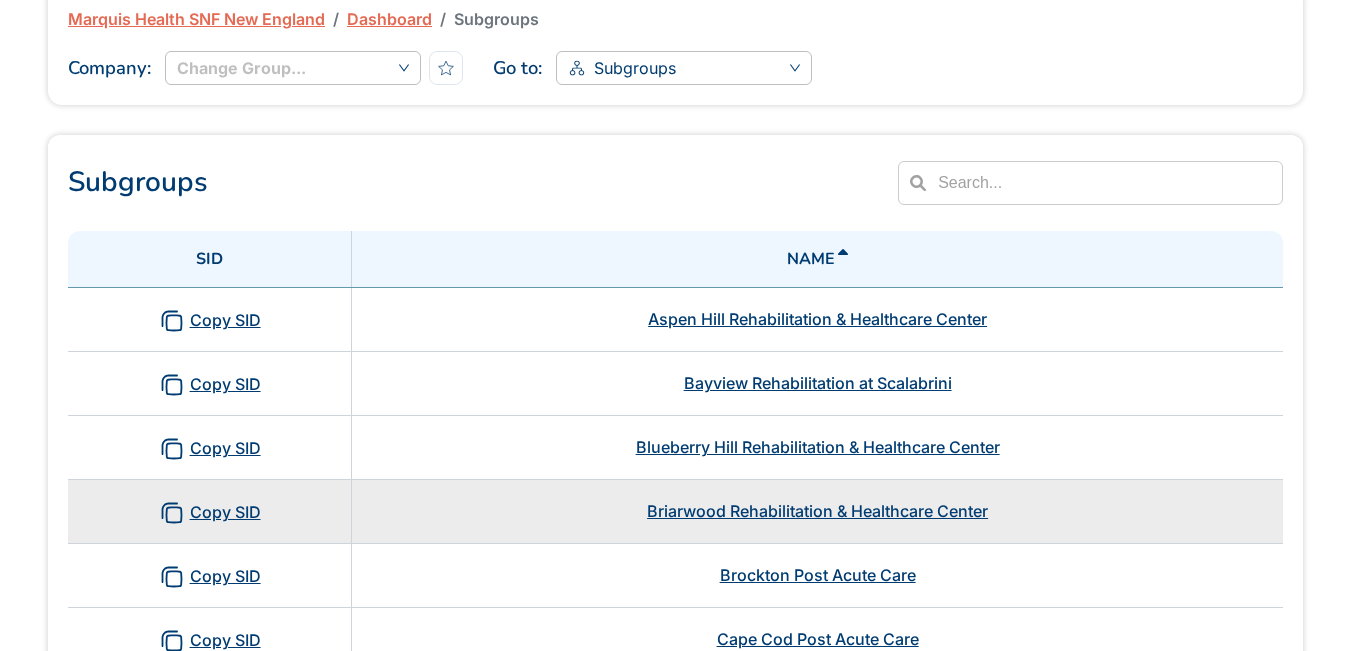 click on "Briarwood Rehabilitation & Healthcare Center" at bounding box center (817, 511) 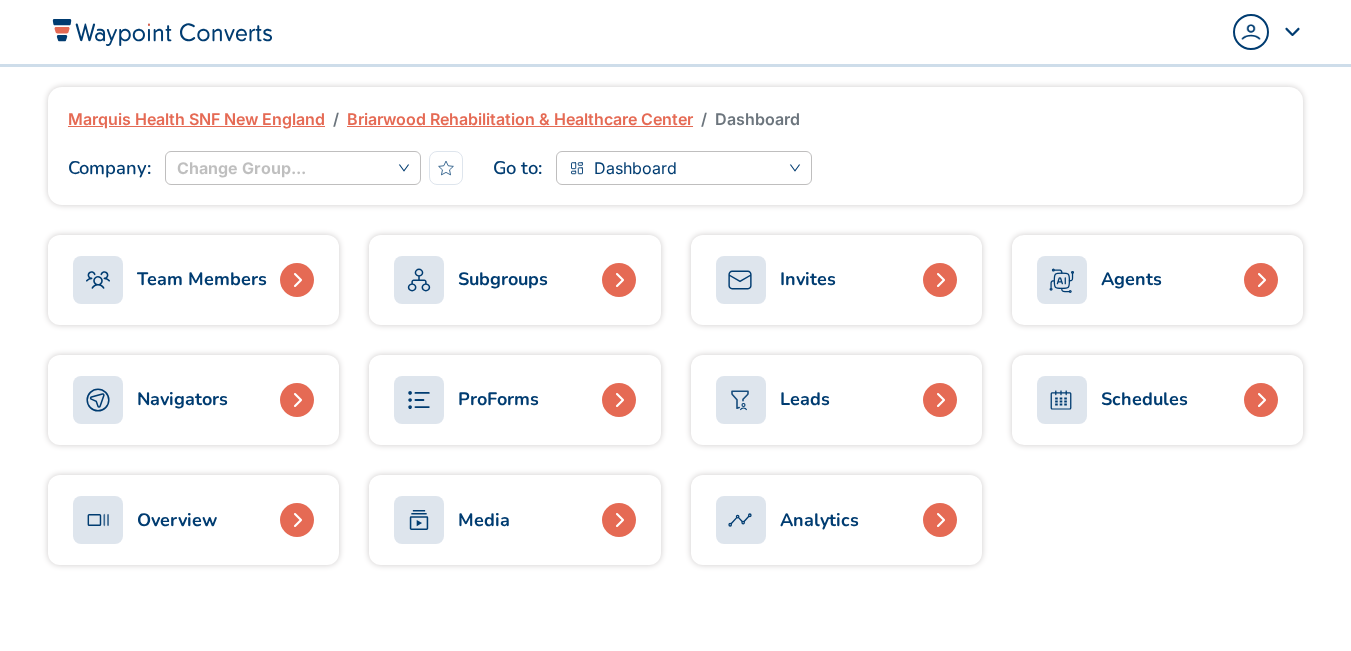 scroll, scrollTop: 0, scrollLeft: 0, axis: both 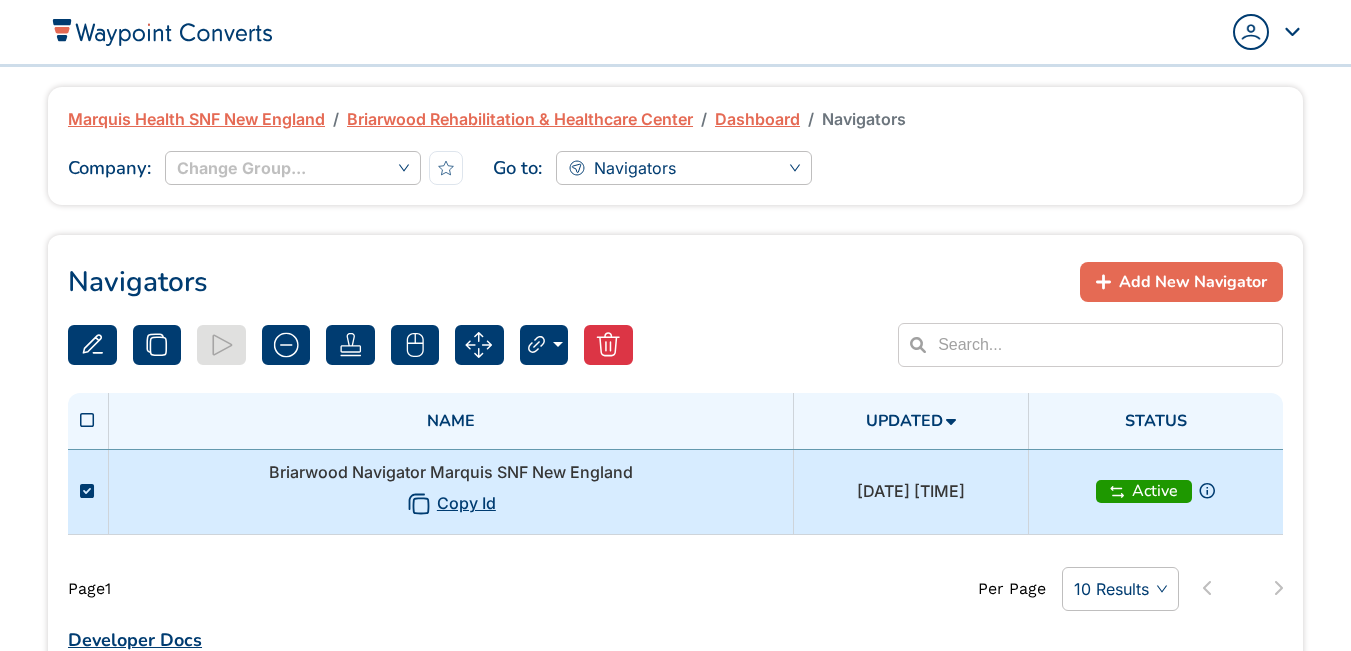 click on "Briarwood Navigator Marquis SNF New England   Copy Id" at bounding box center [451, 491] 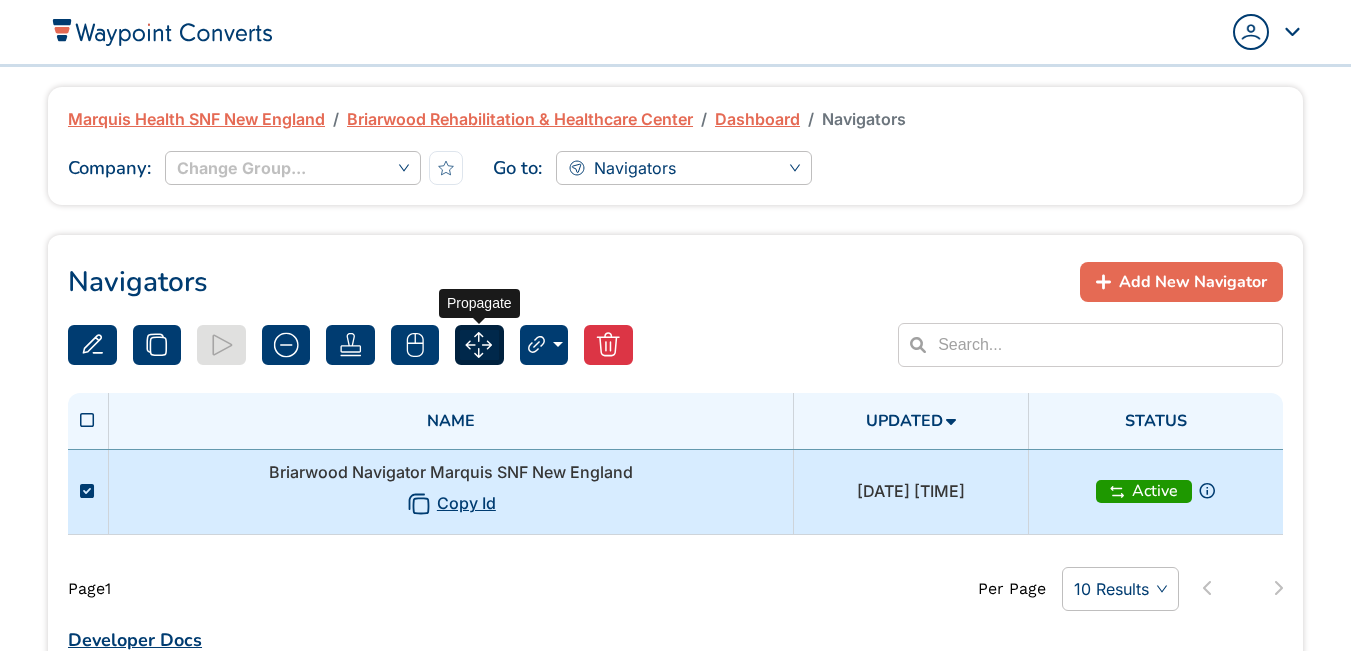 click 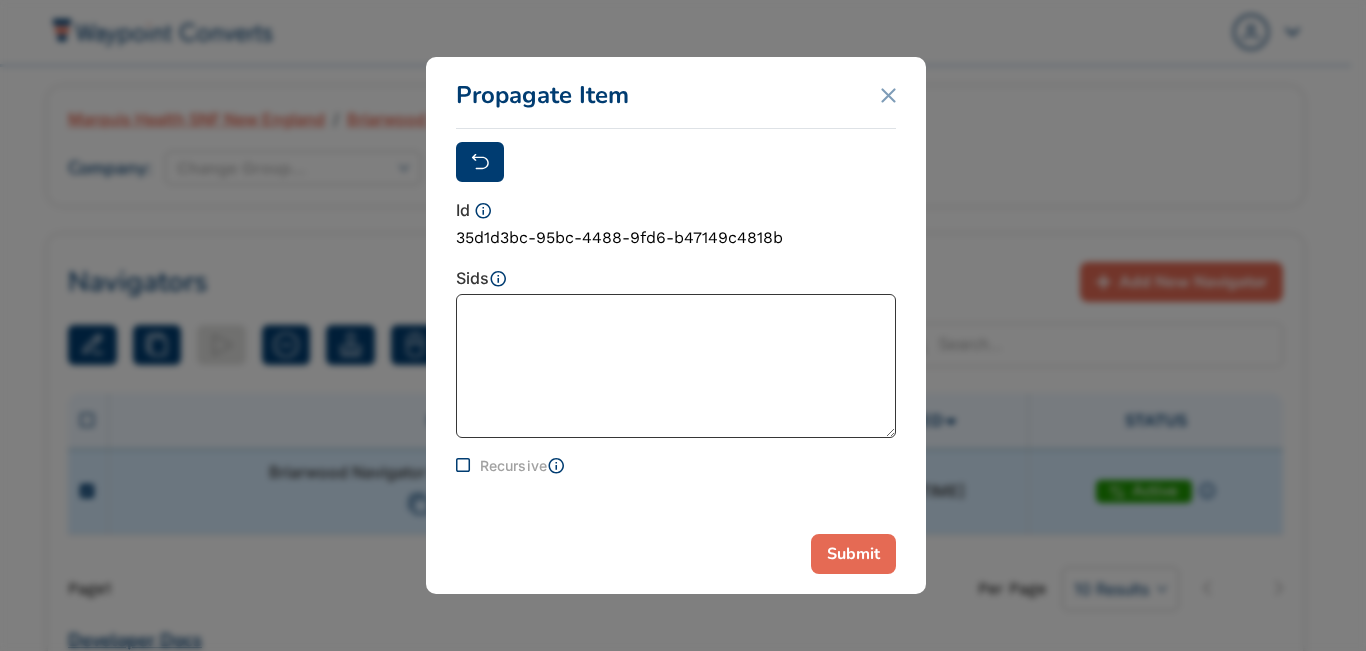 click at bounding box center [676, 366] 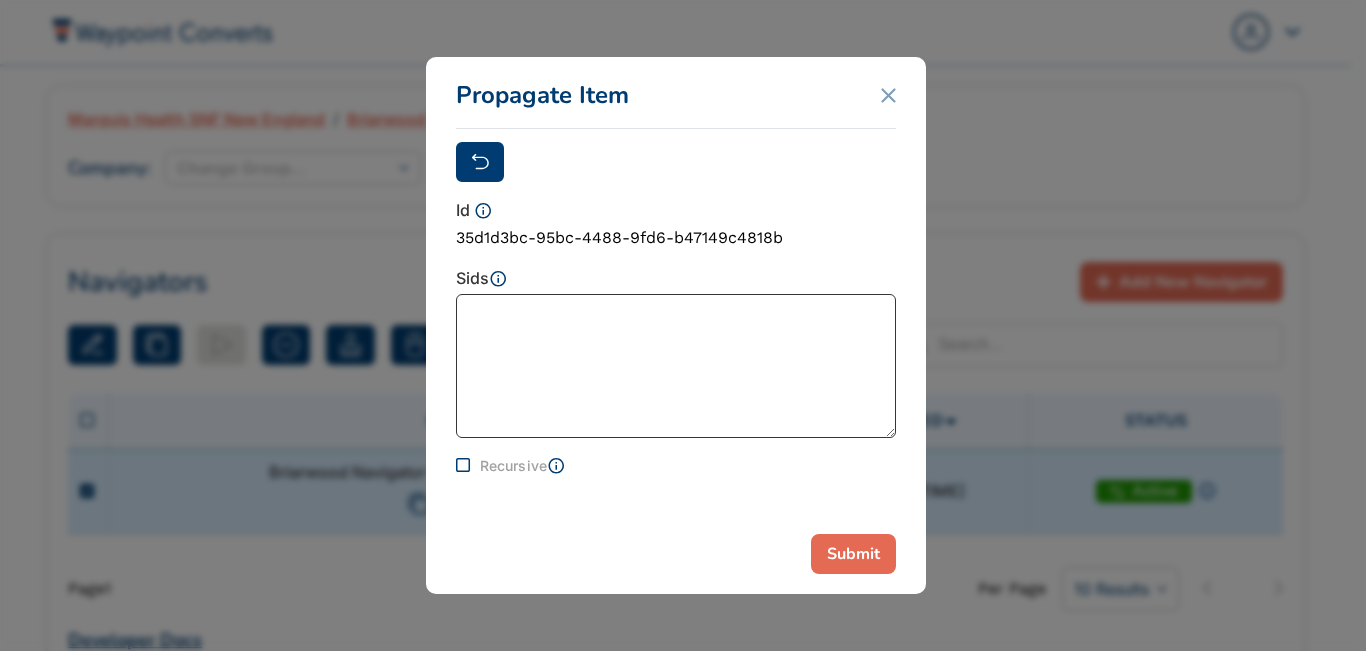 paste on "pvd_7a6180e8-d361-4ac5-8103-8aa37ad2db08" 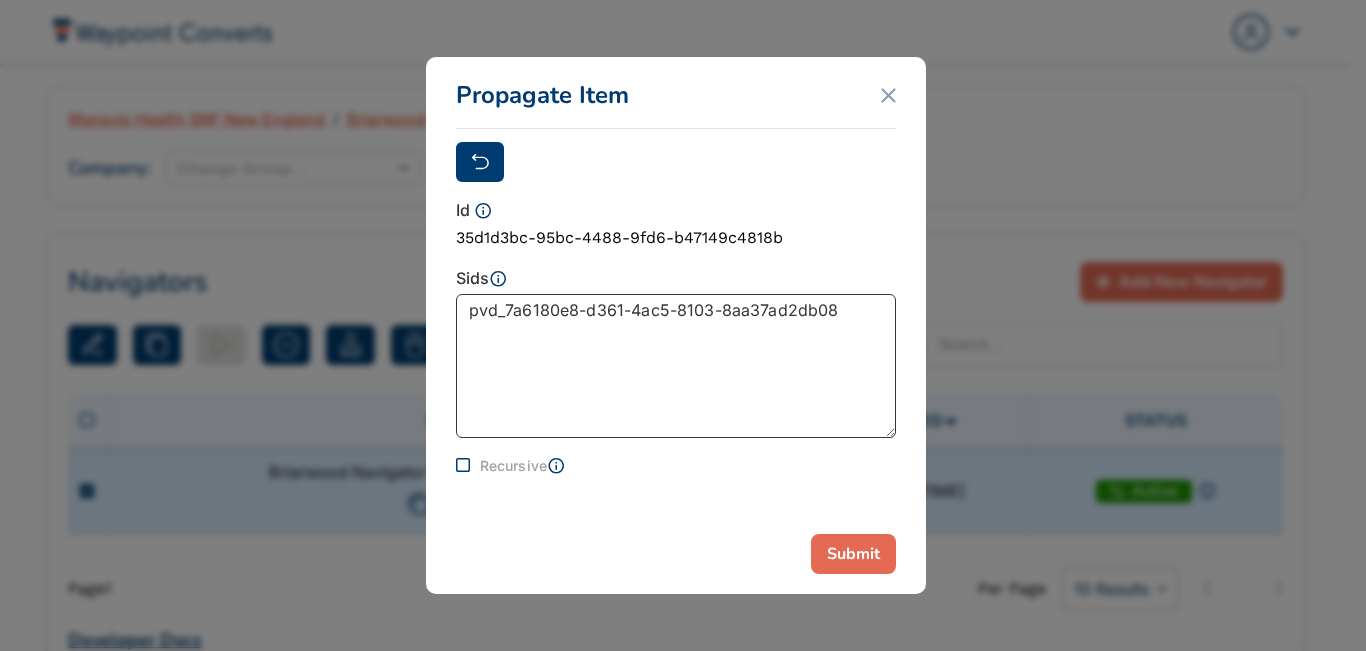 type on "pvd_7a6180e8-d361-4ac5-8103-8aa37ad2db08" 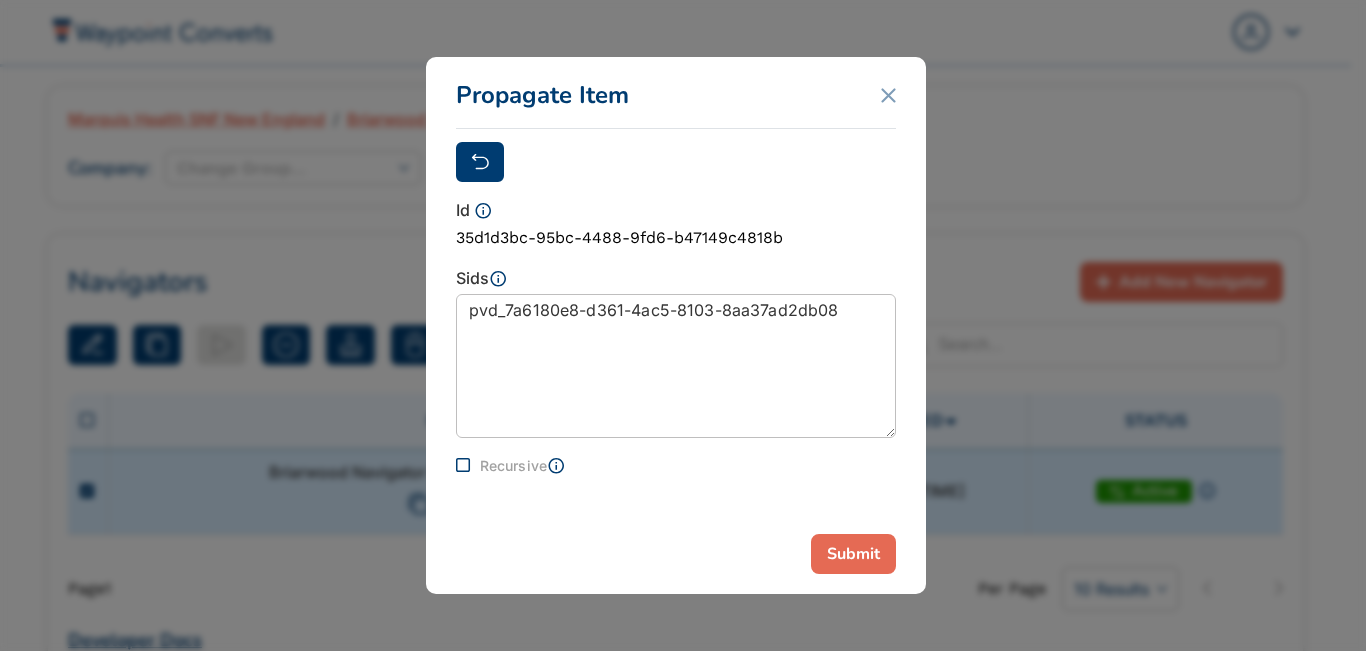 click on "Submit" at bounding box center [853, 554] 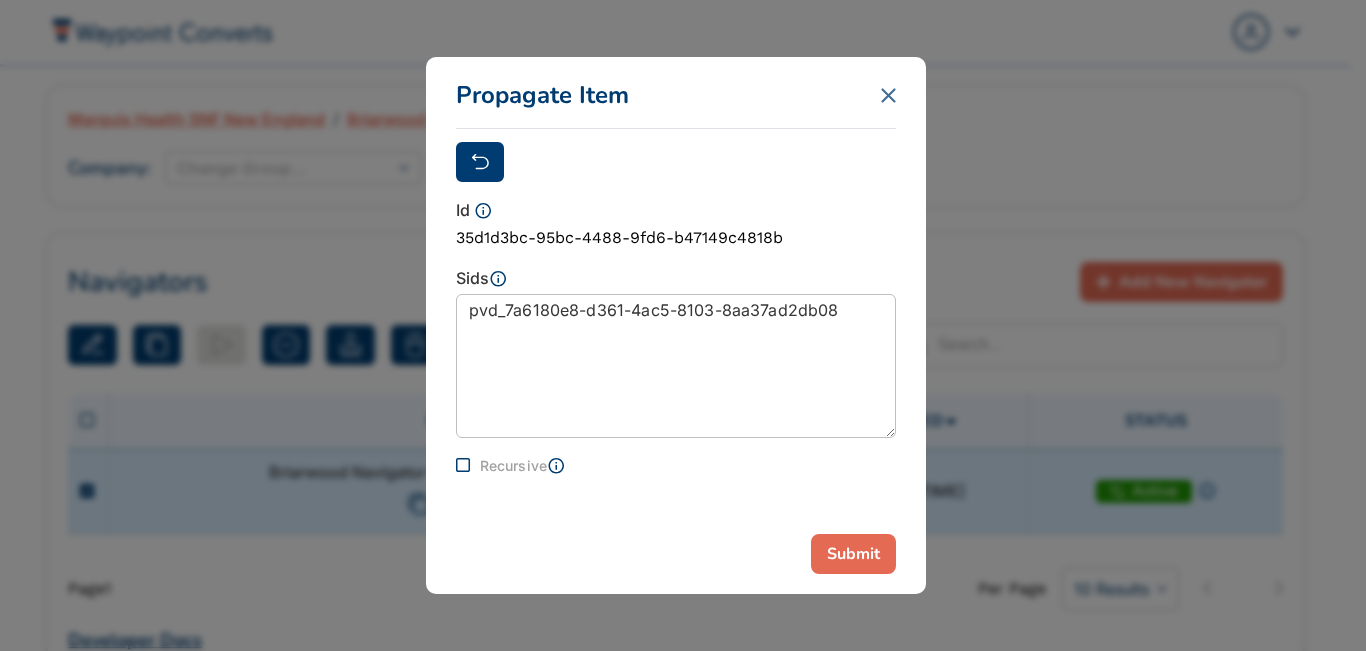 click 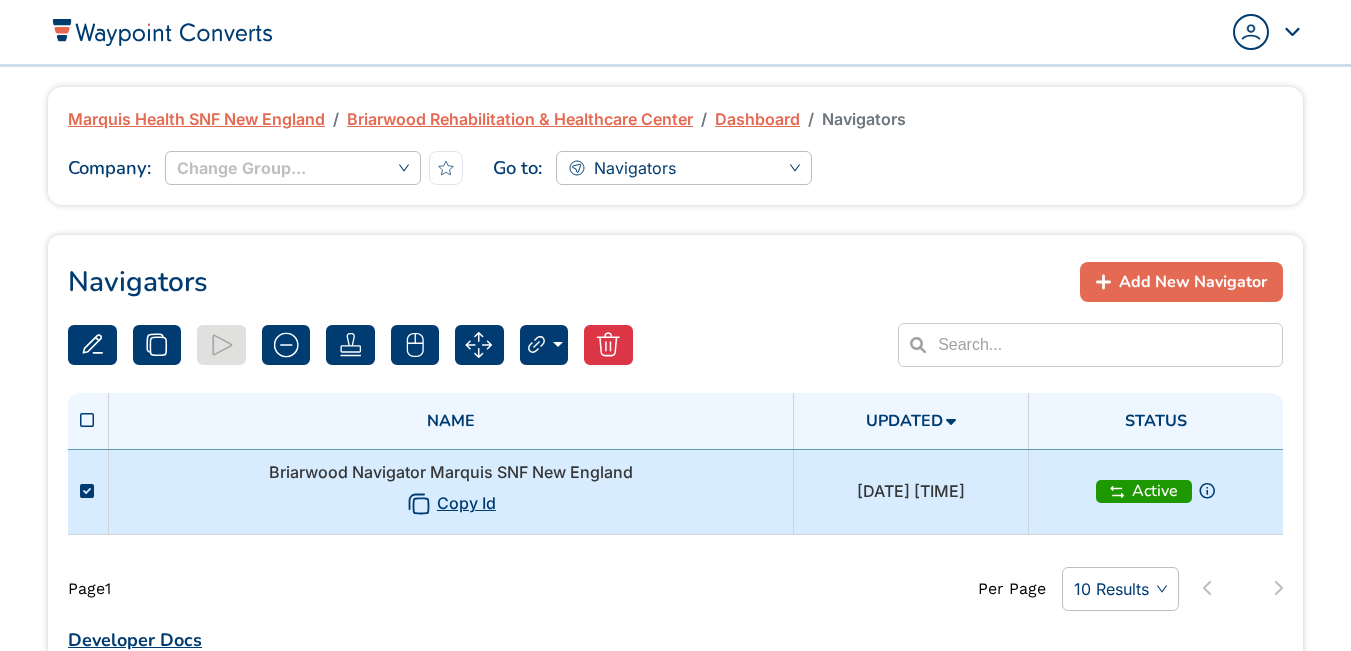 click on "Marquis Health SNF New England" at bounding box center [196, 119] 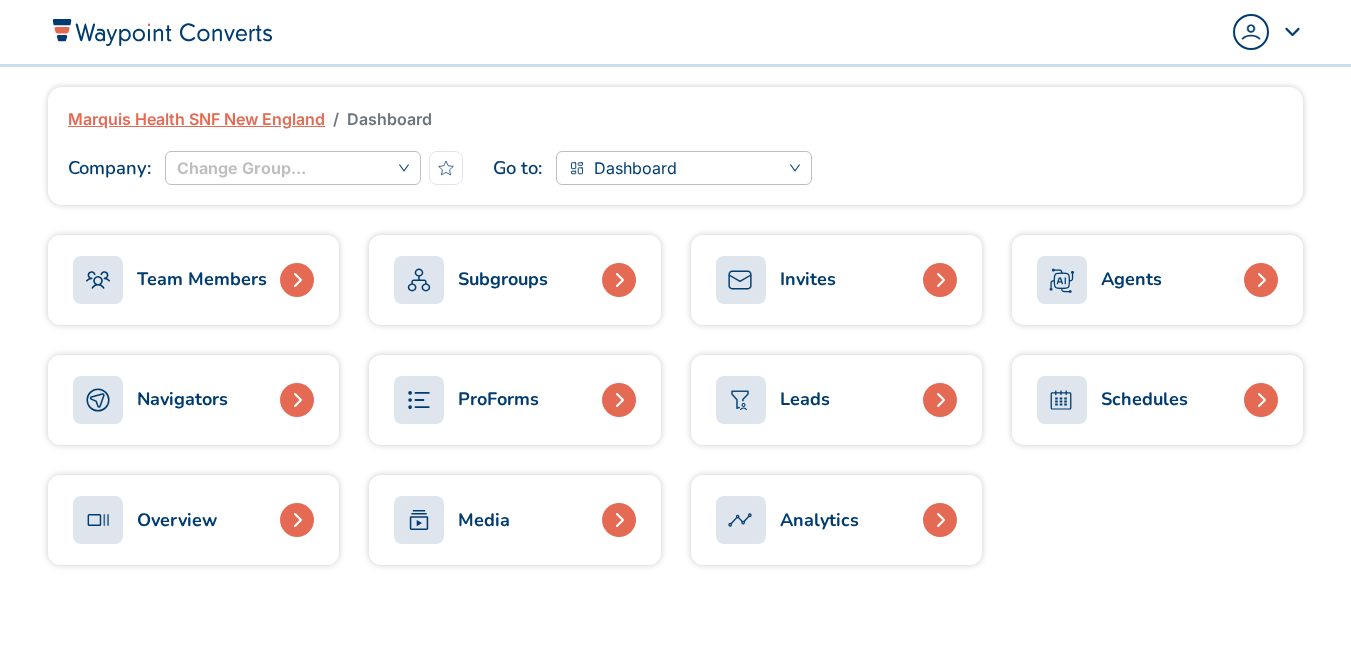 scroll, scrollTop: 0, scrollLeft: 0, axis: both 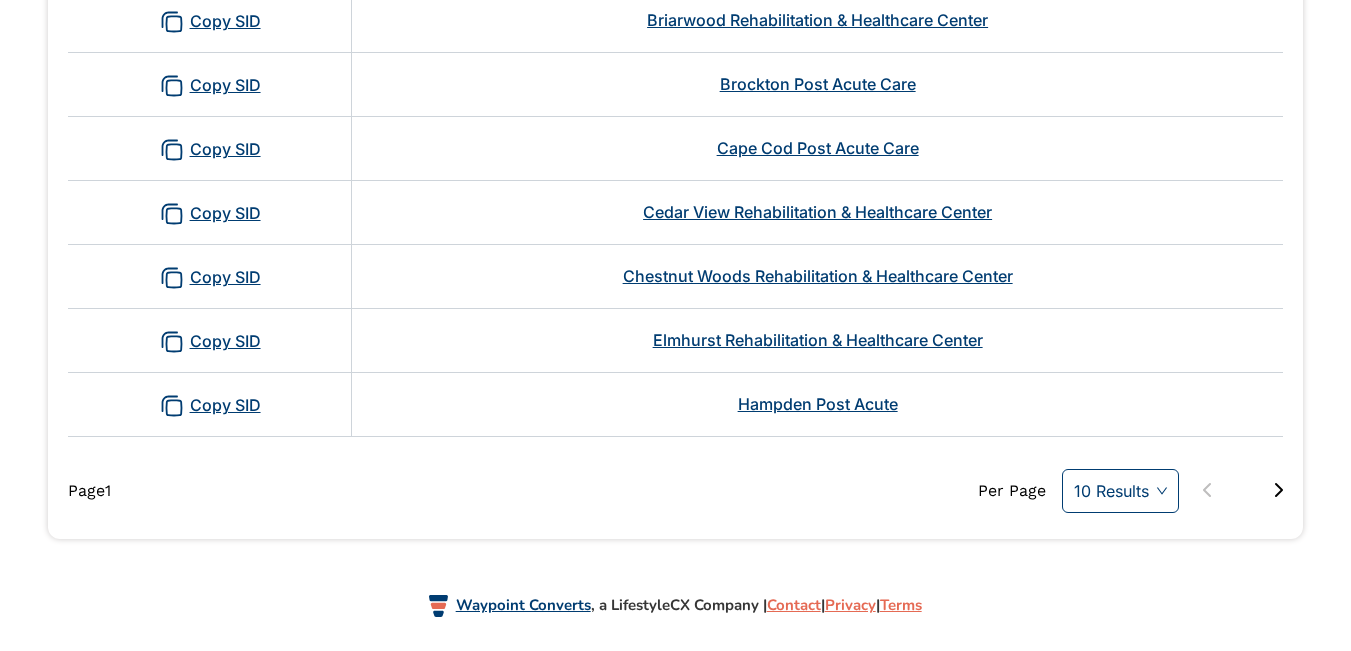 click on "10 Results" at bounding box center [1120, 491] 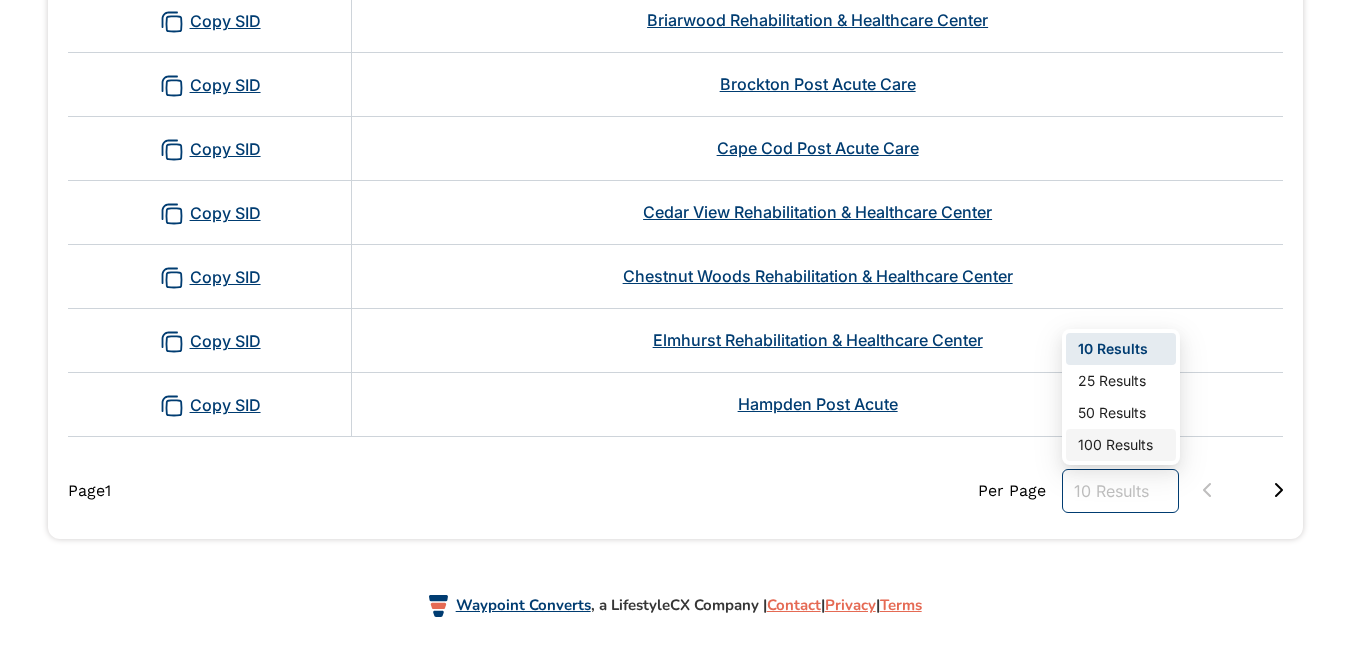 click on "100 Results" at bounding box center (1121, 445) 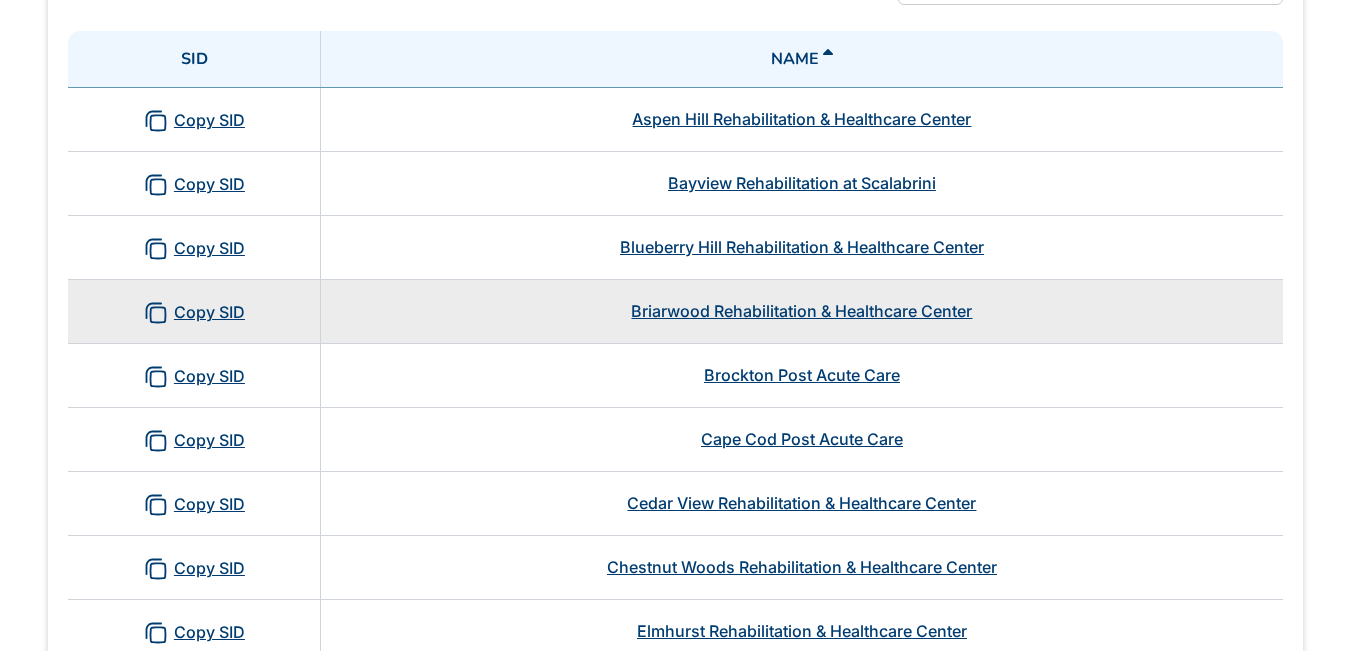 scroll, scrollTop: 400, scrollLeft: 0, axis: vertical 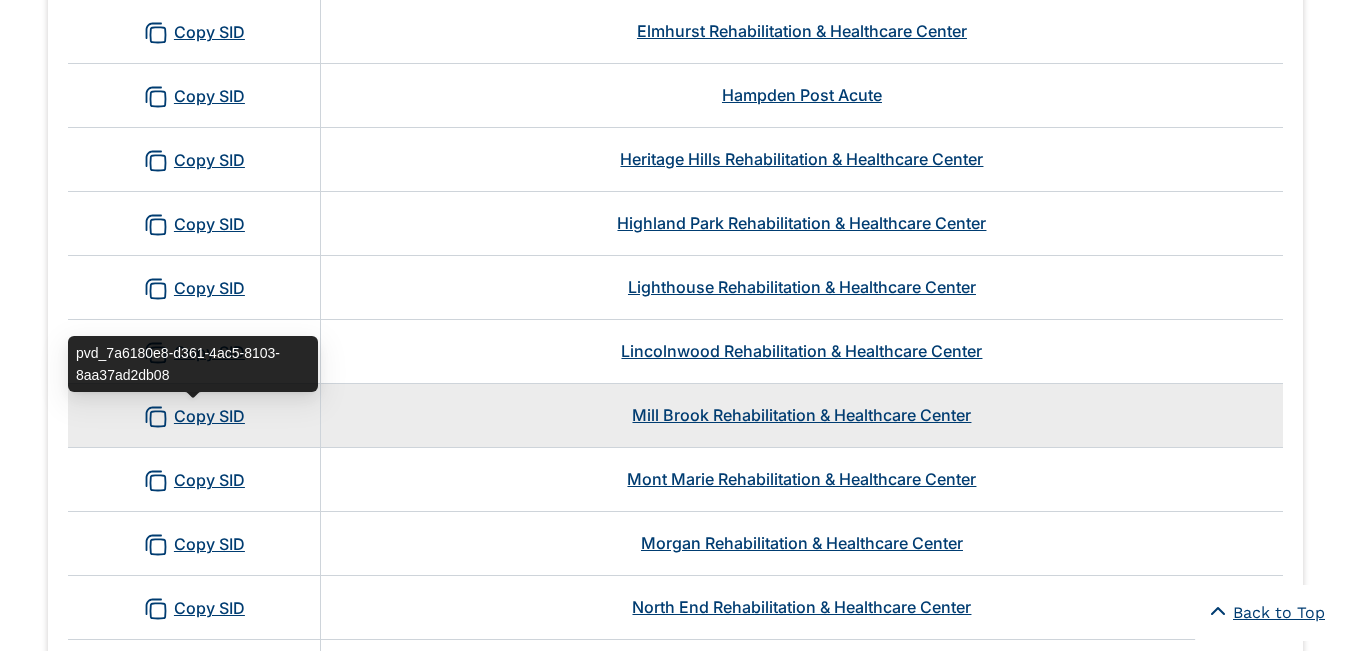 click on "Copy SID" at bounding box center [194, 417] 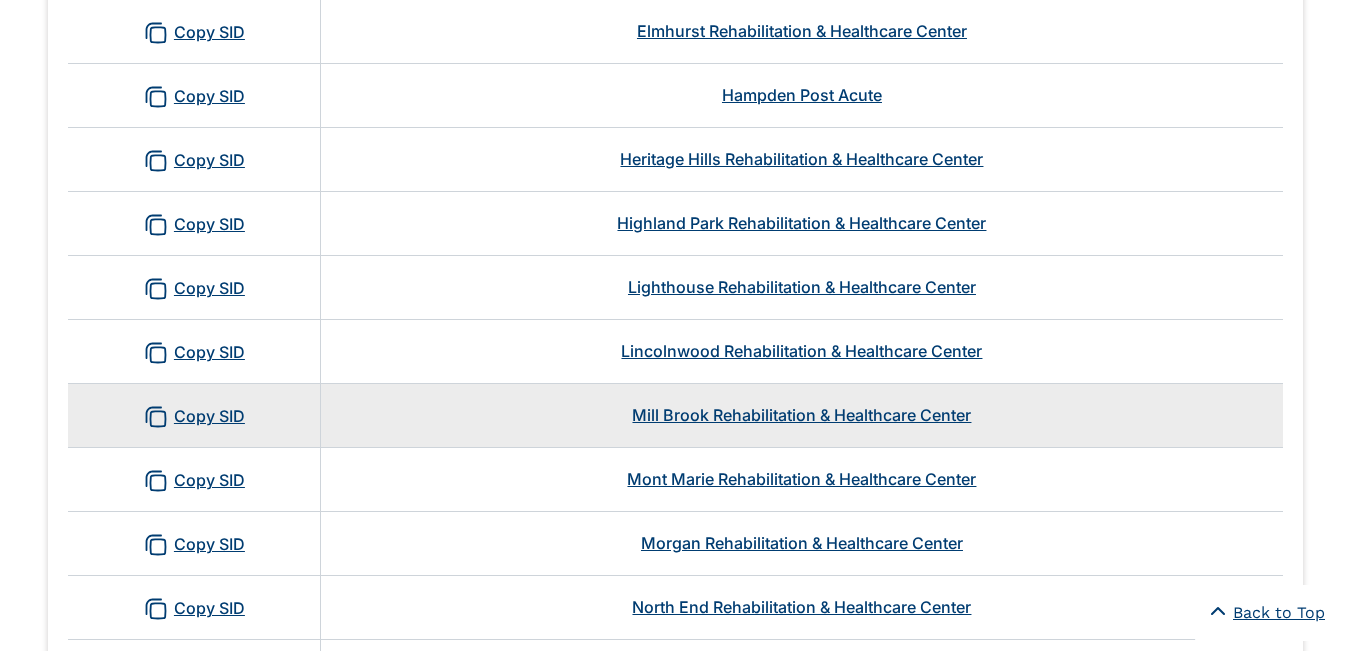 click on "Mill Brook Rehabilitation & Healthcare Center" at bounding box center [801, 415] 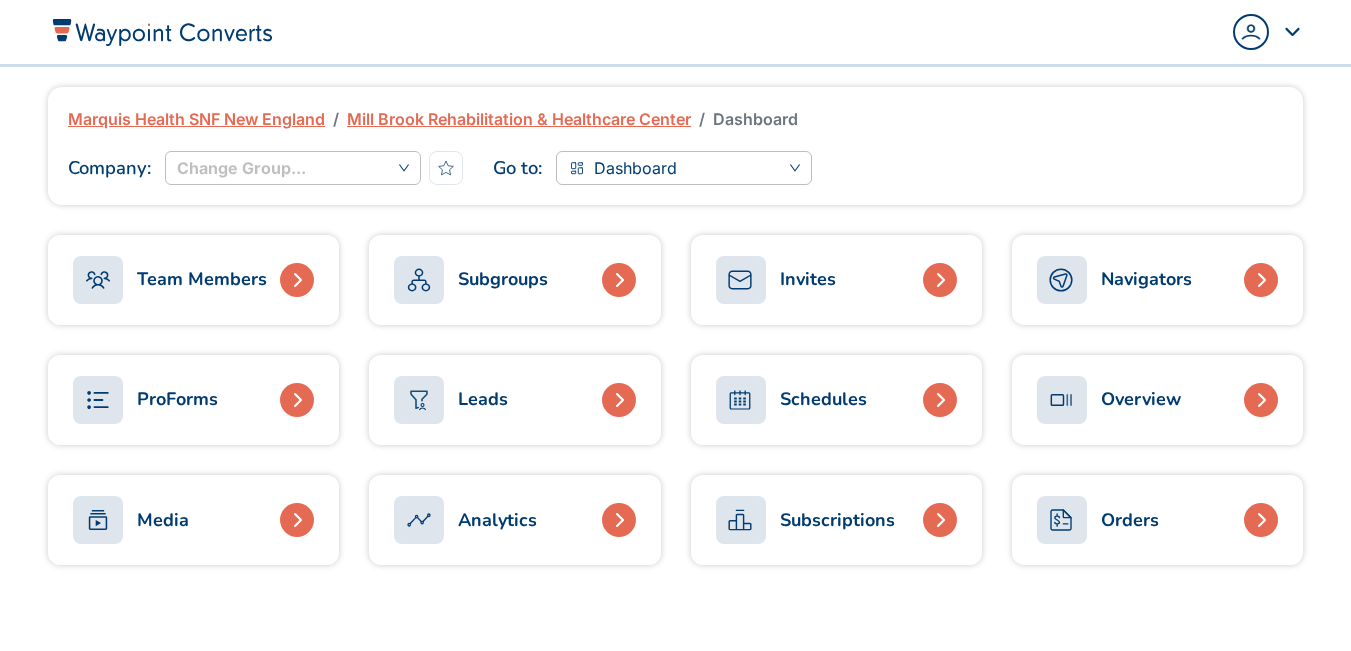 scroll, scrollTop: 0, scrollLeft: 0, axis: both 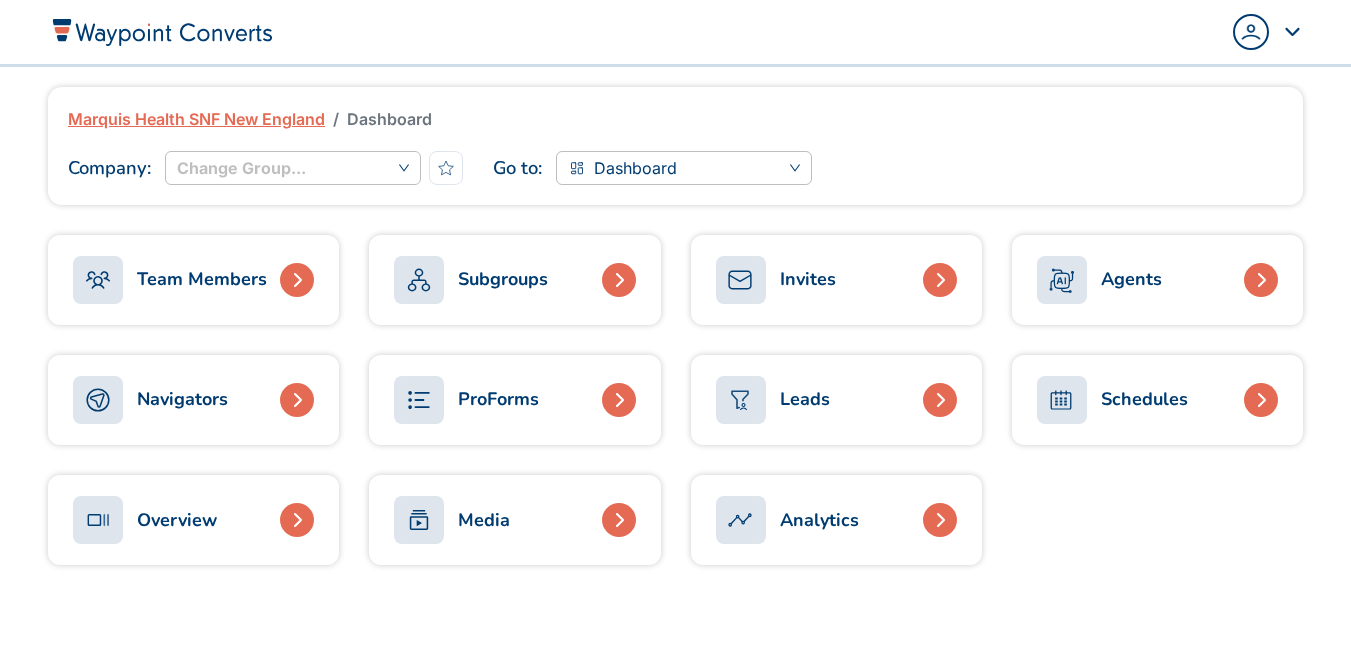 click on "Media" at bounding box center [452, 520] 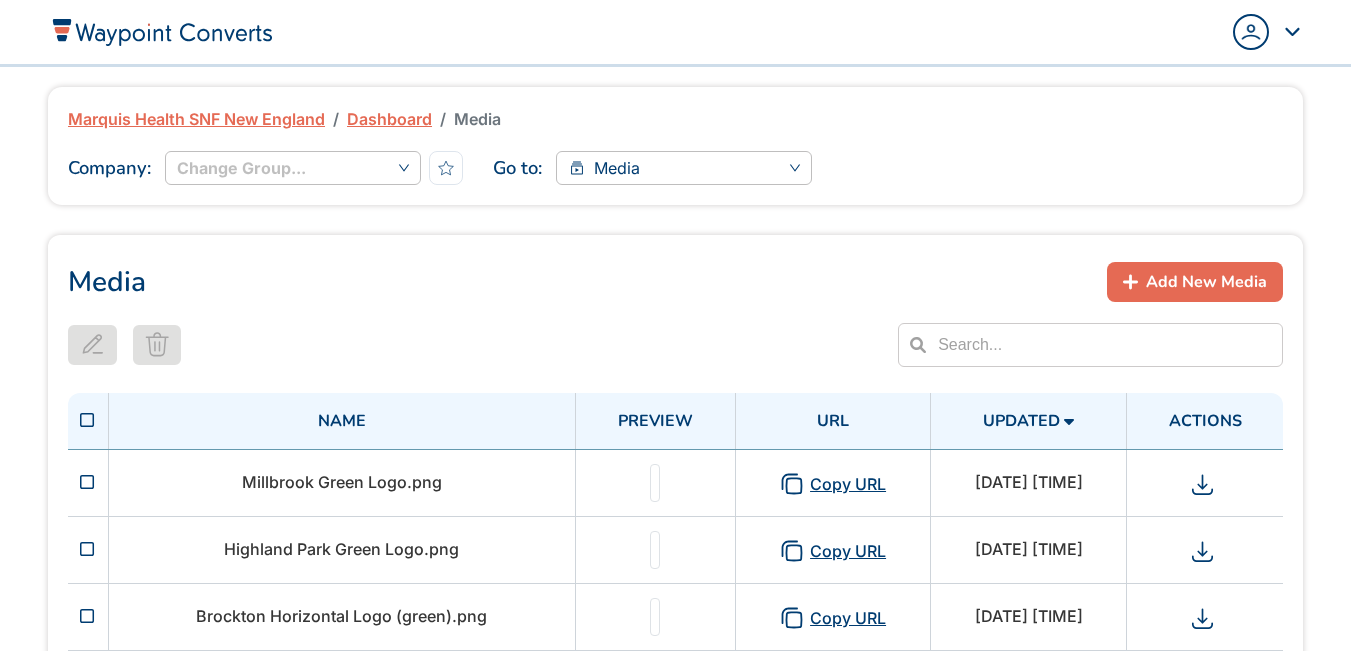 scroll, scrollTop: 0, scrollLeft: 0, axis: both 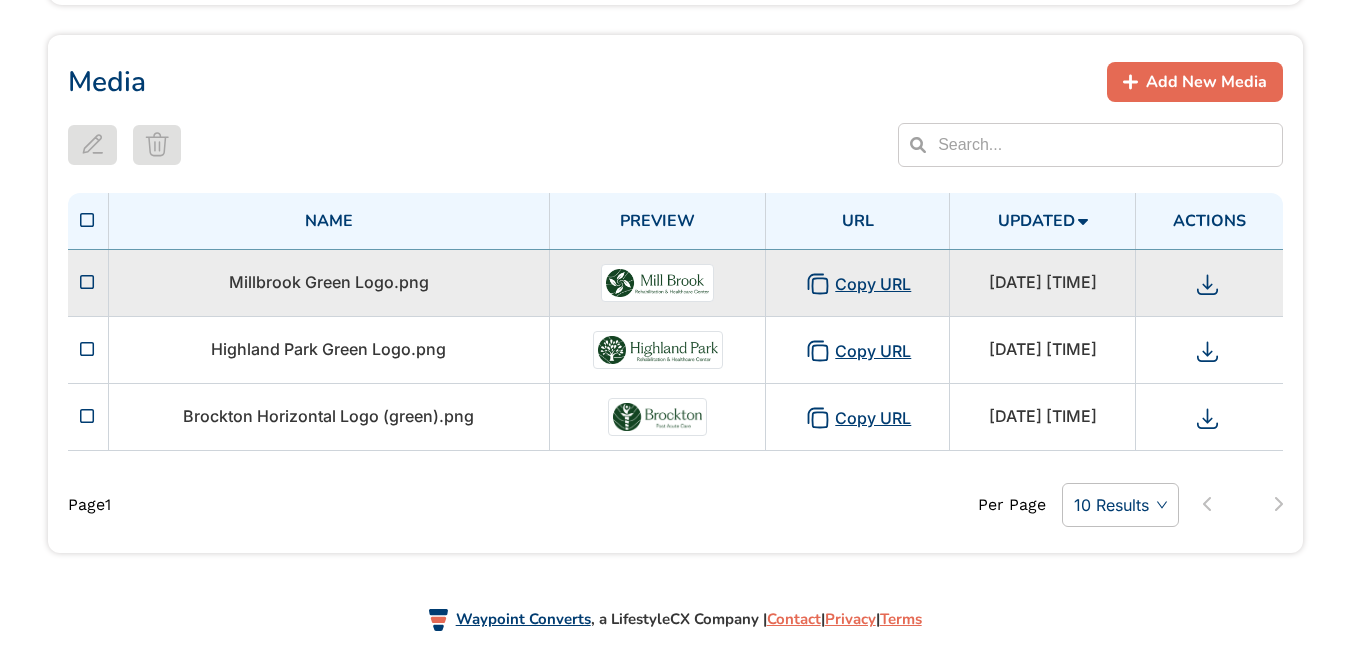 click on "Copy URL" at bounding box center [858, 284] 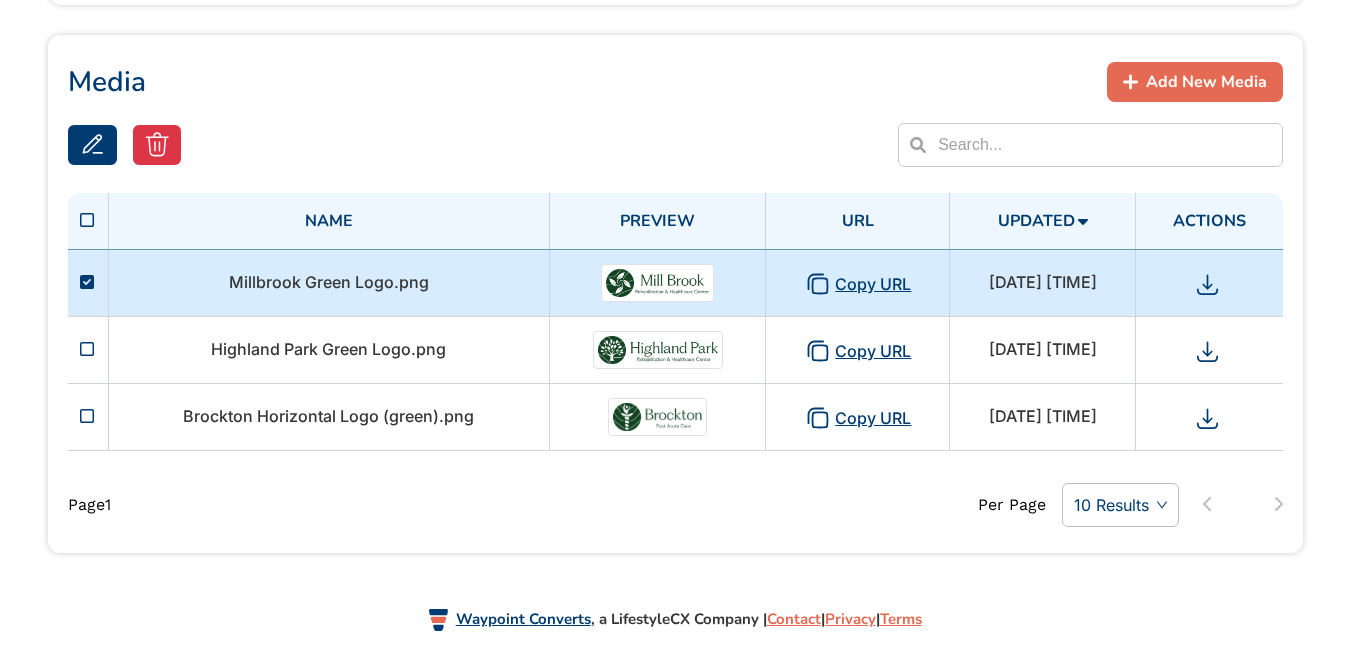 click on "Copy URL" at bounding box center (858, 284) 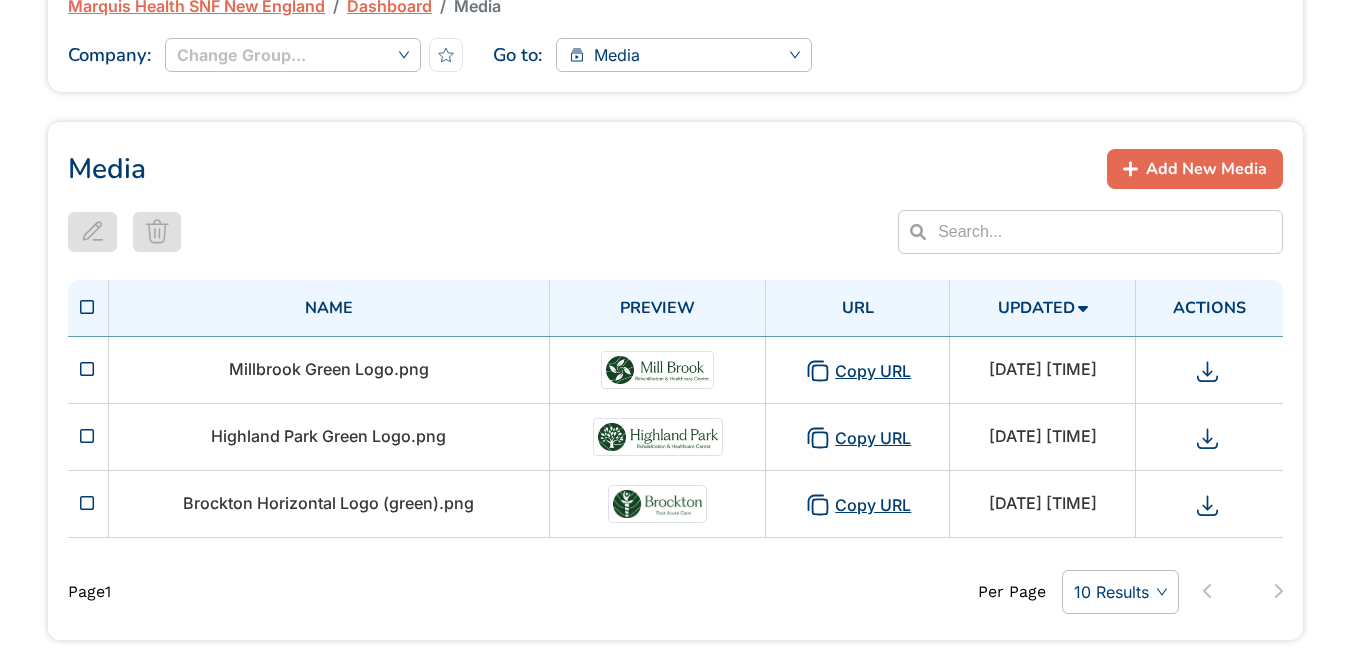 scroll, scrollTop: 0, scrollLeft: 0, axis: both 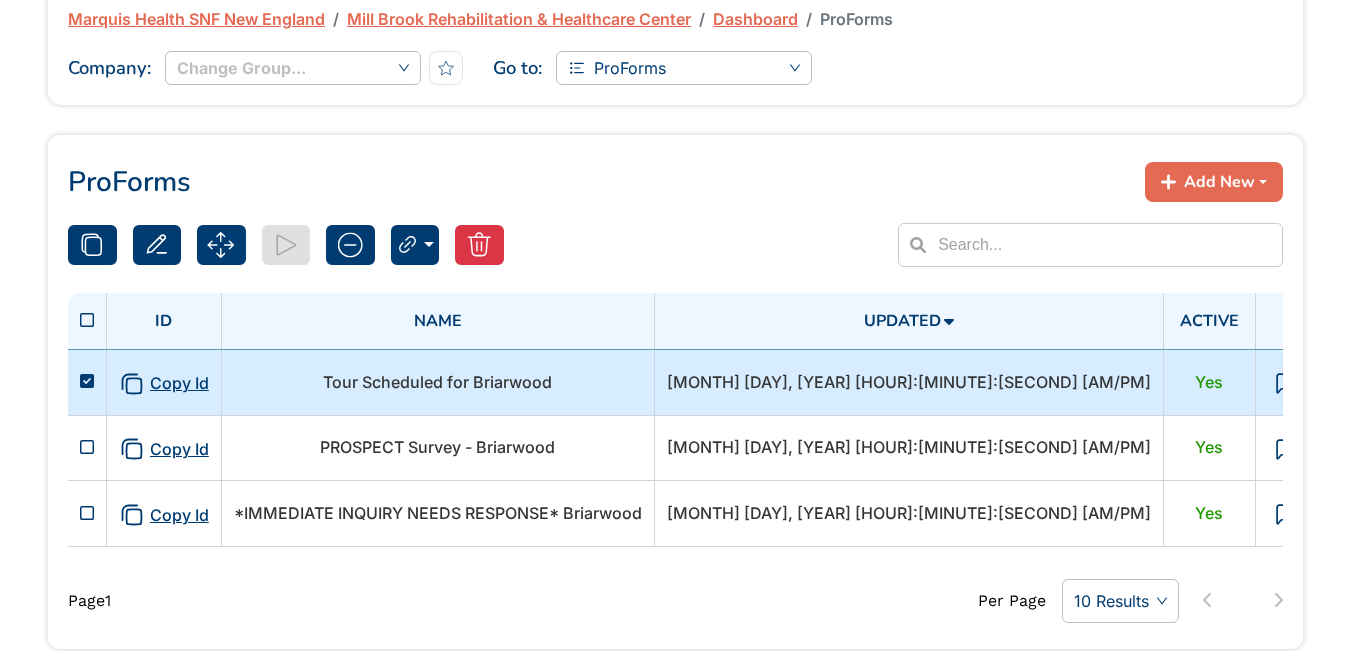 click on "Tour Scheduled for Briarwood" at bounding box center [437, 382] 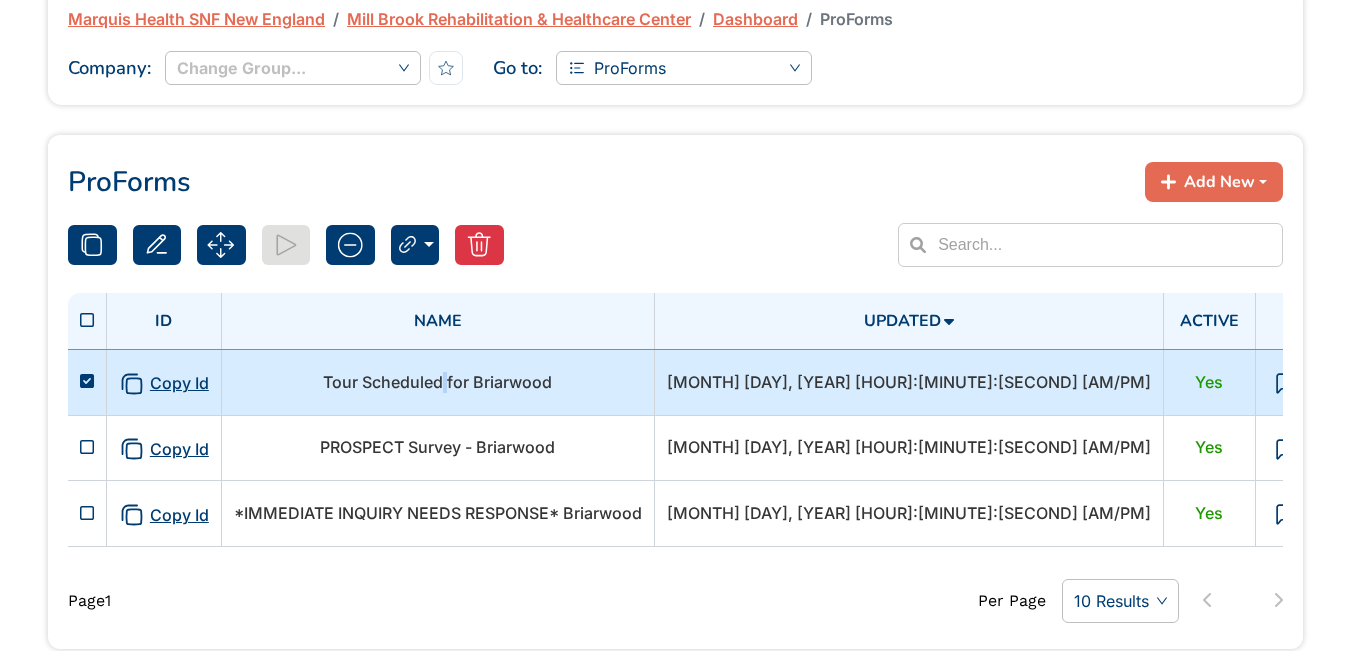 click on "Tour Scheduled for Briarwood" at bounding box center (437, 382) 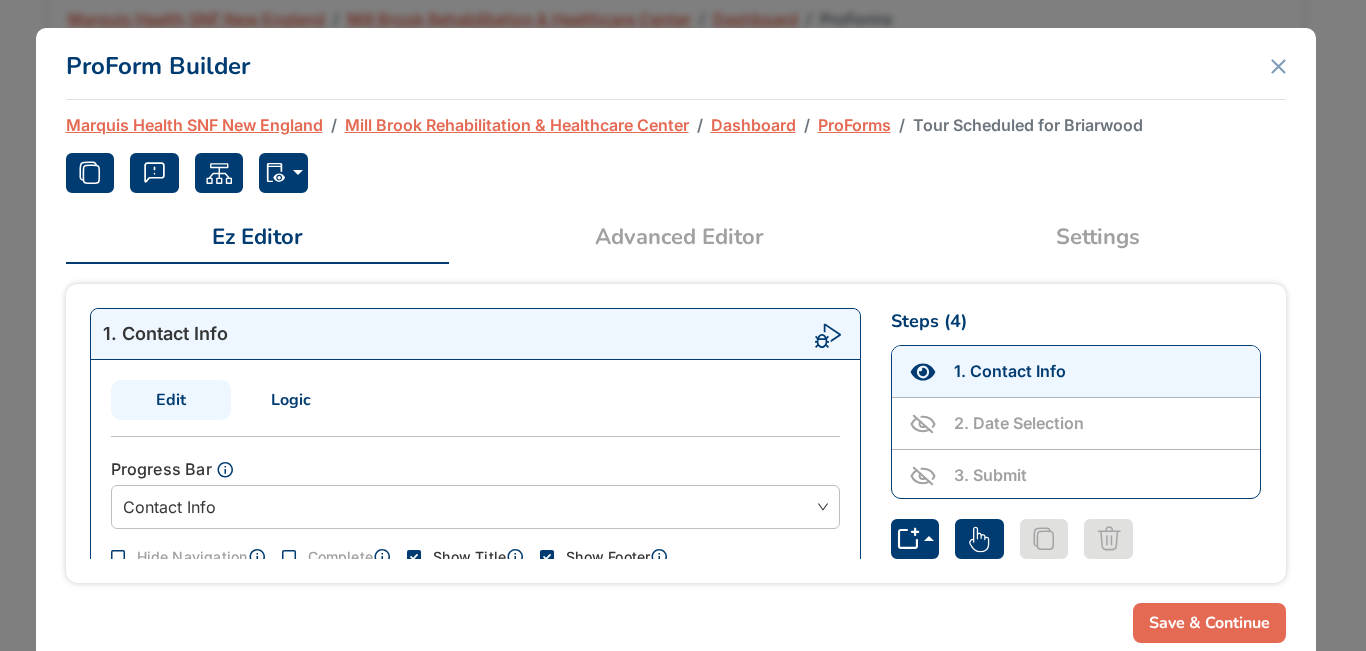 click on "Advanced Editor" at bounding box center (679, 237) 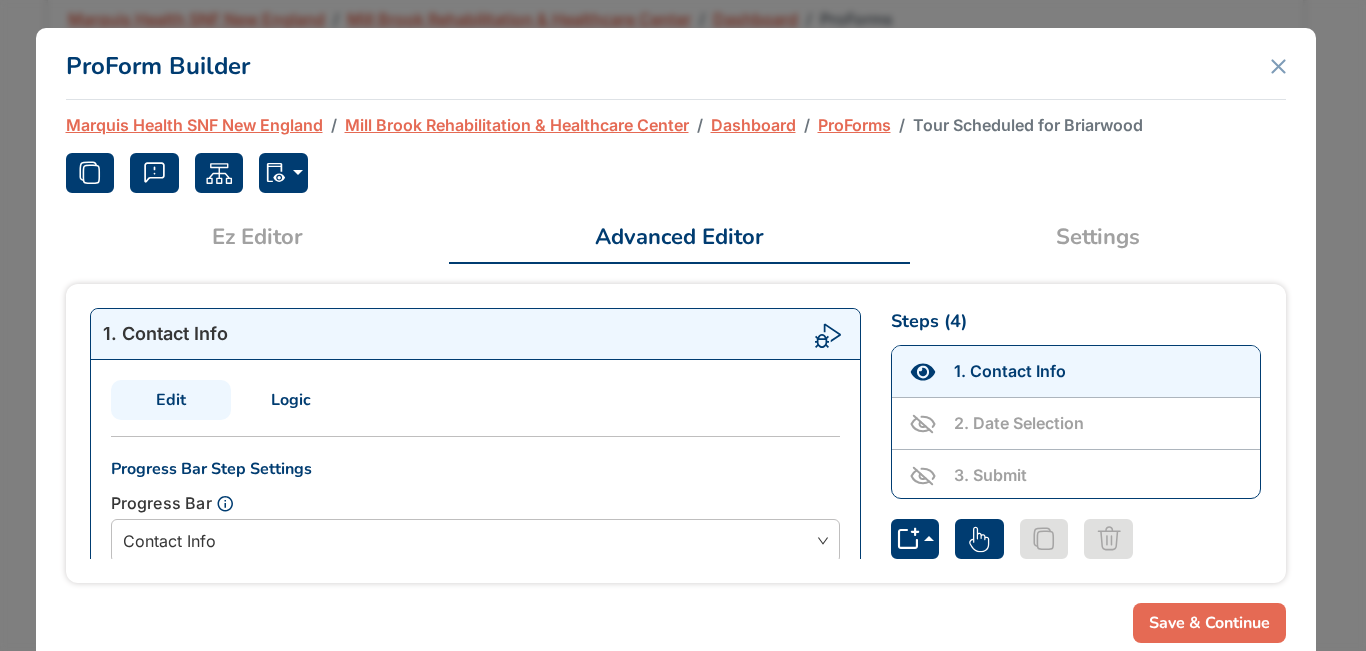 click on "Settings" at bounding box center (1098, 237) 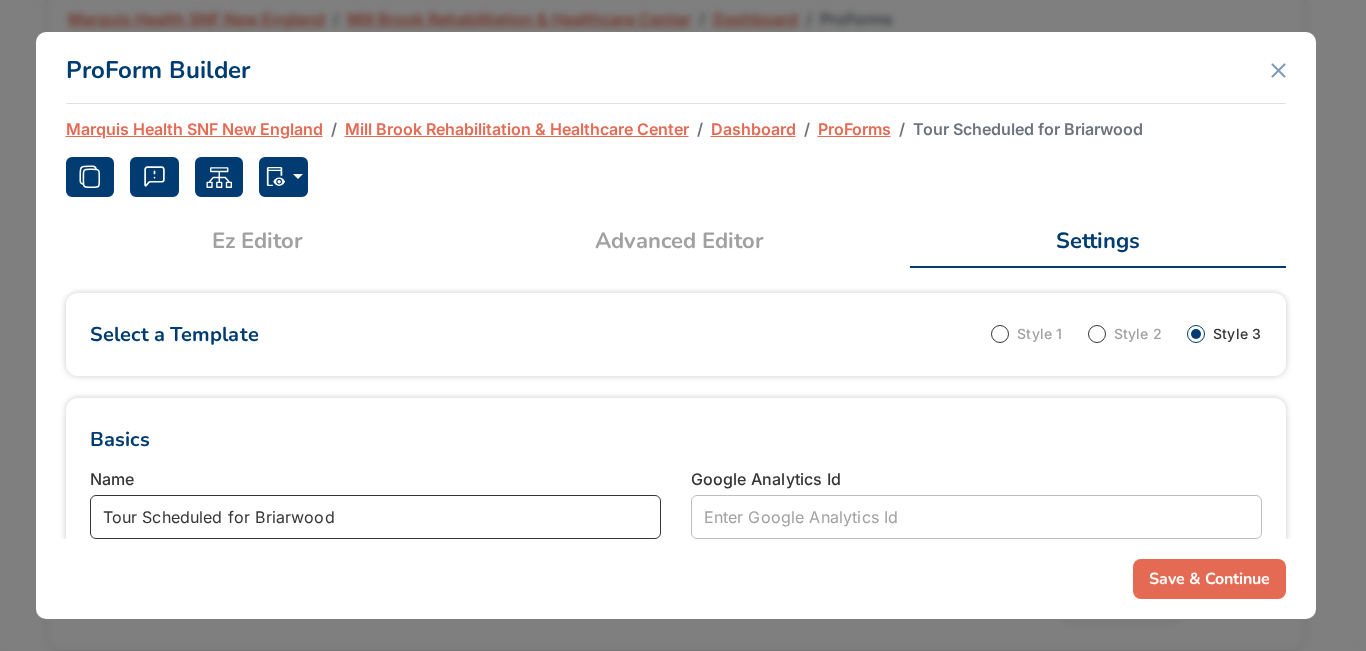 click on "Tour Scheduled for Briarwood" at bounding box center (375, 517) 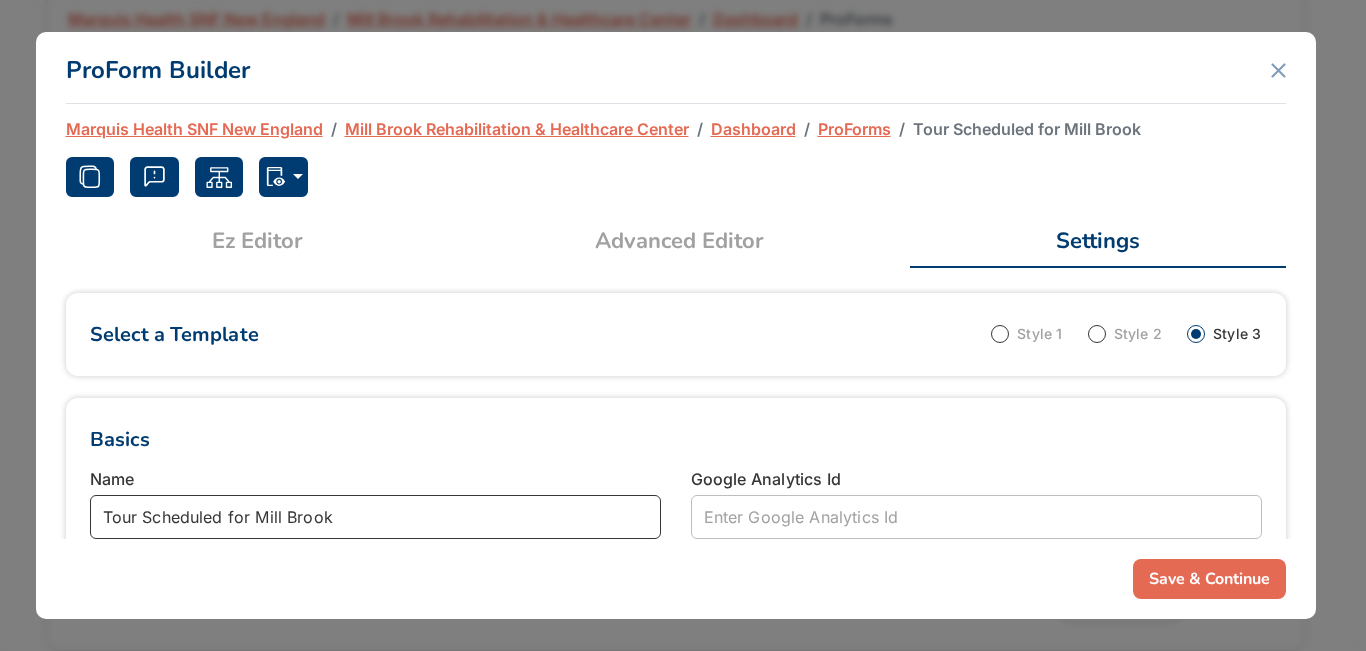 type on "Tour Scheduled for Mill Brook" 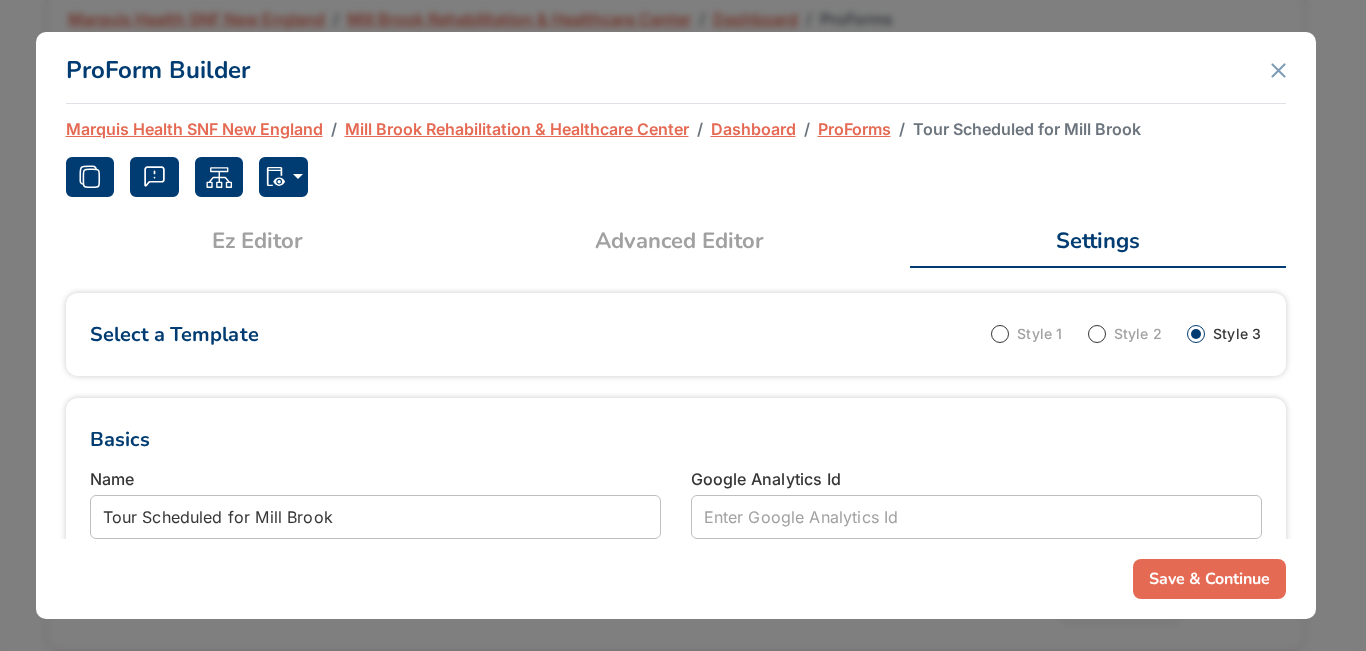 click on "Advanced Editor" at bounding box center (679, 241) 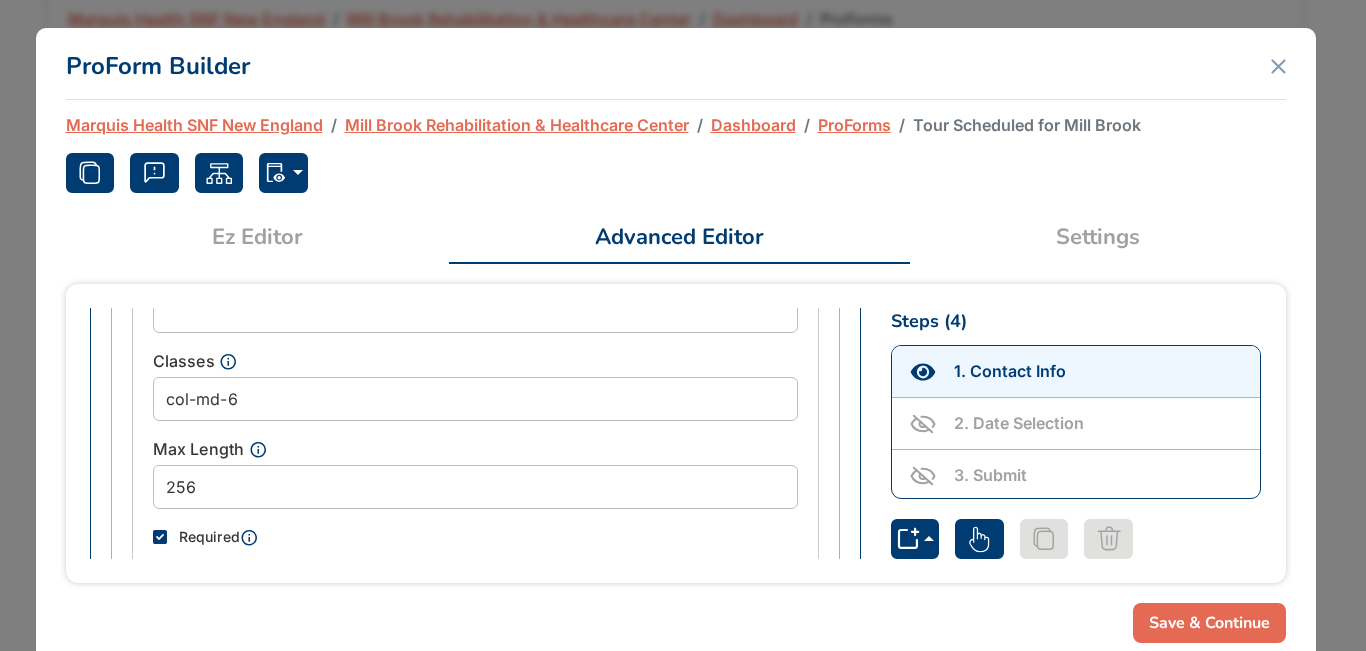 scroll, scrollTop: 1400, scrollLeft: 0, axis: vertical 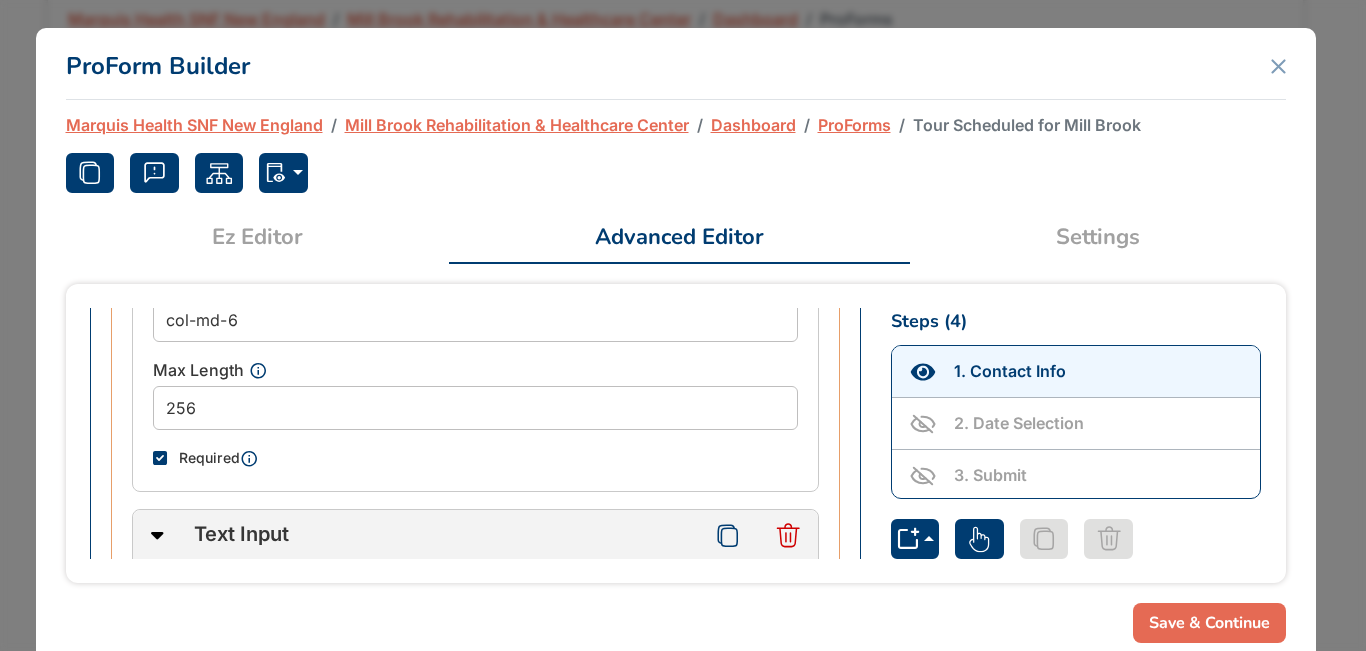 click on "Settings" at bounding box center (1098, 237) 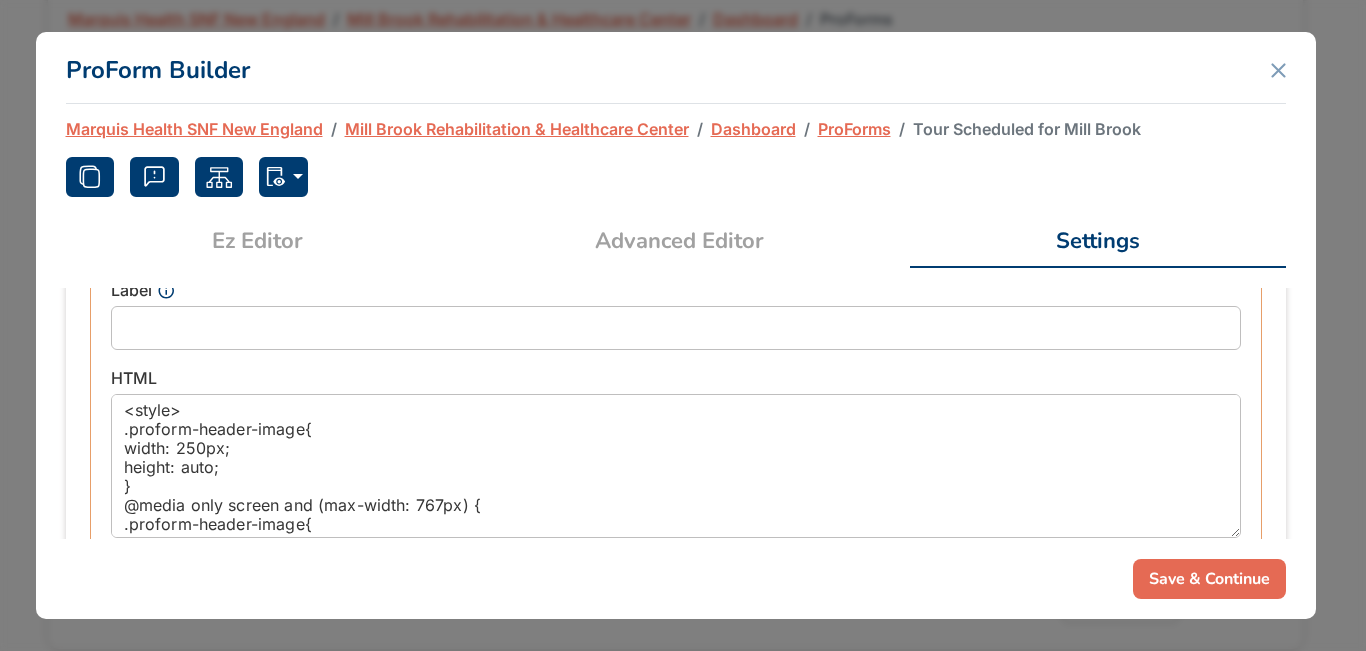 scroll, scrollTop: 900, scrollLeft: 0, axis: vertical 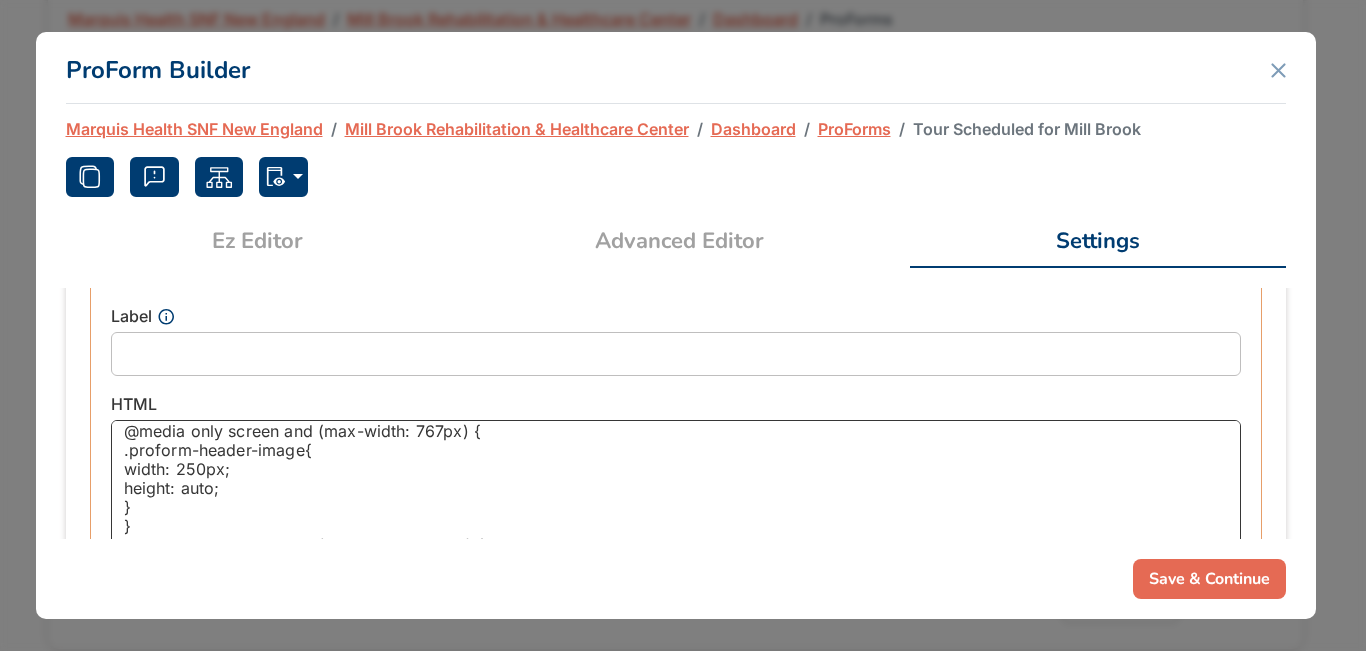 click on "<style>
.proform-header-image{
width: 250px;
height: auto;
}
@media only screen and (max-width: 767px) {
.proform-header-image{
width: 250px;
height: auto;
}
}
@media only screen and (max-width: 250px) {
.proform-header-image{
width: 100%;
height: auto;
}
}
</style>
<img src="https://d1esck3qxnvgtp.cloudfront.net/media/4976d5e6-eb04-4611-8ed8-7ff56500c786.png" class="proform-header-image" hspace="0" vspace="0">
<br><br>
<div class="second">Schedule A Tour</div>" at bounding box center (676, 492) 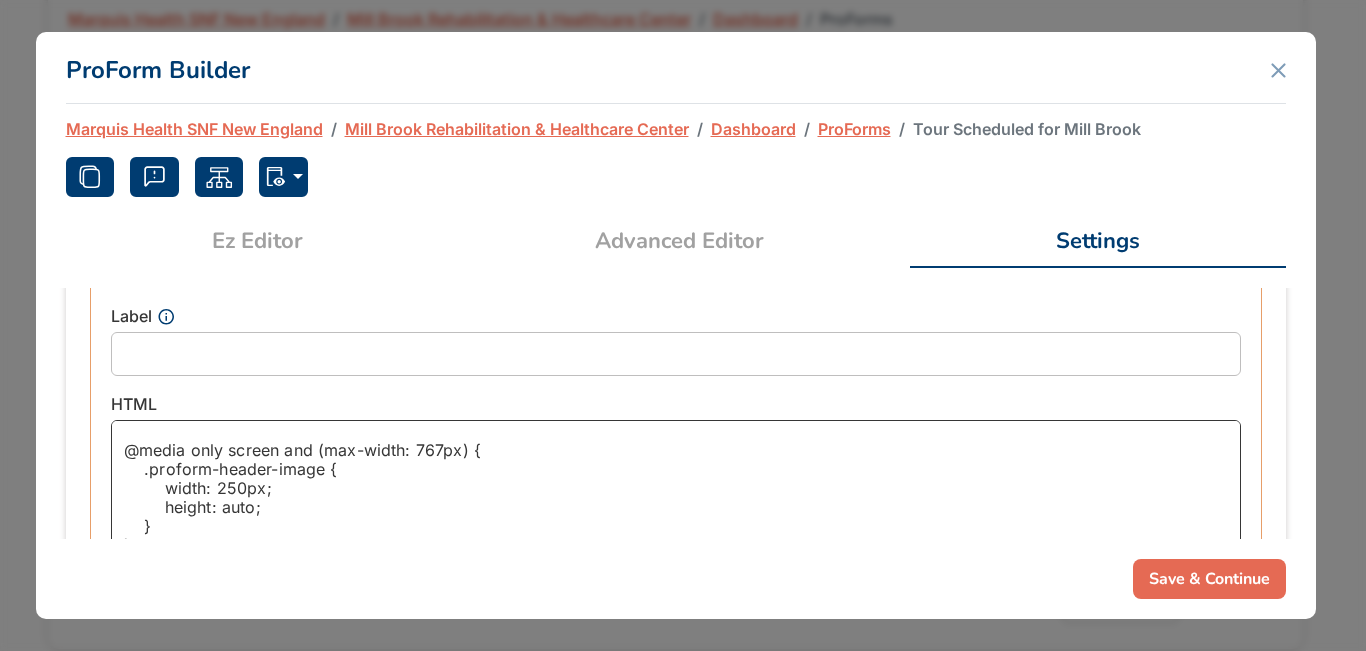 scroll, scrollTop: 377, scrollLeft: 0, axis: vertical 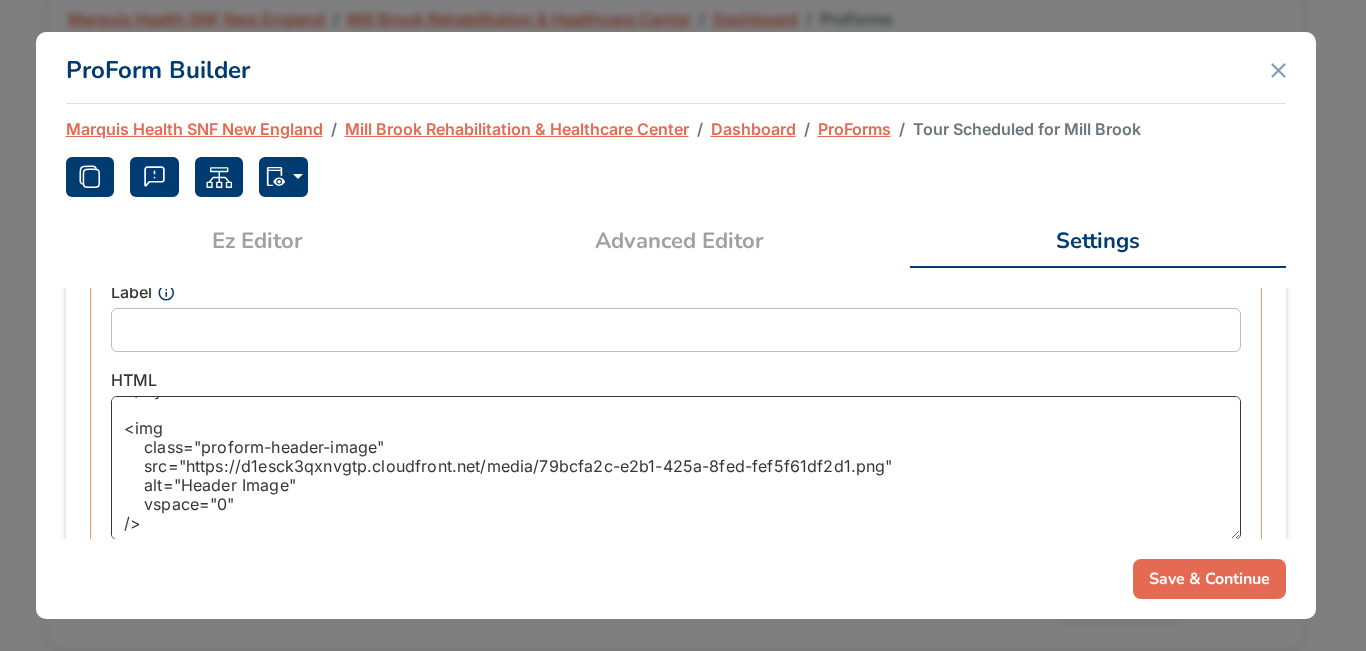 drag, startPoint x: 182, startPoint y: 466, endPoint x: 881, endPoint y: 463, distance: 699.0064 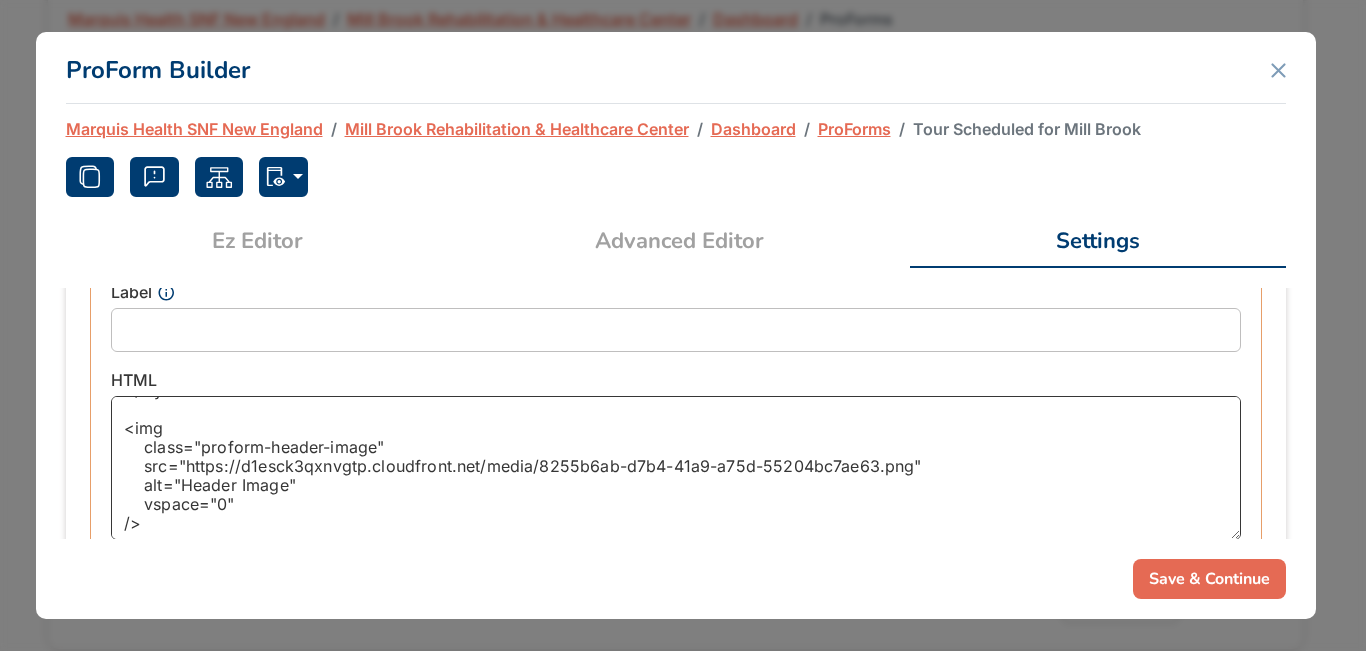 type on "<style>
.proform-header-image {
width: 500px;
height: auto;
}
@media only screen and (max-width: 767px) {
.proform-header-image {
width: 250px;
height: auto;
}
}
@media only screen and (max-width: 250px) {
.proform-header-image {
width: 100%;
height: auto;
}
}
</style>
<img
class="proform-header-image"
src="https://d1esck3qxnvgtp.cloudfront.net/media/8255b6ab-d7b4-41a9-a75d-55204bc7ae63.png"
alt="Header Image"
vspace="0"
/>" 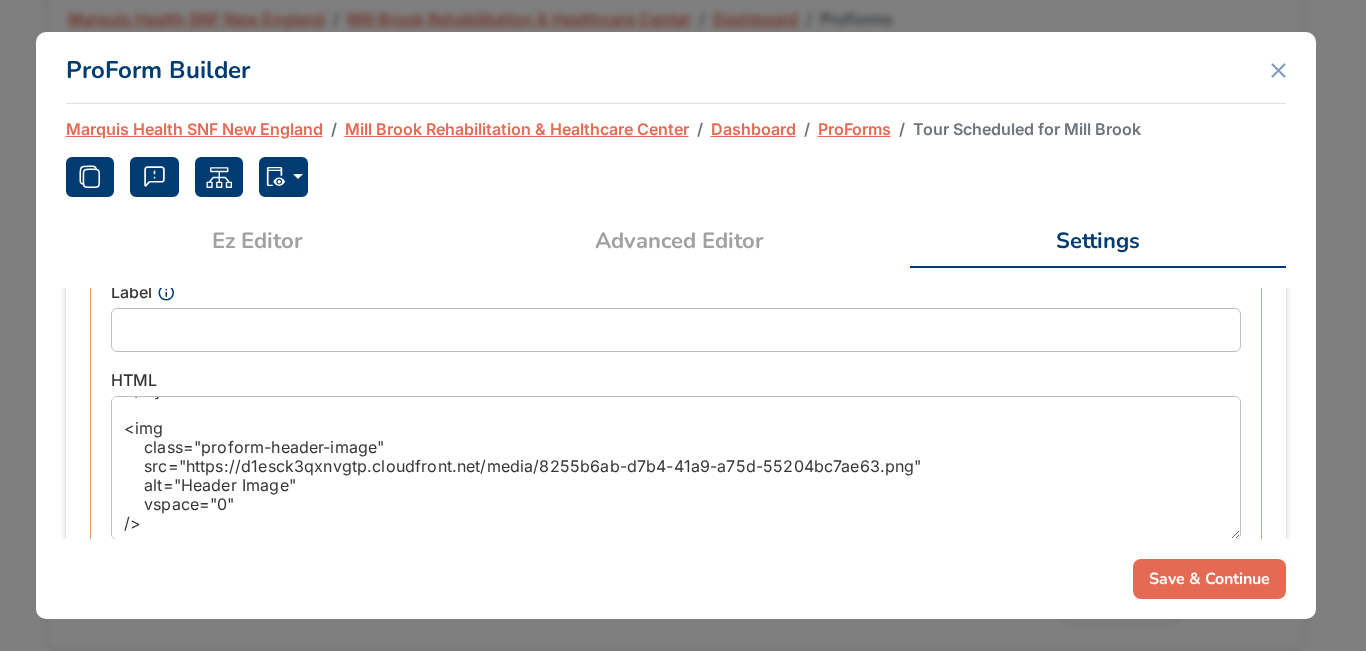 click on "Save & Continue" at bounding box center (1209, 579) 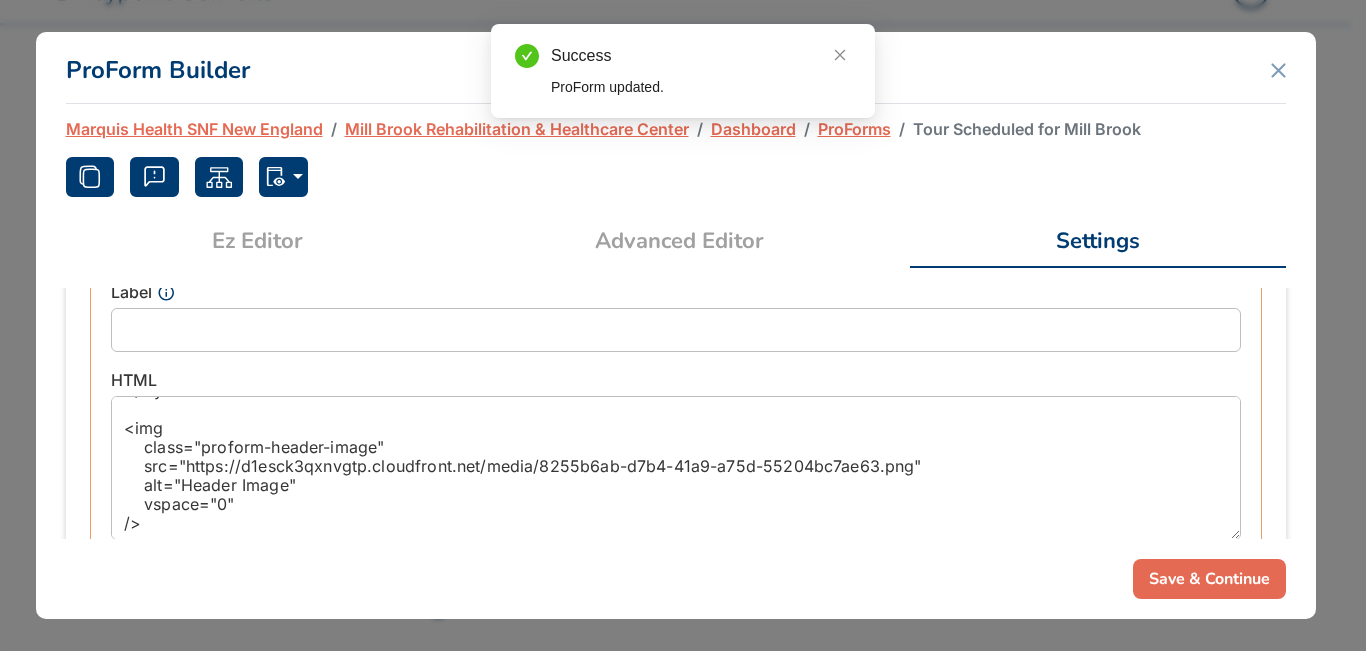 scroll, scrollTop: 100, scrollLeft: 0, axis: vertical 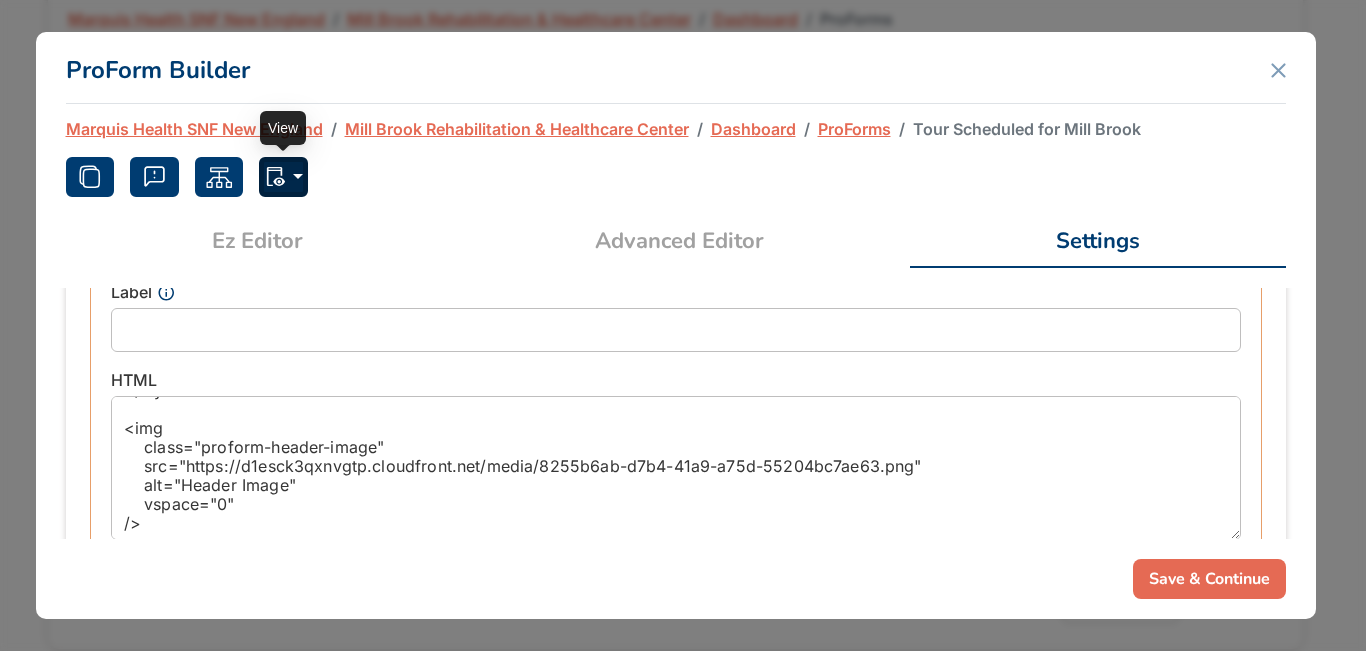 click at bounding box center [283, 177] 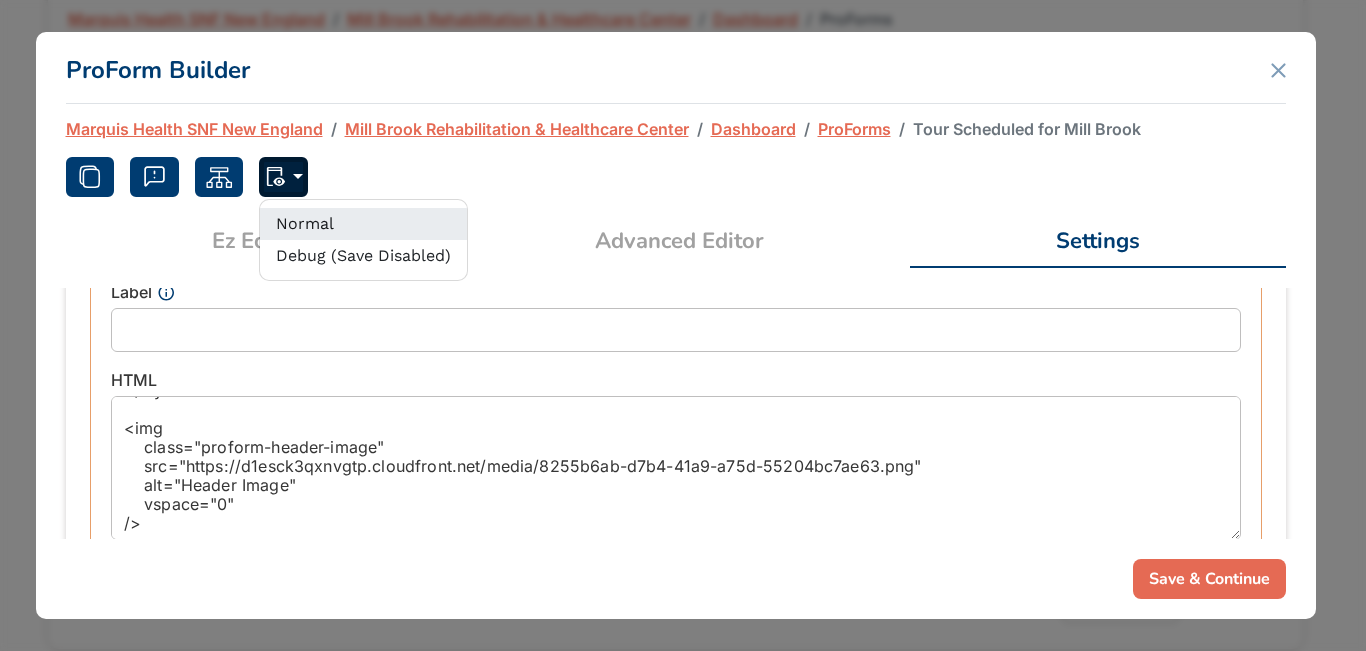 click on "Normal" at bounding box center [363, 224] 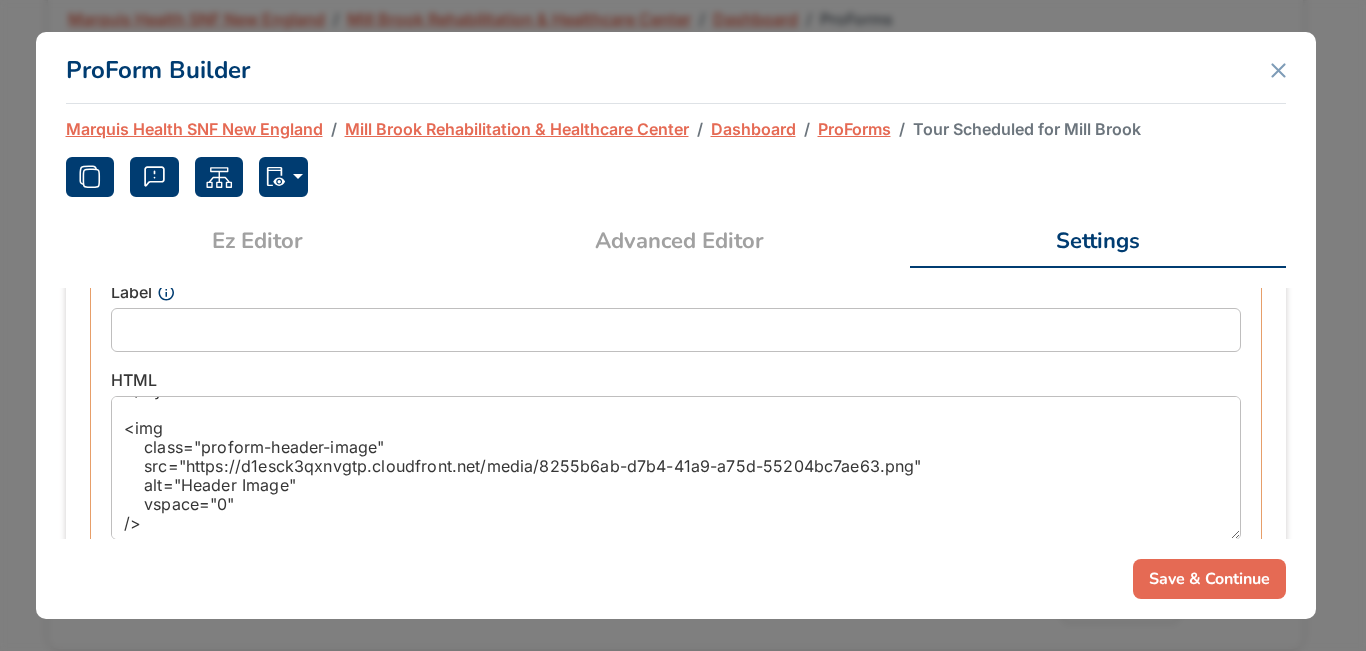 click on "Save & Continue" at bounding box center [1209, 579] 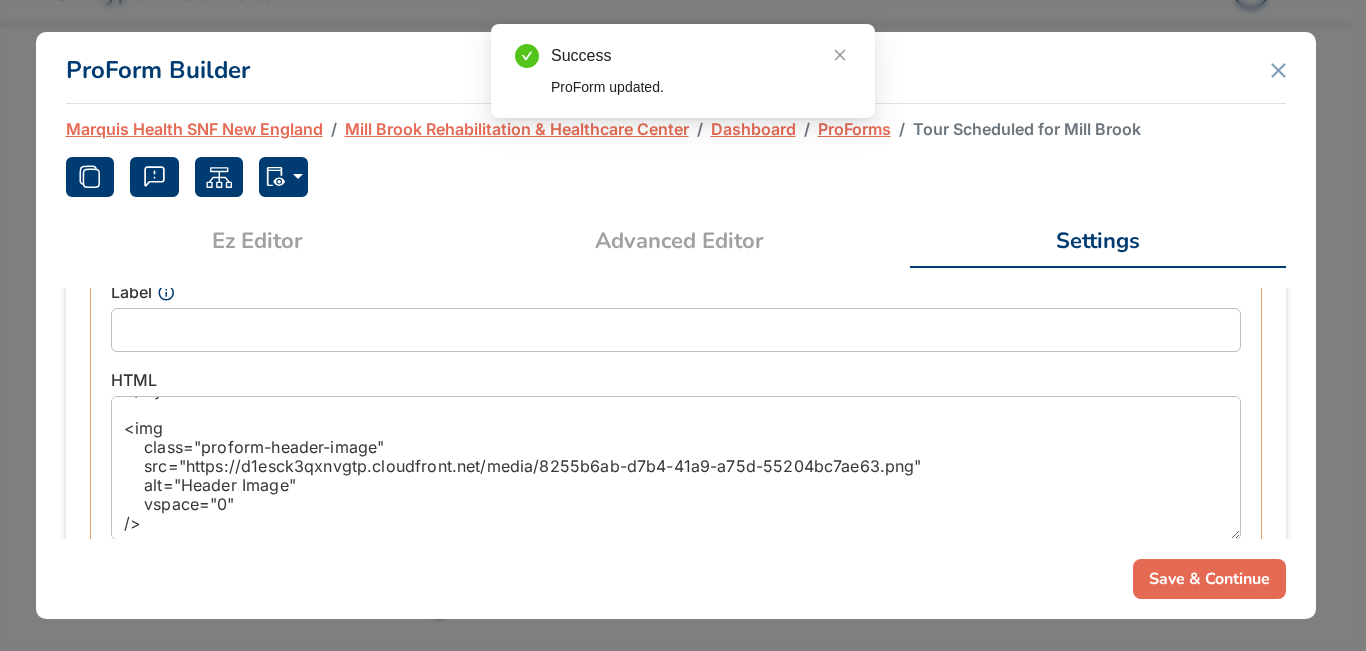 scroll, scrollTop: 100, scrollLeft: 0, axis: vertical 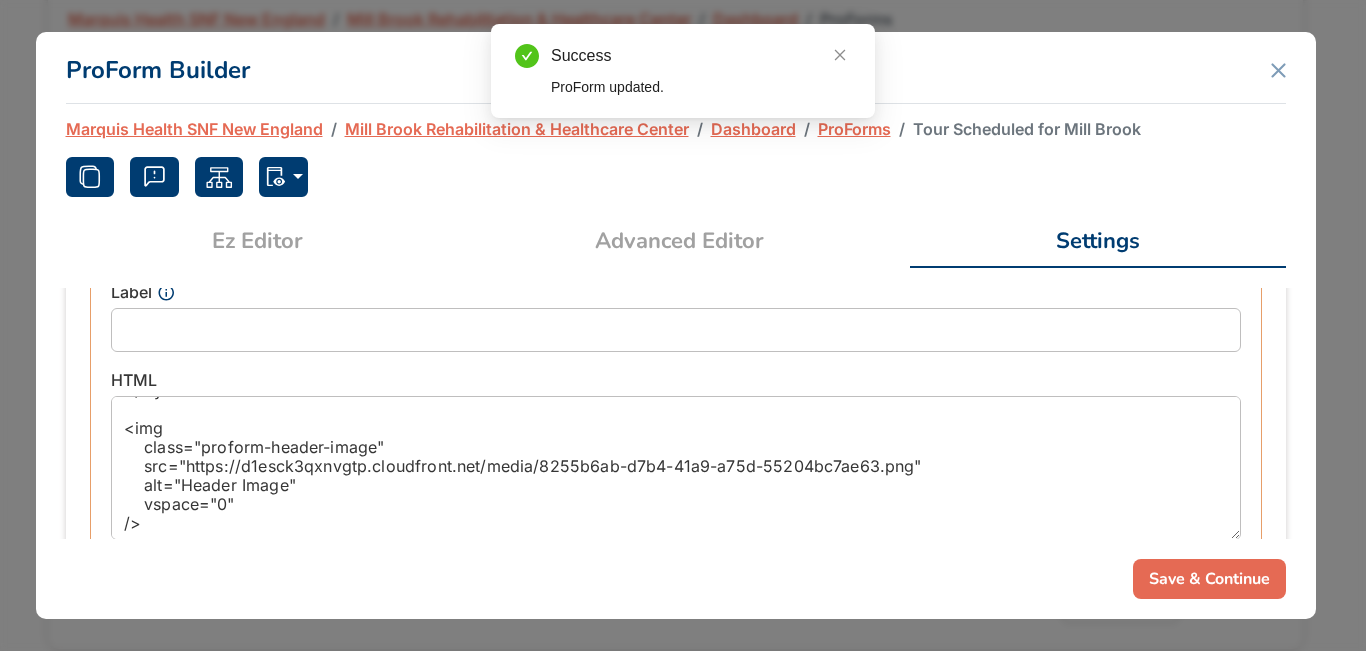 click on "ProForm Builder Marquis Health SNF New England Mill Brook Rehabilitation & Healthcare Center Dashboard ProForms Tour Scheduled for Mill Brook Normal Debug (Save Disabled) Ez Editor Ez Advanced Editor Advanced Settings Select a Template Style 1 Style 2 Style 3 Basics Name Tour Scheduled for Mill Brook Google Analytics Id Google Tag Manager Id Facebook Pixel Id Postback URL https://script.google.com/macros/s/AKfycbxK6Iti6eiG8kLptjptwEU3u4eWGRJWBczZxny-5kige8_rY-CkVdg8f6TGWgj6oCzz-g/exec?gid=0 Is this a Lifestyle Quiz? Yes No Allow AI Summary? Yes No Title Block Items Wrapper Classes   row d-flex justify-content-center HTML Label   HTML Classes   col-12 Add Block HTML Image b01160ca-769a-4b68-b447-69059e535f33 Footer Block Items Wrapper Classes   row d-flex justify-content-center HTML Label   HTML Classes   col-12 Add Block HTML 4ddea03f-37f7-411b-b020-d22e0dd52d9f Progress Bar   Contact Info Date Selection Submit Add  Step Primary Colors Reset Base Color   #345630 Title Color #345630 Label Color #345630 #6399AE" at bounding box center (676, 325) 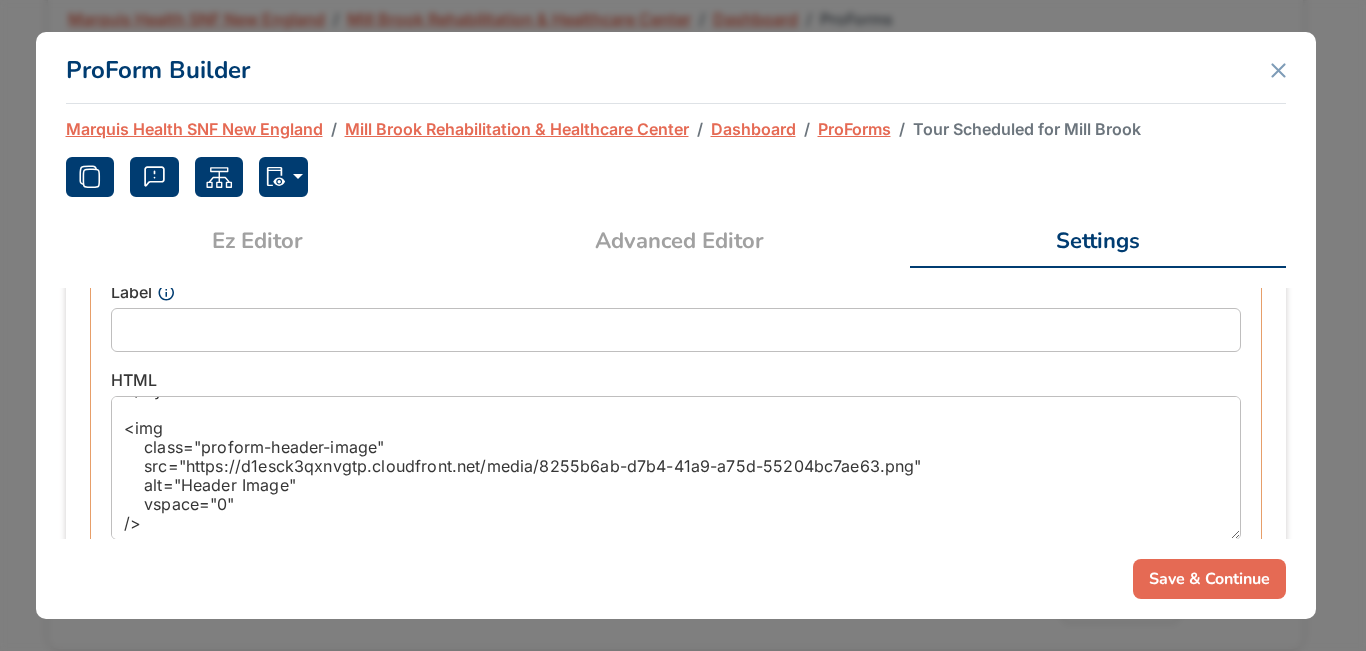 click on "ProForms" at bounding box center [854, 129] 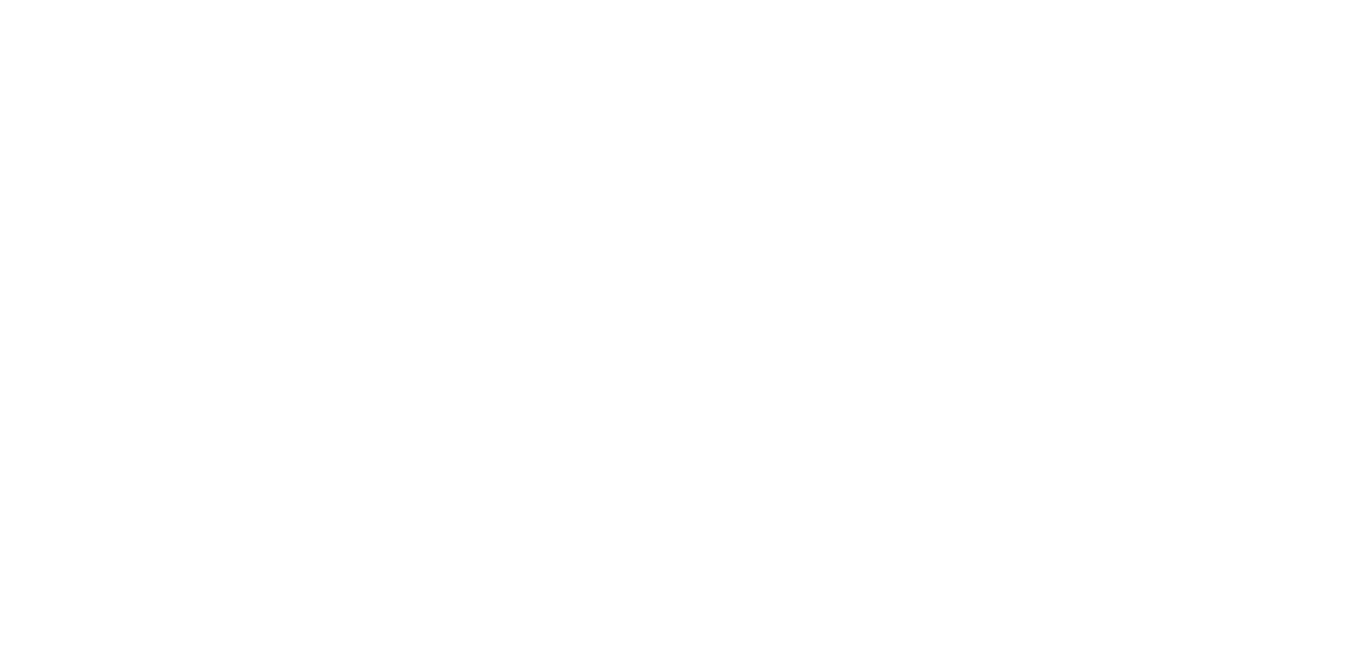 scroll, scrollTop: 0, scrollLeft: 0, axis: both 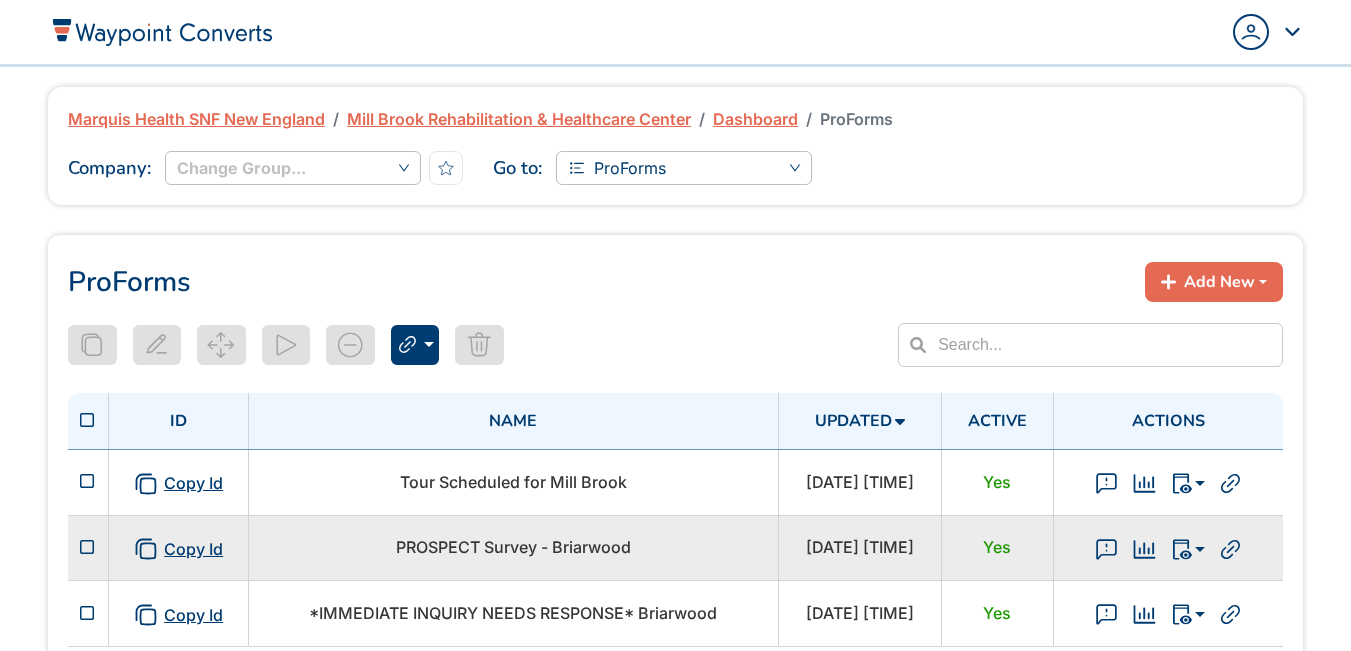 click on "PROSPECT Survey - Briarwood" at bounding box center [513, 547] 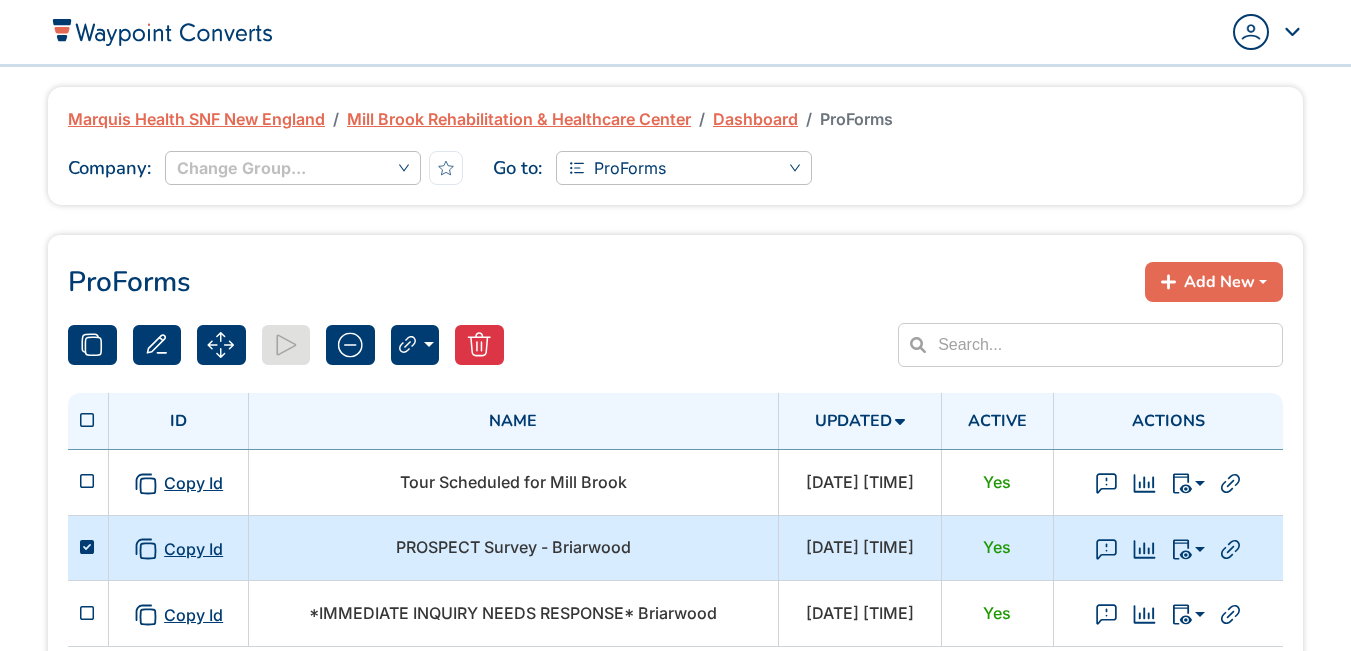 click on "PROSPECT Survey - Briarwood" at bounding box center (513, 547) 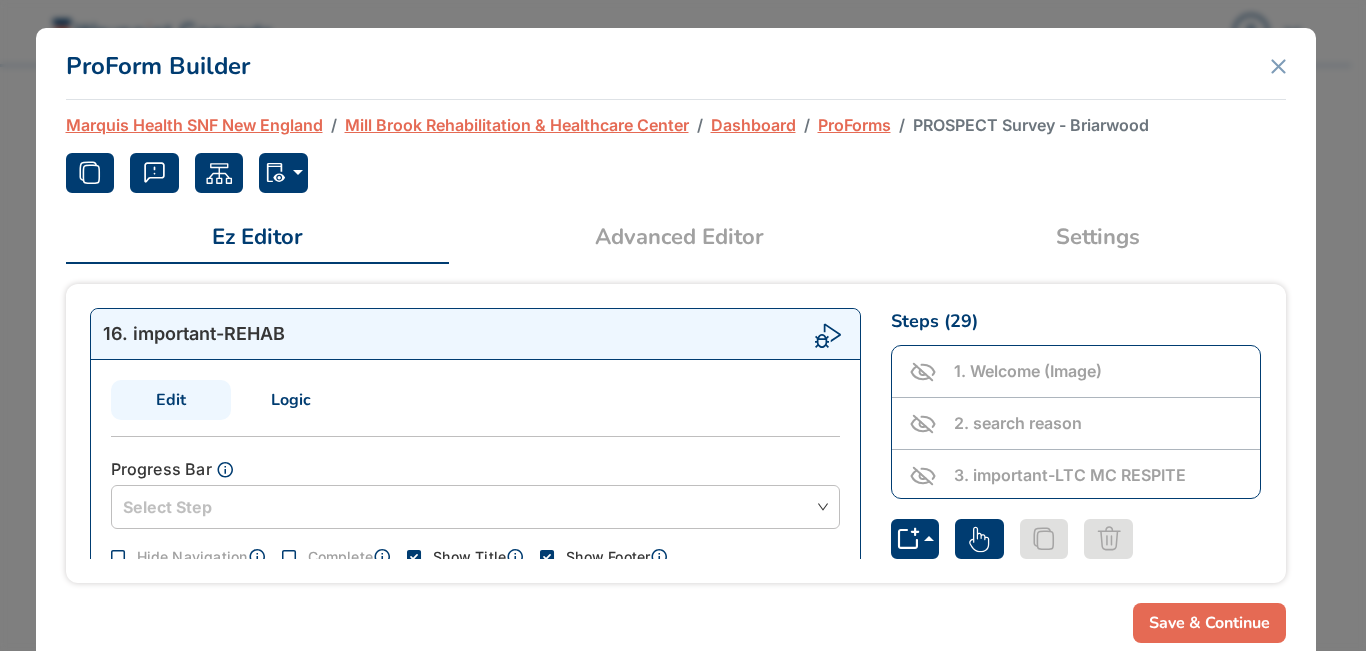 click on "Settings" at bounding box center (1098, 237) 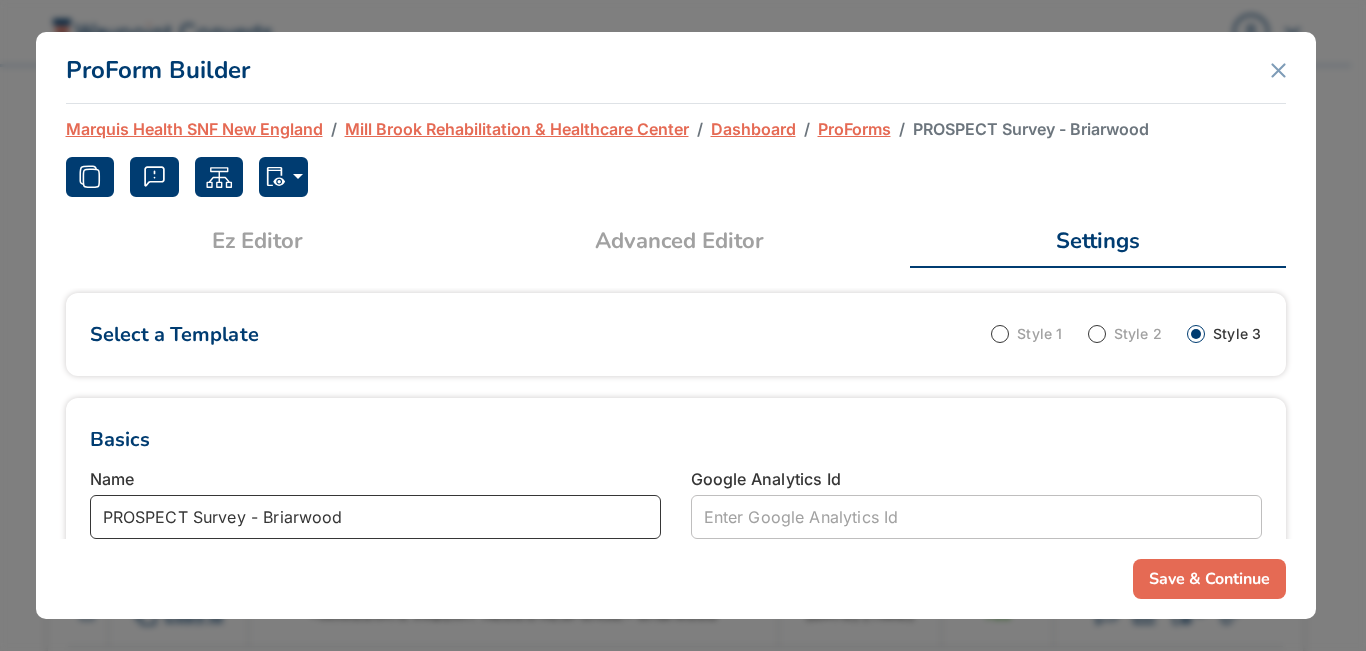 click on "PROSPECT Survey - Briarwood" at bounding box center (375, 517) 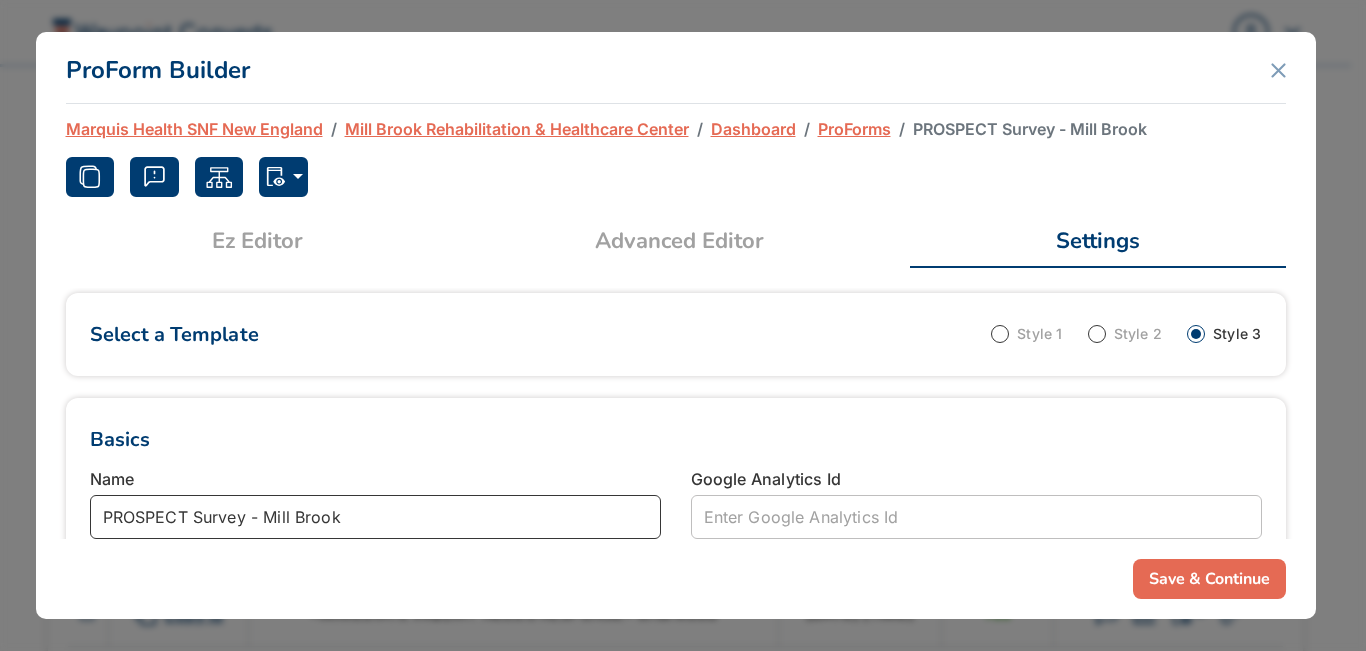 type on "PROSPECT Survey - Mill Brook" 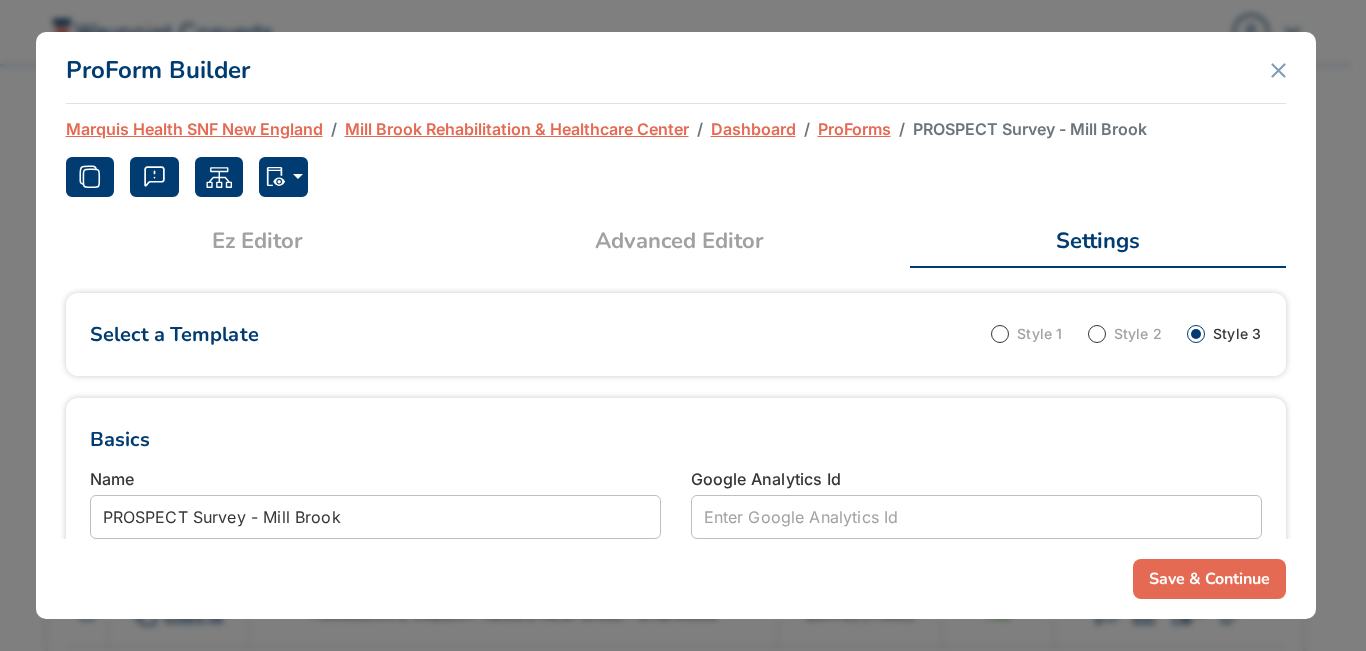 click on "Advanced Editor" at bounding box center [679, 241] 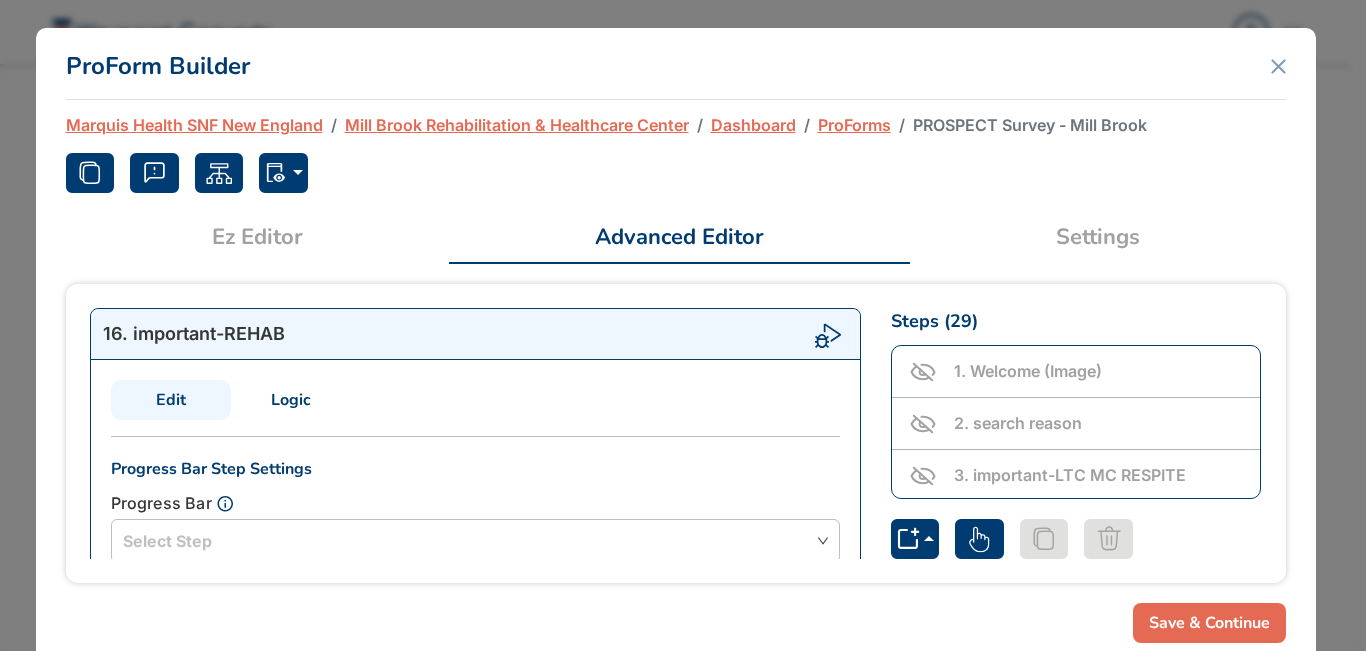 click on "Edit Logic" at bounding box center (475, 408) 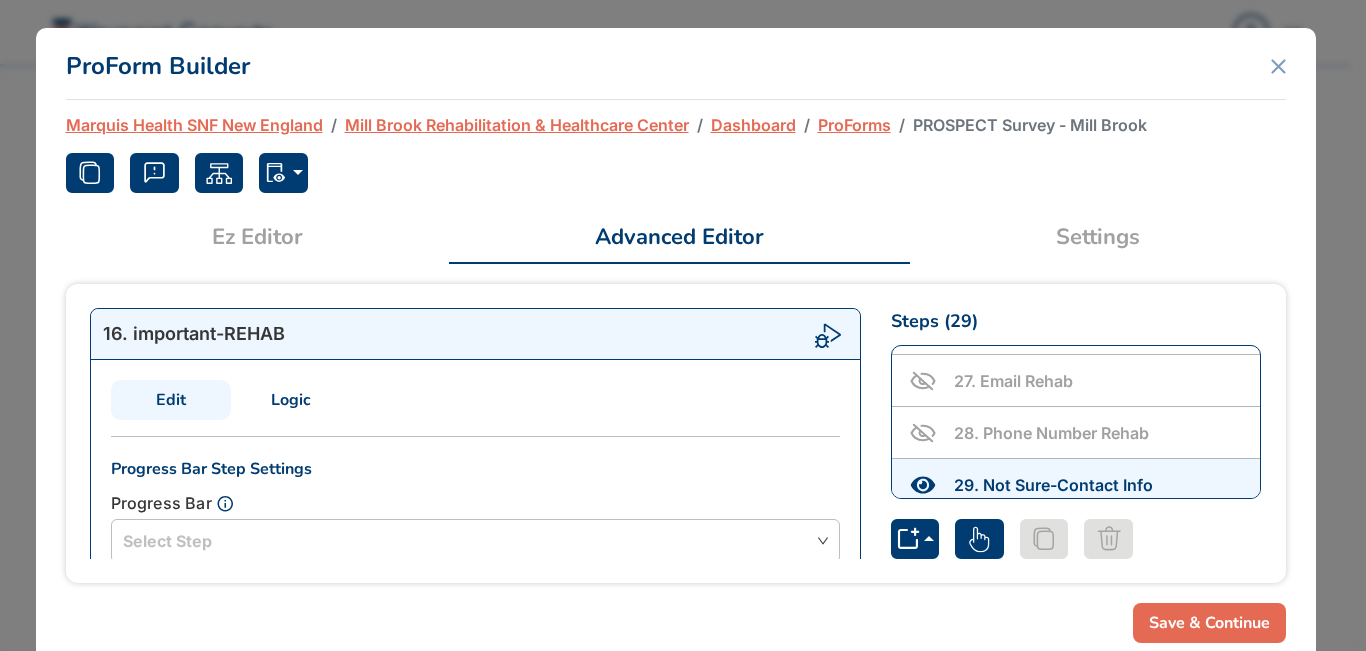 scroll, scrollTop: 1358, scrollLeft: 0, axis: vertical 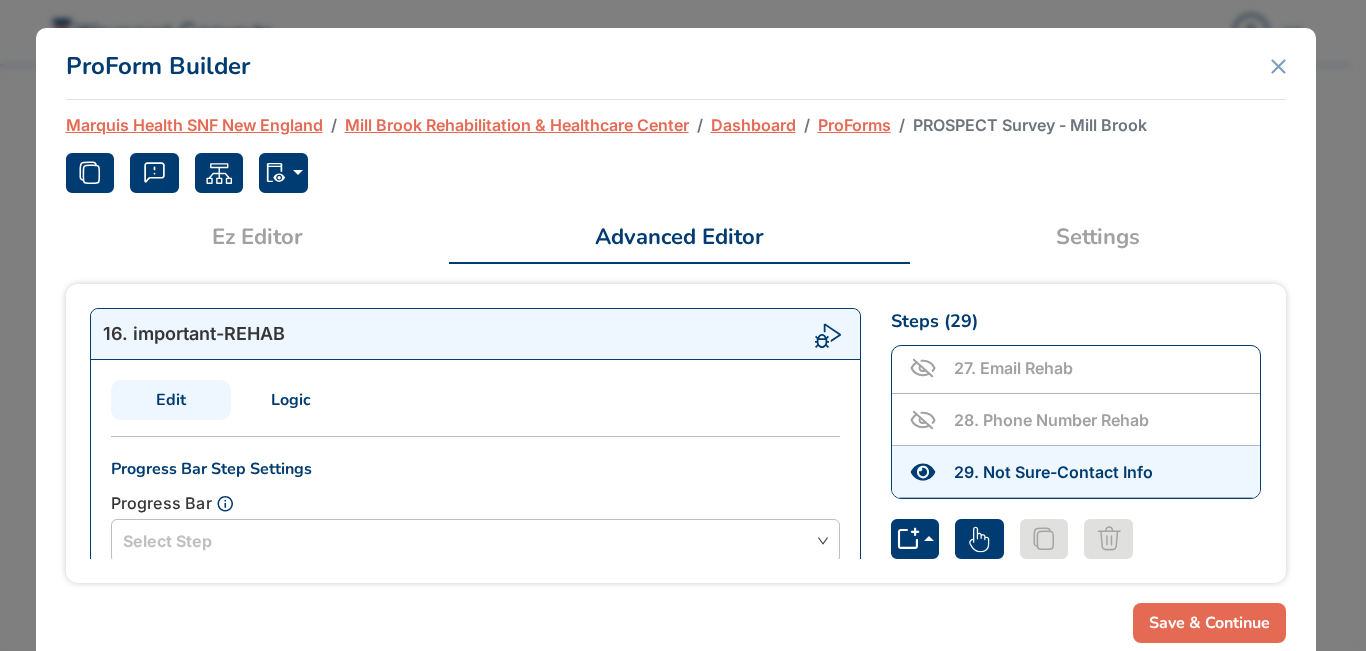 click on "Settings" at bounding box center [1098, 237] 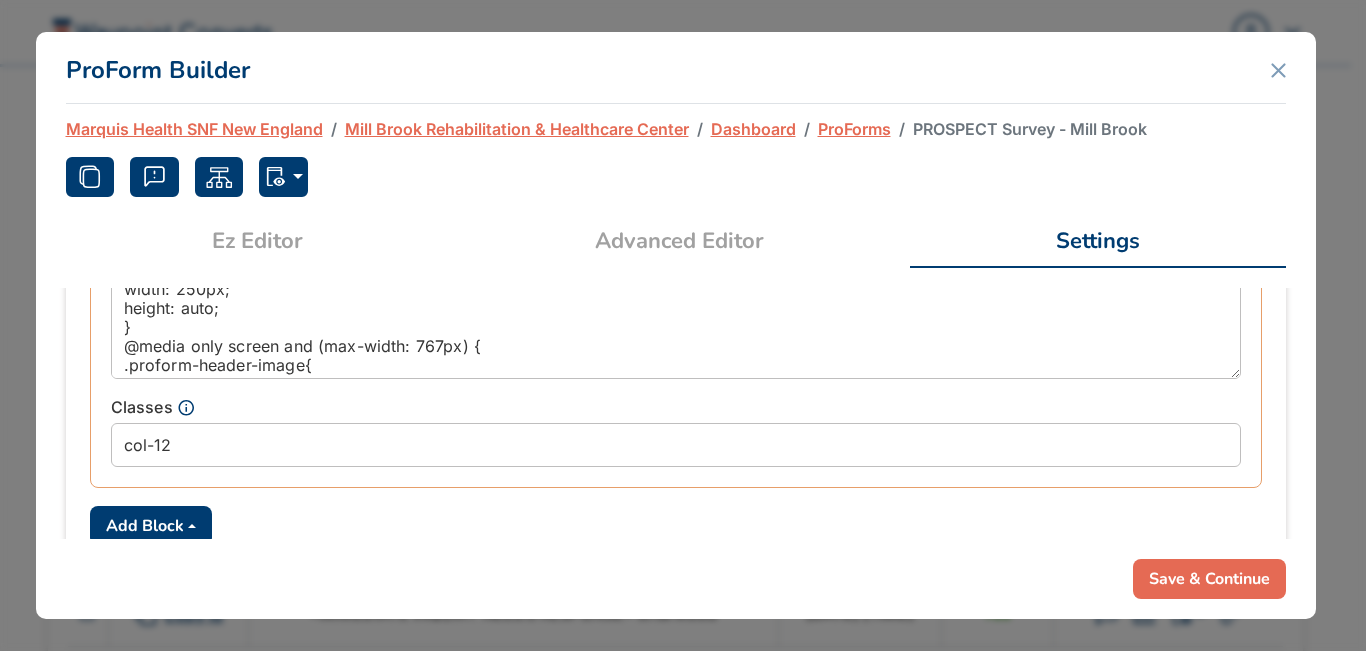 scroll, scrollTop: 1100, scrollLeft: 0, axis: vertical 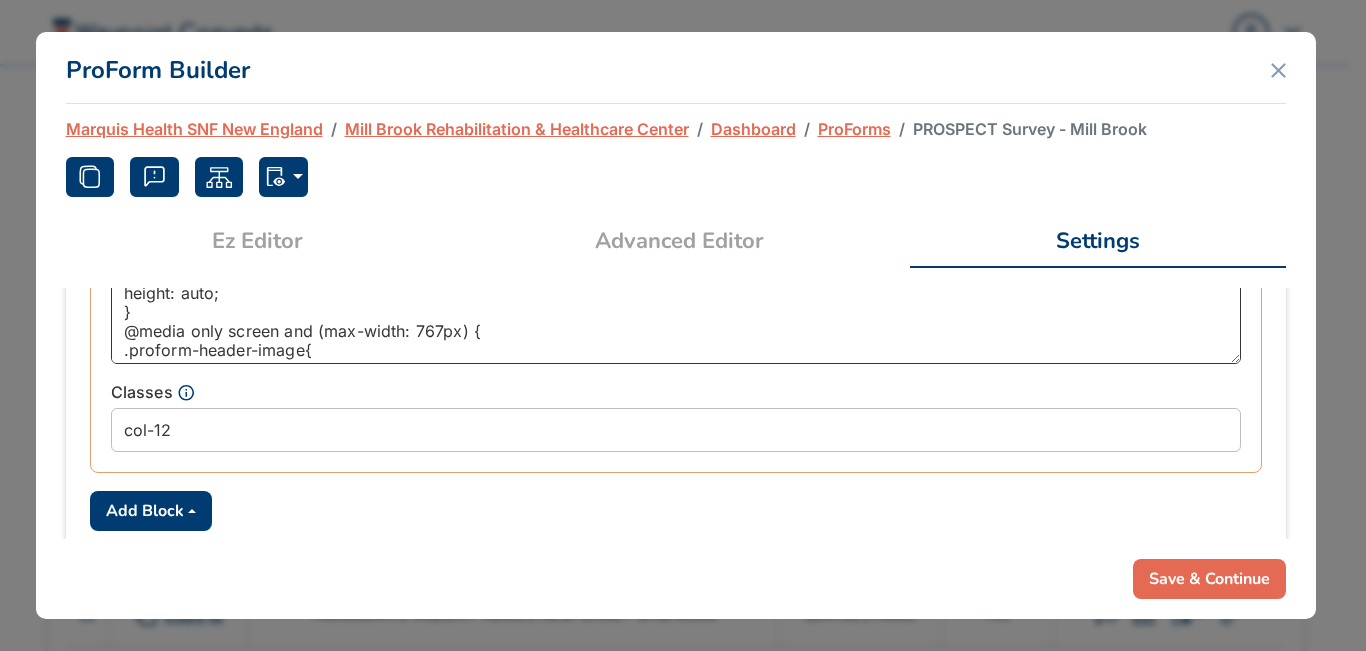 click on "<style>
.proform-header-image{
width: 250px;
height: auto;
}
@media only screen and (max-width: 767px) {
.proform-header-image{
width: 250px;
height: auto;
}
}
@media only screen and (max-width: 250px) {
.proform-header-image{
width: 100%;
height: auto;
}
}
</style>
<img src="https://d1esck3qxnvgtp.cloudfront.net/media/4976d5e6-eb04-4611-8ed8-7ff56500c786.png" class="proform-header-image" hspace="0" vspace="0">" at bounding box center [676, 292] 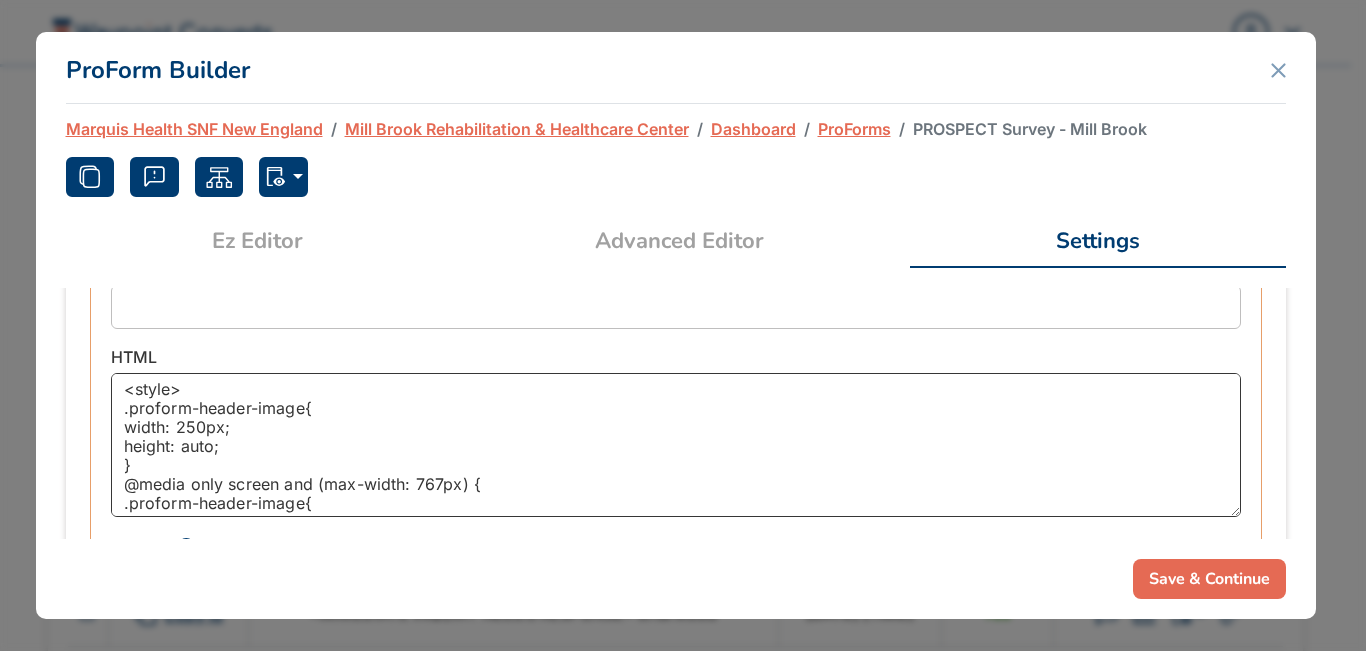 scroll, scrollTop: 1000, scrollLeft: 0, axis: vertical 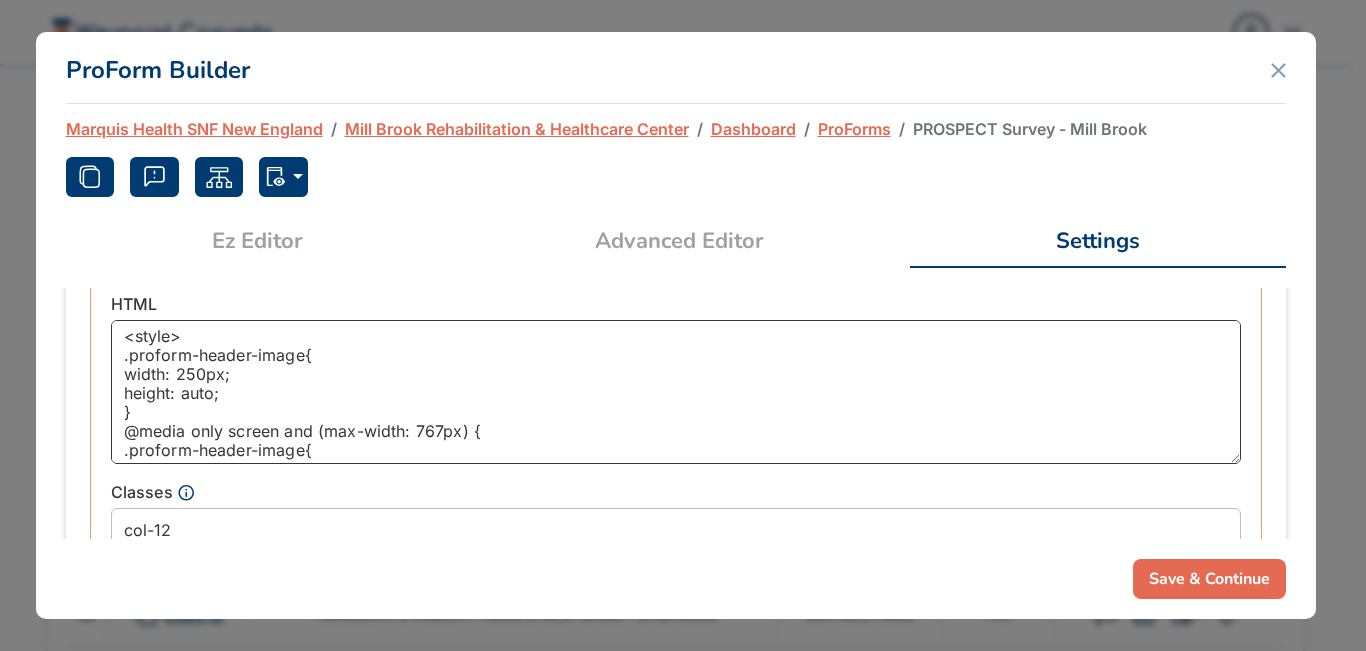 paste on ".proform-header-image {
width: 500px;
height: auto;
}
@media only screen and (max-width: 767px) {
.proform-header-image {
width: 250px;
height: auto;
}
}
@media only screen and (max-width: 250px) {
.proform-header-image {
width: 100%;
height: auto;
}
}
</style>
<img
class="proform-header-image"
src="https://d1esck3qxnvgtp.cloudfront.net/media/79bcfa2c-e2b1-425a-8fed-fef5f61df2d1.png"
alt="Header Image"
vspace="0"
/" 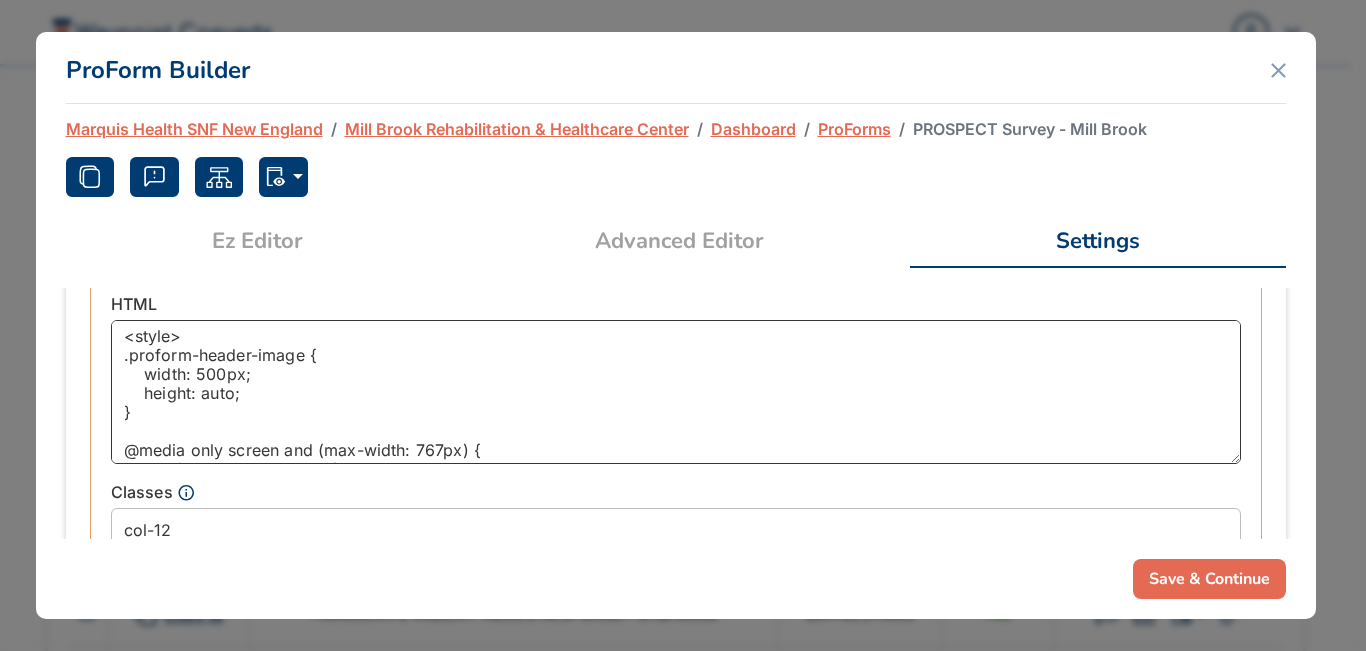 scroll, scrollTop: 377, scrollLeft: 0, axis: vertical 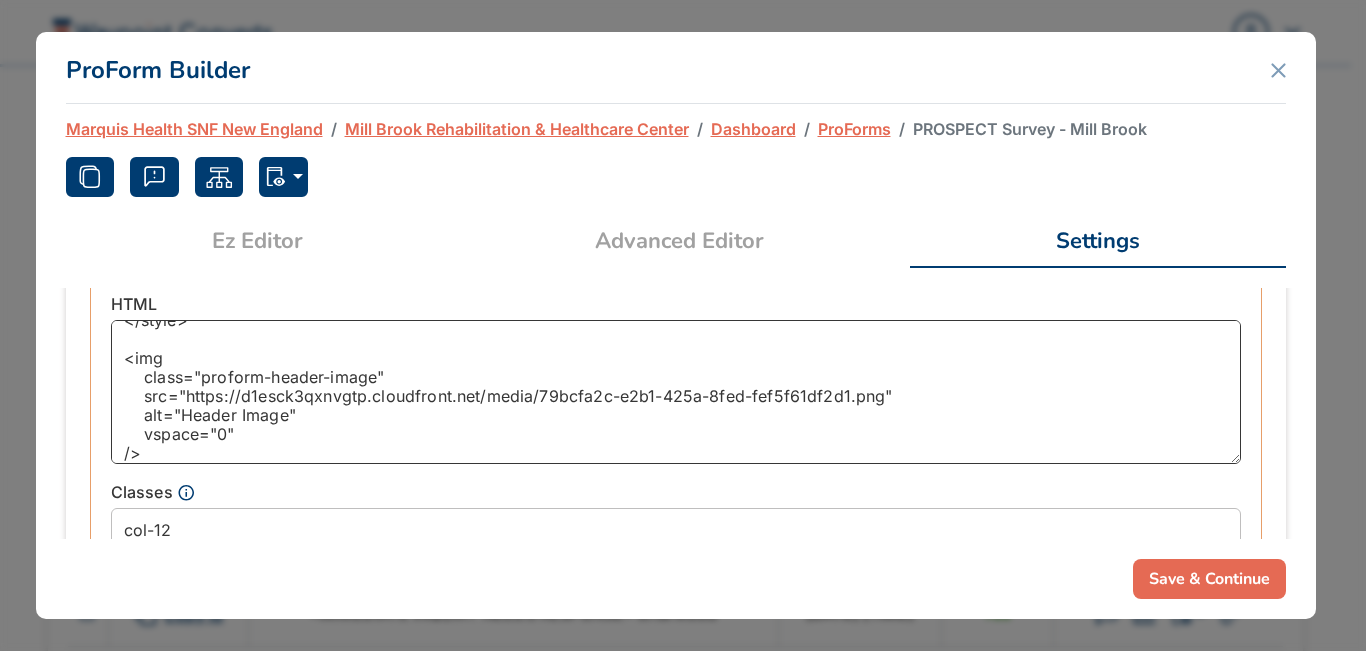 drag, startPoint x: 183, startPoint y: 395, endPoint x: 876, endPoint y: 397, distance: 693.00287 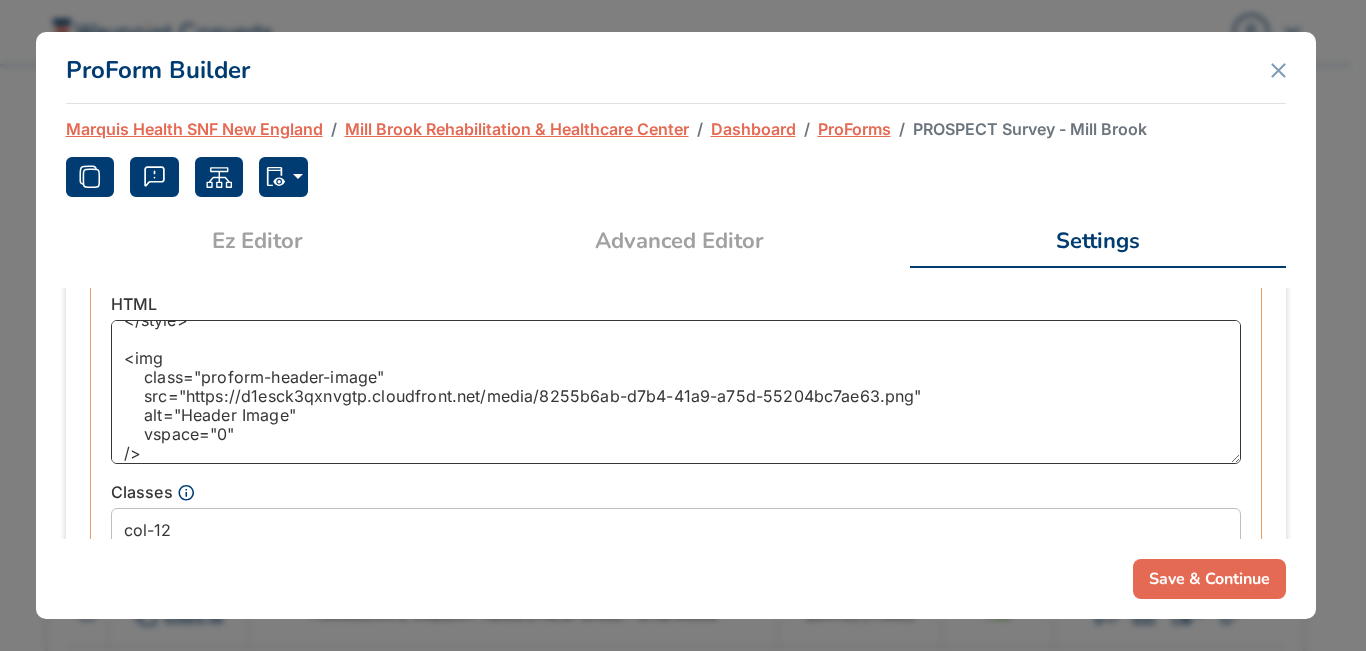 type on "<style>
.proform-header-image {
width: 500px;
height: auto;
}
@media only screen and (max-width: 767px) {
.proform-header-image {
width: 250px;
height: auto;
}
}
@media only screen and (max-width: 250px) {
.proform-header-image {
width: 100%;
height: auto;
}
}
</style>
<img
class="proform-header-image"
src="https://d1esck3qxnvgtp.cloudfront.net/media/8255b6ab-d7b4-41a9-a75d-55204bc7ae63.png"
alt="Header Image"
vspace="0"
/>" 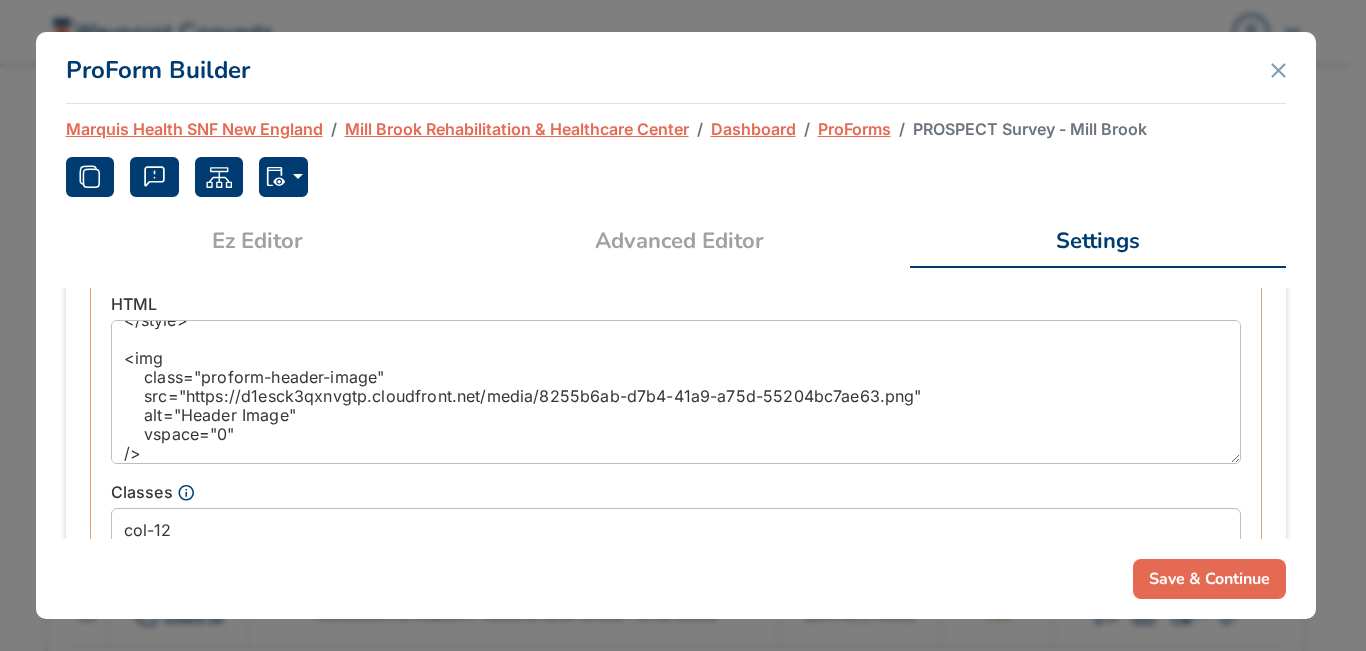 click on "Save & Continue" at bounding box center (1209, 579) 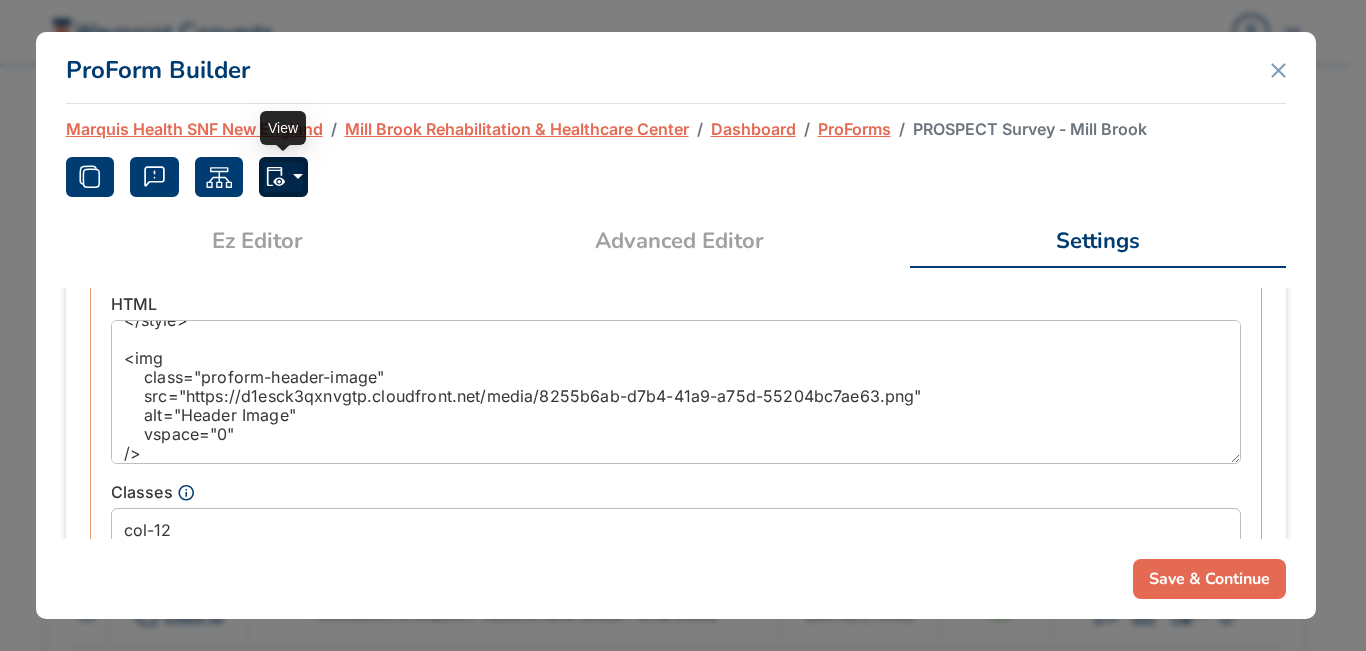 click 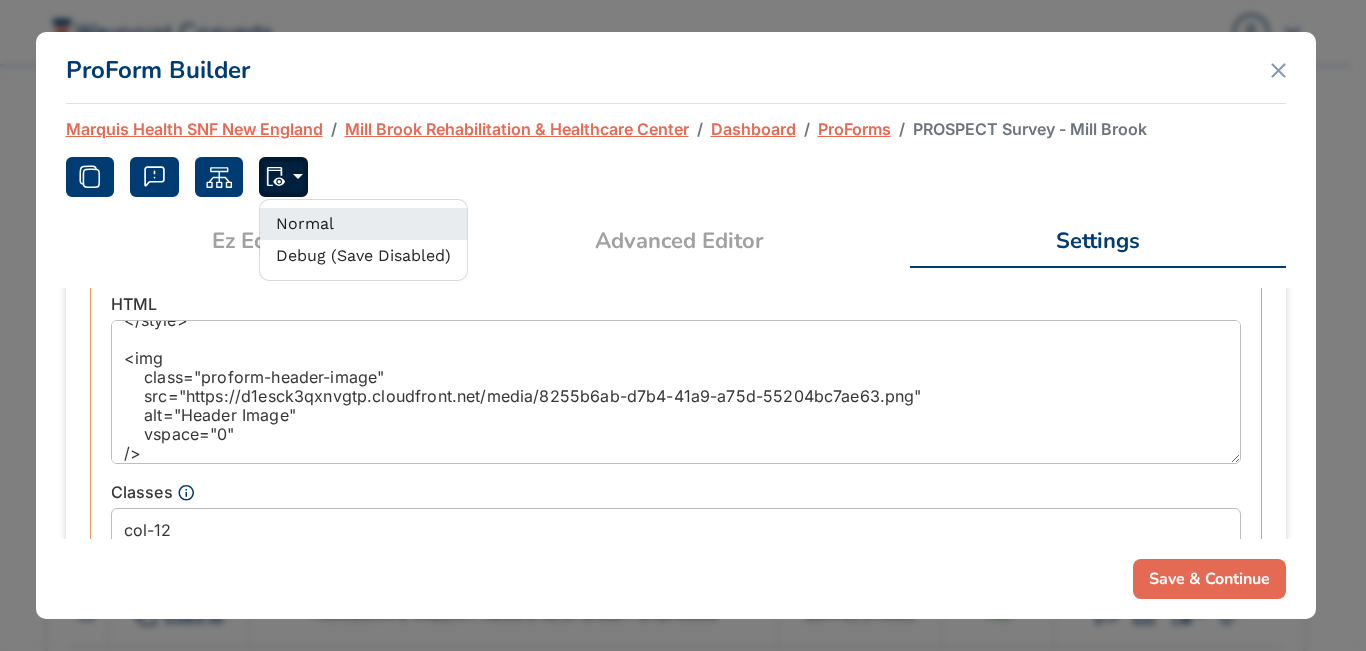 click on "Normal" at bounding box center [363, 224] 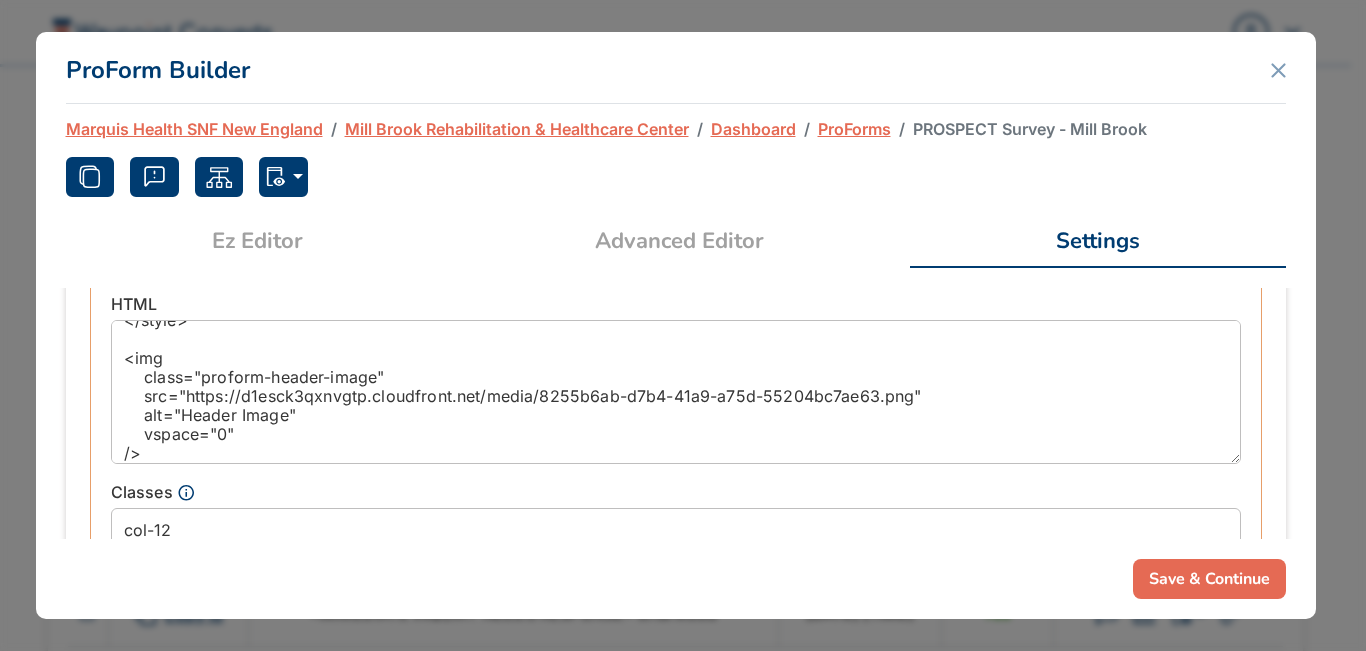 click on "Advanced Editor" at bounding box center (679, 241) 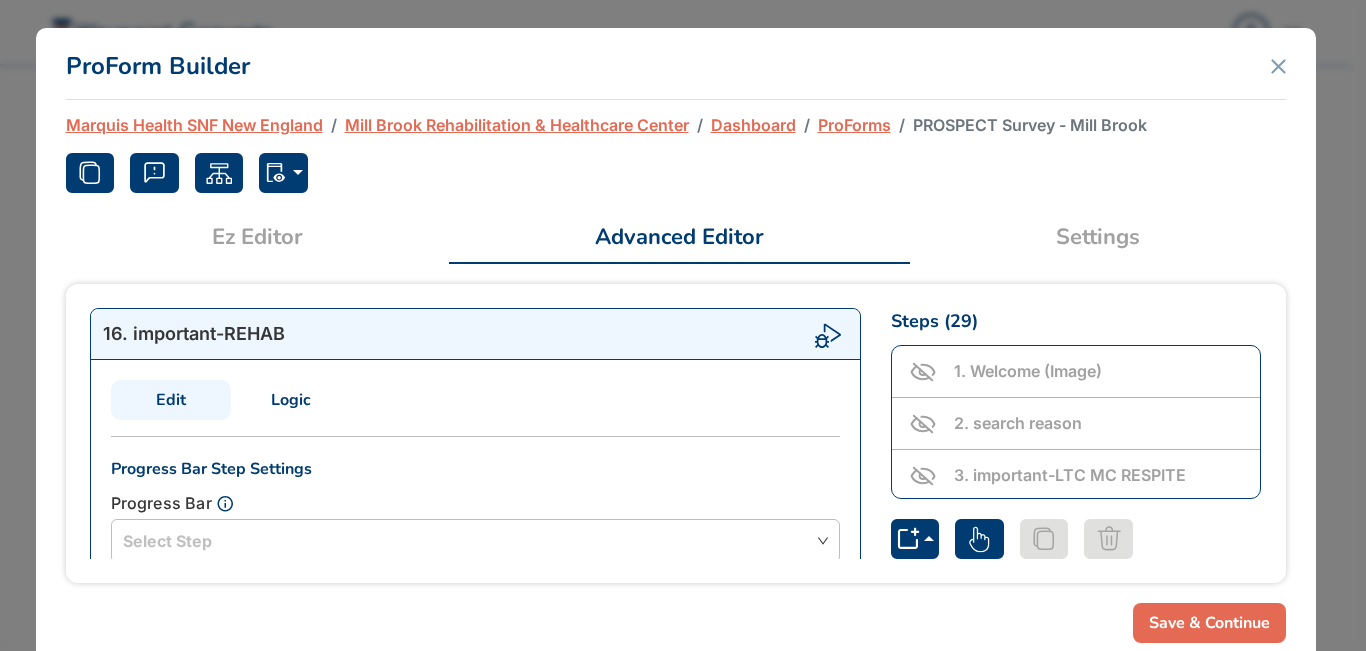 click on "Settings" at bounding box center [1098, 237] 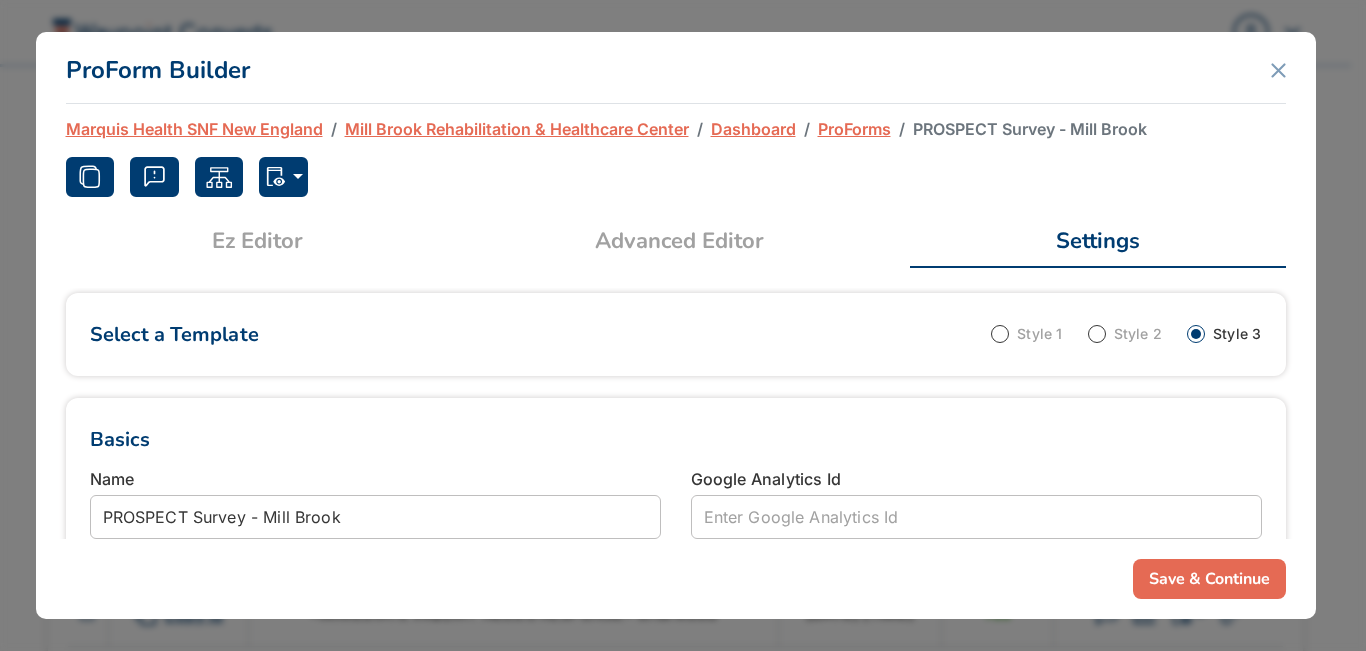 click on "Save & Continue" at bounding box center [1209, 579] 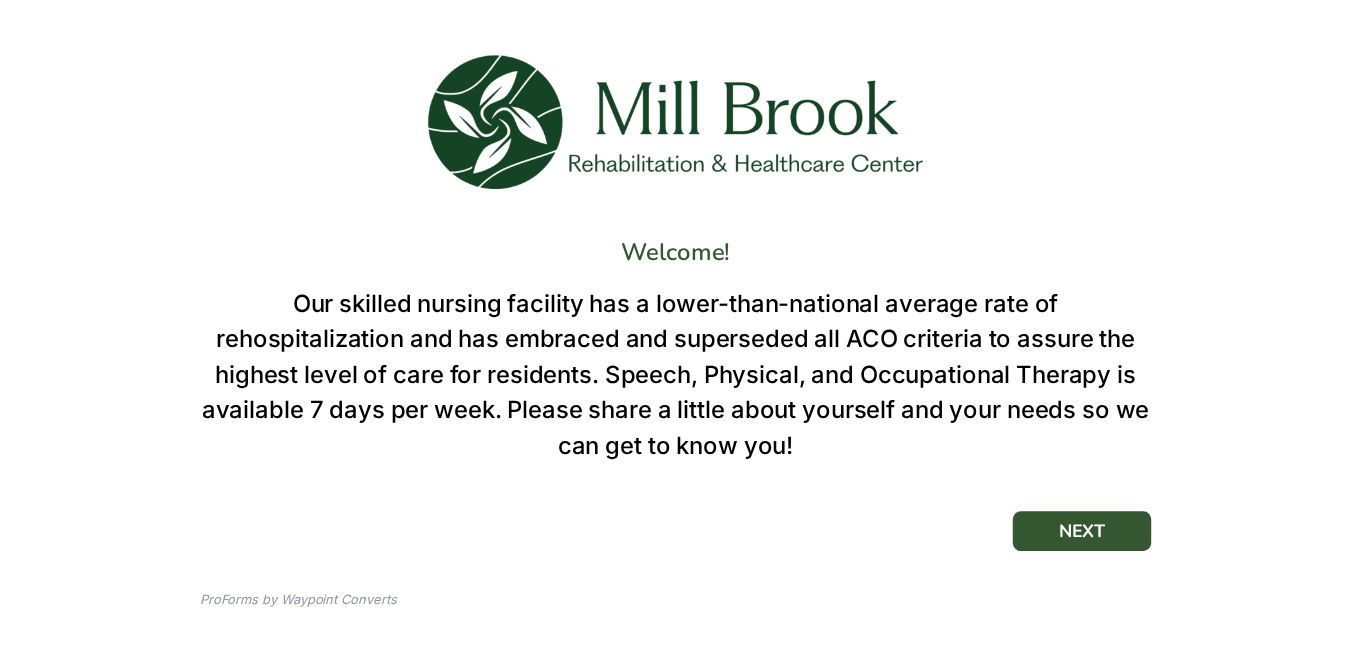 scroll, scrollTop: 0, scrollLeft: 0, axis: both 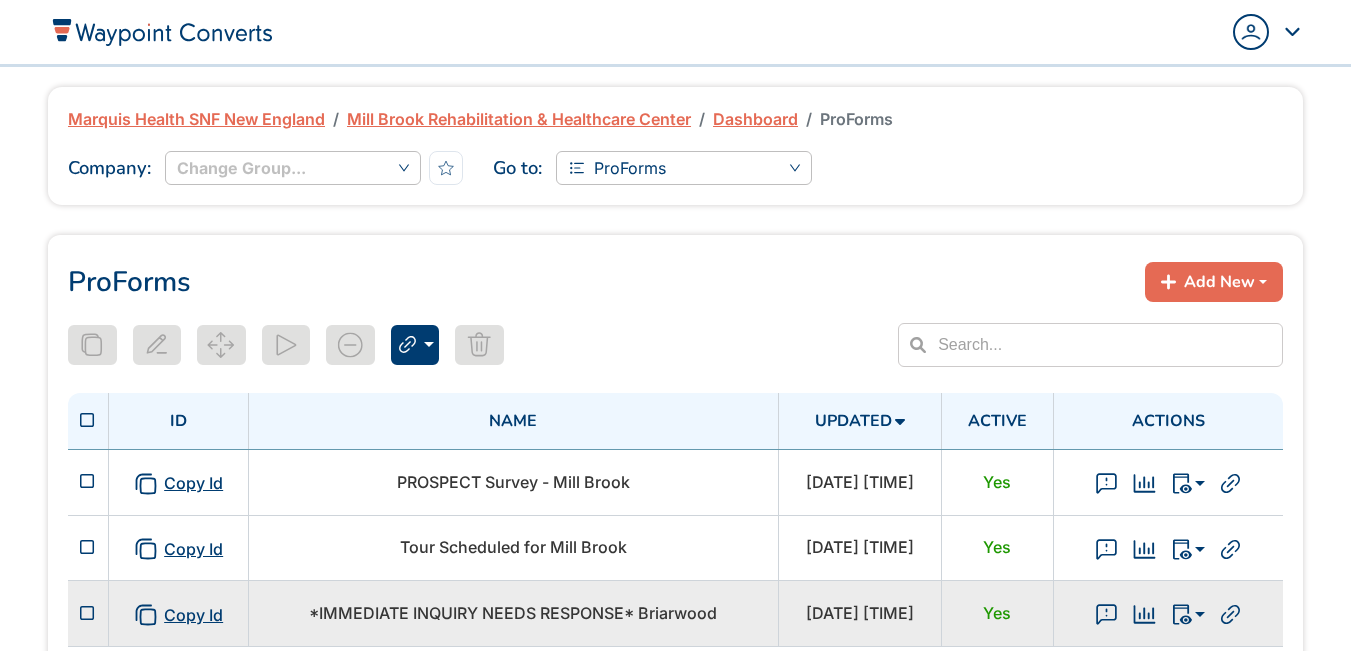 click on "*IMMEDIATE INQUIRY NEEDS RESPONSE* Briarwood" at bounding box center [513, 613] 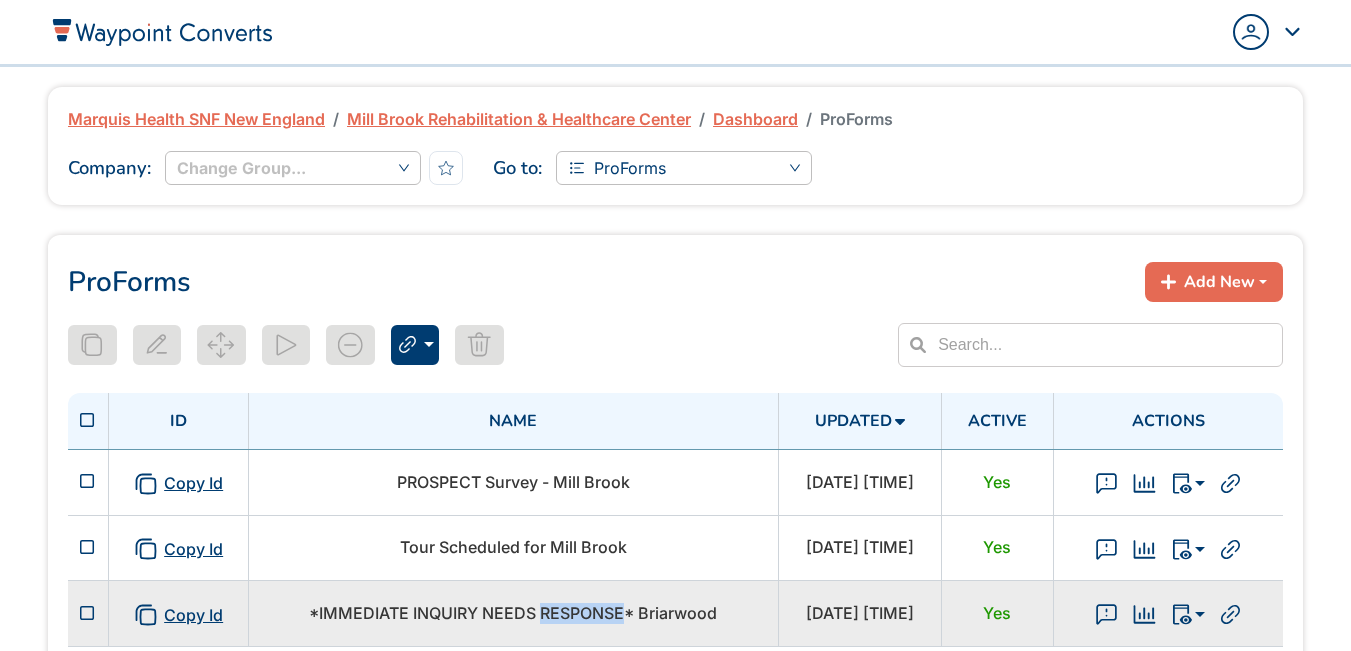 click on "*IMMEDIATE INQUIRY NEEDS RESPONSE* Briarwood" at bounding box center [513, 613] 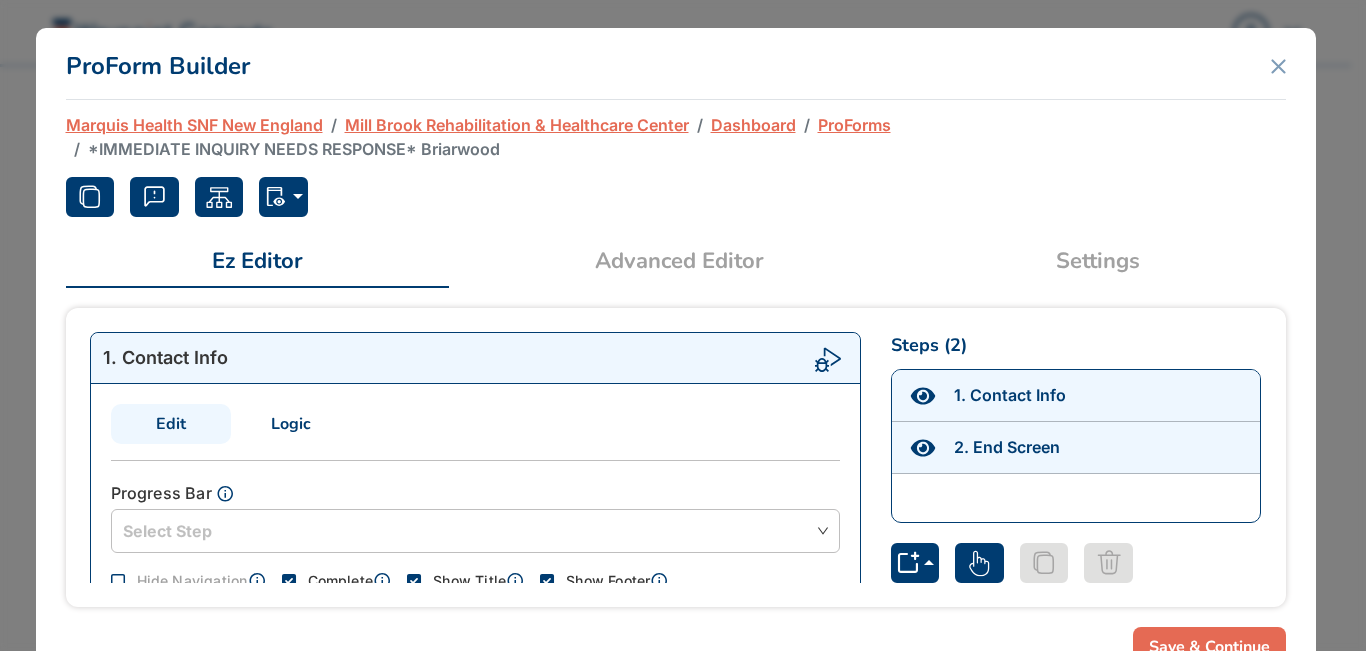 click on "Settings" at bounding box center (1098, 261) 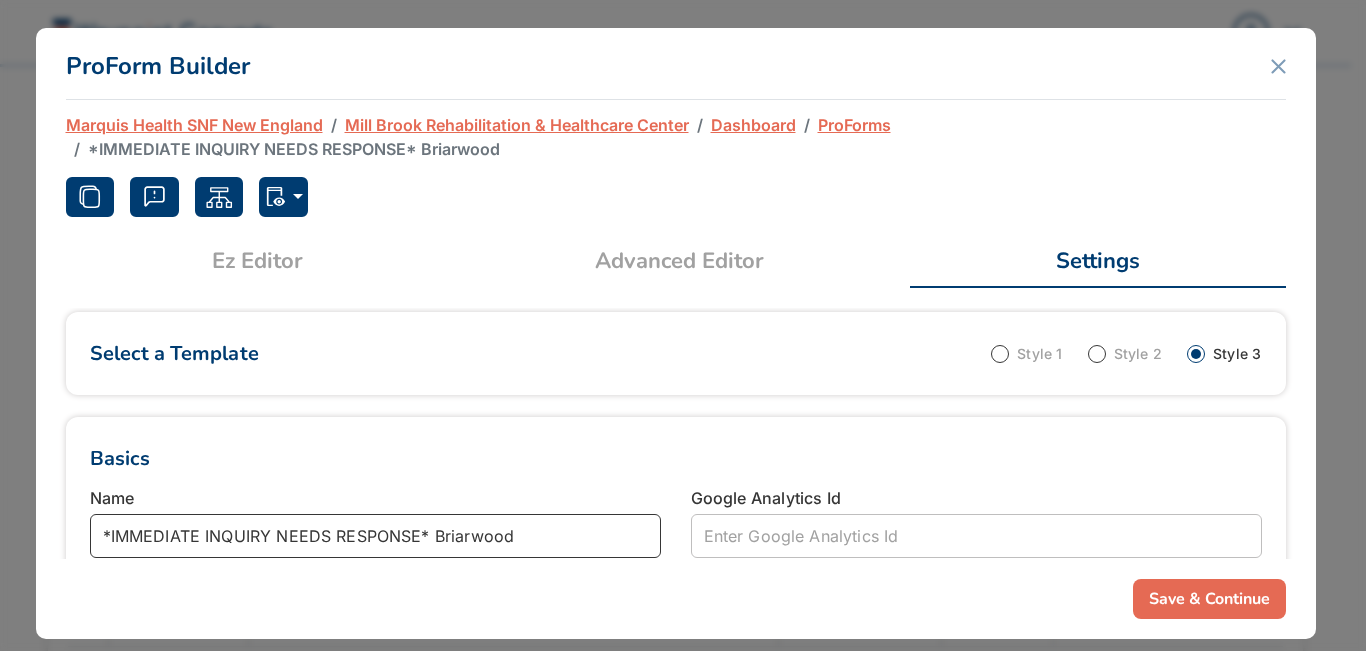 click on "*IMMEDIATE INQUIRY NEEDS RESPONSE* Briarwood" at bounding box center [375, 536] 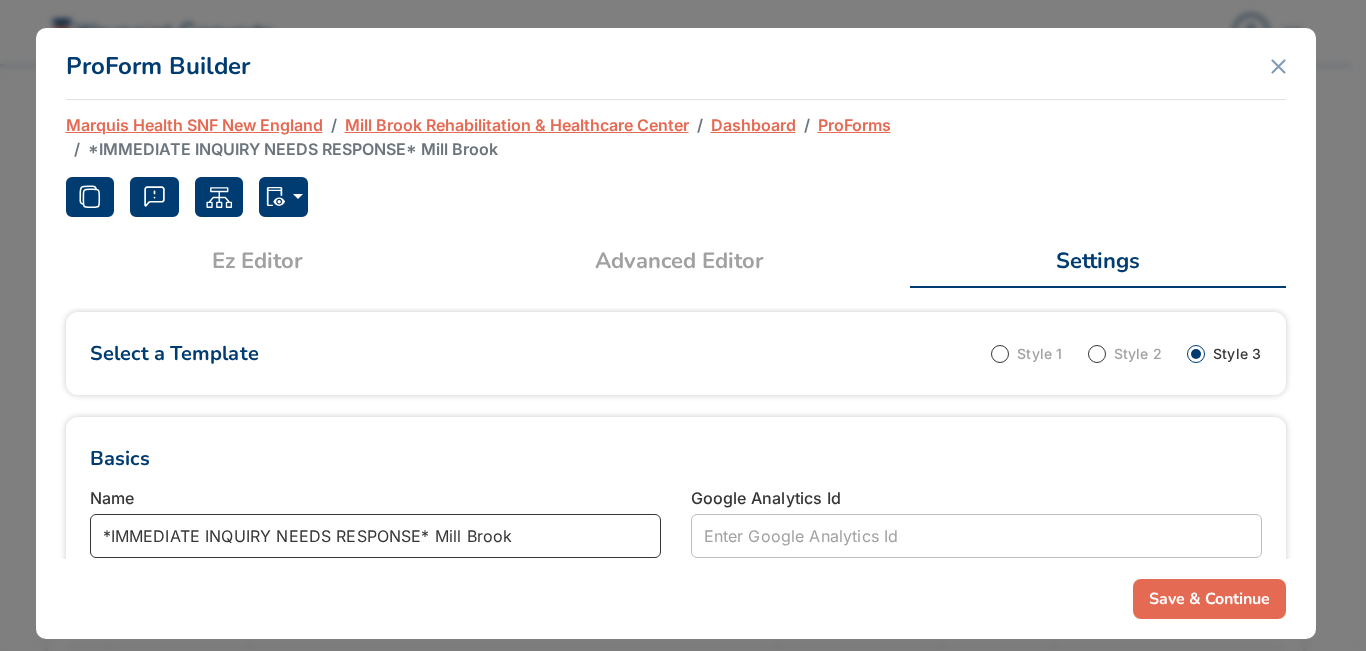 type on "*IMMEDIATE INQUIRY NEEDS RESPONSE* Mill Brook" 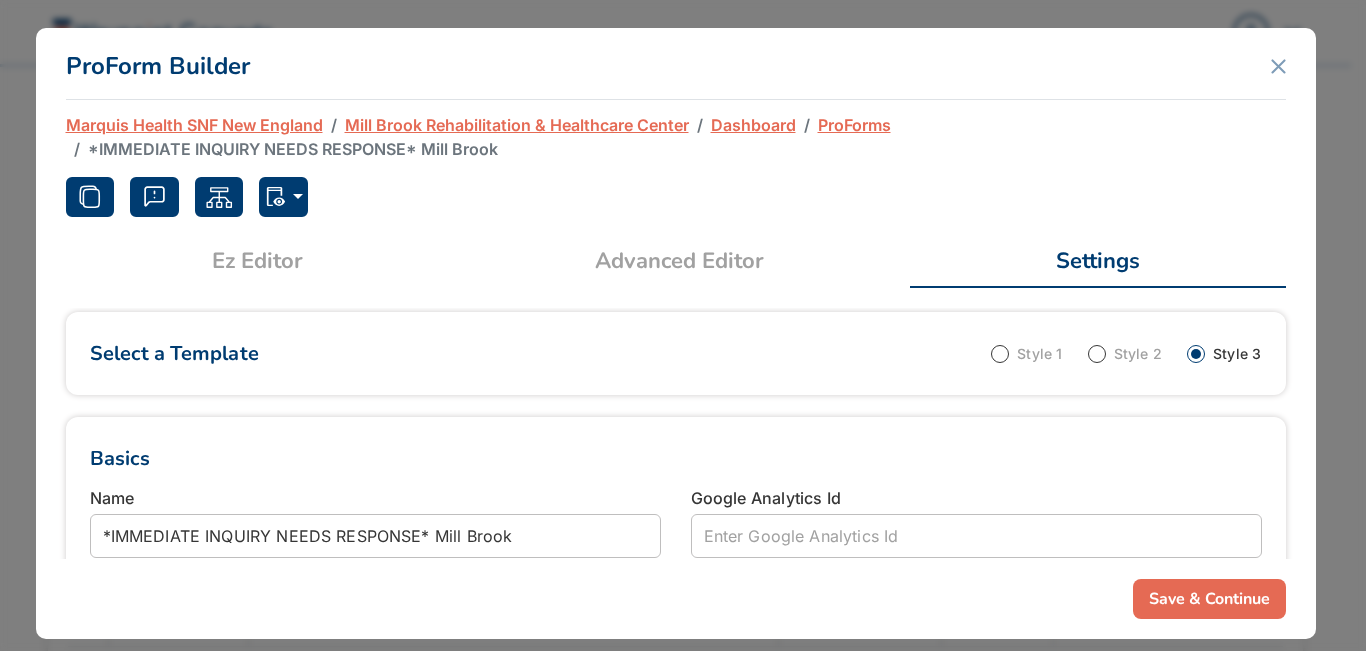 click on "Save & Continue" at bounding box center [1209, 599] 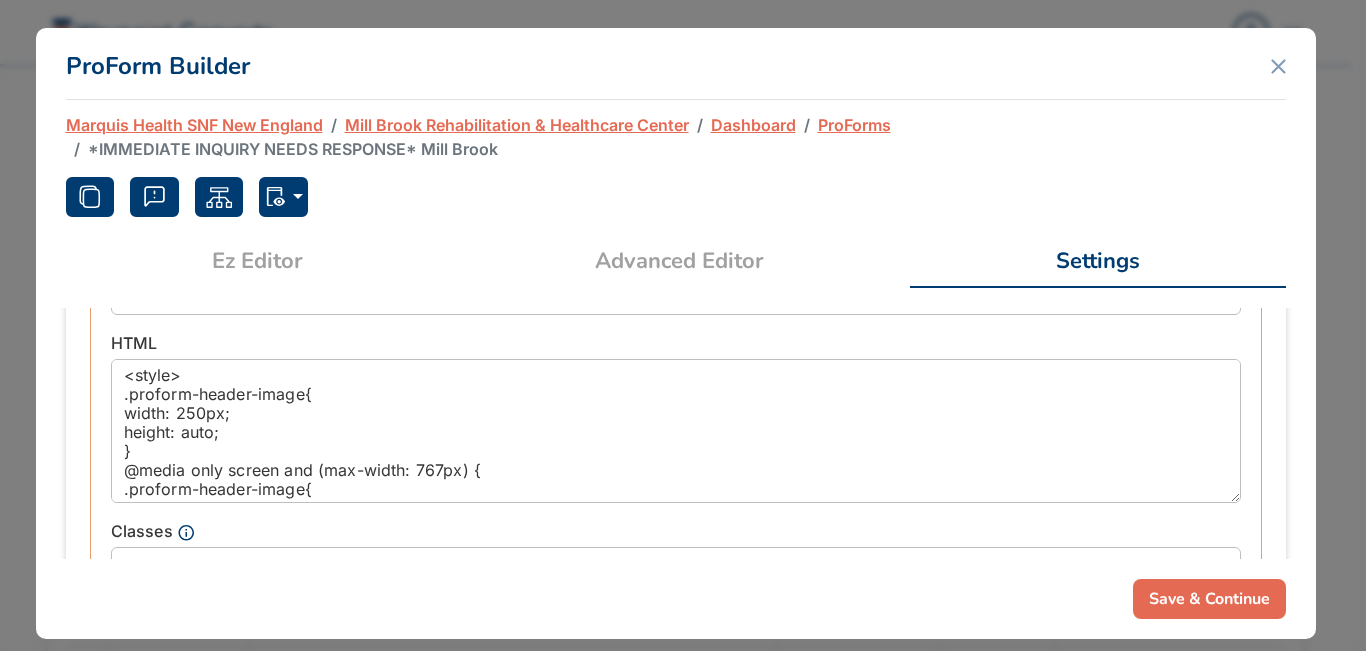scroll, scrollTop: 1000, scrollLeft: 0, axis: vertical 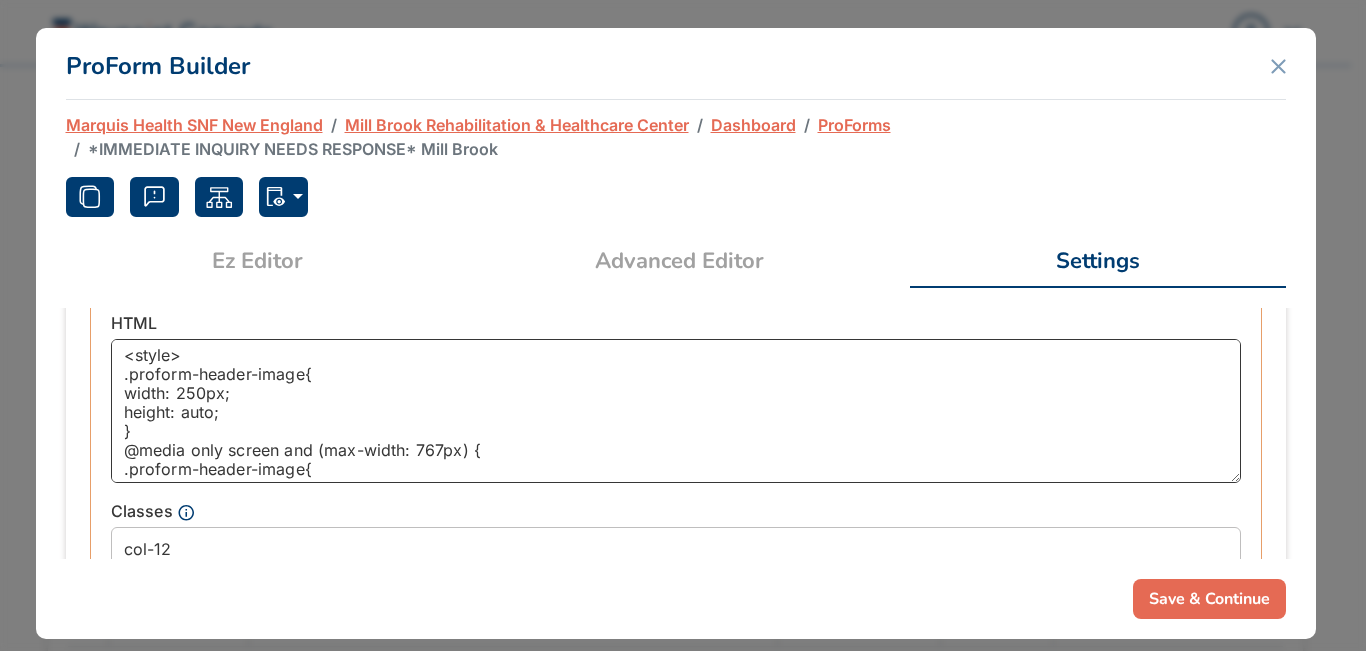 click on "<style>
.proform-header-image{
width: 250px;
height: auto;
}
@media only screen and (max-width: 767px) {
.proform-header-image{
width: 250px;
height: auto;
}
}
@media only screen and (max-width: 250px) {
.proform-header-image{
width: 100%;
height: auto;
}
}
</style>
<img src="https://d1esck3qxnvgtp.cloudfront.net/media/4976d5e6-eb04-4611-8ed8-7ff56500c786.png" class="proform-header-image" hspace="0" vspace="0">" at bounding box center [676, 411] 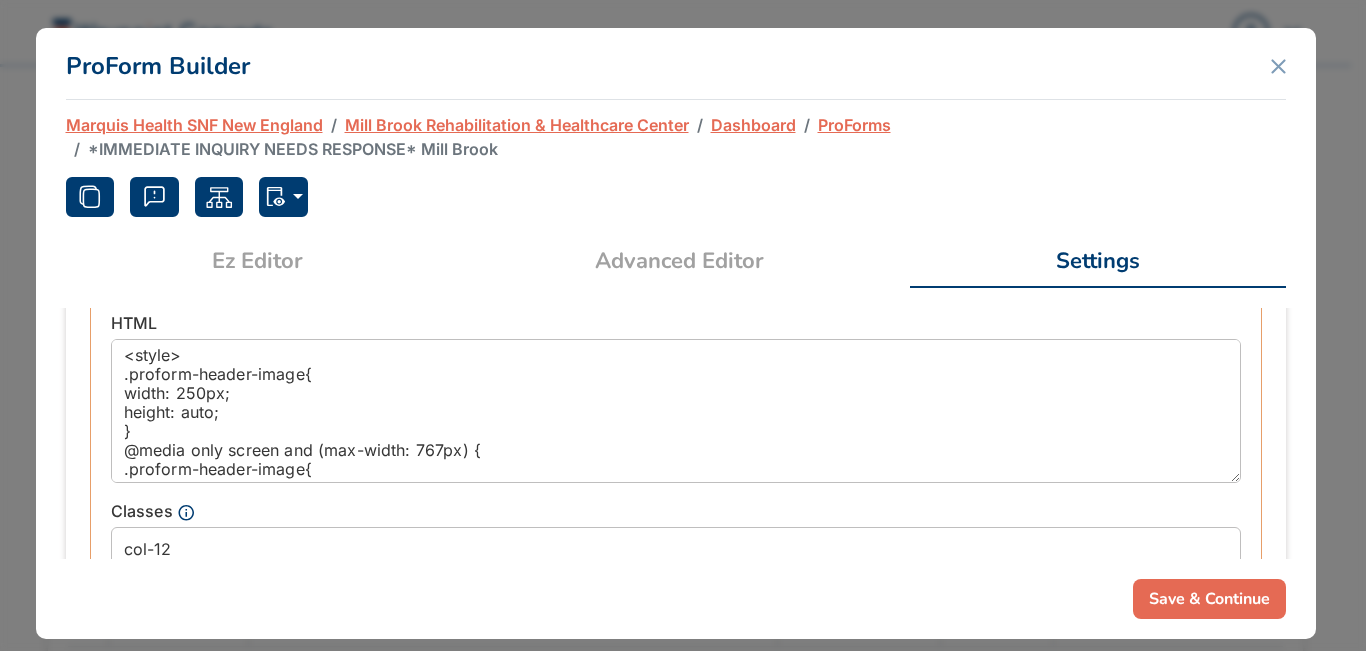 click on "ProForm Builder" at bounding box center (676, 64) 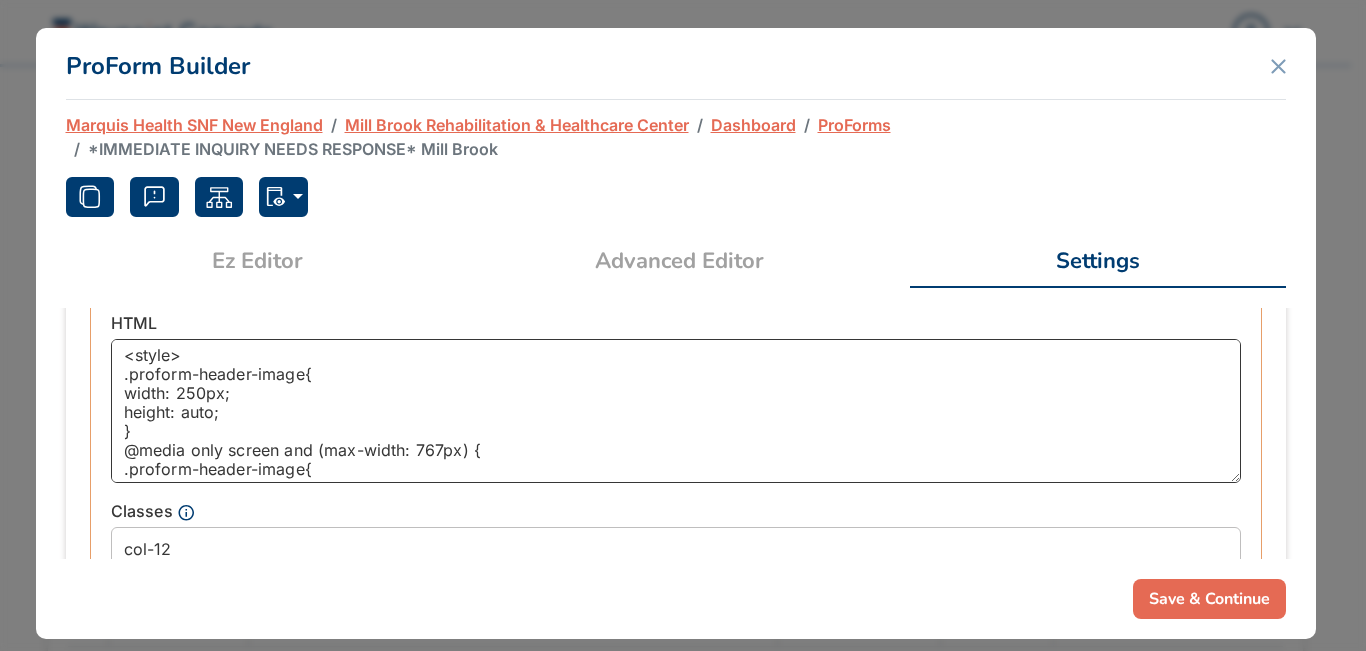 click on "<style>
.proform-header-image{
width: 250px;
height: auto;
}
@media only screen and (max-width: 767px) {
.proform-header-image{
width: 250px;
height: auto;
}
}
@media only screen and (max-width: 250px) {
.proform-header-image{
width: 100%;
height: auto;
}
}
</style>
<img src="https://d1esck3qxnvgtp.cloudfront.net/media/4976d5e6-eb04-4611-8ed8-7ff56500c786.png" class="proform-header-image" hspace="0" vspace="0">" at bounding box center (676, 411) 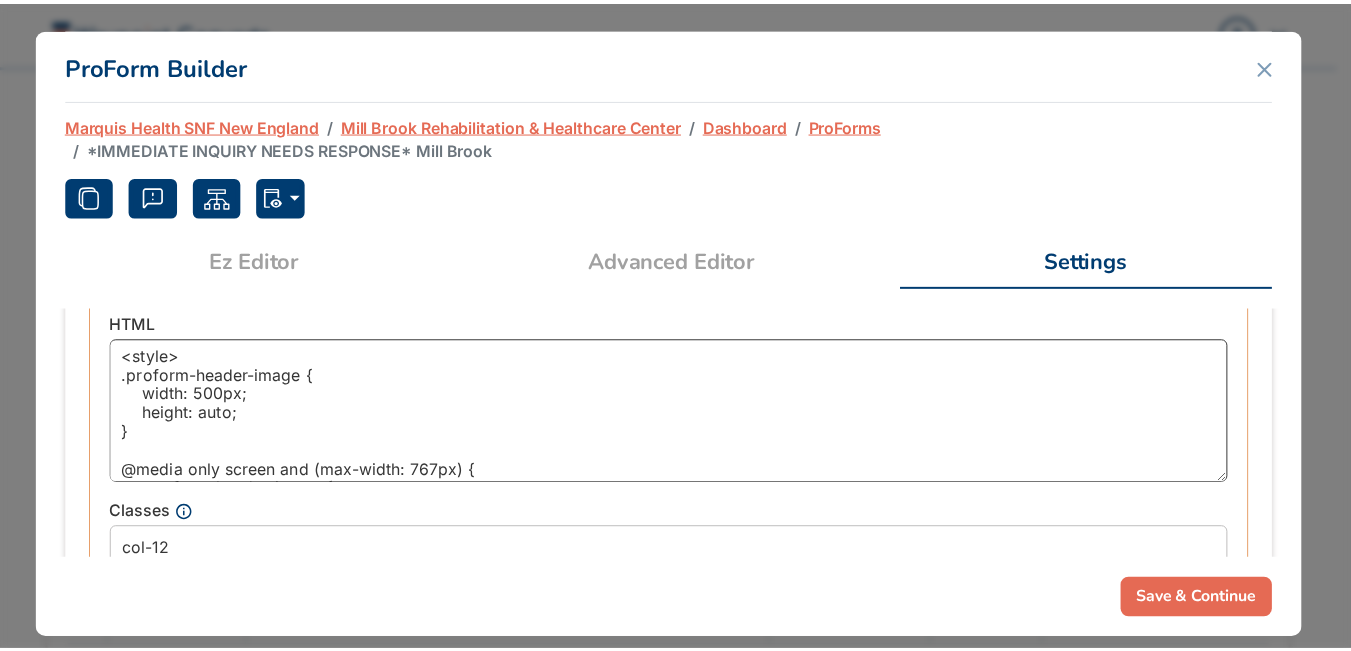scroll, scrollTop: 378, scrollLeft: 0, axis: vertical 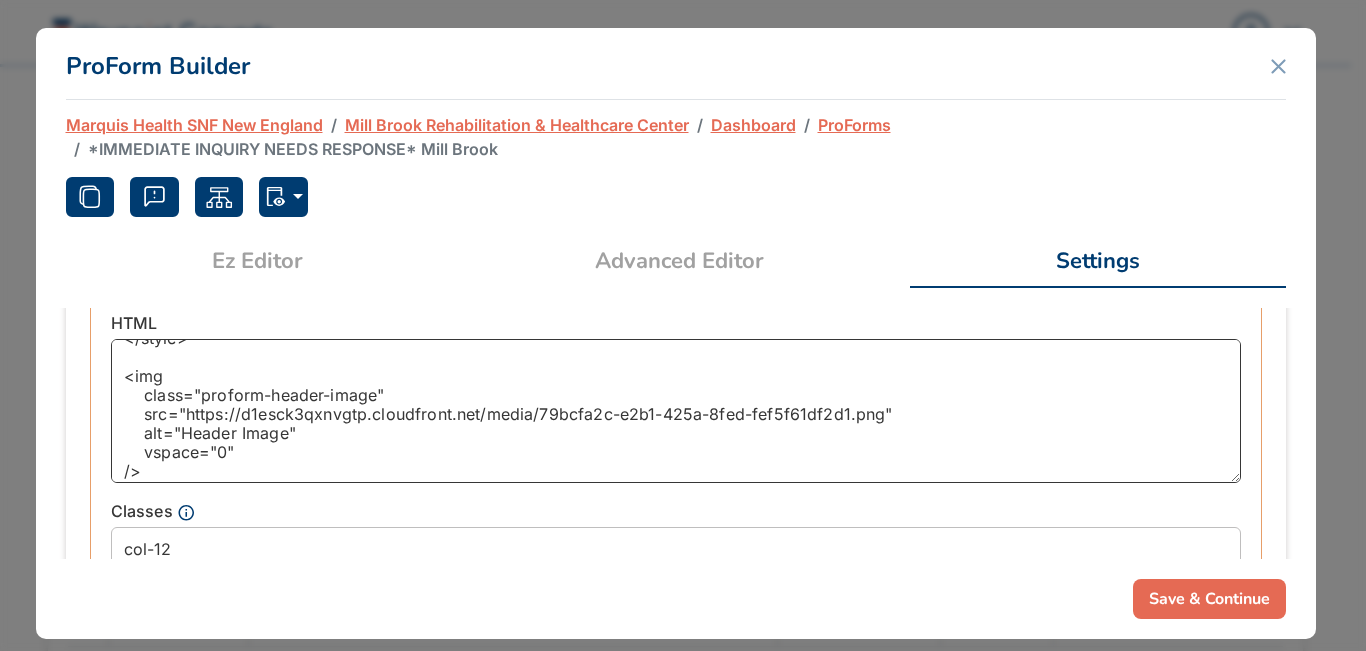 drag, startPoint x: 184, startPoint y: 411, endPoint x: 875, endPoint y: 416, distance: 691.01807 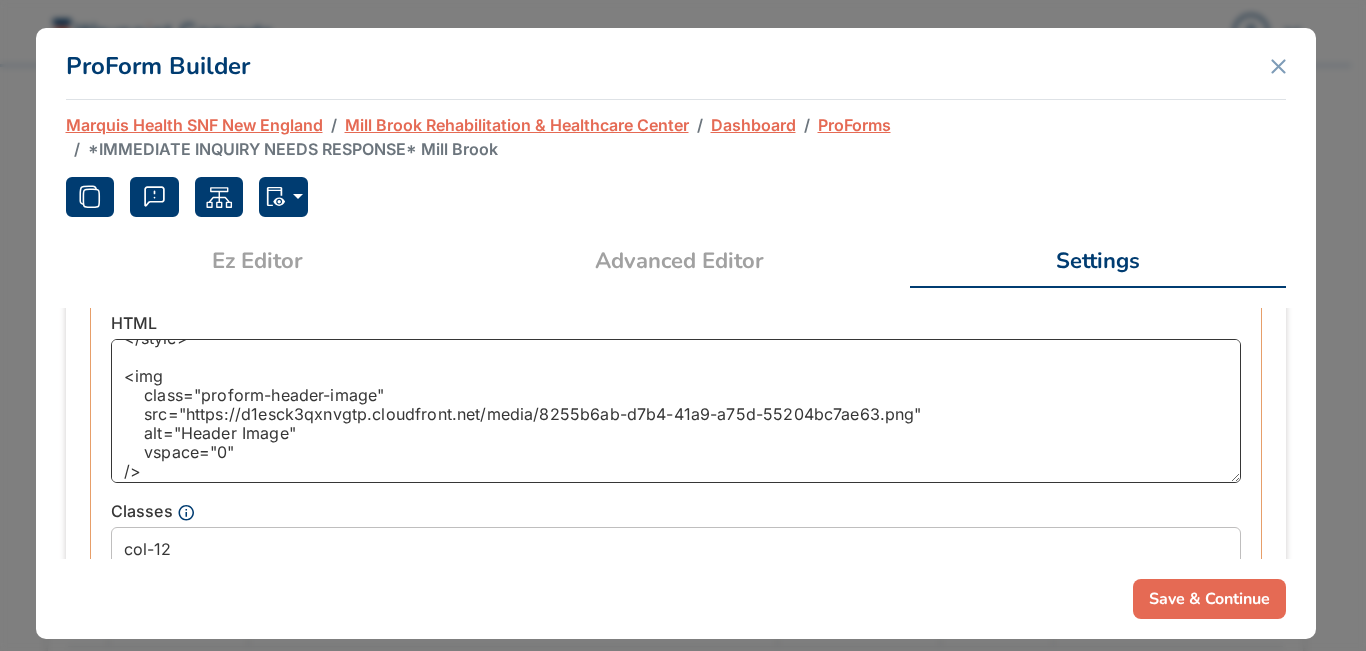 type on "<style>
.proform-header-image {
width: 500px;
height: auto;
}
@media only screen and (max-width: 767px) {
.proform-header-image {
width: 250px;
height: auto;
}
}
@media only screen and (max-width: 250px) {
.proform-header-image {
width: 100%;
height: auto;
}
}
</style>
<img
class="proform-header-image"
src="https://d1esck3qxnvgtp.cloudfront.net/media/8255b6ab-d7b4-41a9-a75d-55204bc7ae63.png"
alt="Header Image"
vspace="0"
/>" 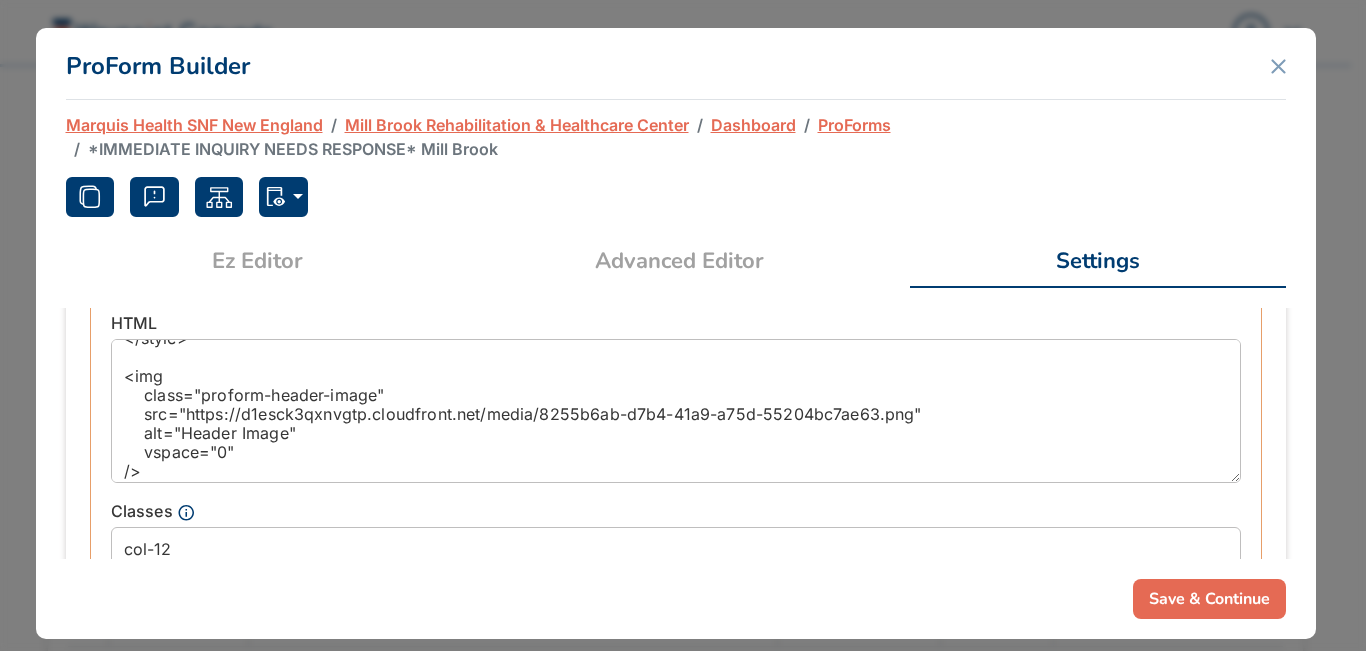 click on "Save & Continue" at bounding box center (1209, 599) 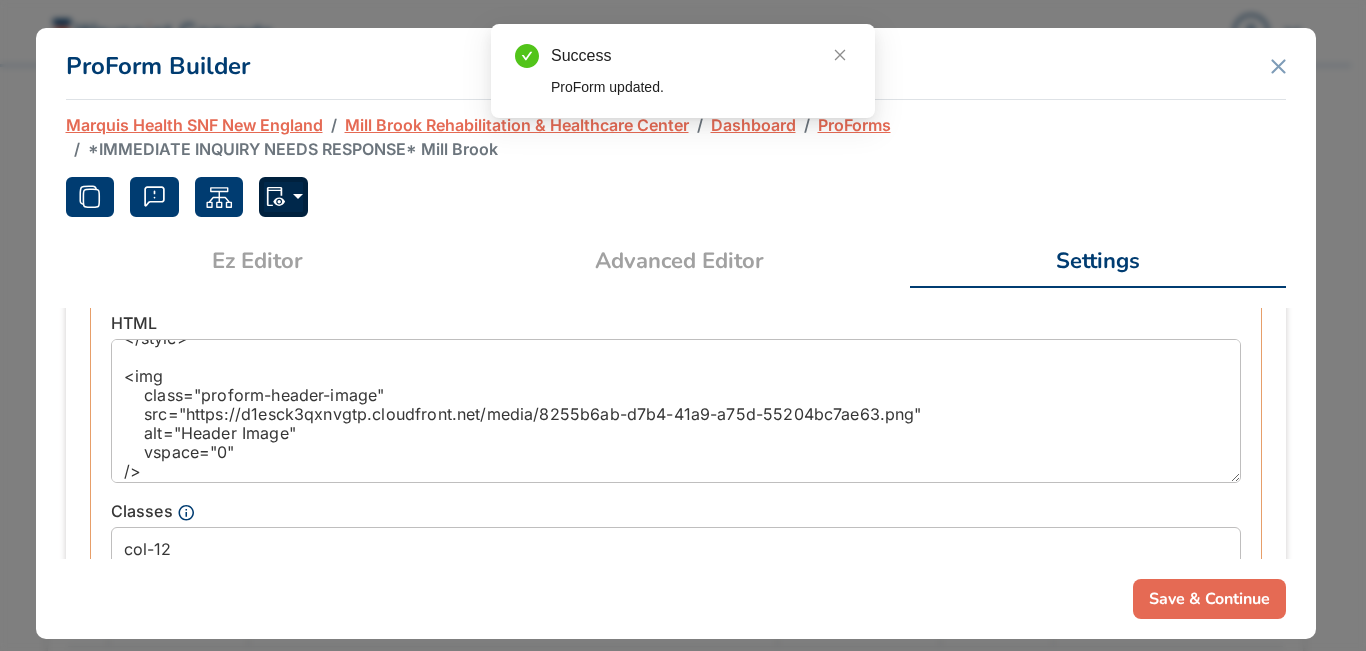 click at bounding box center [283, 197] 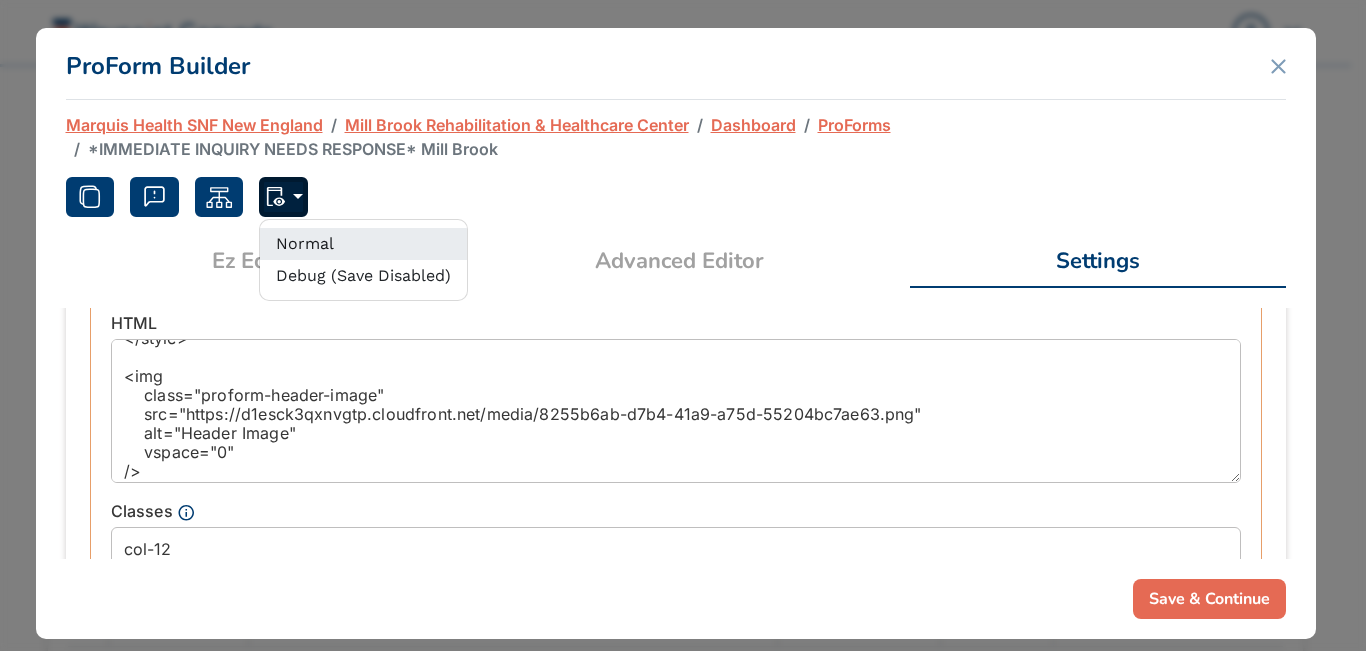 click on "Normal" at bounding box center (363, 244) 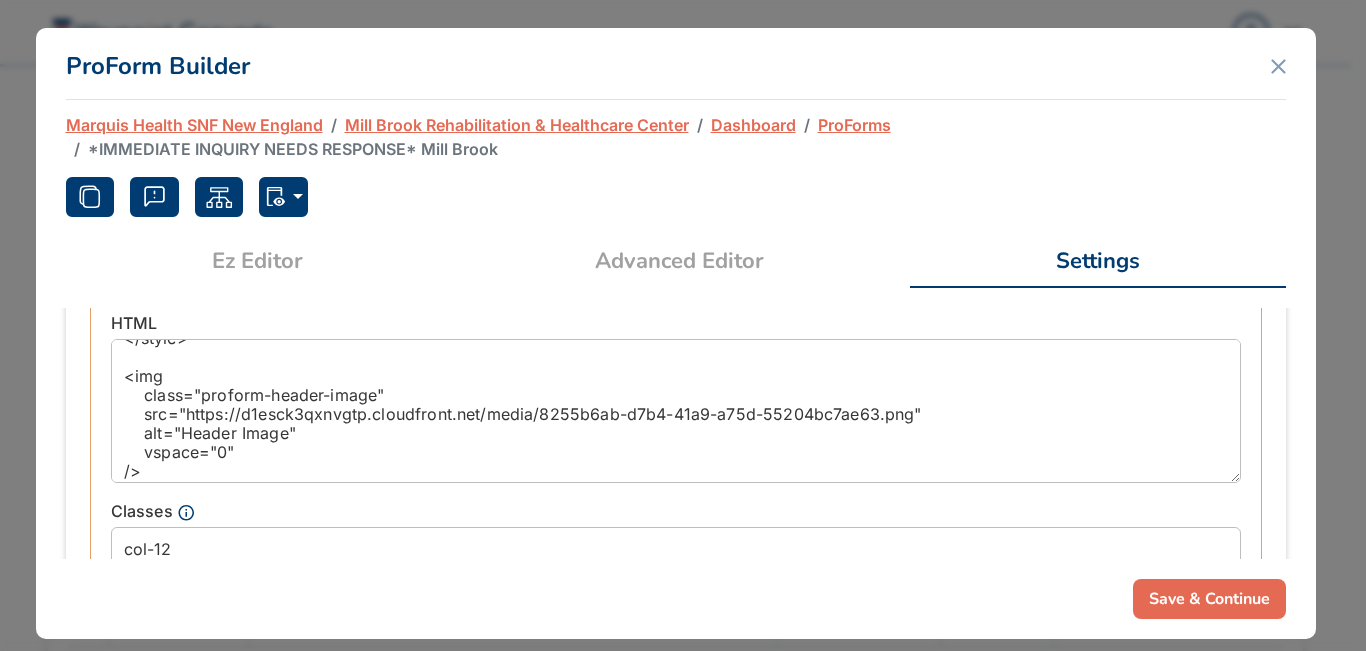 click on "Save & Continue" at bounding box center [1209, 599] 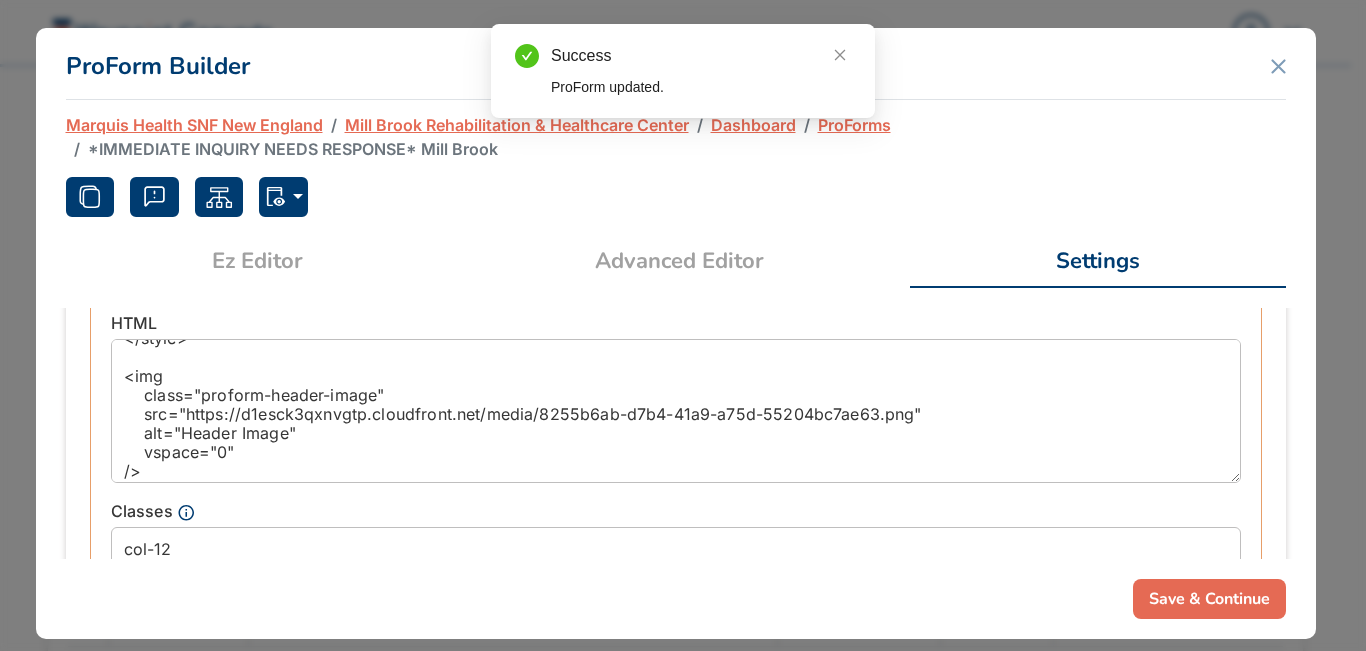 click on "ProForm Builder" at bounding box center (676, 64) 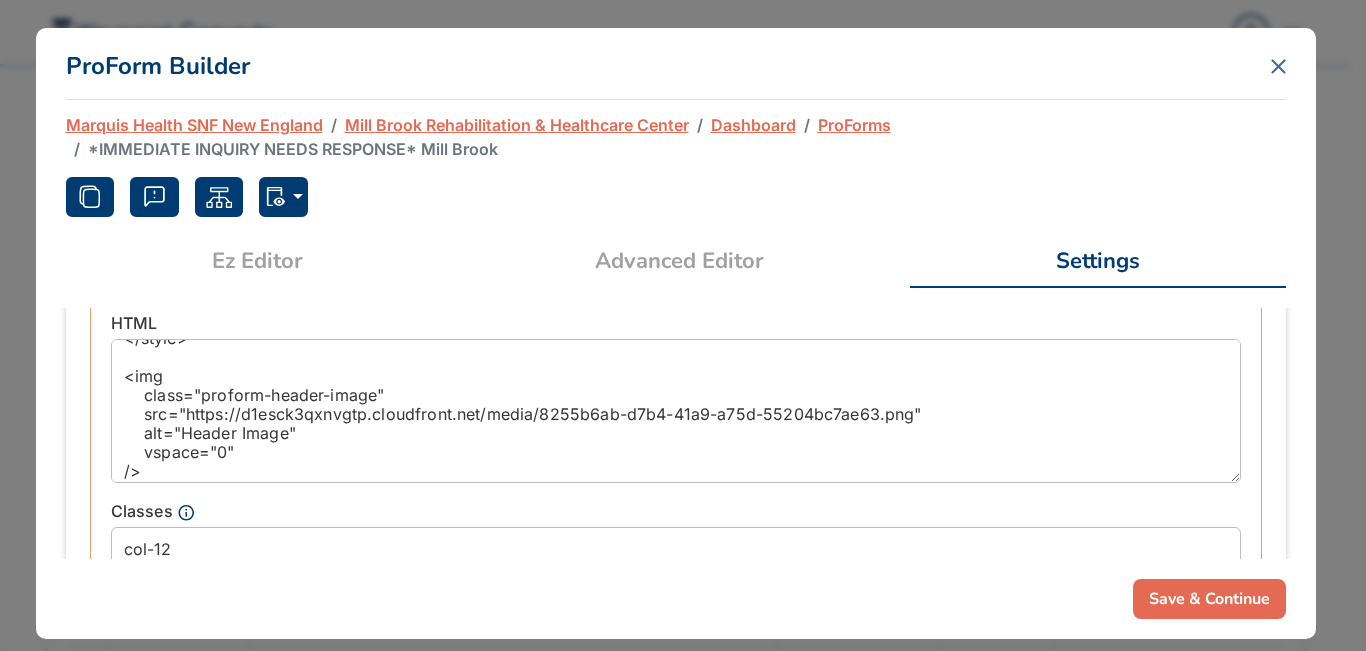 click 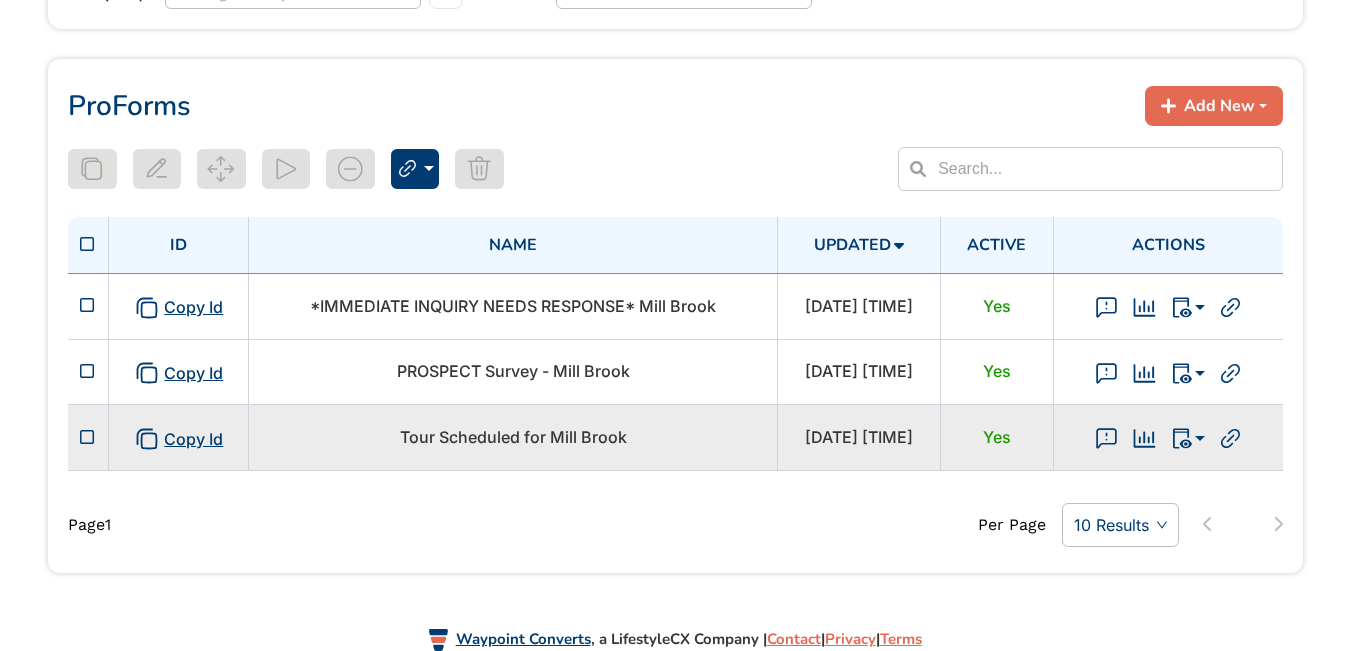 scroll, scrollTop: 210, scrollLeft: 0, axis: vertical 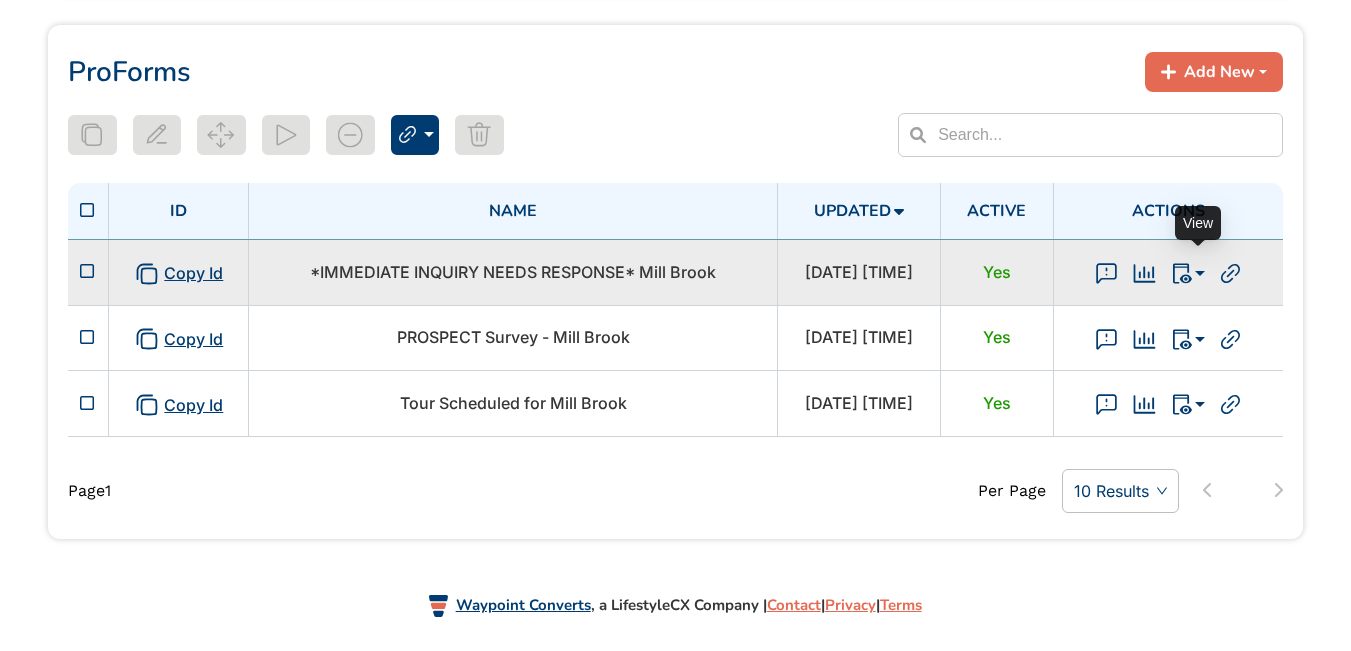 click 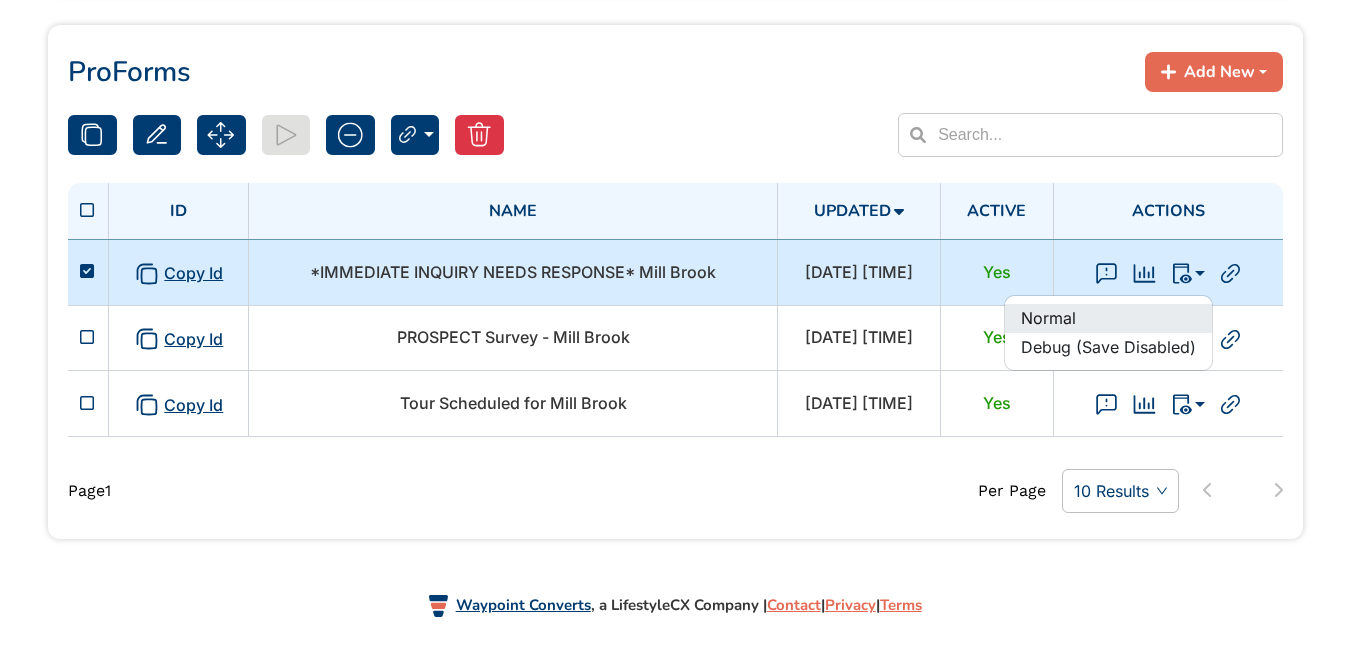 click on "Normal" at bounding box center (1108, 318) 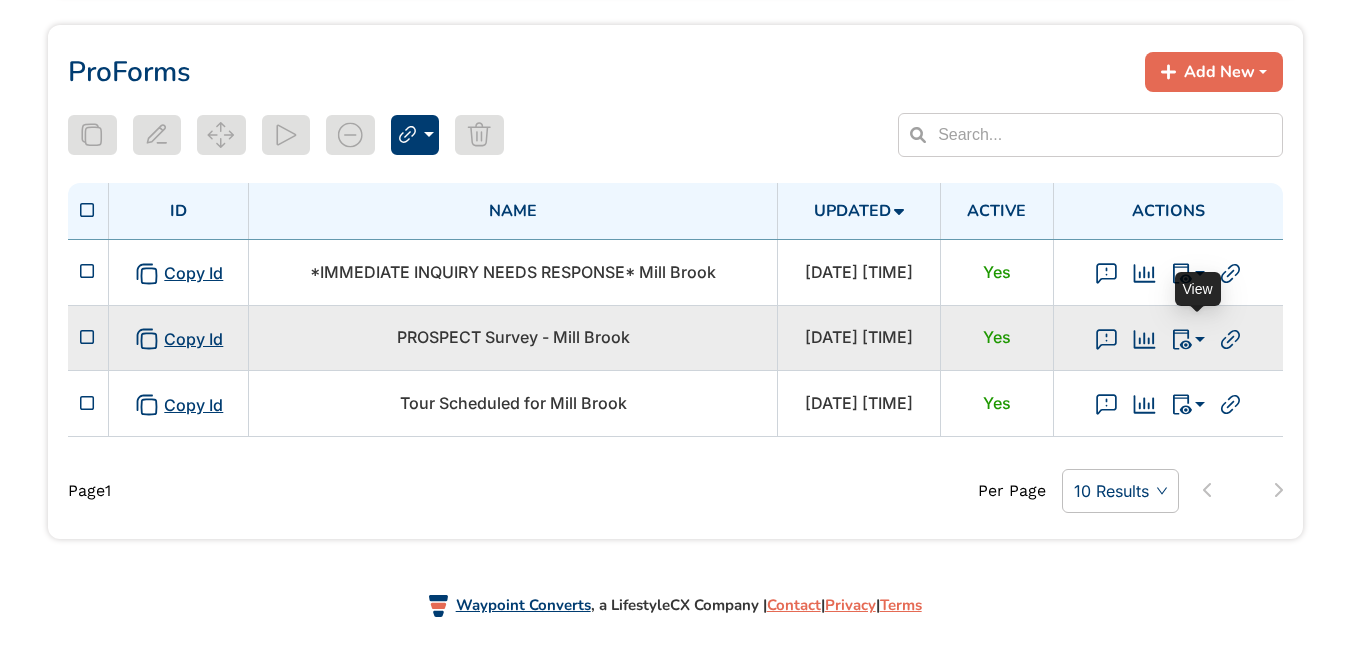 click 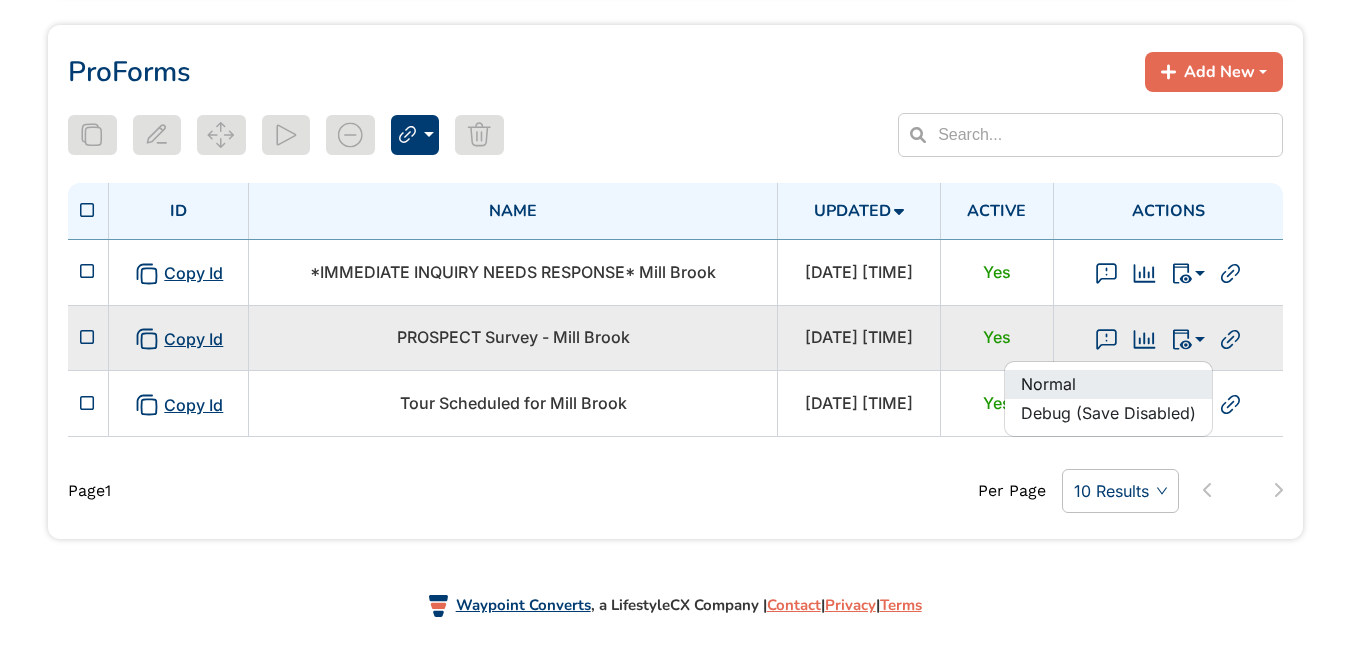 click on "Normal" at bounding box center (1108, 384) 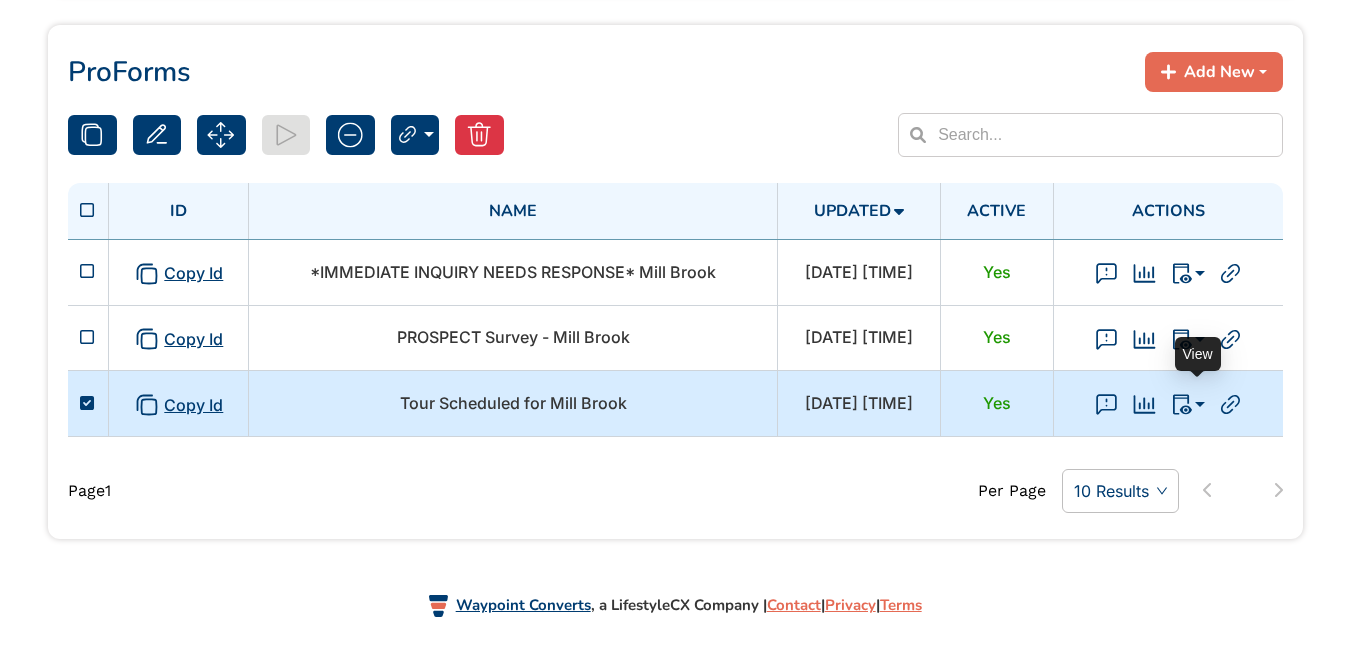 click 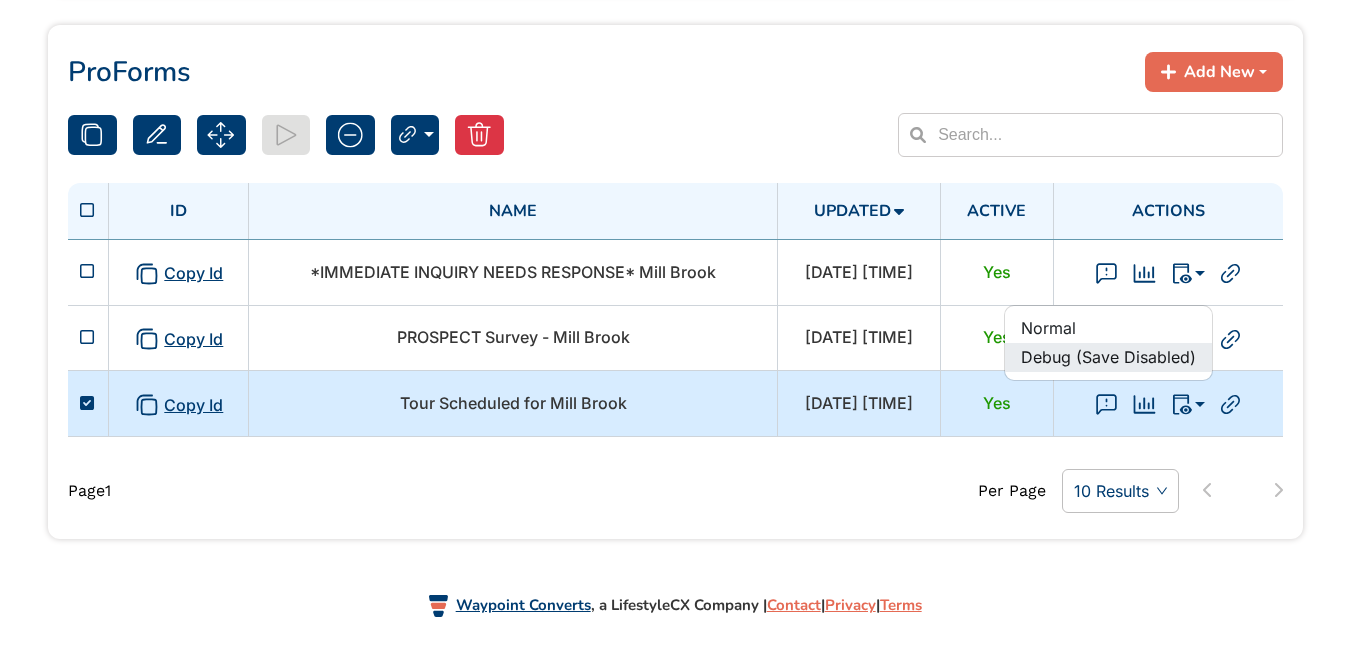 click on "Debug (Save Disabled)" at bounding box center [1108, 357] 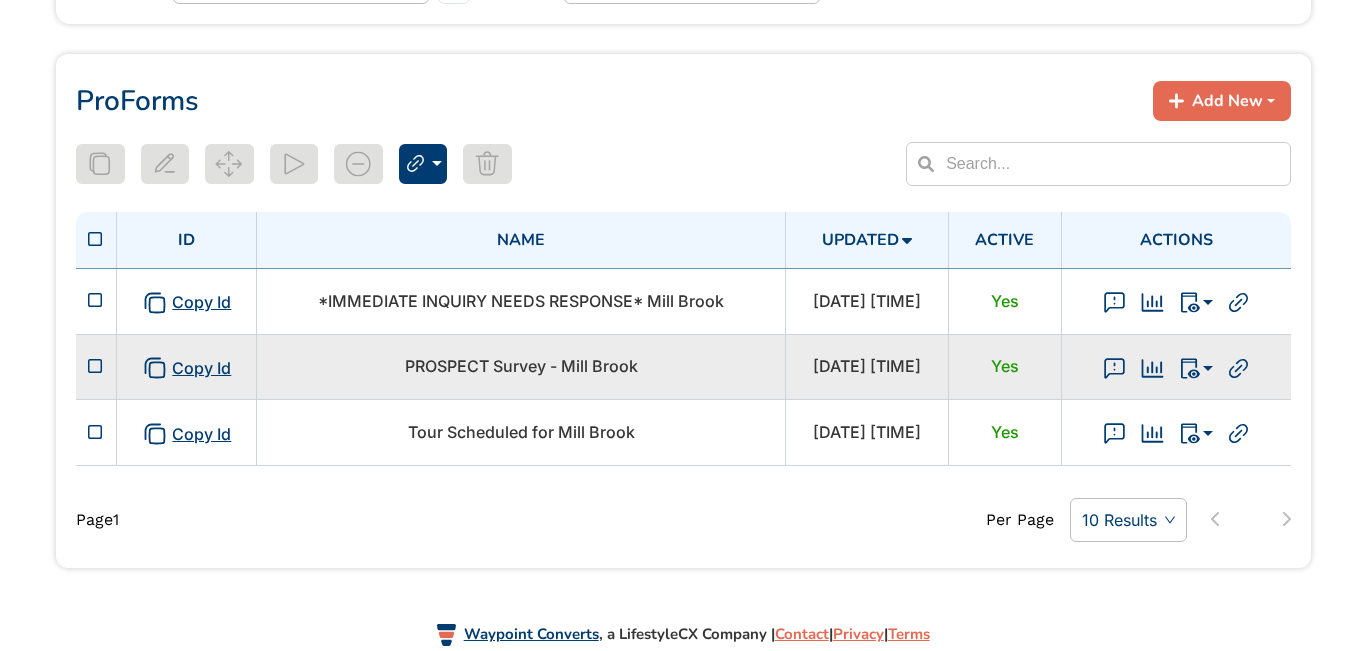 scroll, scrollTop: 210, scrollLeft: 0, axis: vertical 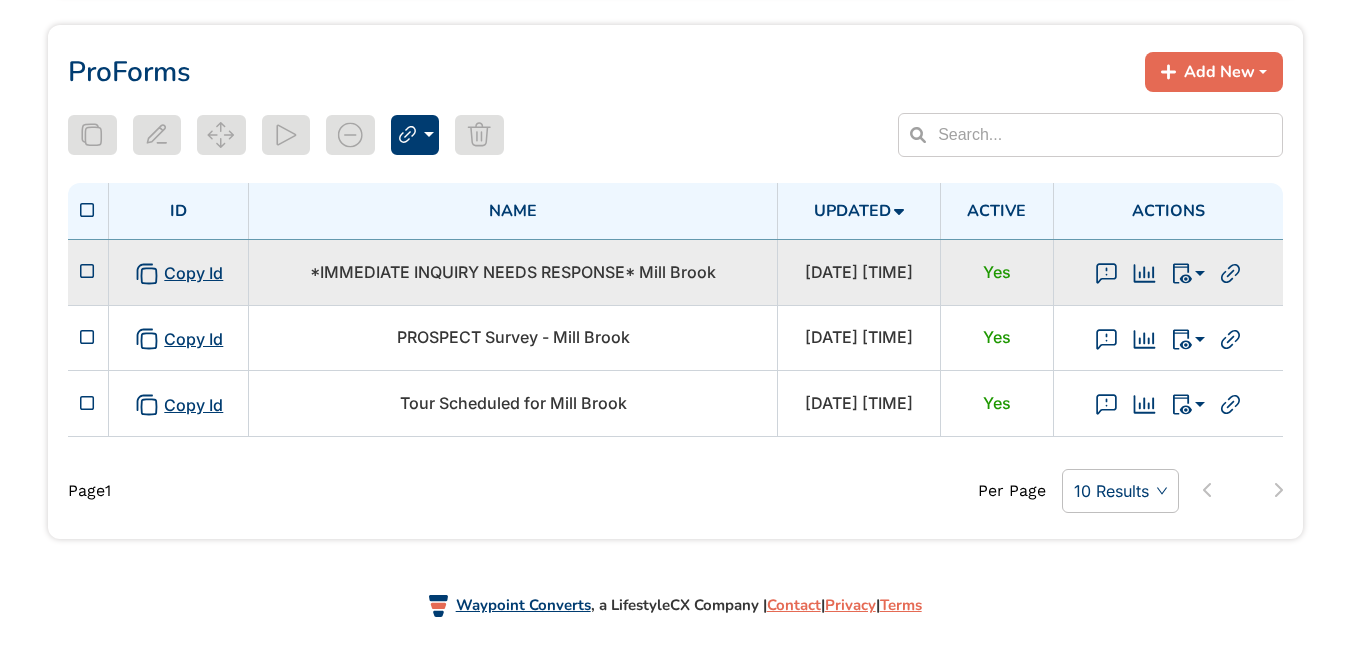 click on "*IMMEDIATE INQUIRY NEEDS RESPONSE* Mill Brook" at bounding box center [513, 272] 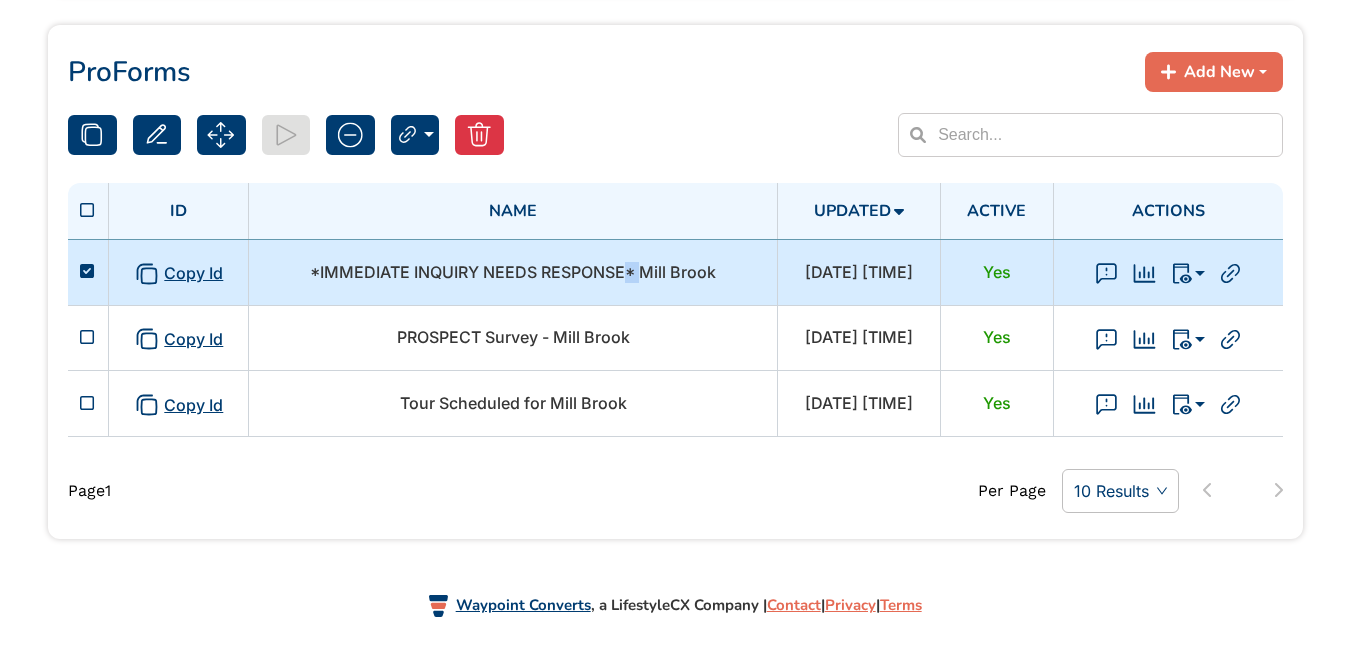 click on "*IMMEDIATE INQUIRY NEEDS RESPONSE* Mill Brook" at bounding box center (513, 272) 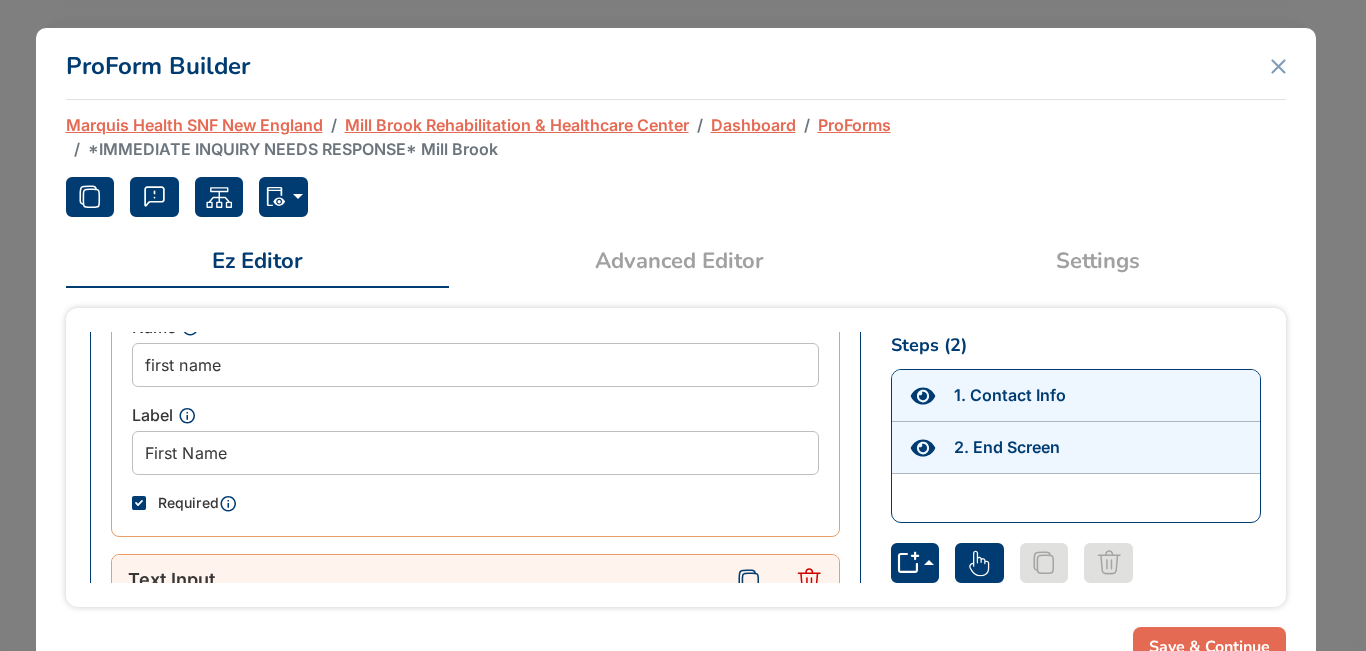 scroll, scrollTop: 500, scrollLeft: 0, axis: vertical 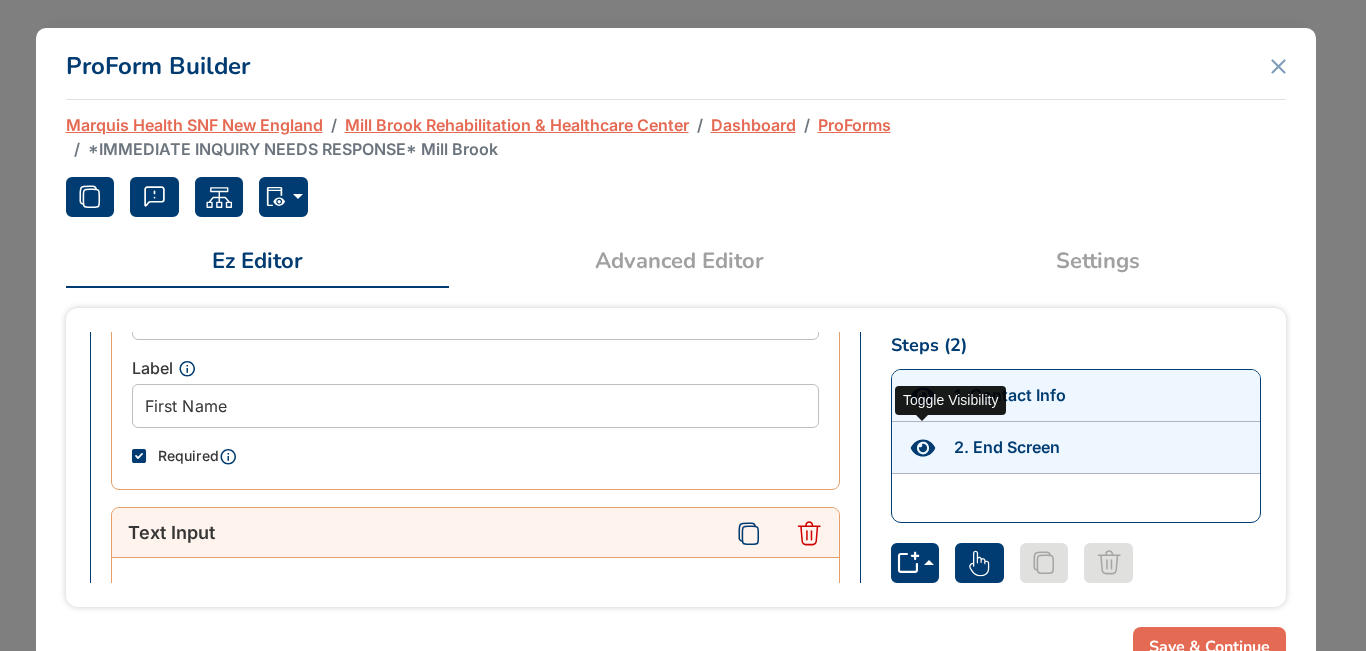 click 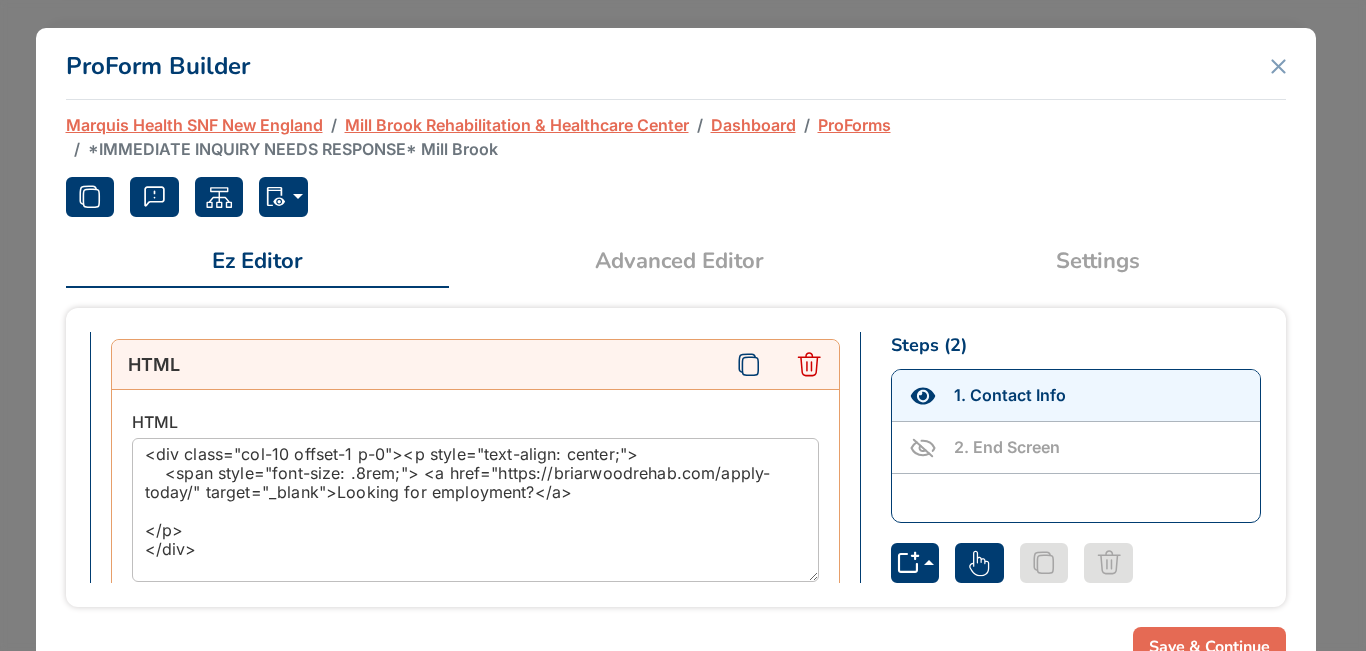 scroll, scrollTop: 1751, scrollLeft: 0, axis: vertical 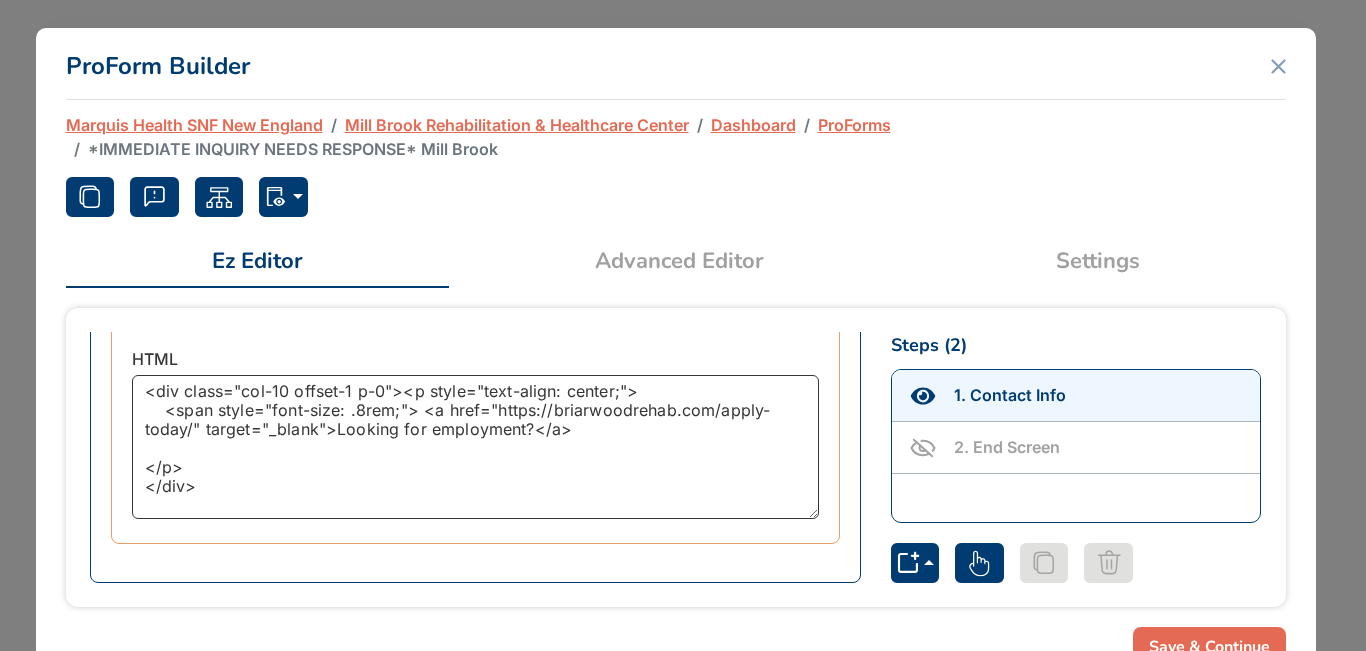 drag, startPoint x: 642, startPoint y: 407, endPoint x: 147, endPoint y: 408, distance: 495.001 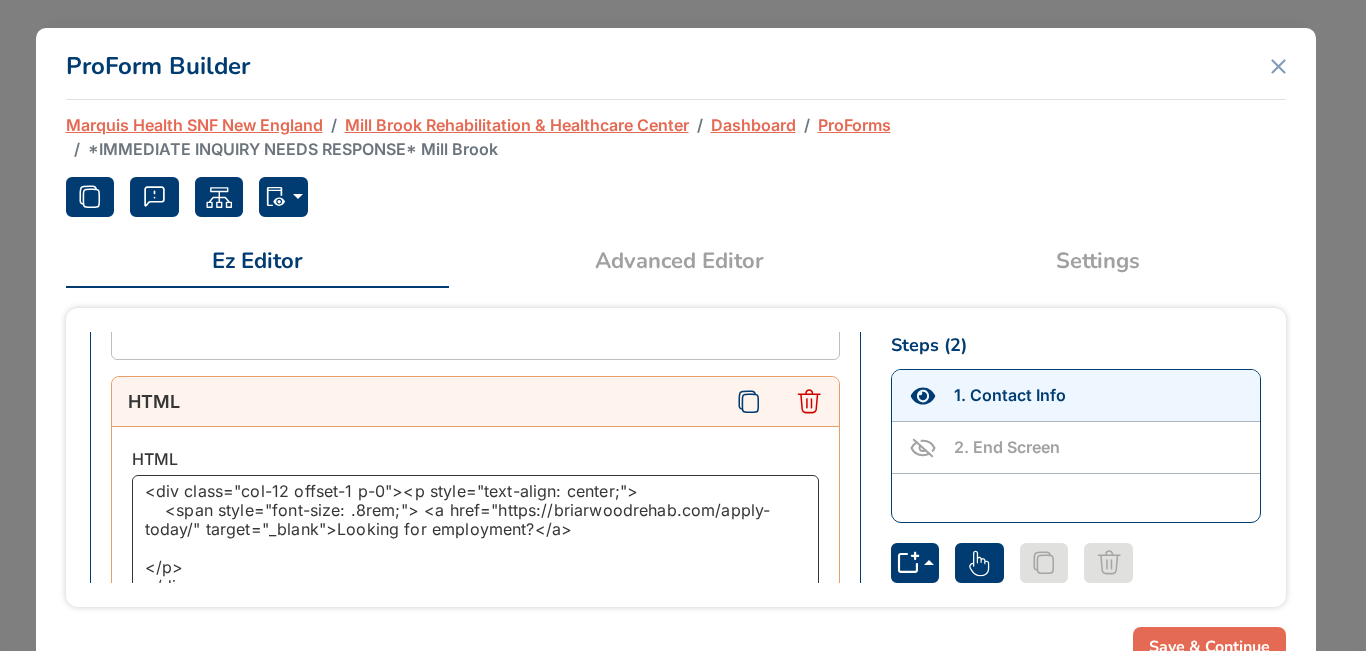 scroll, scrollTop: 1751, scrollLeft: 0, axis: vertical 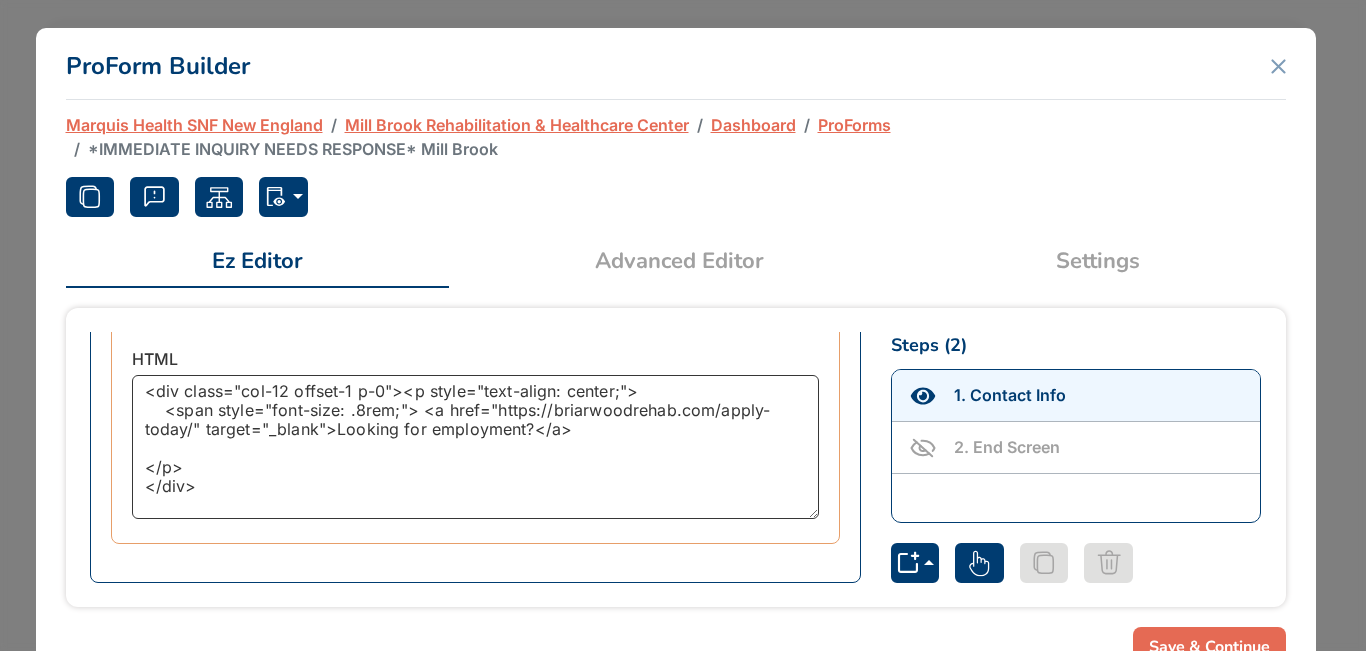 type on "<div class="col-12 offset-1 p-0"><p style="text-align: center;">
<span style="font-size: .8rem;"> <a href="https://briarwoodrehab.com/apply-today/" target="_blank">Looking for employment?</a>
</p>
</div>" 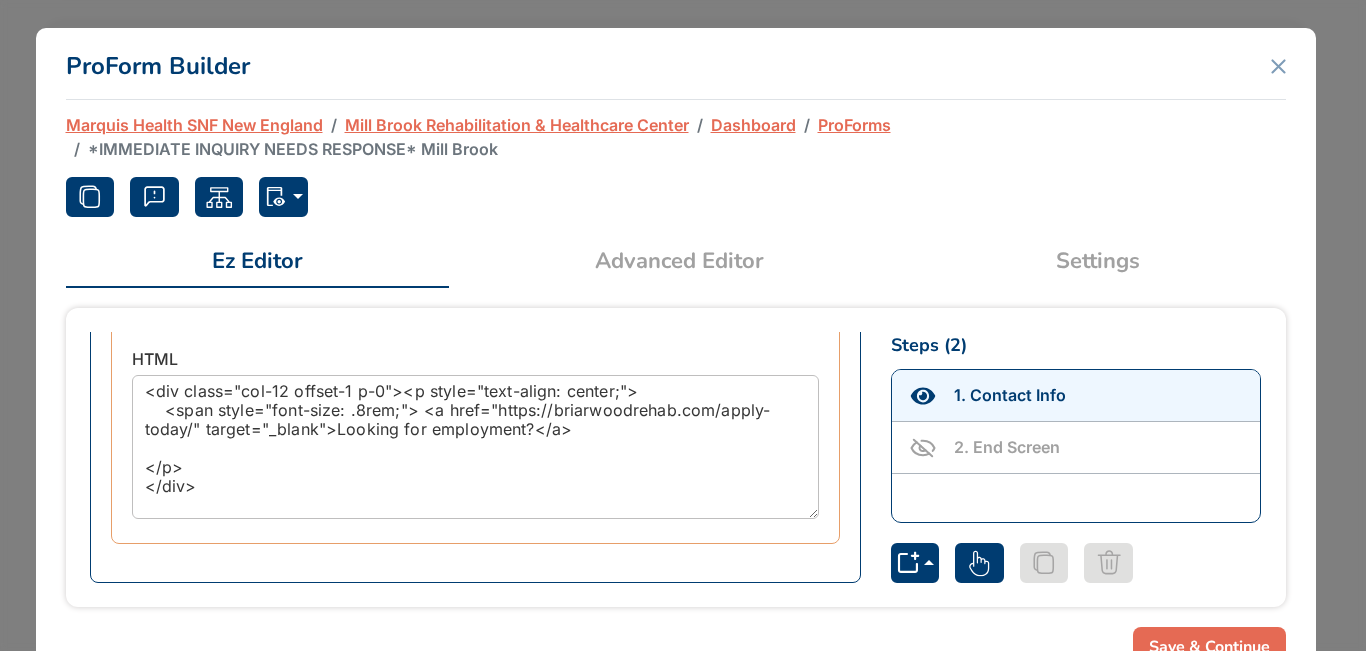 click on "Save & Continue" at bounding box center (1209, 647) 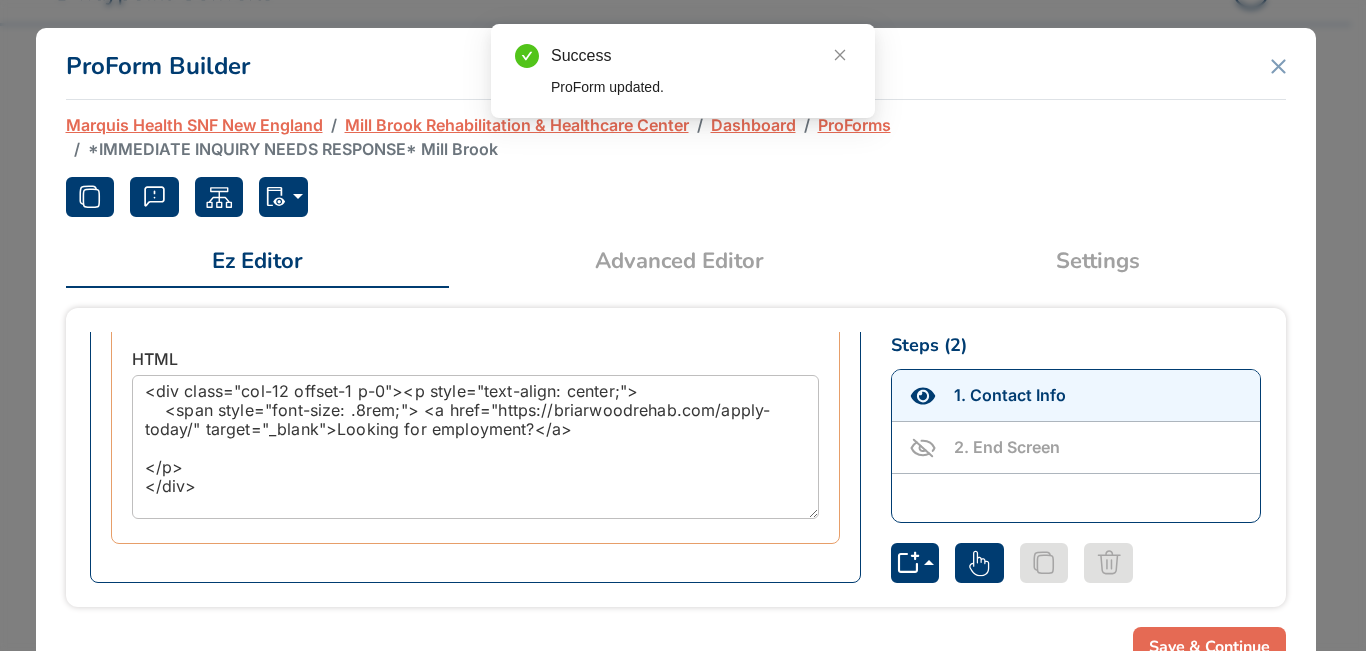 scroll, scrollTop: 210, scrollLeft: 0, axis: vertical 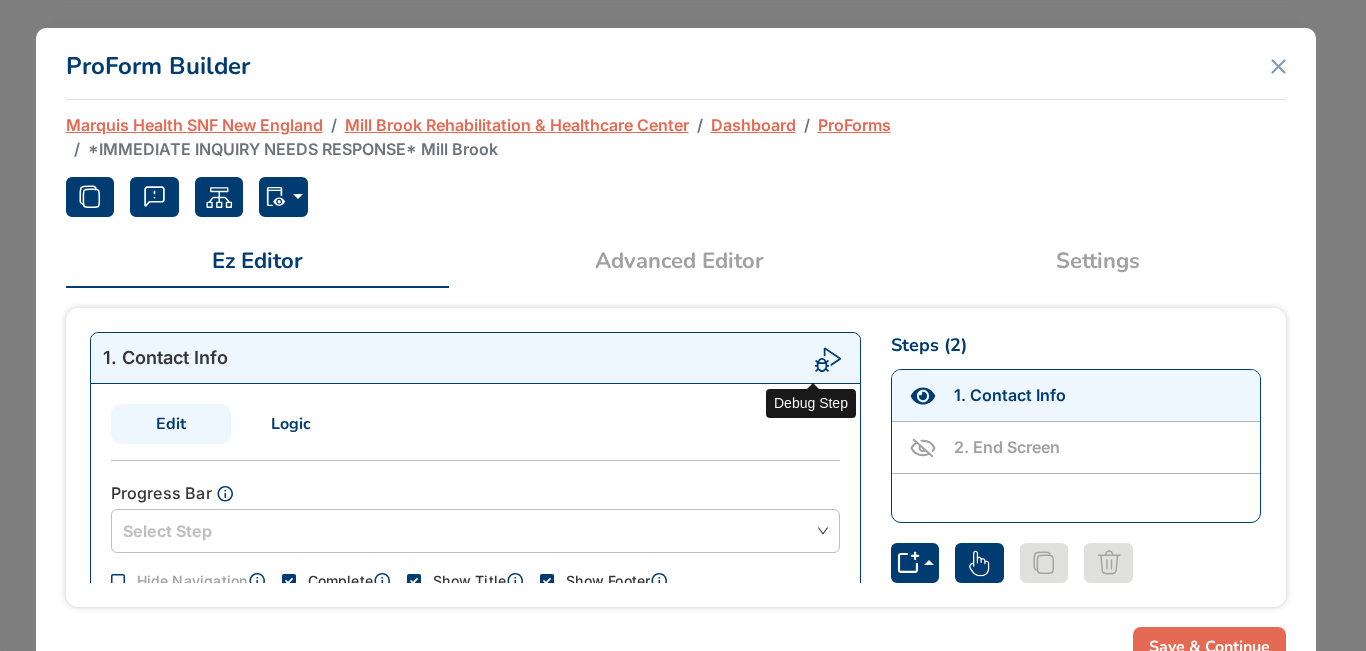 click at bounding box center [829, 358] 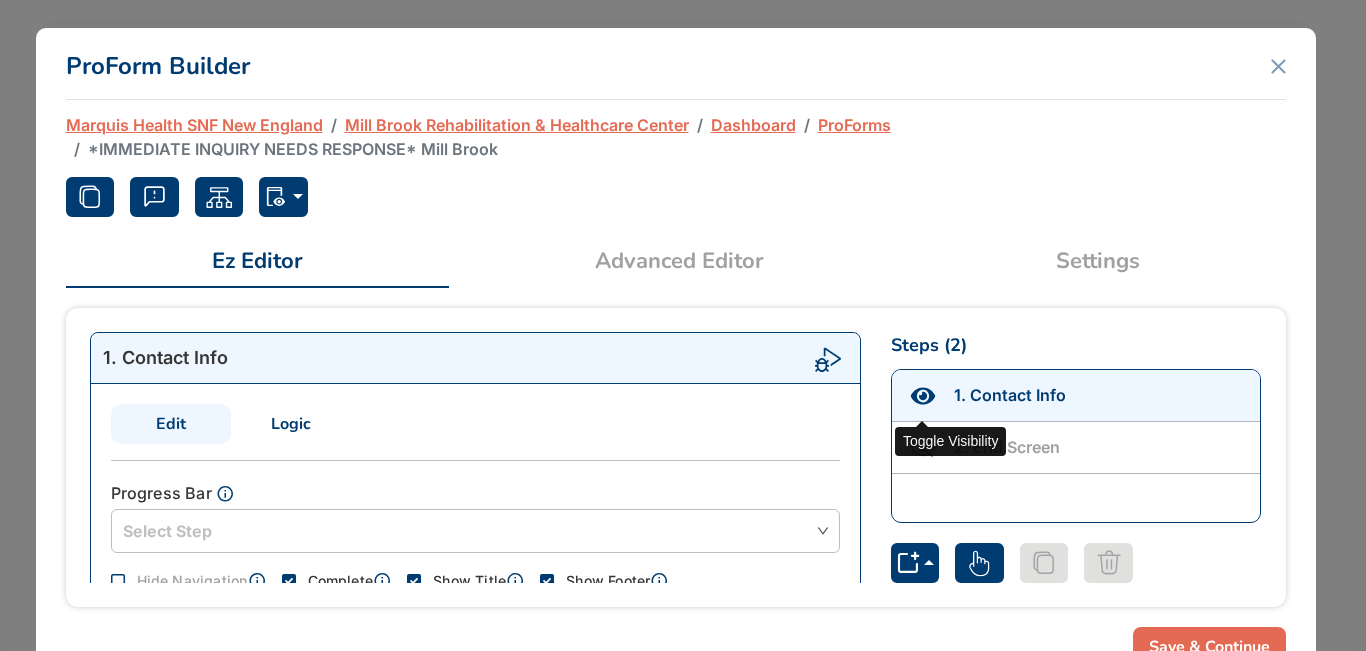 click 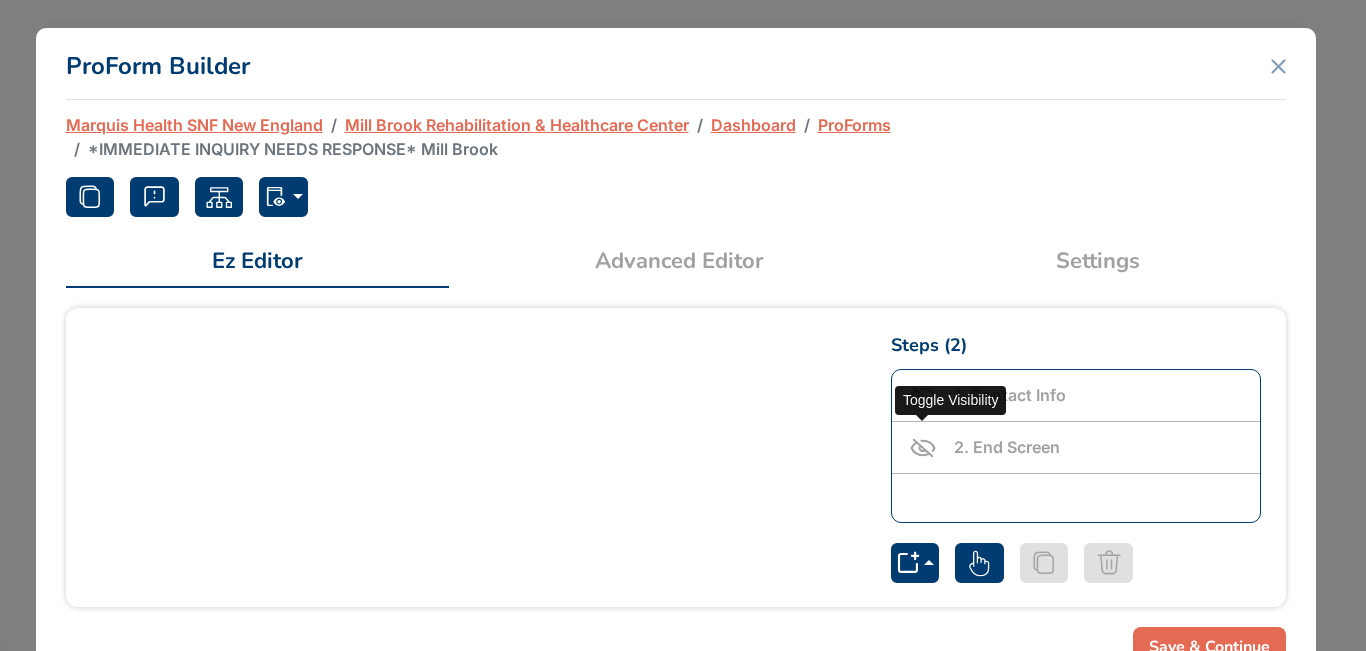 click 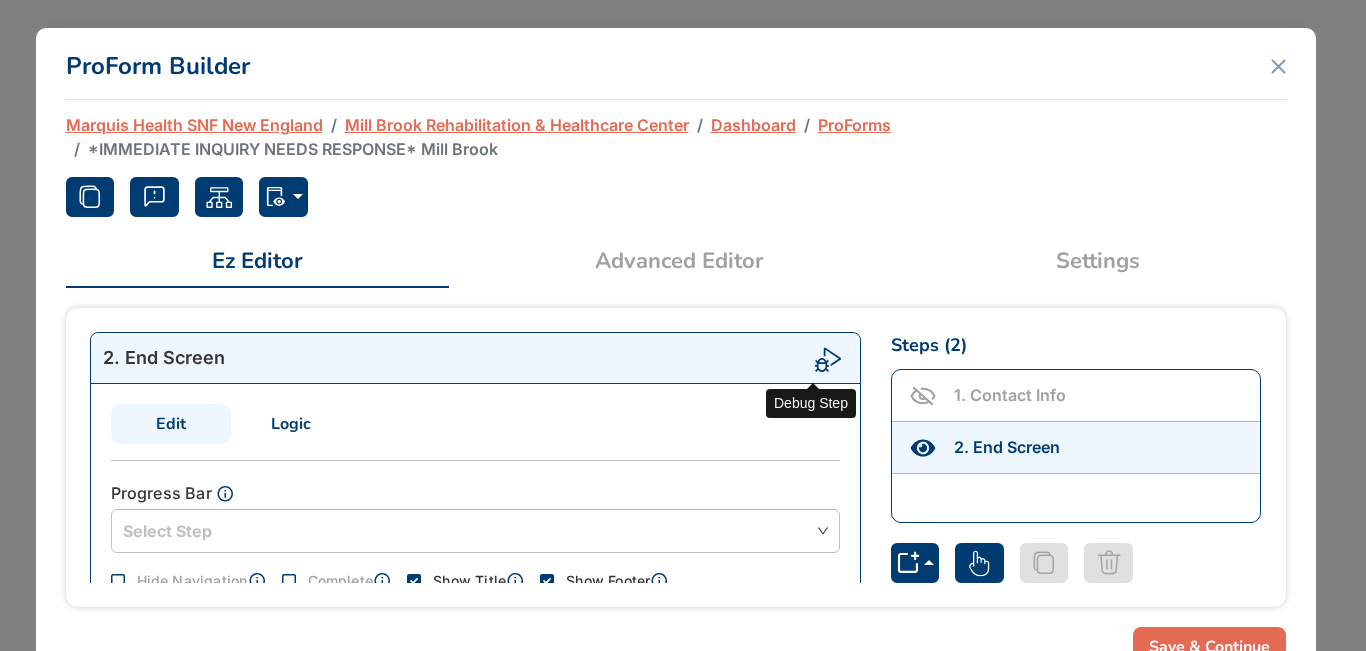 click 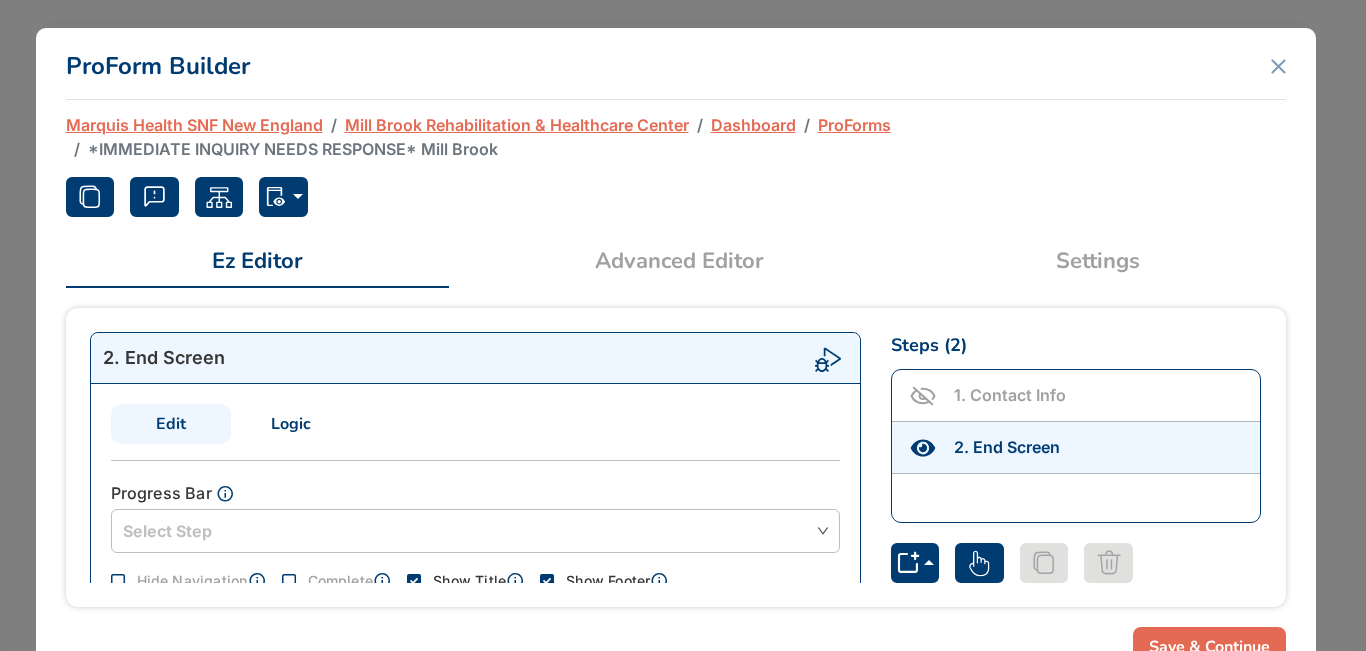click on "Save & Continue" at bounding box center (1209, 647) 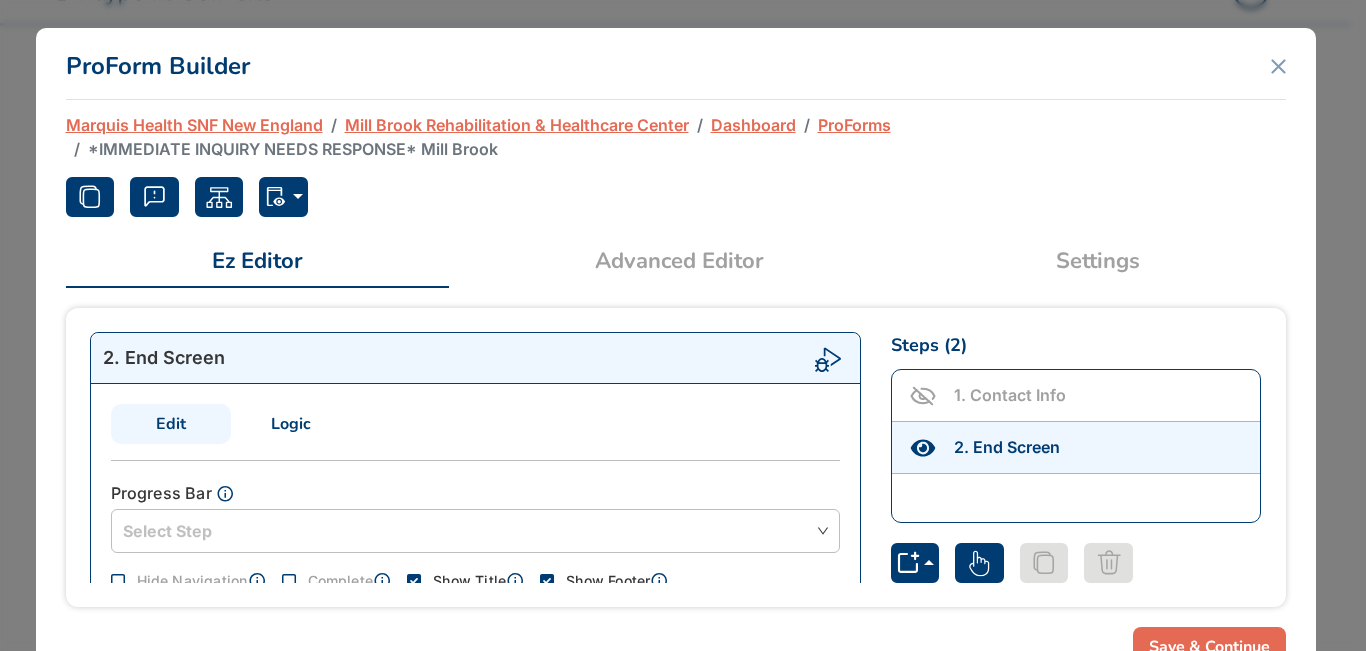 scroll, scrollTop: 210, scrollLeft: 0, axis: vertical 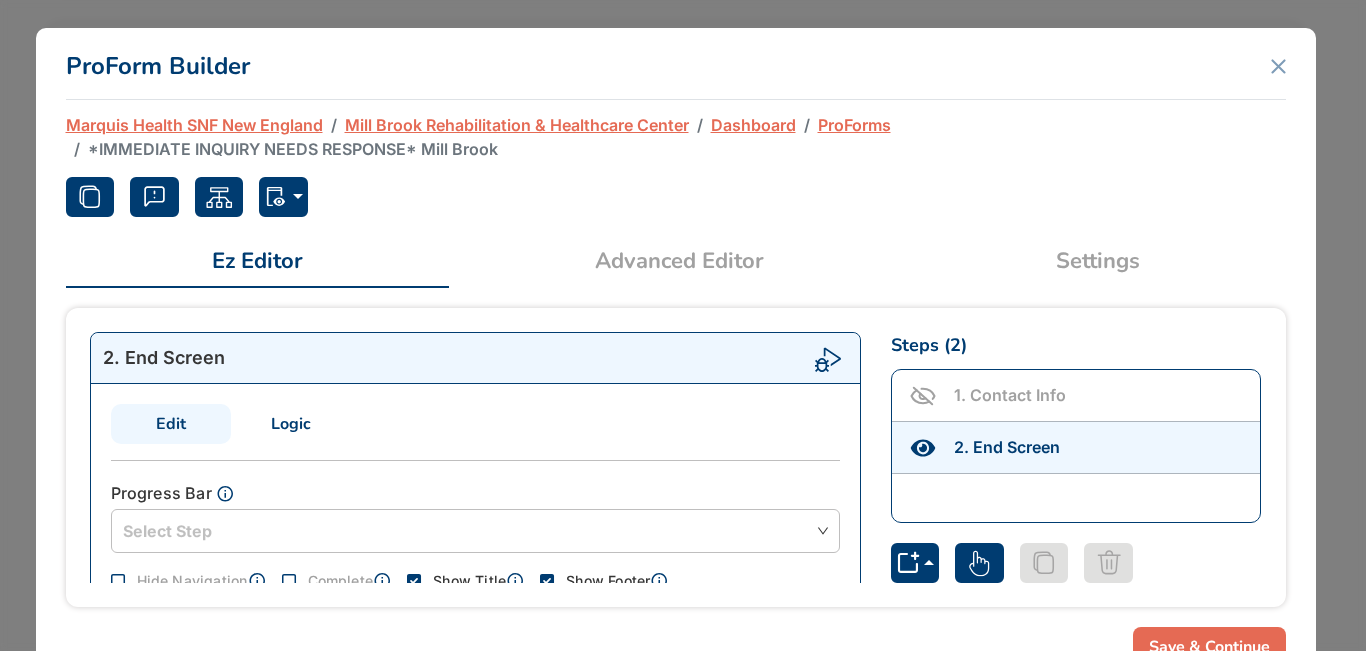 click on "ProForms" at bounding box center [854, 125] 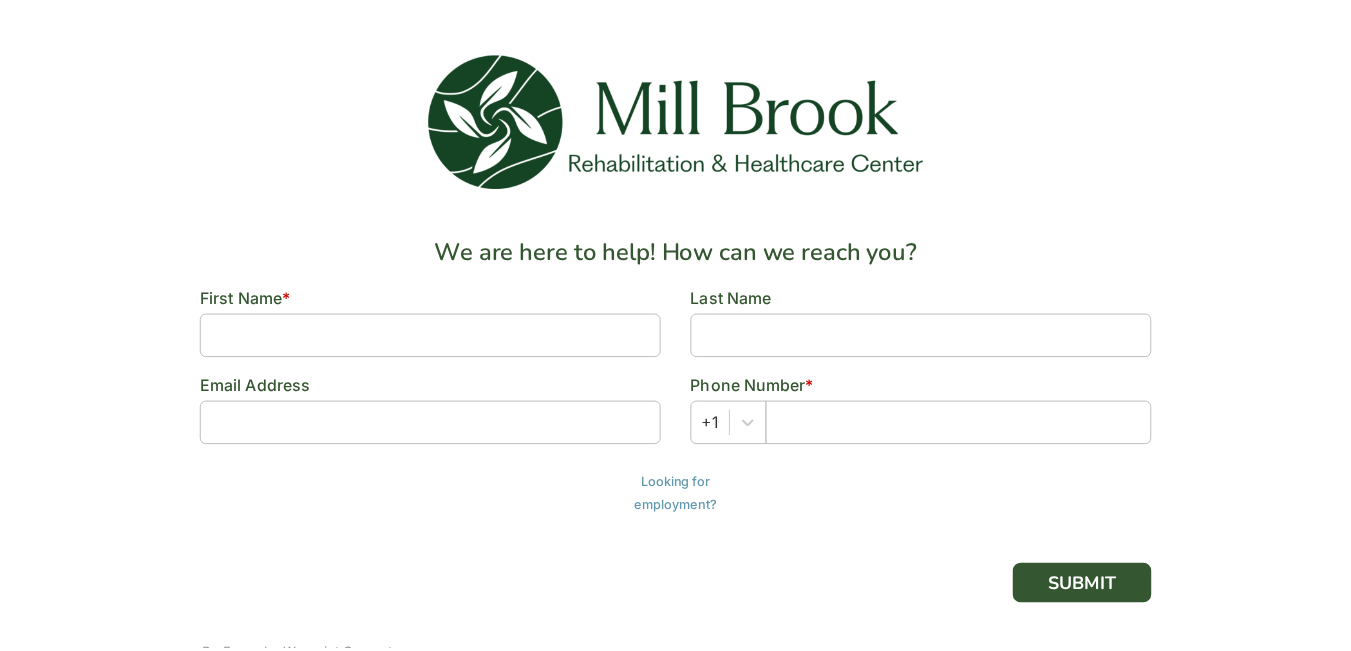 scroll, scrollTop: 0, scrollLeft: 0, axis: both 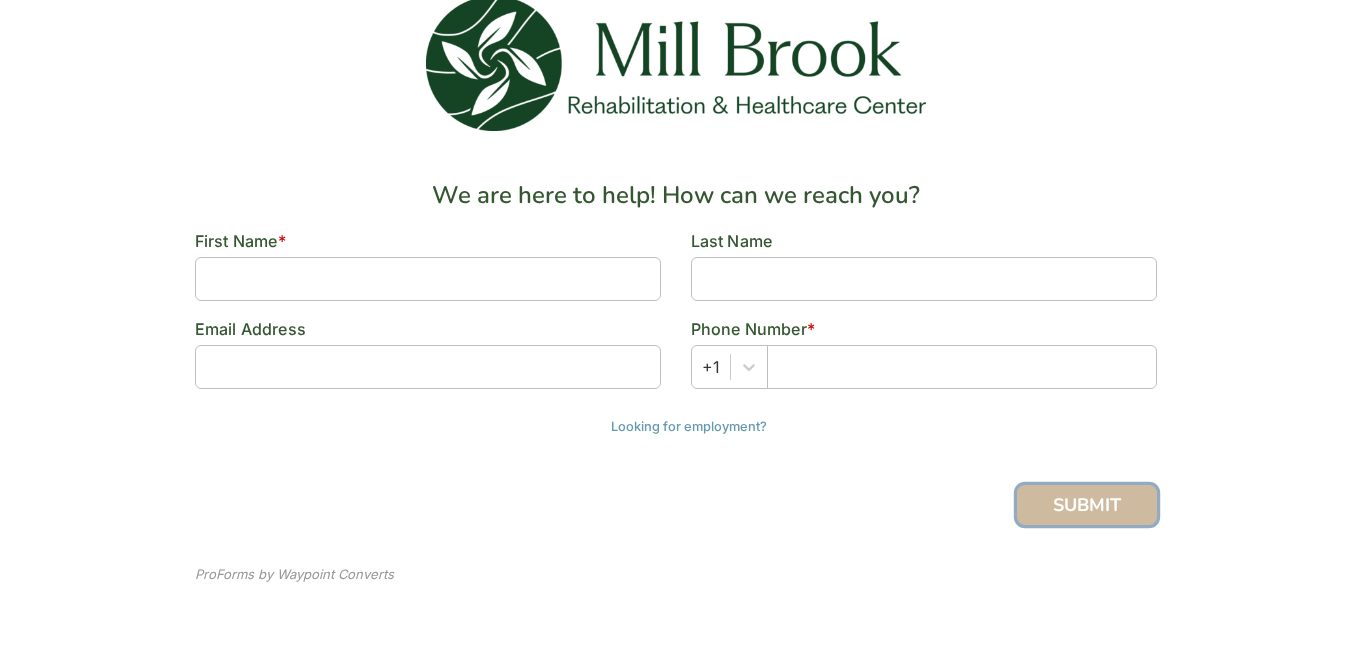 click on "SUBMIT" at bounding box center (1087, 505) 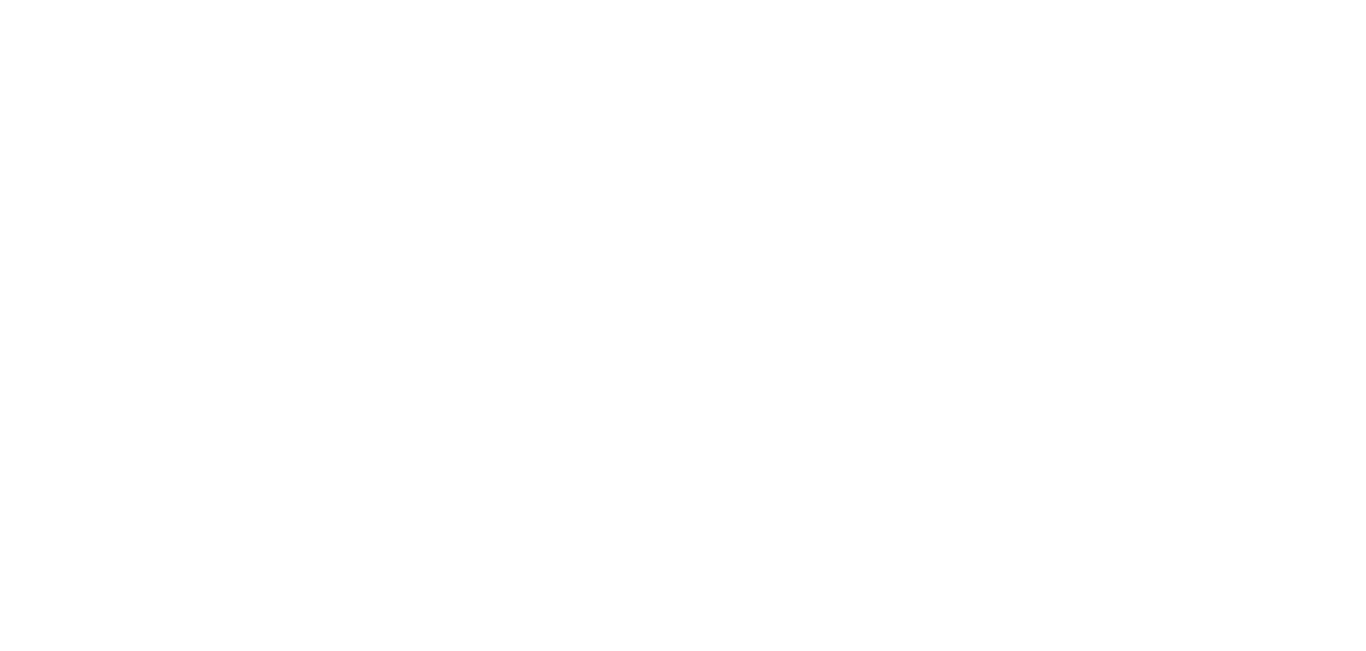 scroll, scrollTop: 0, scrollLeft: 0, axis: both 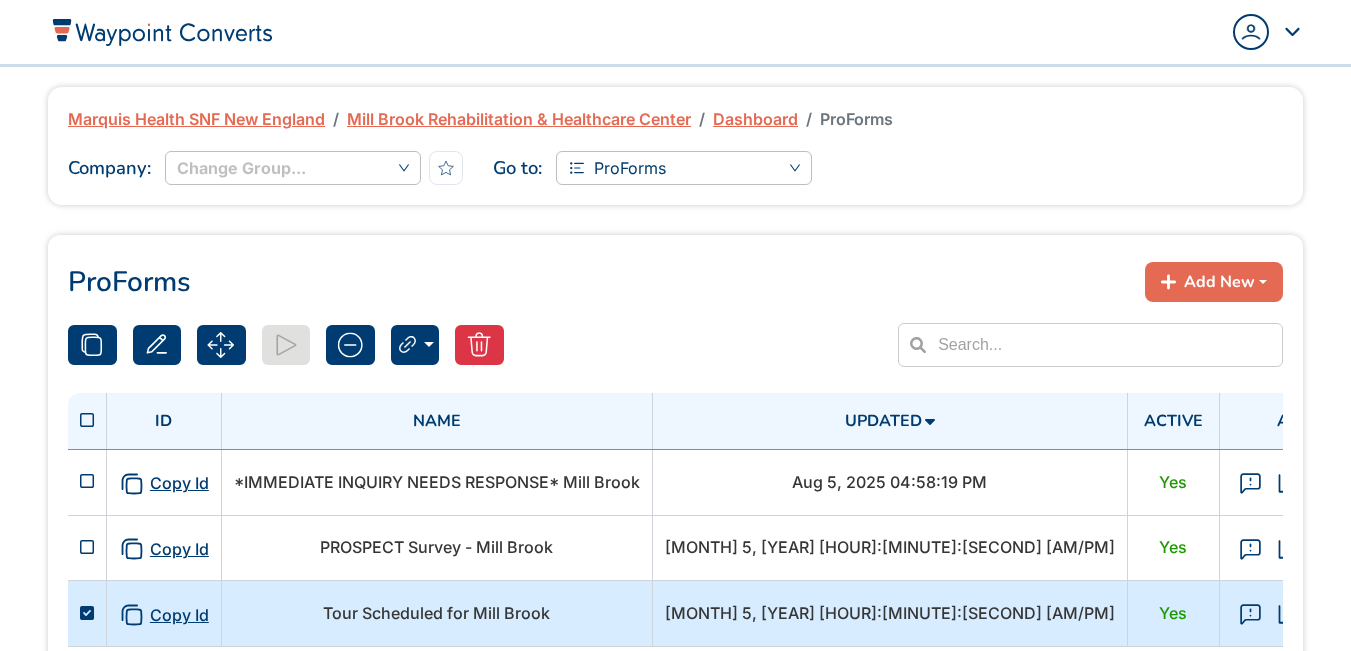 click on "Tour Scheduled for Mill Brook" at bounding box center (436, 614) 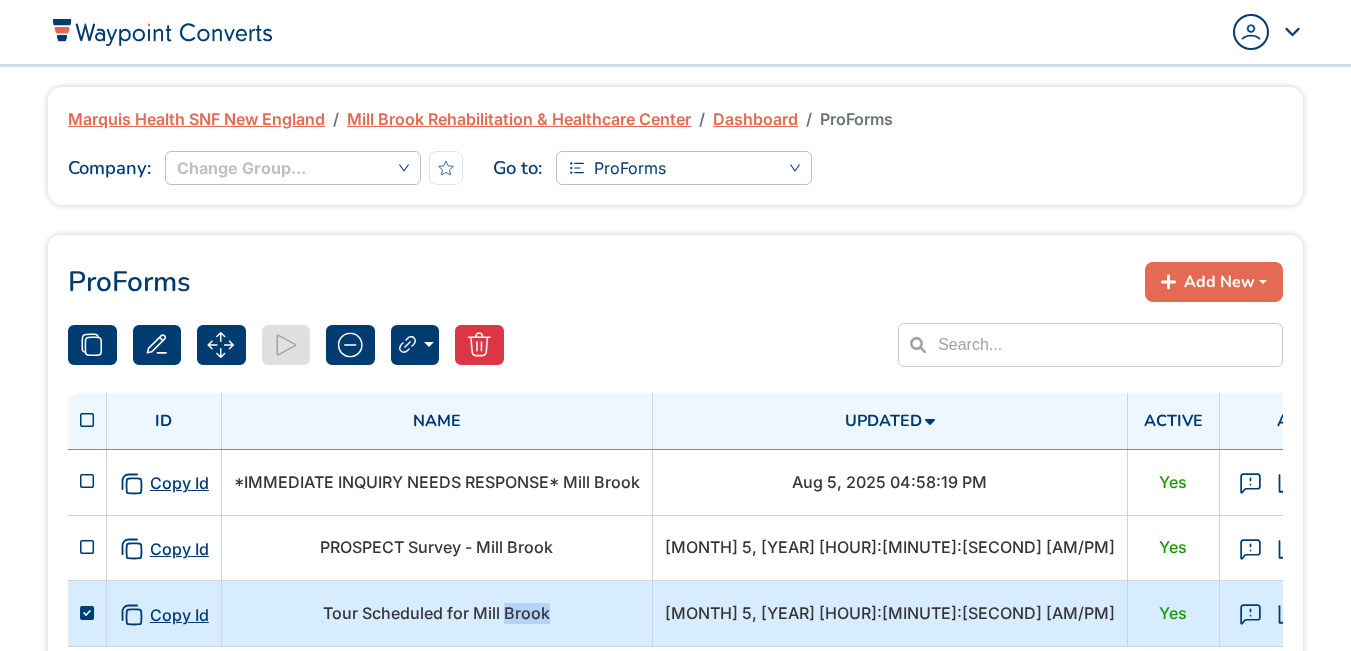 click on "Tour Scheduled for Mill Brook" at bounding box center [436, 614] 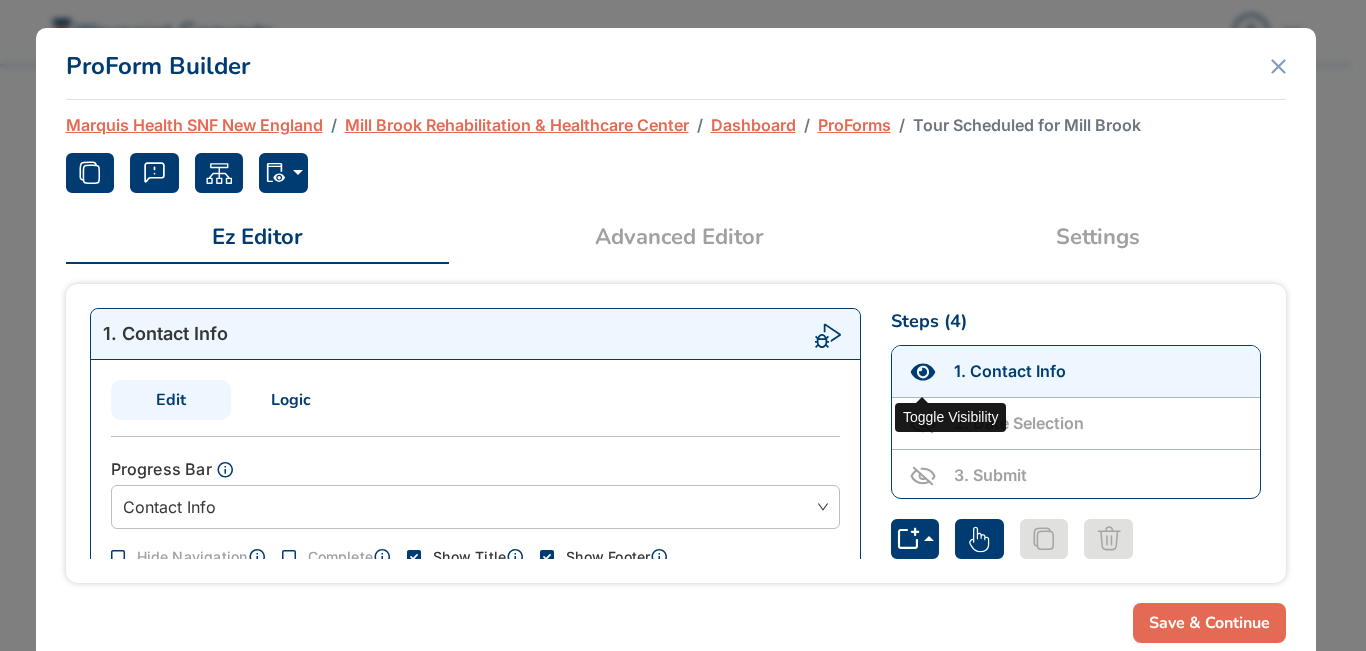 click 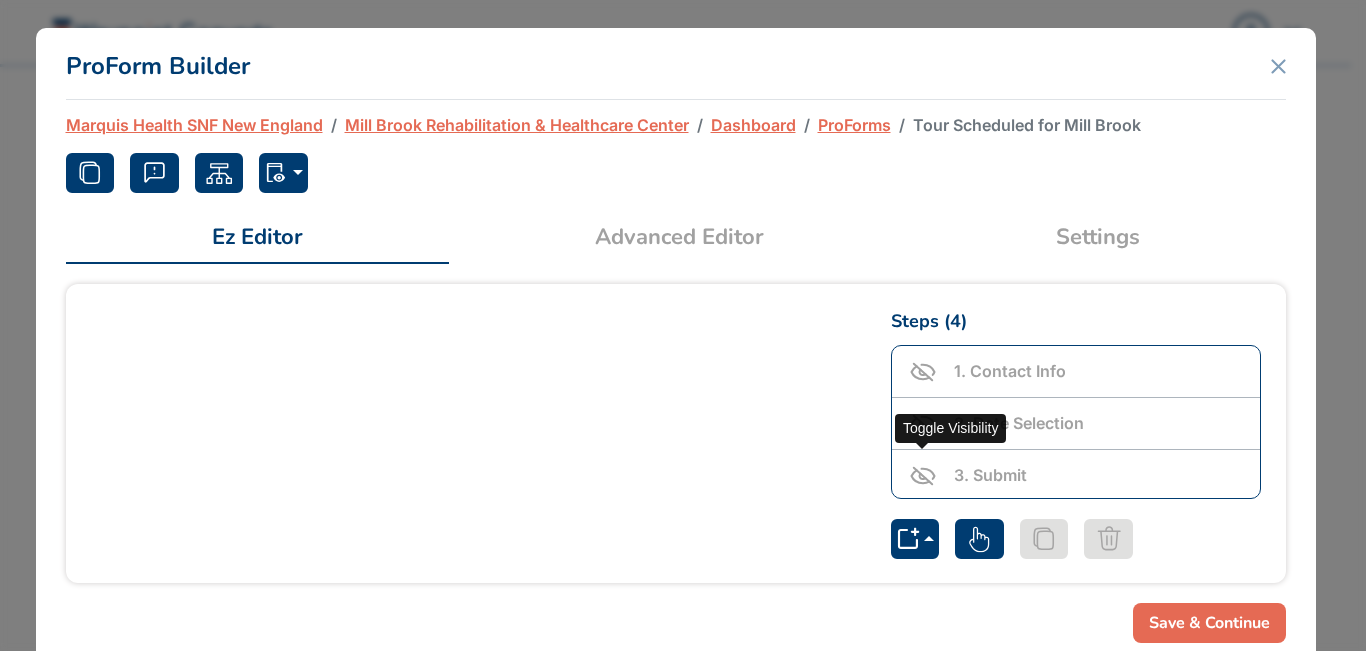 click 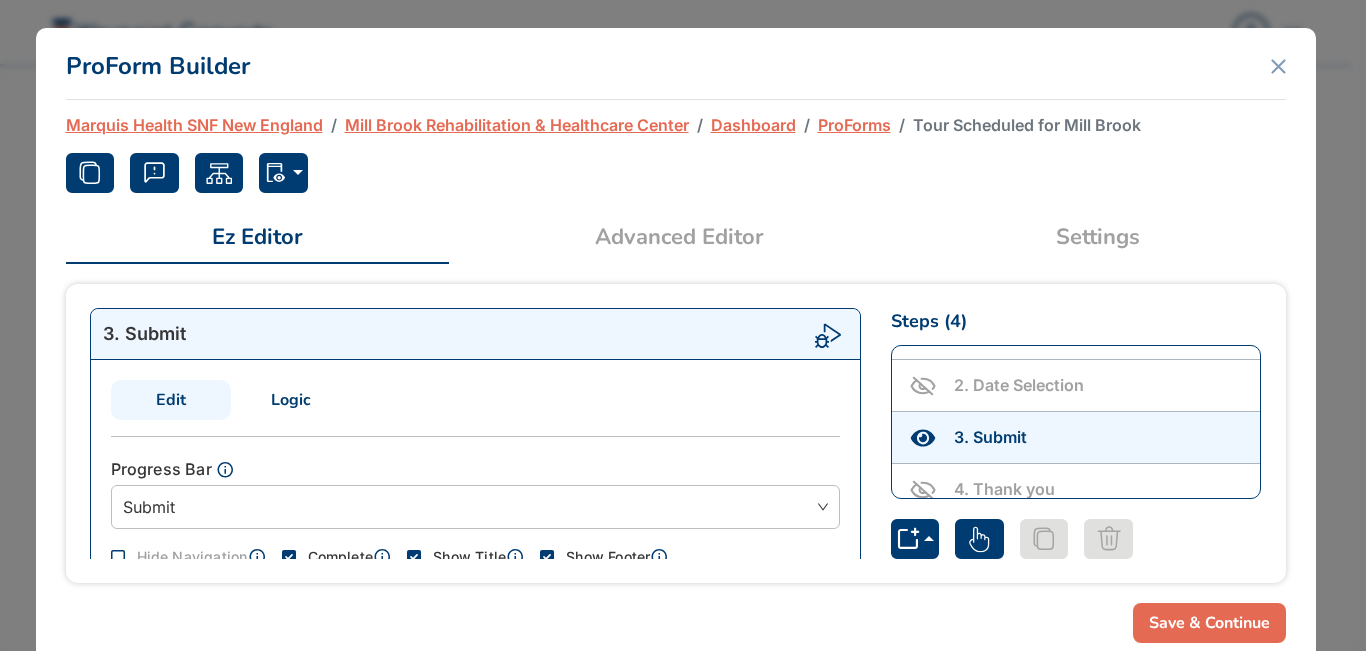scroll, scrollTop: 56, scrollLeft: 0, axis: vertical 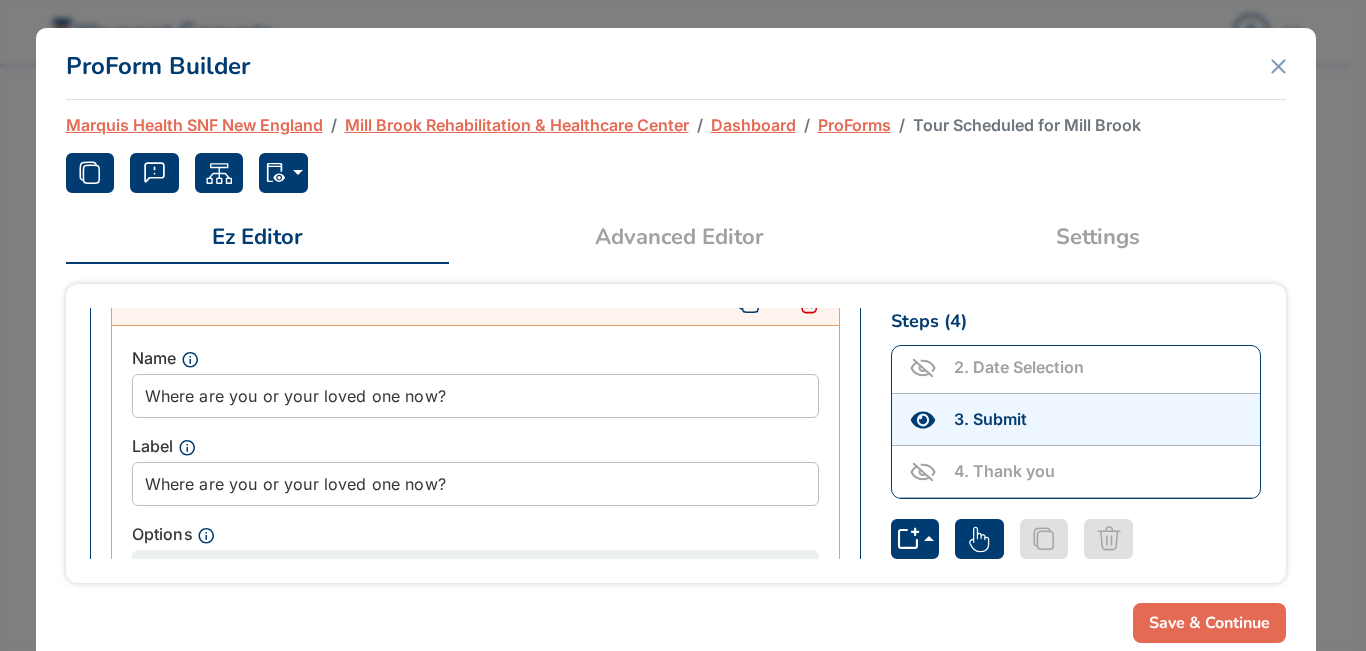 click on "Advanced Editor" at bounding box center (679, 237) 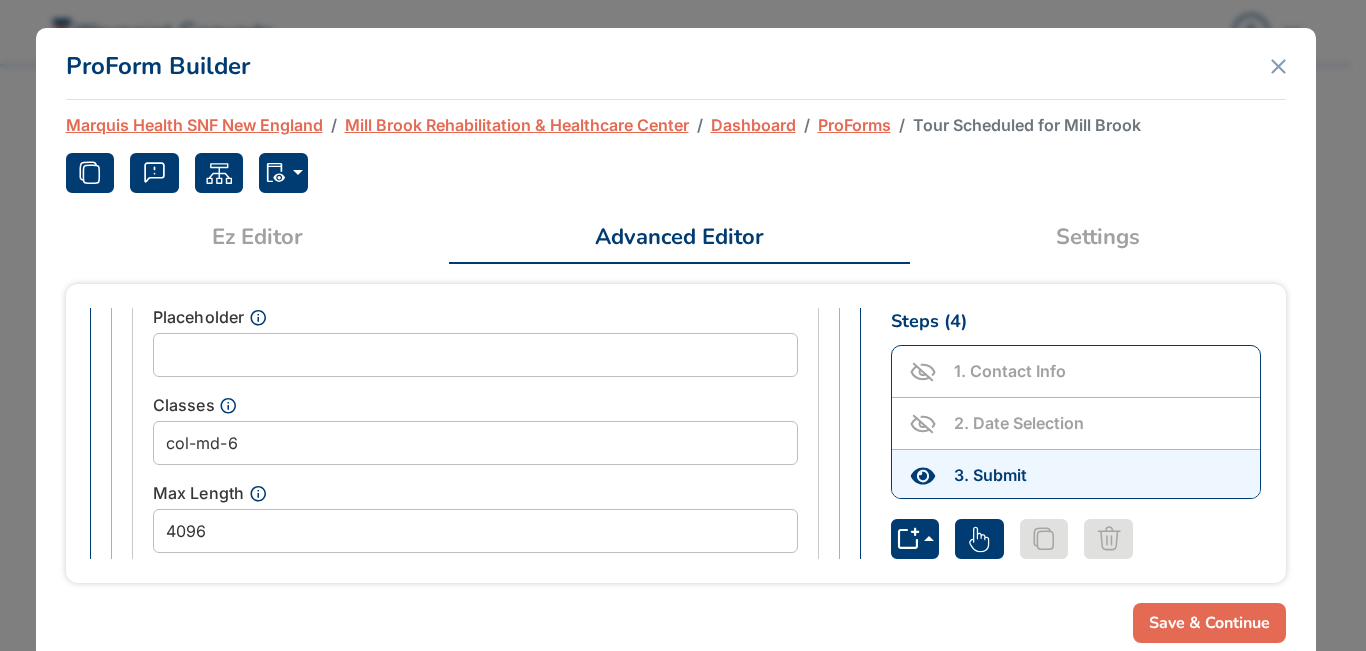 scroll, scrollTop: 1366, scrollLeft: 0, axis: vertical 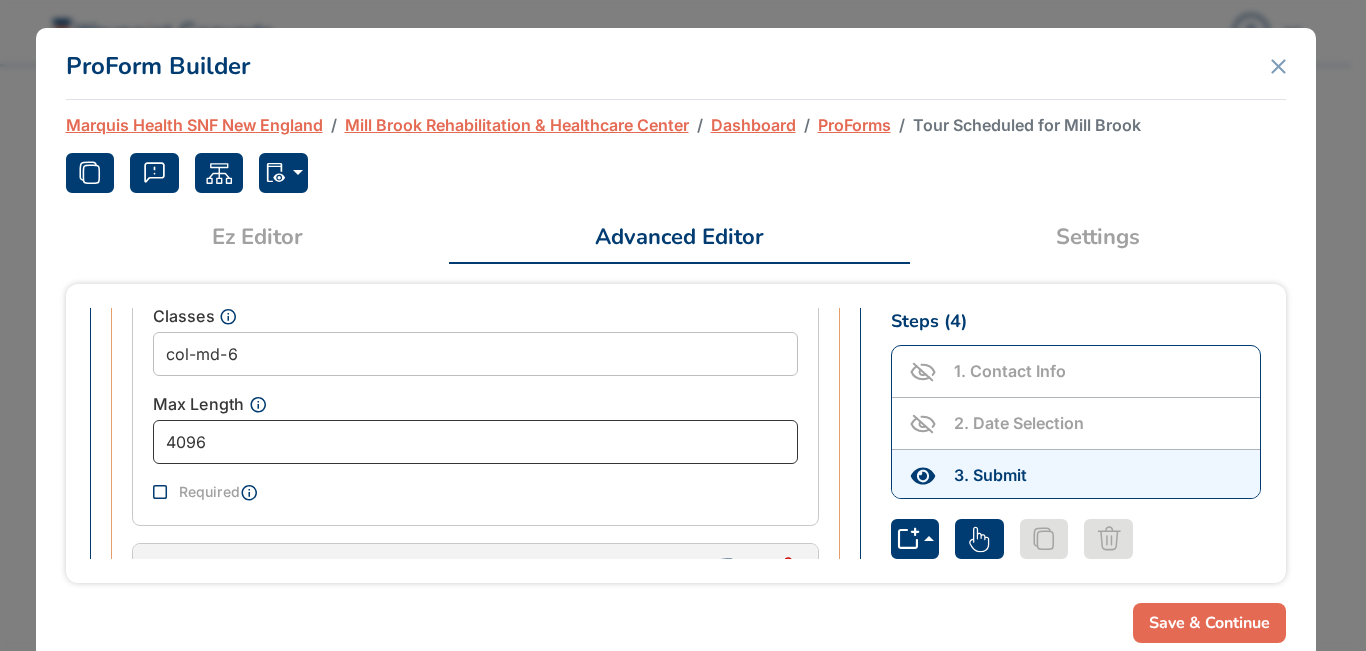 click on "4096" at bounding box center [475, 442] 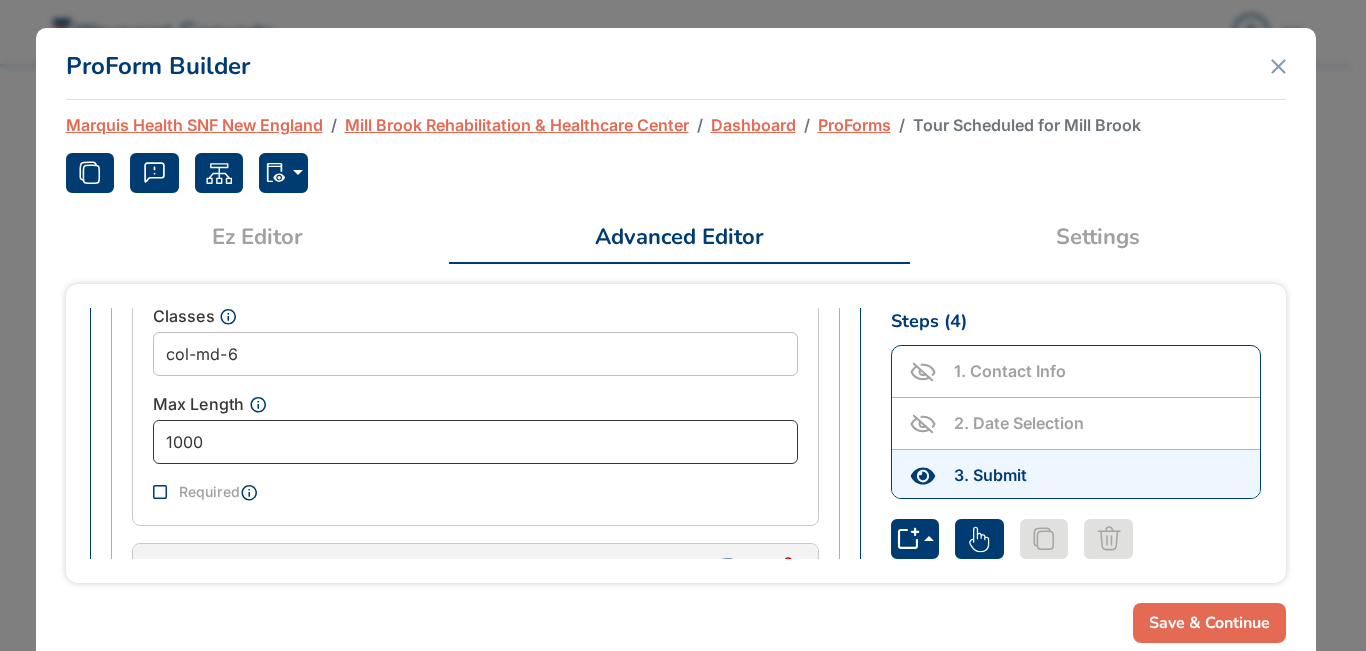 type on "1000" 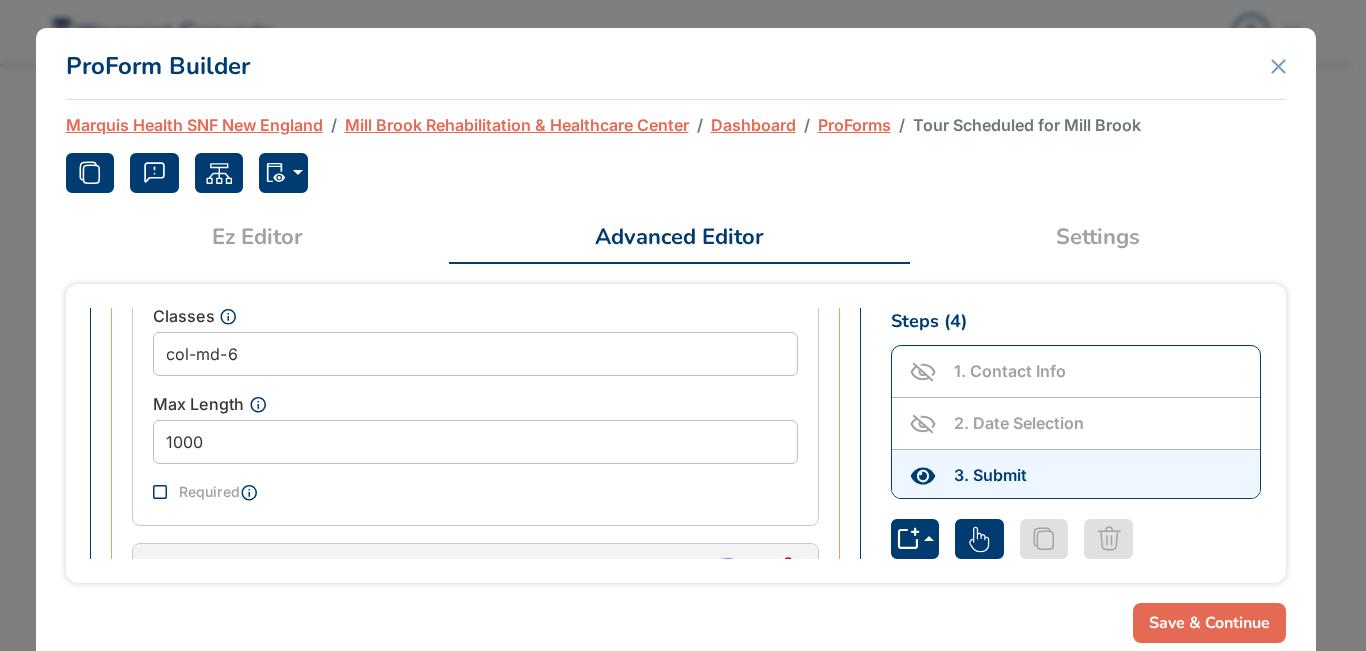 click on "Save & Continue" at bounding box center (1209, 623) 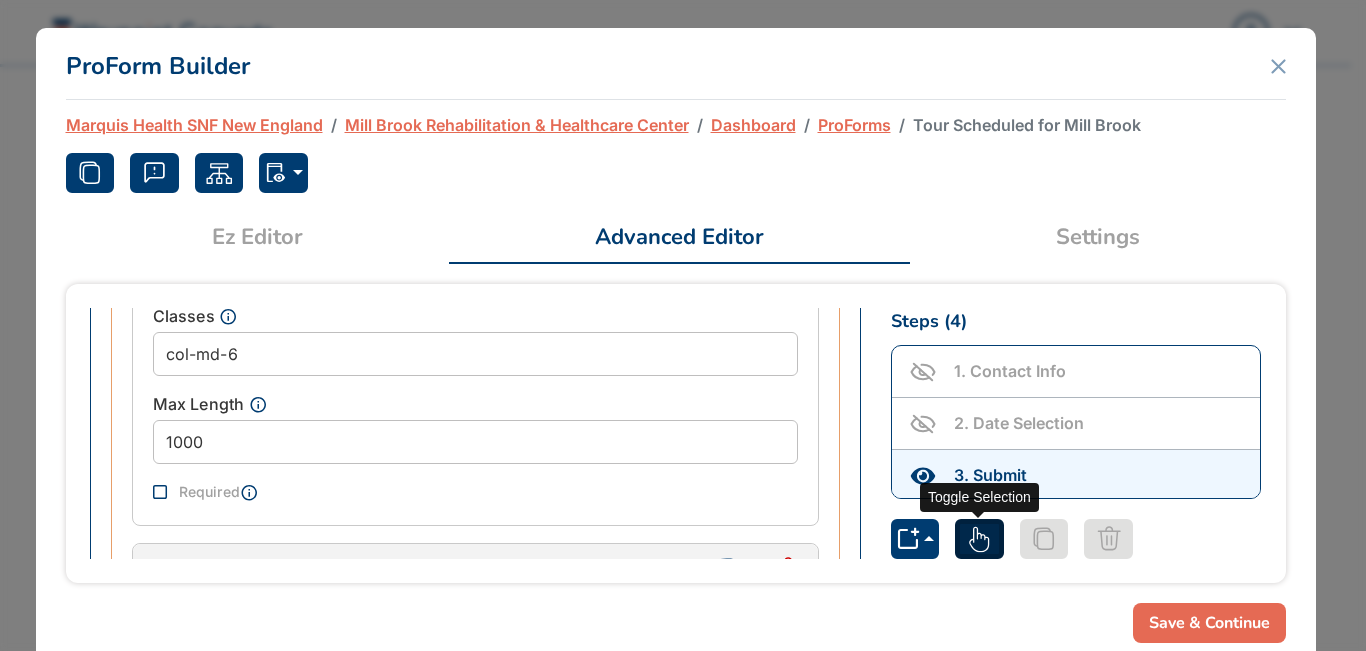 click 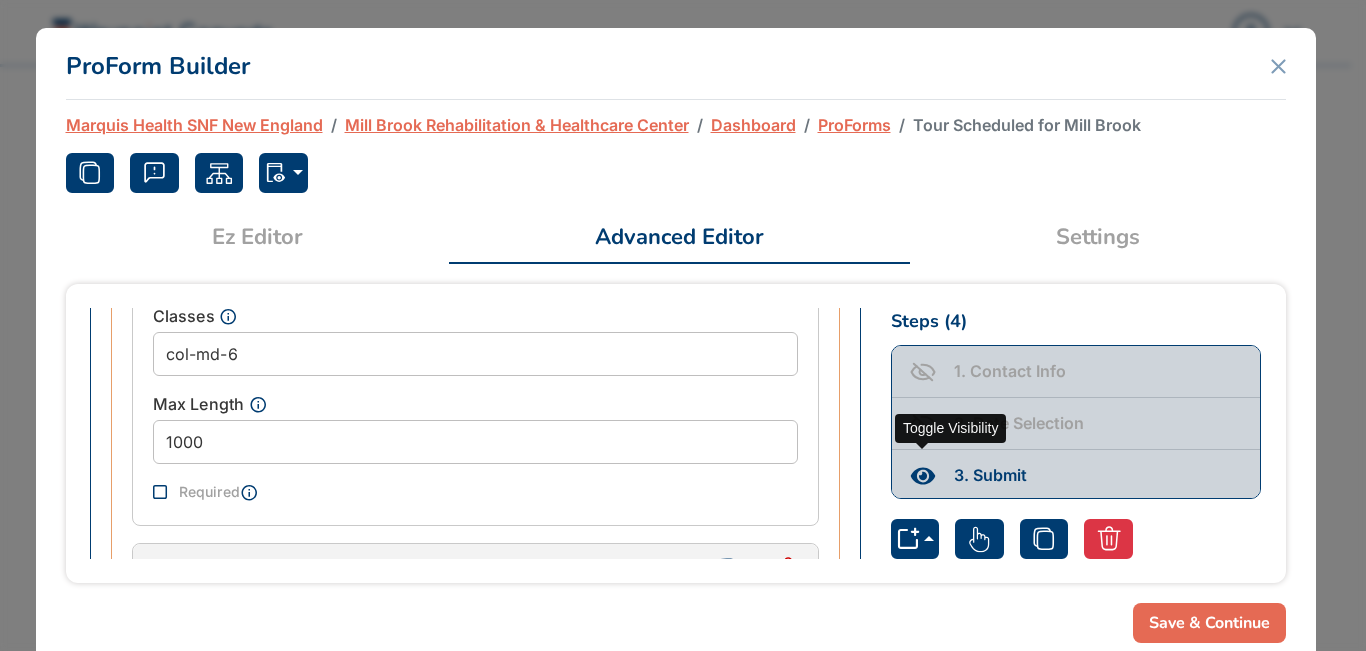click 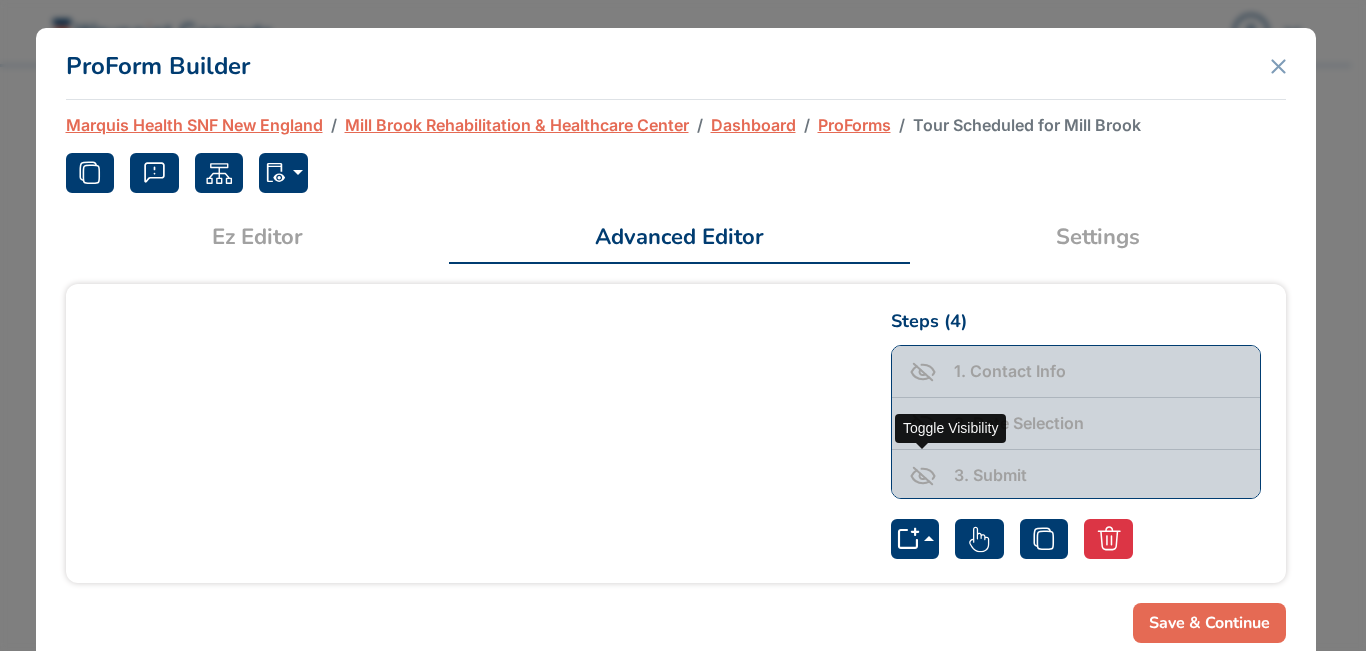 scroll, scrollTop: 0, scrollLeft: 0, axis: both 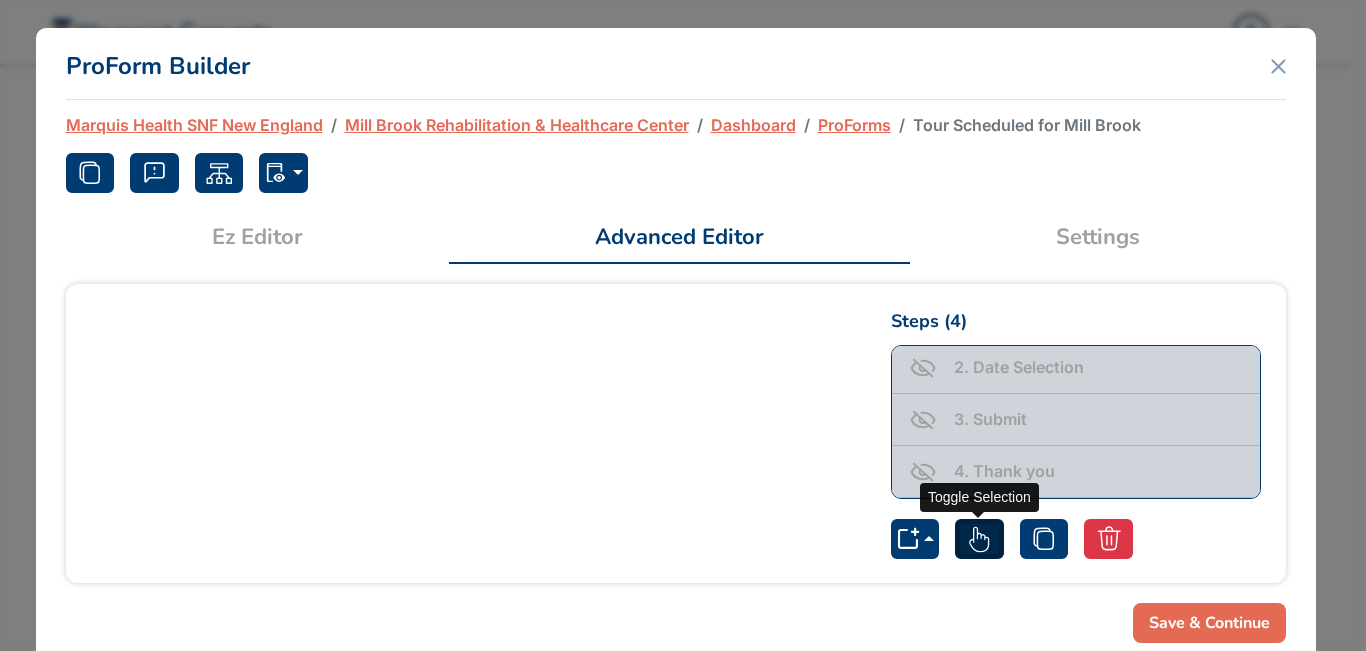 click at bounding box center (979, 539) 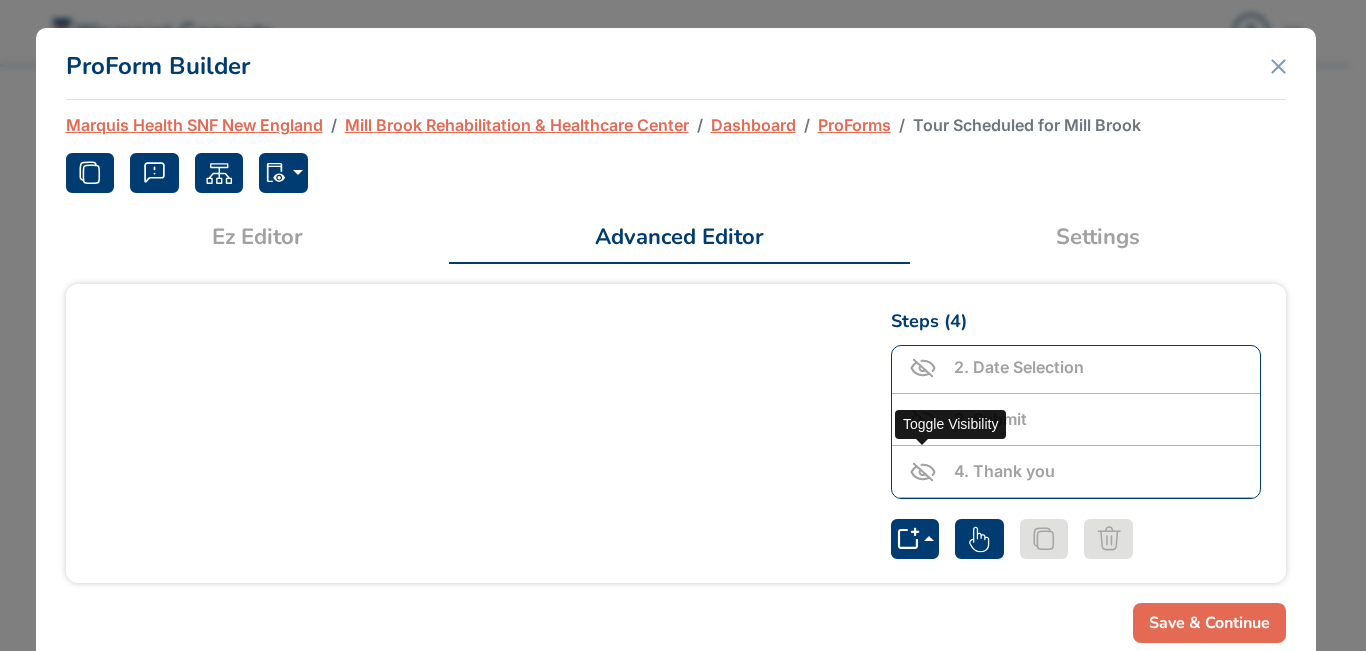 click 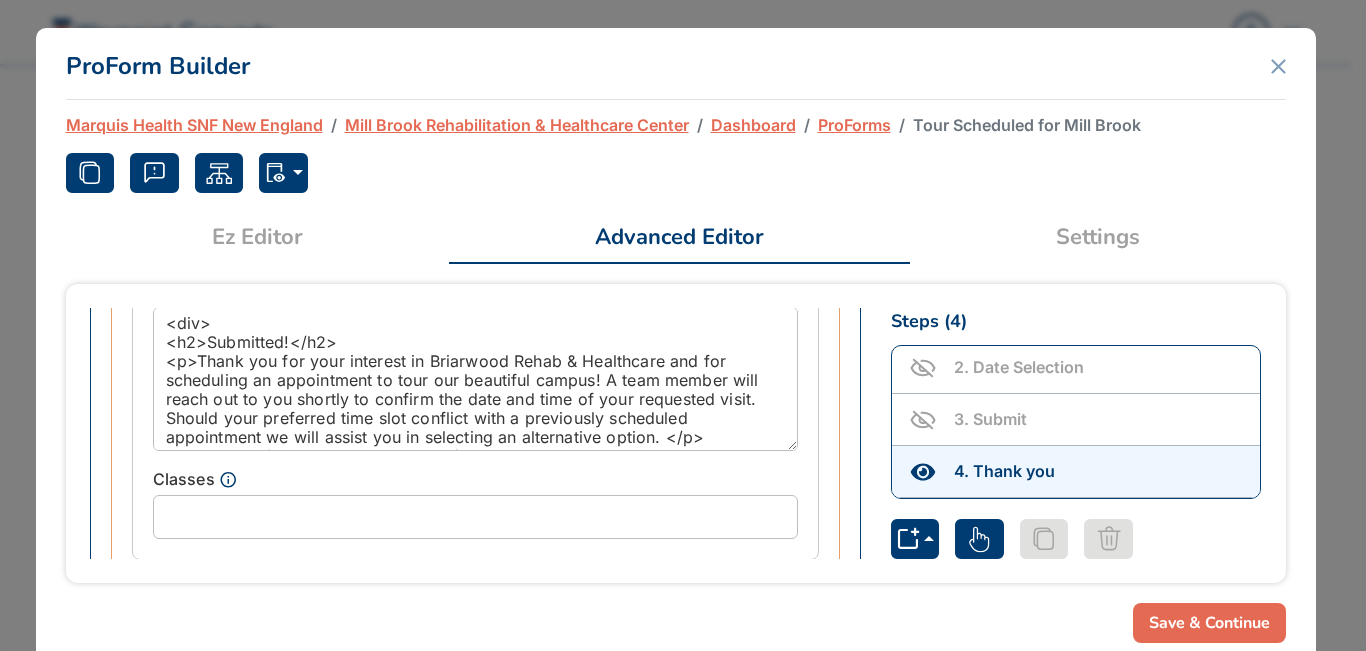 scroll, scrollTop: 1192, scrollLeft: 0, axis: vertical 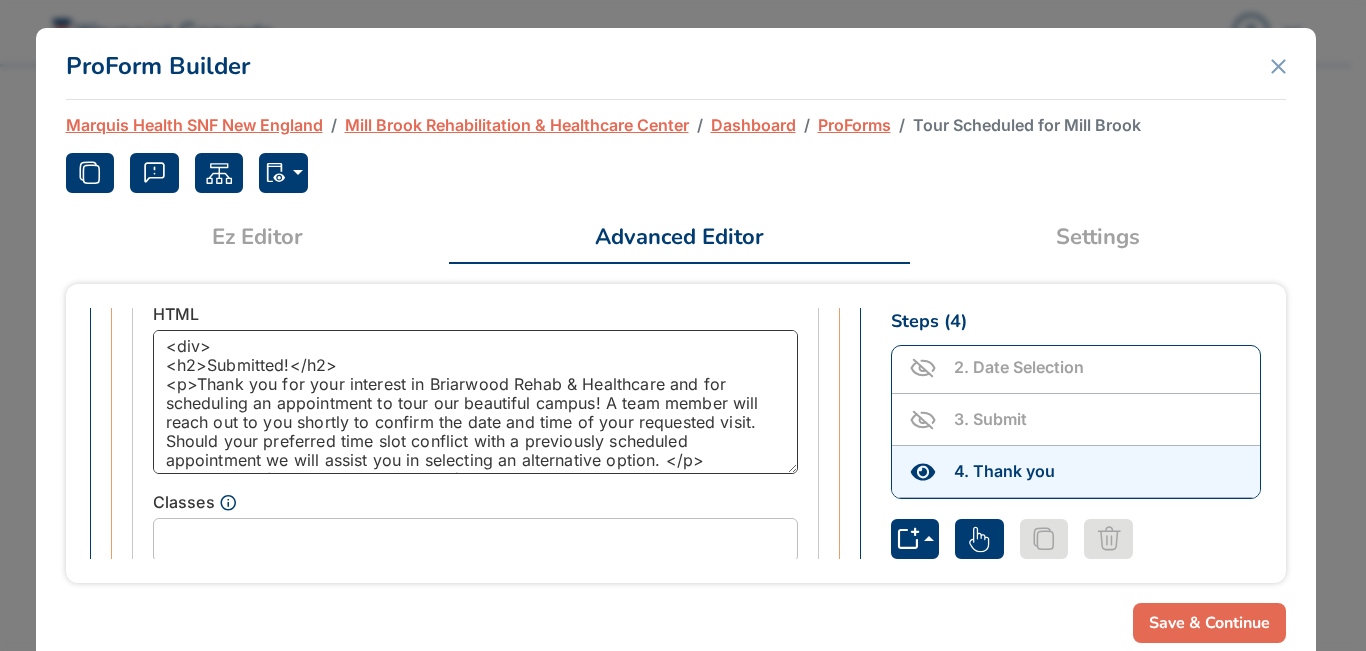 drag, startPoint x: 425, startPoint y: 382, endPoint x: 659, endPoint y: 387, distance: 234.0534 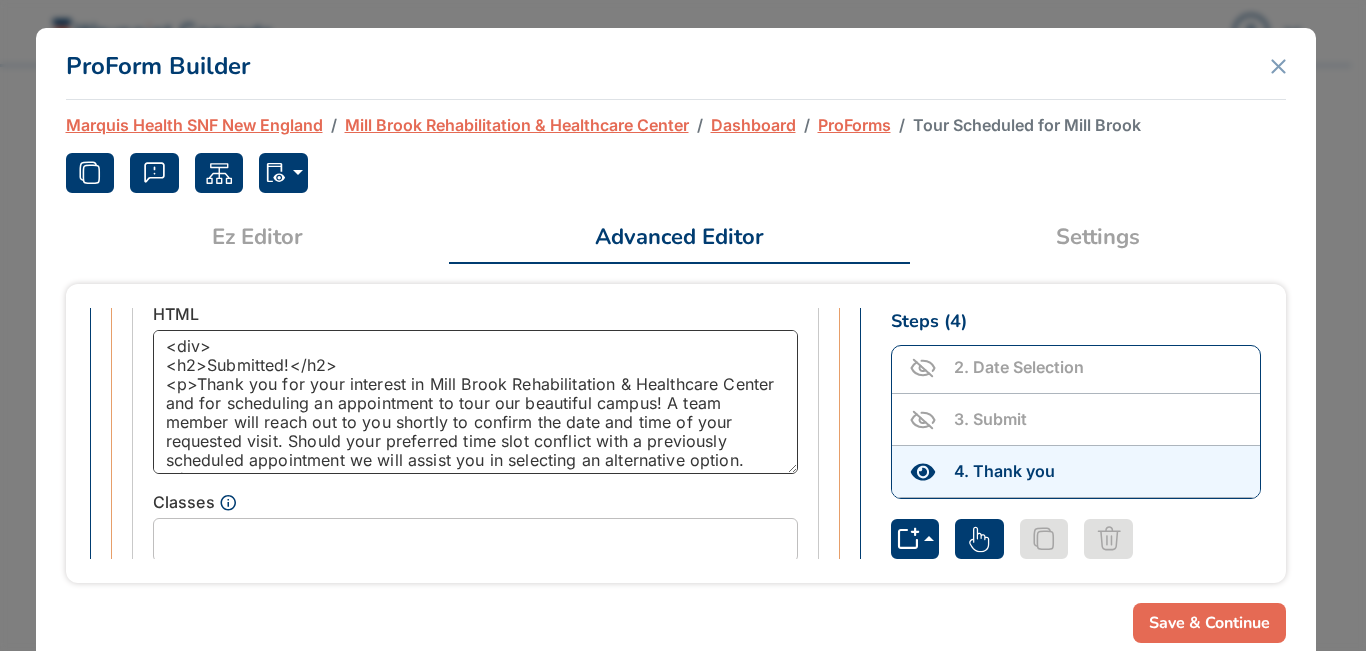 type on "<div>
<h2>Submitted!</h2>
<p>Thank you for your interest in Mill Brook Rehabilitation & Healthcare Center and for scheduling an appointment to tour our beautiful campus! A team member will reach out to you shortly to confirm the date and time of your requested visit. Should your preferred time slot conflict with a previously scheduled appointment we will assist you in selecting an alternative option. </p>
<p>We look forward to seeing you!</p>
<p>Thank you!</p>
</div>" 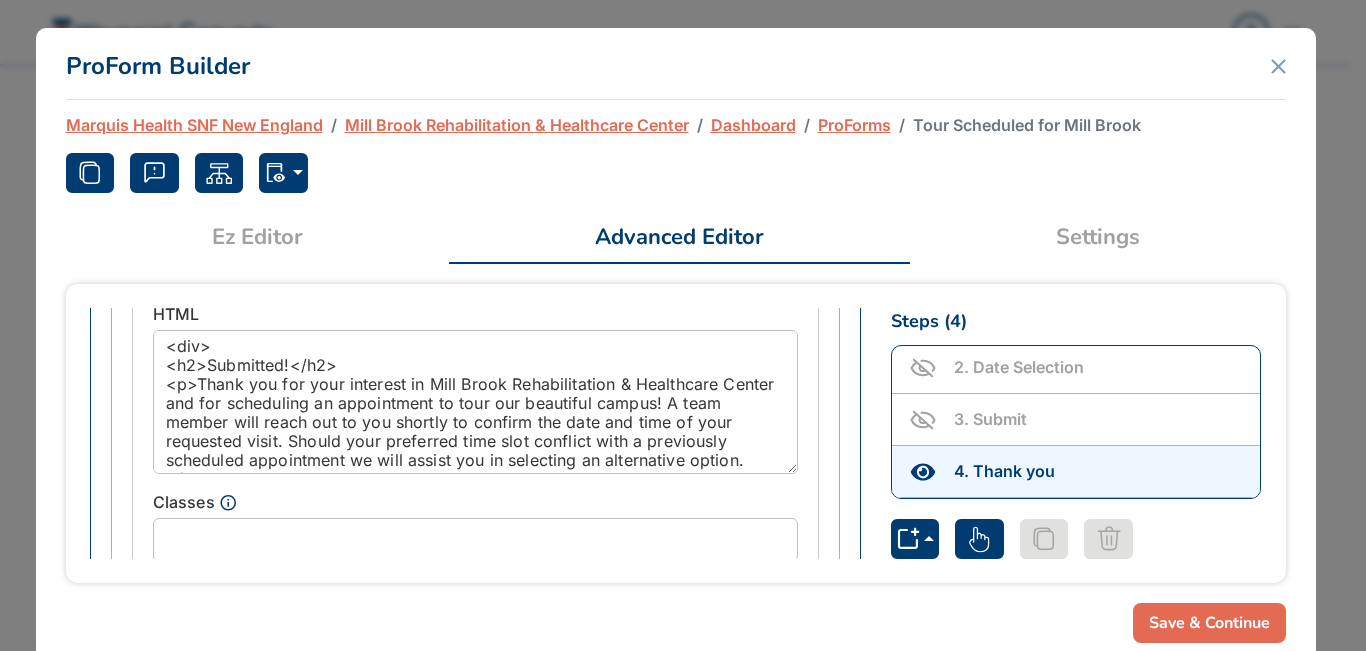 click on "Save & Continue" at bounding box center [1209, 623] 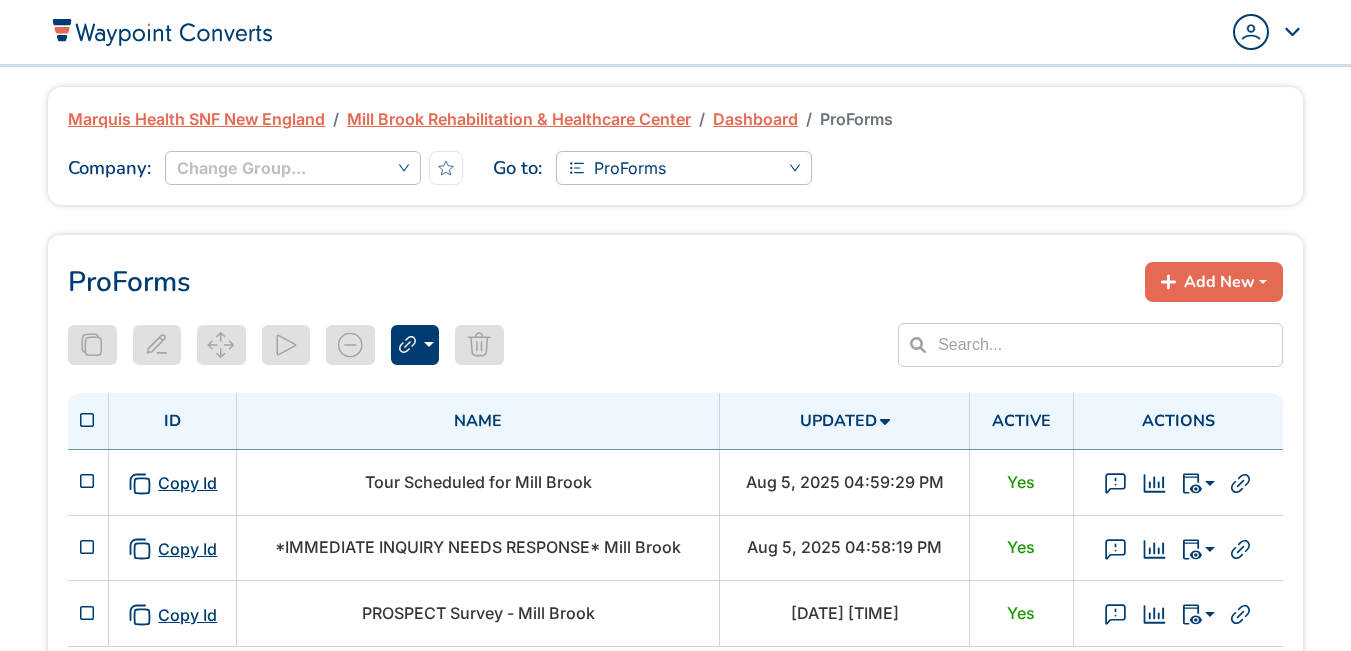 scroll, scrollTop: 0, scrollLeft: 0, axis: both 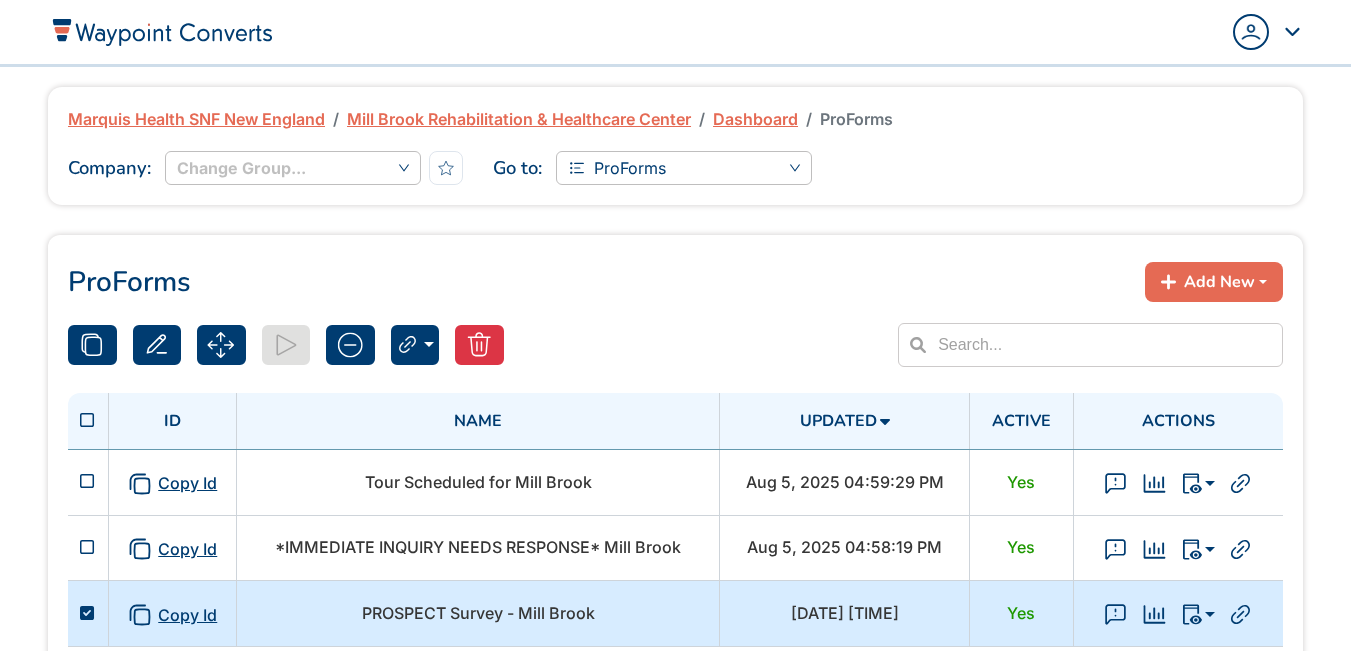 click on "PROSPECT Survey - Mill Brook" at bounding box center [478, 613] 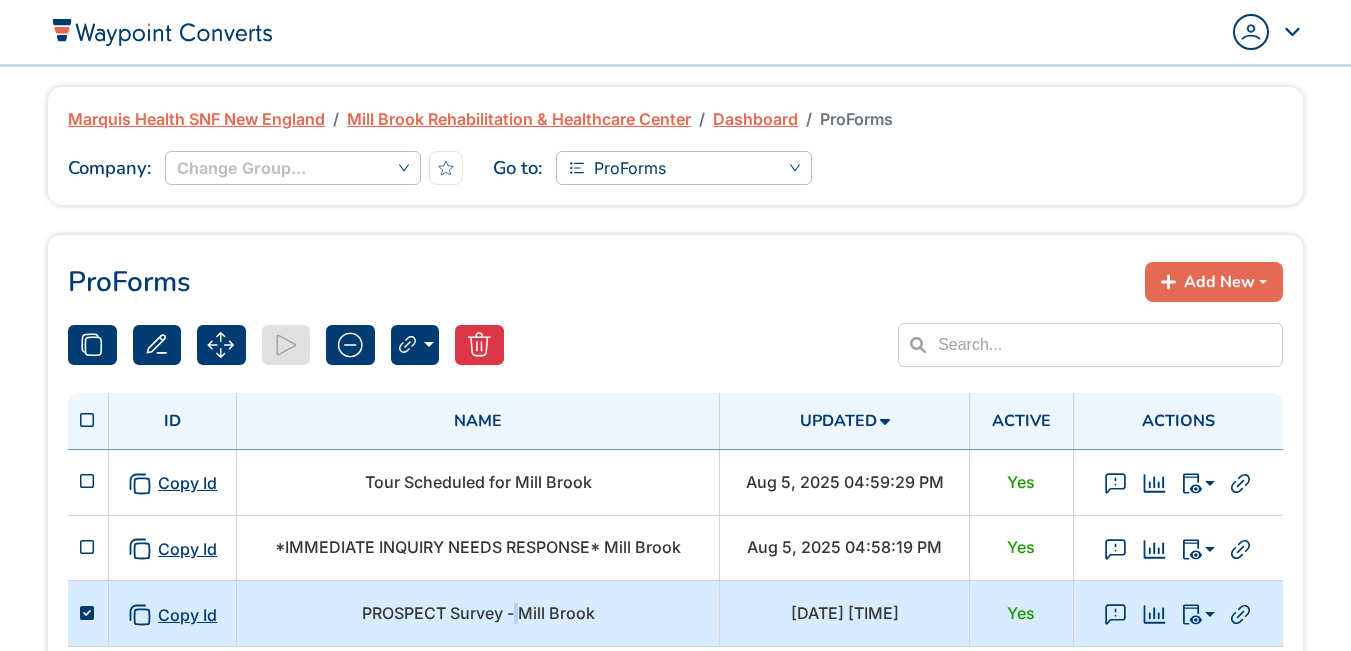 click on "PROSPECT Survey - Mill Brook" at bounding box center (478, 613) 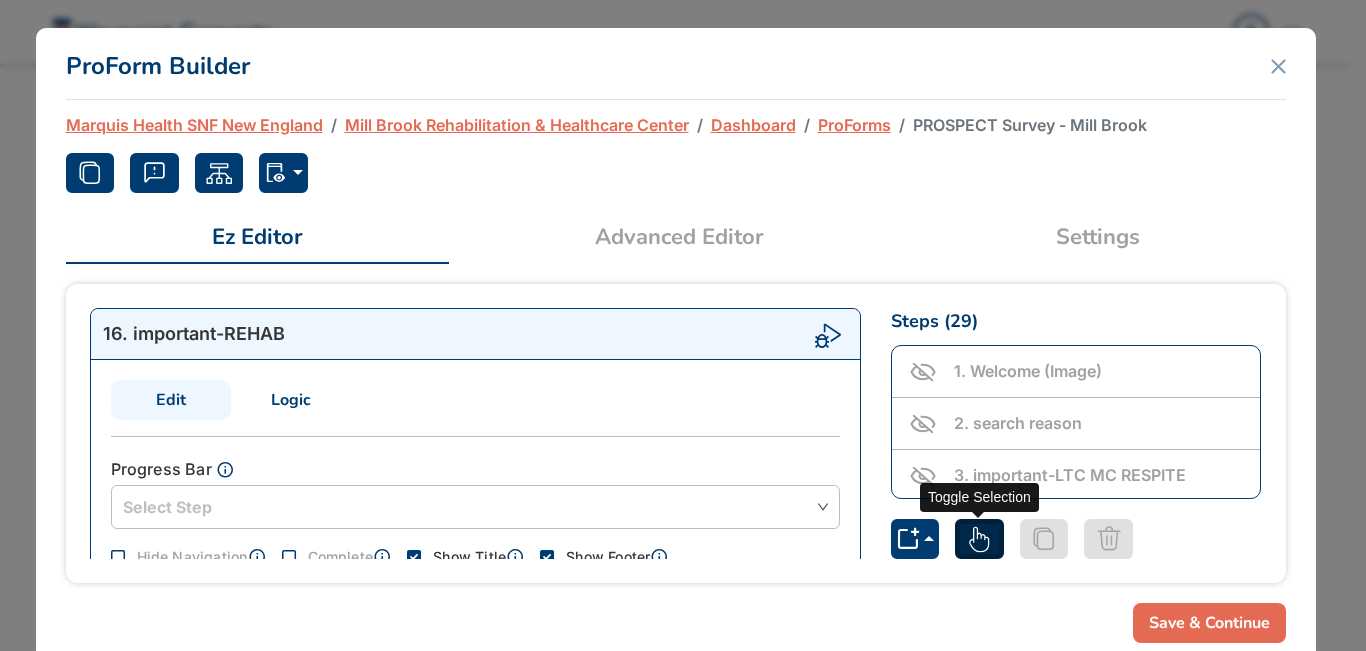 click 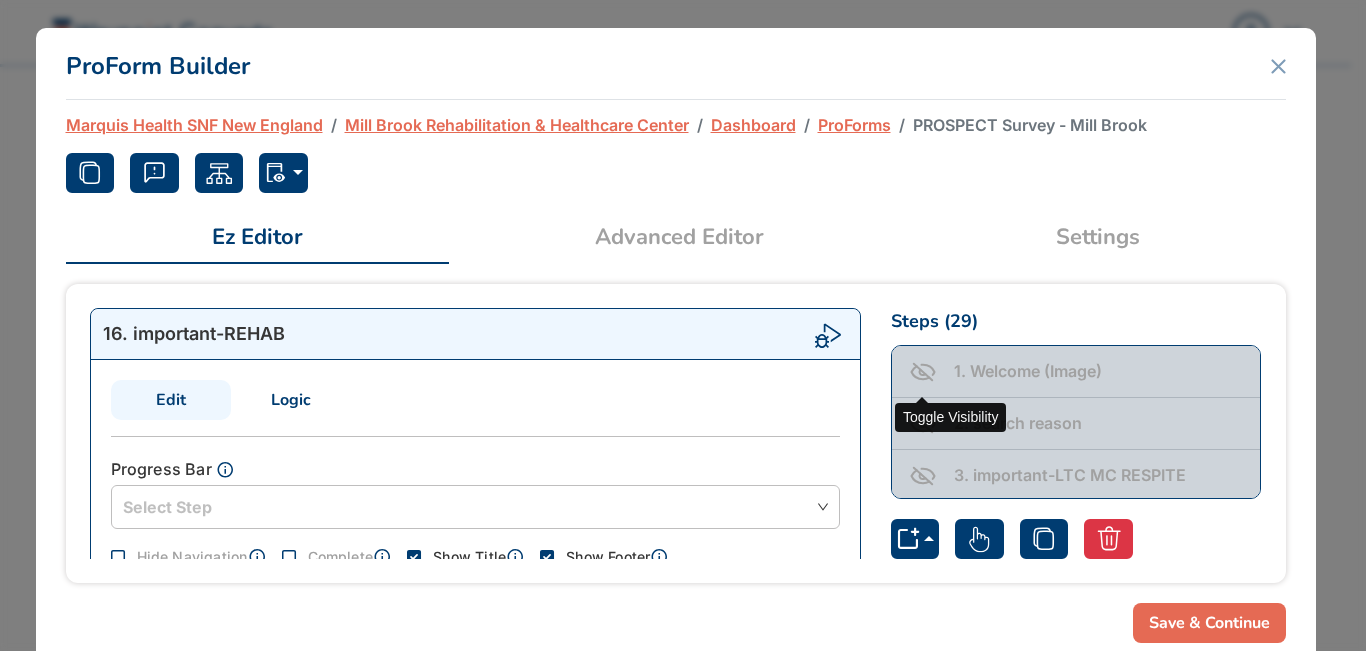 click 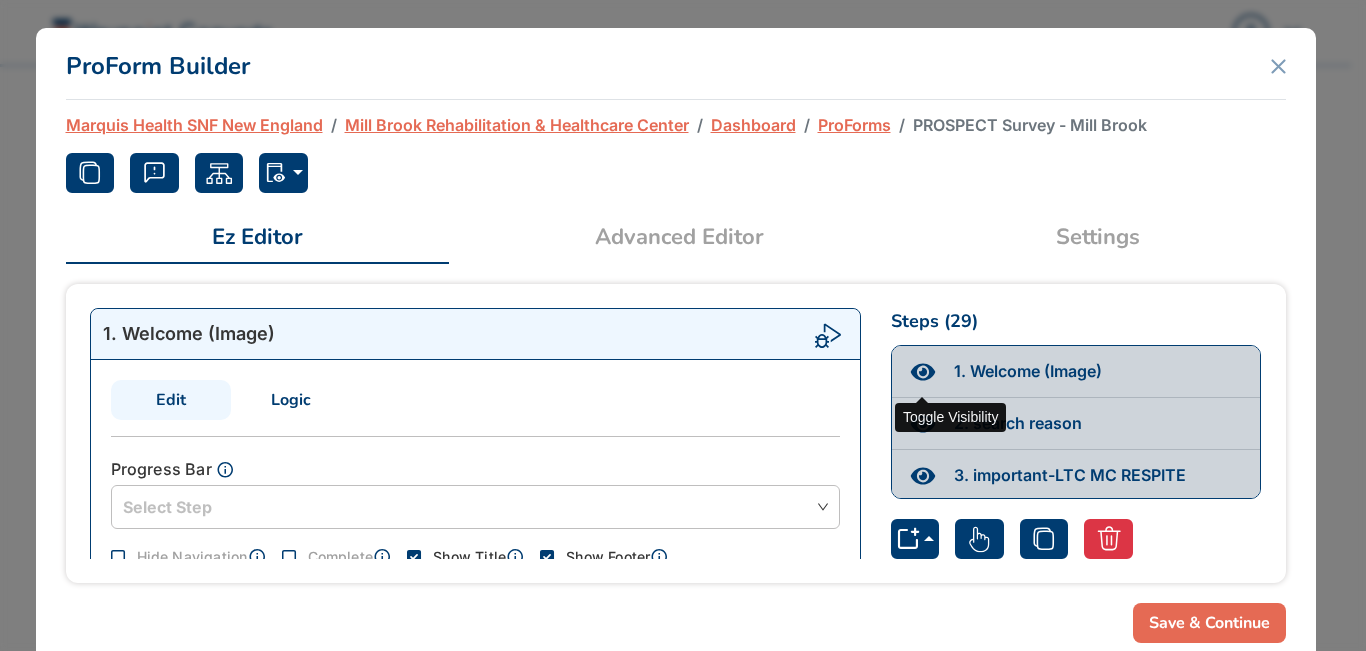 click 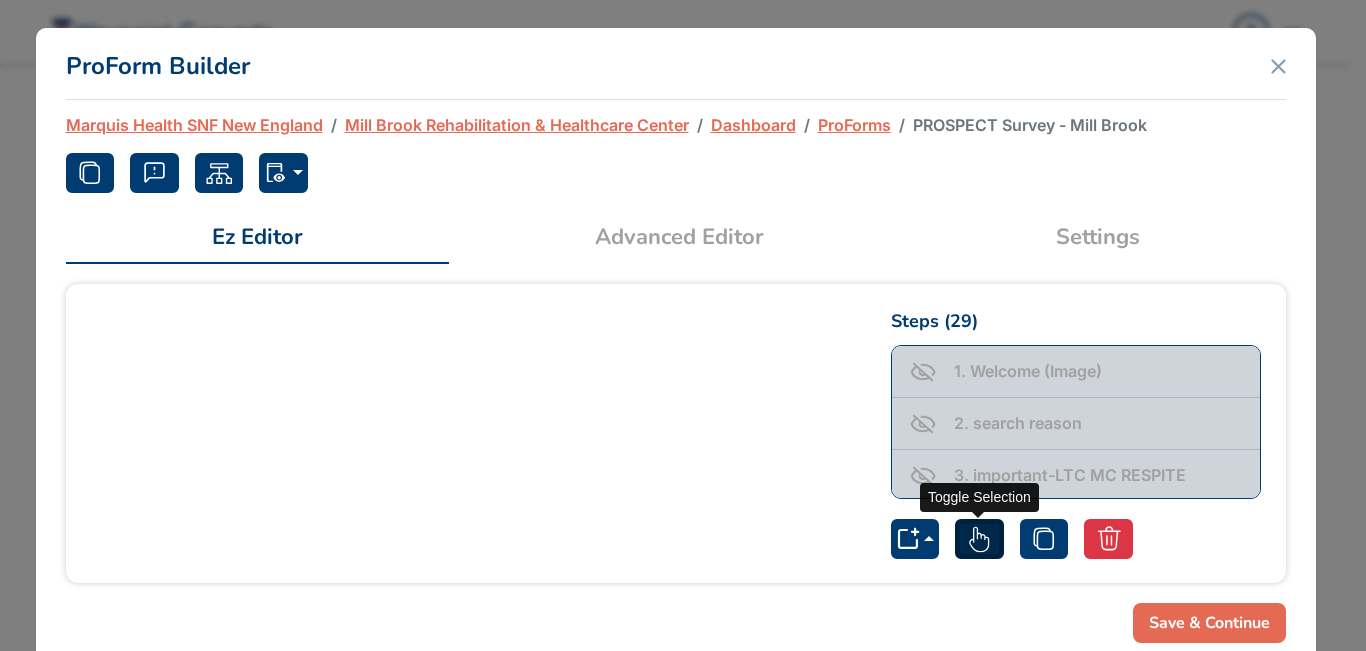 click 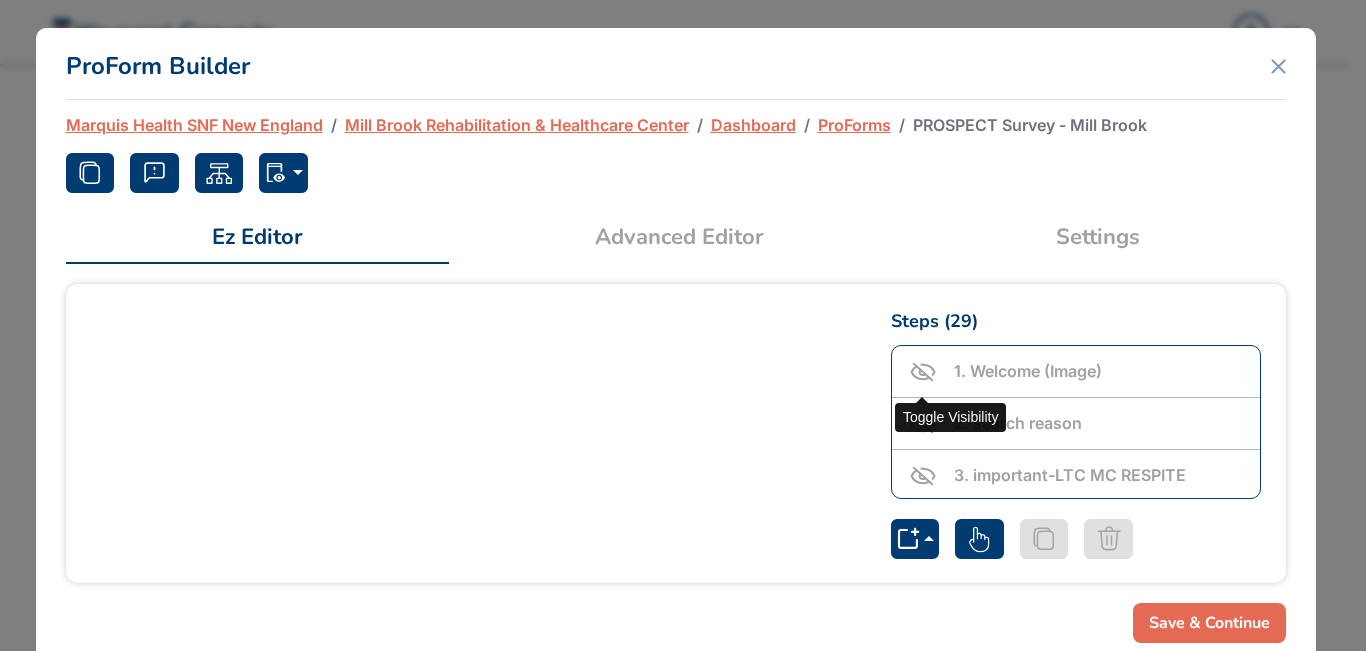 click 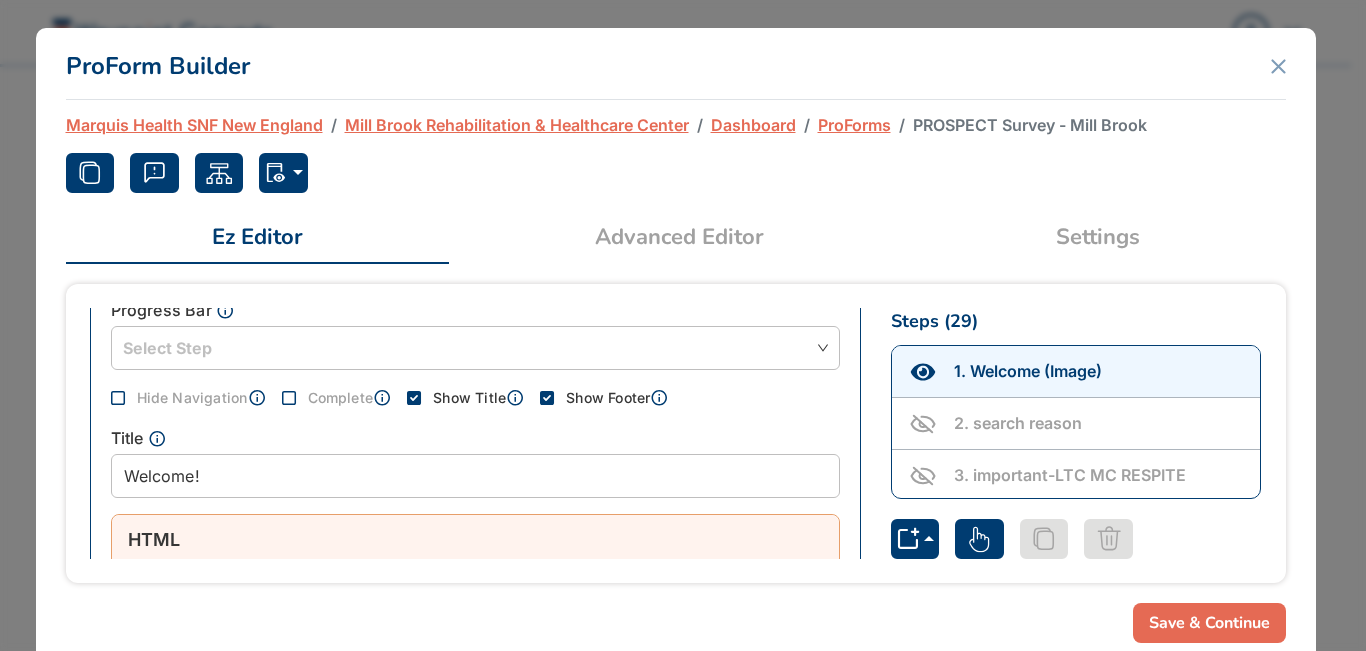 scroll, scrollTop: 181, scrollLeft: 0, axis: vertical 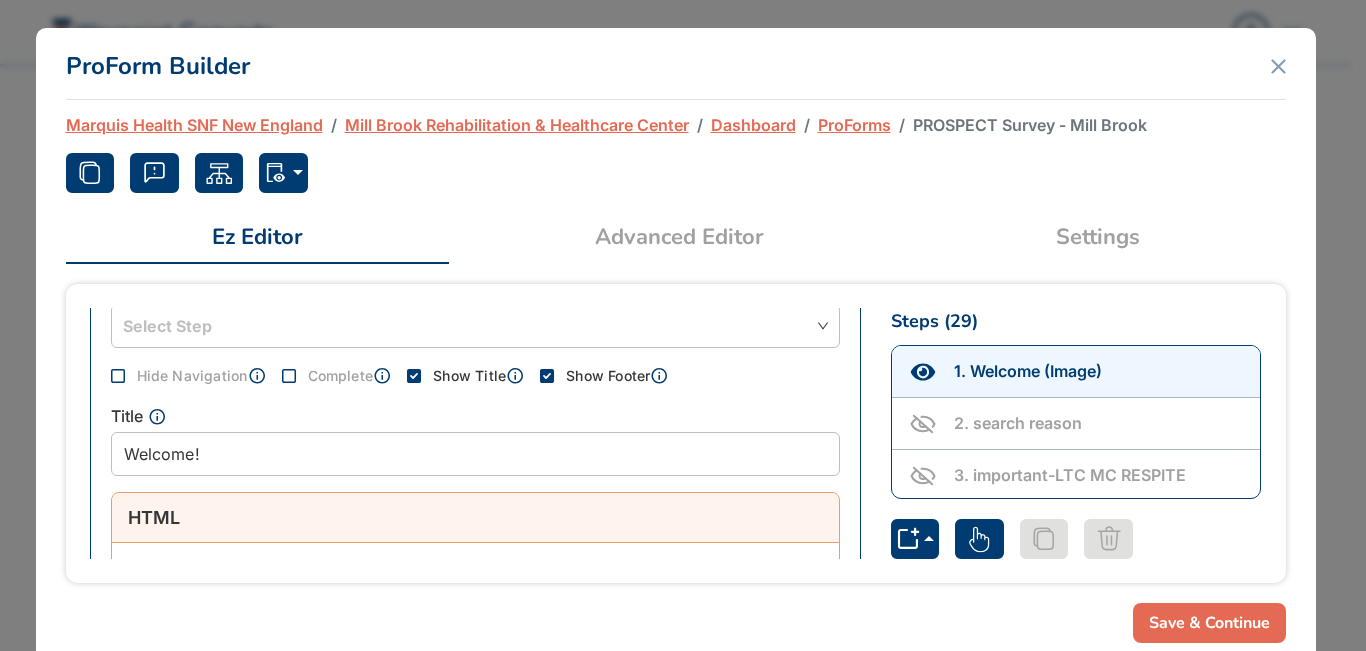 click on "Advanced Editor" at bounding box center (679, 237) 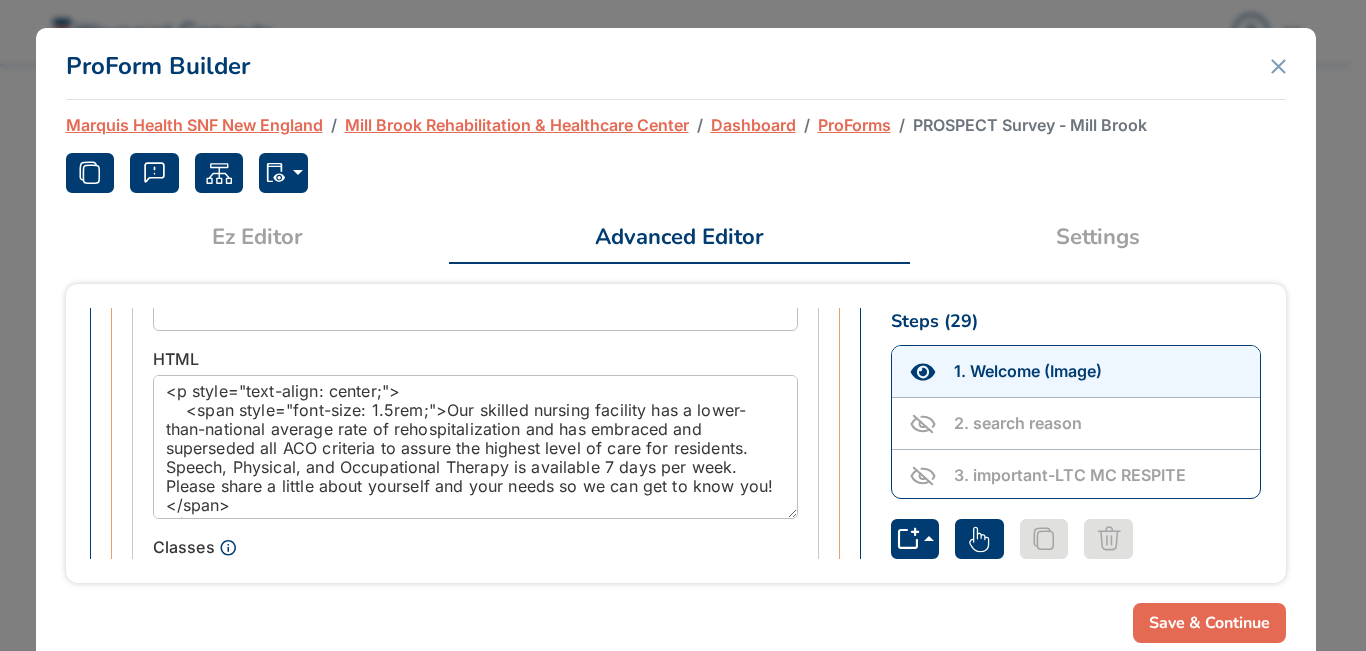 scroll, scrollTop: 1162, scrollLeft: 0, axis: vertical 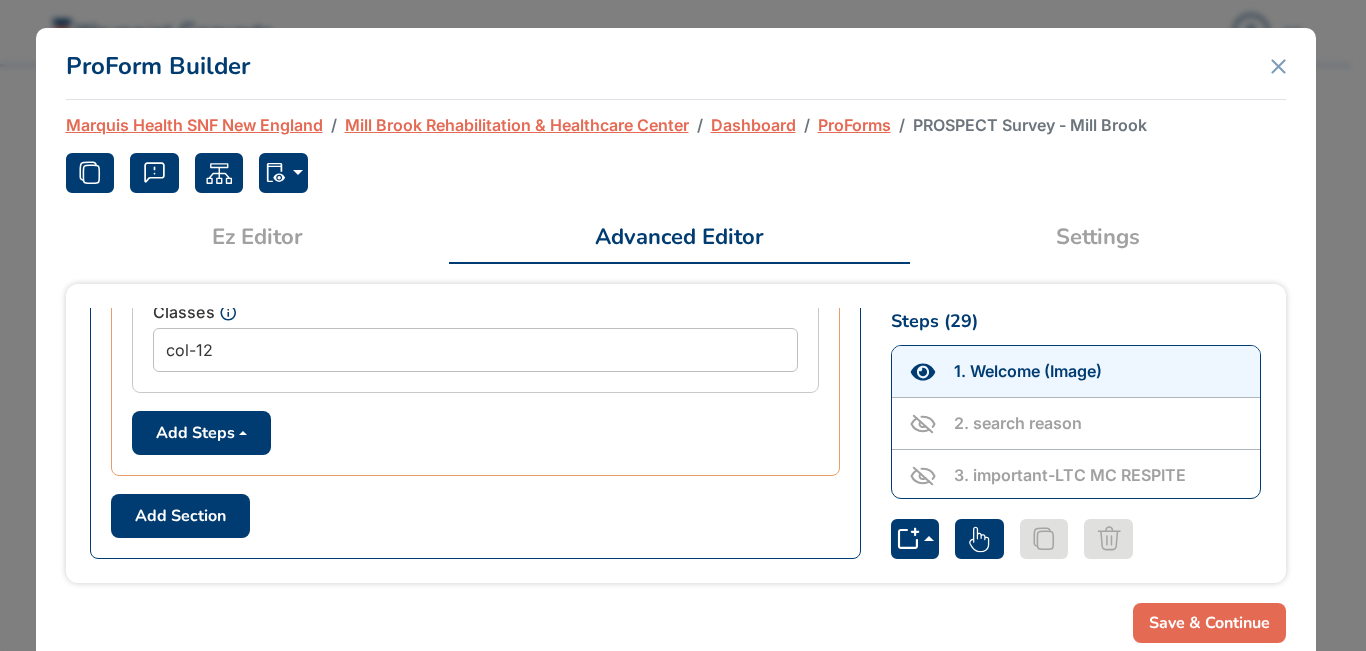 drag, startPoint x: 162, startPoint y: 428, endPoint x: 841, endPoint y: 547, distance: 689.34894 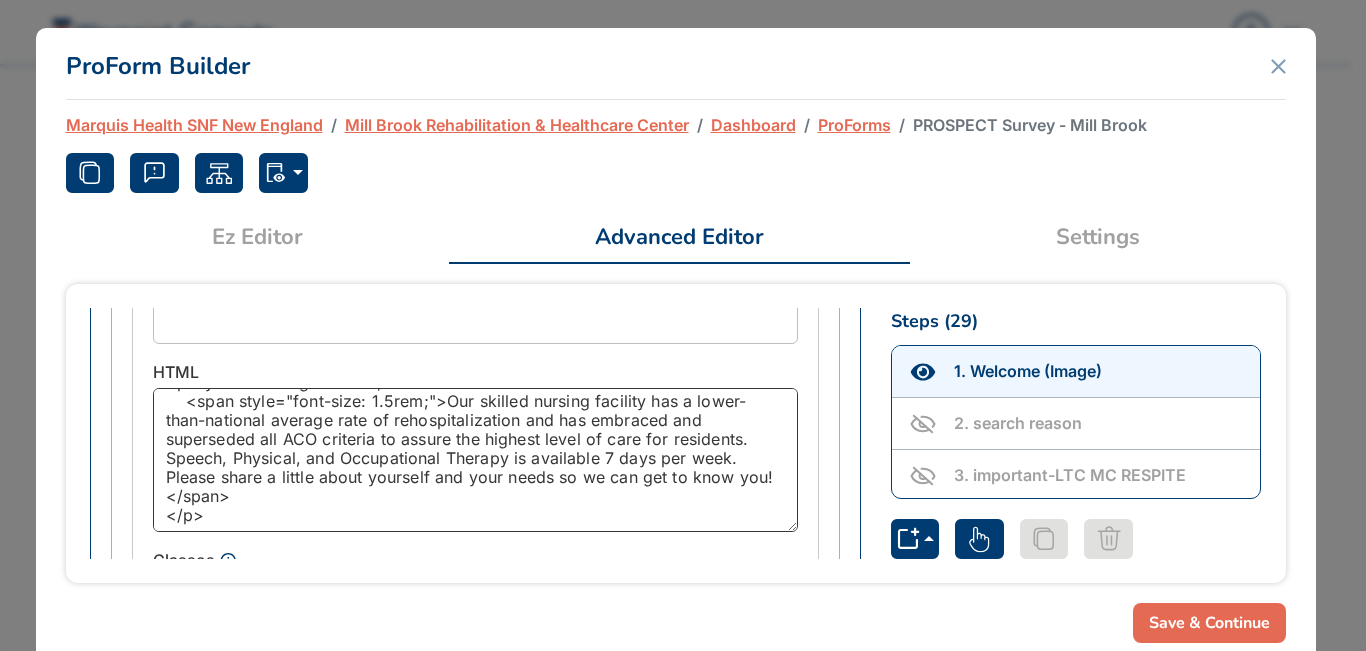 scroll, scrollTop: 1132, scrollLeft: 0, axis: vertical 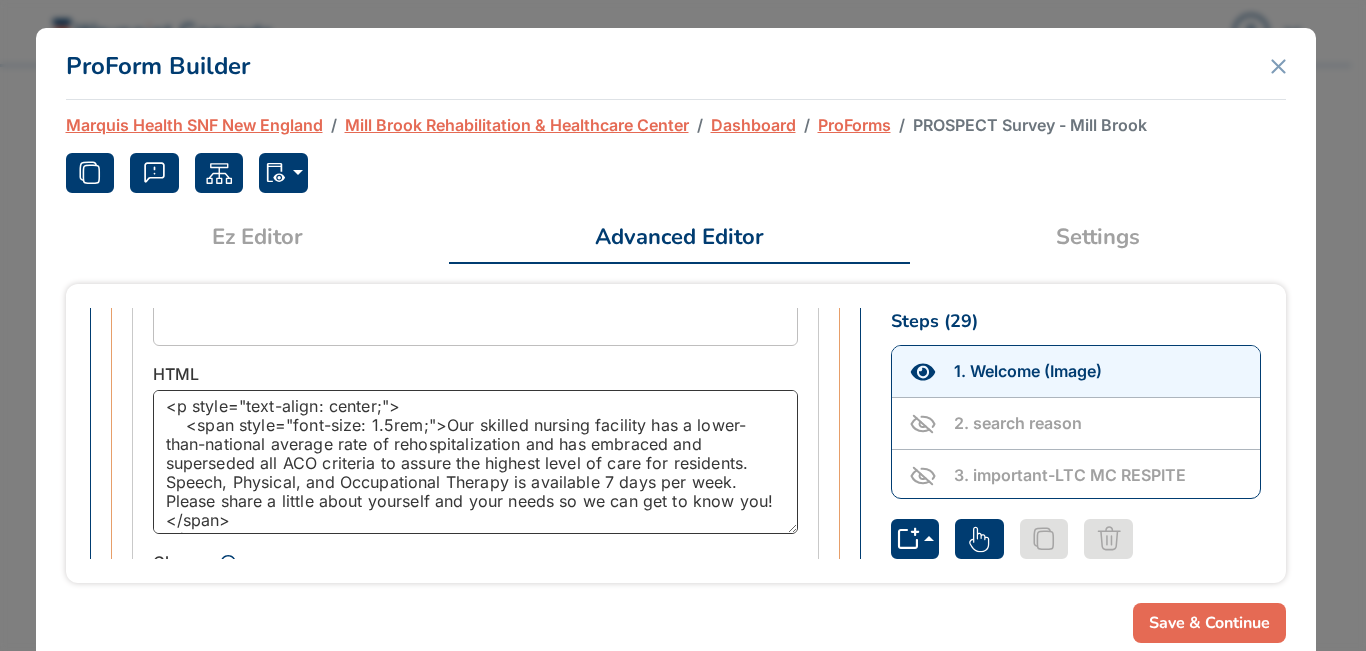 drag, startPoint x: 203, startPoint y: 499, endPoint x: 444, endPoint y: 427, distance: 251.52534 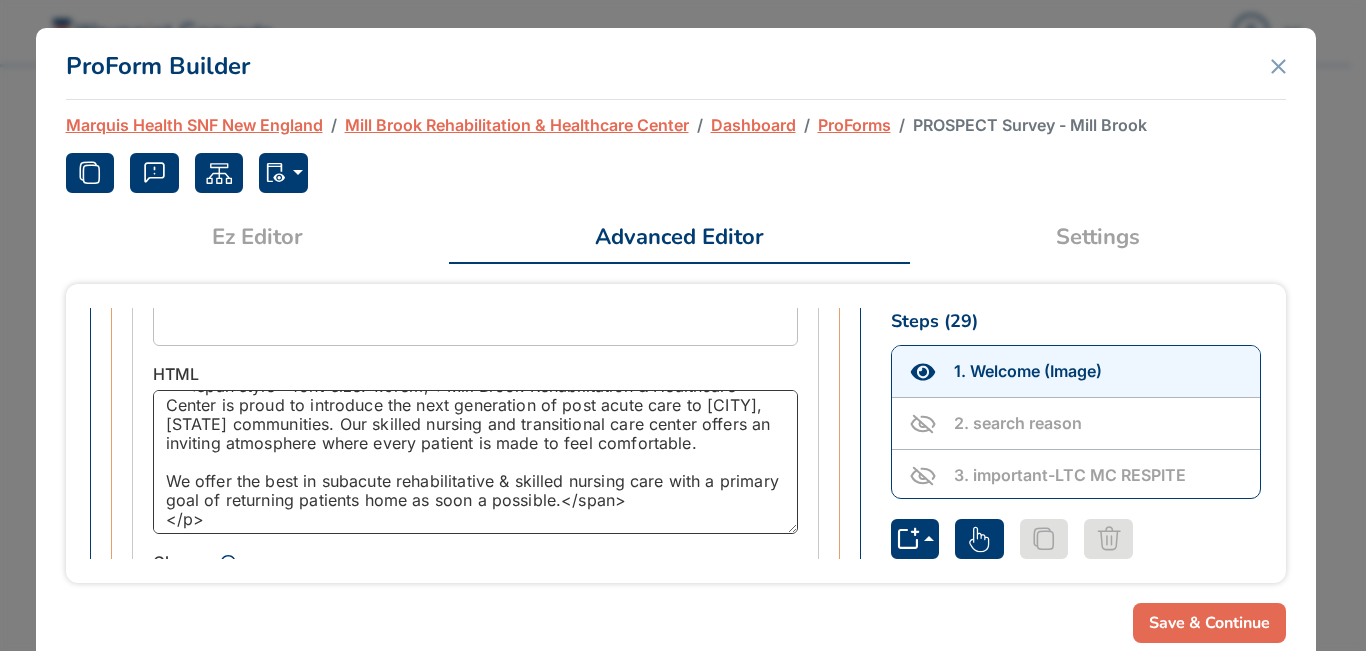 scroll, scrollTop: 60, scrollLeft: 0, axis: vertical 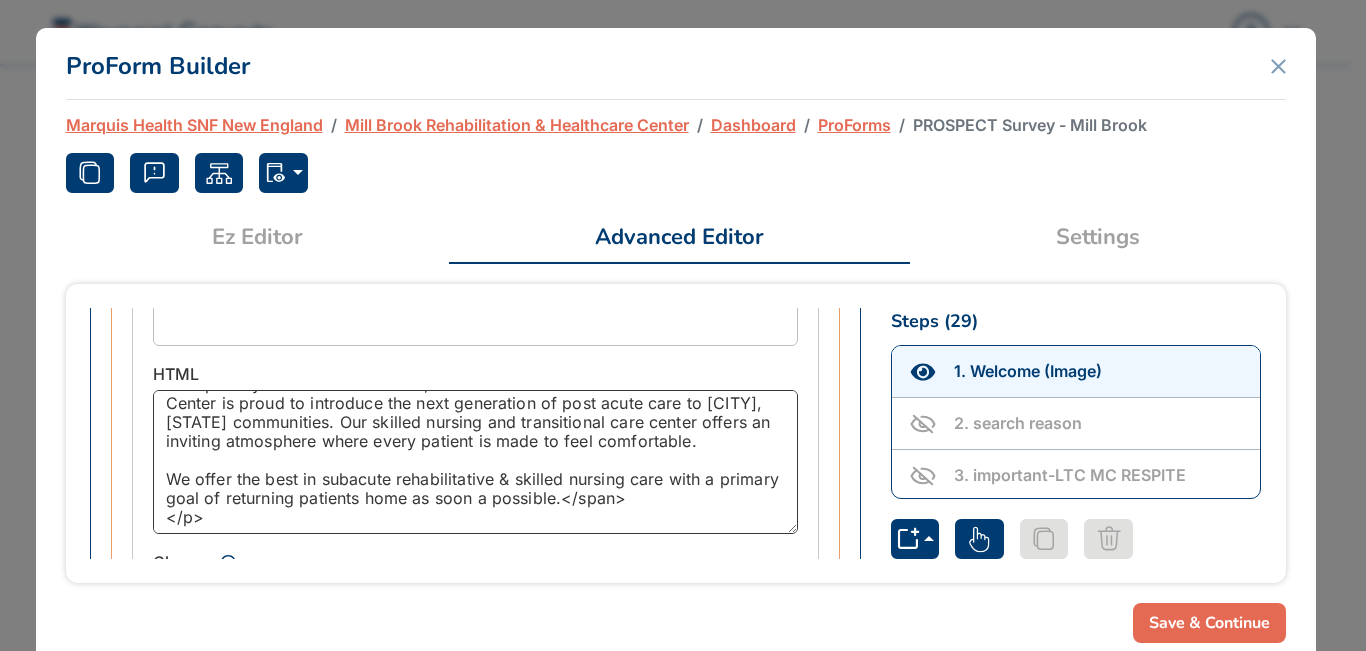 click on "<p style="text-align: center;">
<span style="font-size: 1.5rem;">Mill Brook Rehabilitation & Healthcare Center is proud to introduce the next generation of post acute care to Fall River, MA communities. Our skilled nursing and transitional care center offers an inviting atmosphere where every patient is made to feel comfortable.
We offer the best in subacute rehabilitative & skilled nursing care with a primary goal of returning patients home as soon a possible.</span>
</p>" at bounding box center (475, 462) 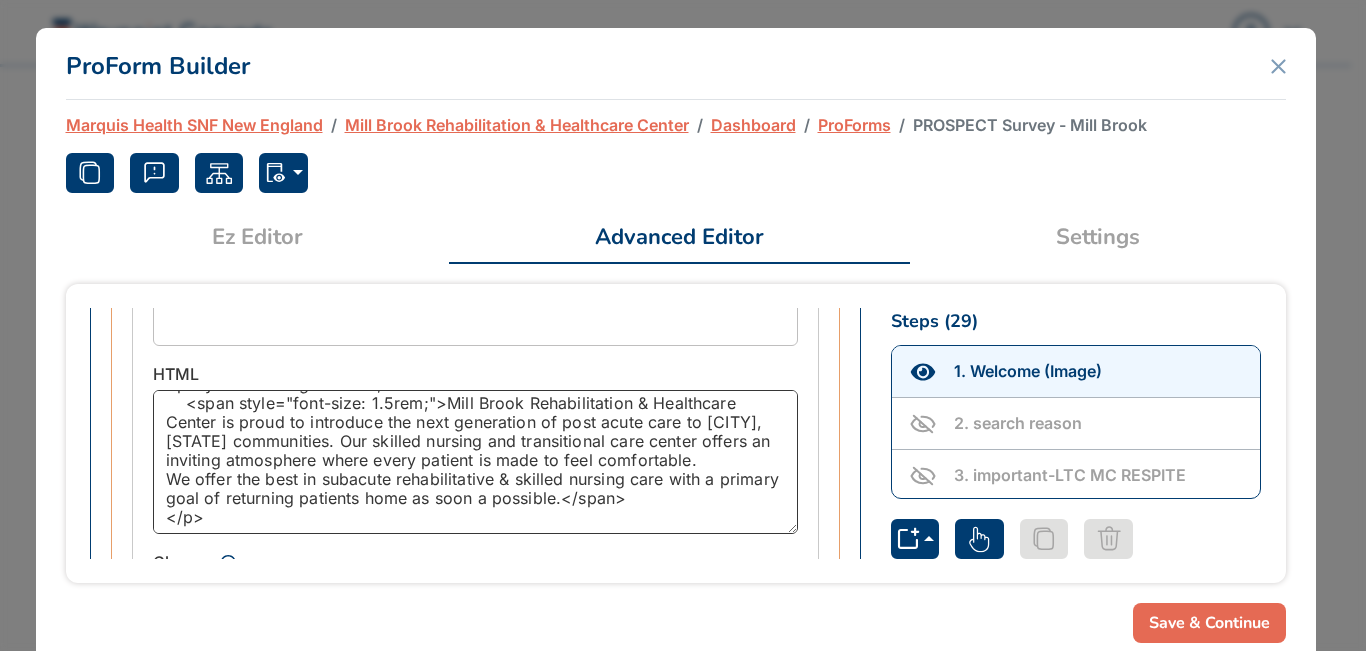 scroll, scrollTop: 41, scrollLeft: 0, axis: vertical 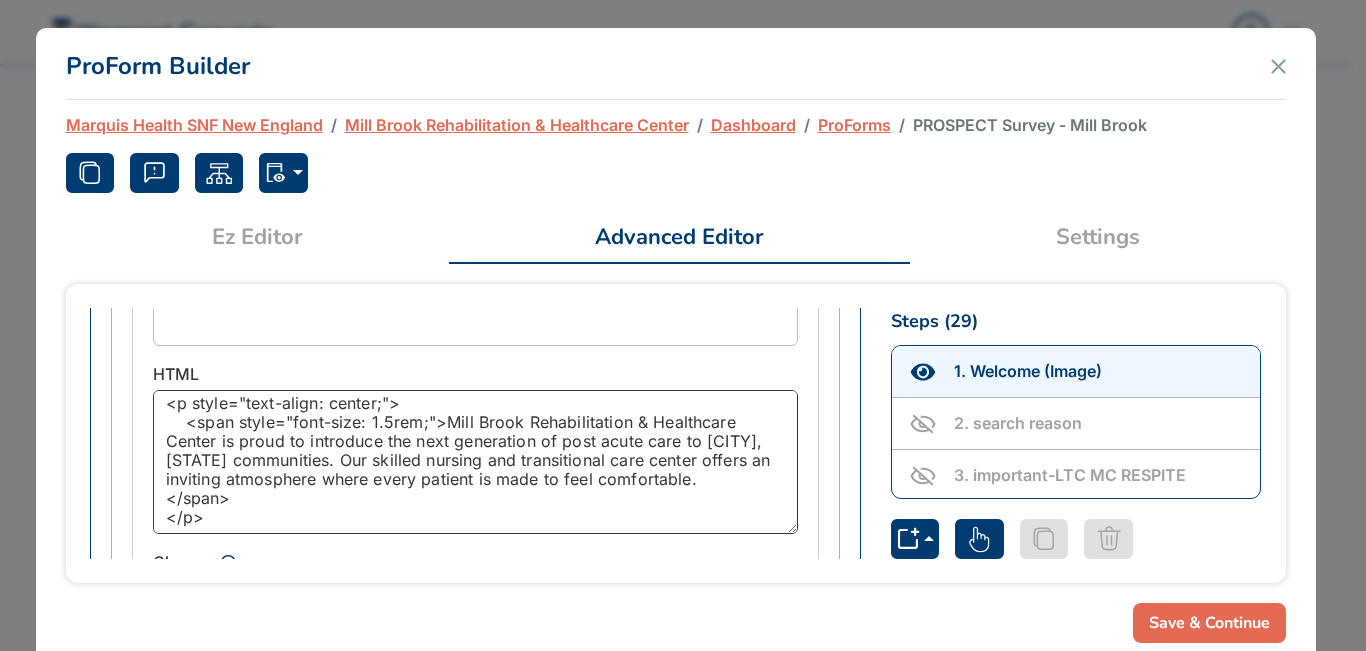 type on "<p style="text-align: center;">
<span style="font-size: 1.5rem;">Mill Brook Rehabilitation & Healthcare Center is proud to introduce the next generation of post acute care to Fall River, MA communities. Our skilled nursing and transitional care center offers an inviting atmosphere where every patient is made to feel comfortable.
<br></br>We offer the best in subacute rehabilitative & skilled nursing care with a primary goal of returning patients home as soon a possible.</span>
</p>" 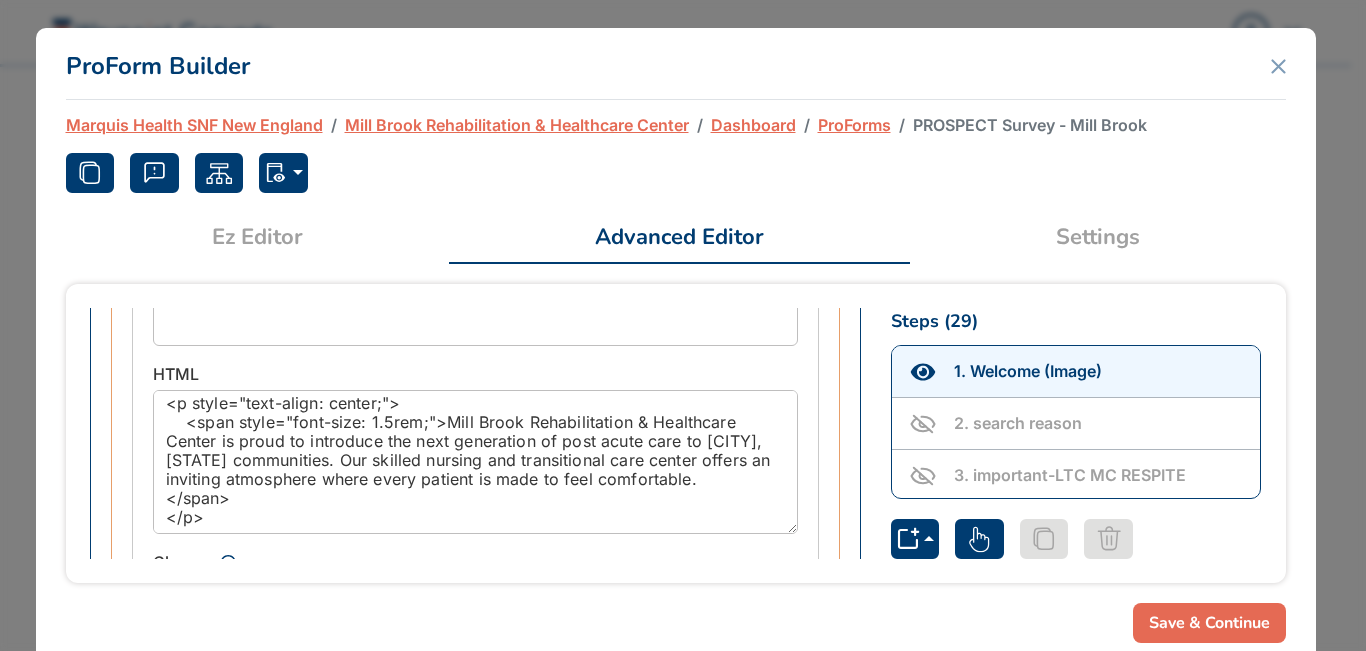 click on "Save & Continue" at bounding box center [1209, 623] 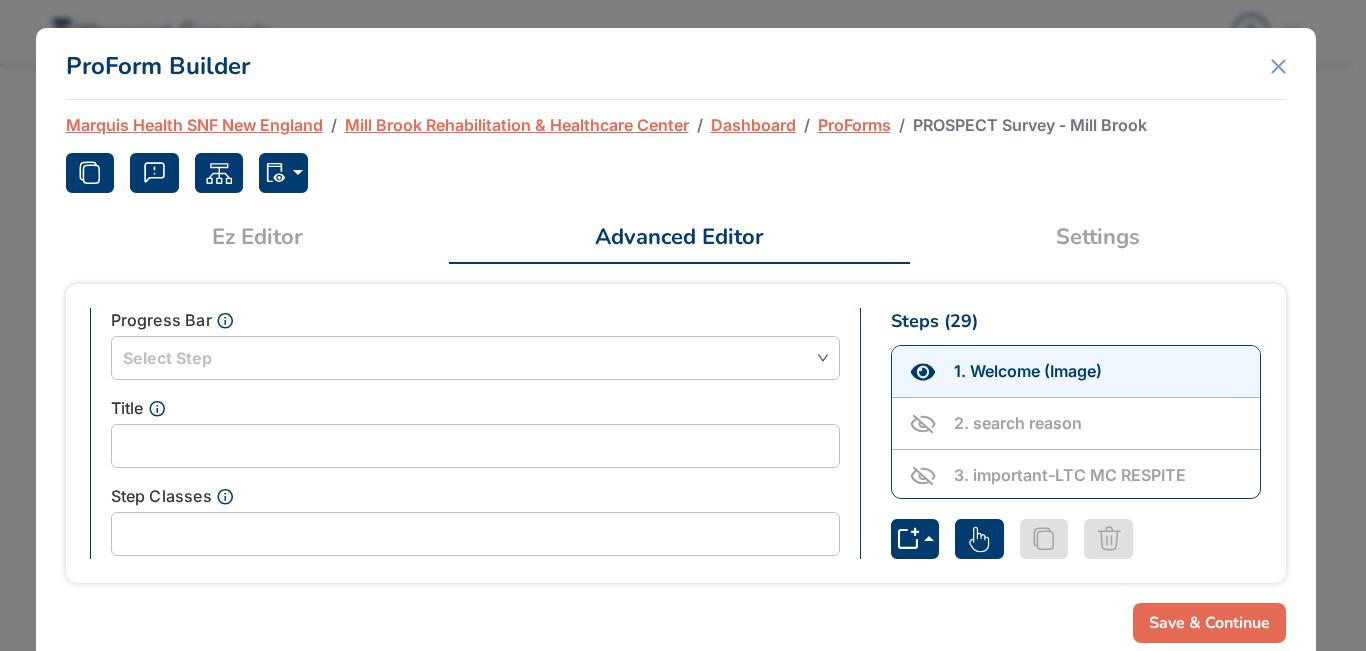 scroll, scrollTop: 0, scrollLeft: 0, axis: both 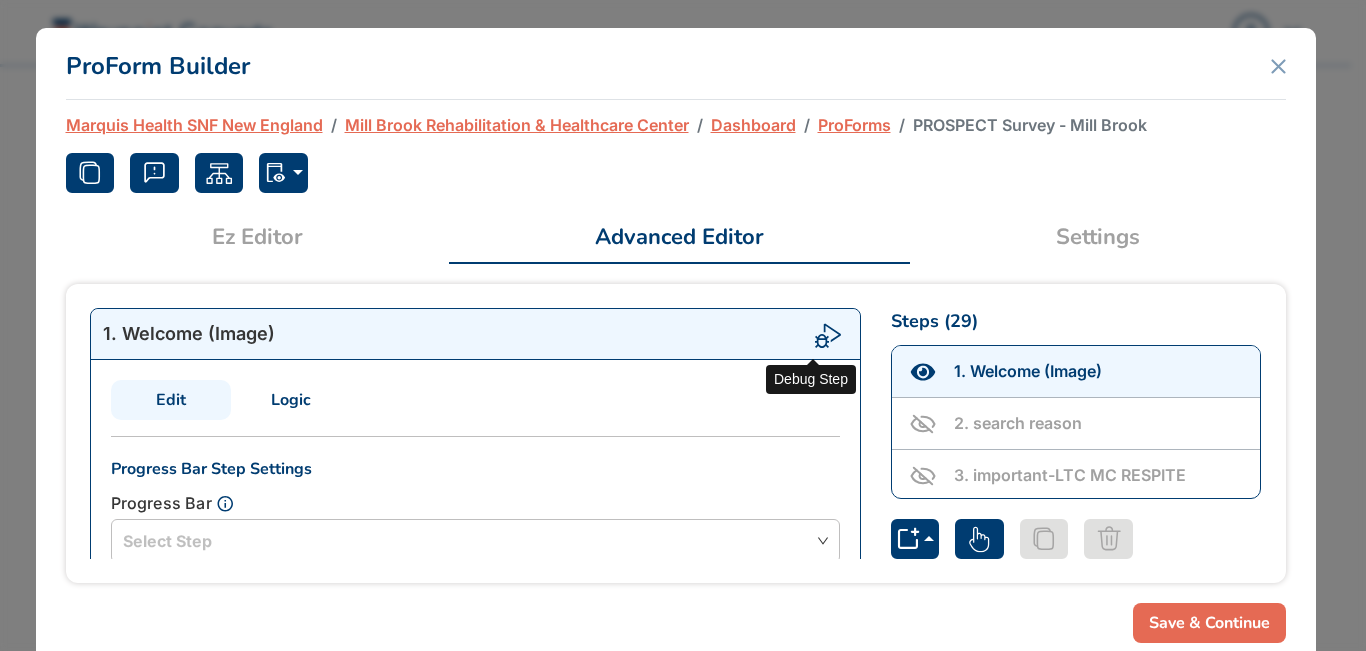 click 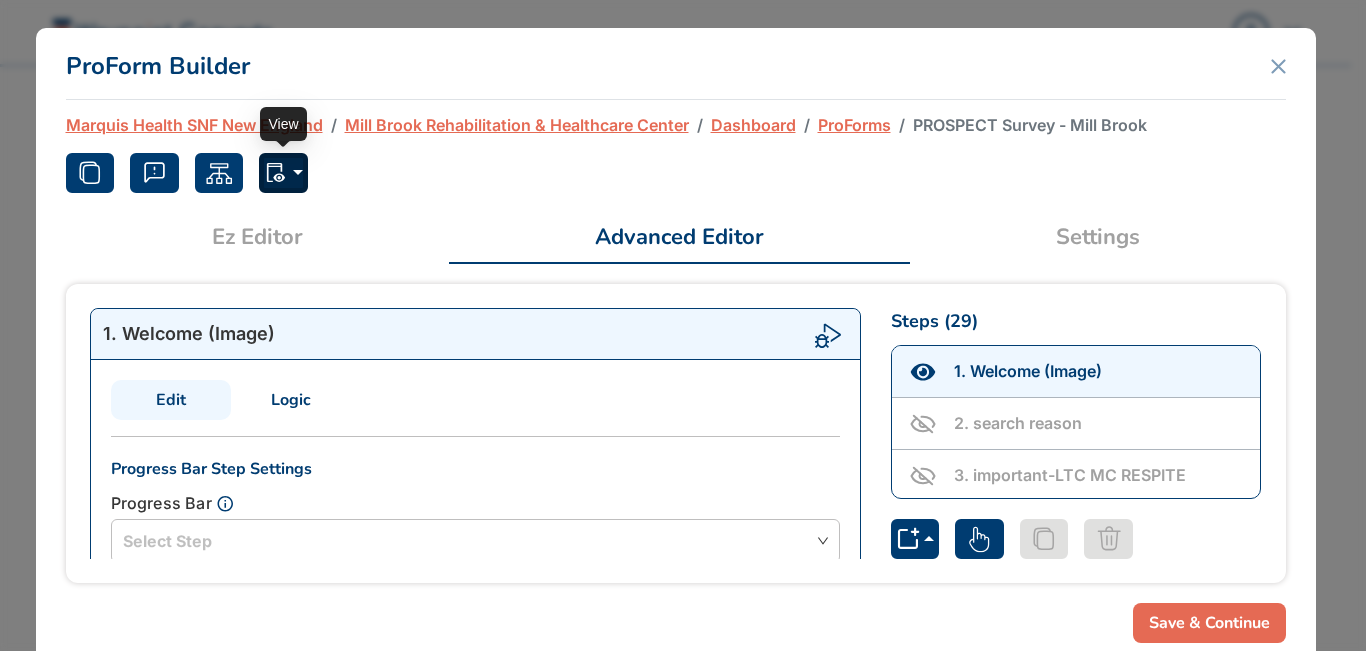 click 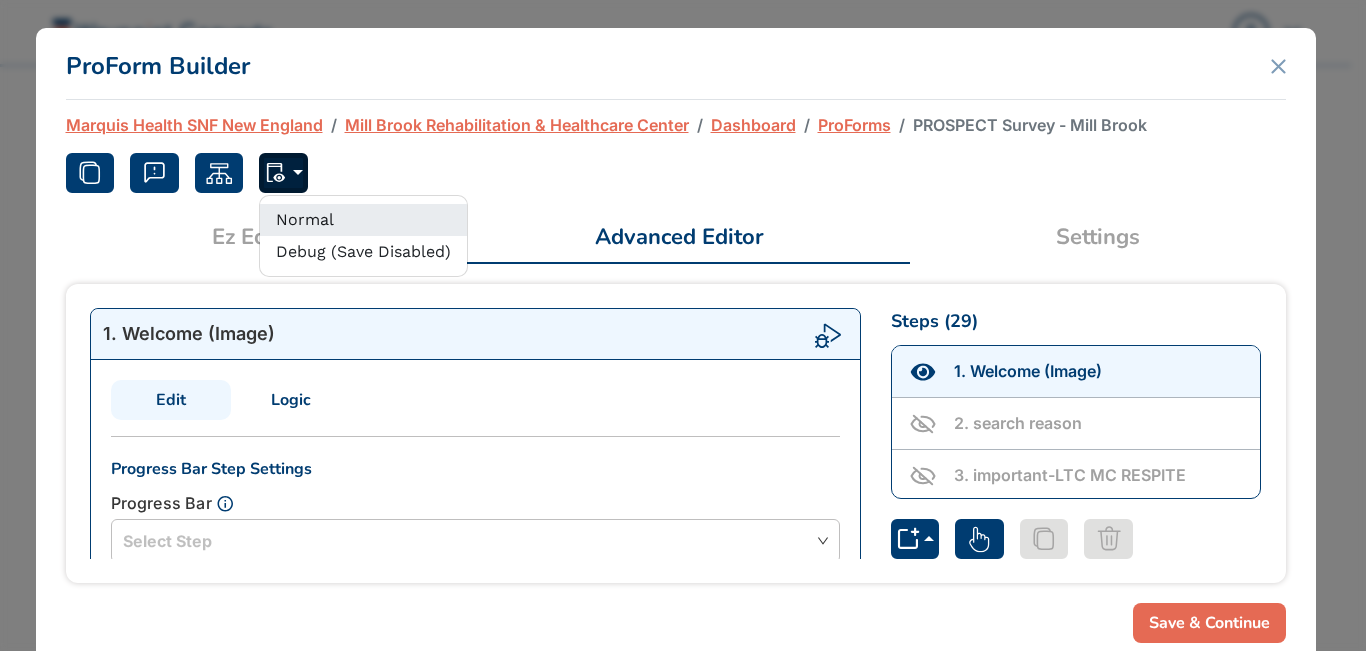 click on "Normal" at bounding box center (363, 220) 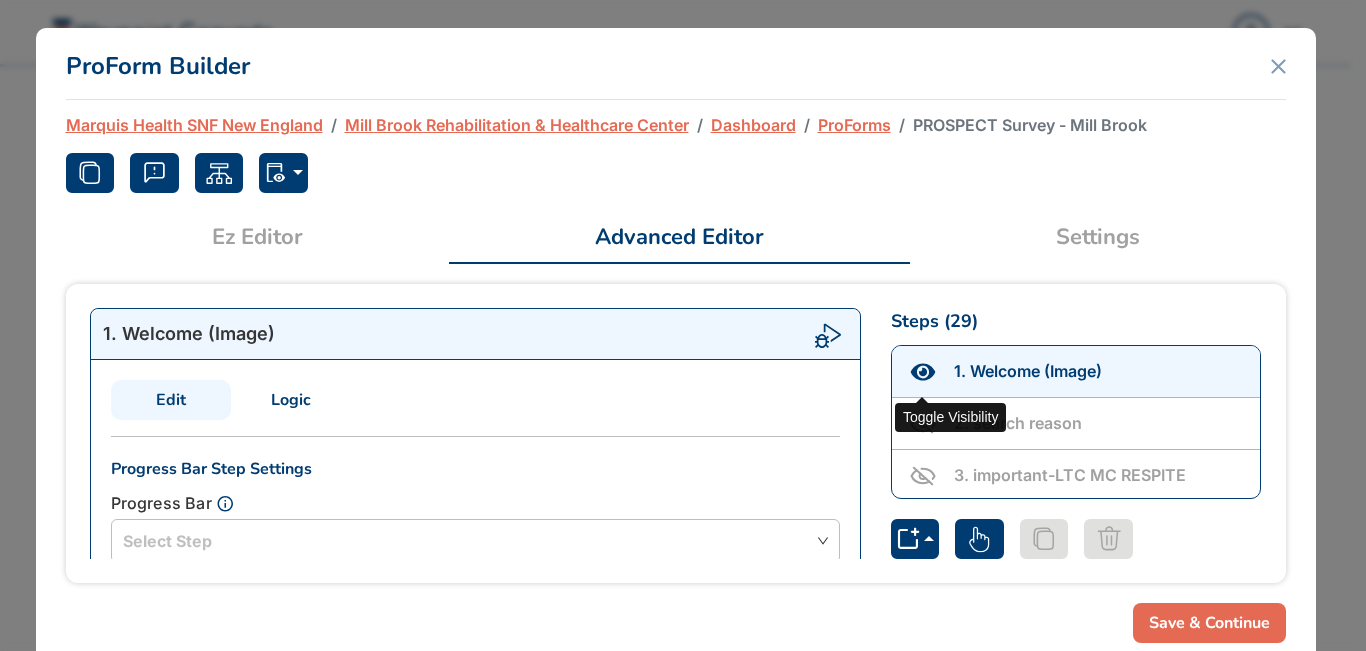 click 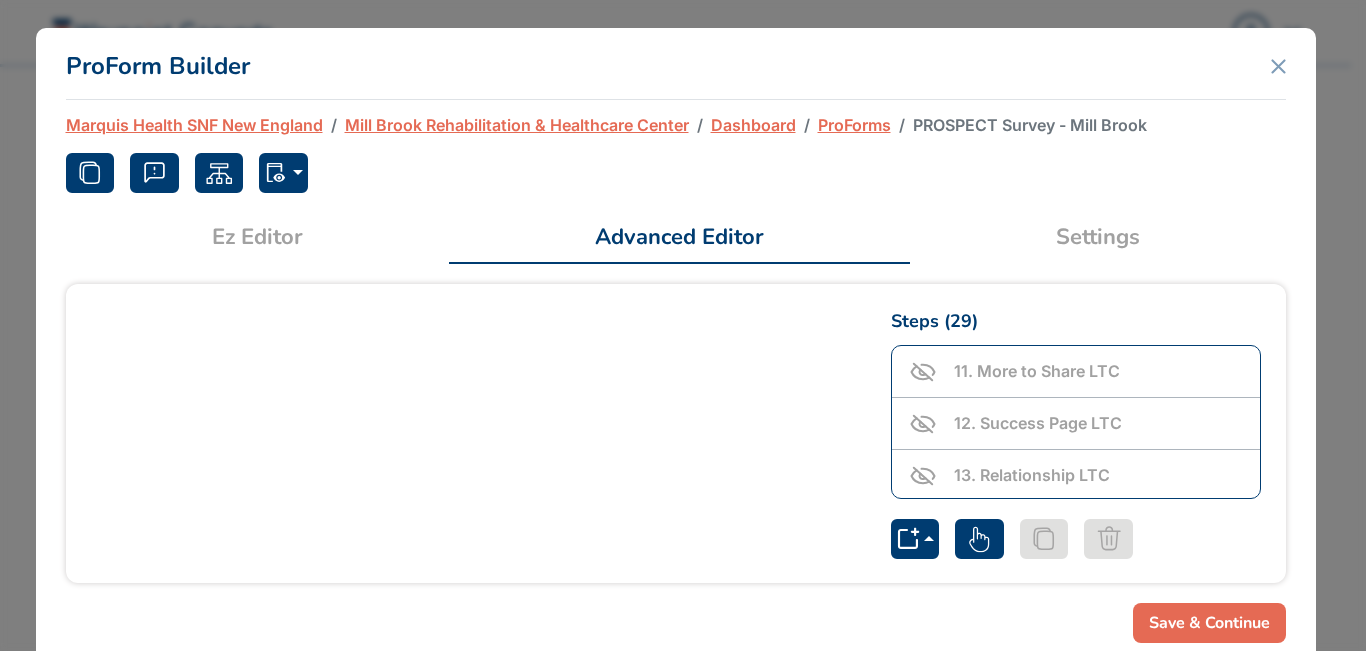 scroll, scrollTop: 480, scrollLeft: 0, axis: vertical 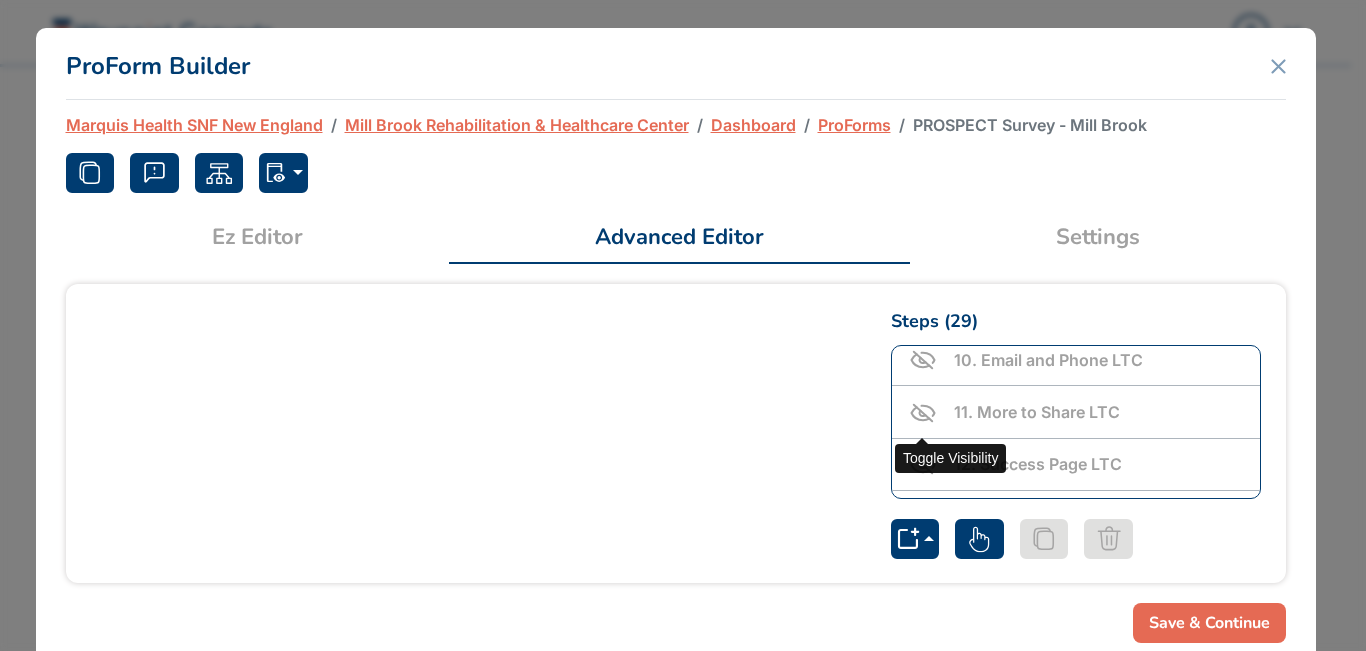 click 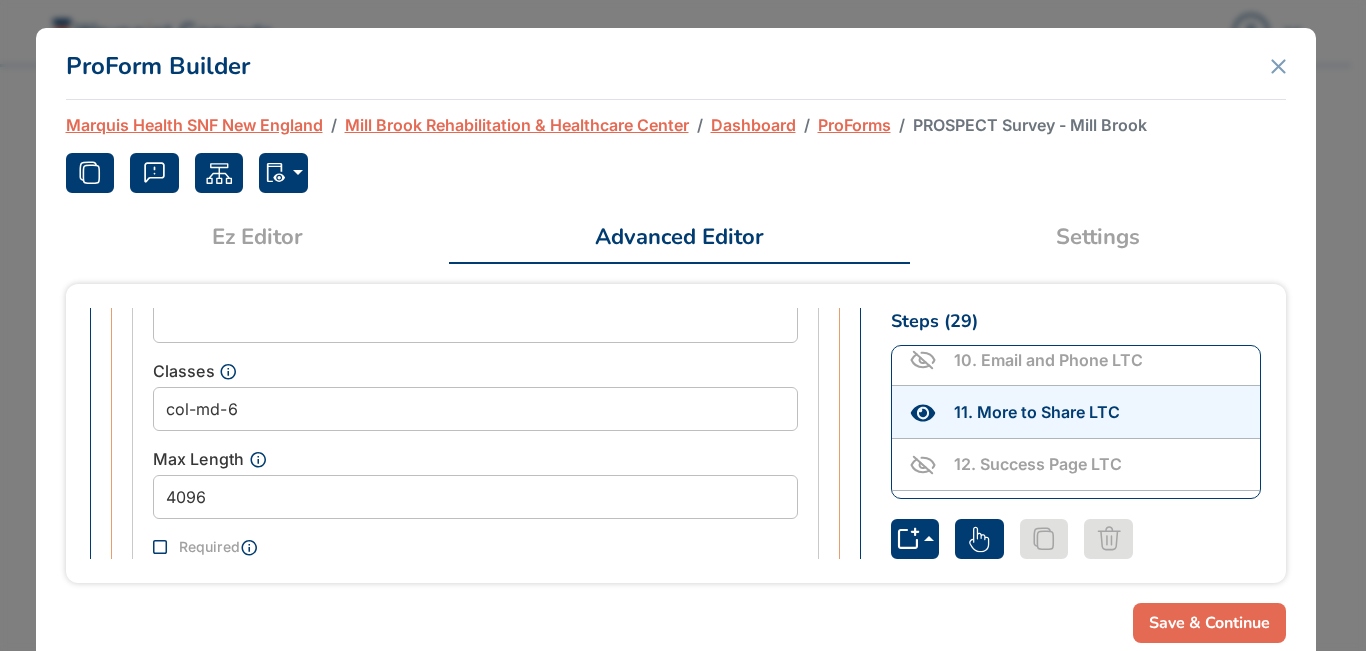 scroll, scrollTop: 1319, scrollLeft: 0, axis: vertical 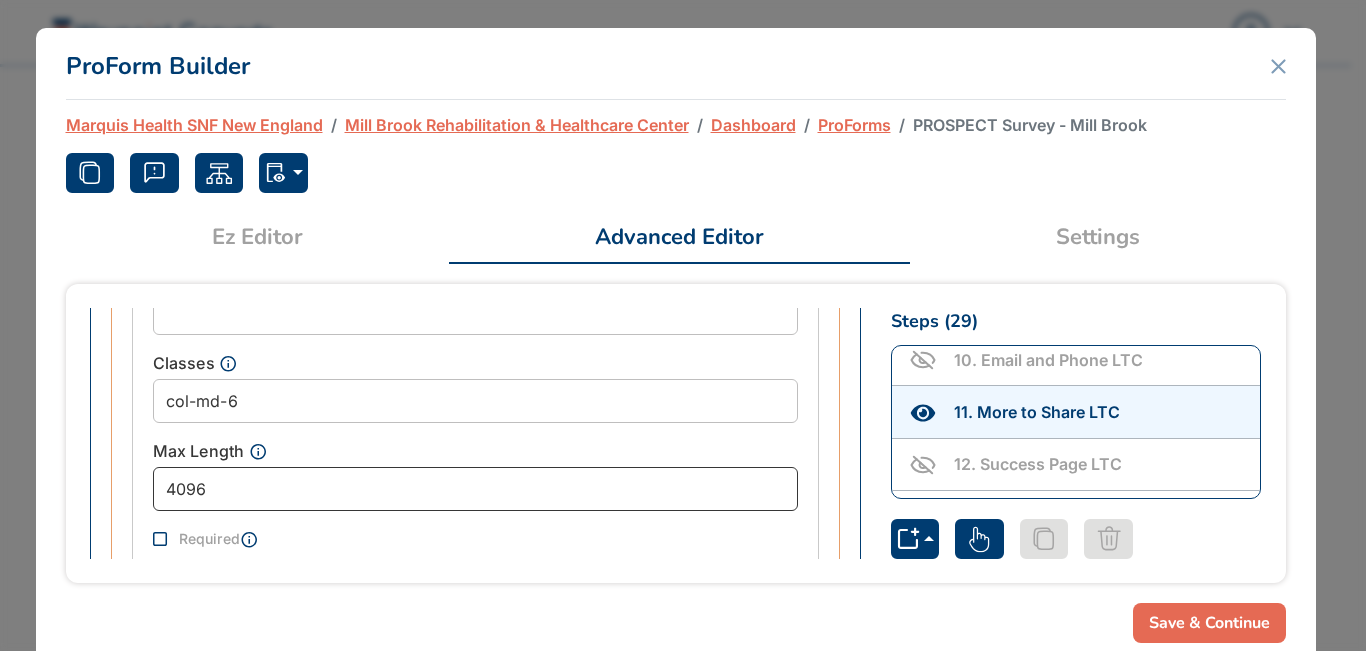 click on "4096" at bounding box center (475, 489) 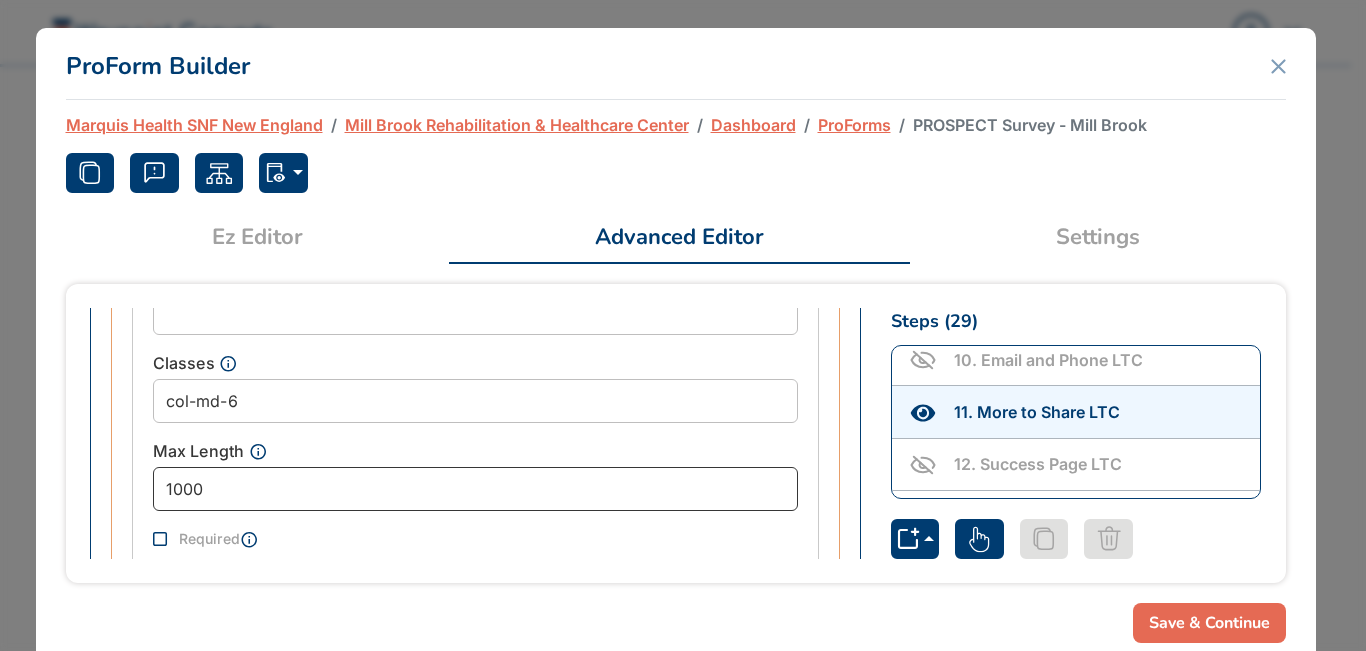 type on "1000" 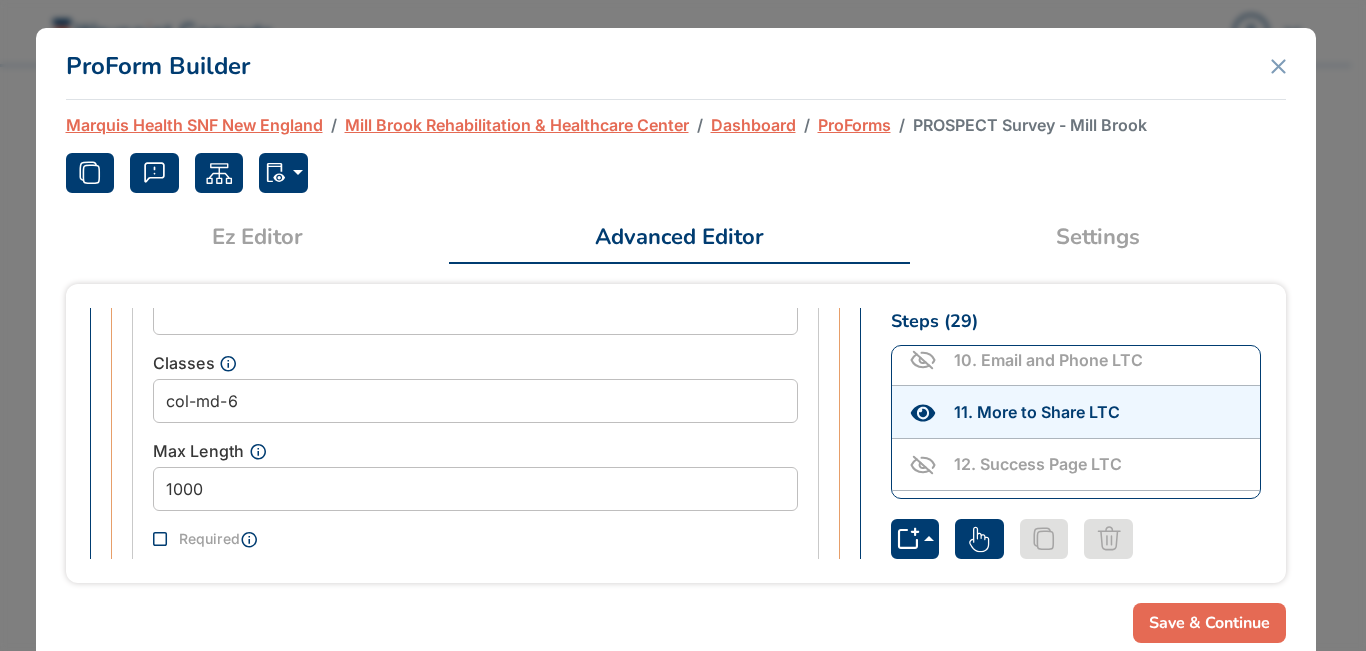 click on "Save & Continue" at bounding box center [1209, 623] 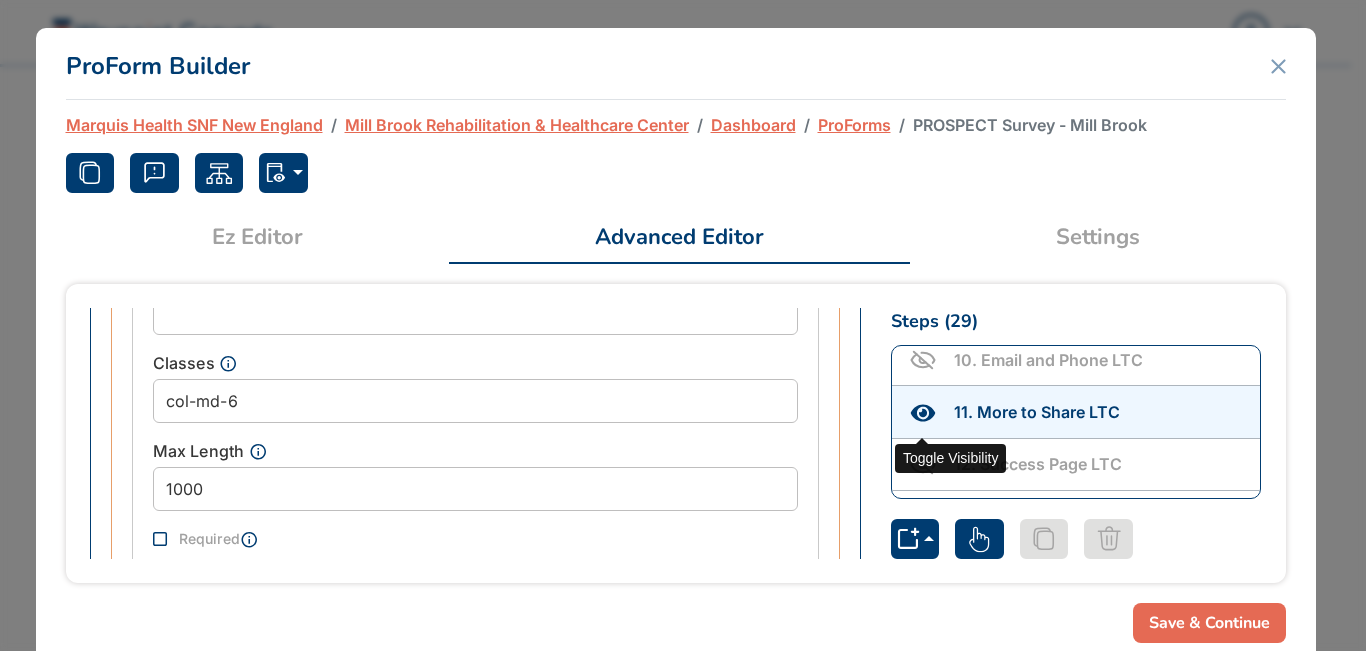click 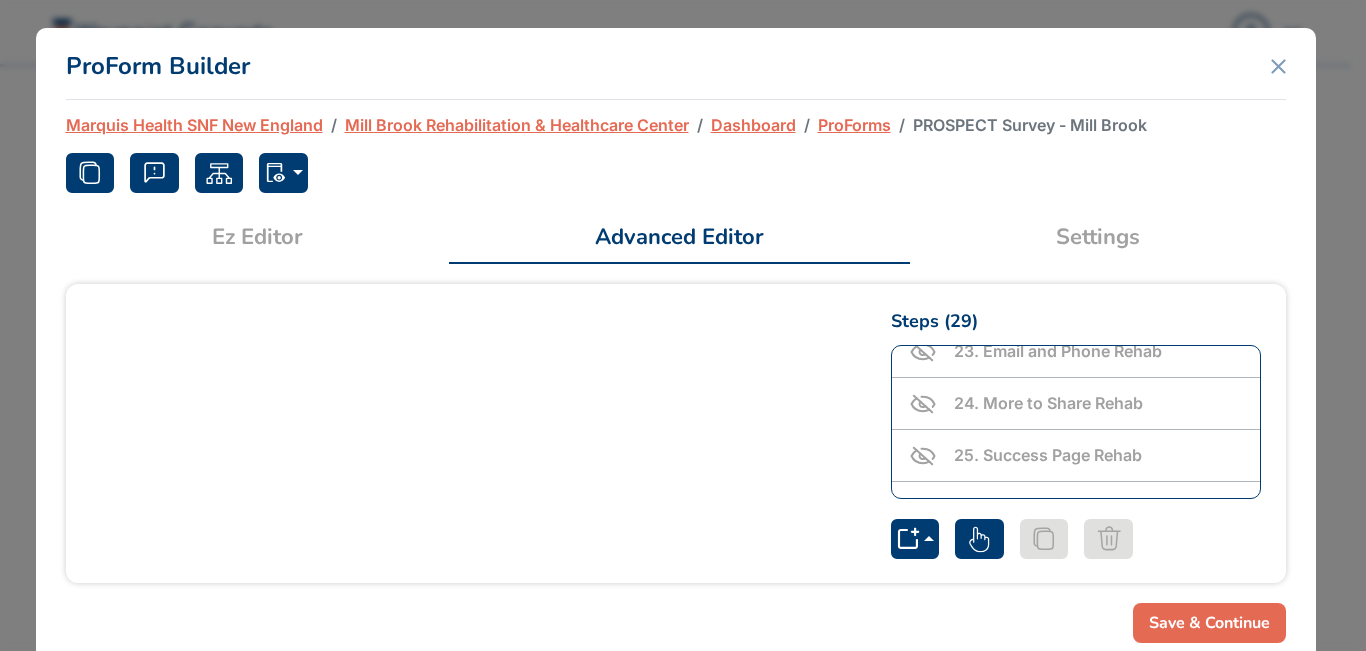 scroll, scrollTop: 1180, scrollLeft: 0, axis: vertical 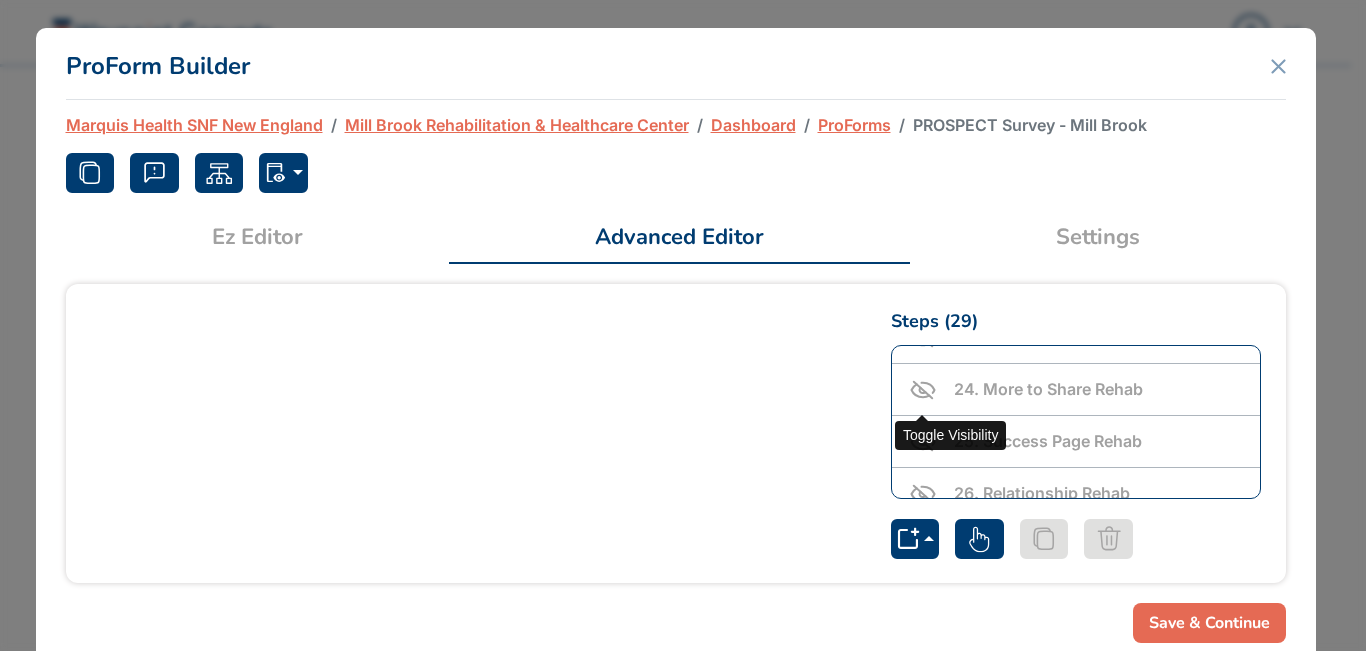 click 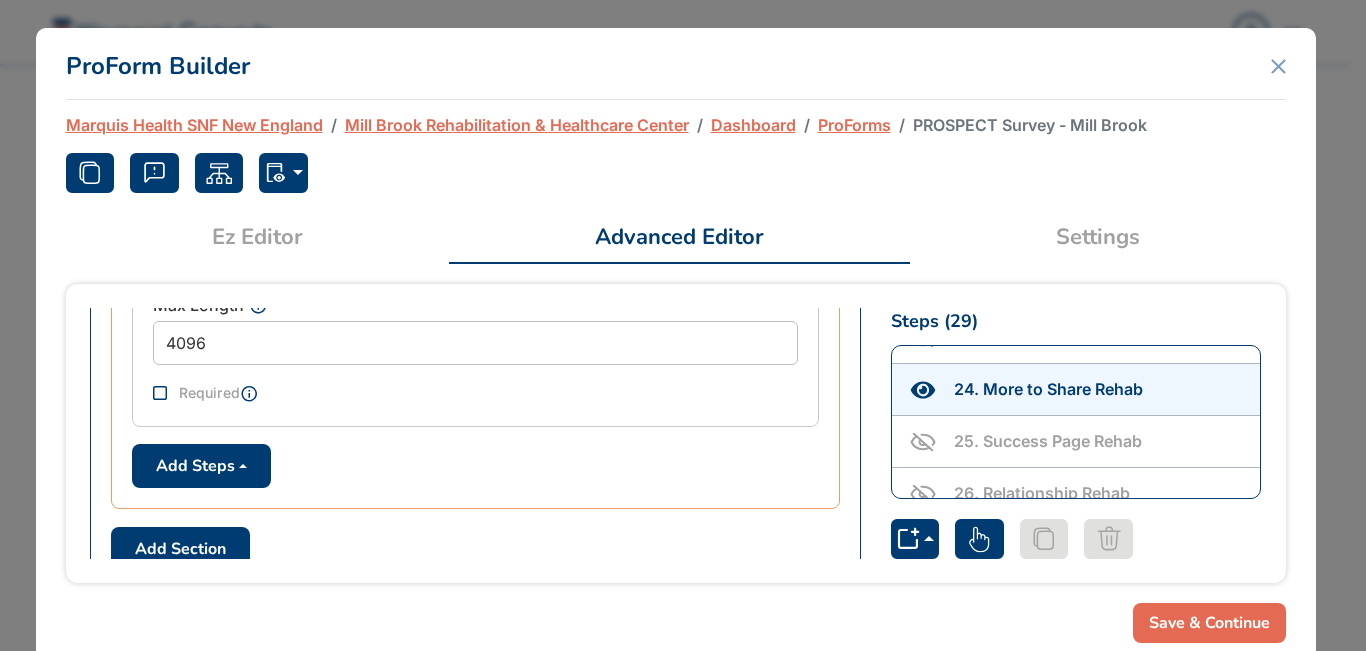 scroll, scrollTop: 1392, scrollLeft: 0, axis: vertical 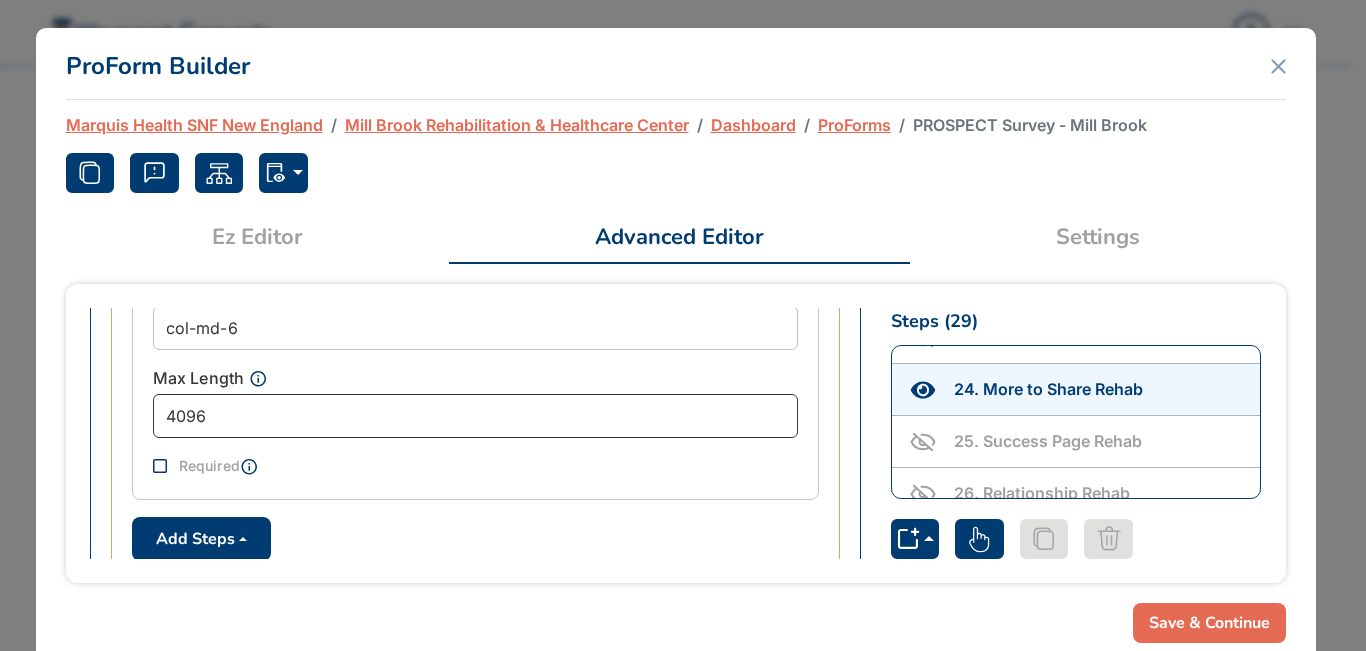 click on "4096" at bounding box center [475, 416] 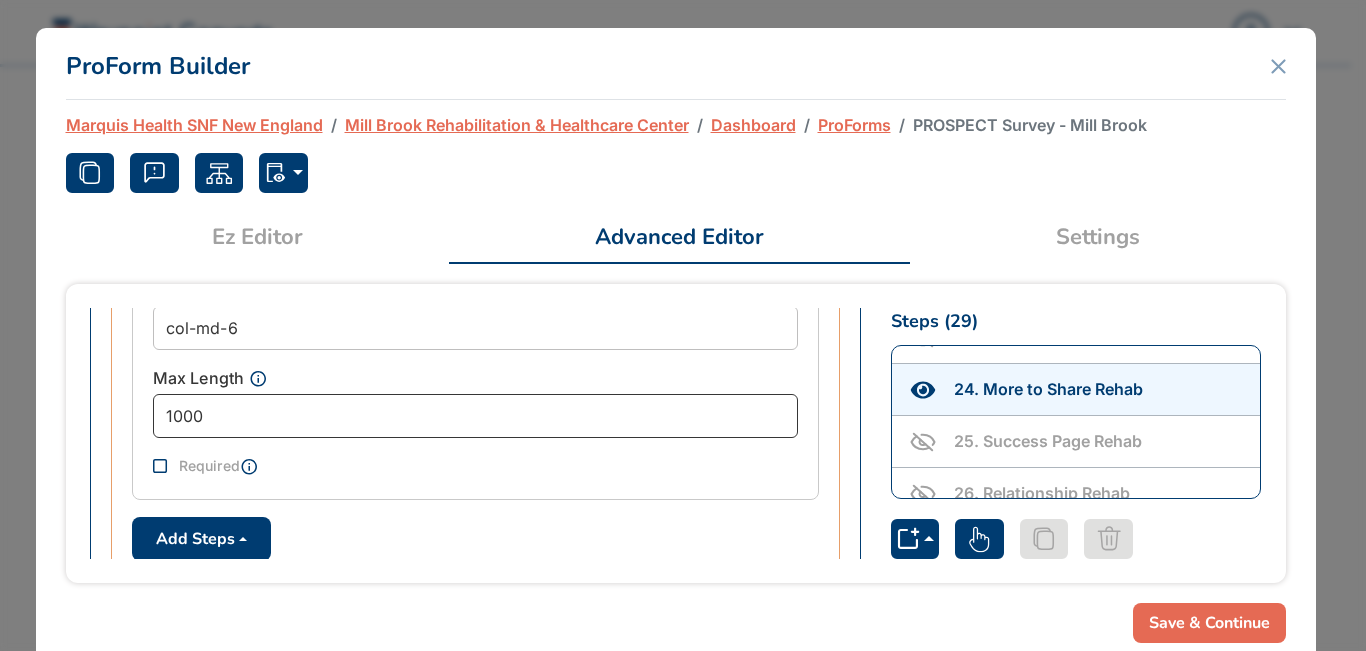type on "1000" 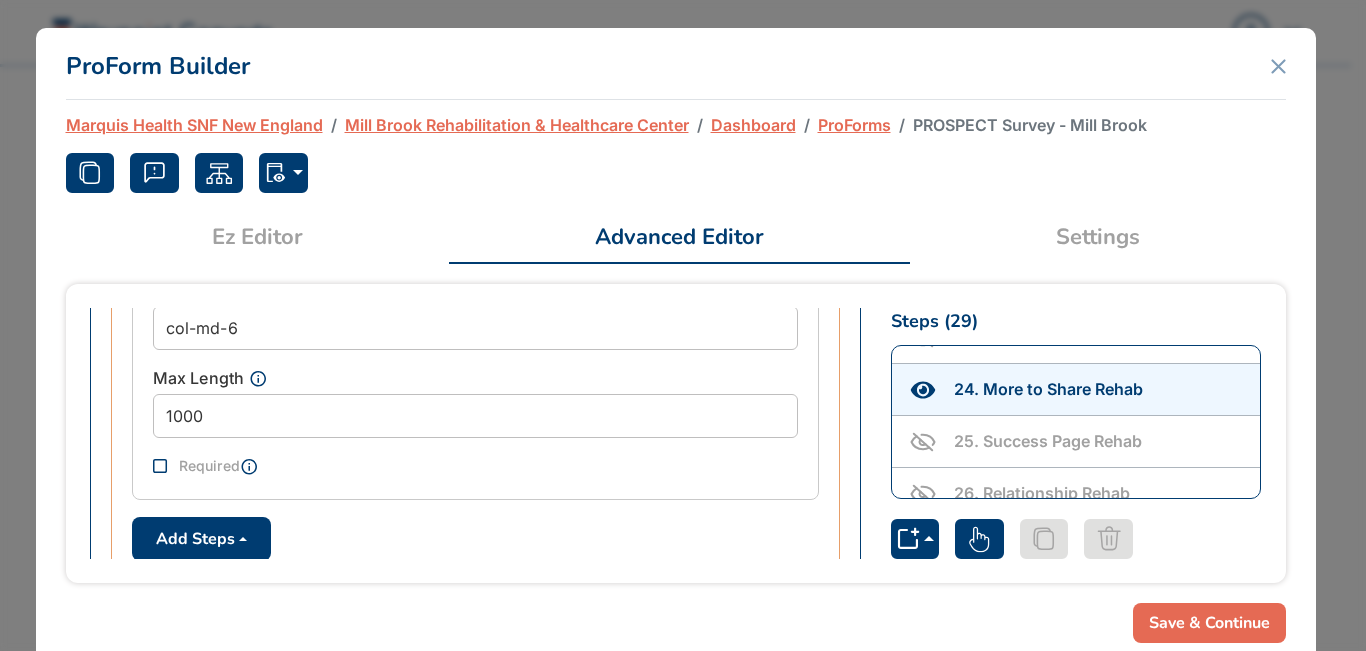 click on "Save & Continue" at bounding box center (1209, 623) 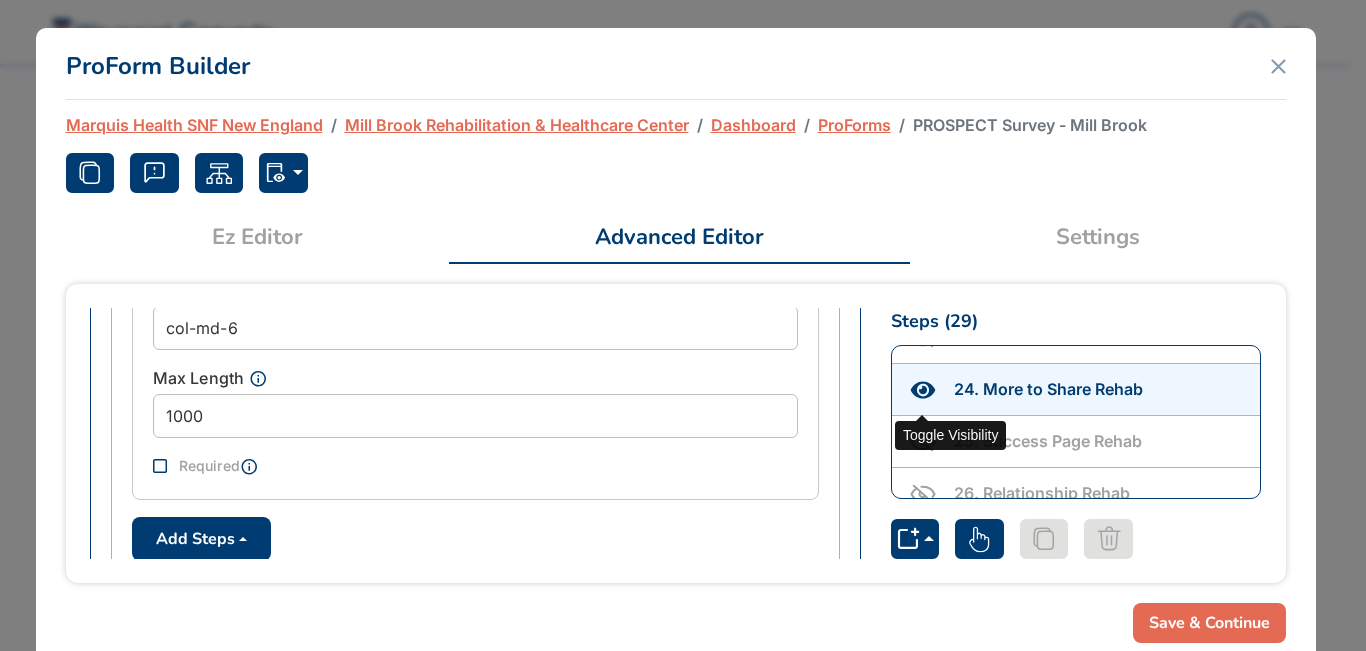 click 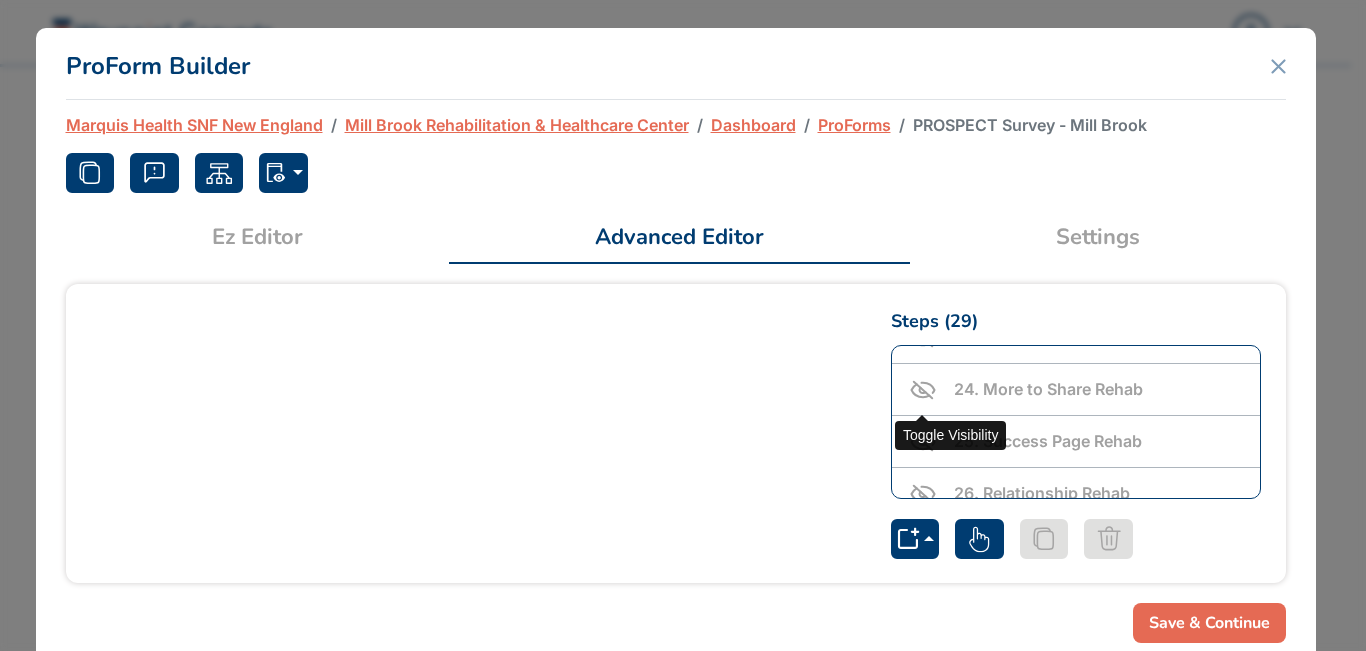 scroll, scrollTop: 0, scrollLeft: 0, axis: both 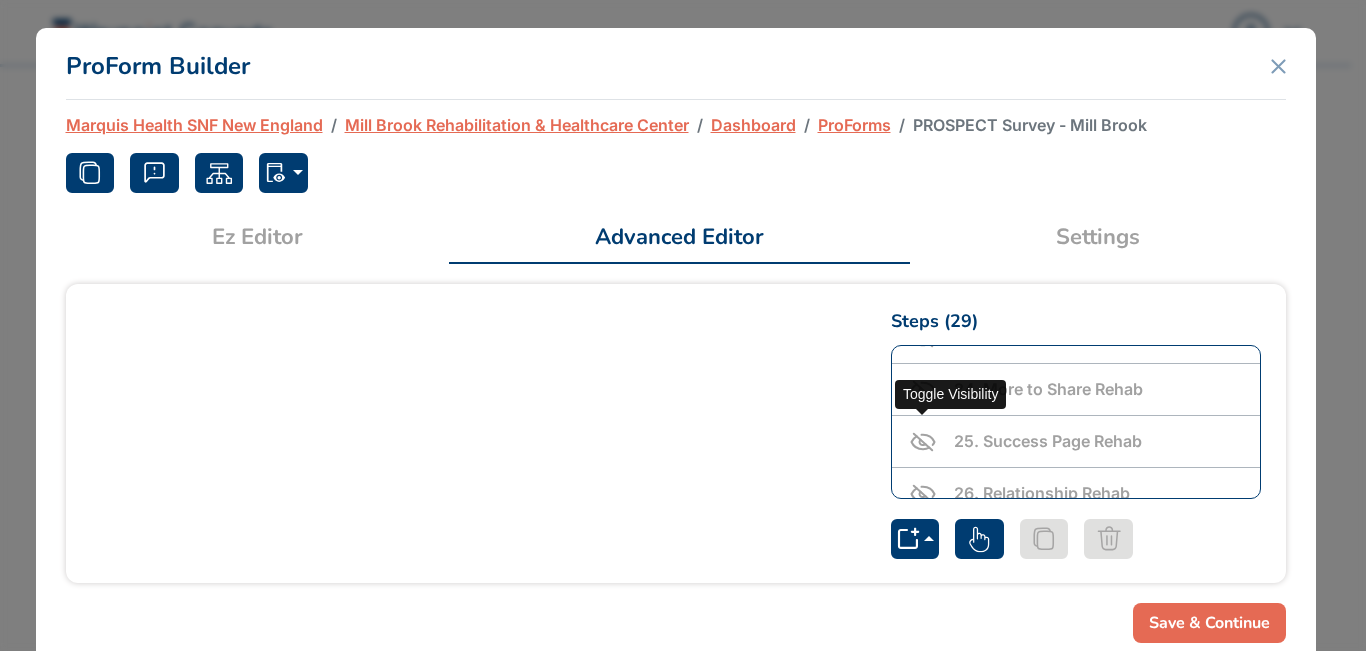 click 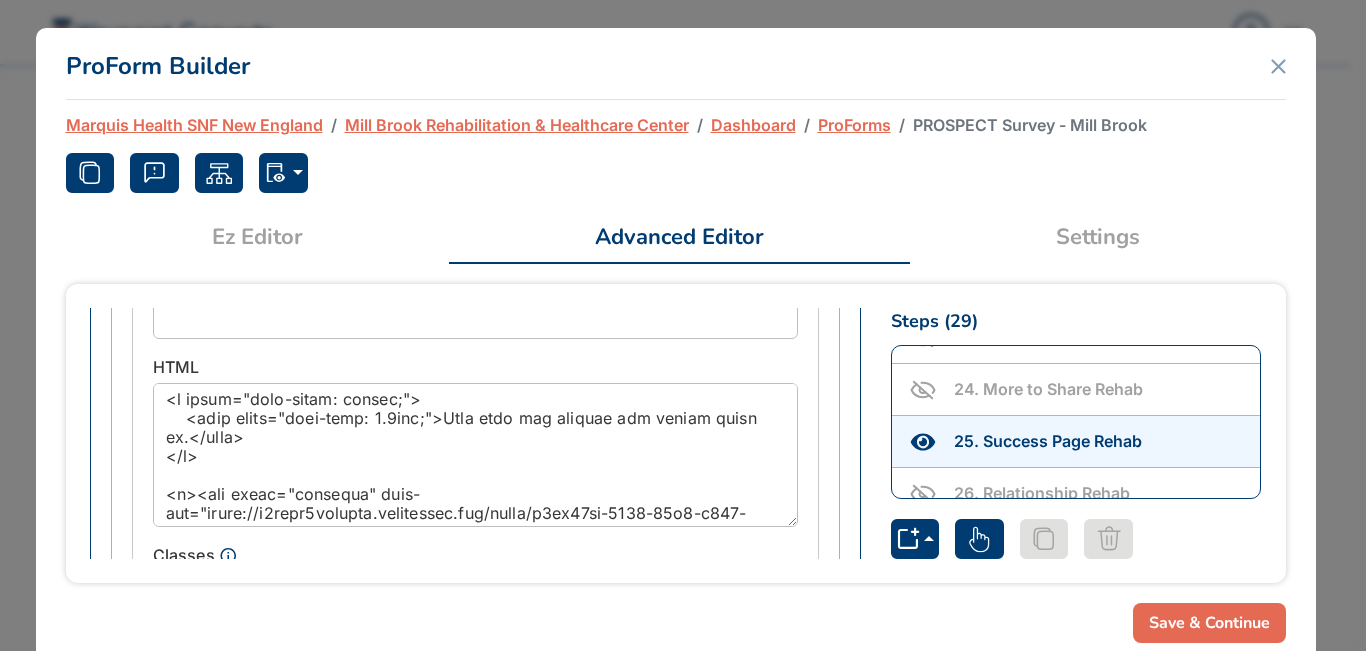 scroll, scrollTop: 1147, scrollLeft: 0, axis: vertical 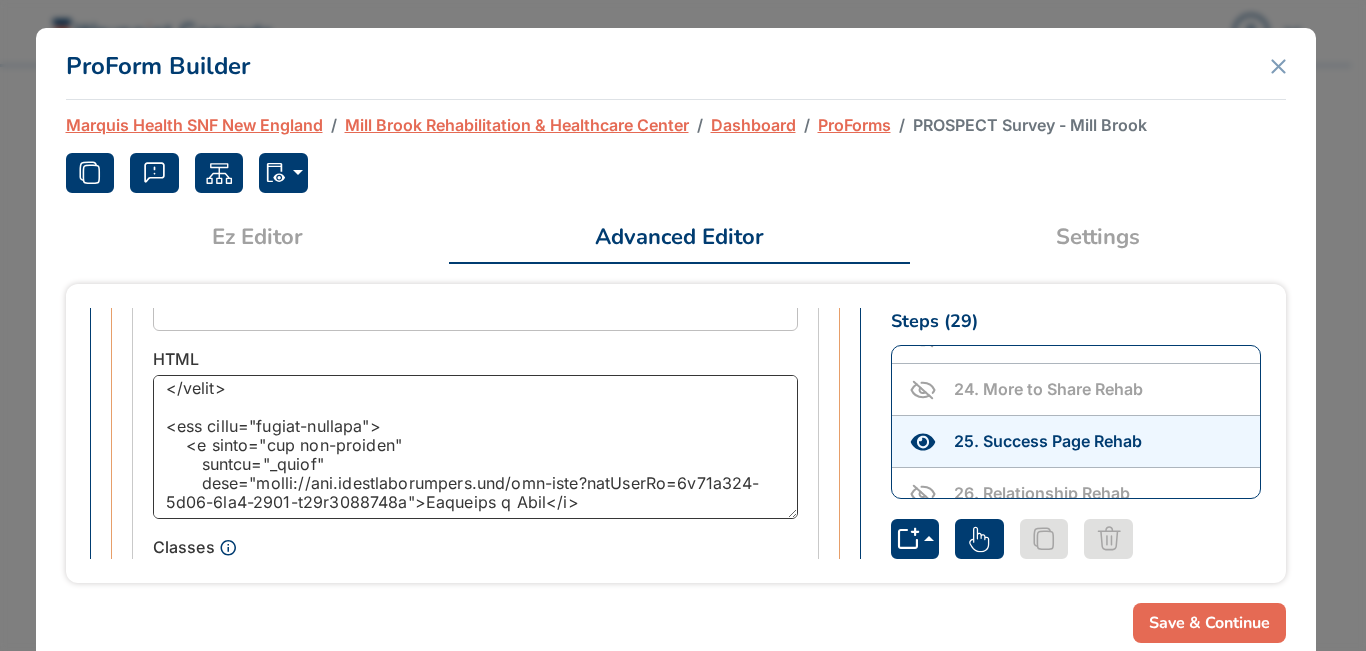 drag, startPoint x: 595, startPoint y: 483, endPoint x: 248, endPoint y: 467, distance: 347.36868 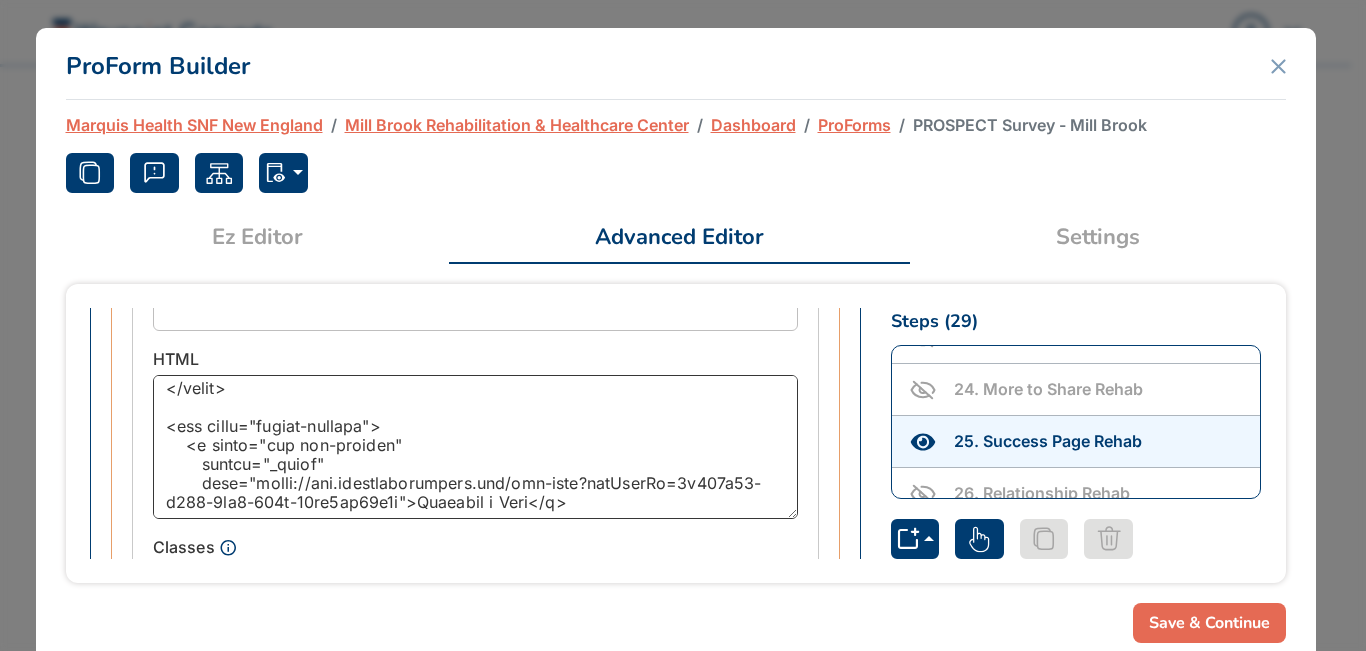 type on "<p style="text-align: center;">
<span style="font-size: 1.3rem;">Read what our clients are saying about us.</span>
</p>
<p><img class="lazyload" data-src="https://d1esck3qxnvgtp.cloudfront.net/media/c7da49cb-8614-43d2-a466-75022c290b04.jpg"
style="display: block; margin: 0 auto; width:75%; height:auto;"></p>
<p style="text-align: center;">
<span style="font-size: 1.3rem;">Take a tour with us and see how we excel in every aspect of your recovery, from our 24-hour hospitality hotline to physician services and state-of-the-art rehab equipment.</span>
</p>
<style>
.button-wrapper {
display: flex;
flex-wrap: wrap;
flex-direction: row;
margin-bottom: 6.25rem;
justify-content: center;
}
.button-wrapper .btn {
background-color: rgba(52, 86, 48, 1.0) !important;
color: #ffffff !important;
margin-top: 30px;
border: 3px solid #345630 !important;
font-style: normal;
font-weight: 400;
text-decor..." 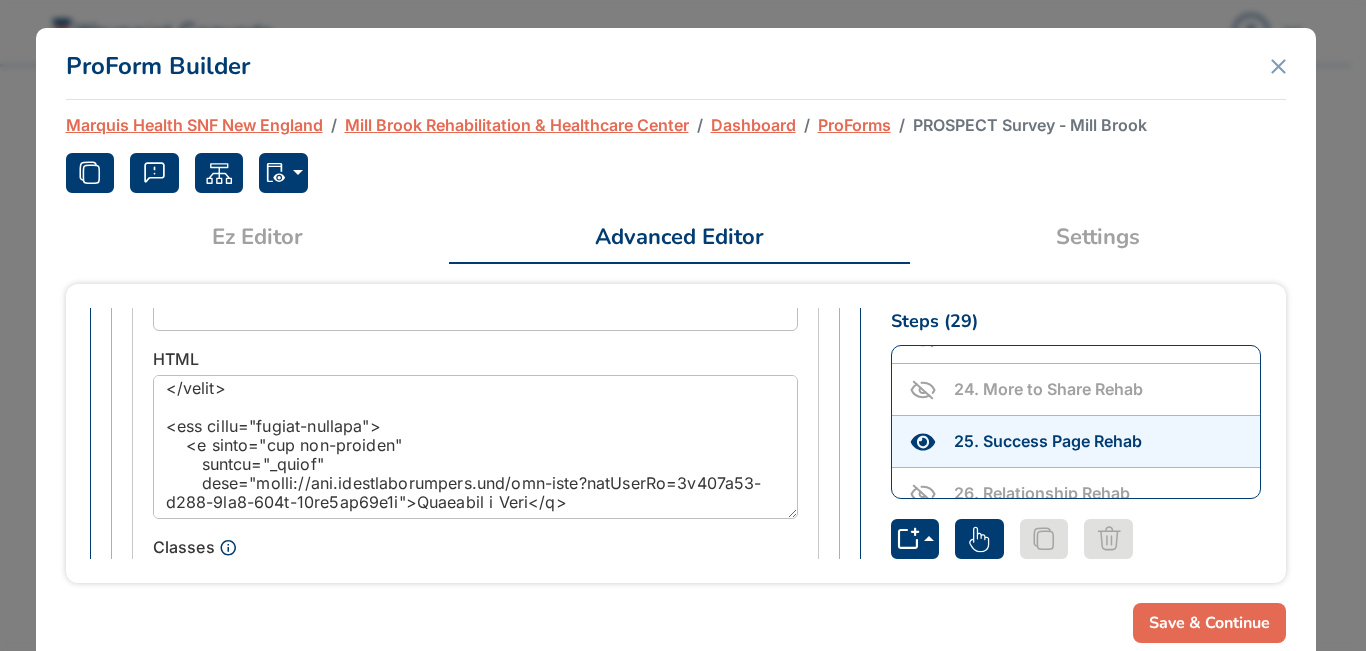 click on "Save & Continue" at bounding box center (1209, 623) 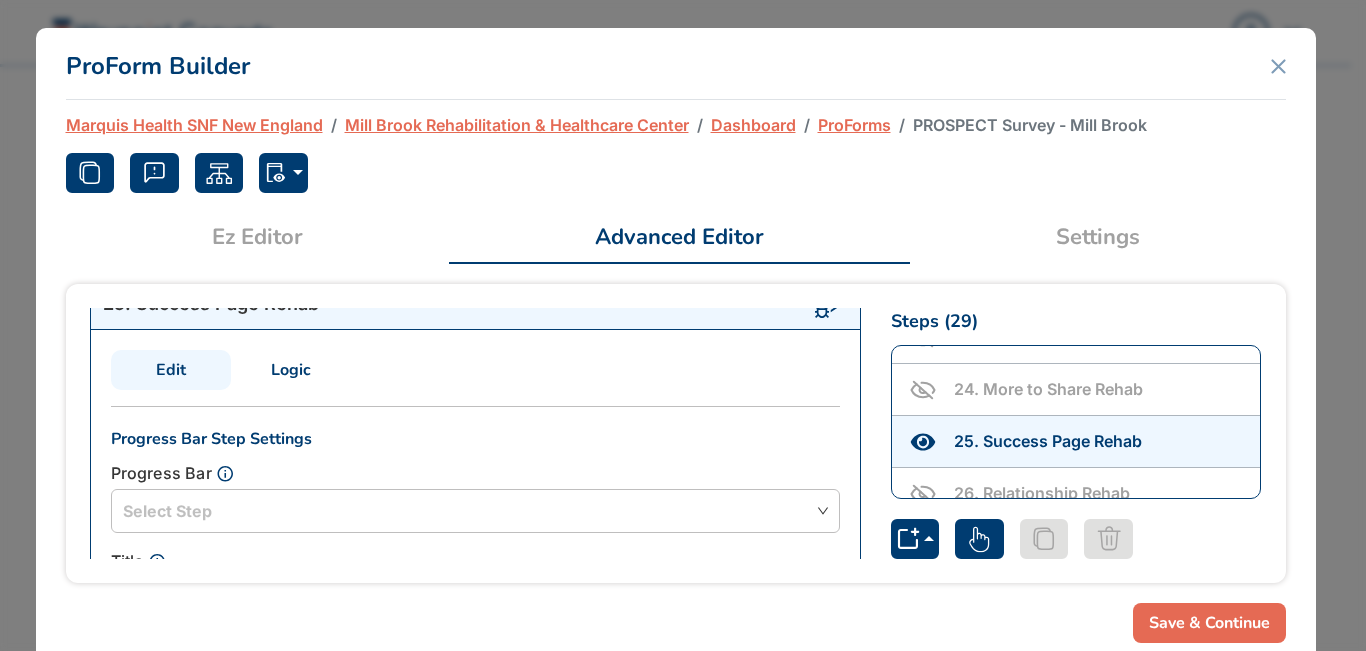 scroll, scrollTop: 0, scrollLeft: 0, axis: both 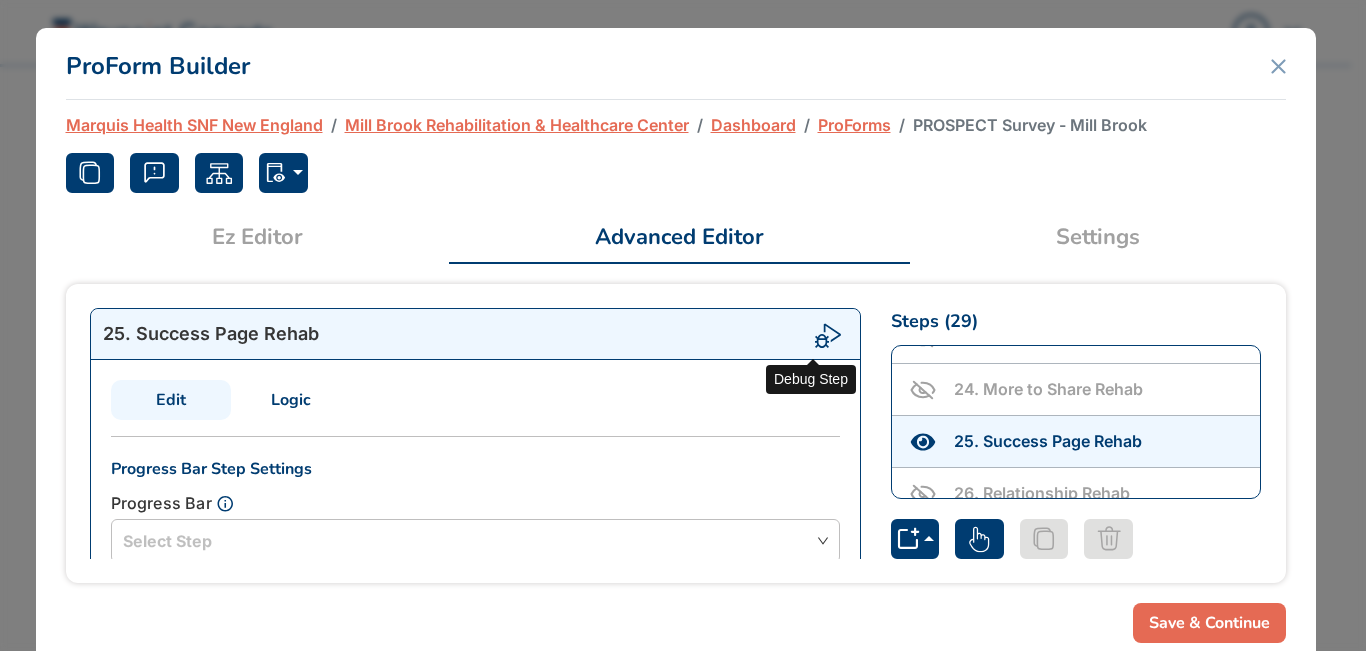 click 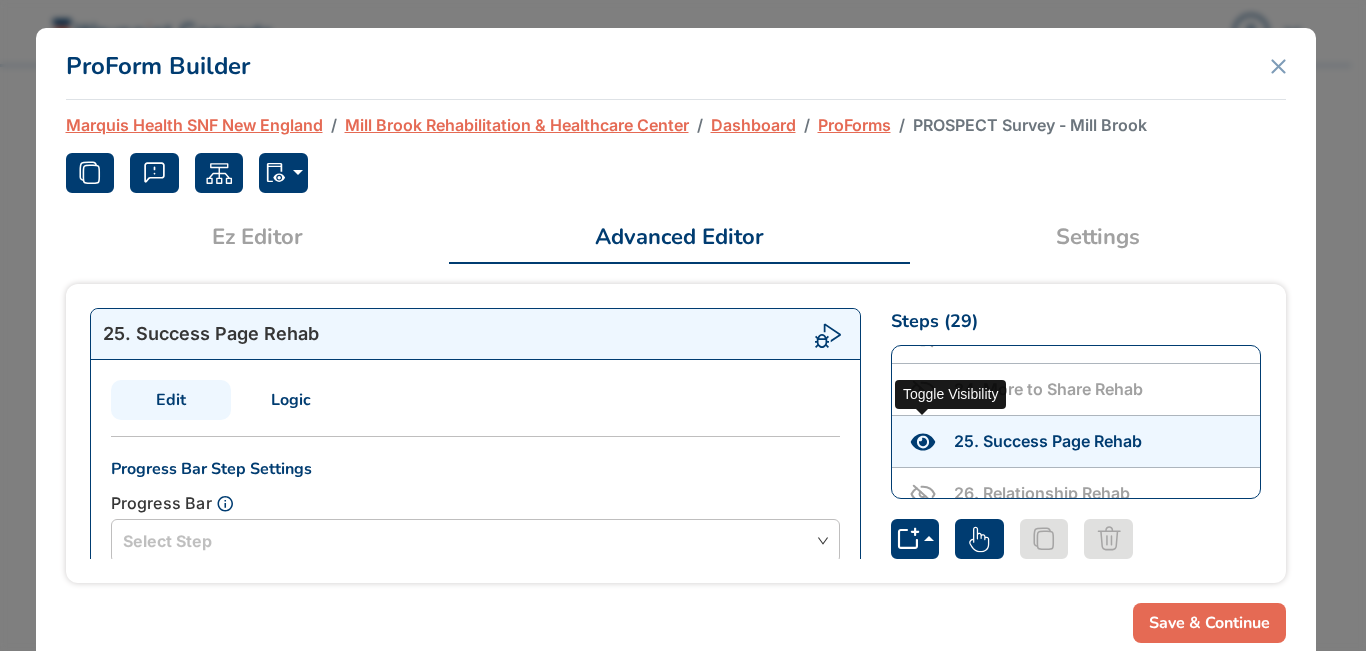 click 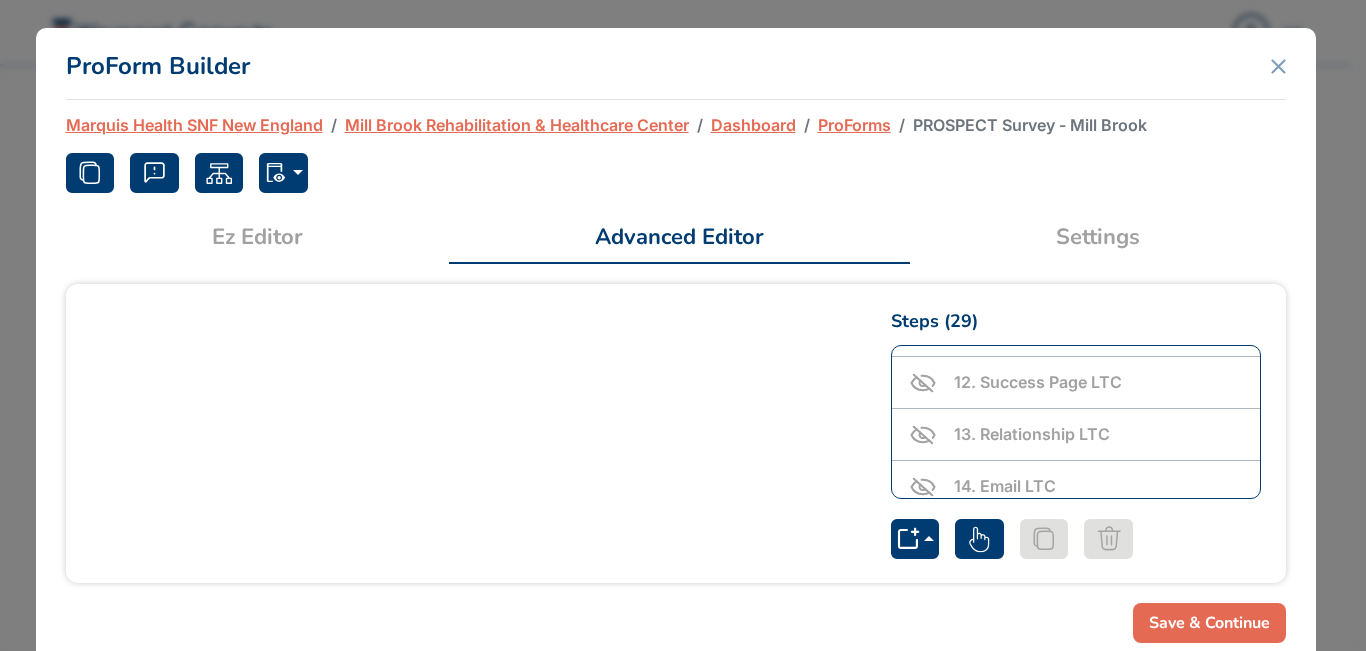 scroll, scrollTop: 549, scrollLeft: 0, axis: vertical 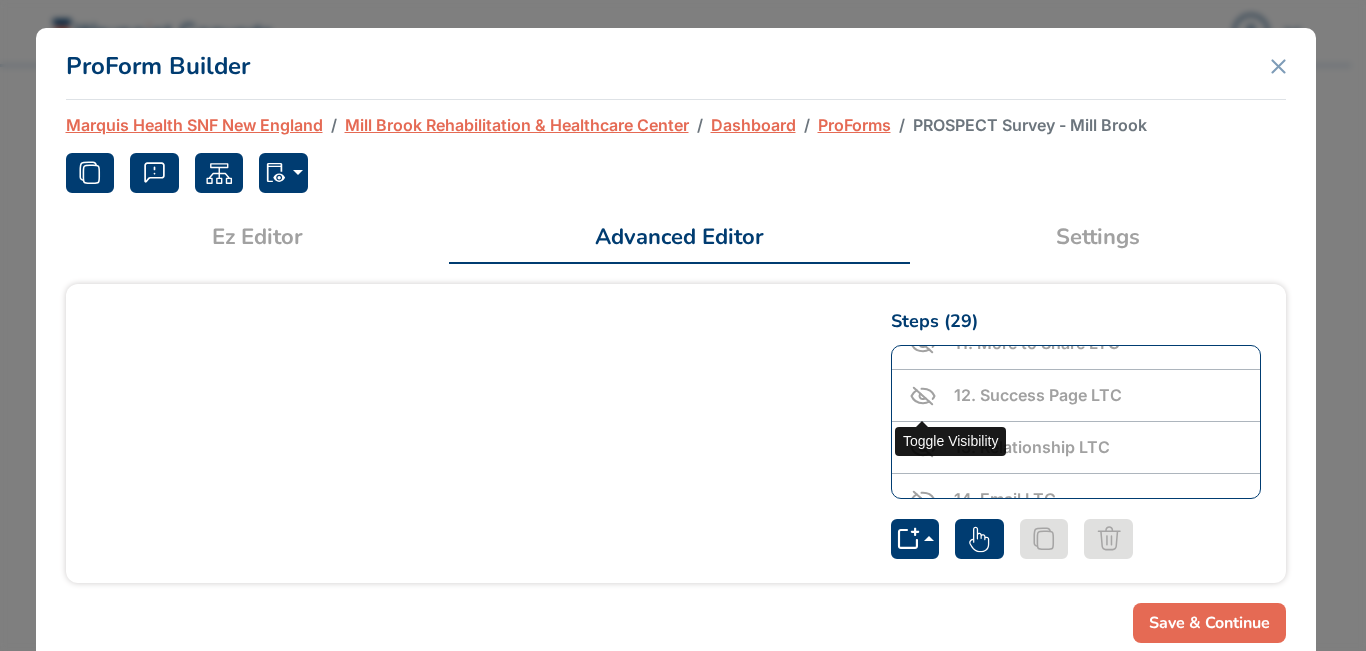 click 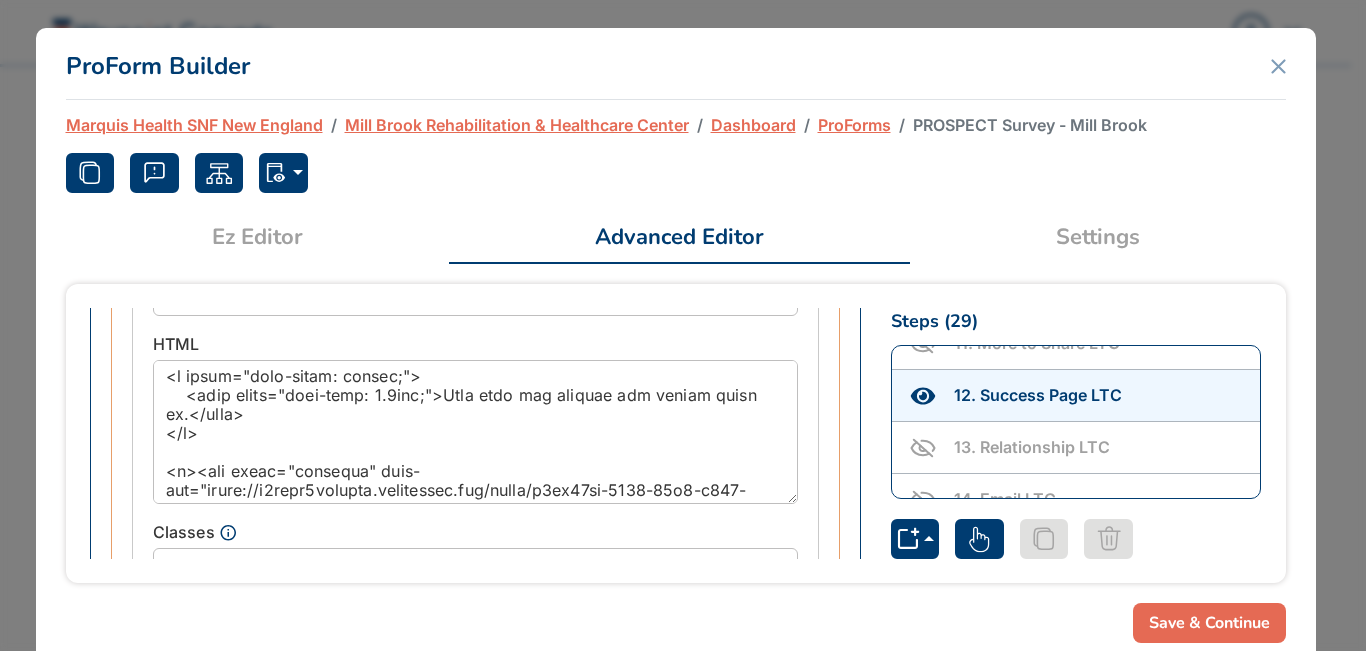 scroll, scrollTop: 1185, scrollLeft: 0, axis: vertical 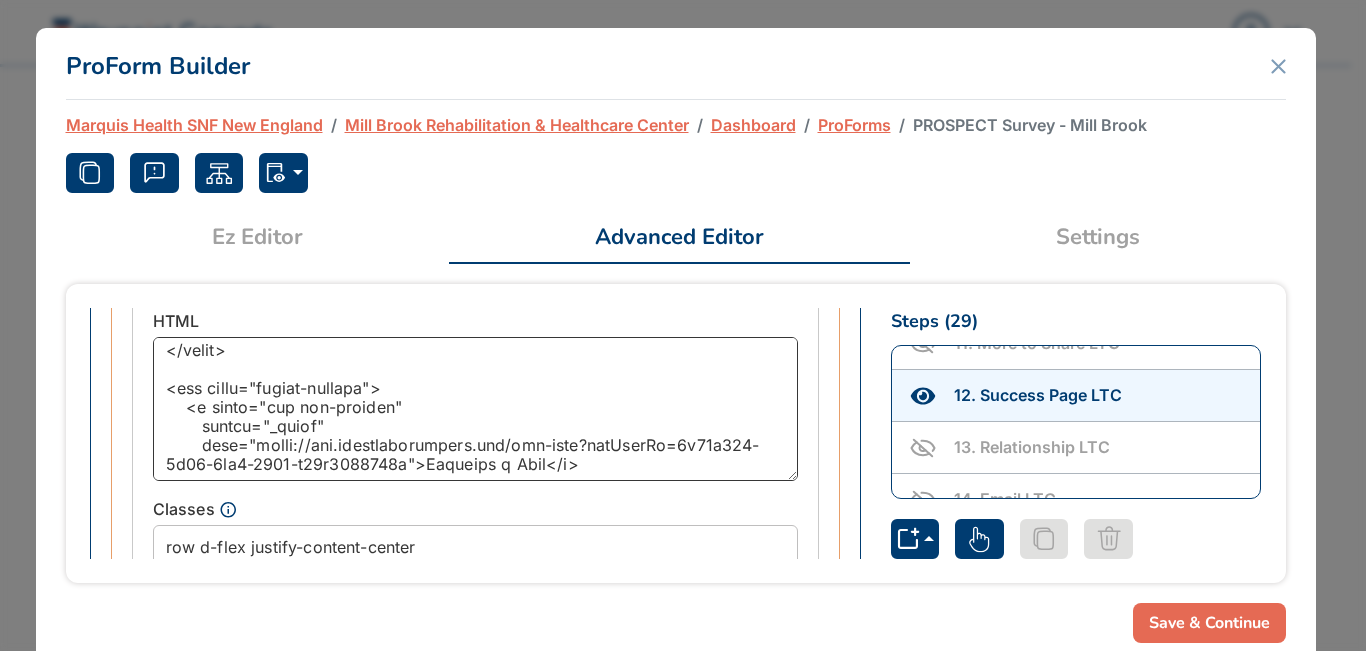 drag, startPoint x: 594, startPoint y: 445, endPoint x: 244, endPoint y: 428, distance: 350.41263 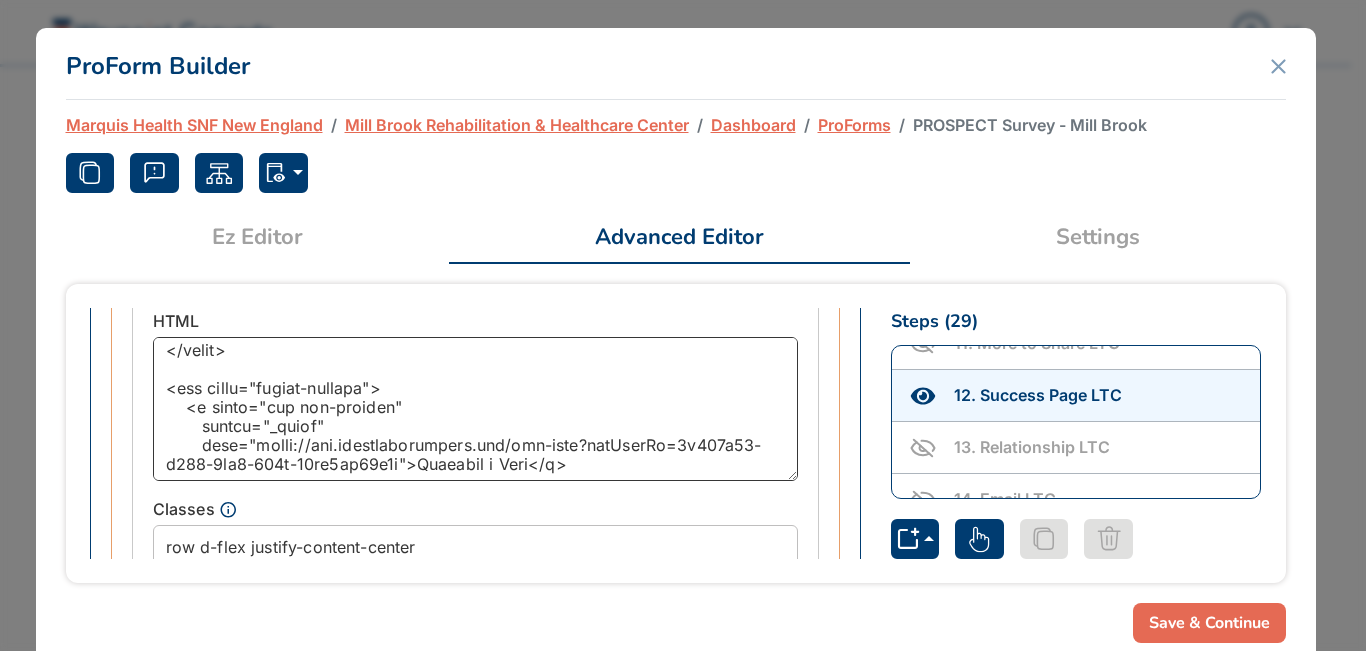 type on "<p style="text-align: center;">
<span style="font-size: 1.3rem;">Read what our clients are saying about us.</span>
</p>
<p><img class="lazyload" data-src="https://d1esck3qxnvgtp.cloudfront.net/media/c7da49cb-8614-43d2-a466-75022c290b04.jpg"
style="display: block; margin: 0 auto; width:75%; height:auto;"></p>
<p style="text-align: center;">
<span style="font-size: 1.3rem;">Take a tour with us and see how we excel in every aspect of your recovery, from our 24-hour hospitality hotline to physician services and state-of-the-art rehab equipment.</span>
</p>
<style>
.button-wrapper {
display: flex;
flex-wrap: wrap;
flex-direction: row;
margin-bottom: 6.25rem;
justify-content: center;
}
.button-wrapper .btn {
background-color: rgba(52, 86, 48, 1.0) !important;
color: #ffffff !important;
margin-top: 30px;
border: 3px solid #345630 !important;
font-style: normal;
font-weight: 400;
text-decor..." 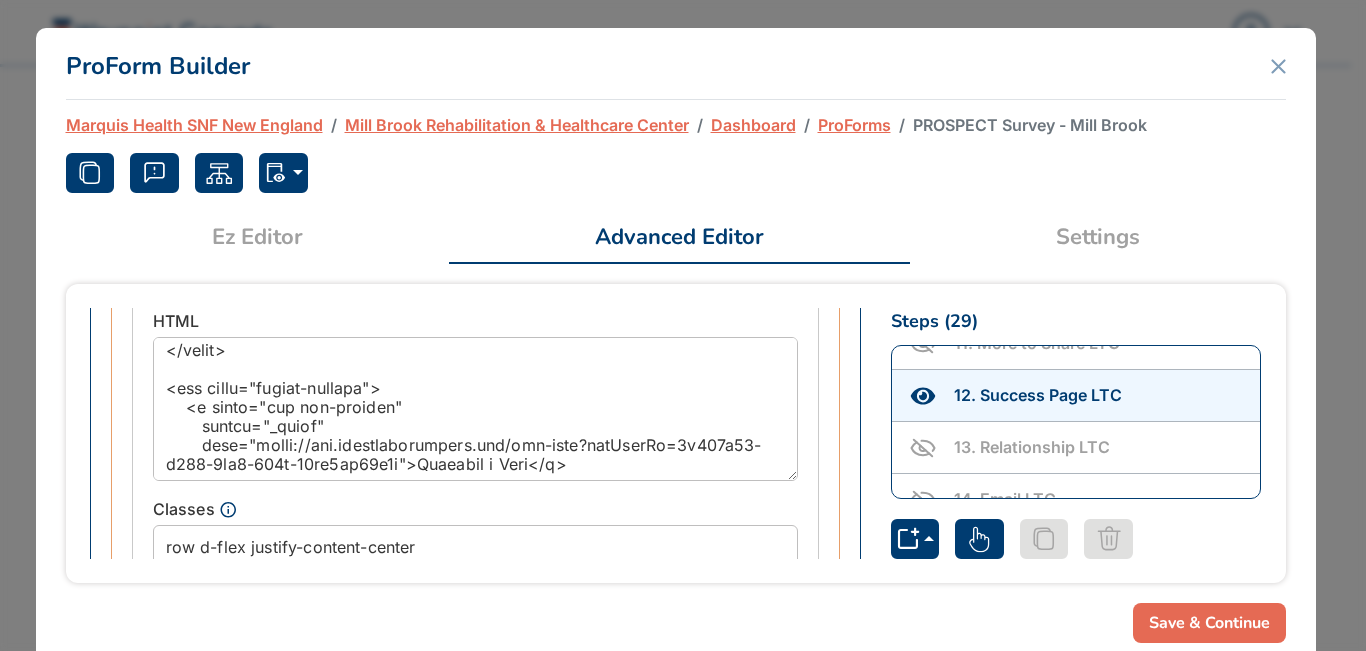 click on "Save & Continue" at bounding box center (1209, 623) 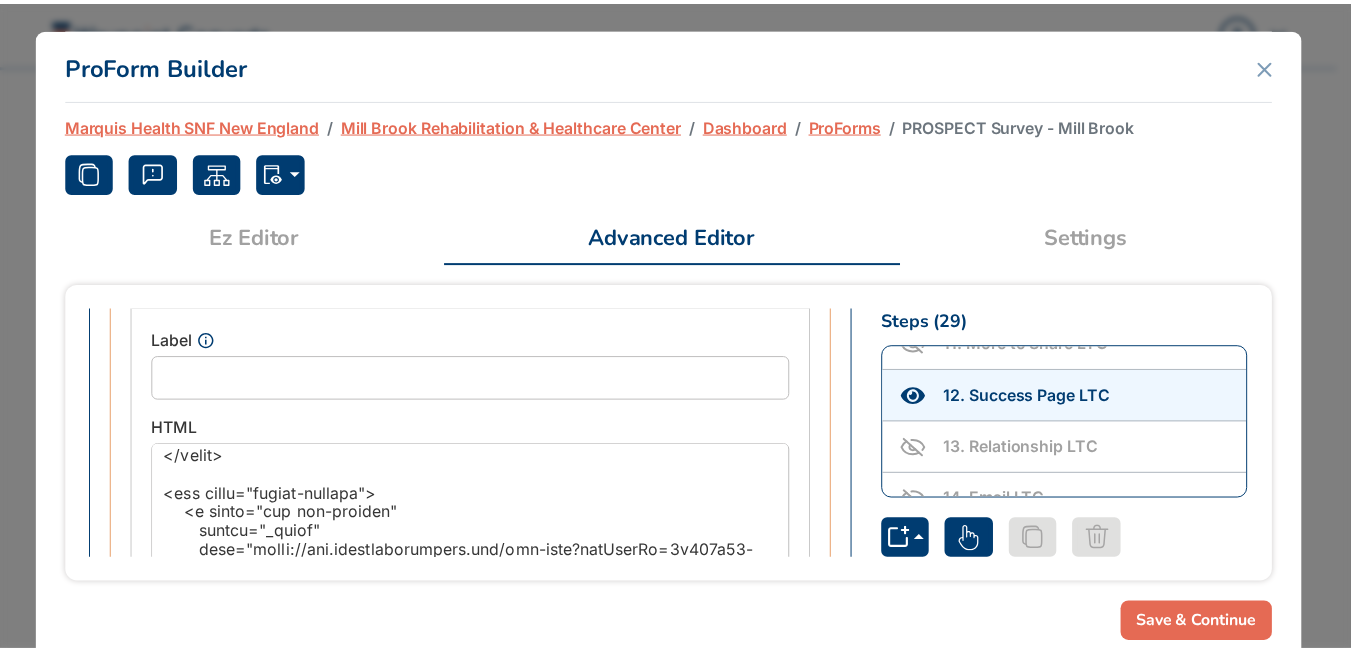 scroll, scrollTop: 1071, scrollLeft: 0, axis: vertical 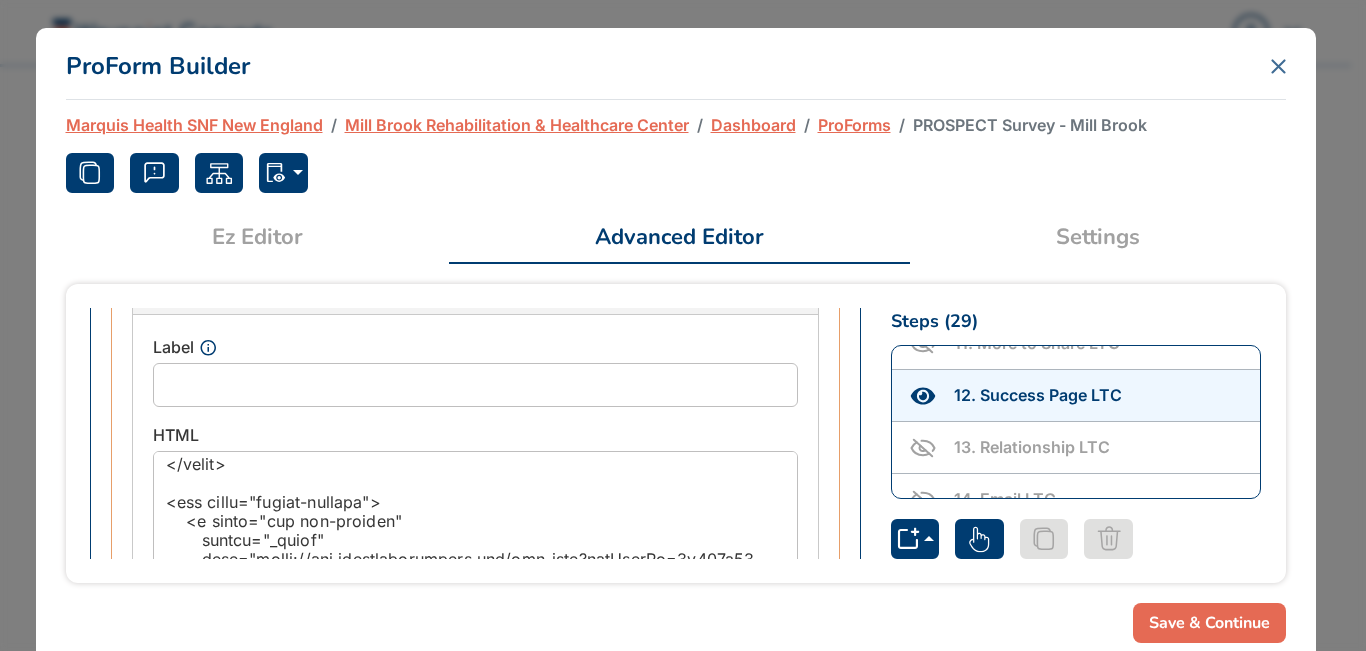 click 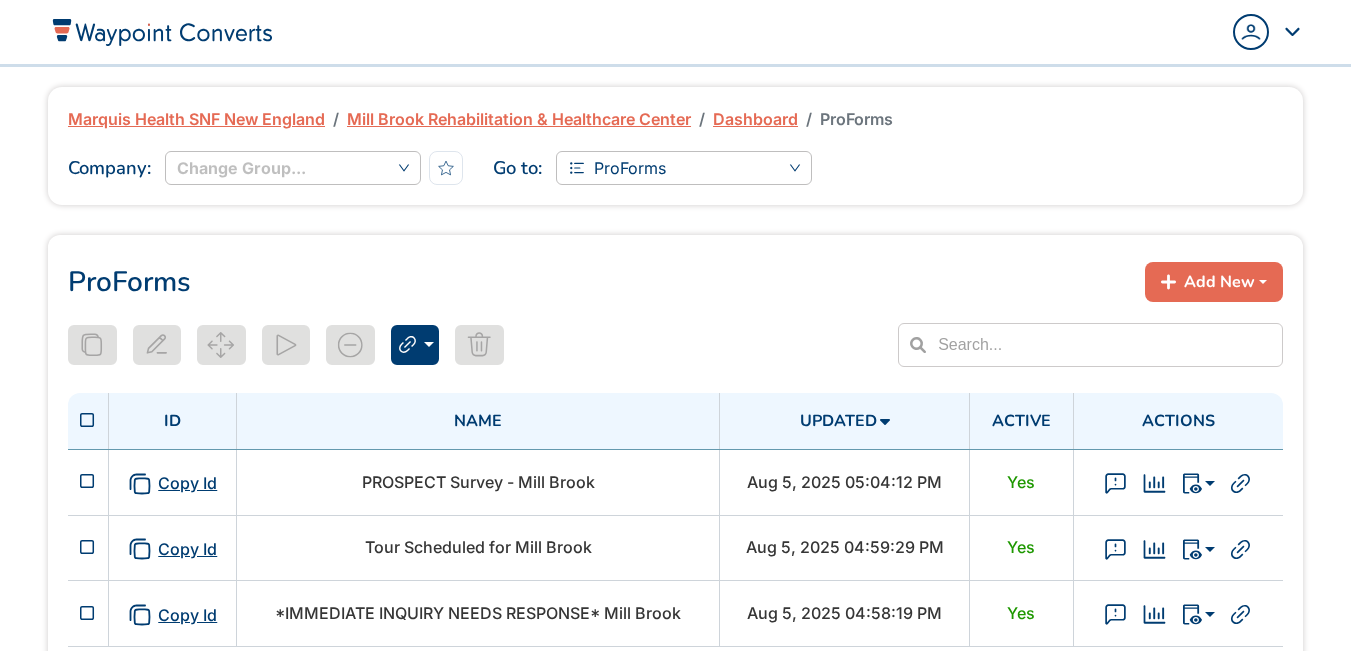 click on "Marquis Health SNF New England" at bounding box center [196, 119] 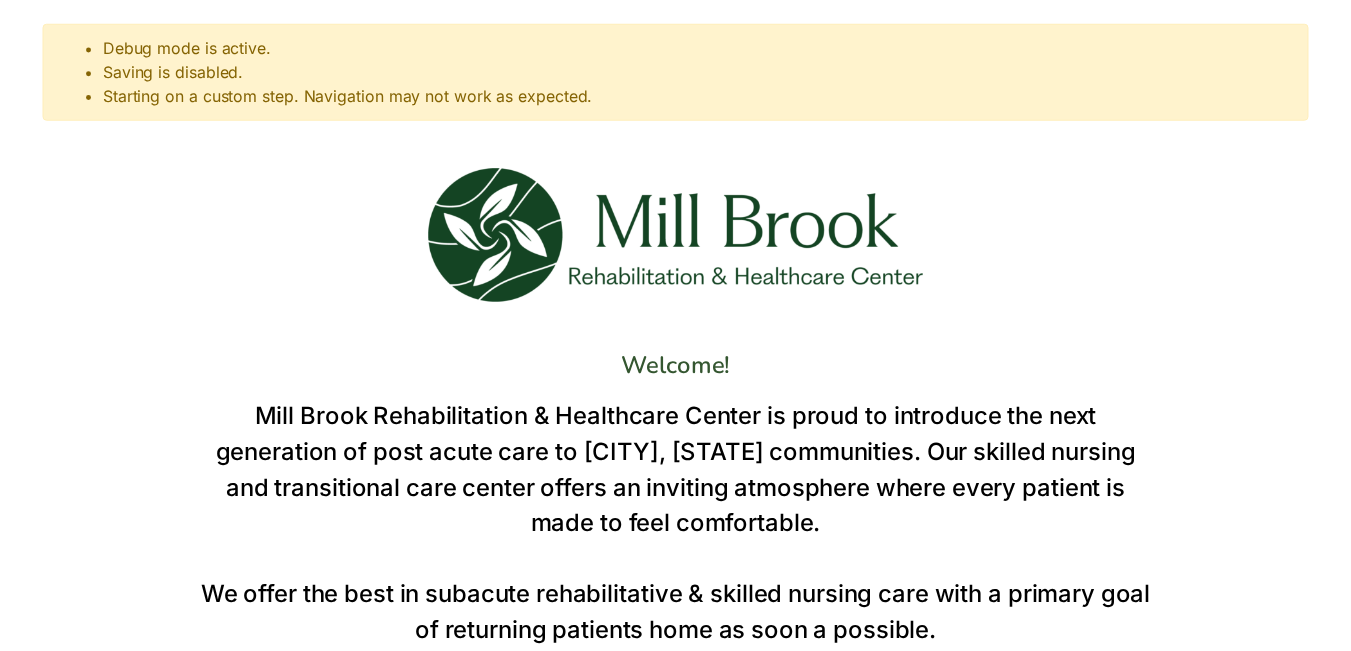 scroll, scrollTop: 0, scrollLeft: 0, axis: both 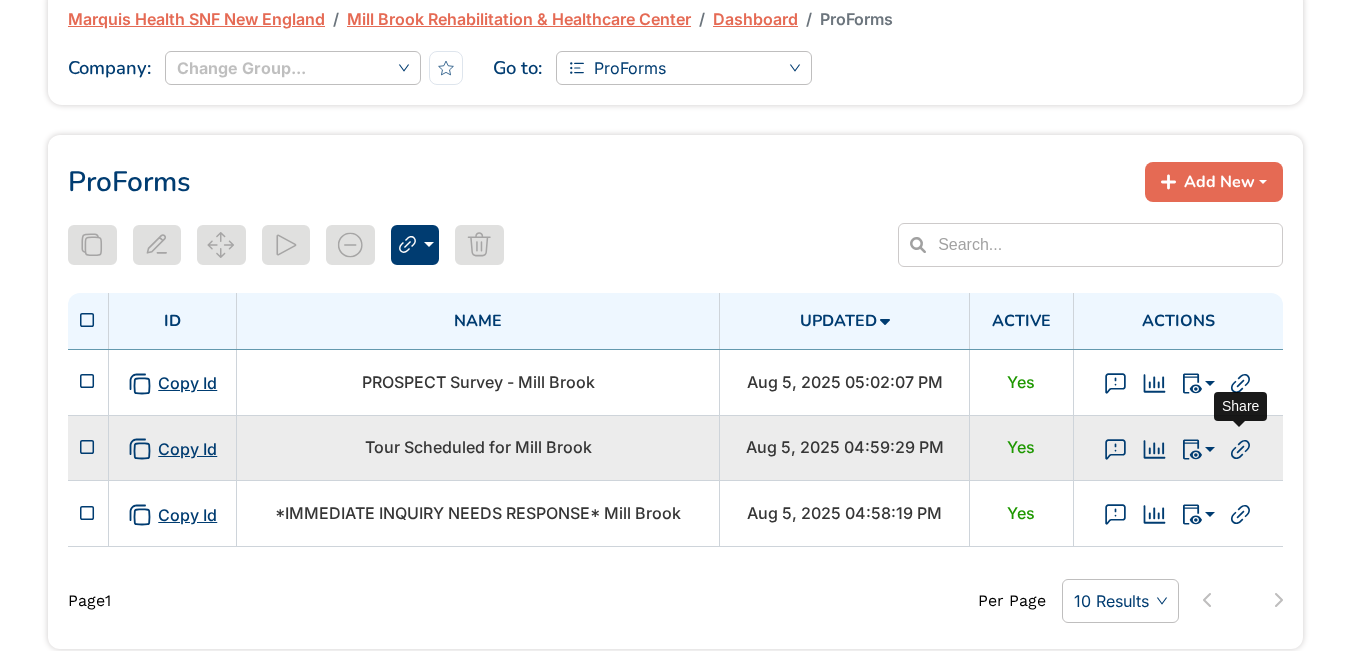 click 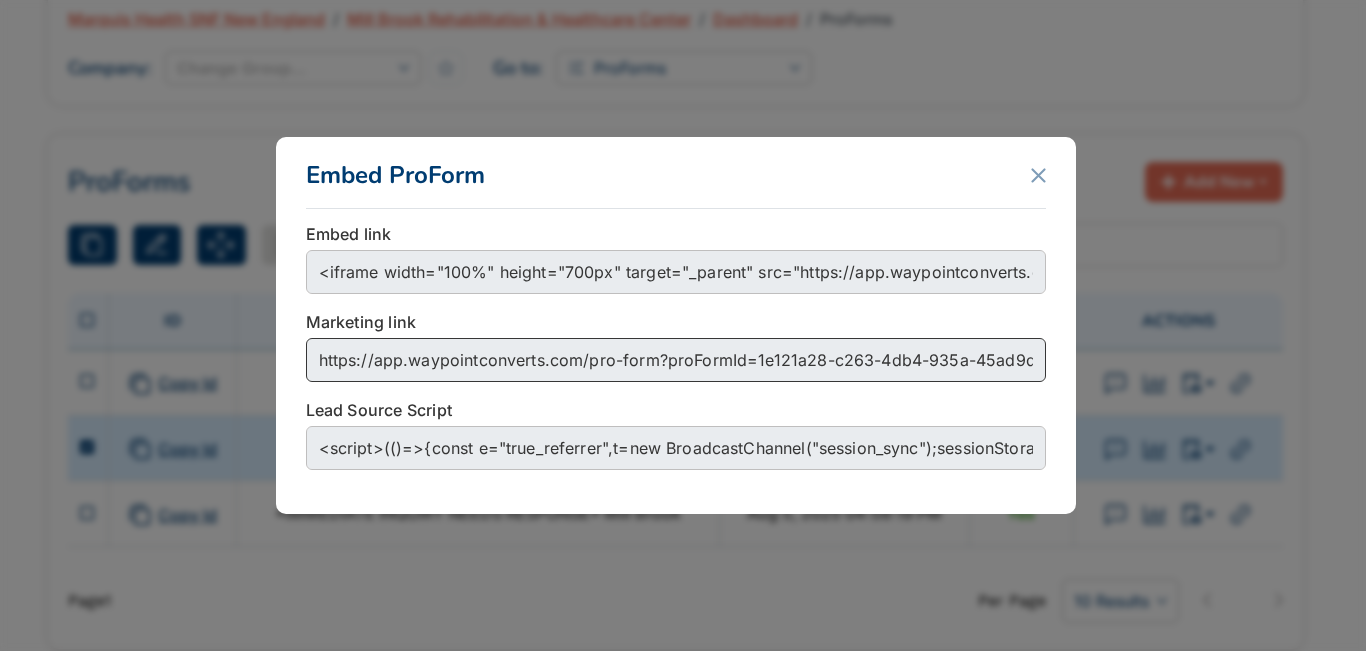 click on "https://app.waypointconverts.com/pro-form?proFormId=1e121a28-c263-4db4-935a-45ad9de60a4a" at bounding box center (676, 360) 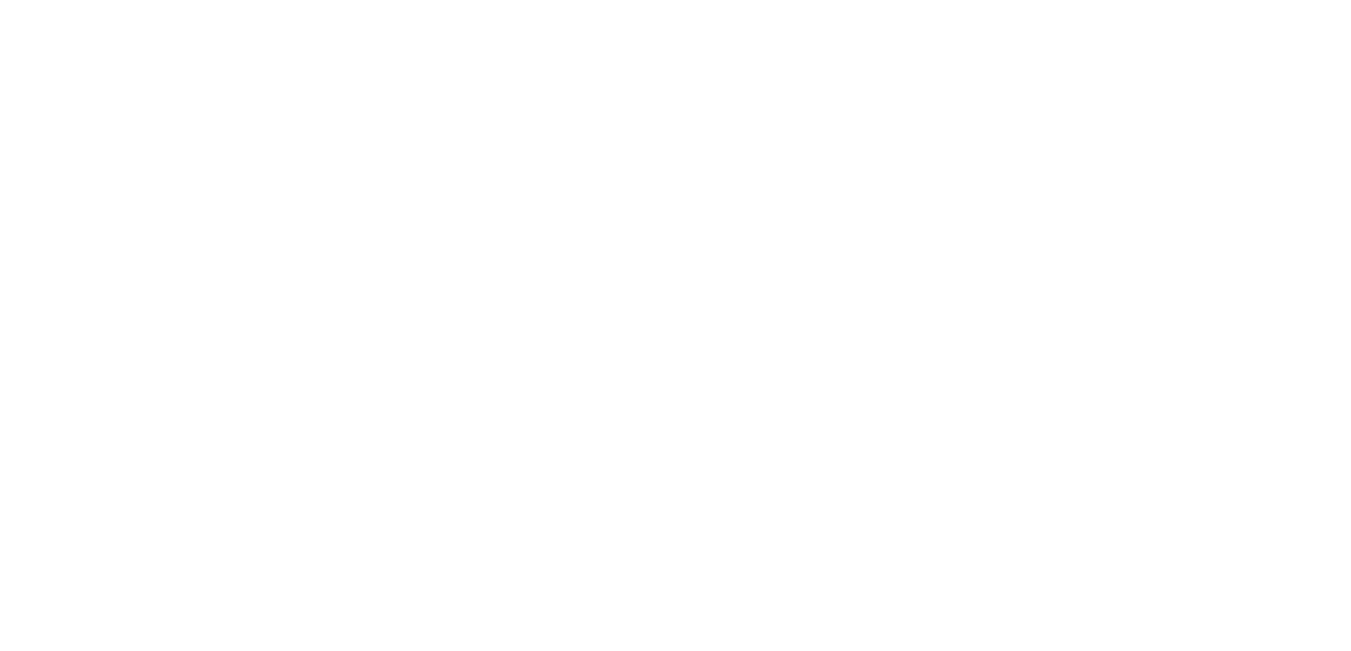 scroll, scrollTop: 0, scrollLeft: 0, axis: both 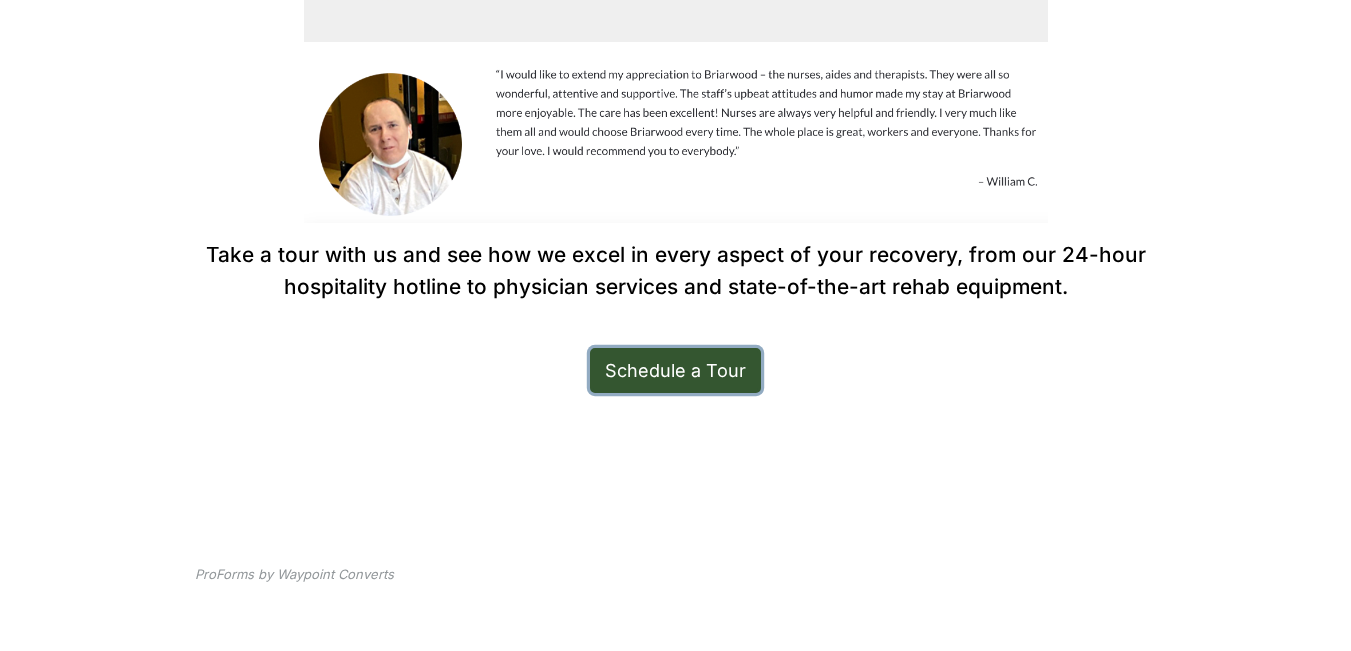click on "Schedule a Tour" at bounding box center (675, 370) 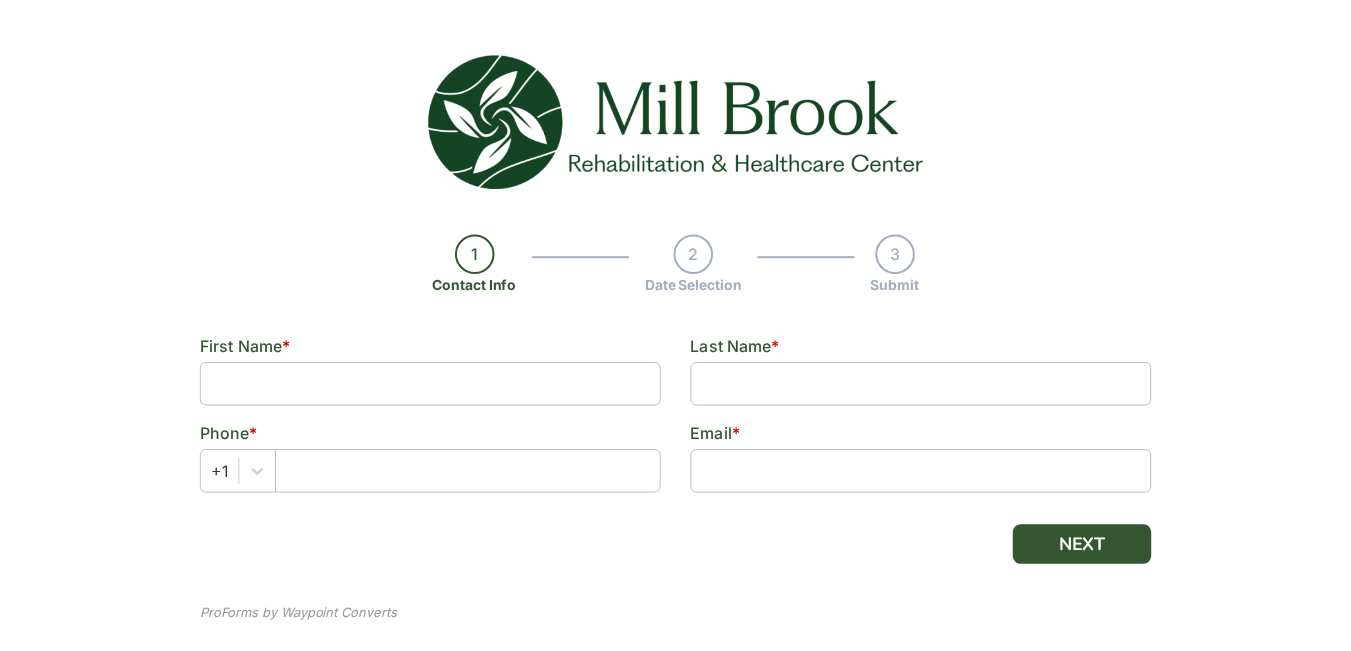 scroll, scrollTop: 0, scrollLeft: 0, axis: both 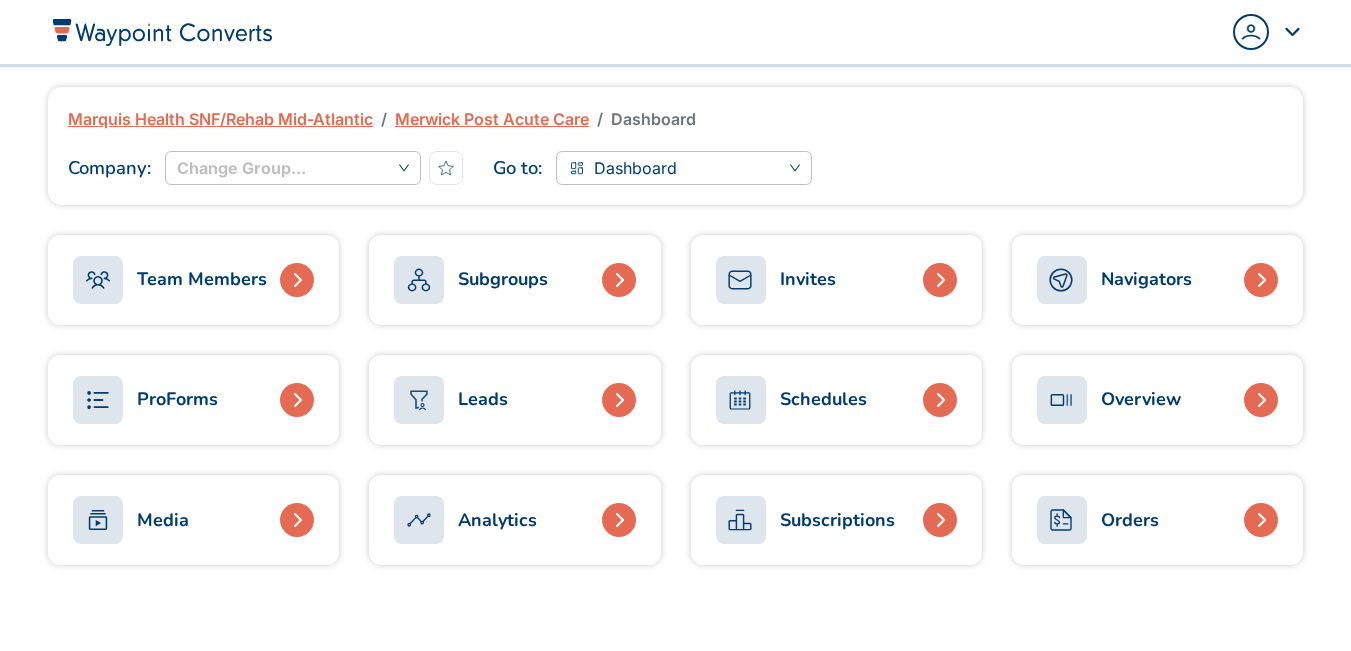 click on "Media" at bounding box center [193, 520] 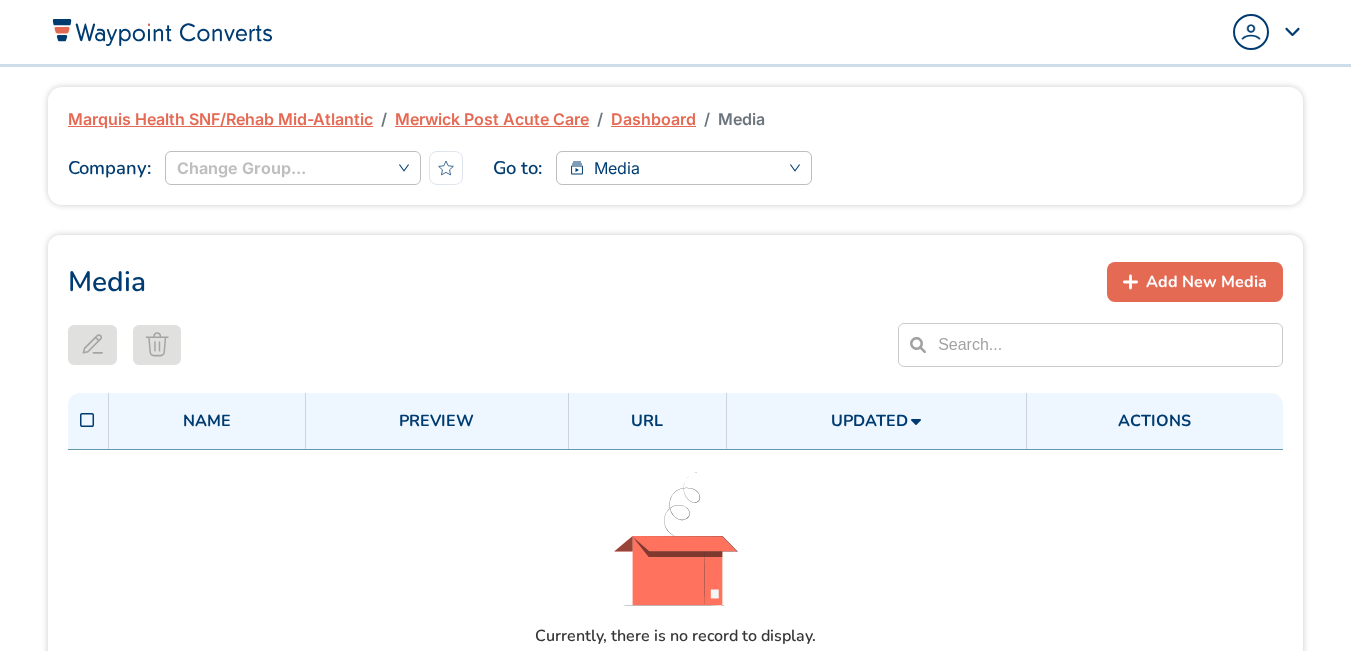 scroll, scrollTop: 0, scrollLeft: 0, axis: both 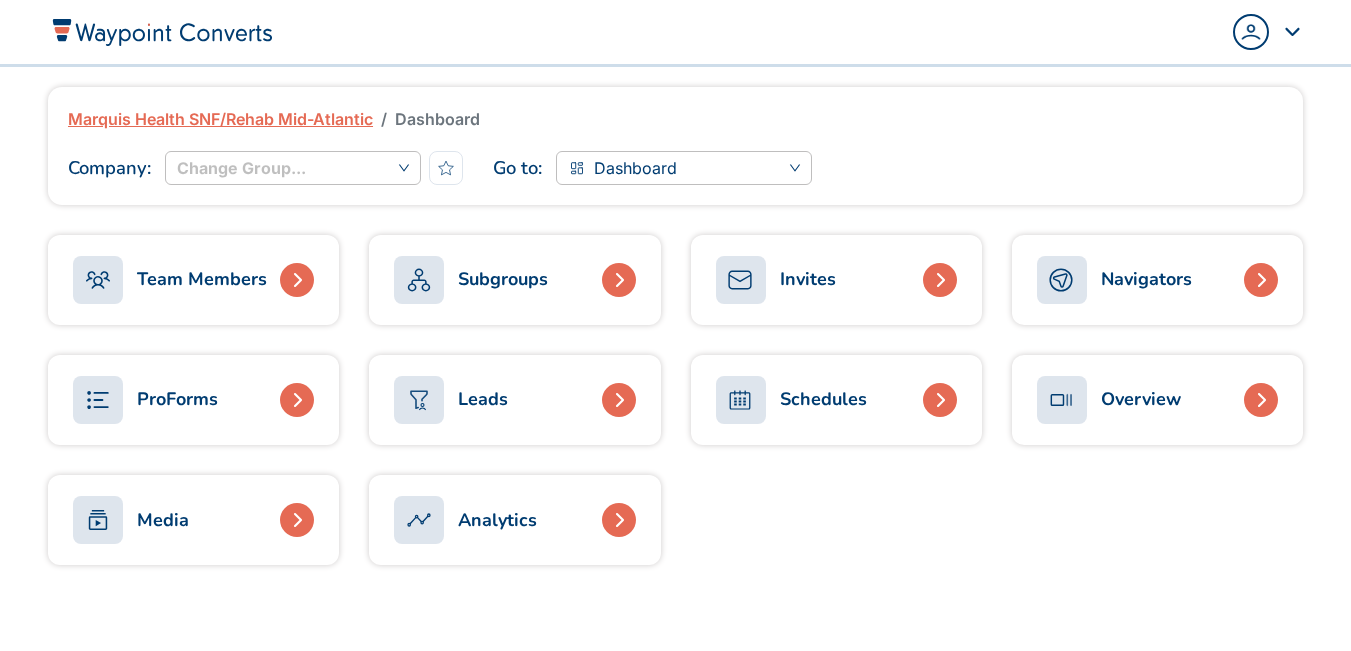 click on "Media" at bounding box center [193, 520] 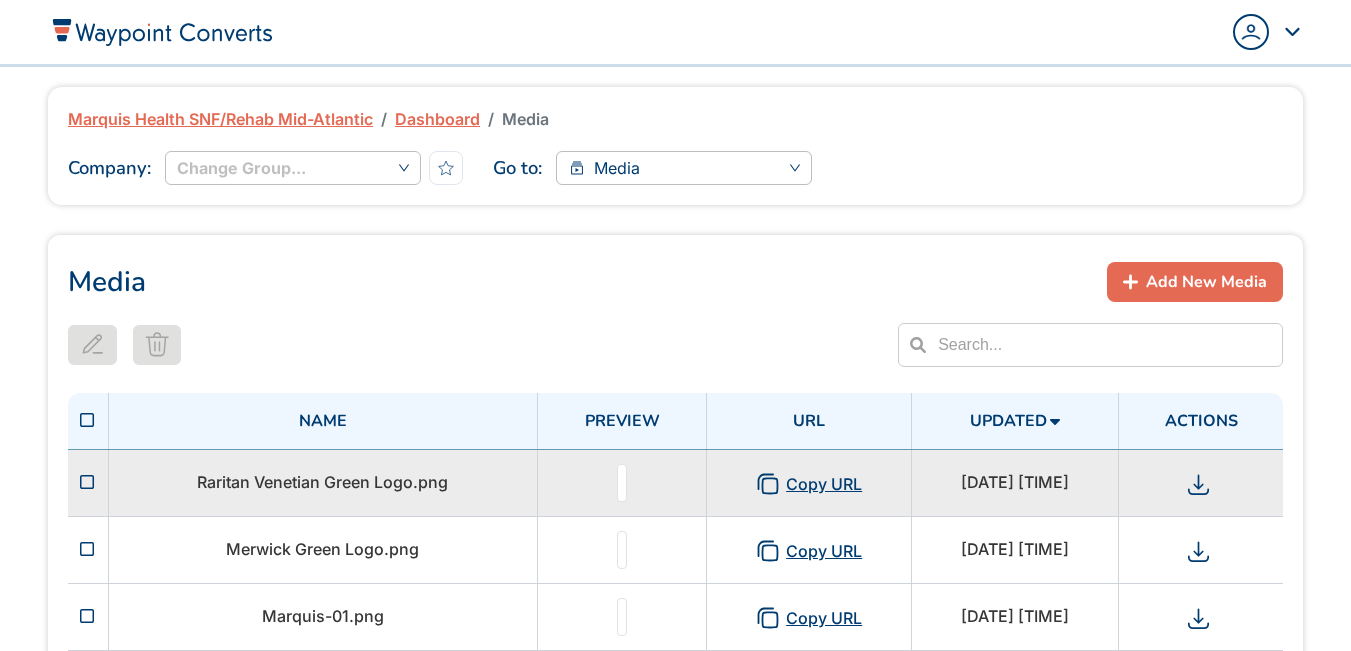 scroll, scrollTop: 0, scrollLeft: 0, axis: both 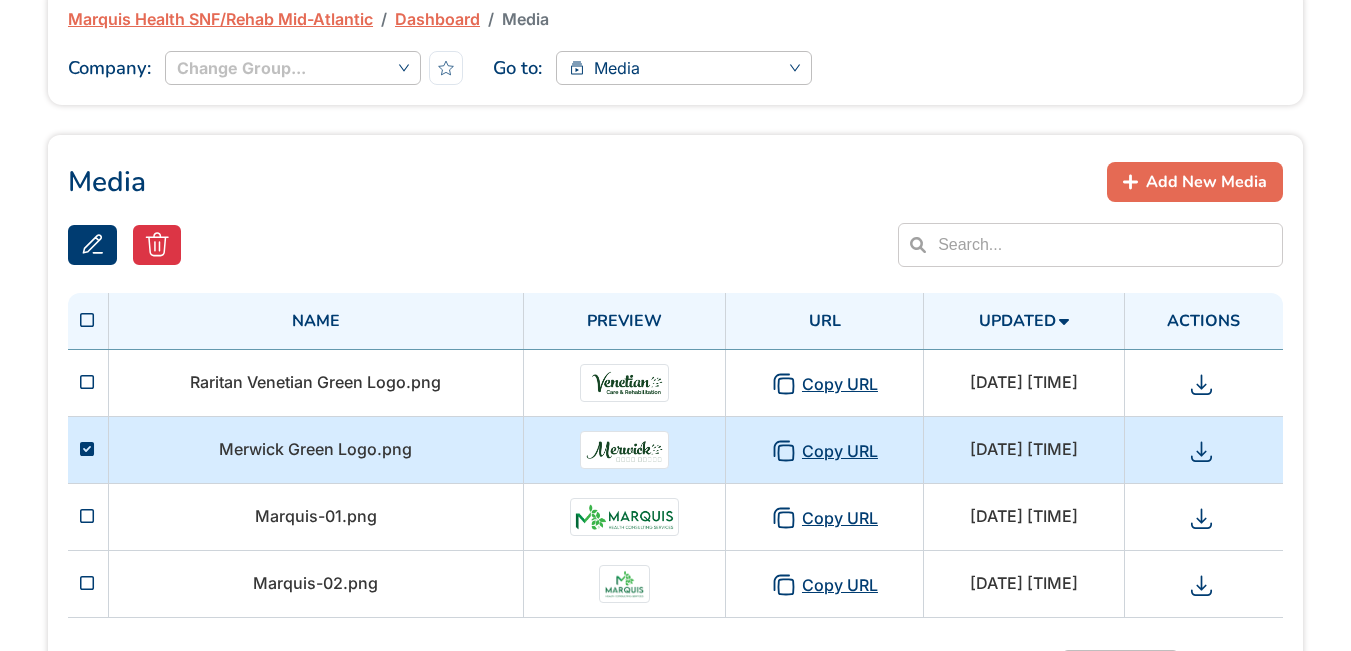 click on "Copy URL" at bounding box center (824, 451) 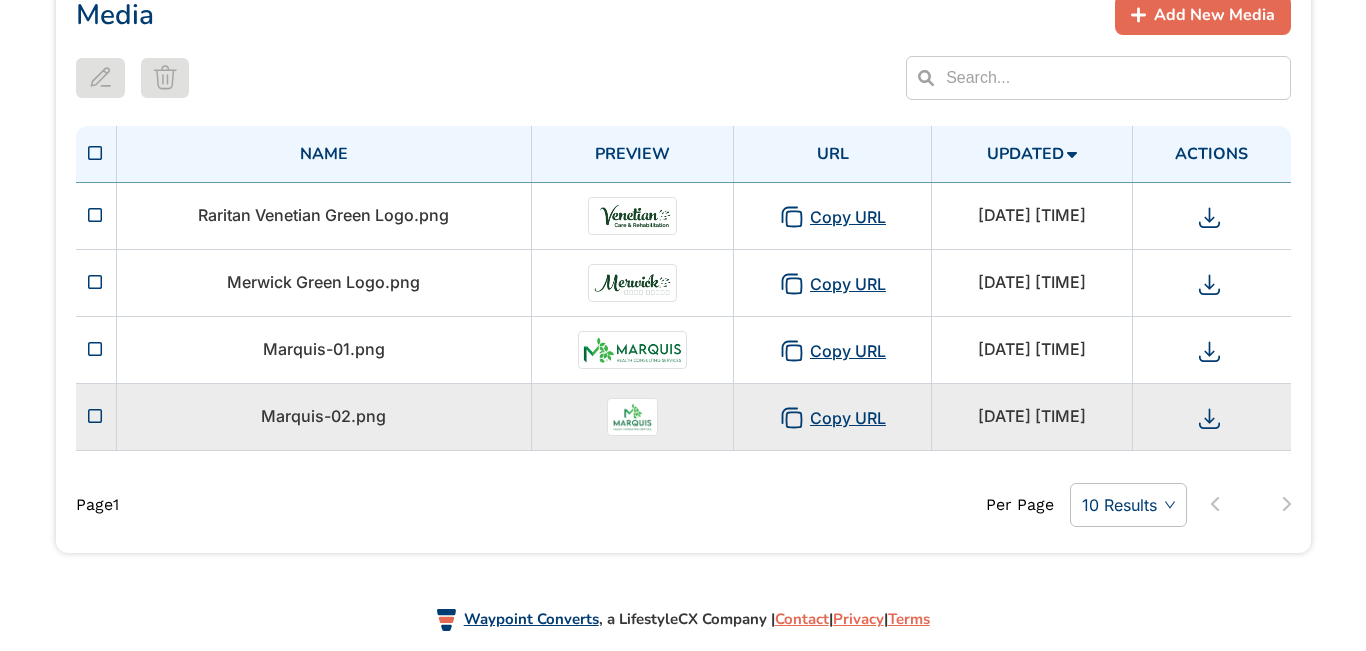 scroll, scrollTop: 281, scrollLeft: 0, axis: vertical 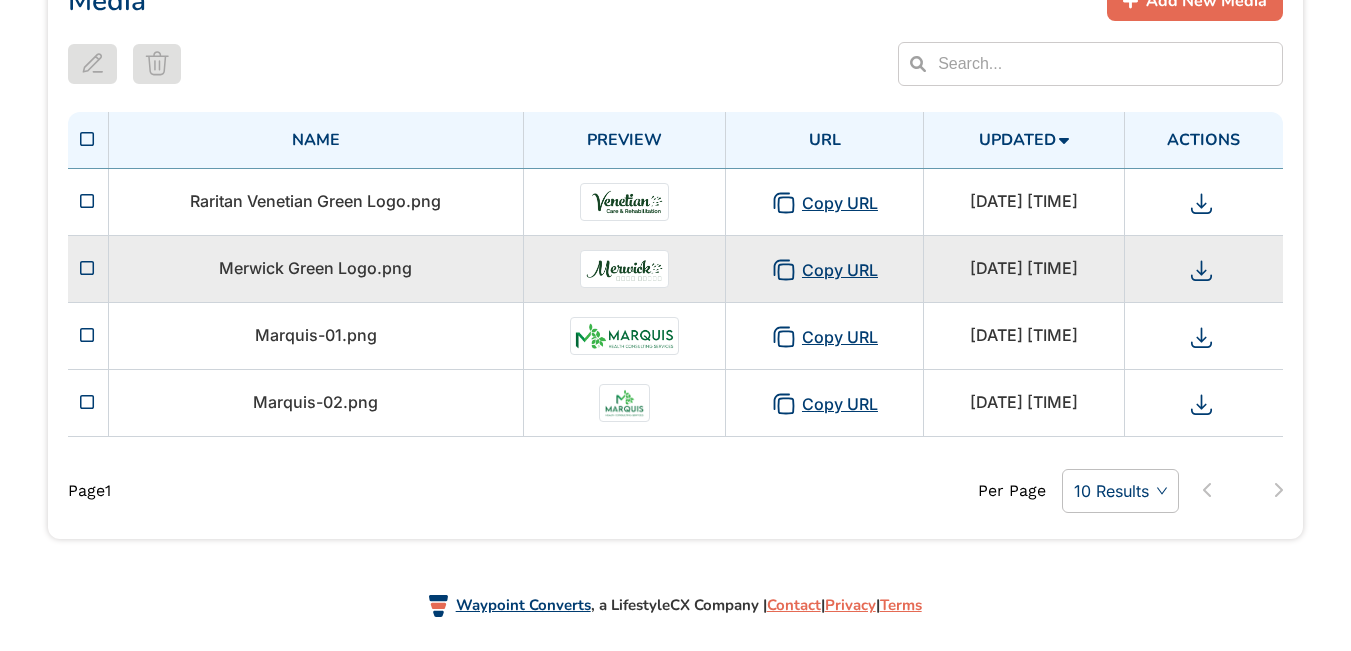 click on "Merwick Green Logo.png" at bounding box center (316, 268) 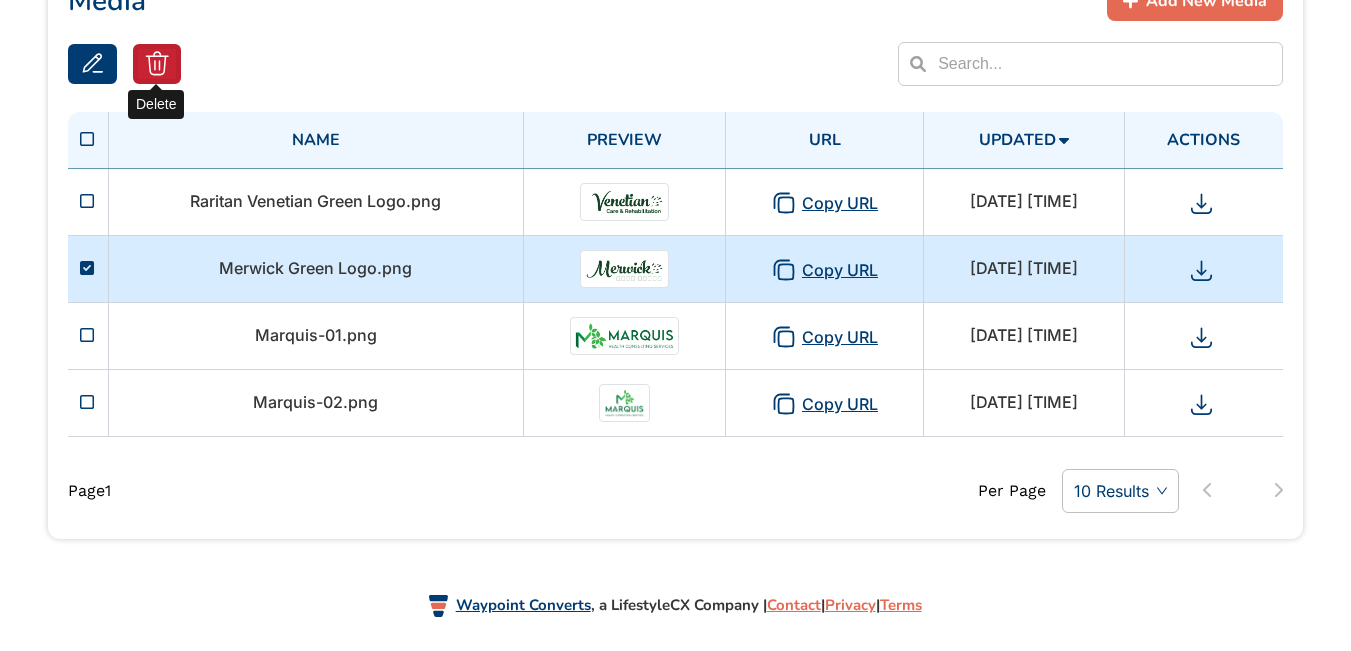 click 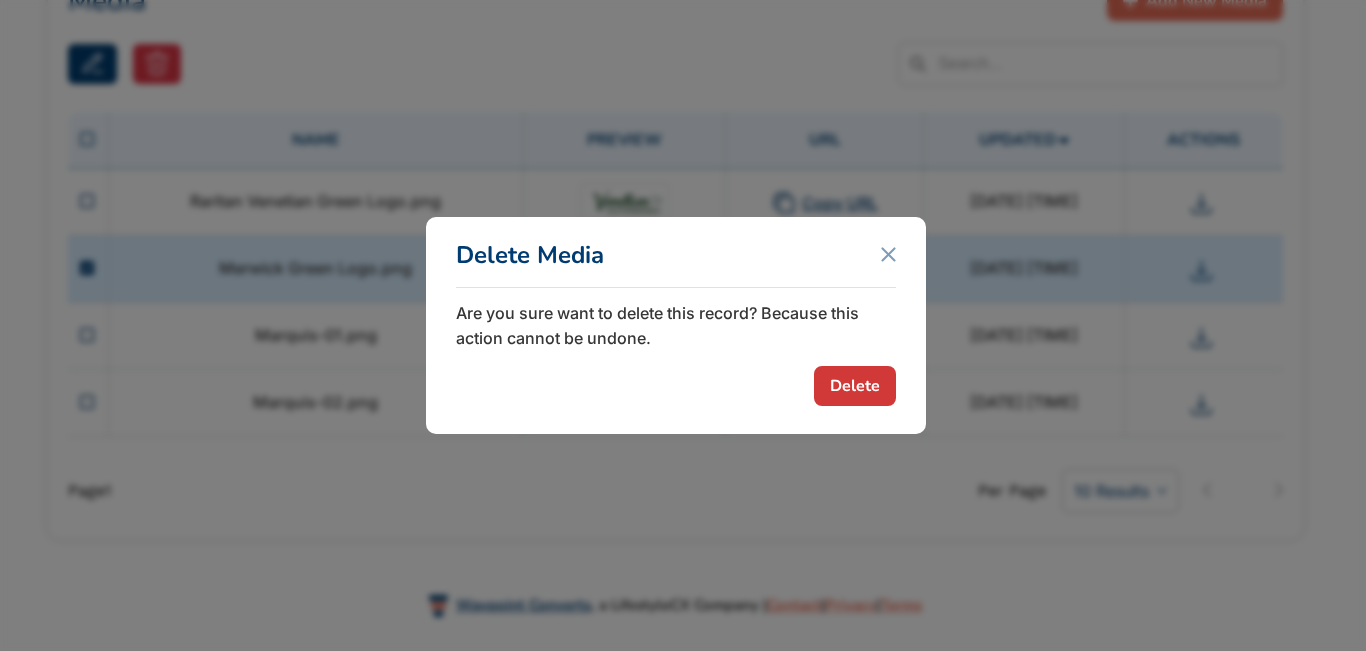 click on "Delete" at bounding box center [855, 386] 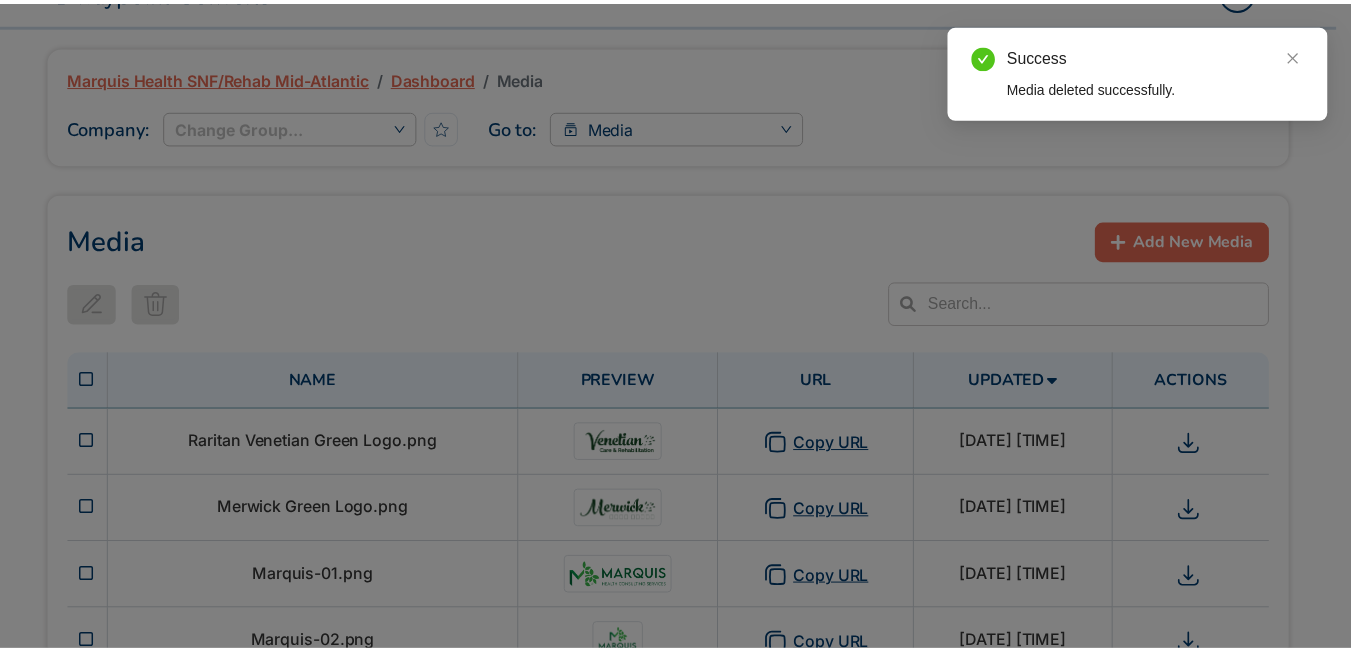 scroll, scrollTop: 214, scrollLeft: 0, axis: vertical 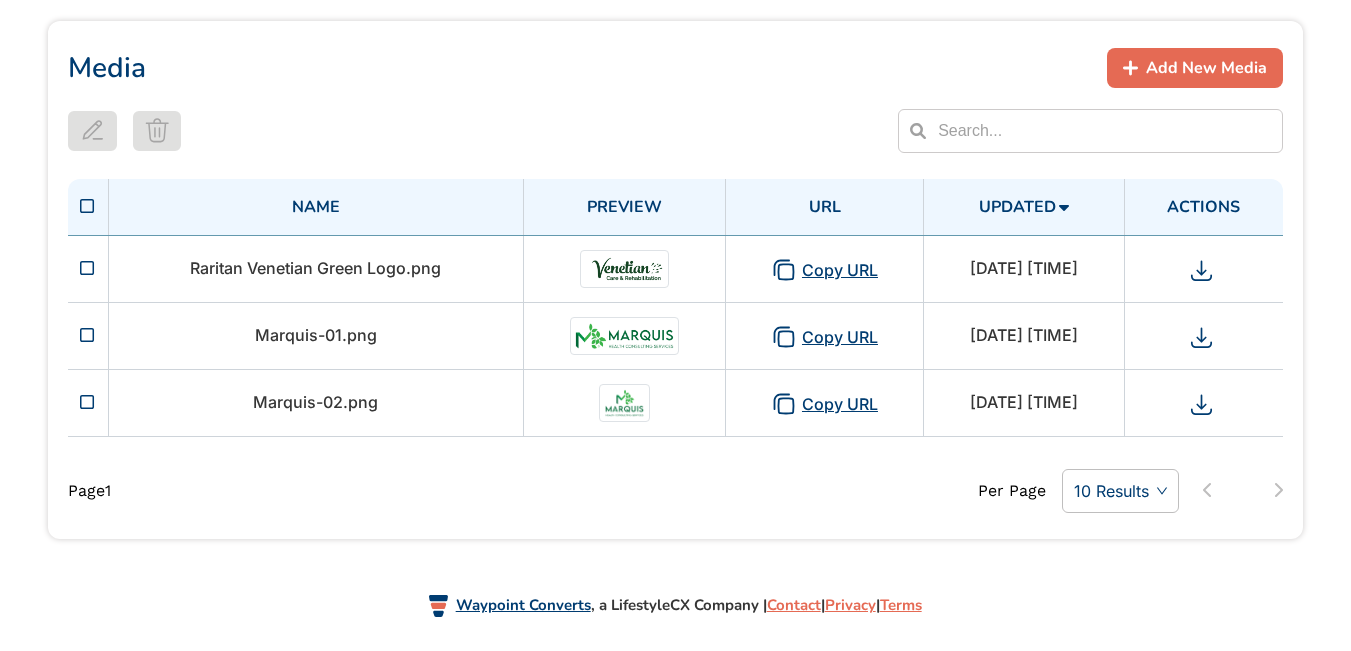 click on "Add New Media" at bounding box center (1206, 68) 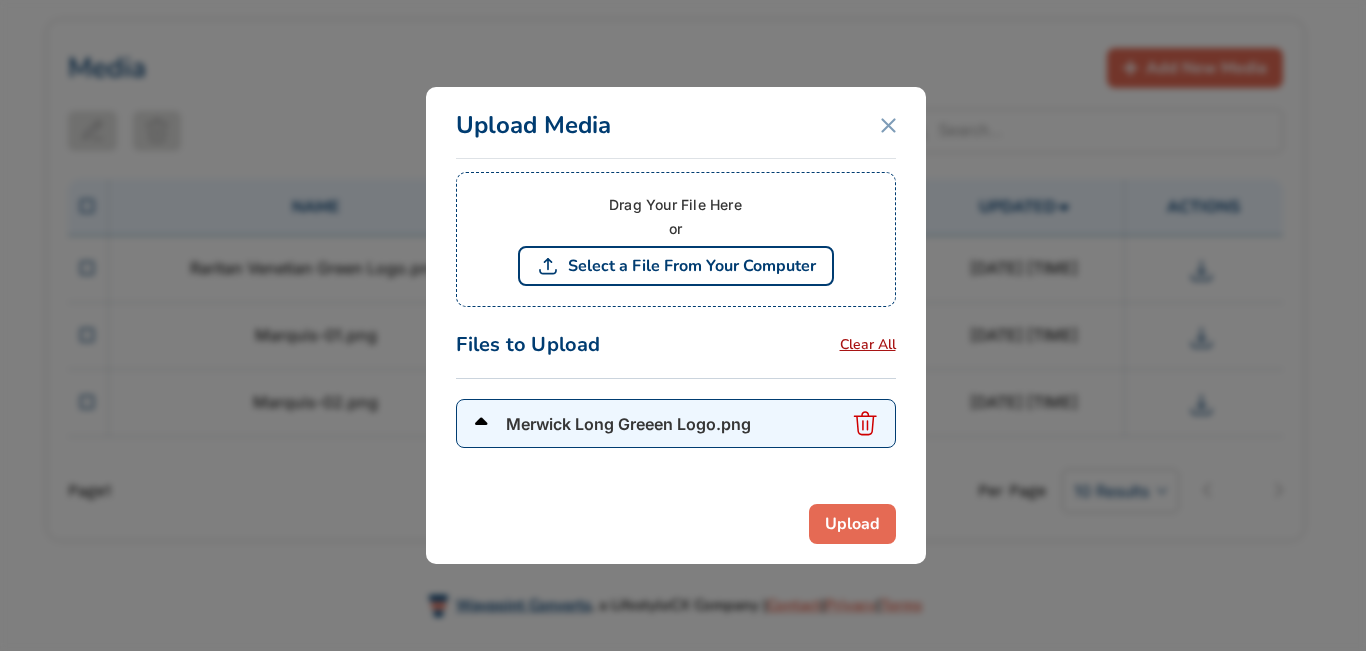 click on "Upload" at bounding box center (852, 524) 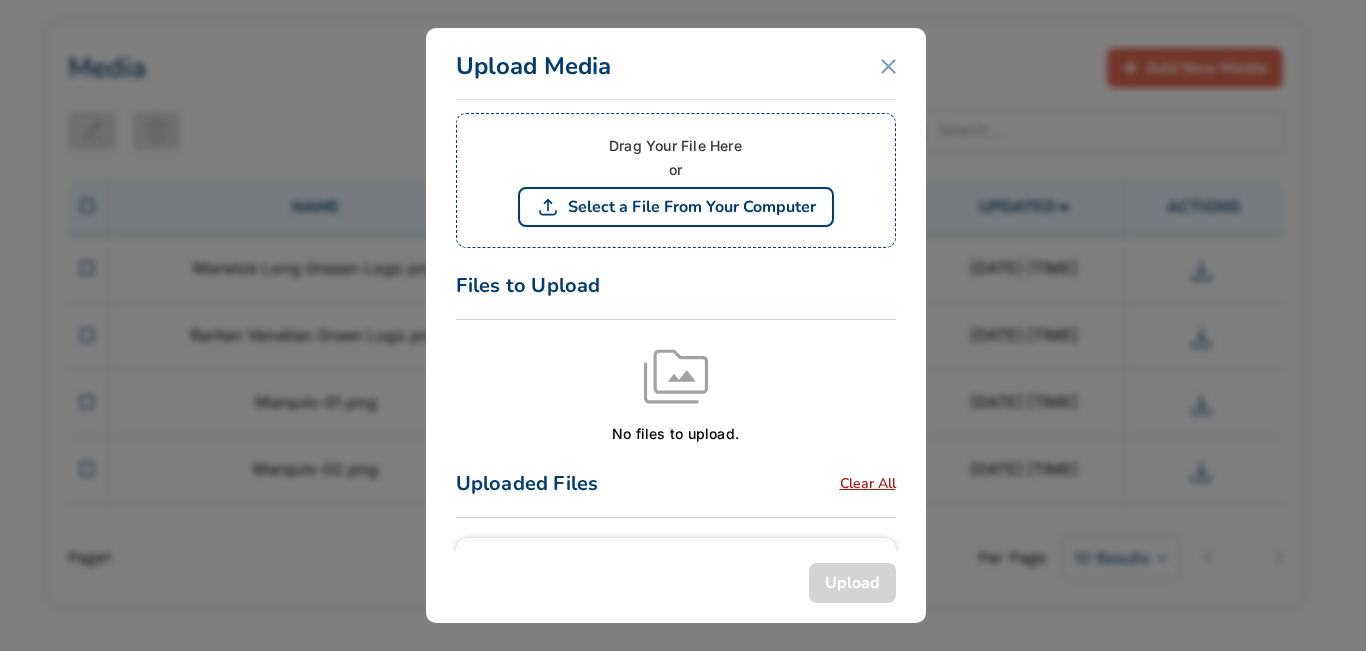 click on "Upload Media Drag Your File Here or Select a File From Your Computer Files to Upload No files to upload. Uploaded Files Clear All Name Merwick Long Greeen Logo.png Copy URL  Copy URL Preview b3327fda-2982-4f0c-a61e-6862d988d33a Upload" at bounding box center [676, 325] 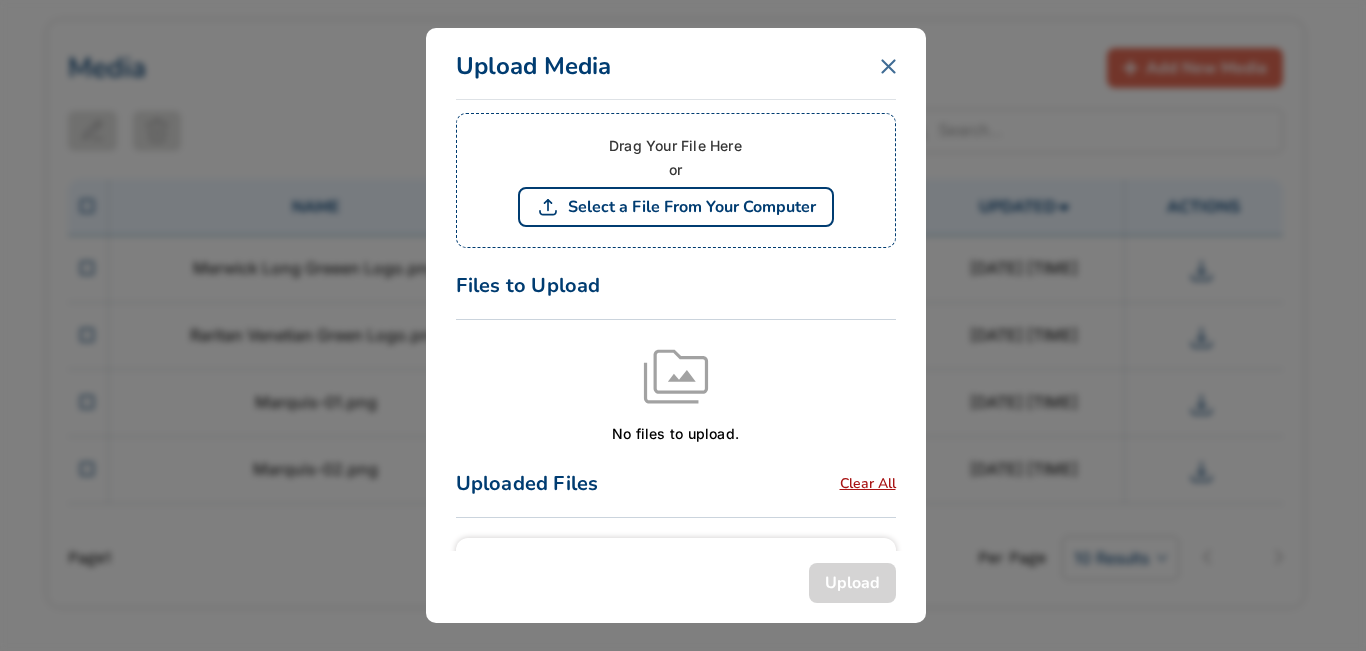 click 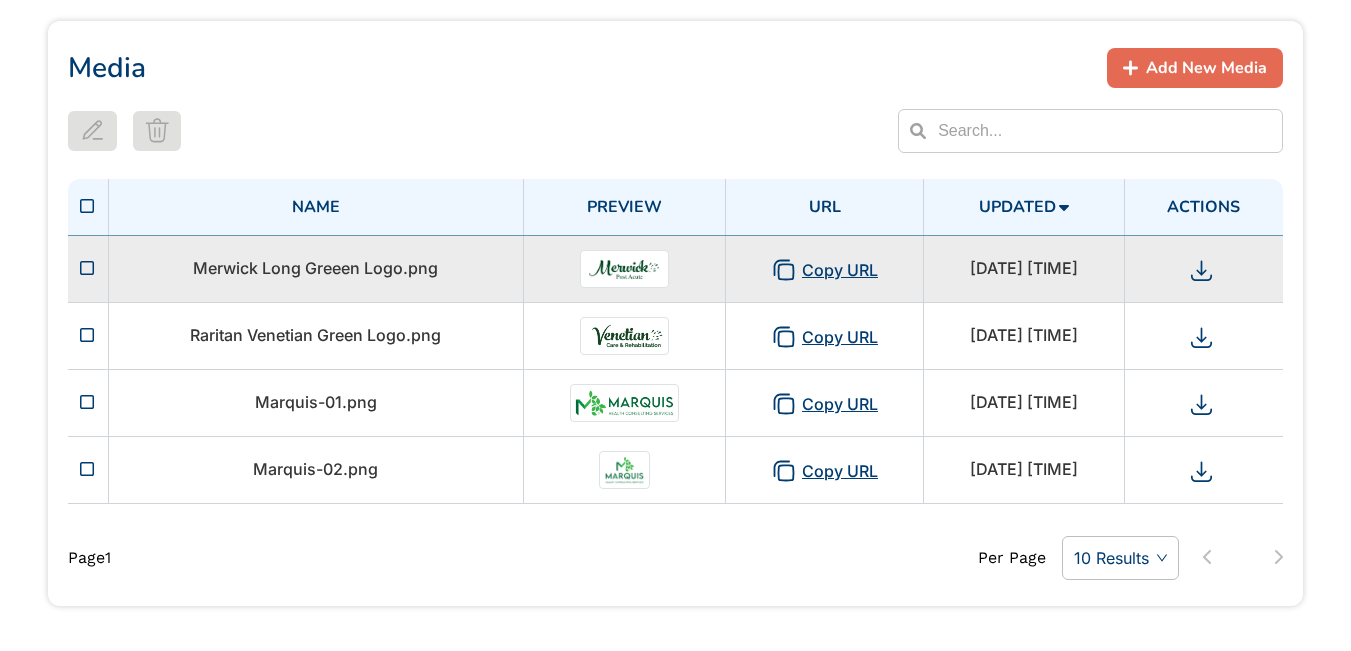 click on "Copy URL" at bounding box center [824, 270] 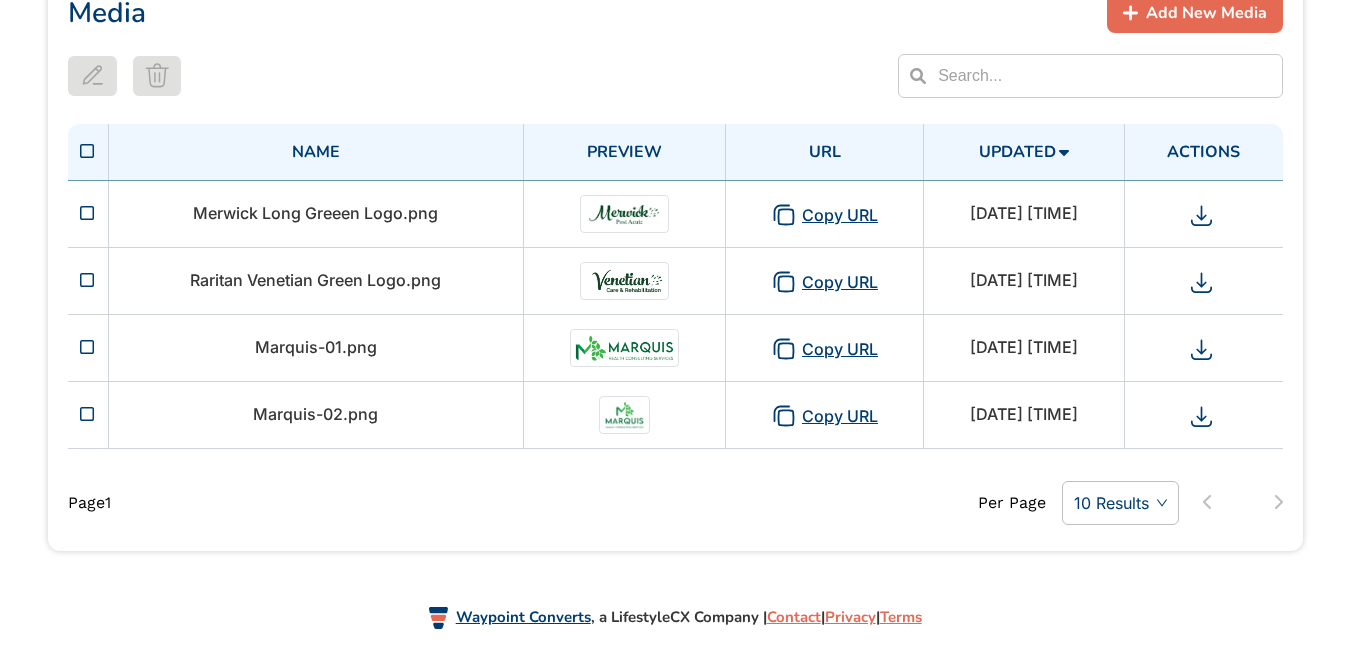 scroll, scrollTop: 281, scrollLeft: 0, axis: vertical 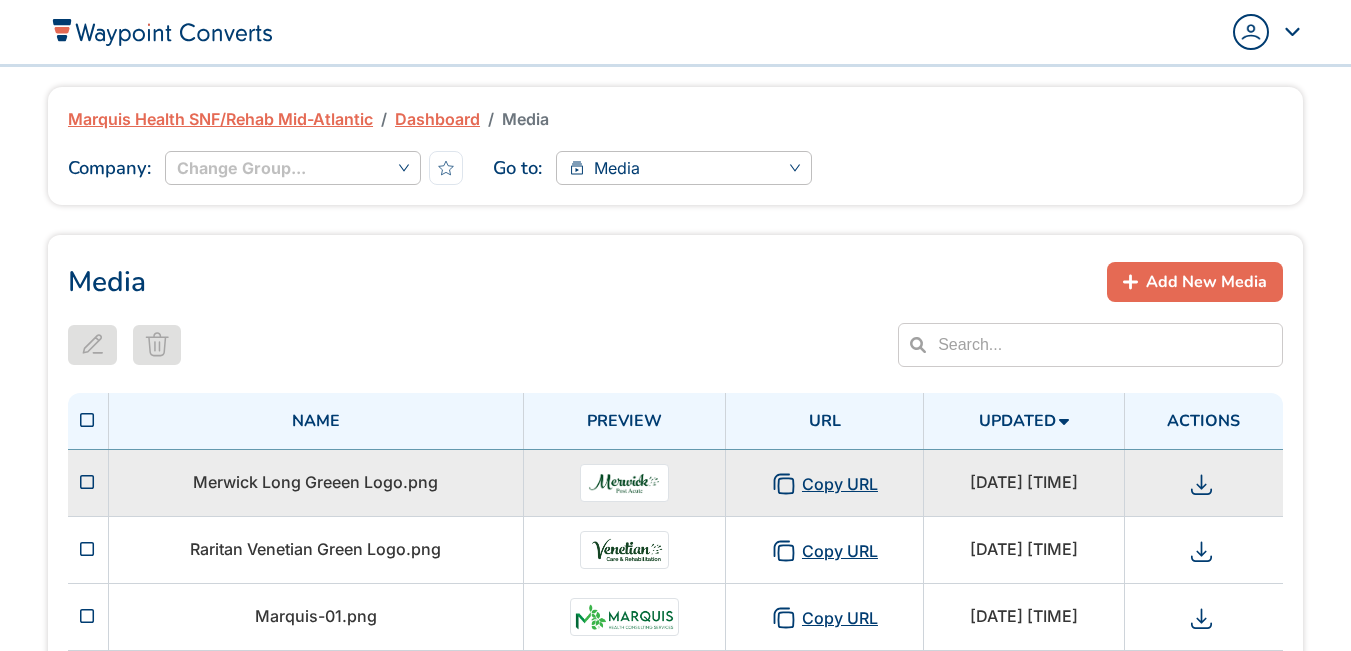 click on "Copy URL" at bounding box center (824, 484) 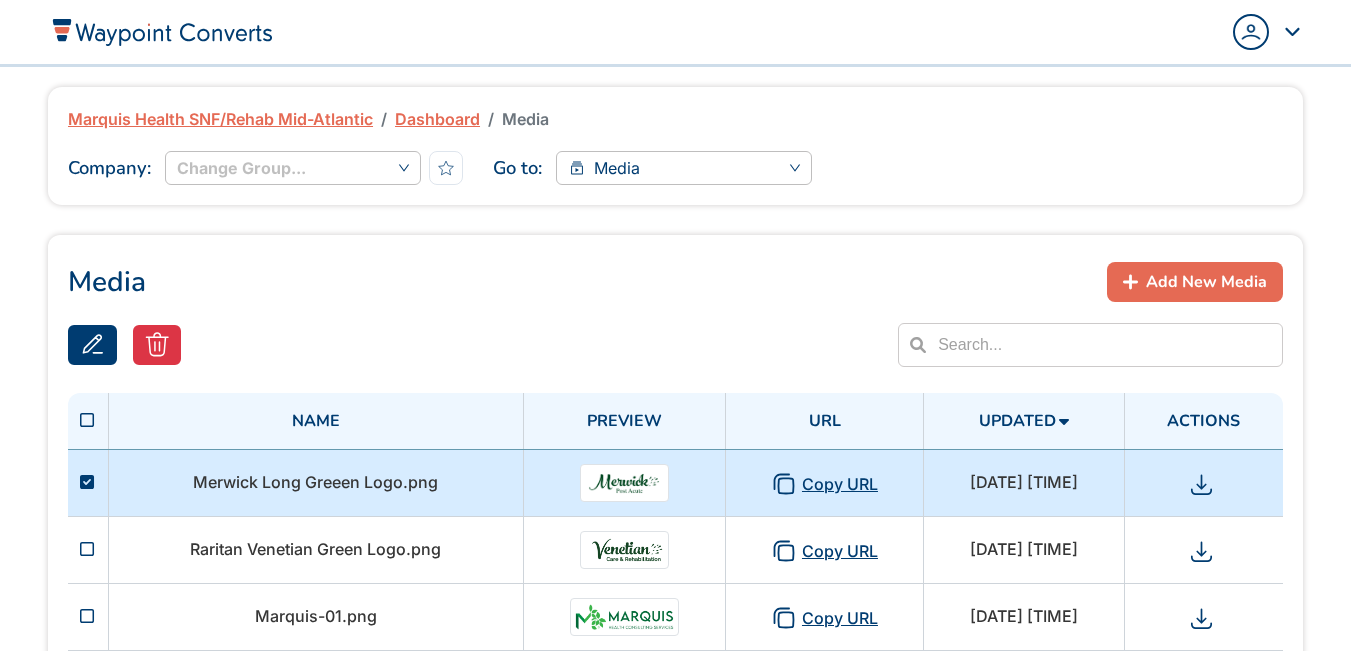 click on "Copy URL" at bounding box center [824, 484] 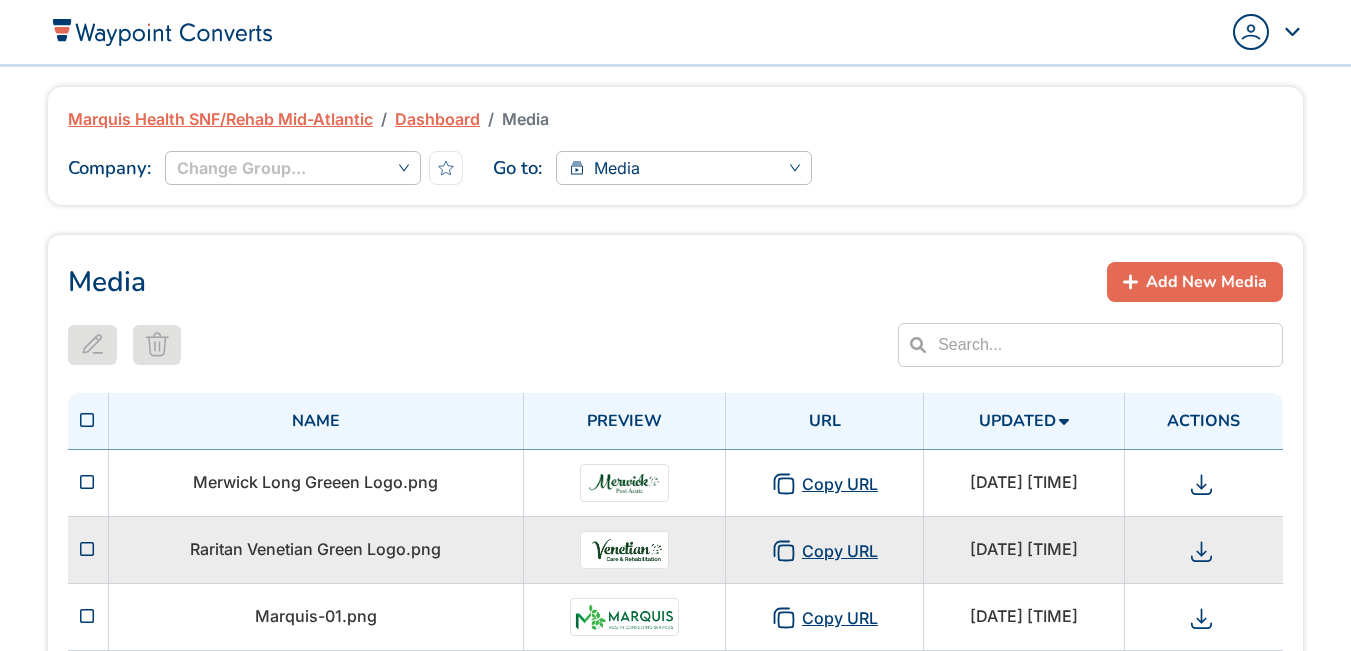 click on "Copy URL" at bounding box center [824, 551] 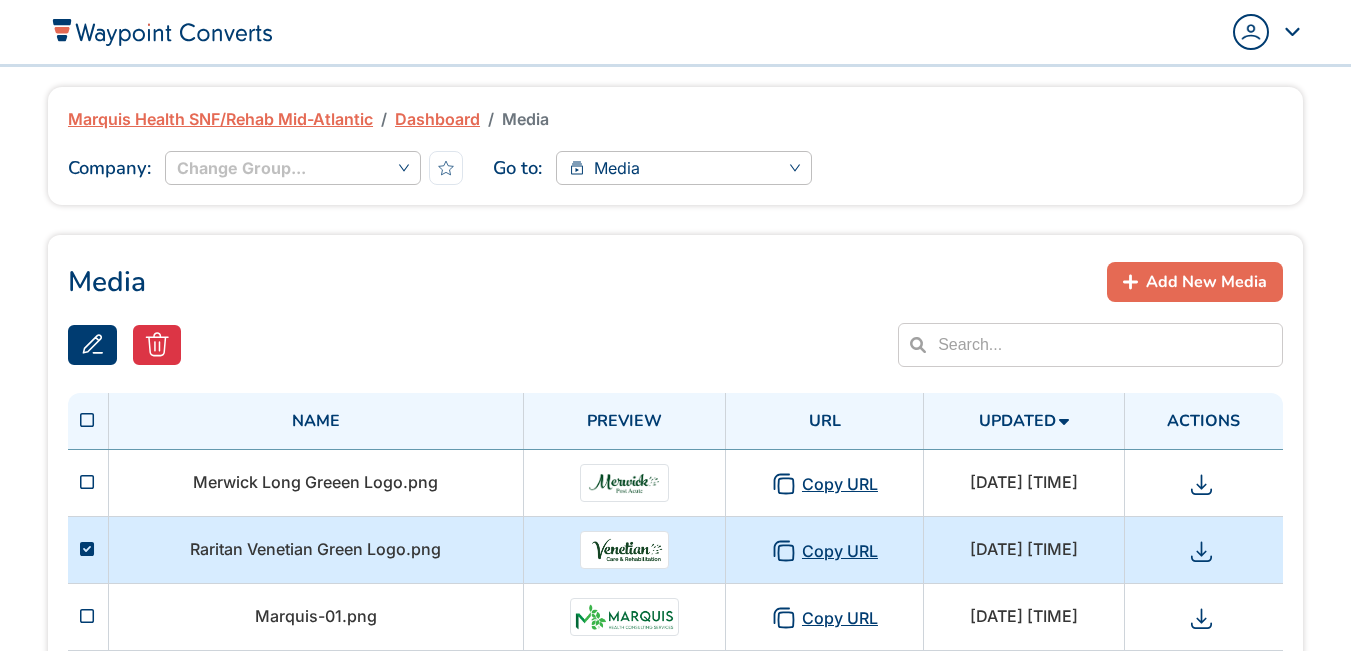click on "Copy URL" at bounding box center (824, 551) 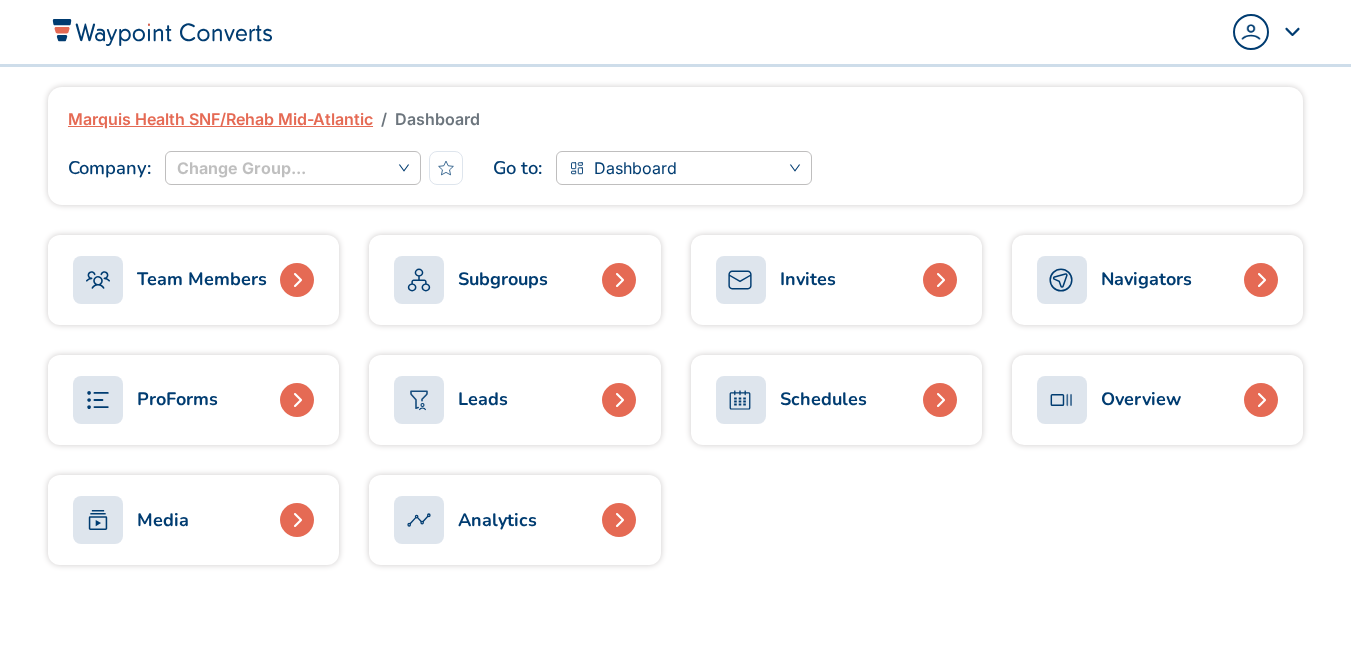 scroll, scrollTop: 0, scrollLeft: 0, axis: both 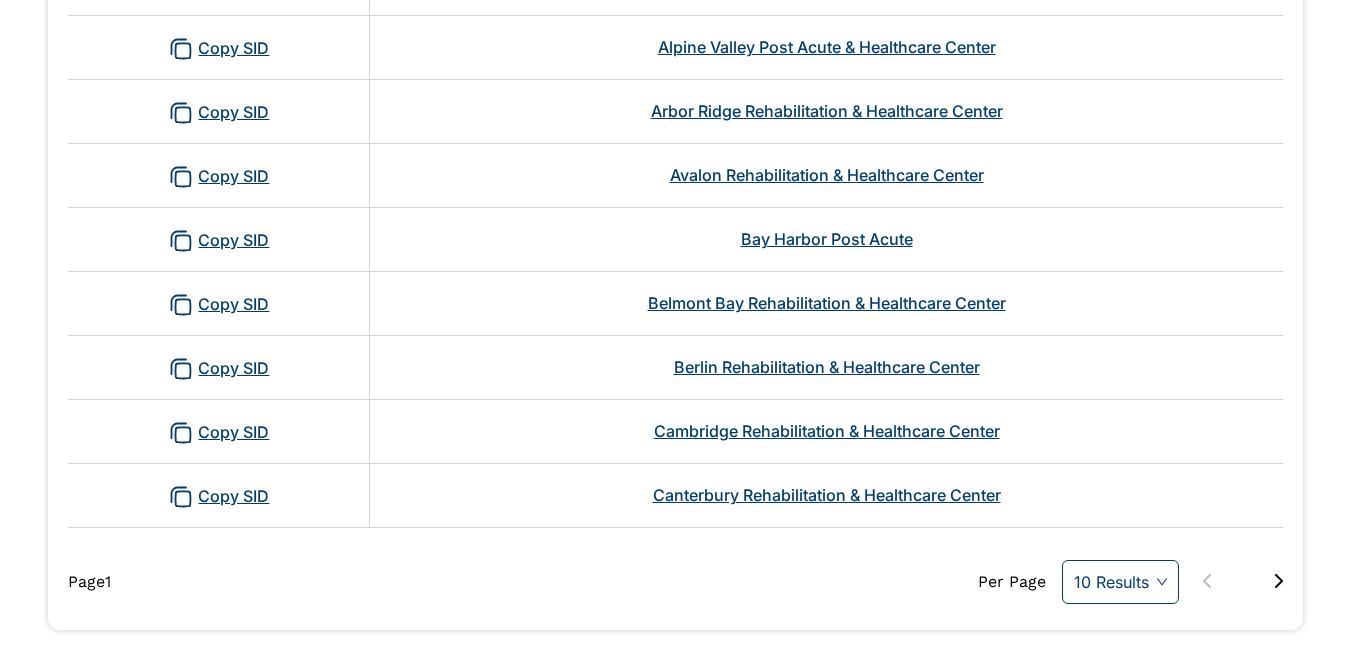 click on "10 Results" at bounding box center [1120, 582] 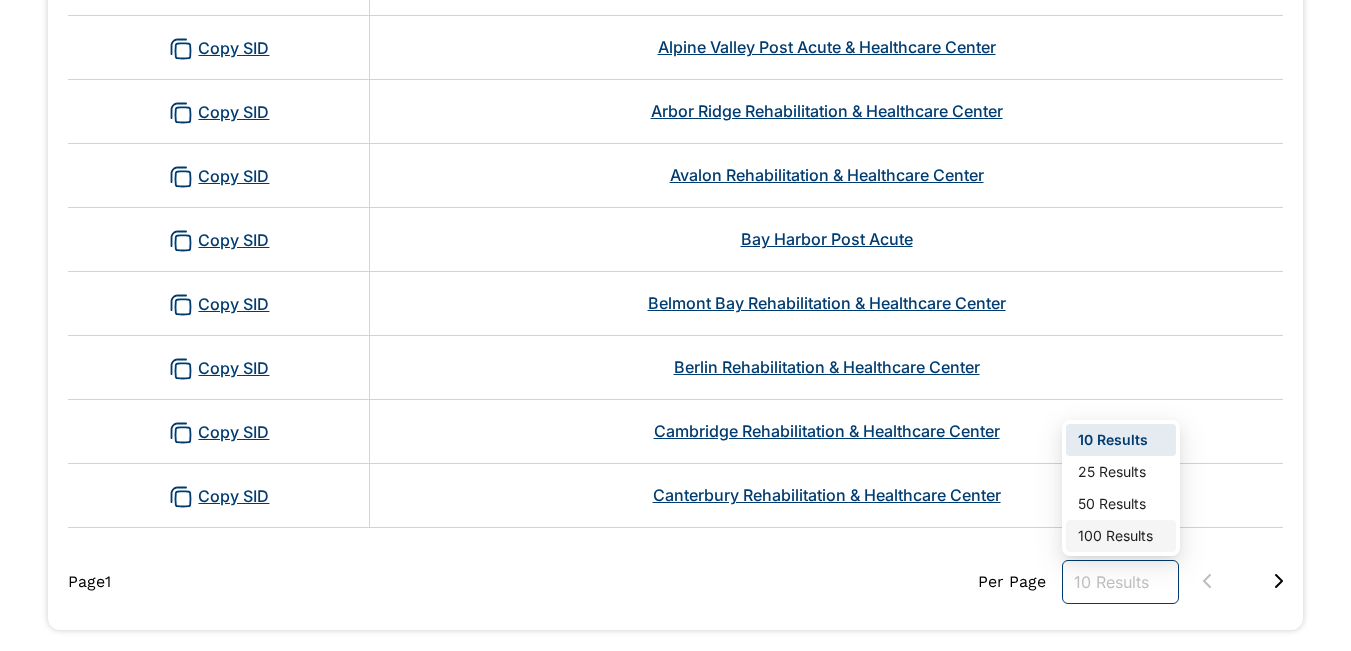 click on "100 Results" at bounding box center [1121, 536] 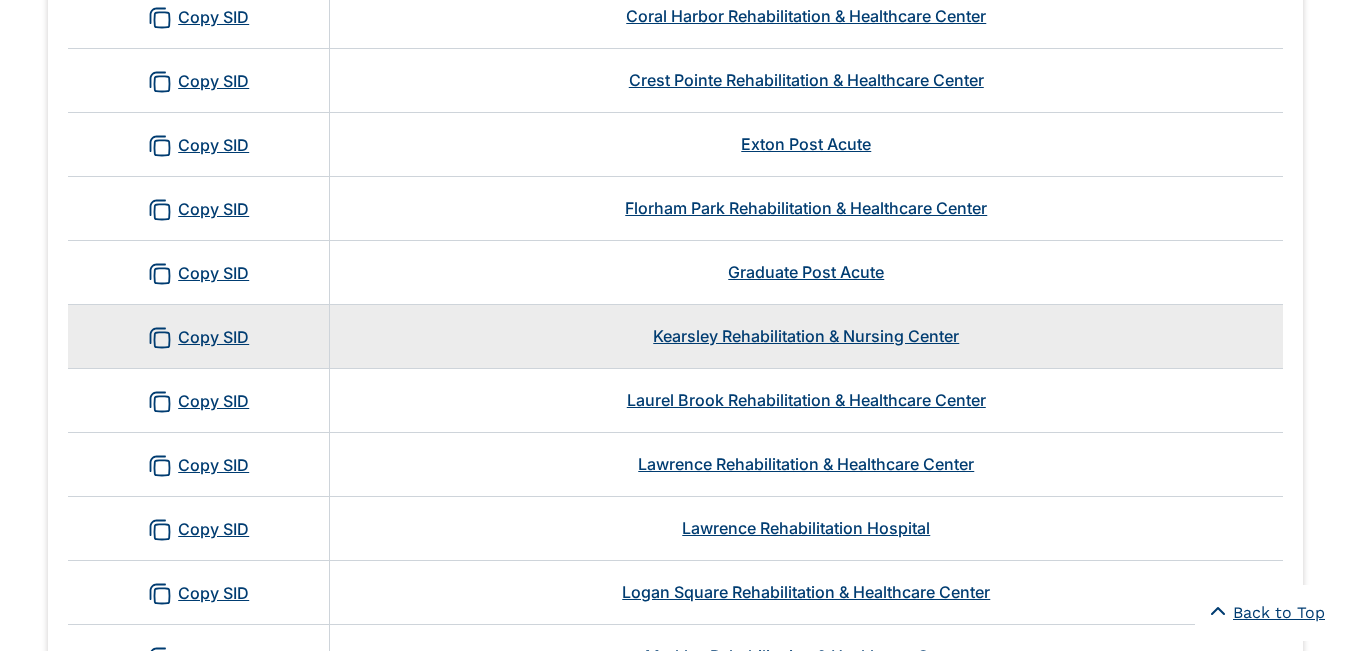 scroll, scrollTop: 1300, scrollLeft: 0, axis: vertical 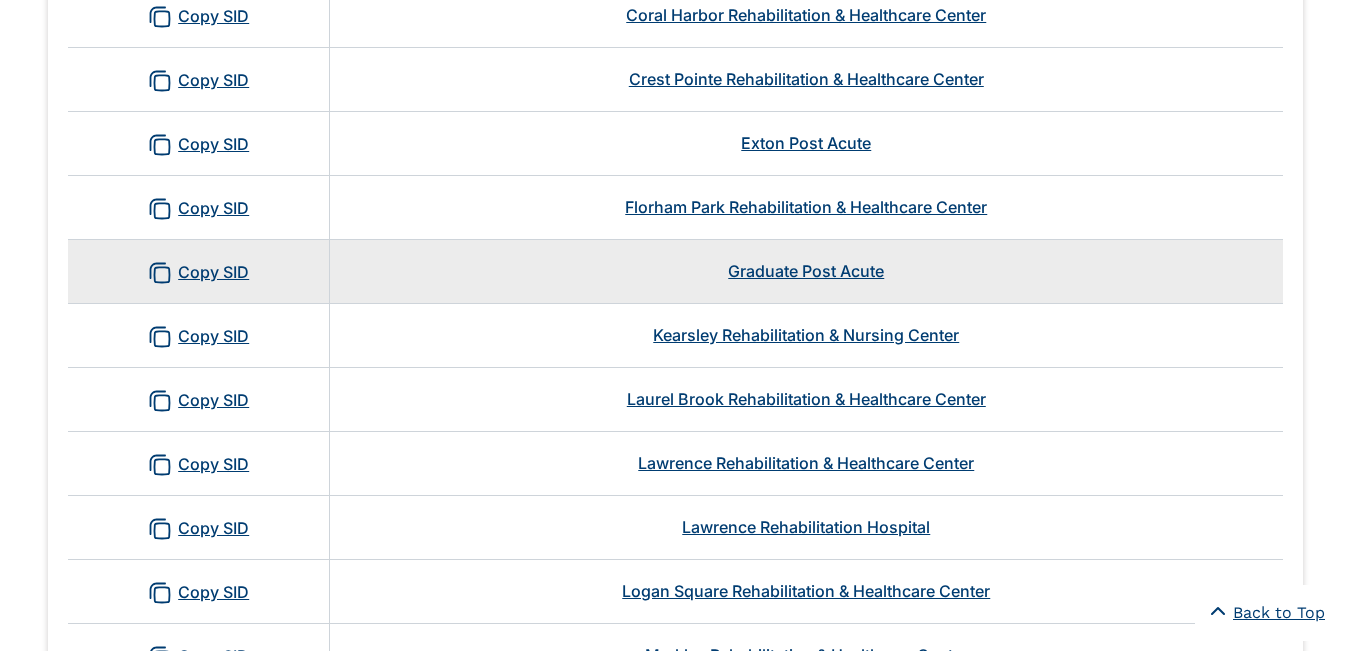 click on "Graduate Post Acute" at bounding box center [806, 271] 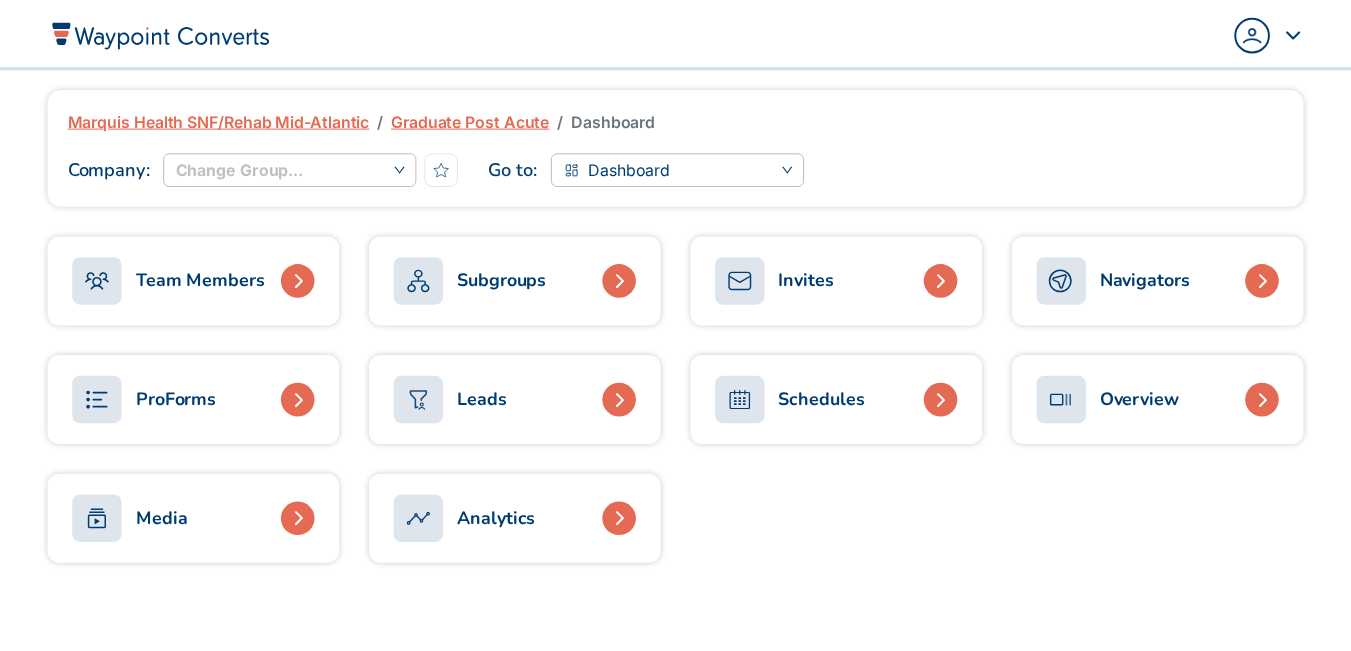 scroll, scrollTop: 0, scrollLeft: 0, axis: both 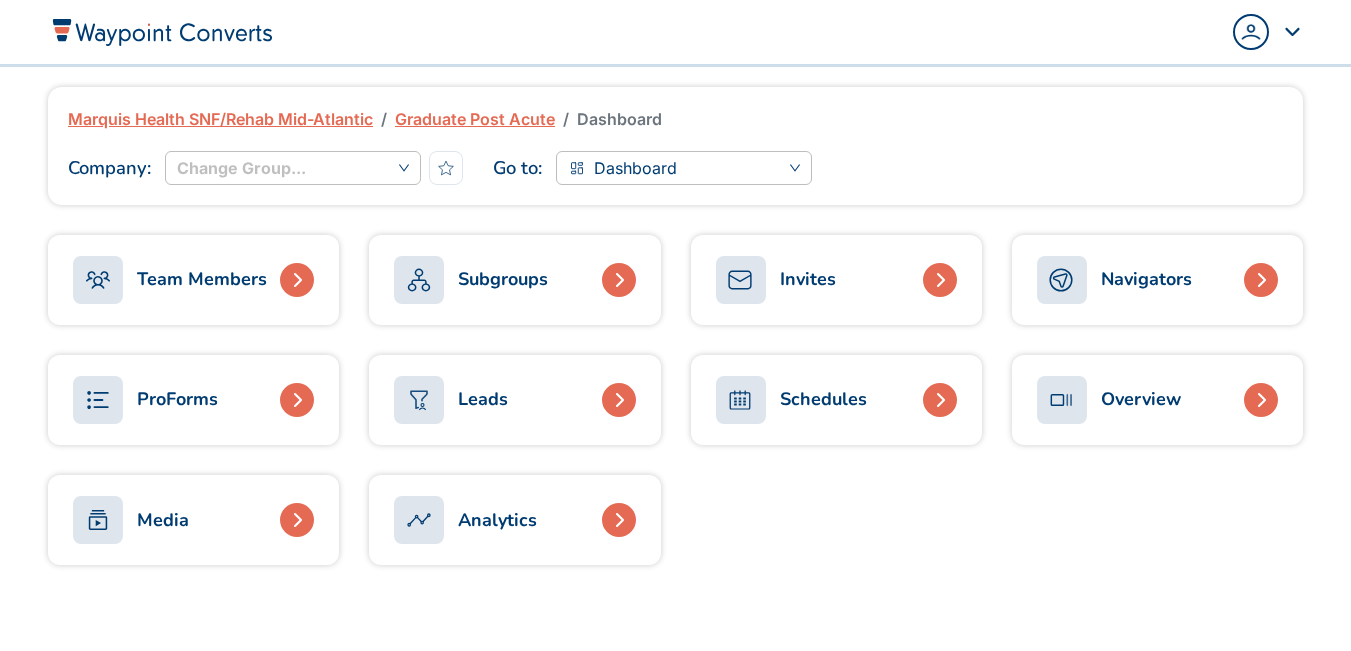 click on "Navigators" at bounding box center [1146, 279] 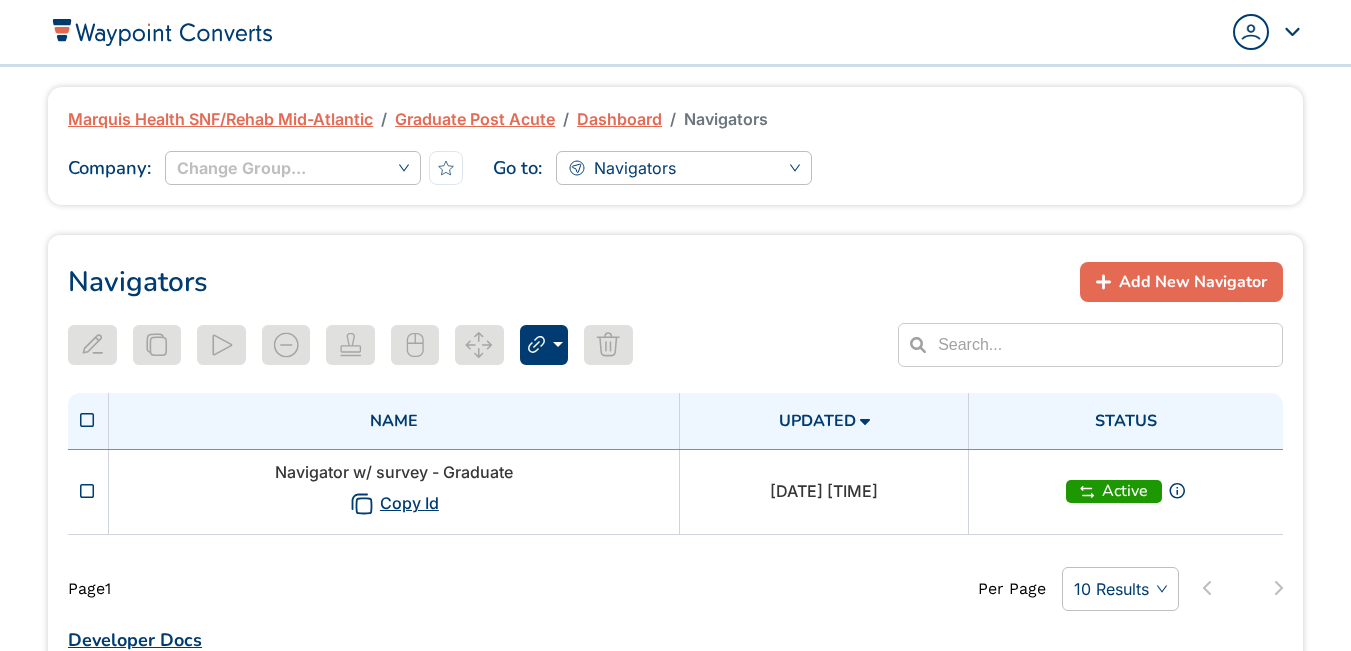 scroll, scrollTop: 0, scrollLeft: 0, axis: both 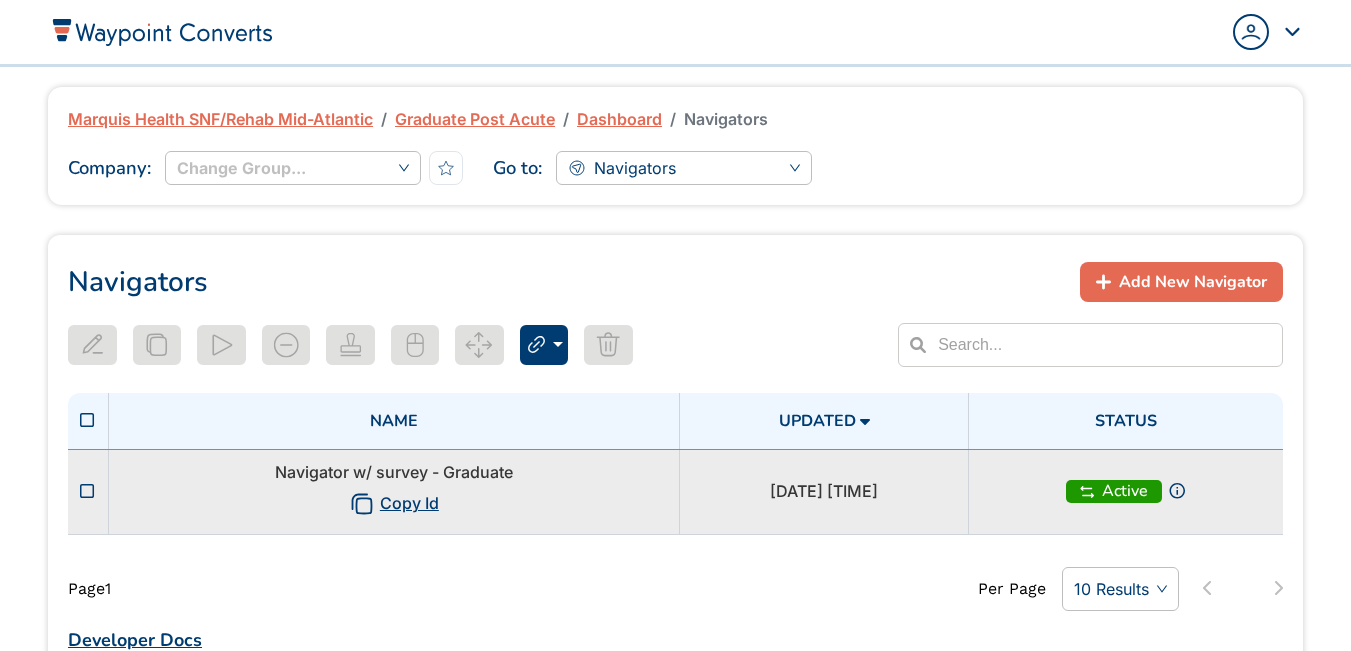 click on "Navigator w/ survey - Graduate   Copy Id" at bounding box center [394, 491] 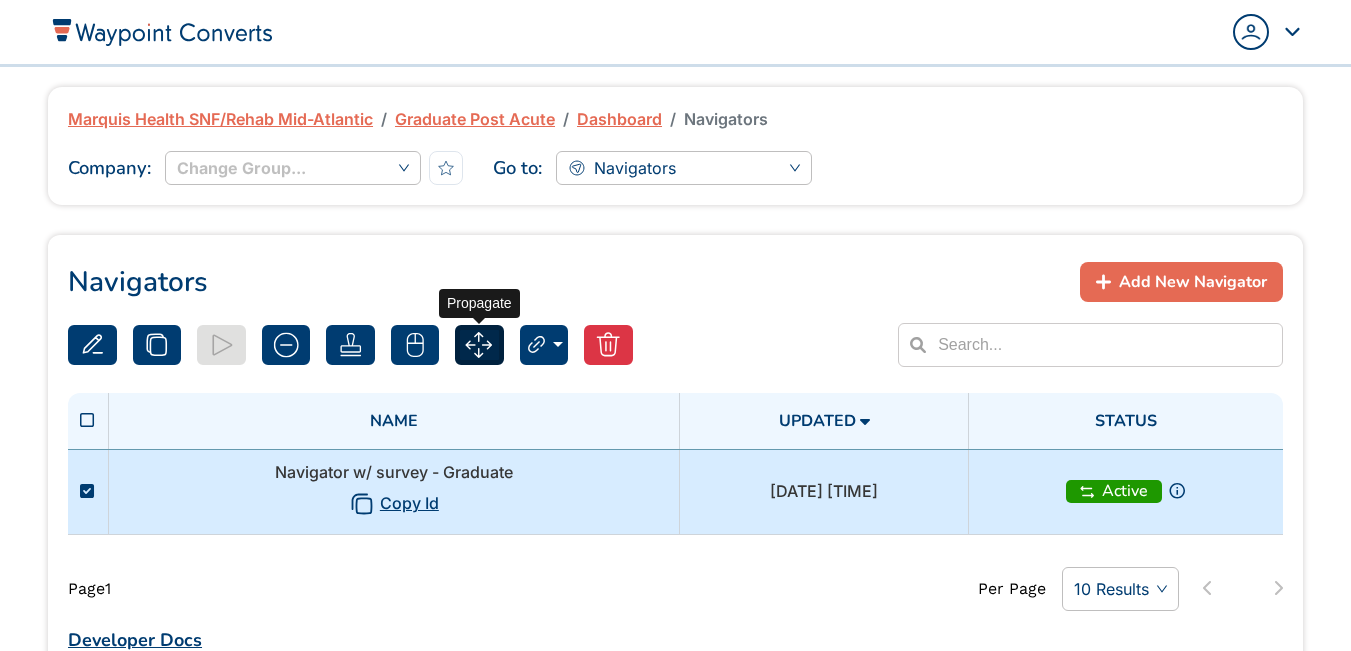 click 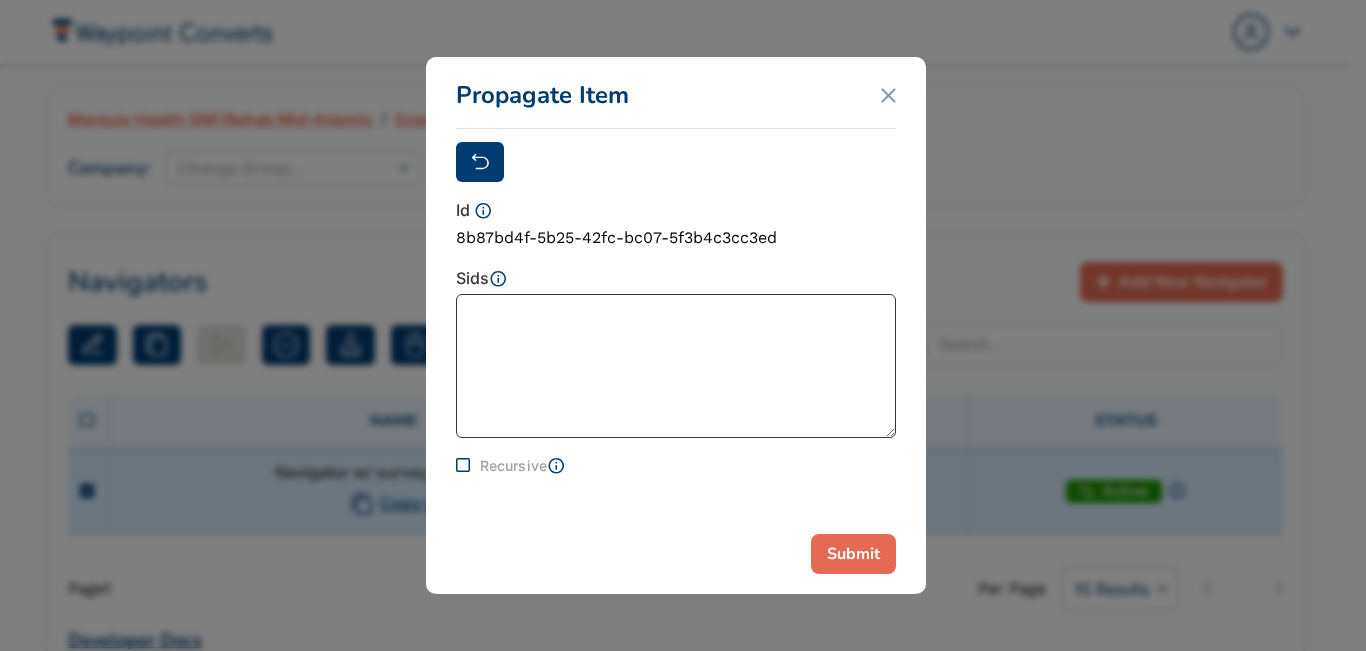 click at bounding box center [676, 366] 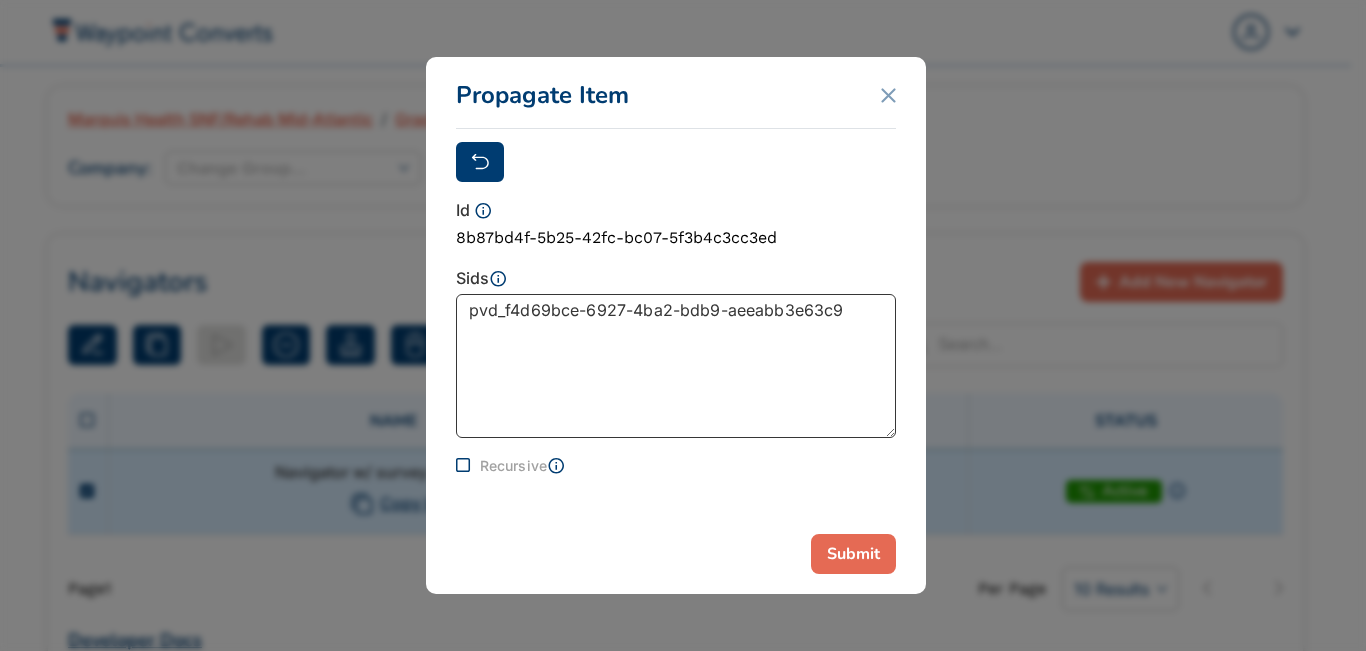 type on "pvd_f4d69bce-6927-4ba2-bdb9-aeeabb3e63c9" 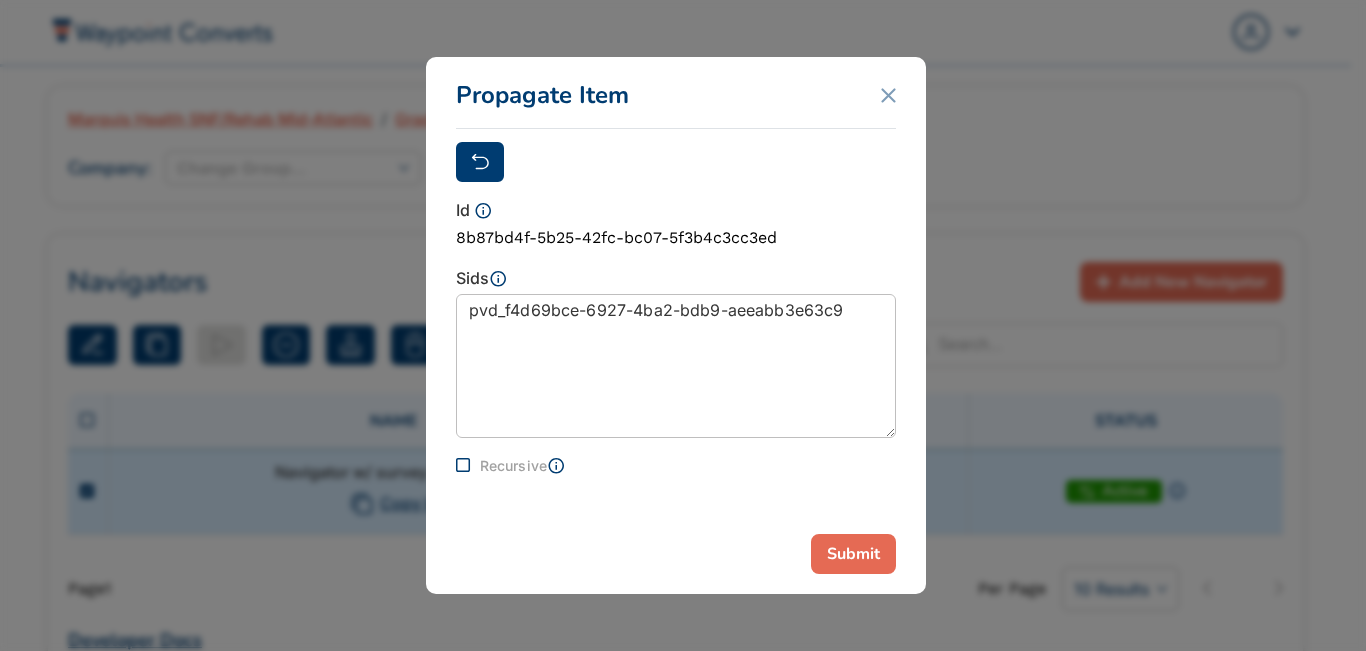 click on "Submit" at bounding box center [853, 554] 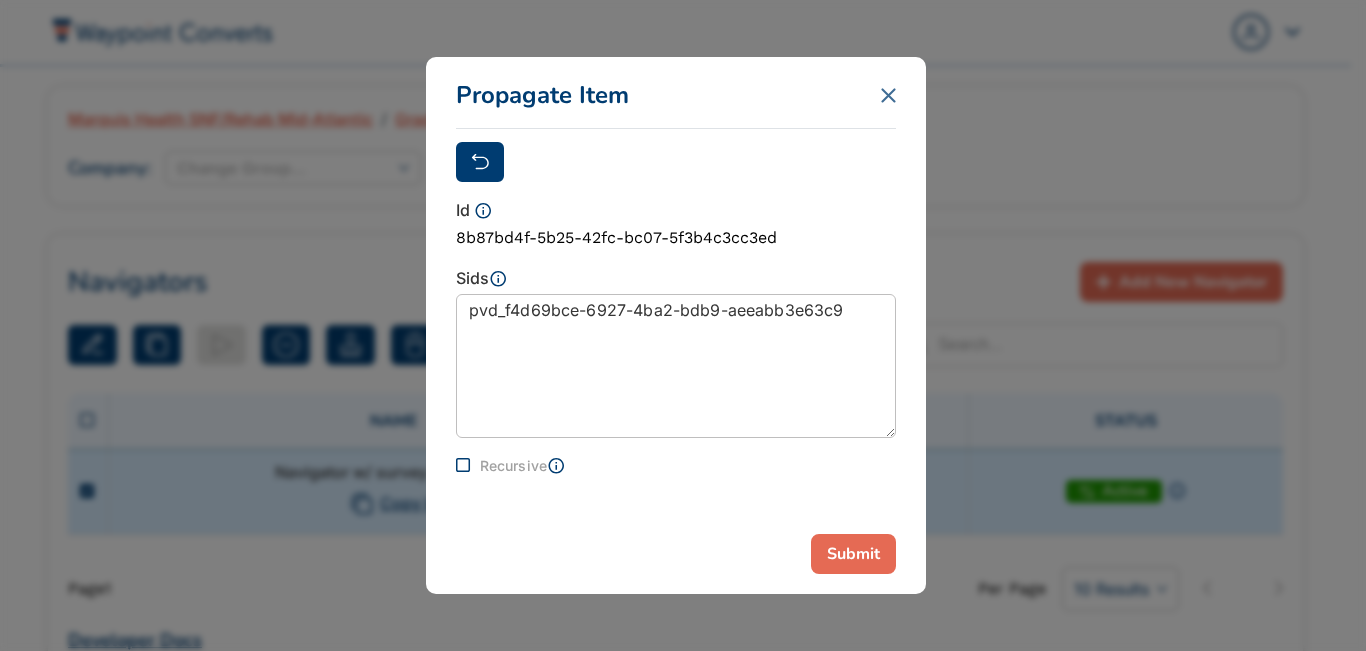 click 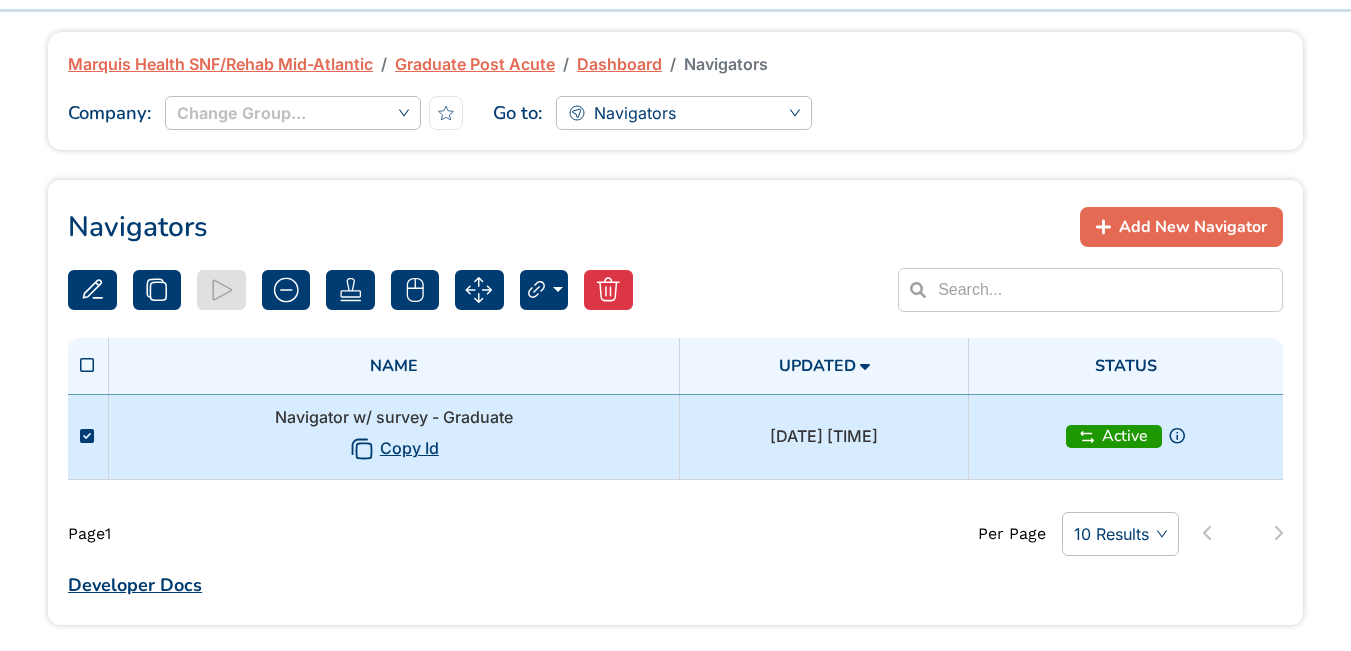 scroll, scrollTop: 100, scrollLeft: 0, axis: vertical 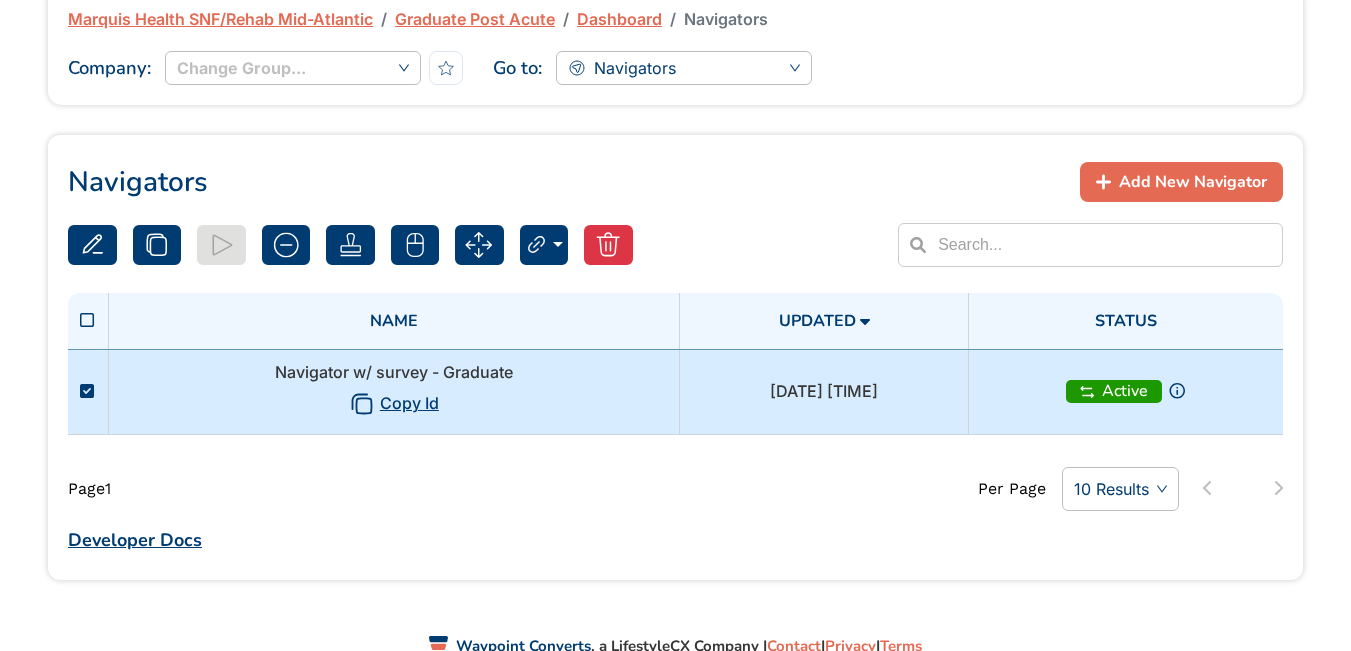 click on "Navigator w/ survey - Graduate   Copy Id" at bounding box center [394, 391] 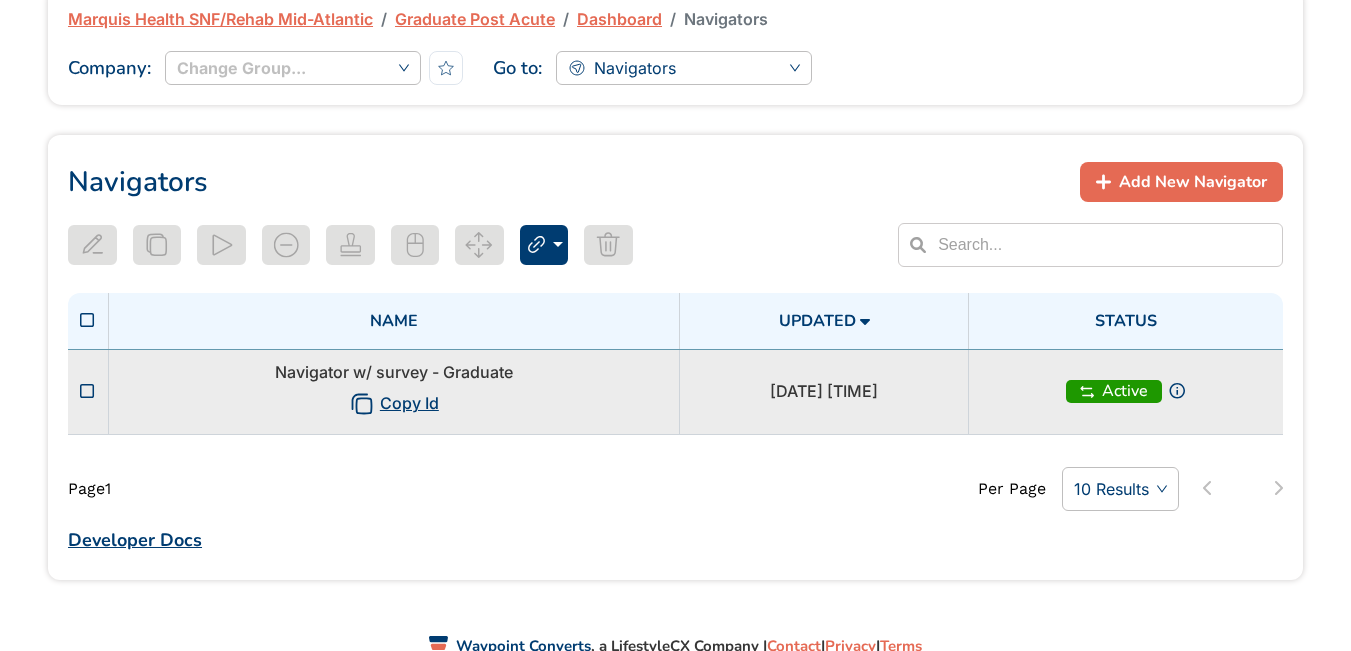 click on "Navigator w/ survey - Graduate   Copy Id" at bounding box center (394, 391) 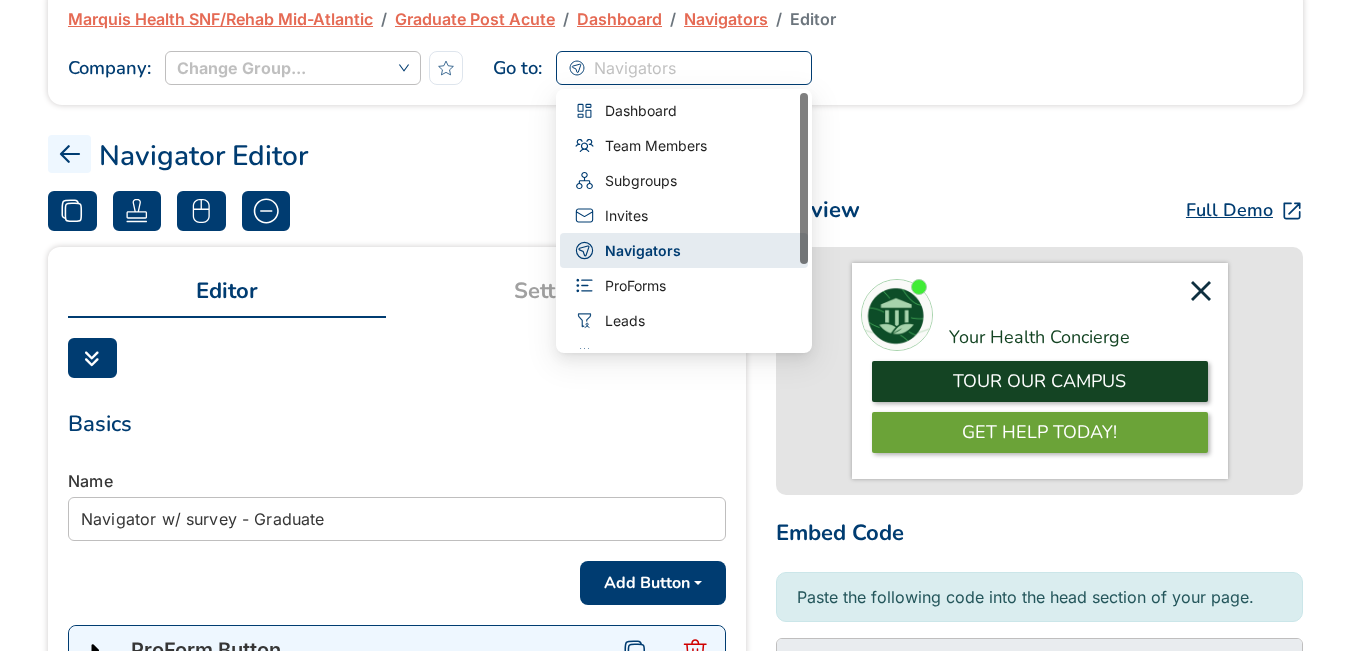 click on "Navigators" at bounding box center [635, 68] 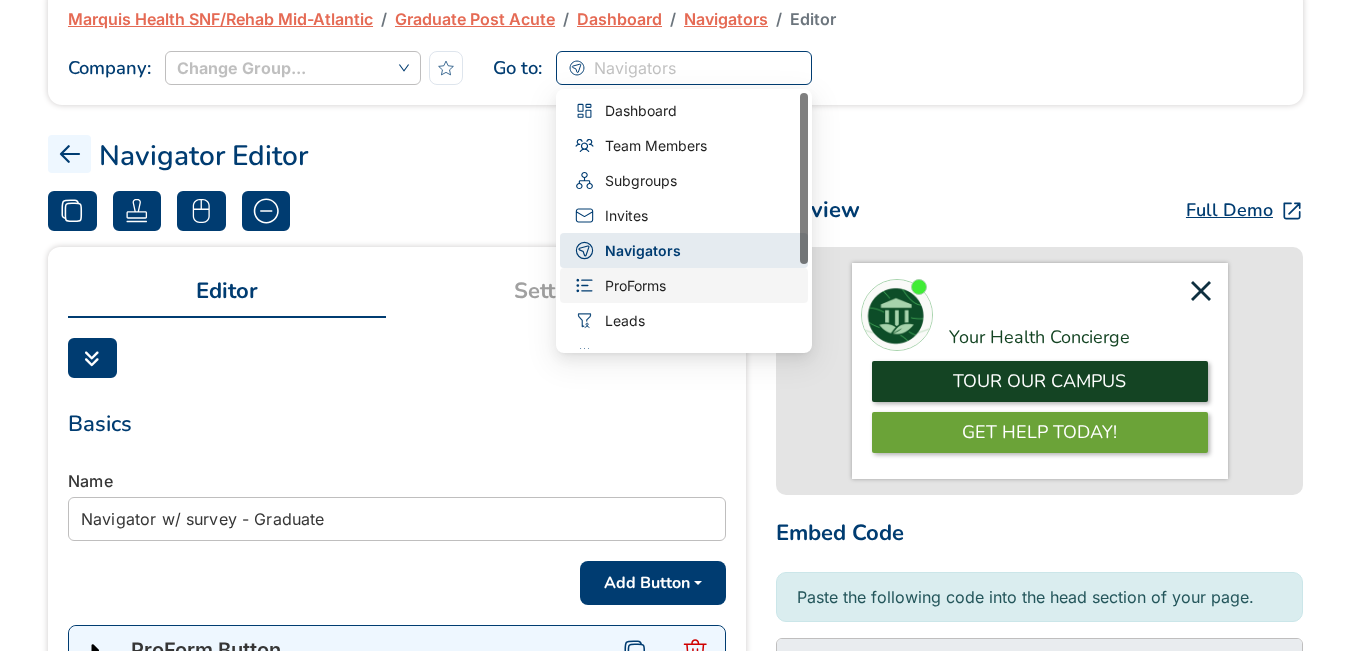 click on "ProForms" at bounding box center (635, 286) 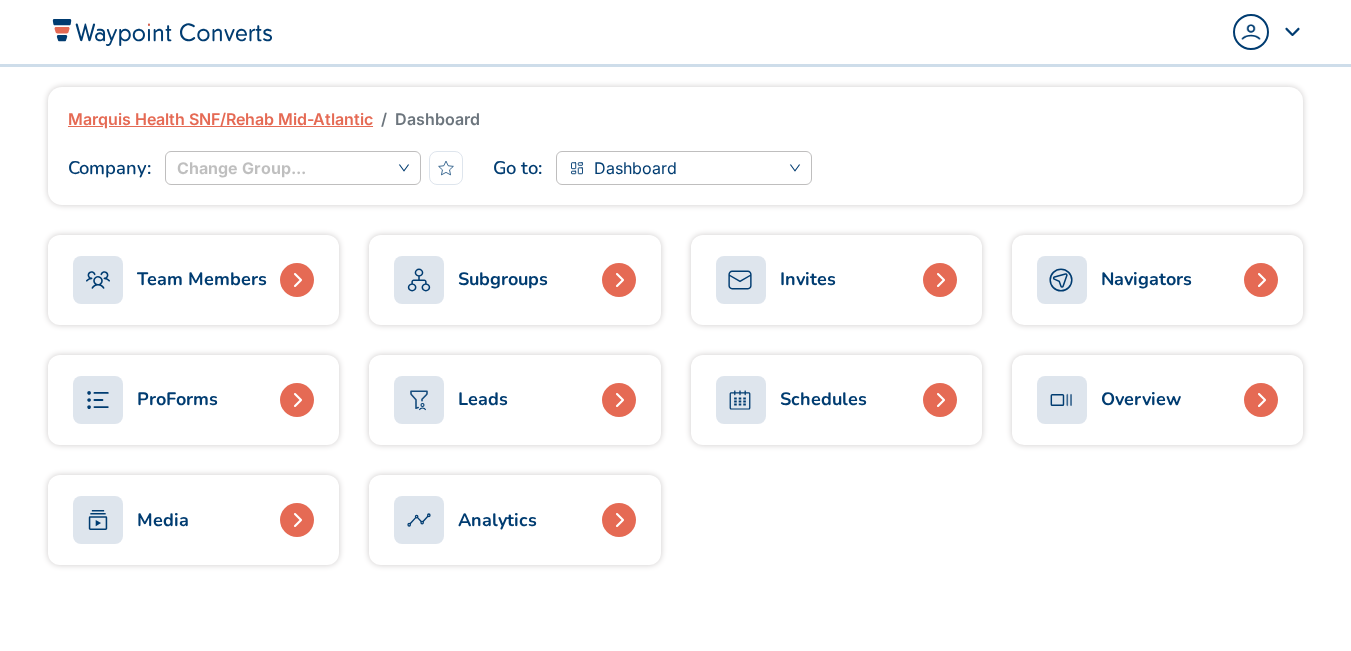 scroll, scrollTop: 0, scrollLeft: 0, axis: both 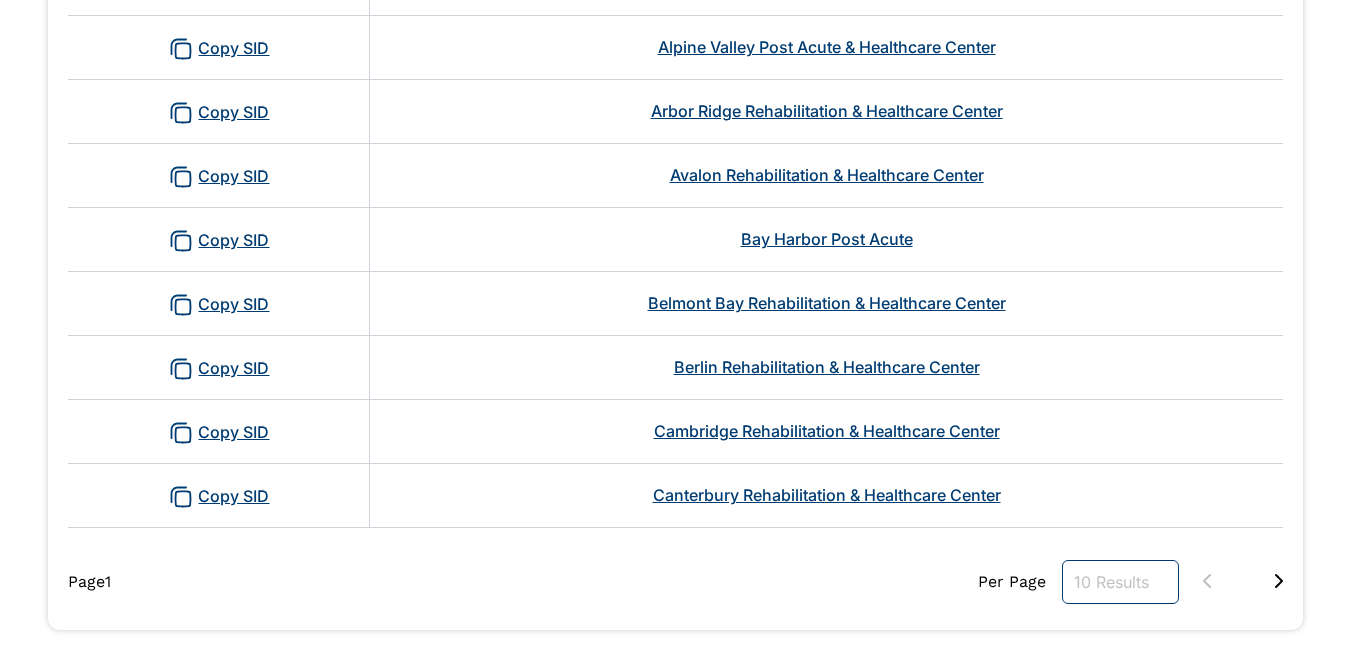 click on "10 Results" at bounding box center (1120, 582) 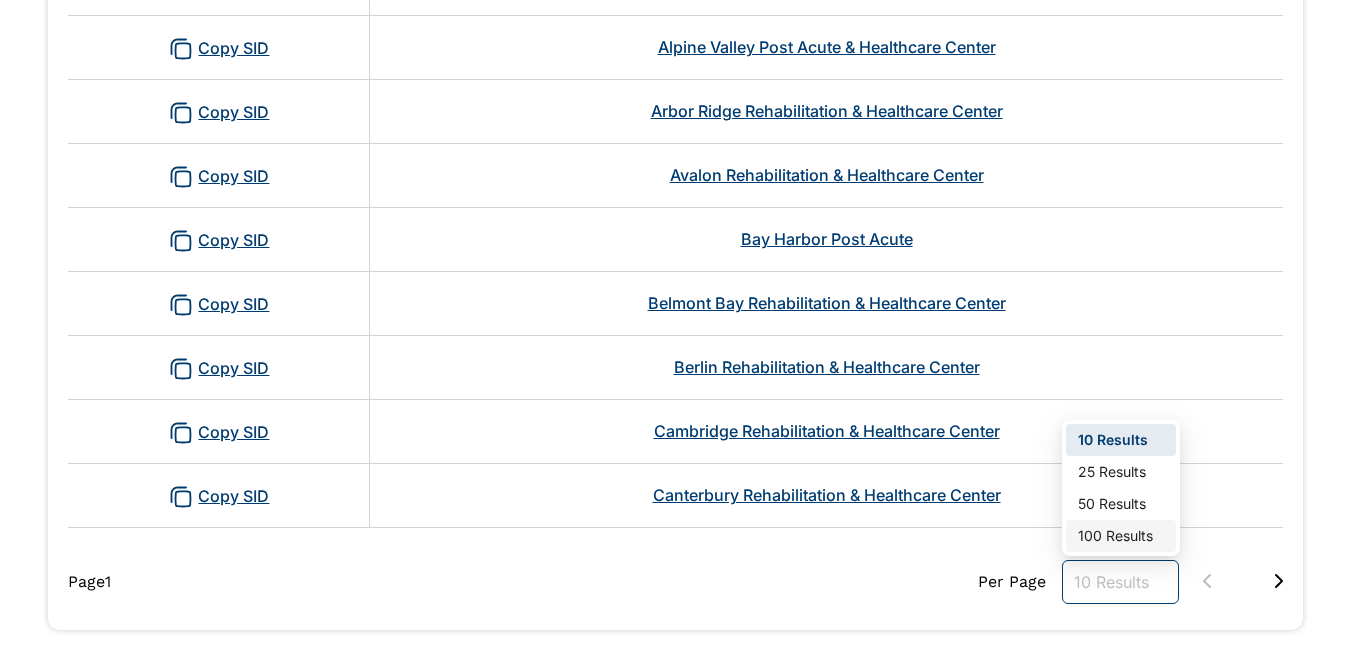 click on "100 Results" at bounding box center (1121, 536) 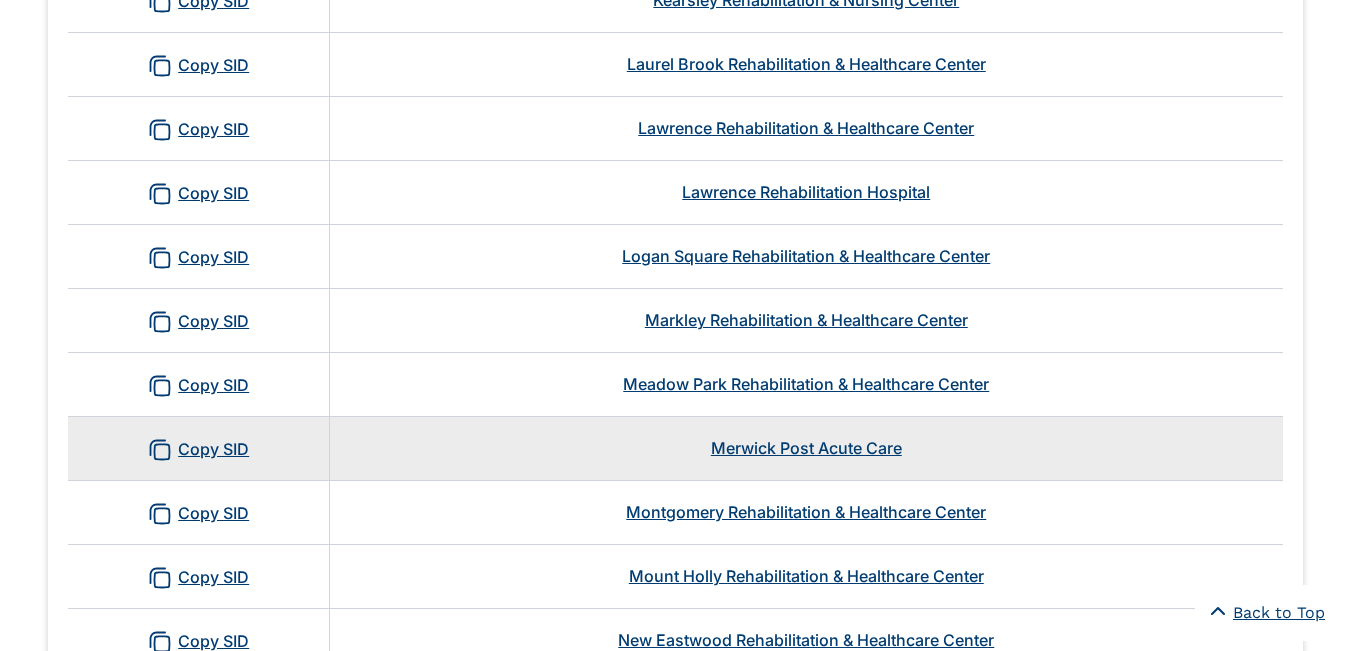 scroll, scrollTop: 1700, scrollLeft: 0, axis: vertical 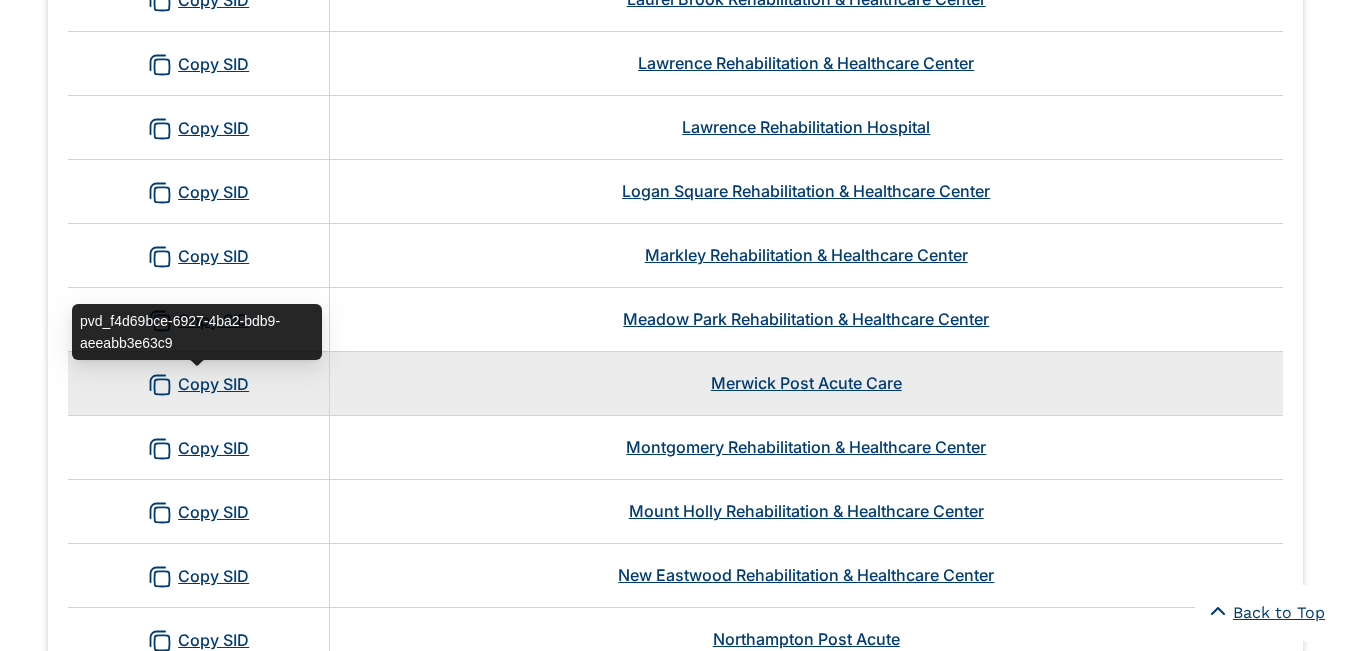 click on "Copy SID" at bounding box center (198, 385) 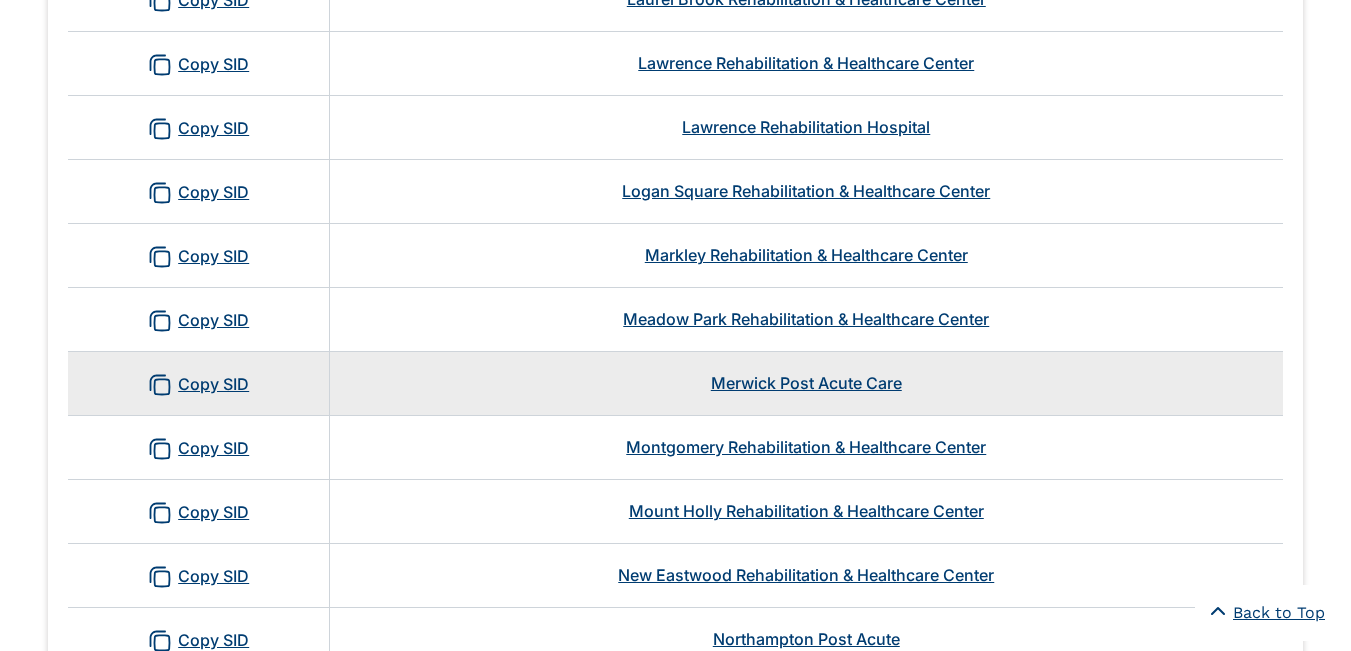click on "Merwick Post Acute Care" at bounding box center [806, 383] 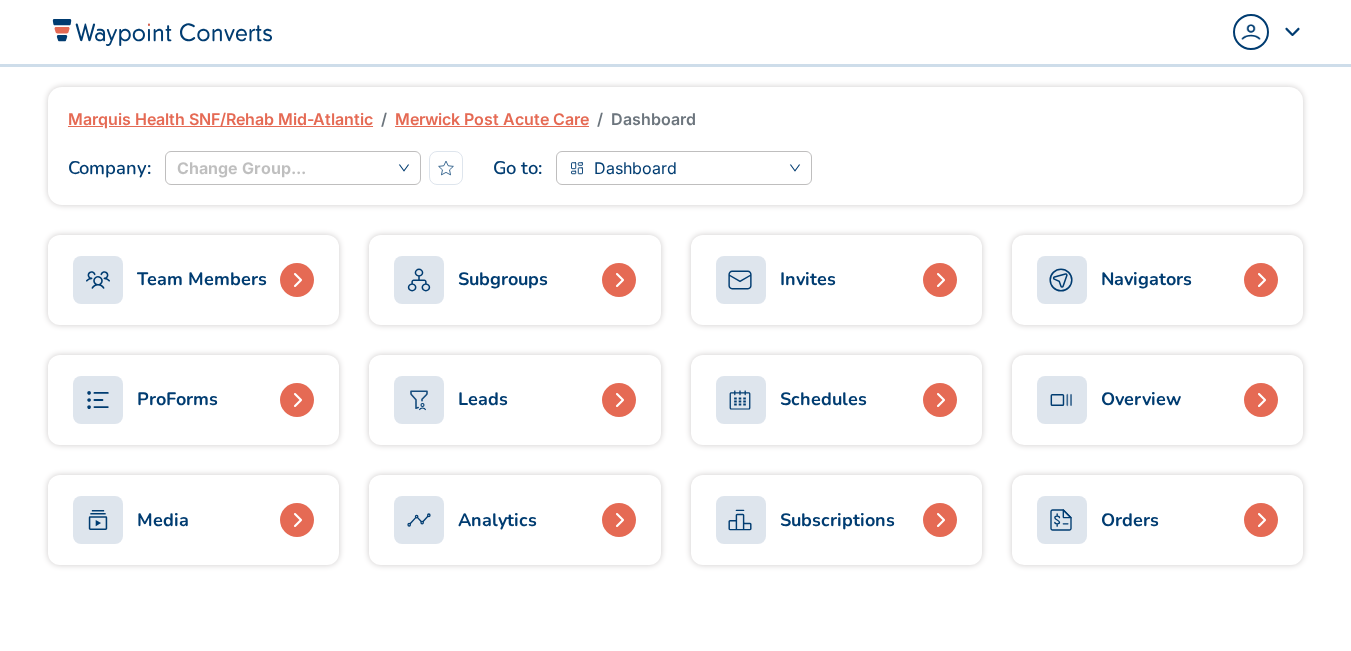 scroll, scrollTop: 0, scrollLeft: 0, axis: both 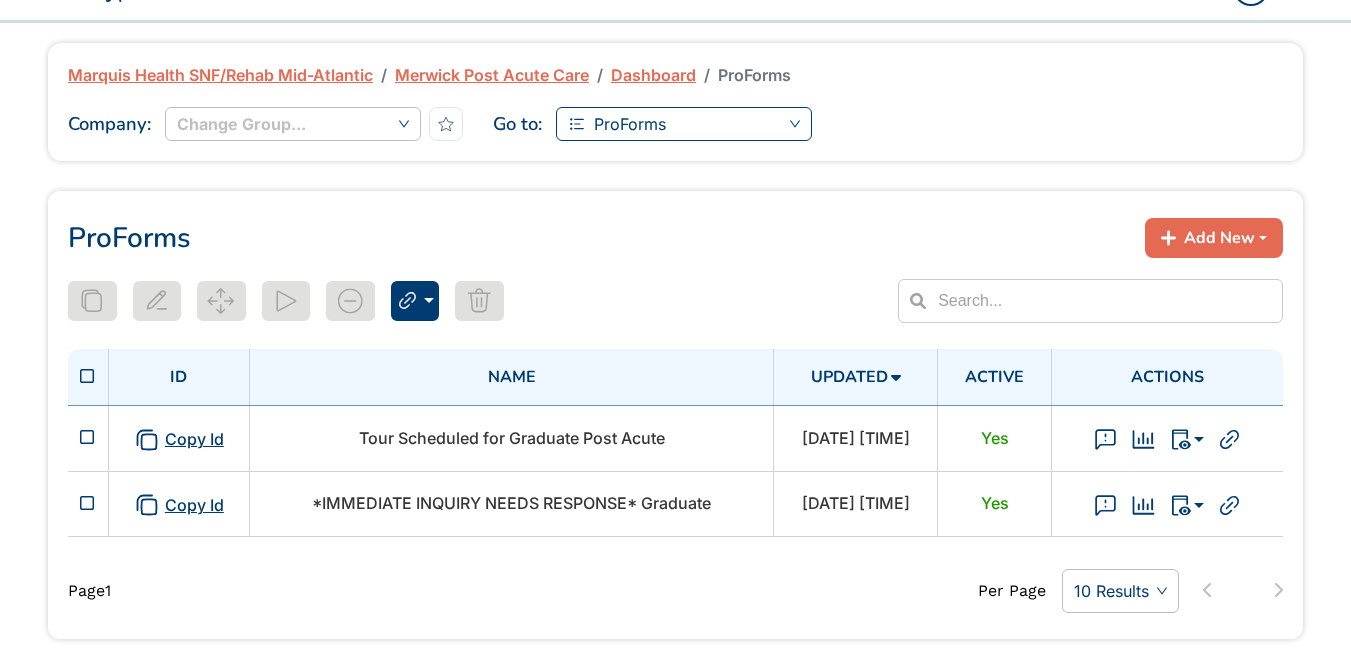 click at bounding box center (684, 125) 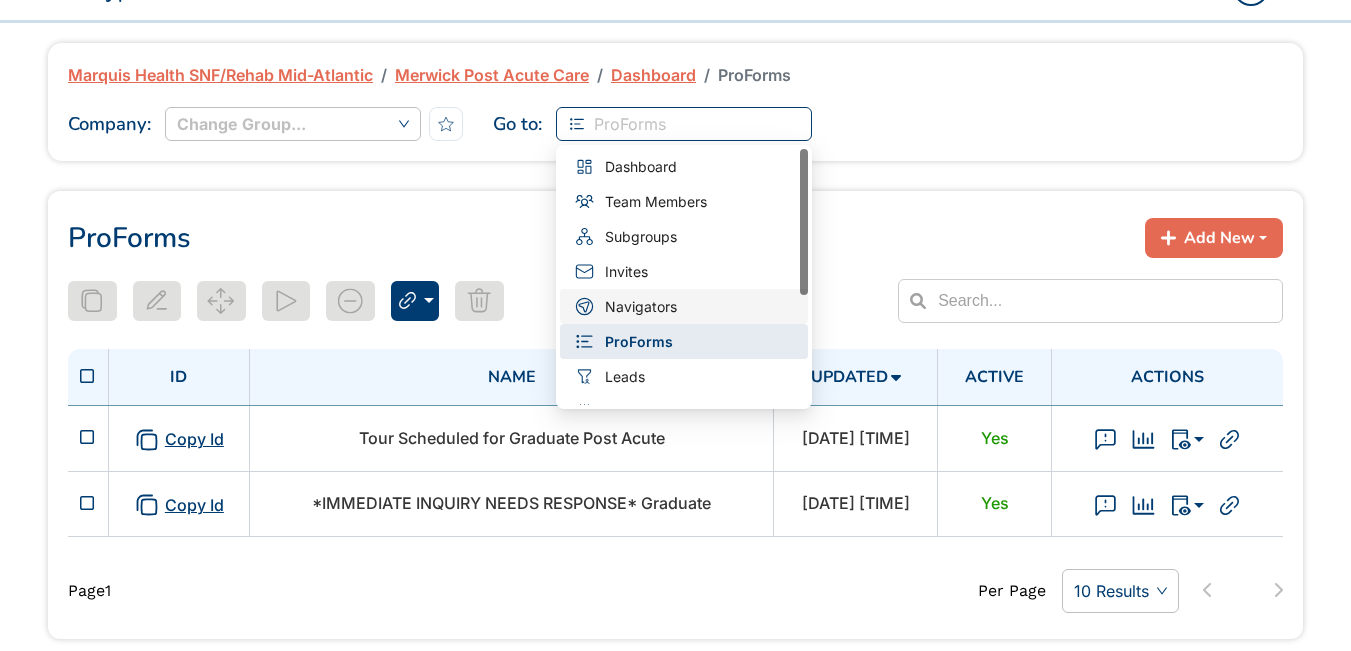 click on "Navigators" at bounding box center [641, 307] 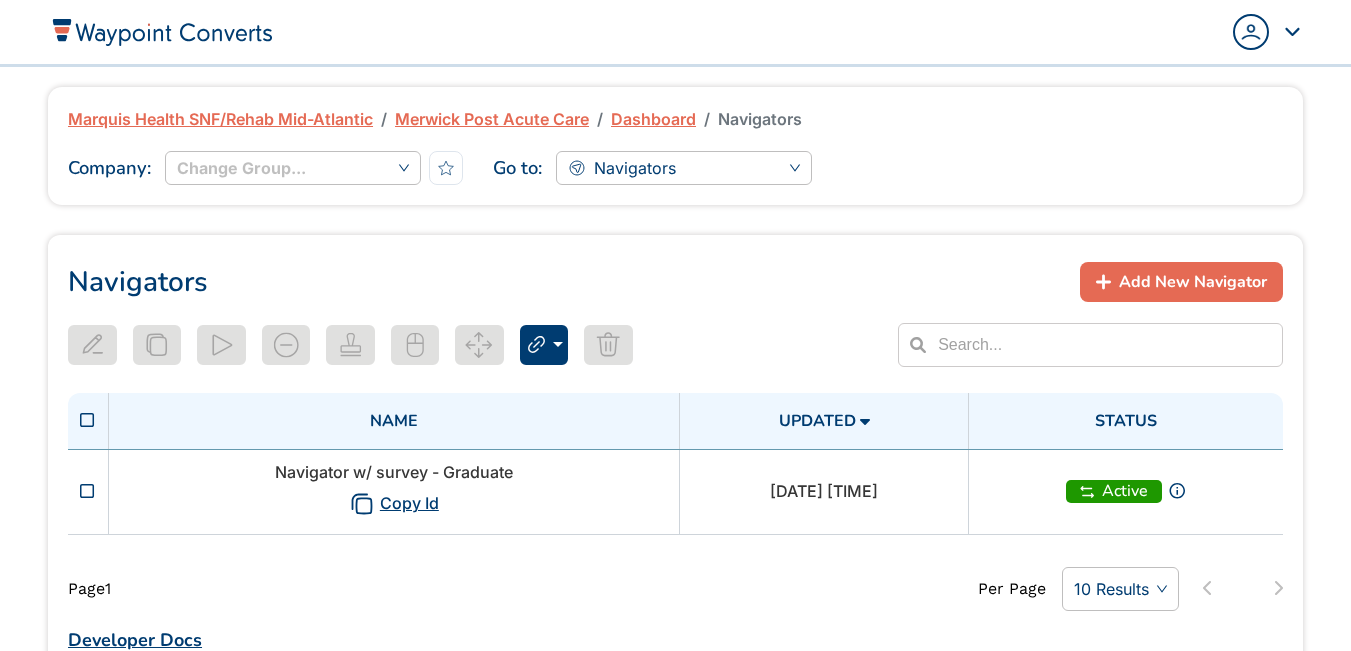 scroll, scrollTop: 0, scrollLeft: 0, axis: both 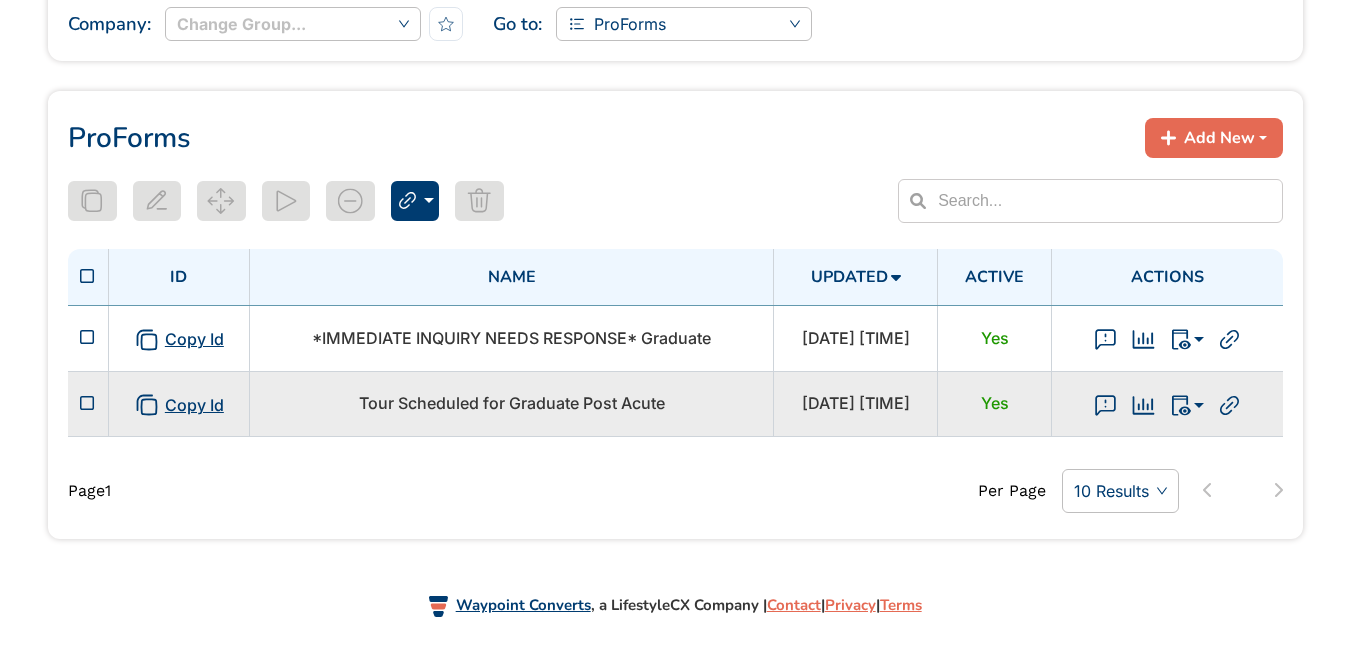 click on "Tour Scheduled for Graduate Post Acute" at bounding box center (511, 403) 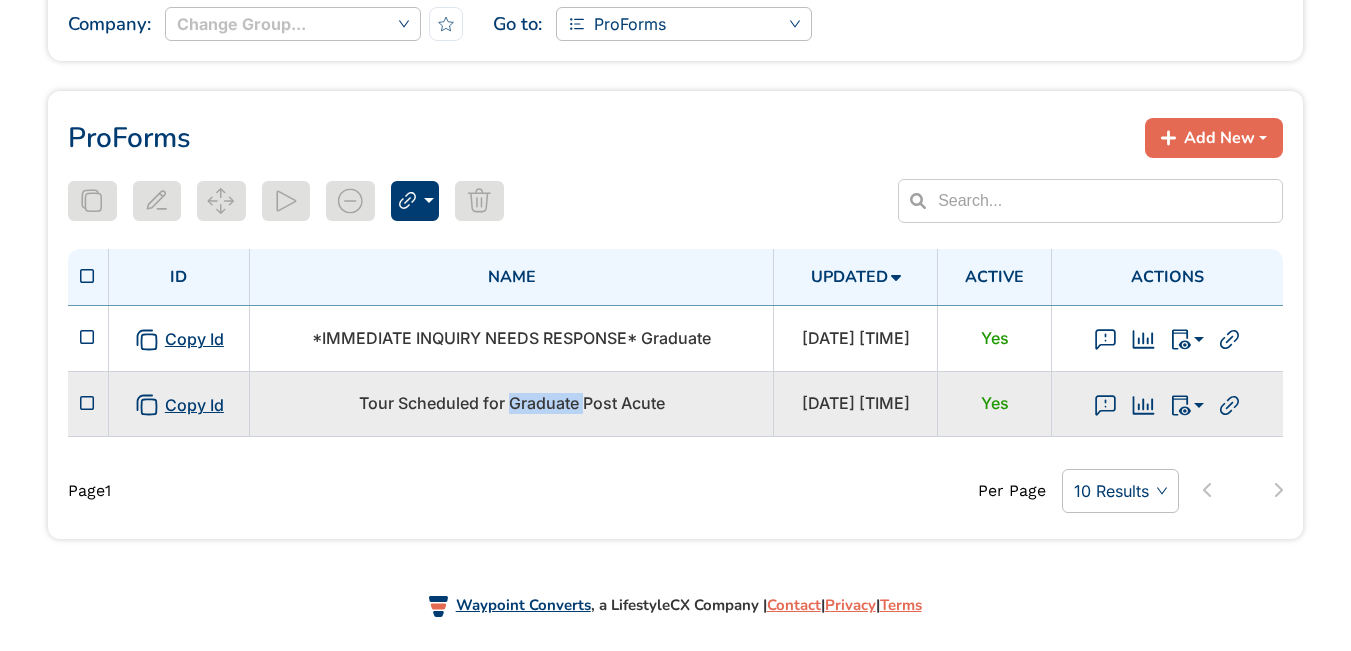 click on "Tour Scheduled for Graduate Post Acute" at bounding box center [511, 403] 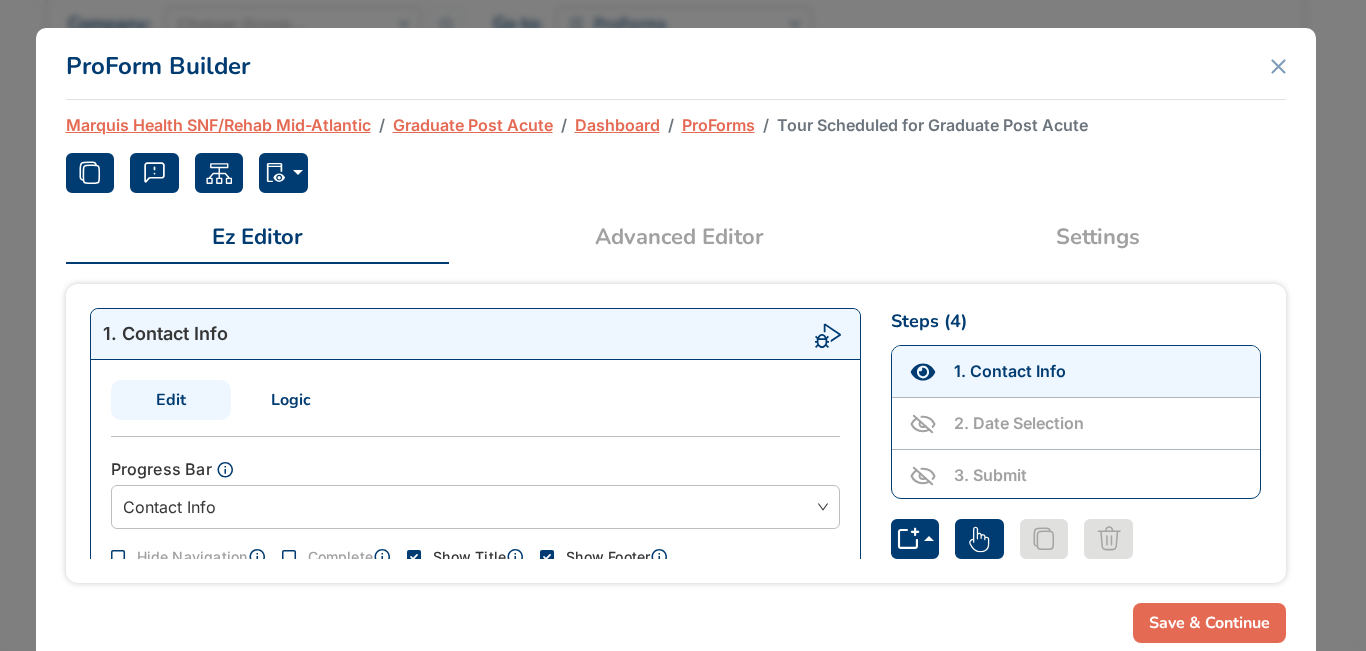 click on "Advanced Editor" at bounding box center [679, 237] 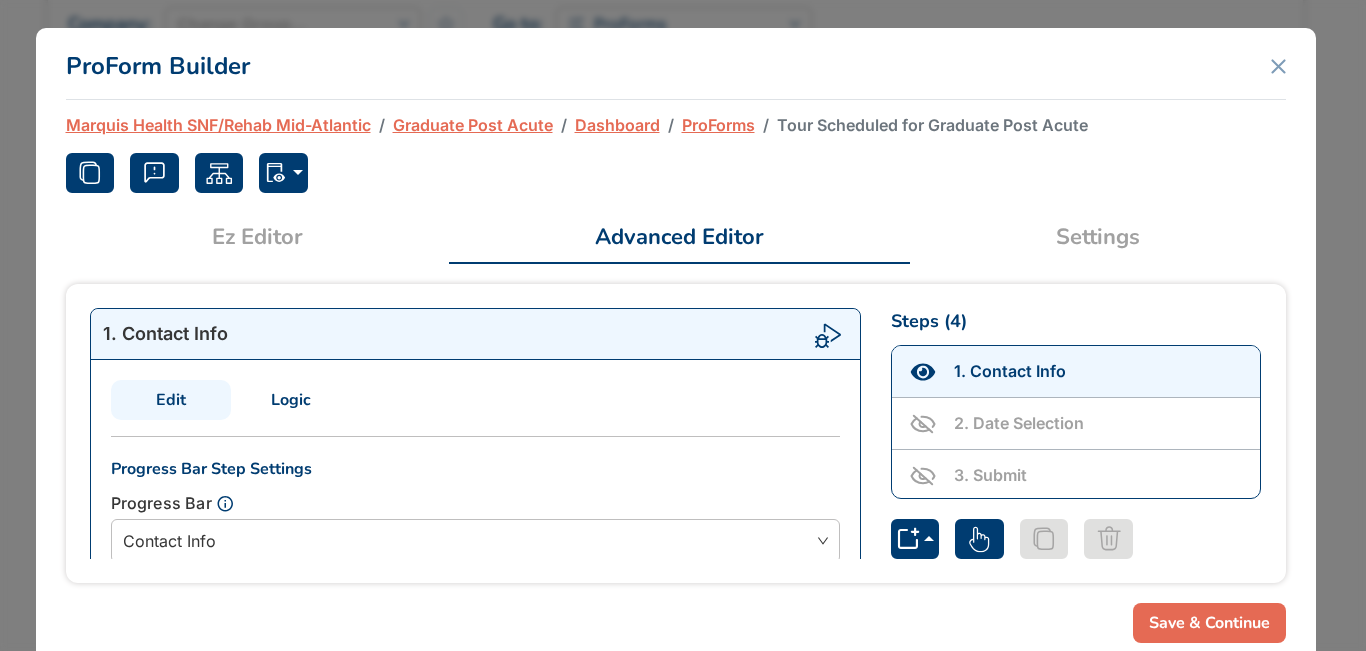 click on "Settings" at bounding box center (1098, 237) 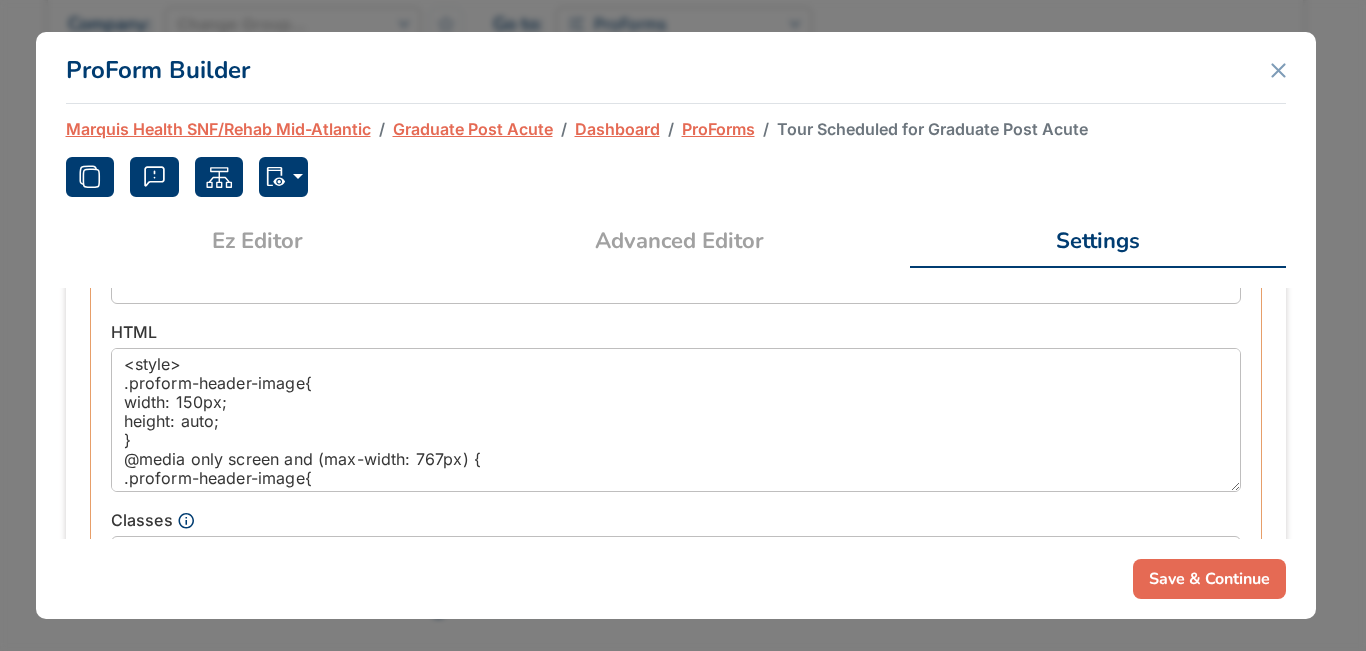 scroll, scrollTop: 990, scrollLeft: 0, axis: vertical 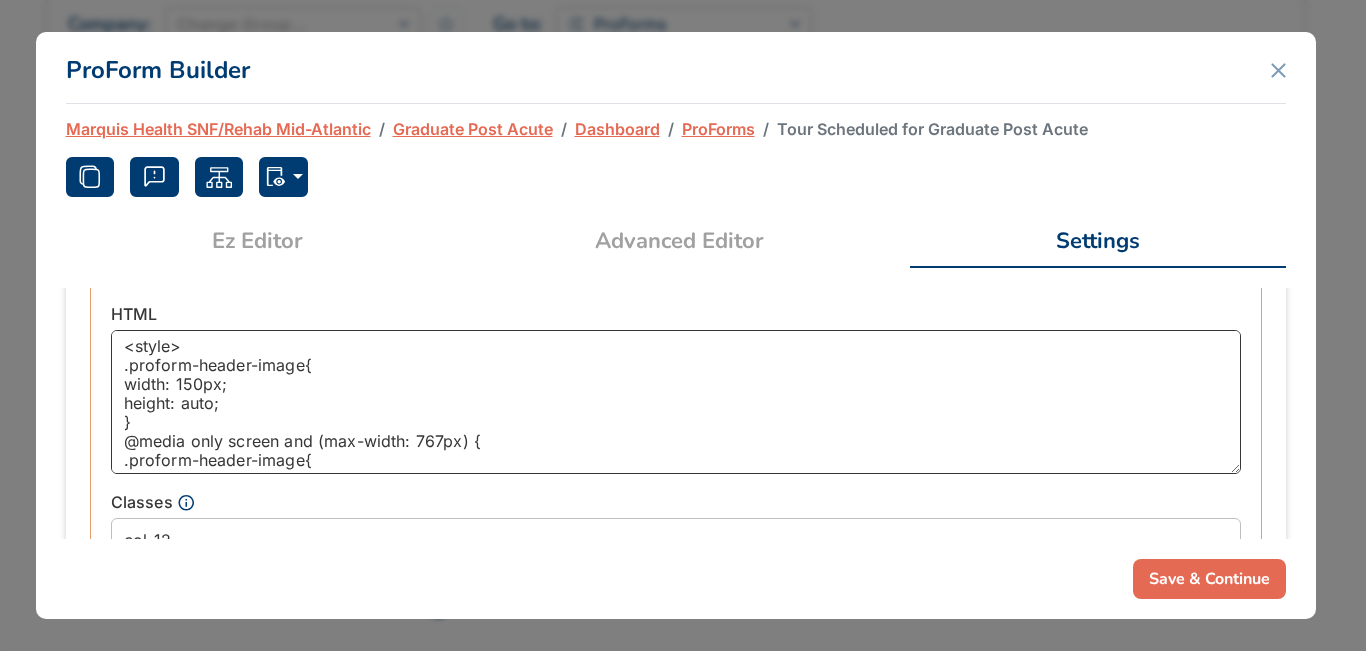 click on "<style>
.proform-header-image{
width: 150px;
height: auto;
}
@media only screen and (max-width: 767px) {
.proform-header-image{
width: 150px;
height: auto;
}
}
@media only screen and (max-width: 150px) {
.proform-header-image{
width: 100%;
height: auto;
}
}
</style>
<img src="https://d1esck3qxnvgtp.cloudfront.net/media/92acaef6-e57b-4024-a2ea-8493ea85d0db.jpg" class="proform-header-image" hspace="0" vspace="0">
<br></br>
<div class="second">Schedule A Tour</div>" at bounding box center [676, 402] 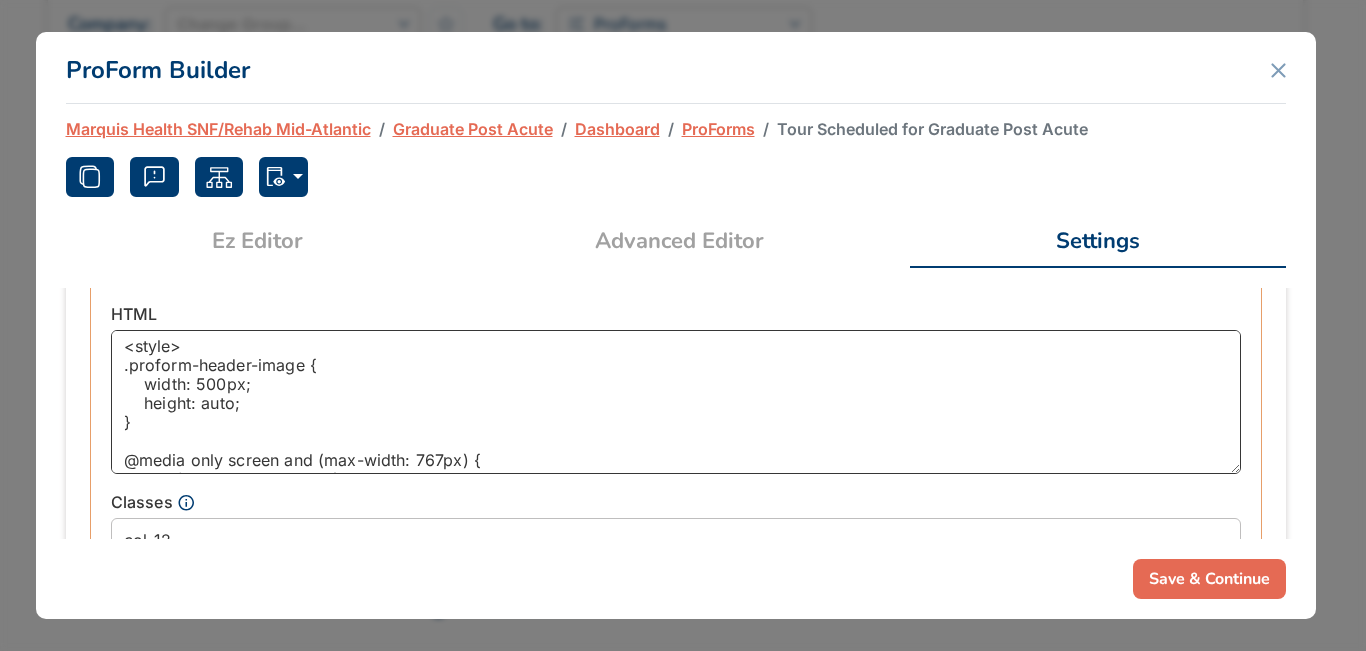 scroll, scrollTop: 377, scrollLeft: 0, axis: vertical 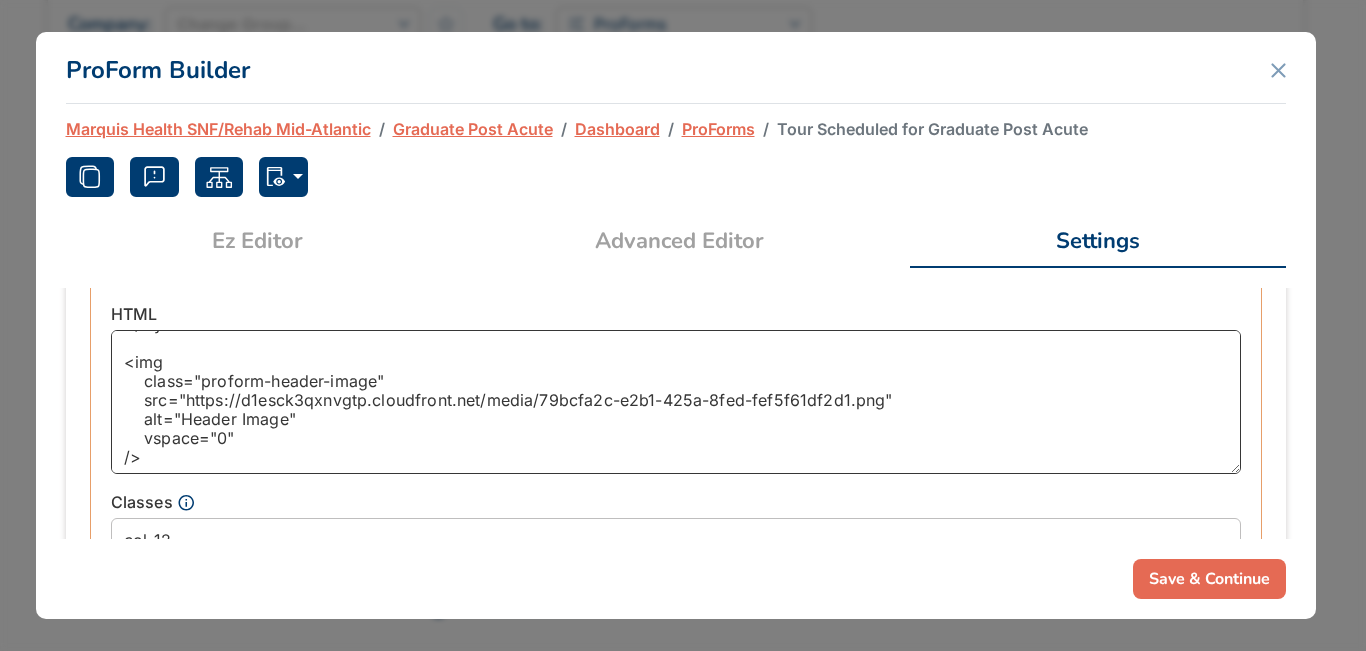 drag, startPoint x: 183, startPoint y: 401, endPoint x: 875, endPoint y: 404, distance: 692.00653 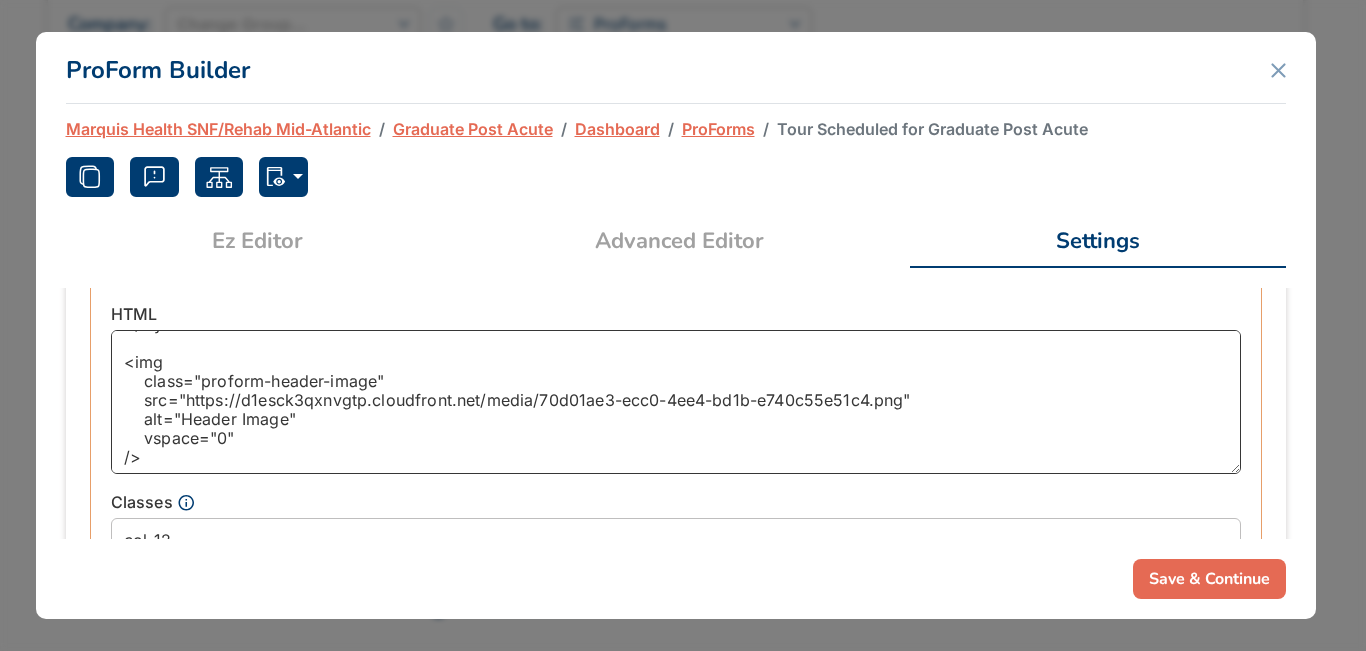 type on "<style>
.proform-header-image {
width: 500px;
height: auto;
}
@media only screen and (max-width: 767px) {
.proform-header-image {
width: 250px;
height: auto;
}
}
@media only screen and (max-width: 250px) {
.proform-header-image {
width: 100%;
height: auto;
}
}
</style>
<img
class="proform-header-image"
src="https://d1esck3qxnvgtp.cloudfront.net/media/70d01ae3-ecc0-4ee4-bd1b-e740c55e51c4.png"
alt="Header Image"
vspace="0"
/>" 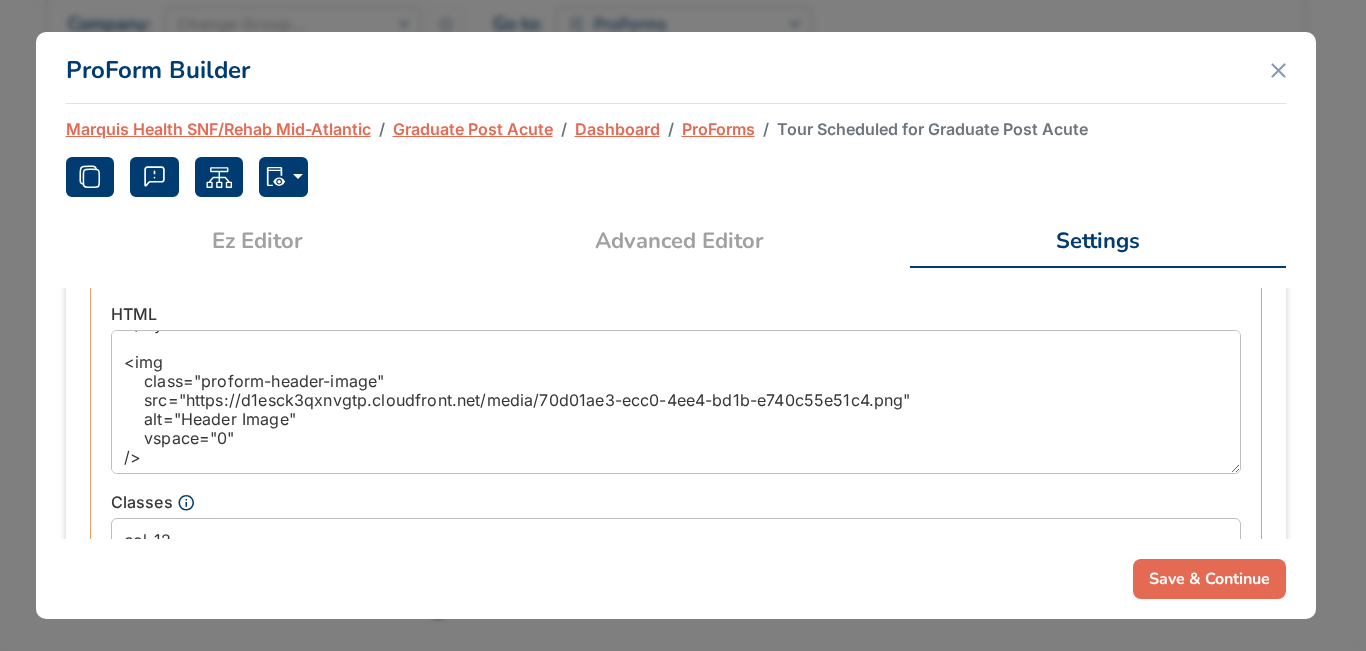 click on "Save & Continue" at bounding box center [1209, 579] 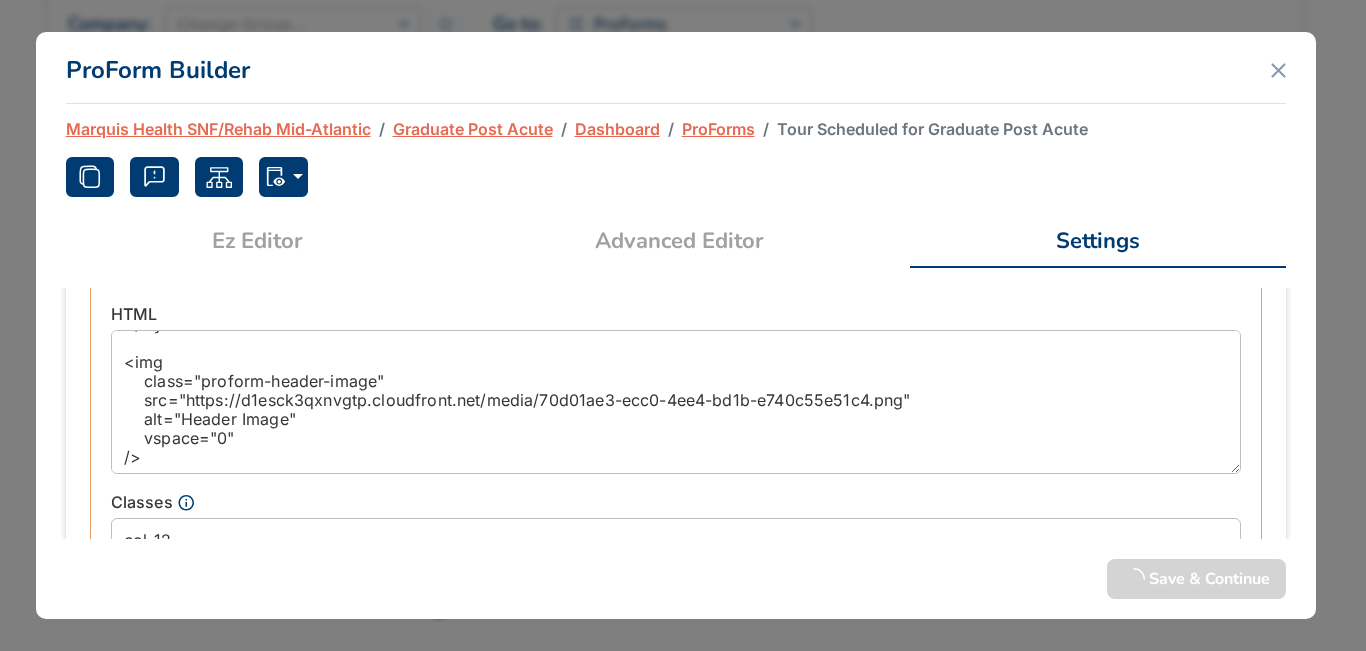 scroll, scrollTop: 144, scrollLeft: 0, axis: vertical 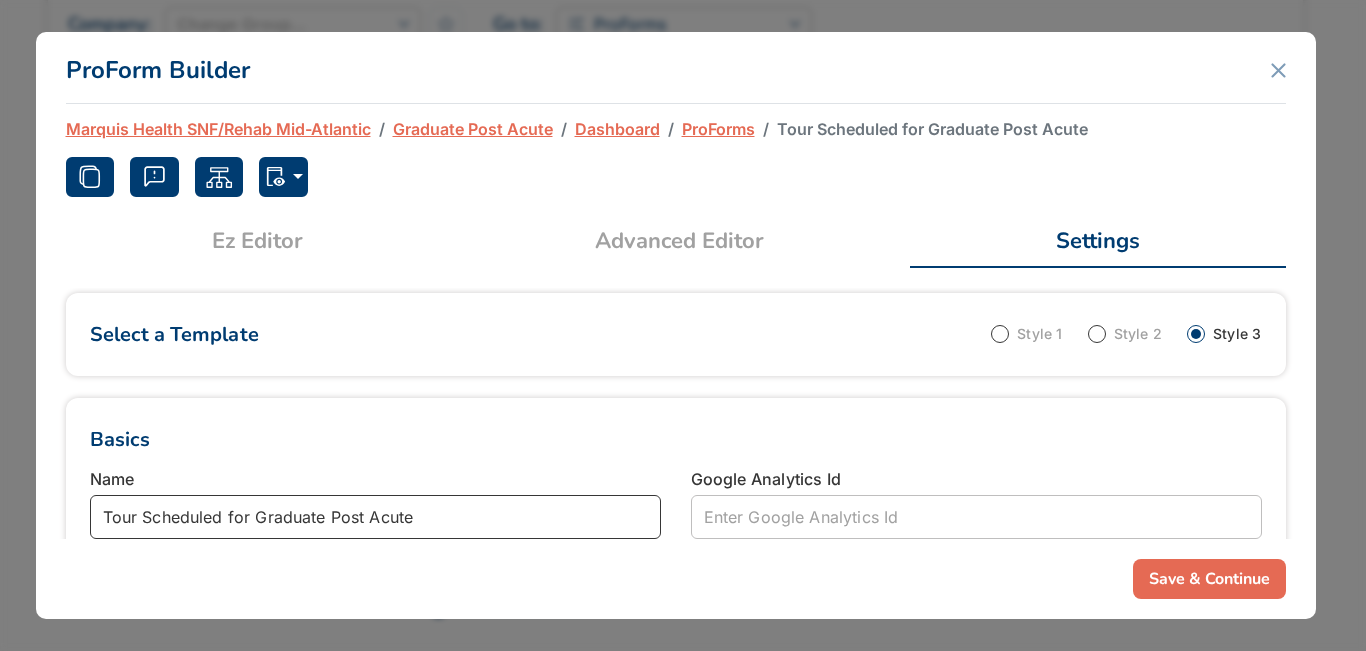 drag, startPoint x: 256, startPoint y: 515, endPoint x: 537, endPoint y: 485, distance: 282.5969 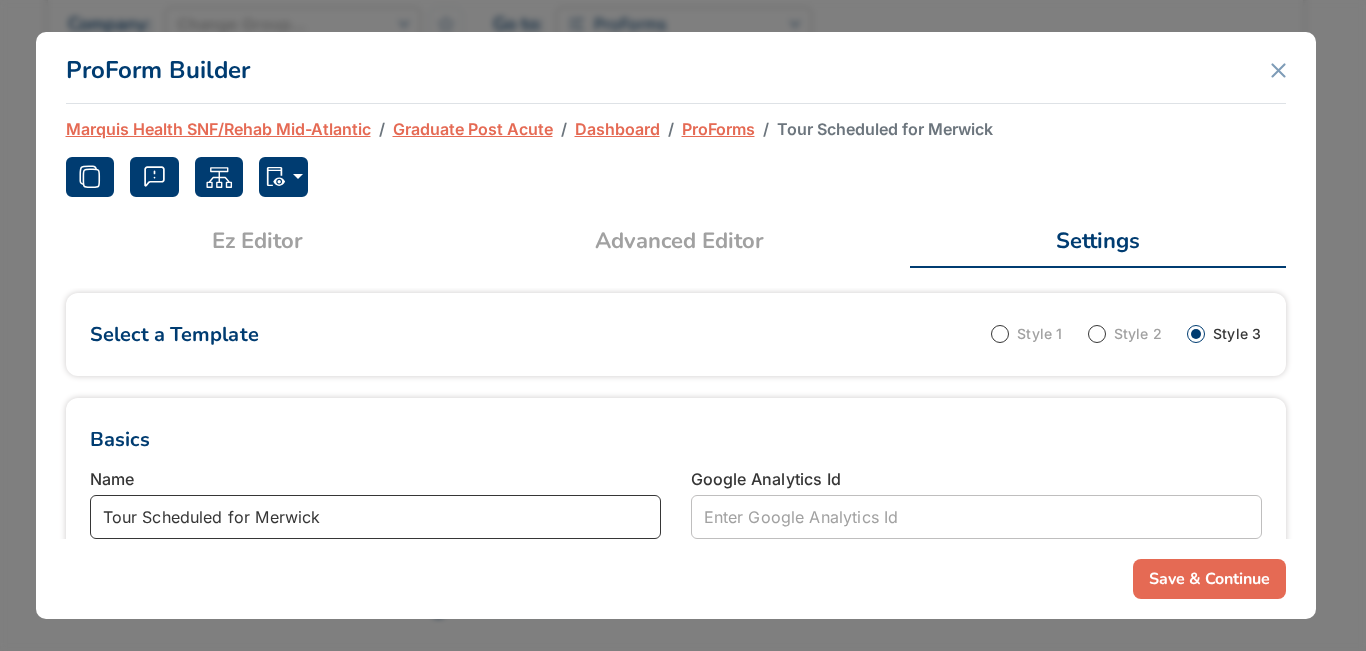 type on "Tour Scheduled for Merwick" 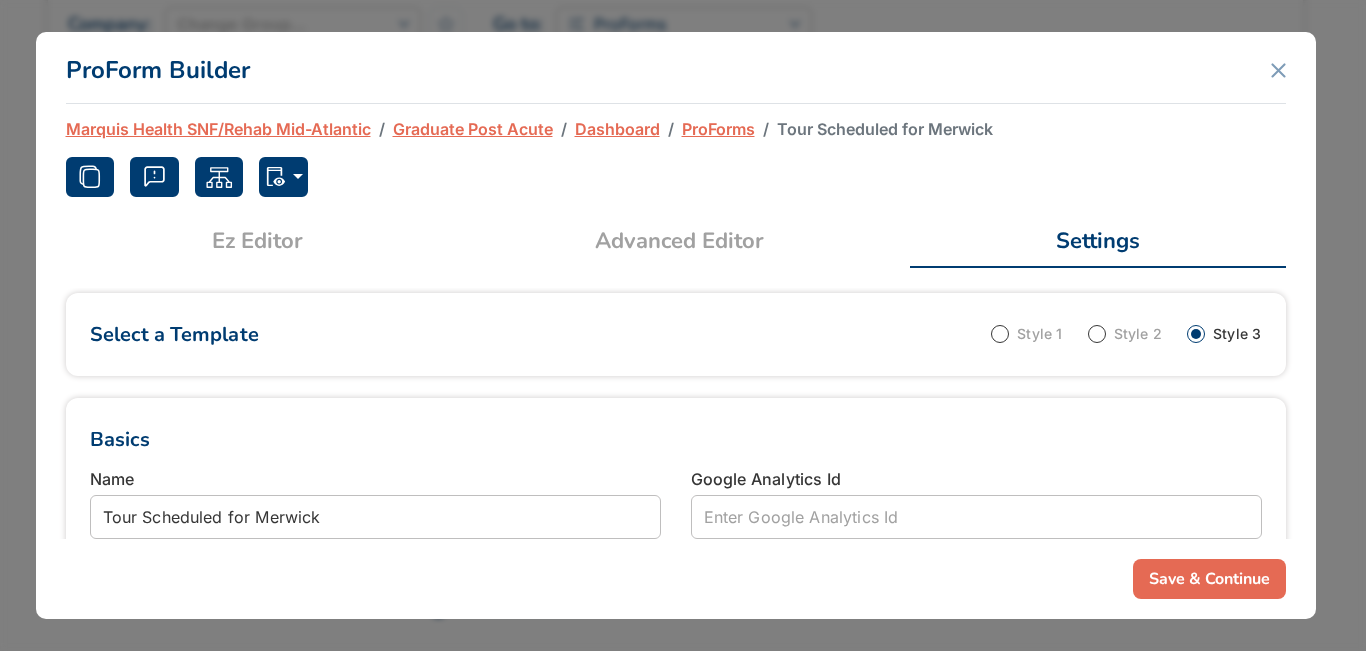 click on "Save & Continue" at bounding box center (1209, 579) 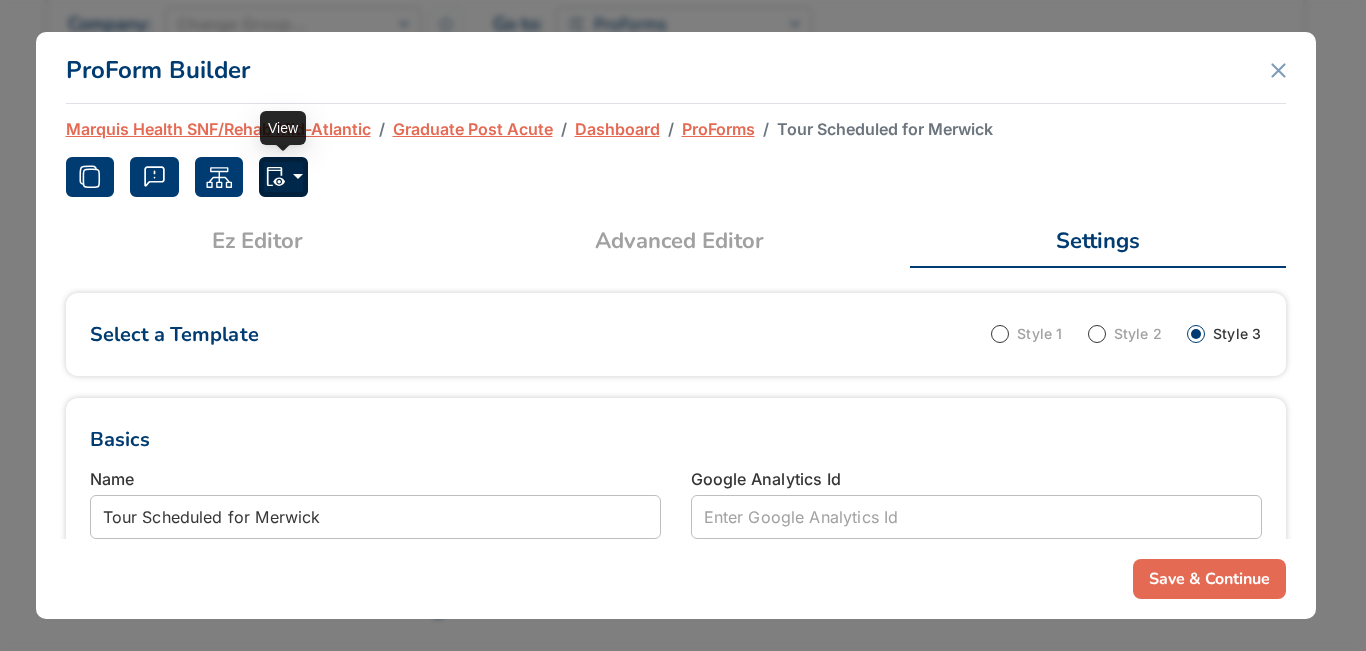 click at bounding box center (283, 177) 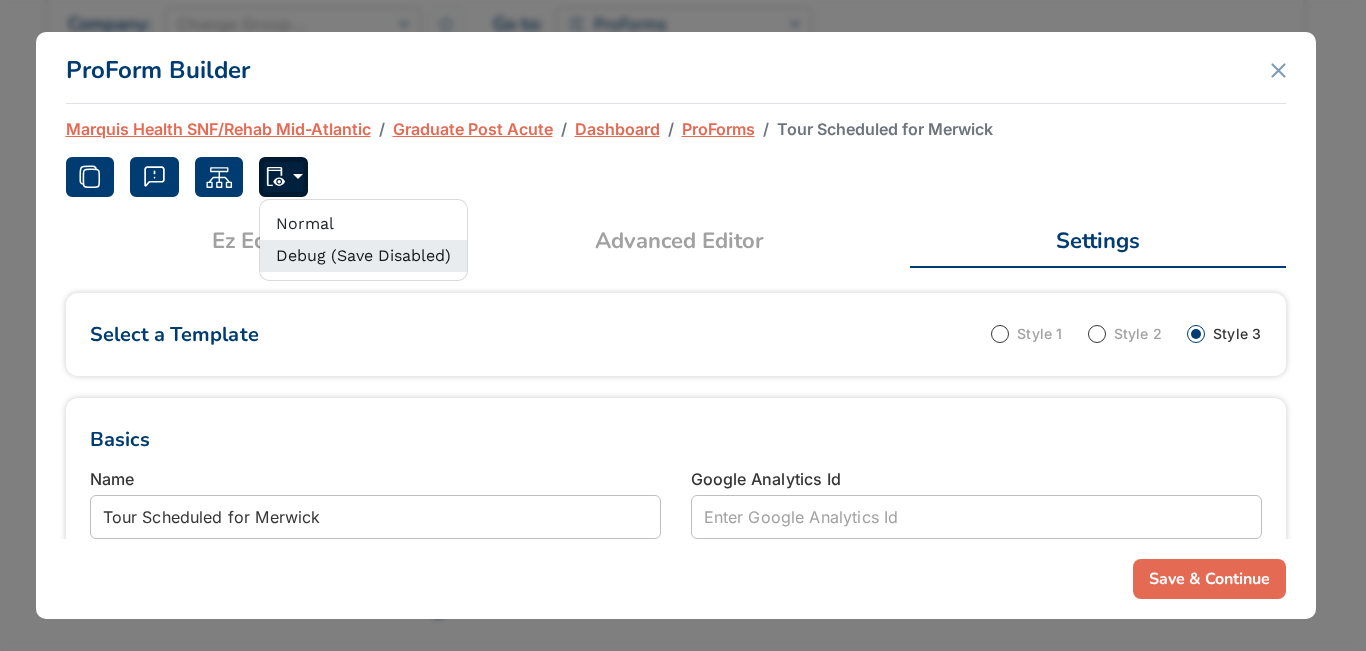 click on "Debug (Save Disabled)" at bounding box center (363, 256) 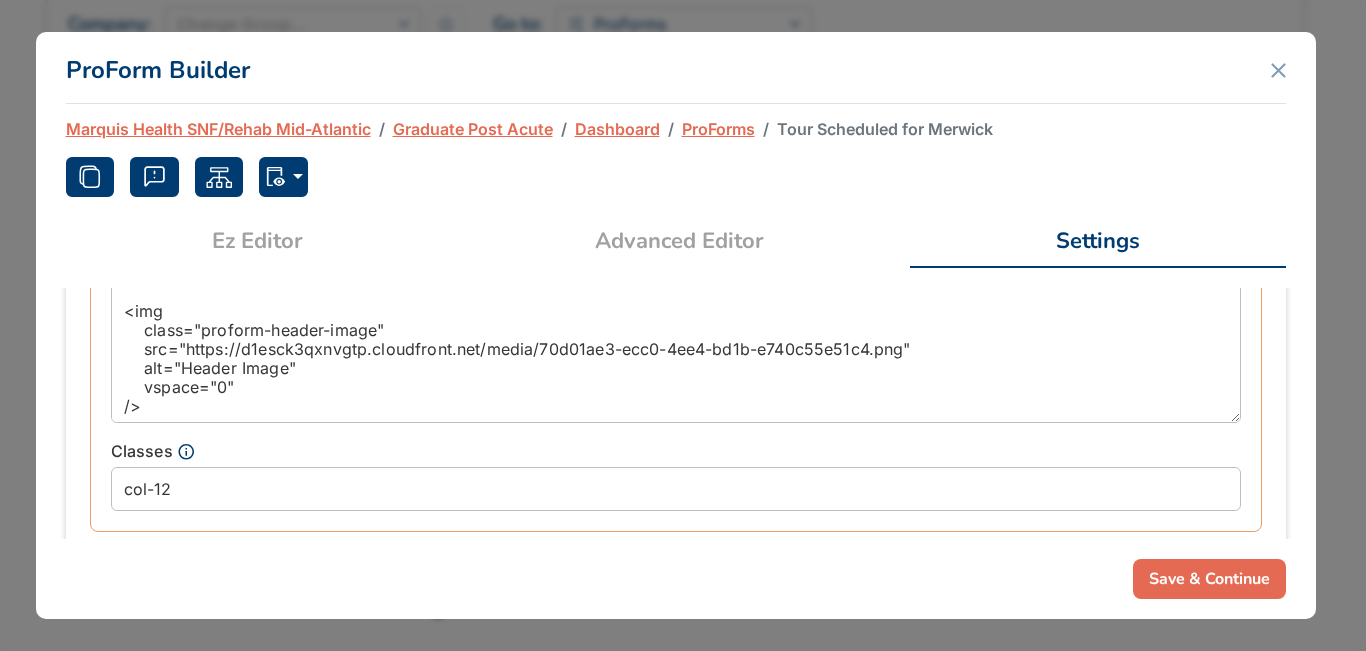 scroll, scrollTop: 1000, scrollLeft: 0, axis: vertical 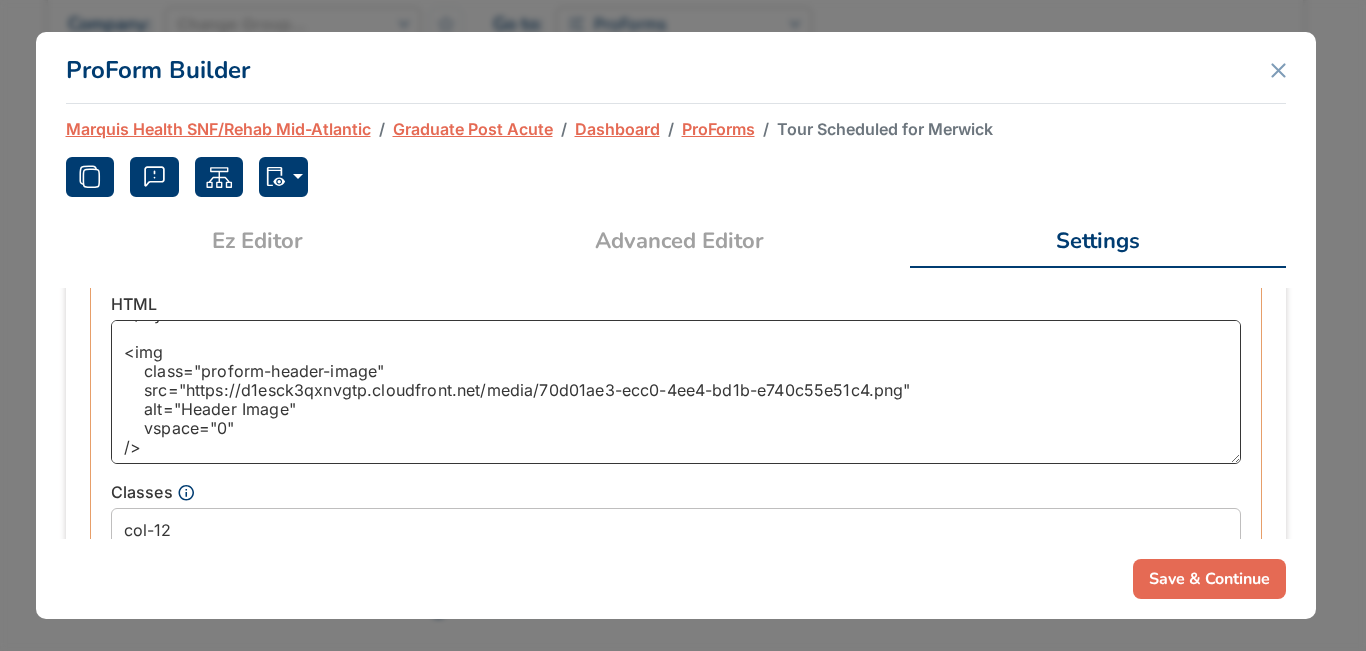drag, startPoint x: 902, startPoint y: 390, endPoint x: 186, endPoint y: 397, distance: 716.03424 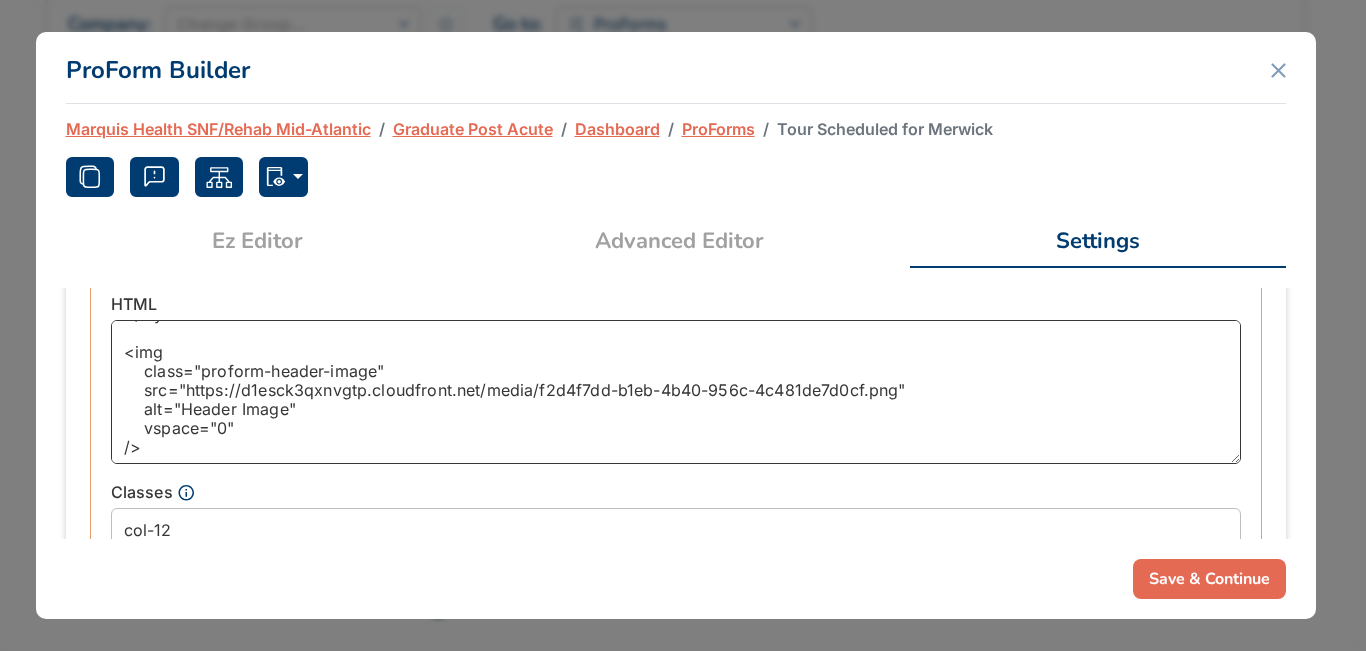 type on "<style>
.proform-header-image {
width: 500px;
height: auto;
}
@media only screen and (max-width: 767px) {
.proform-header-image {
width: 250px;
height: auto;
}
}
@media only screen and (max-width: 250px) {
.proform-header-image {
width: 100%;
height: auto;
}
}
</style>
<img
class="proform-header-image"
src="https://d1esck3qxnvgtp.cloudfront.net/media/f2d4f7dd-b1eb-4b40-956c-4c481de7d0cf.png"
alt="Header Image"
vspace="0"
/>" 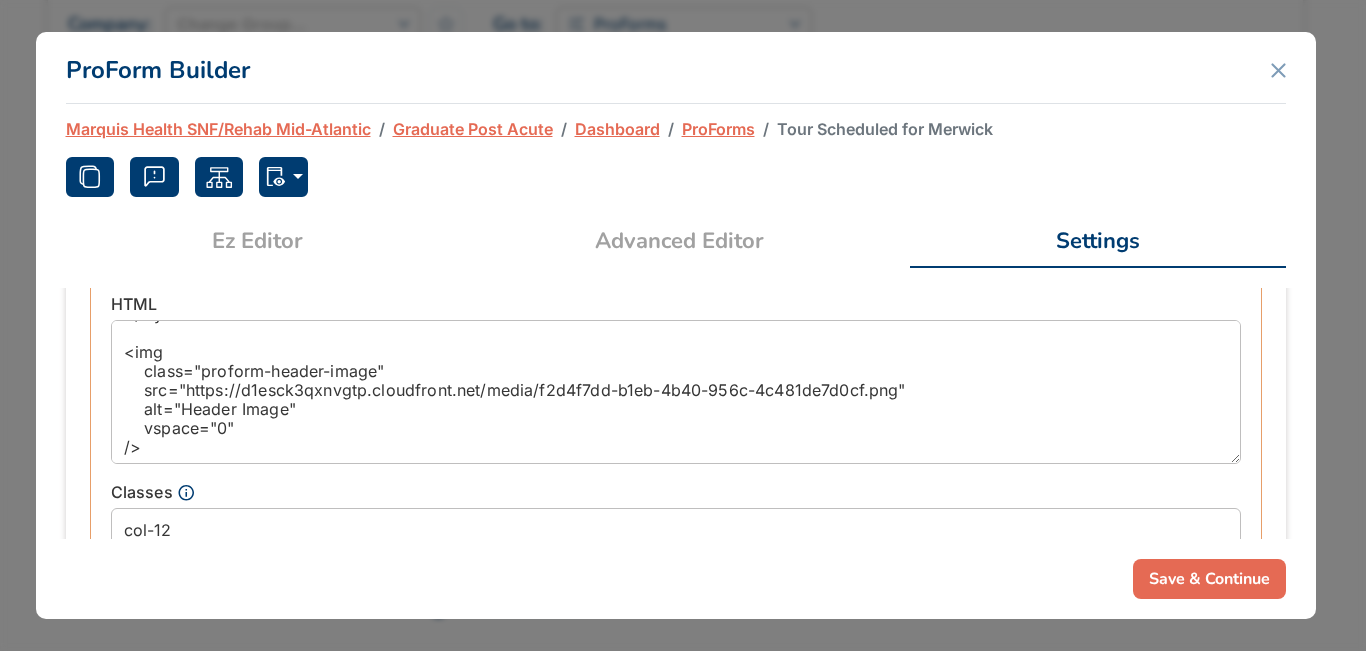click on "Save & Continue" at bounding box center [1209, 579] 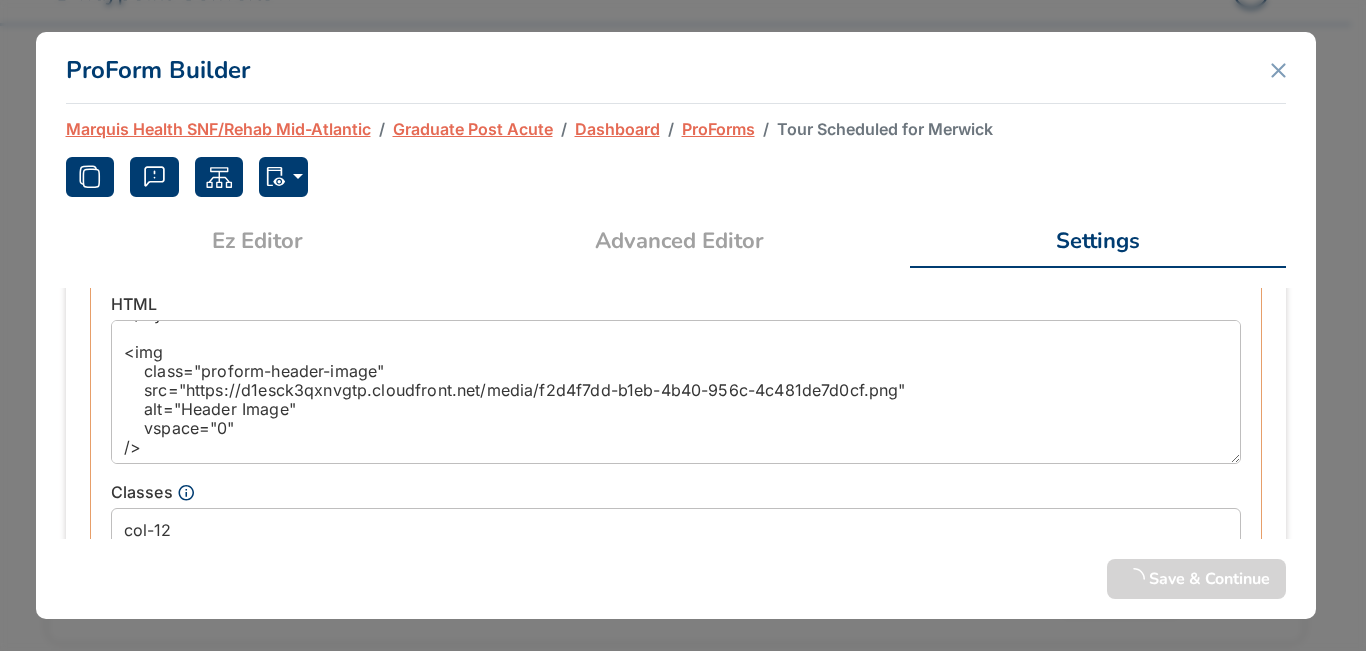 scroll, scrollTop: 144, scrollLeft: 0, axis: vertical 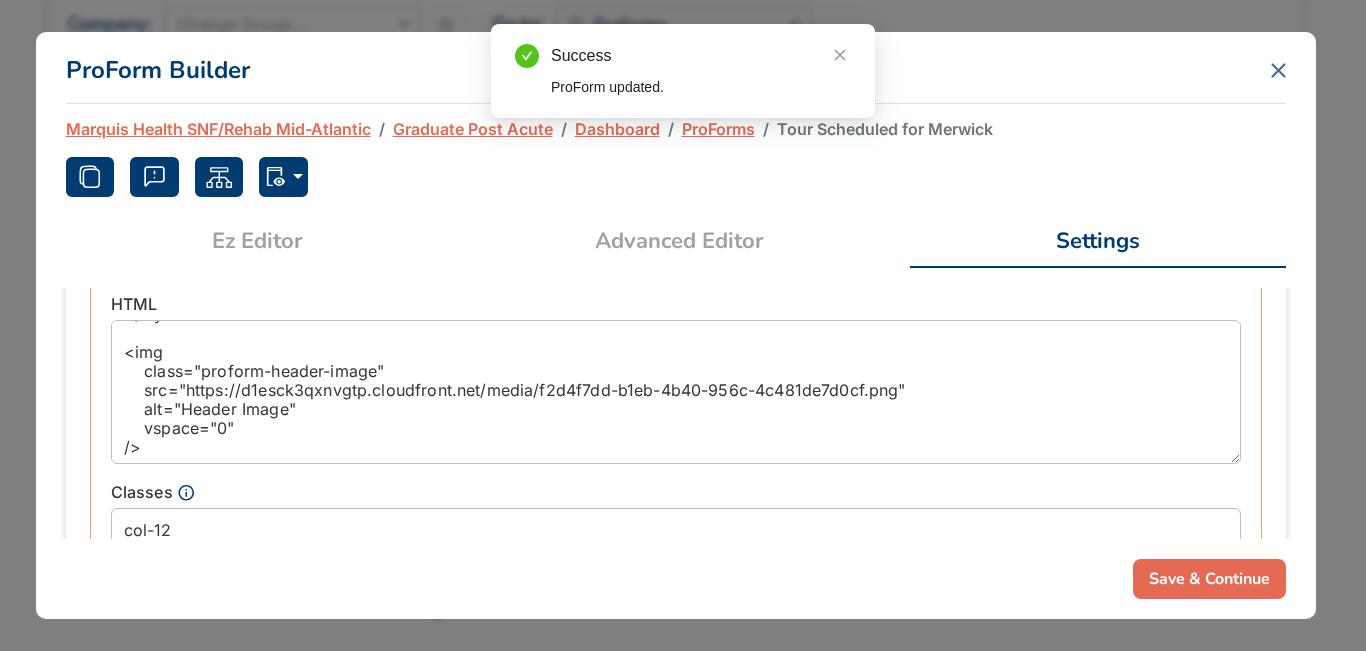 click 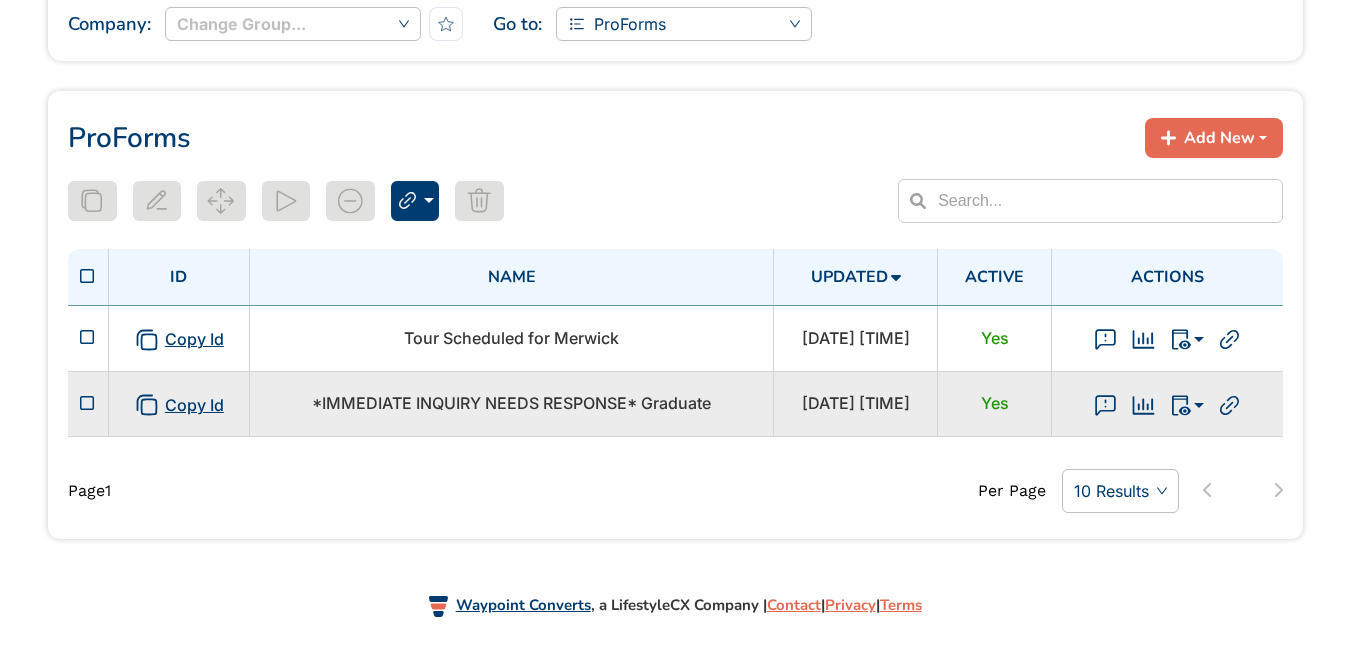 click on "*IMMEDIATE INQUIRY NEEDS RESPONSE* Graduate" at bounding box center (512, 404) 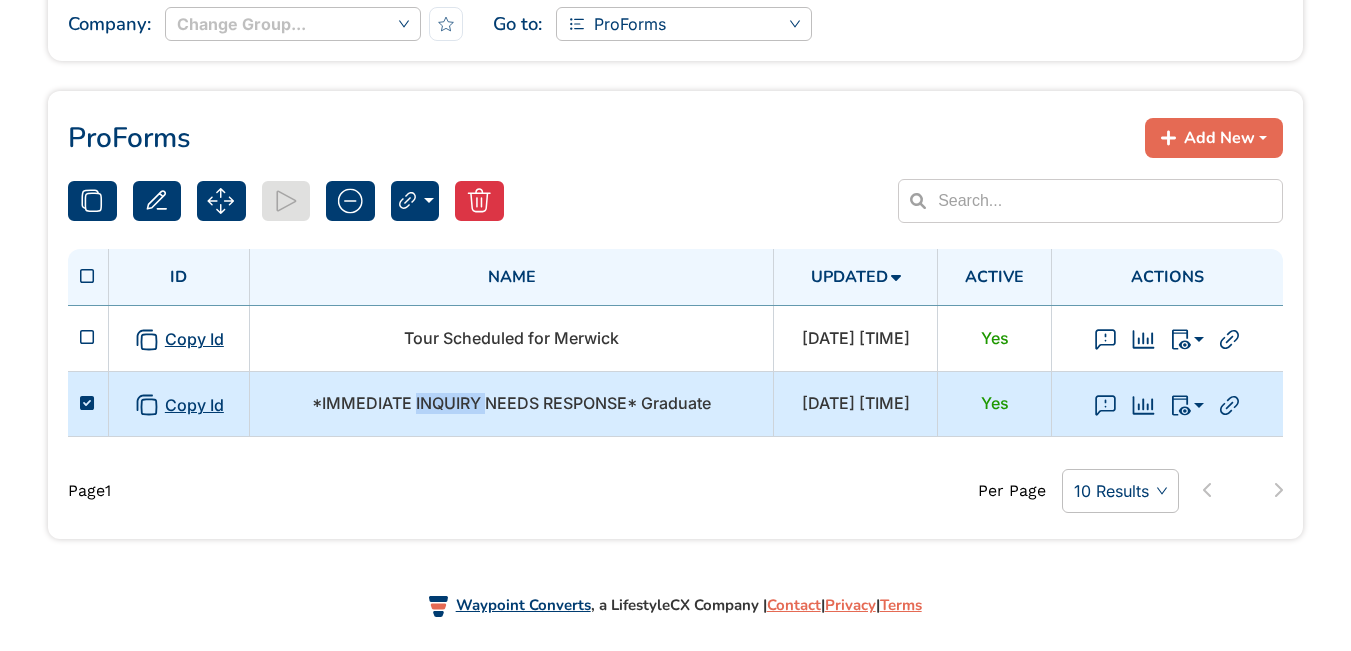 click on "*IMMEDIATE INQUIRY NEEDS RESPONSE* Graduate" at bounding box center (512, 404) 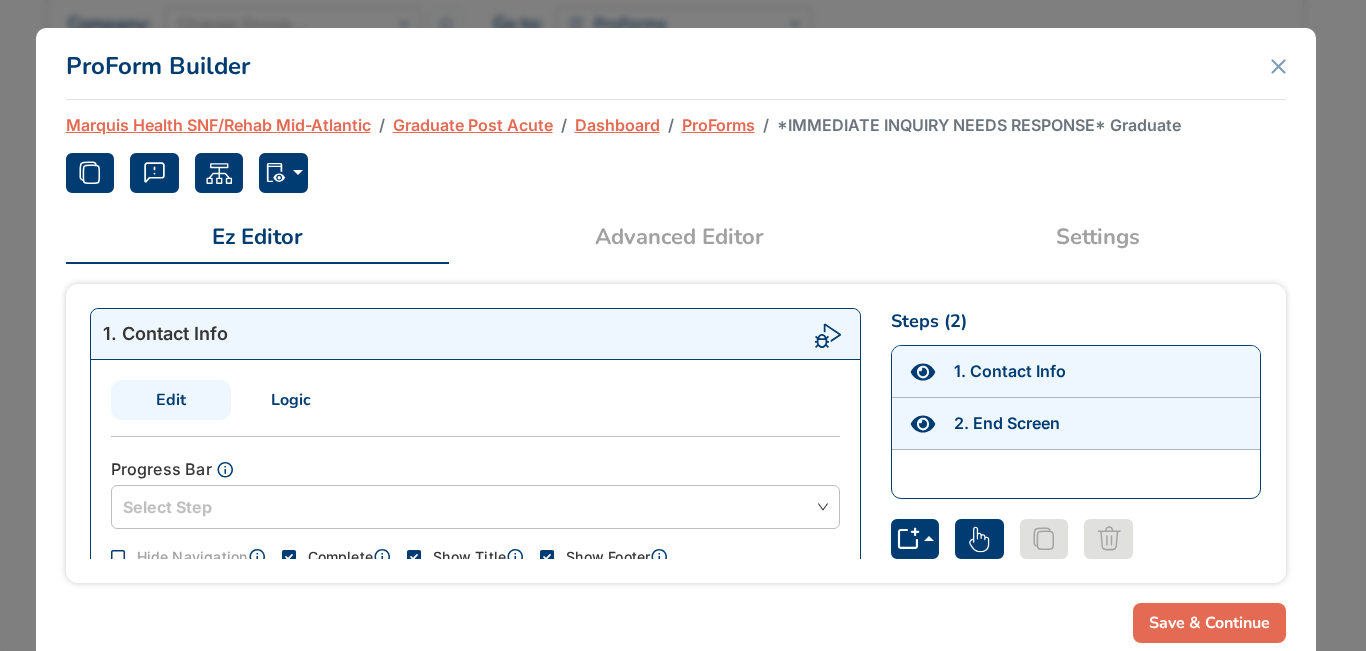click on "Settings" at bounding box center (1098, 237) 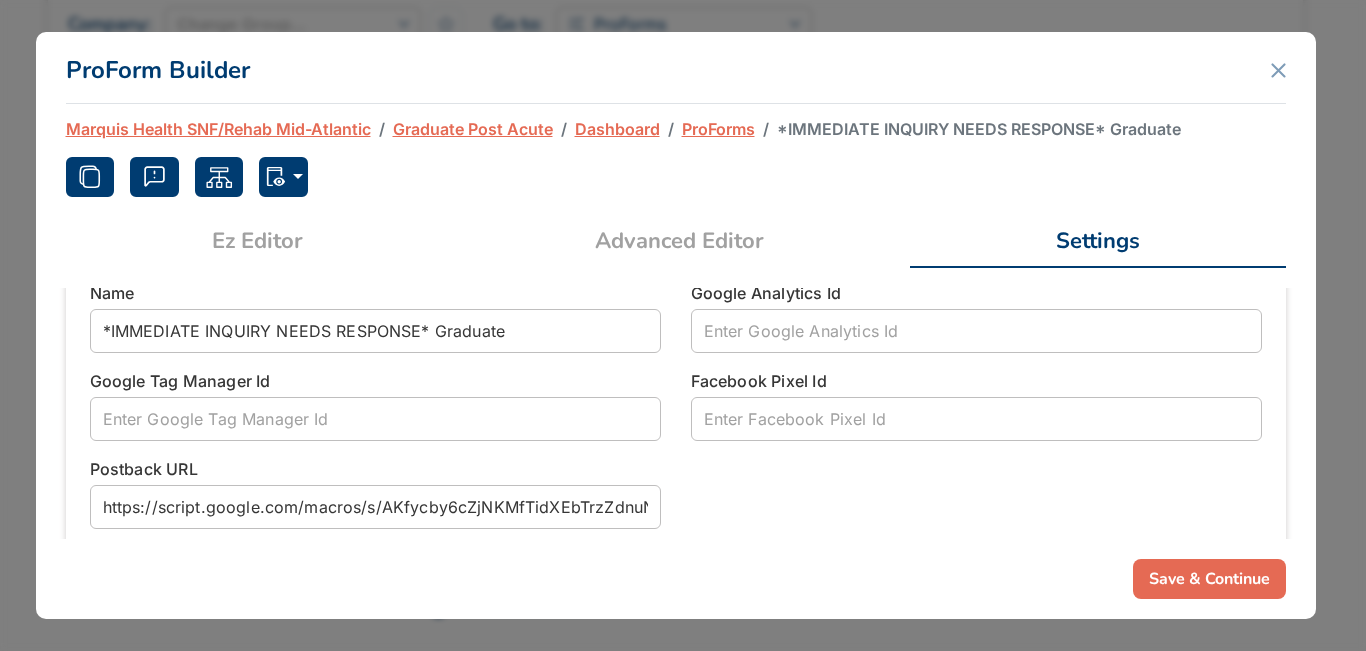 scroll, scrollTop: 200, scrollLeft: 0, axis: vertical 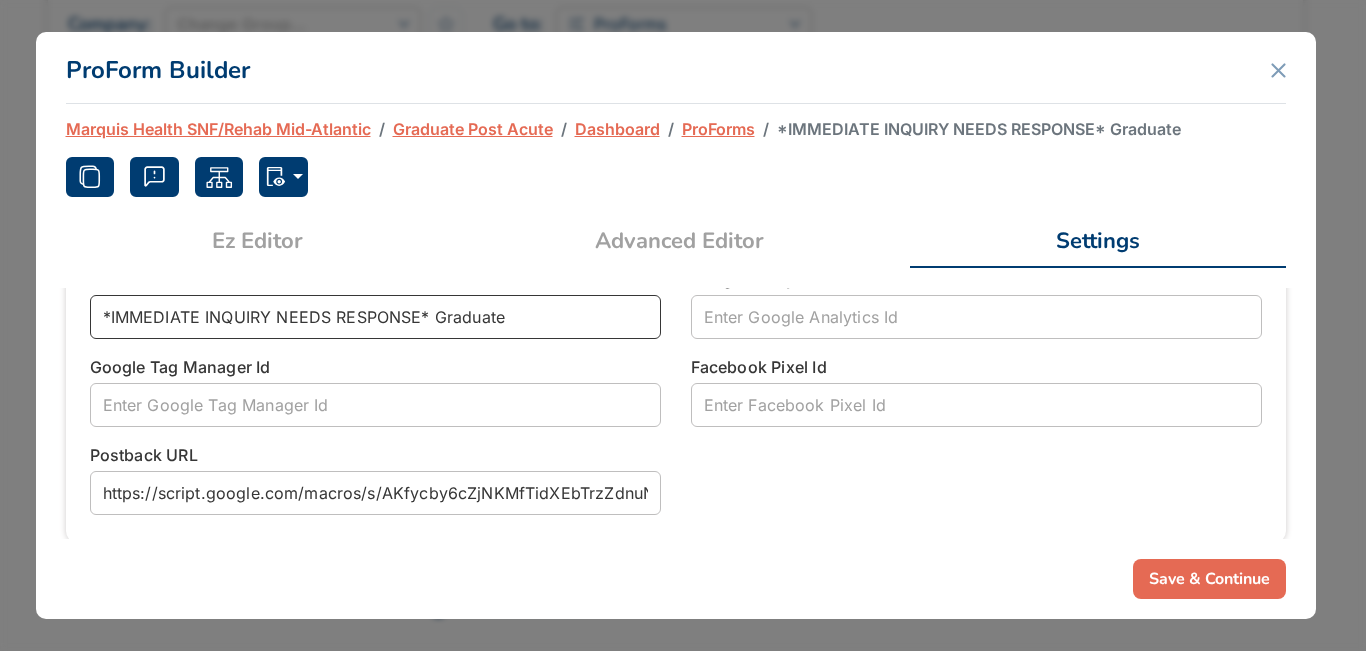 click on "*IMMEDIATE INQUIRY NEEDS RESPONSE* Graduate" at bounding box center [375, 317] 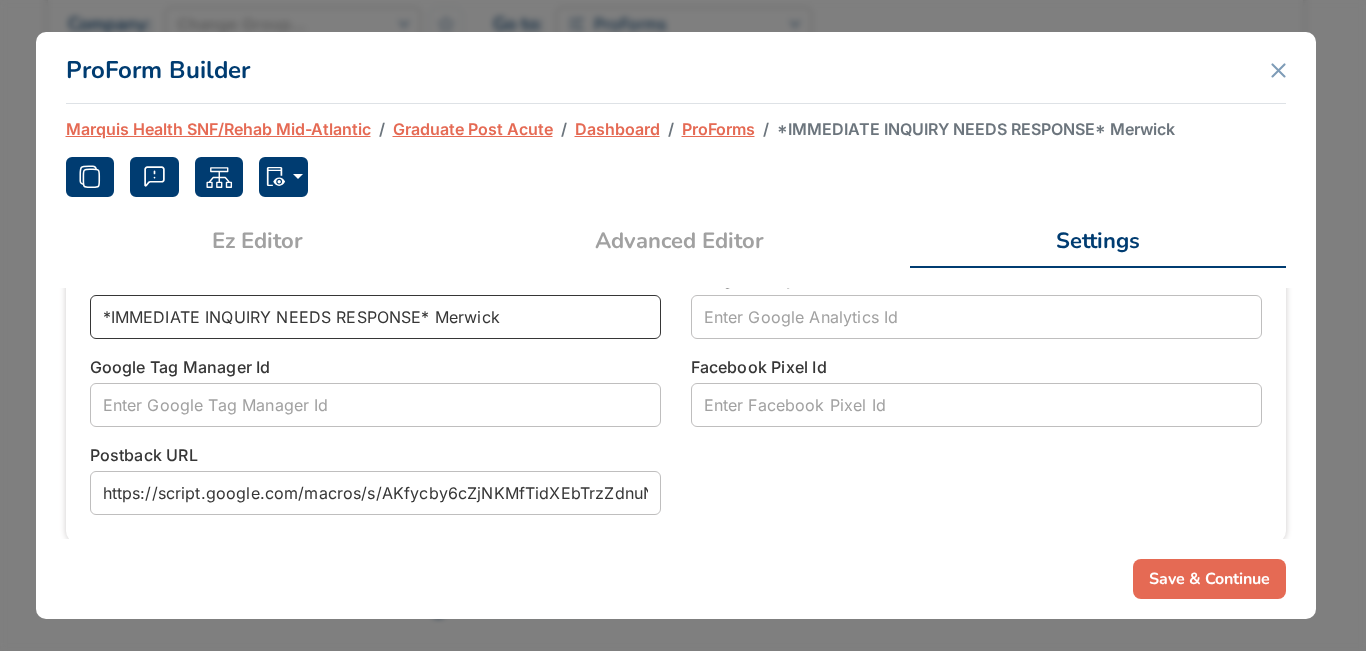 type on "*IMMEDIATE INQUIRY NEEDS RESPONSE* Merwick" 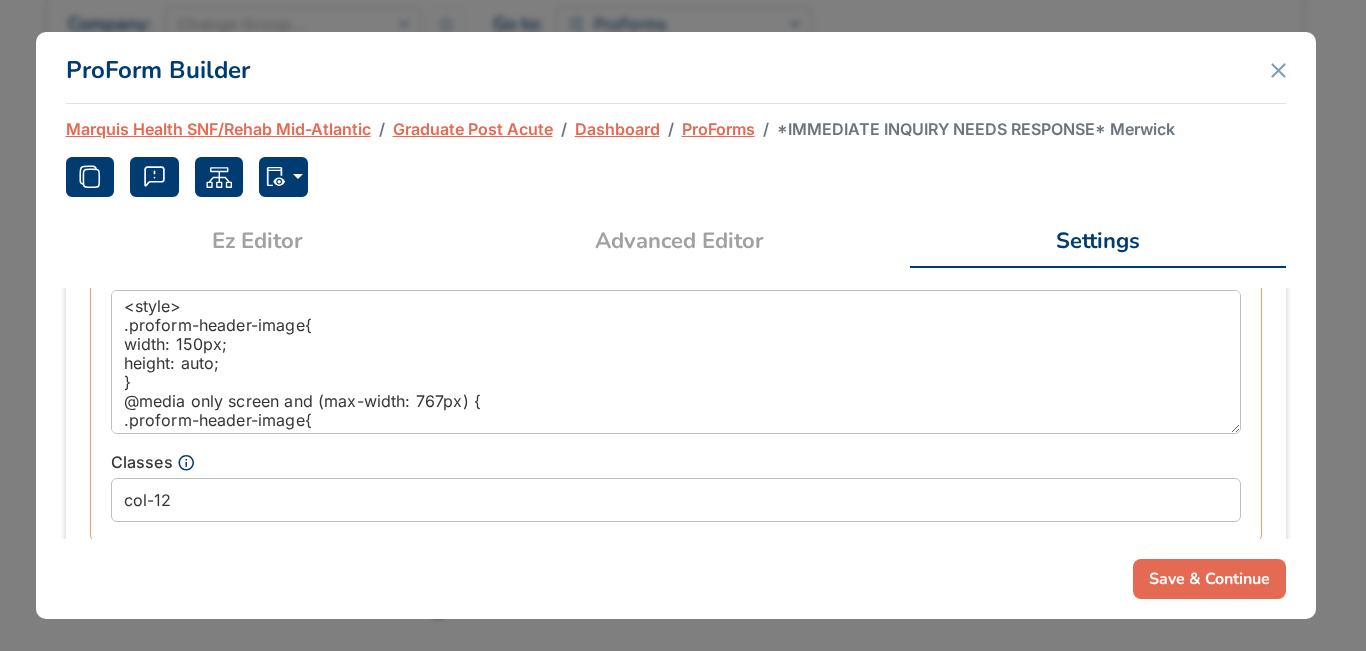 scroll, scrollTop: 1013, scrollLeft: 0, axis: vertical 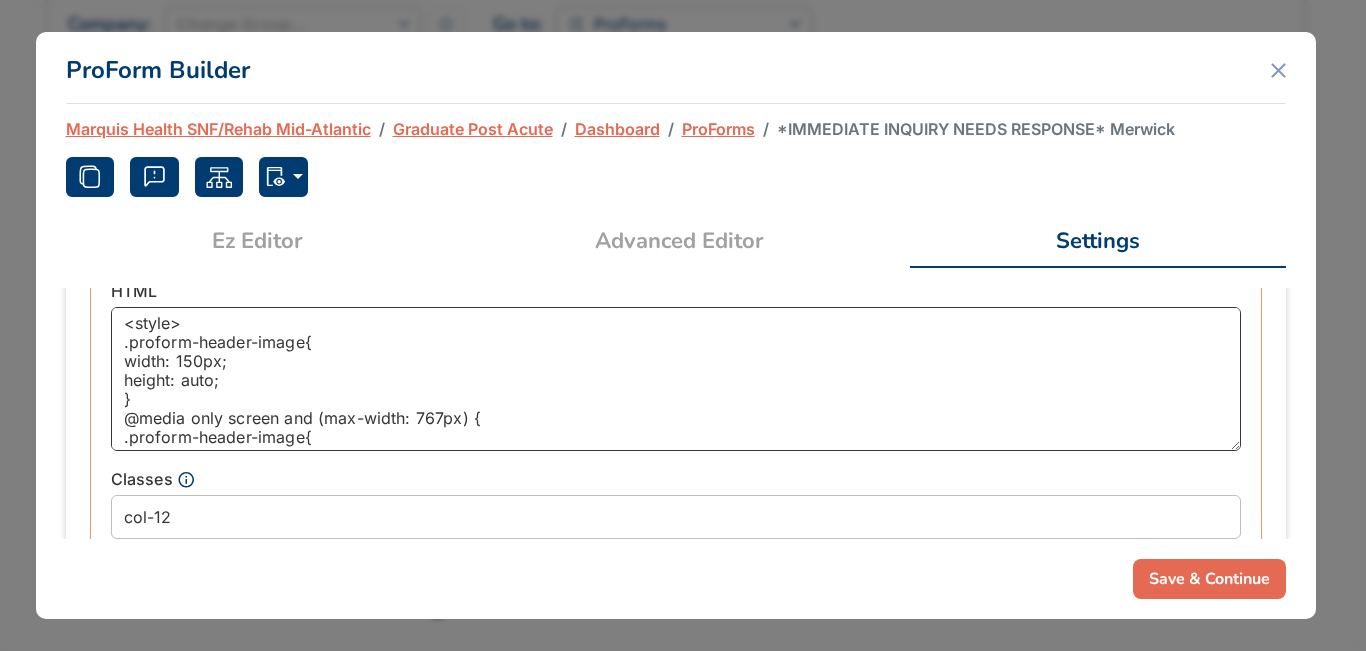 click on "<style>
.proform-header-image{
width: 150px;
height: auto;
}
@media only screen and (max-width: 767px) {
.proform-header-image{
width: 150px;
height: auto;
}
}
@media only screen and (max-width: 150px) {
.proform-header-image{
width: 100%;
height: auto;
}
}
</style>
<img src="https://d1esck3qxnvgtp.cloudfront.net/media/92acaef6-e57b-4024-a2ea-8493ea85d0db.jpg" class="proform-header-image" hspace="0" vspace="0">" at bounding box center [676, 379] 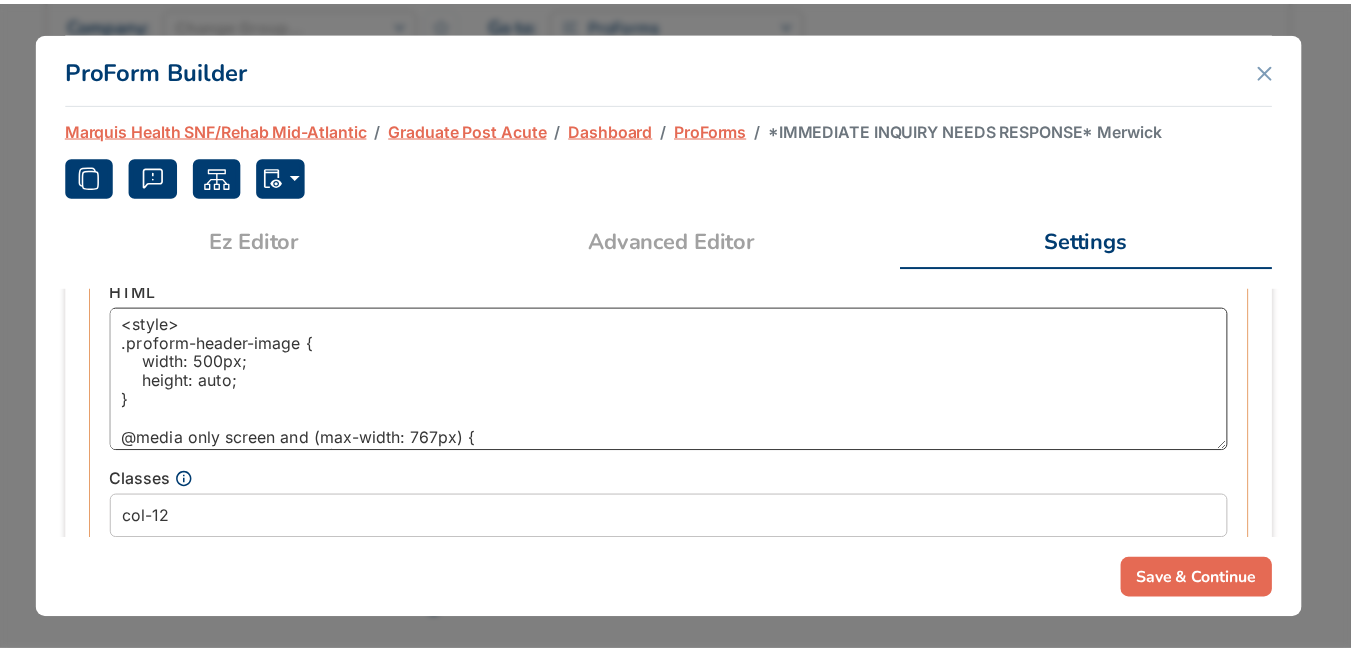 scroll, scrollTop: 377, scrollLeft: 0, axis: vertical 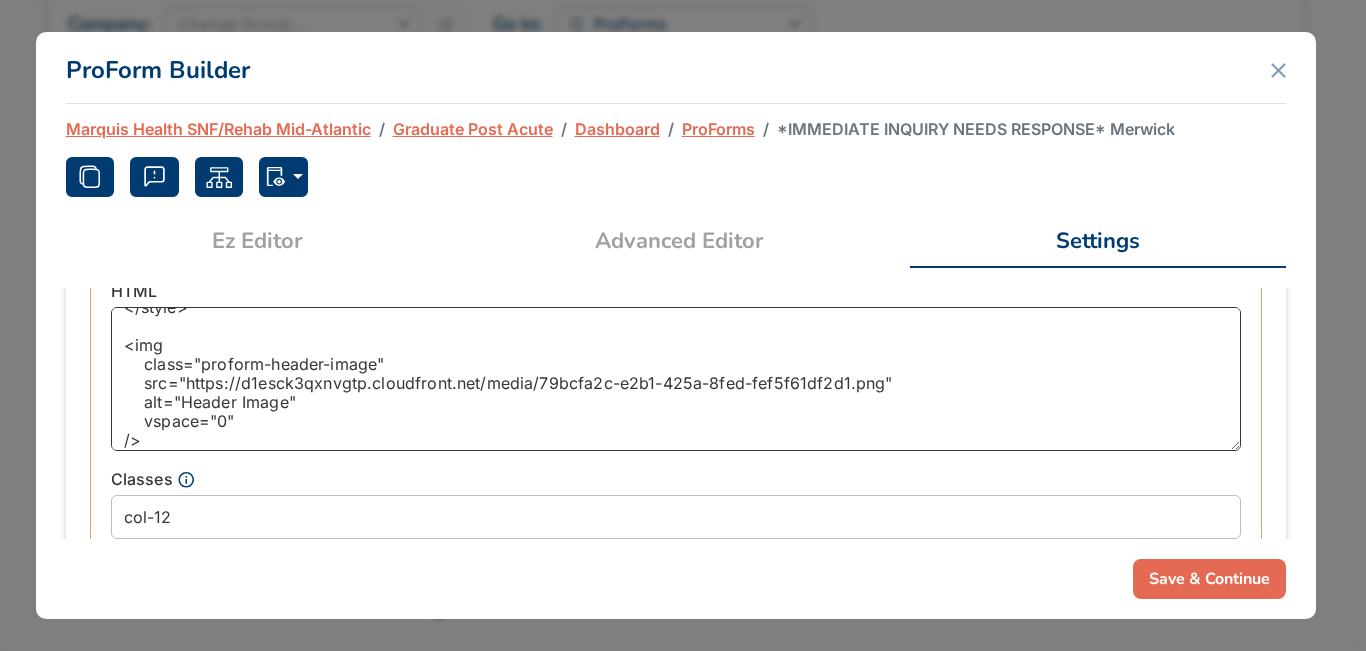 type on "<style>
.proform-header-image {
width: 500px;
height: auto;
}
@media only screen and (max-width: 767px) {
.proform-header-image {
width: 250px;
height: auto;
}
}
@media only screen and (max-width: 250px) {
.proform-header-image {
width: 100%;
height: auto;
}
}
</style>
<img
class="proform-header-image"
src="https://d1esck3qxnvgtp.cloudfront.net/media/79bcfa2c-e2b1-425a-8fed-fef5f61df2d1.png"
alt="Header Image"
vspace="0"
/>" 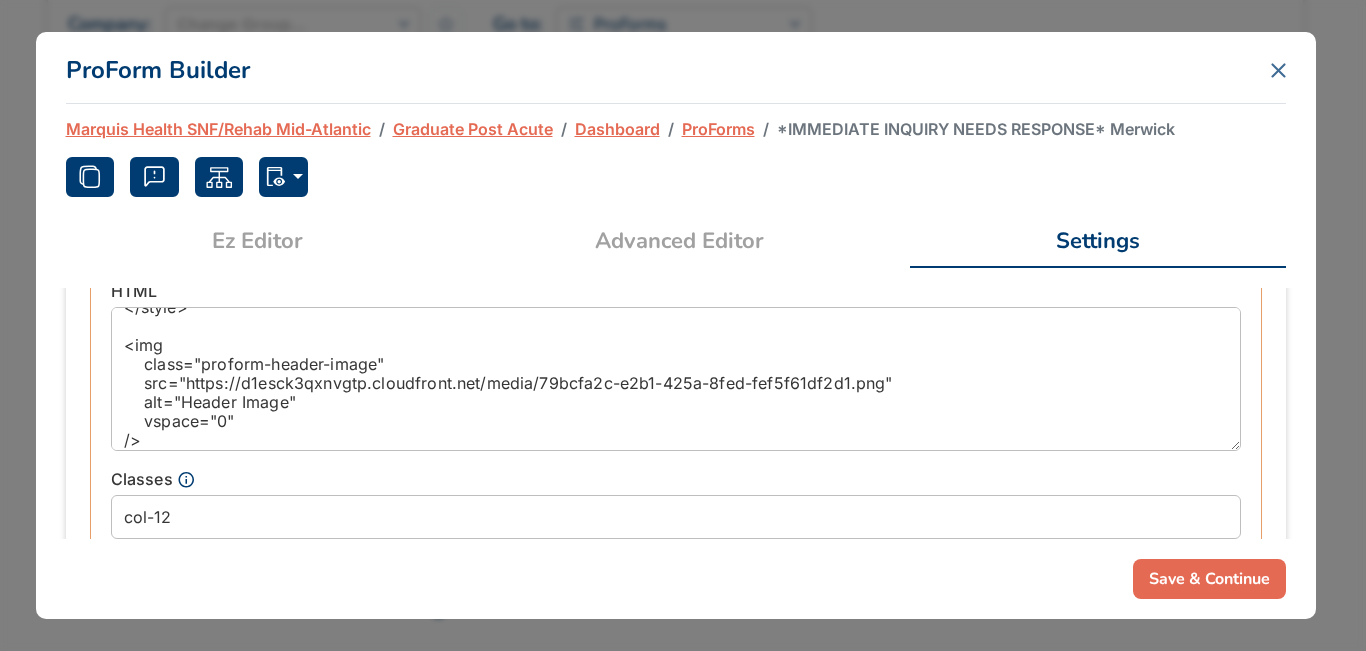 click 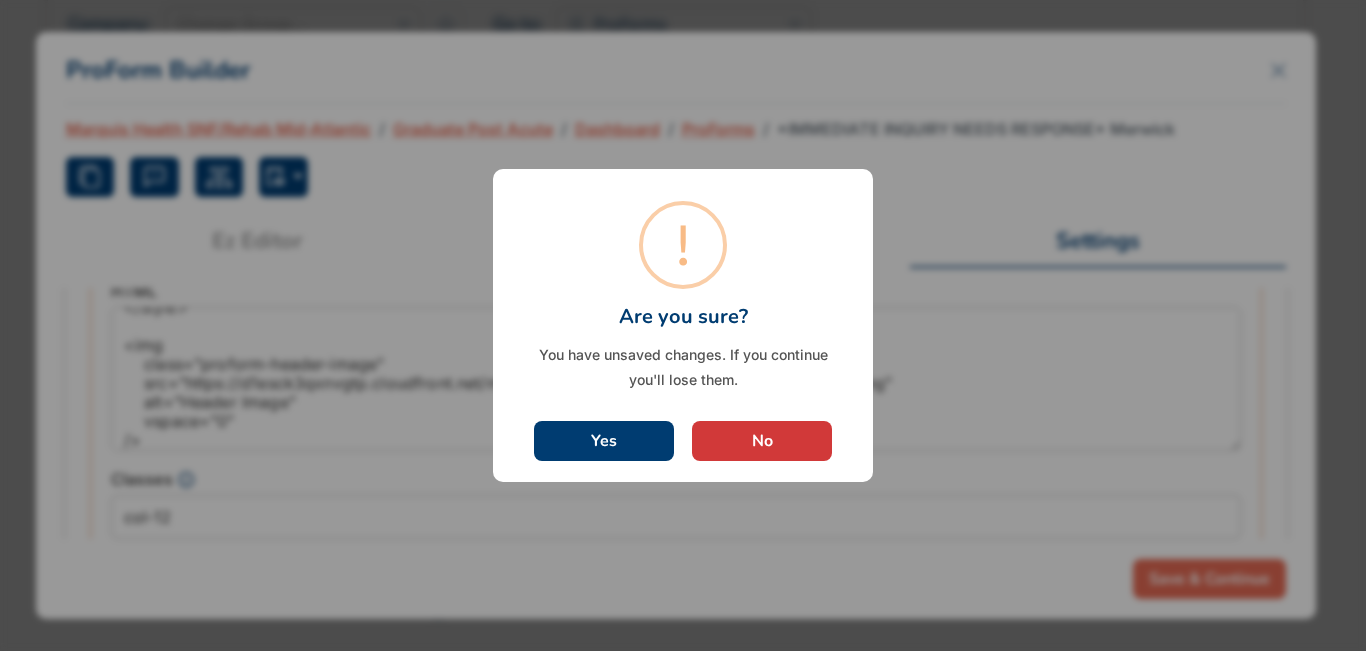 click on "Yes" at bounding box center (604, 441) 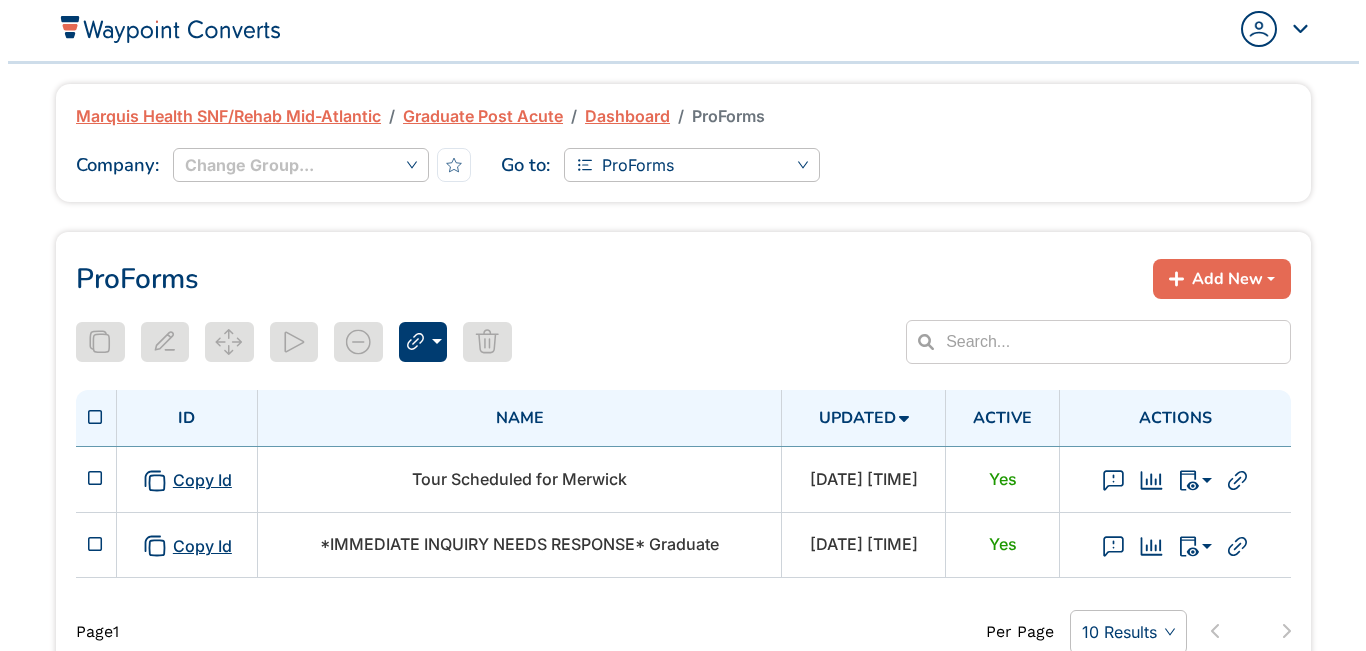scroll, scrollTop: 0, scrollLeft: 0, axis: both 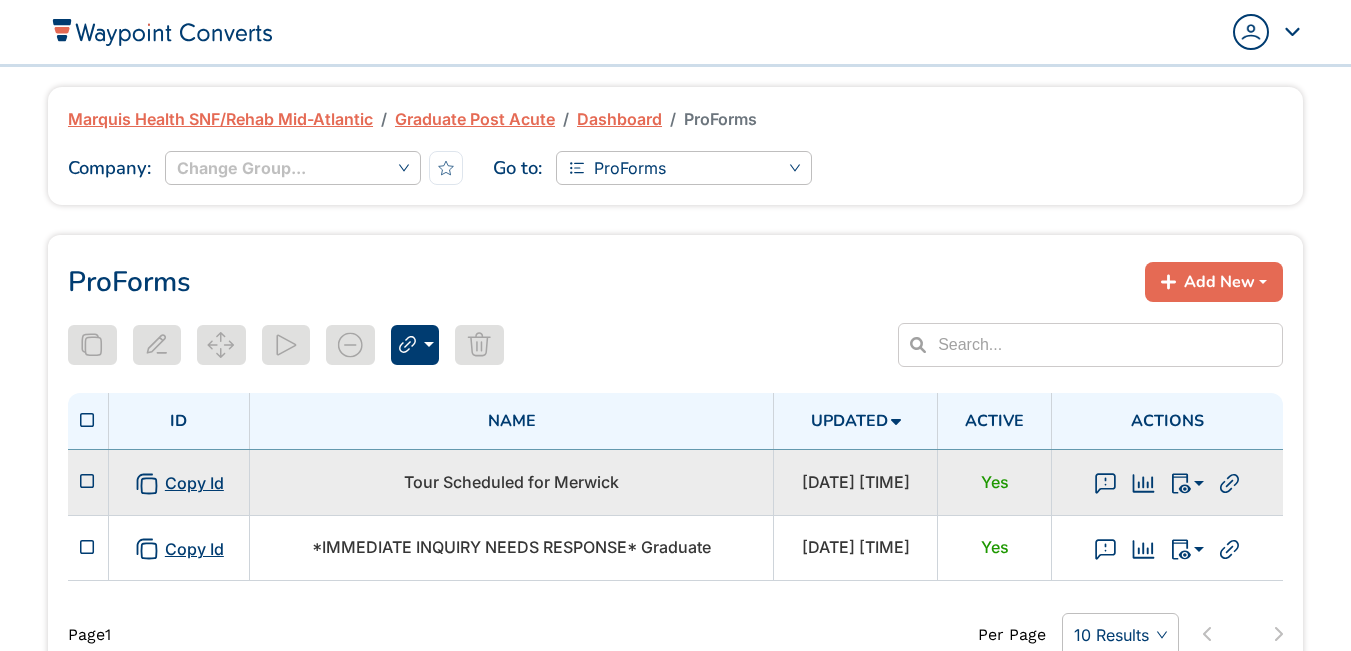 click on "Tour Scheduled for Merwick" at bounding box center (511, 482) 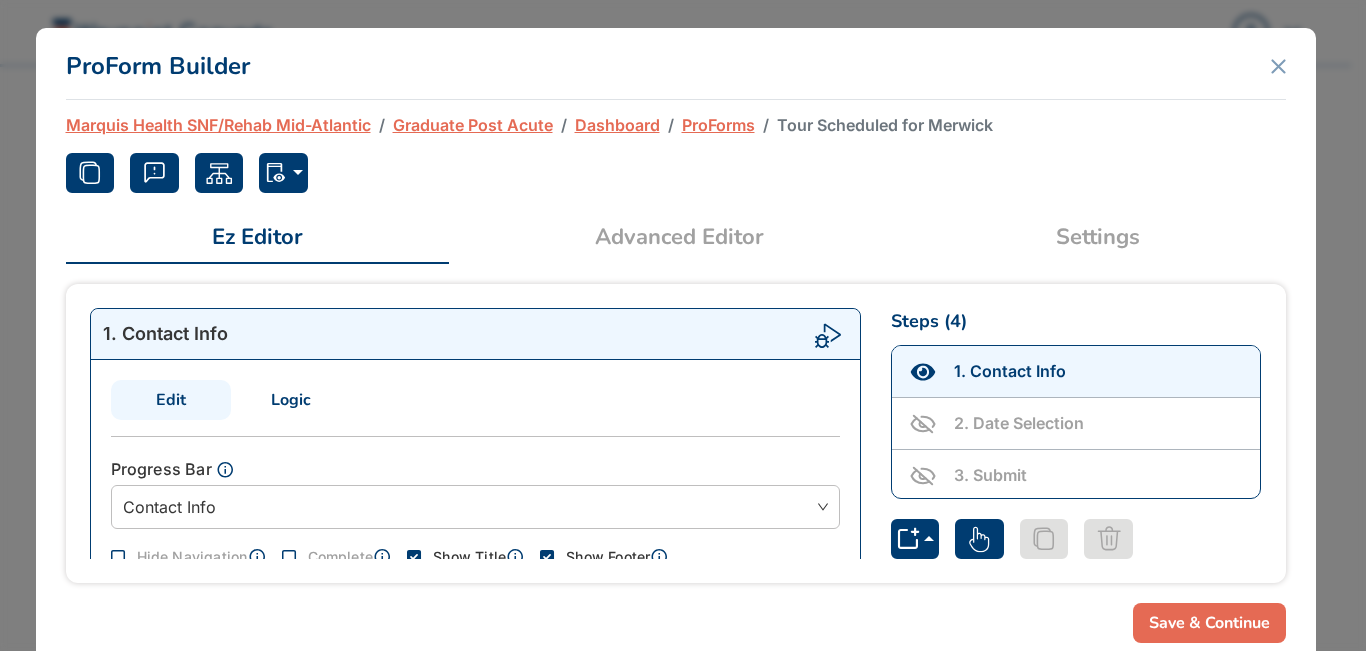 click on "Settings" at bounding box center [1098, 237] 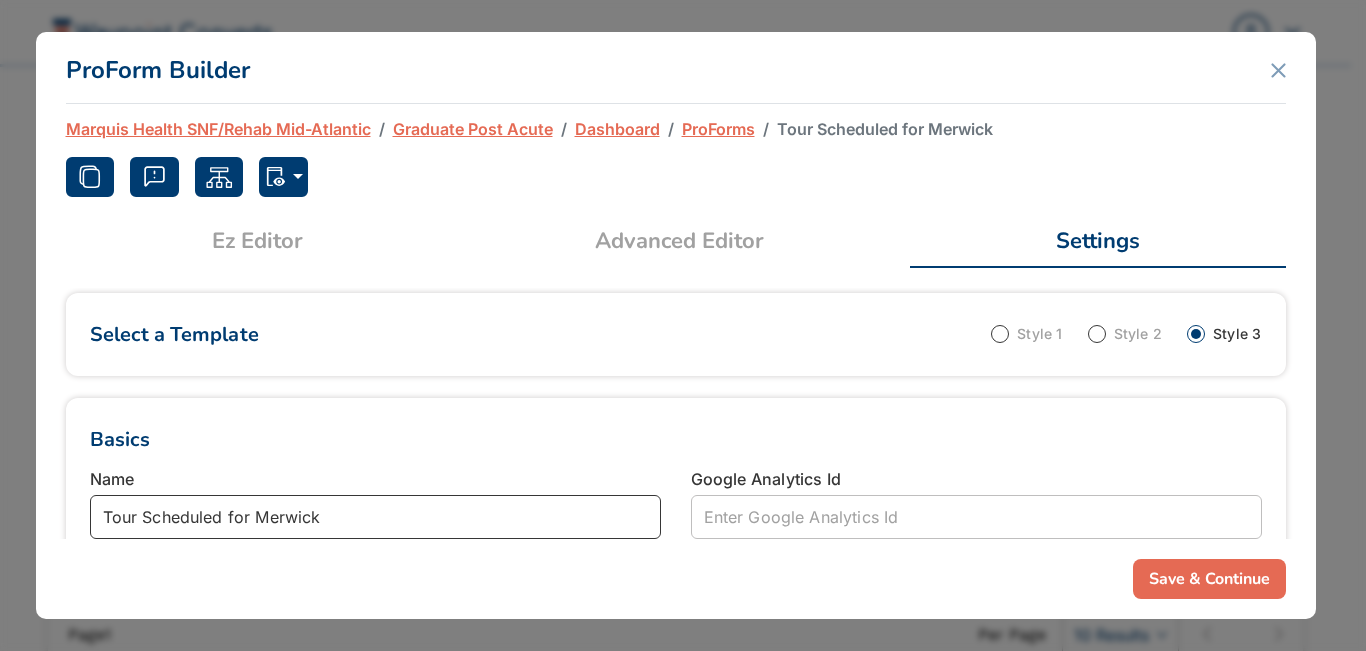 click on "Tour Scheduled for Merwick" at bounding box center (375, 517) 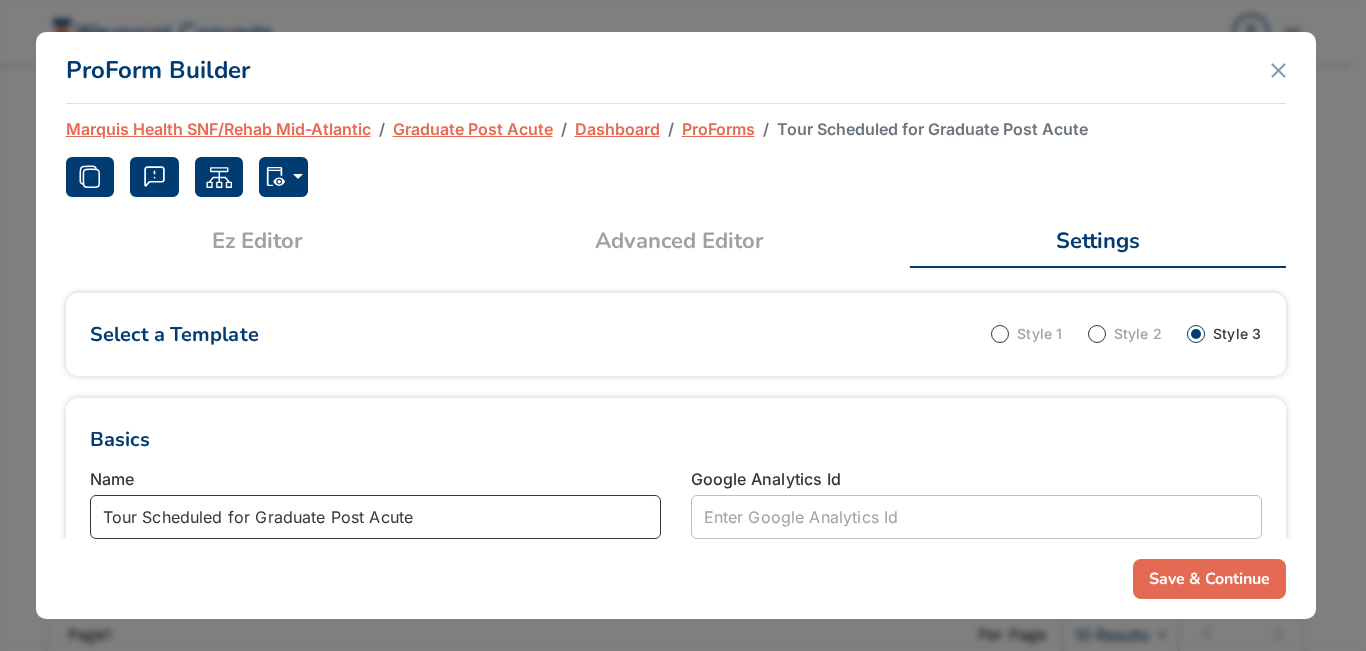type on "Tour Scheduled for Graduate Post Acute" 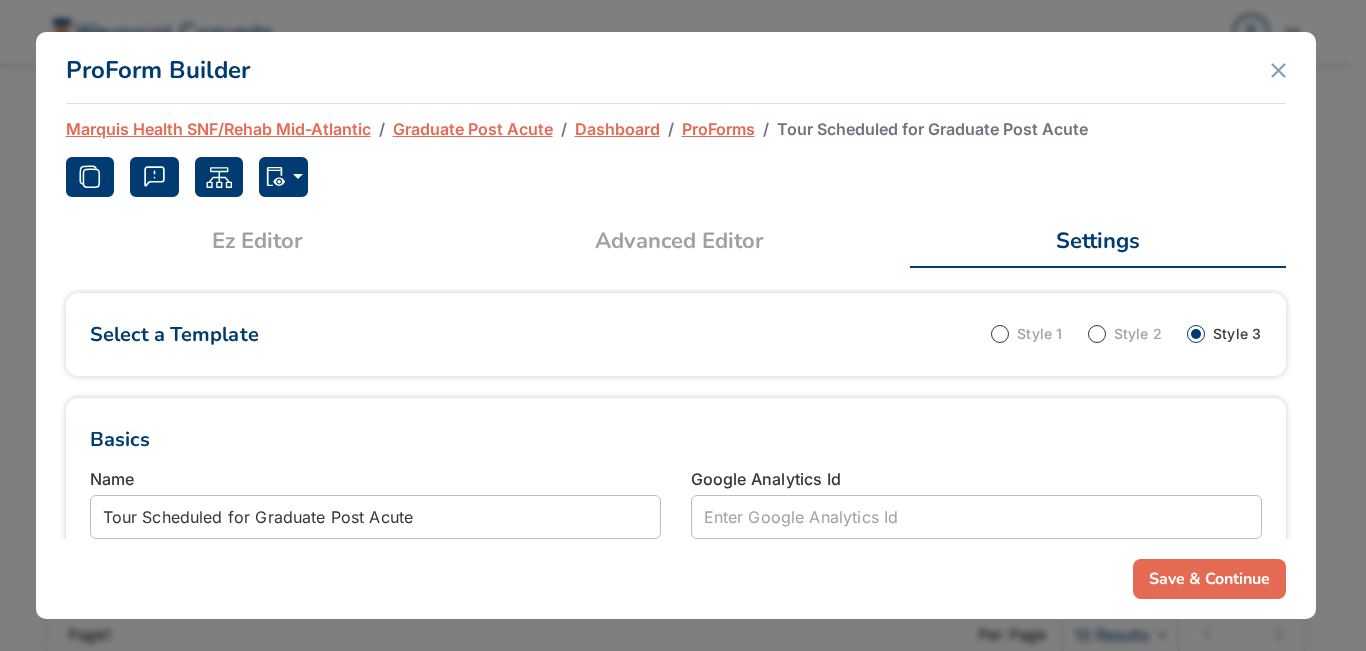 click on "Save & Continue" at bounding box center [1209, 579] 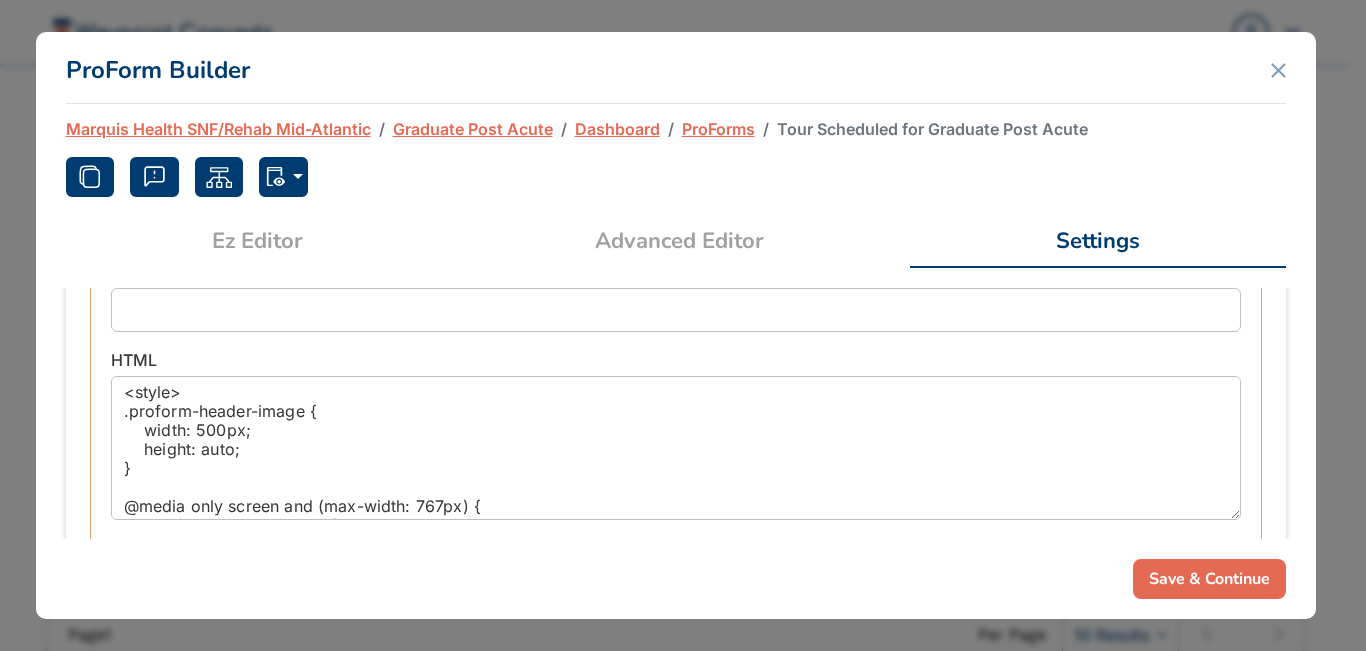 scroll, scrollTop: 1000, scrollLeft: 0, axis: vertical 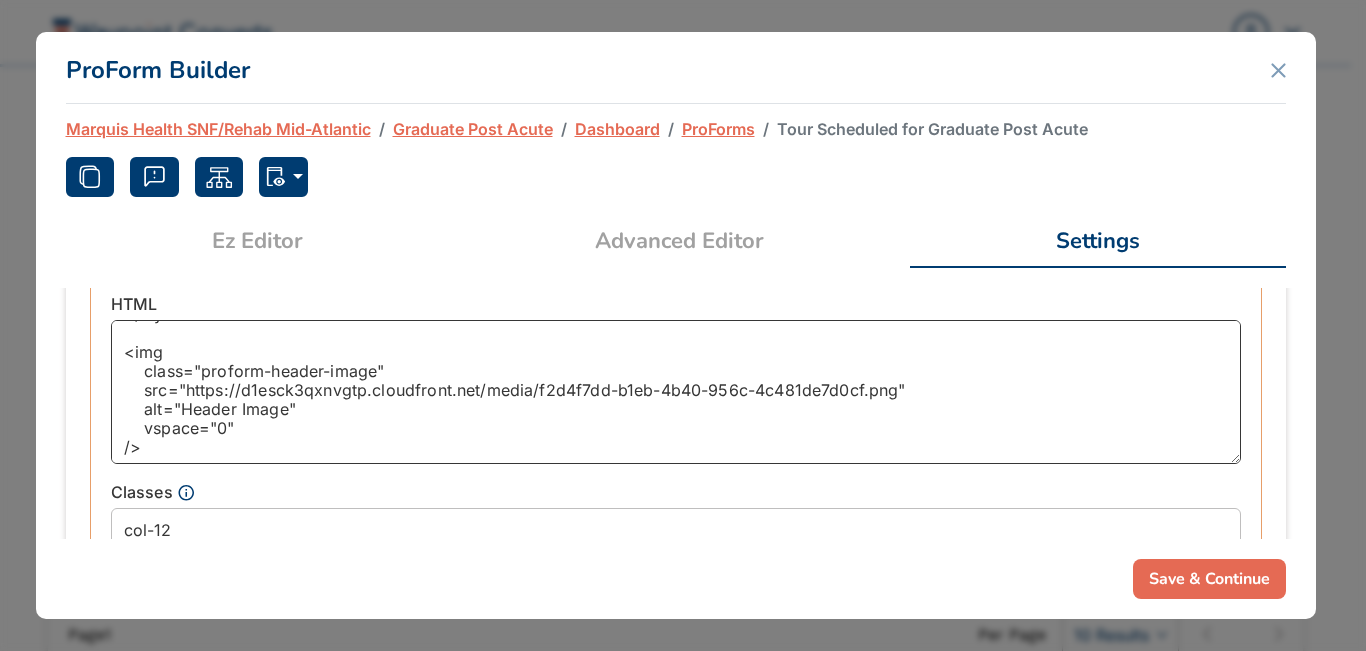 drag, startPoint x: 183, startPoint y: 387, endPoint x: 894, endPoint y: 390, distance: 711.00635 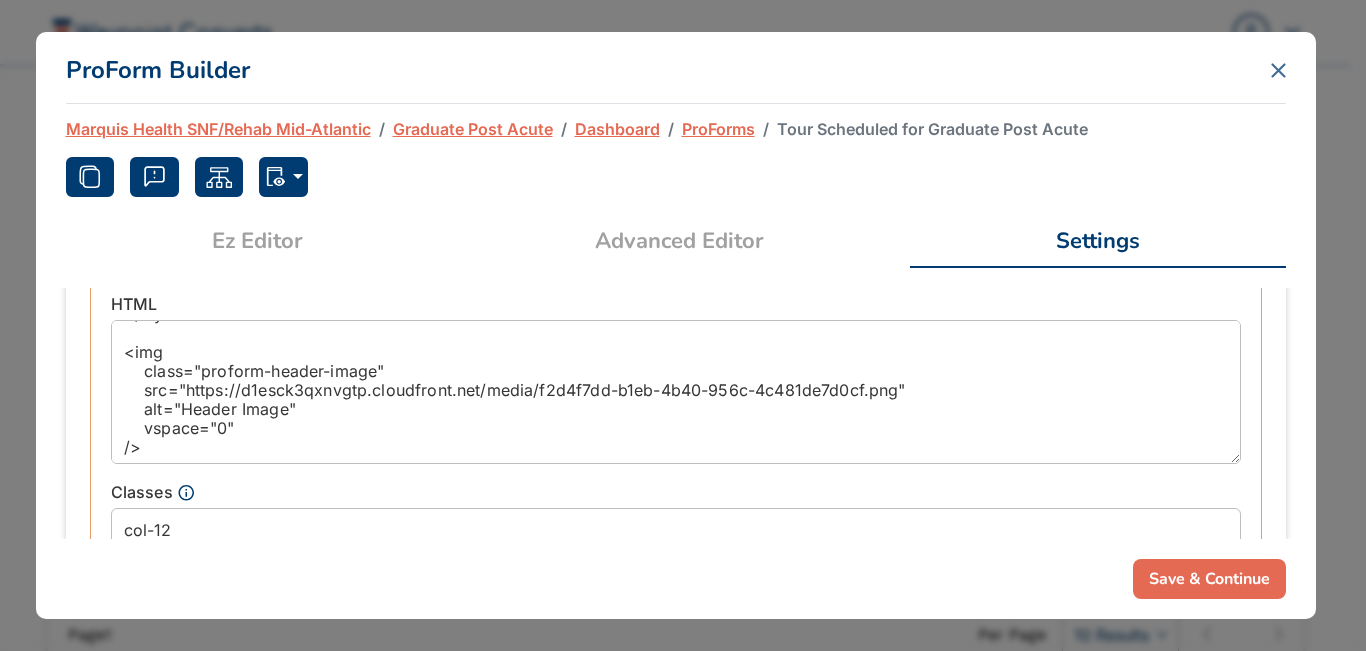 click 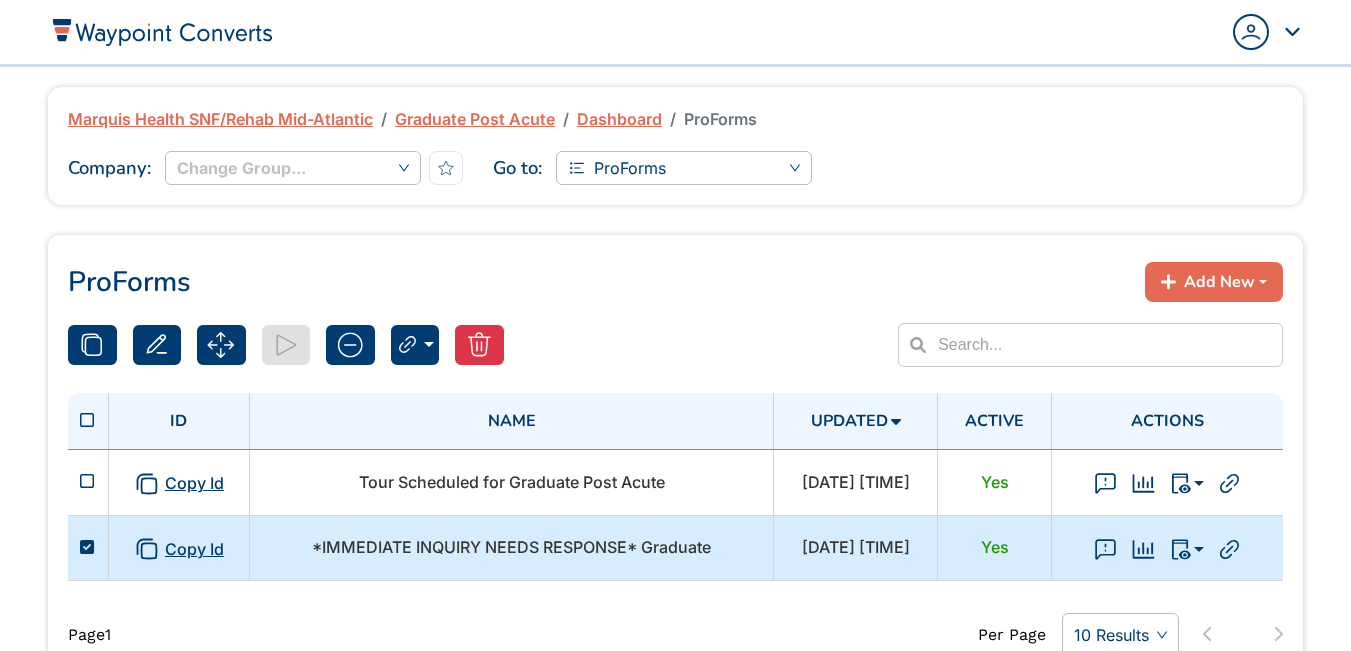 click on "*IMMEDIATE INQUIRY NEEDS RESPONSE* Graduate" at bounding box center [511, 547] 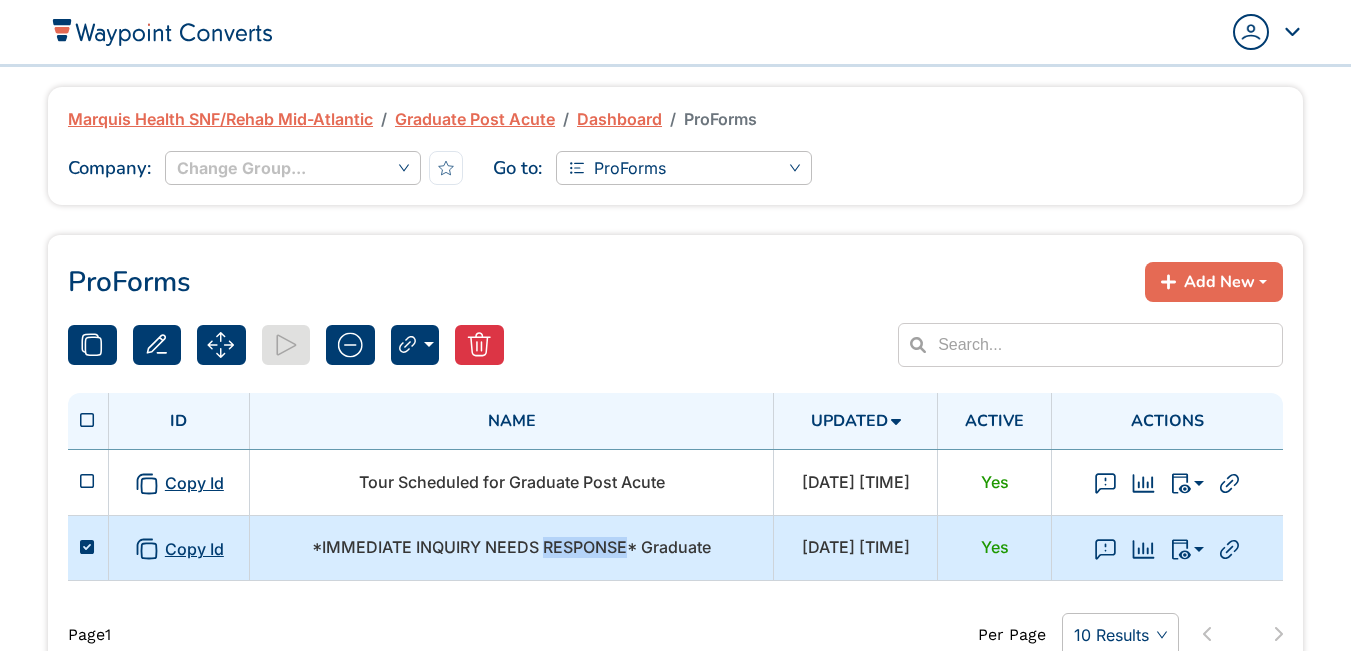 click on "*IMMEDIATE INQUIRY NEEDS RESPONSE* Graduate" at bounding box center (511, 547) 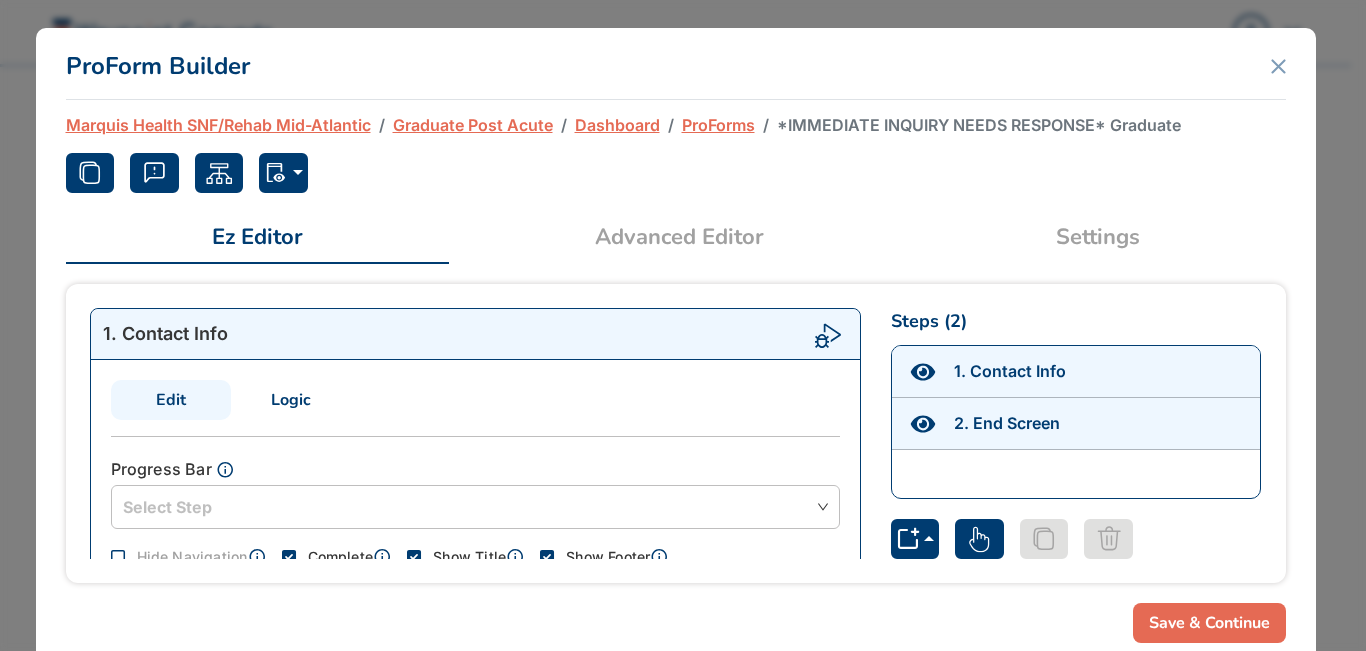 click on "Settings" at bounding box center (1098, 237) 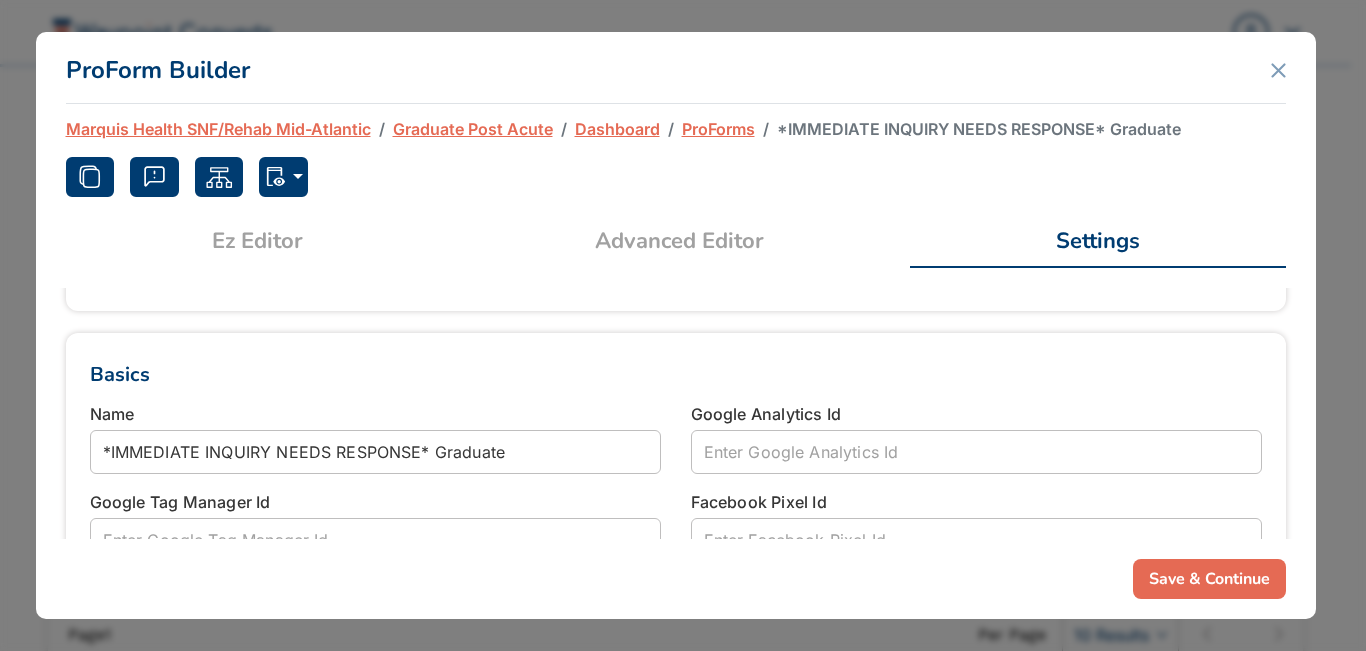 scroll, scrollTop: 100, scrollLeft: 0, axis: vertical 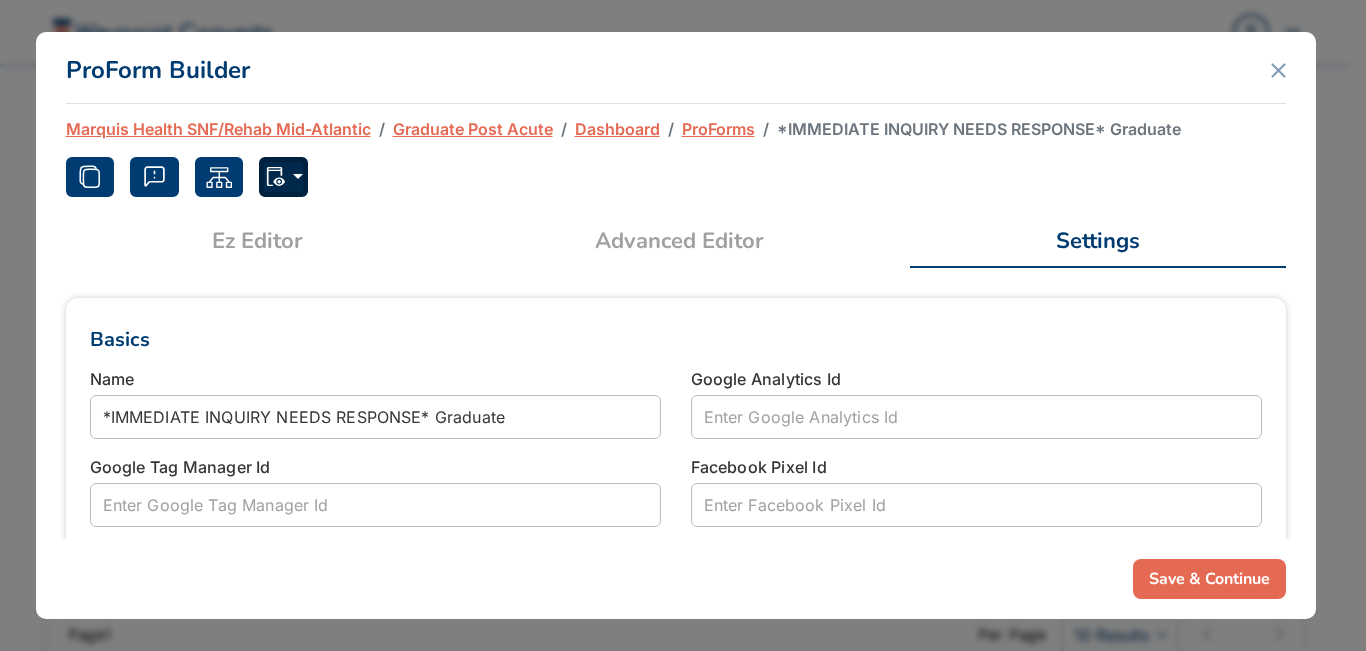 click at bounding box center (283, 177) 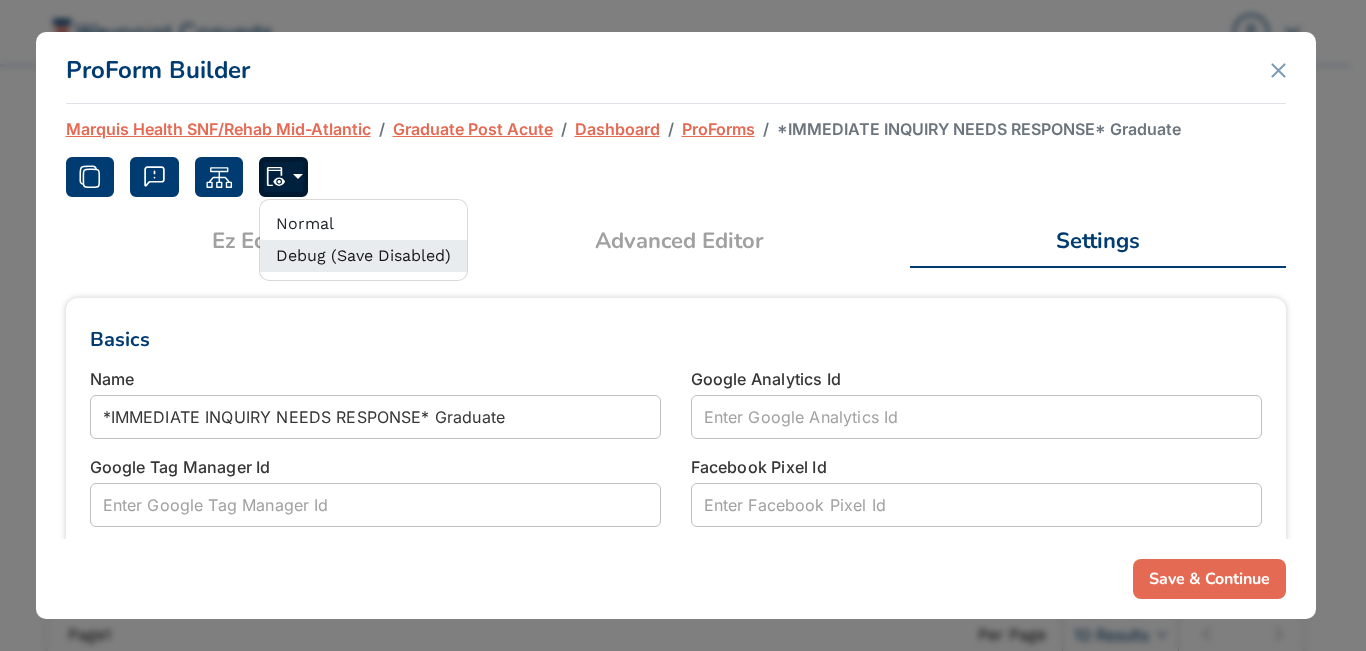 click on "Debug (Save Disabled)" at bounding box center [363, 256] 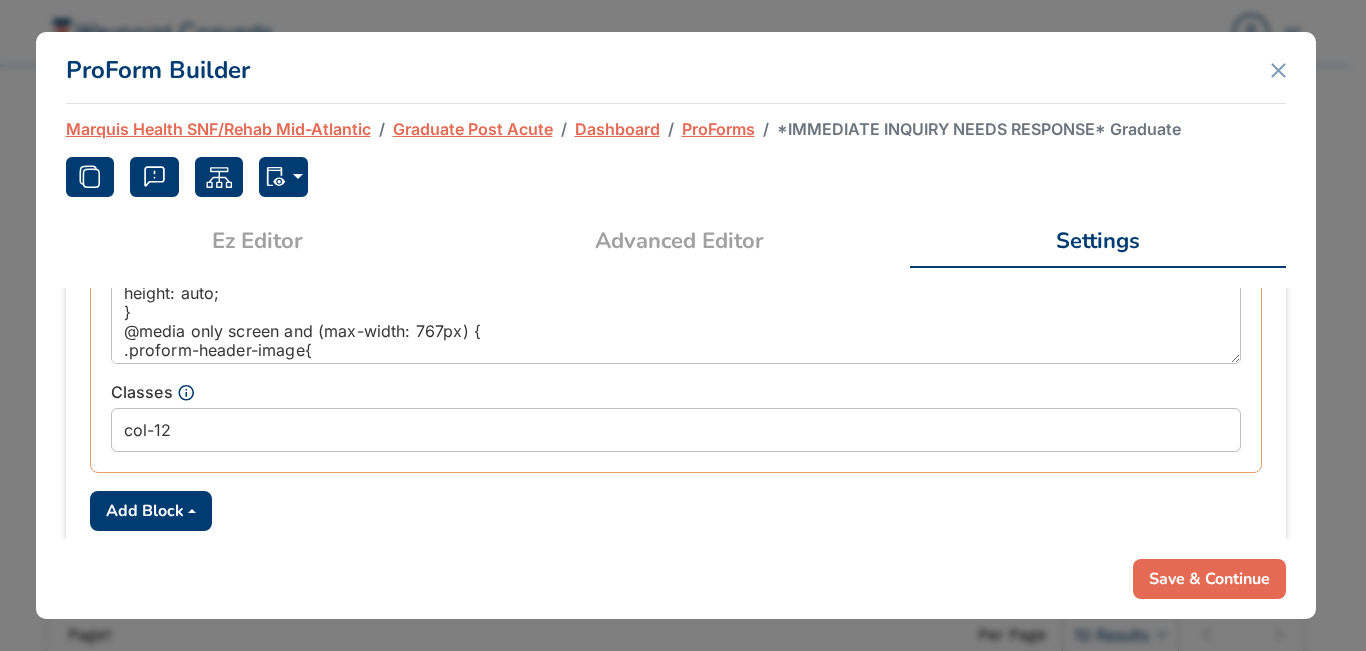 scroll, scrollTop: 1000, scrollLeft: 0, axis: vertical 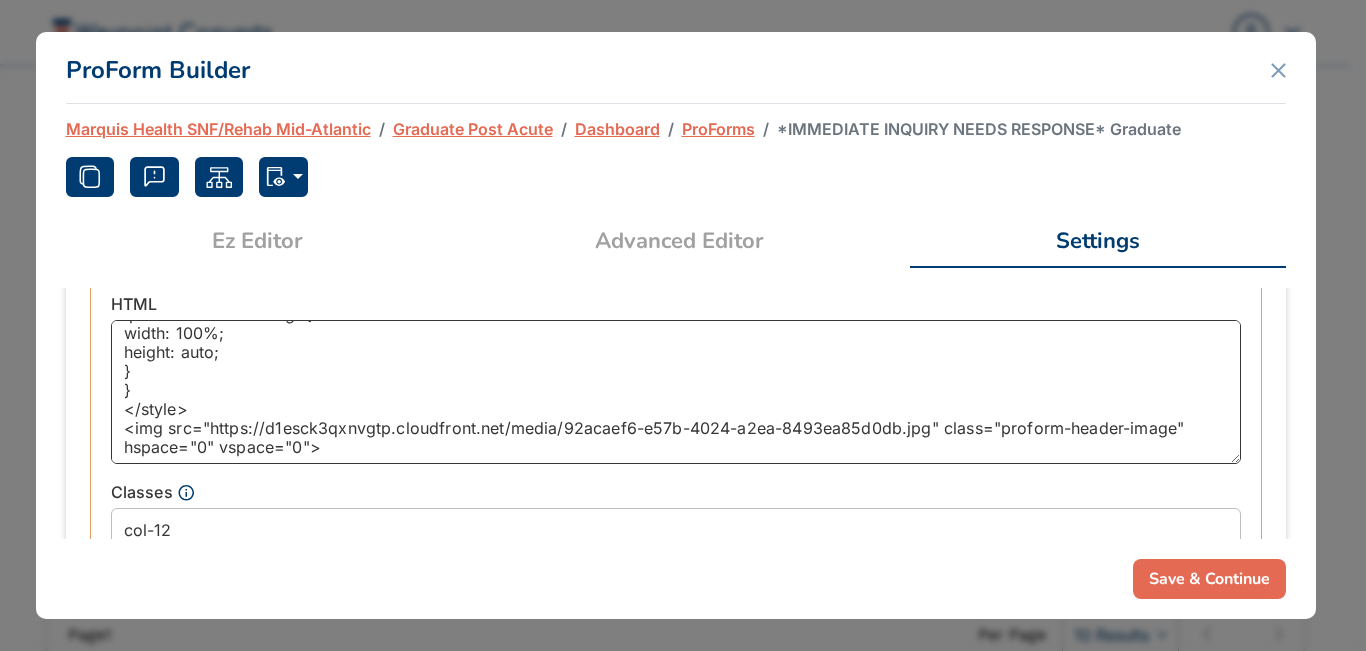 drag, startPoint x: 207, startPoint y: 427, endPoint x: 927, endPoint y: 427, distance: 720 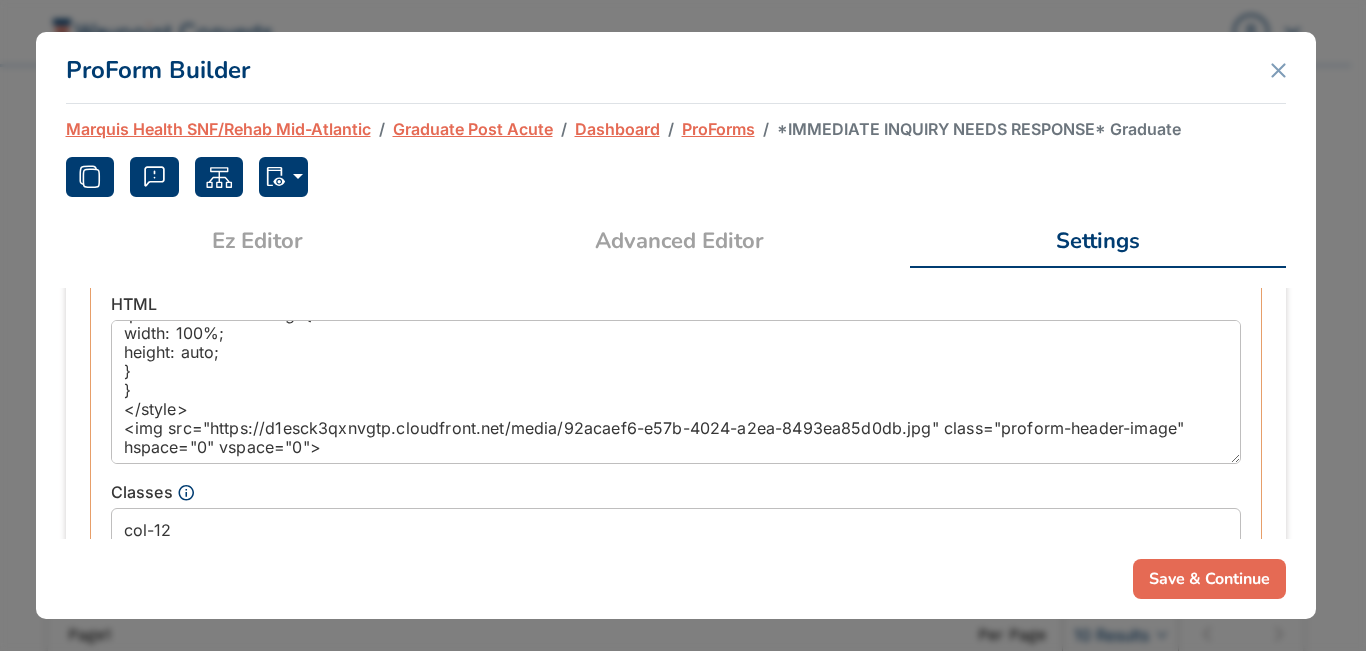 click on "ProForms" at bounding box center (718, 129) 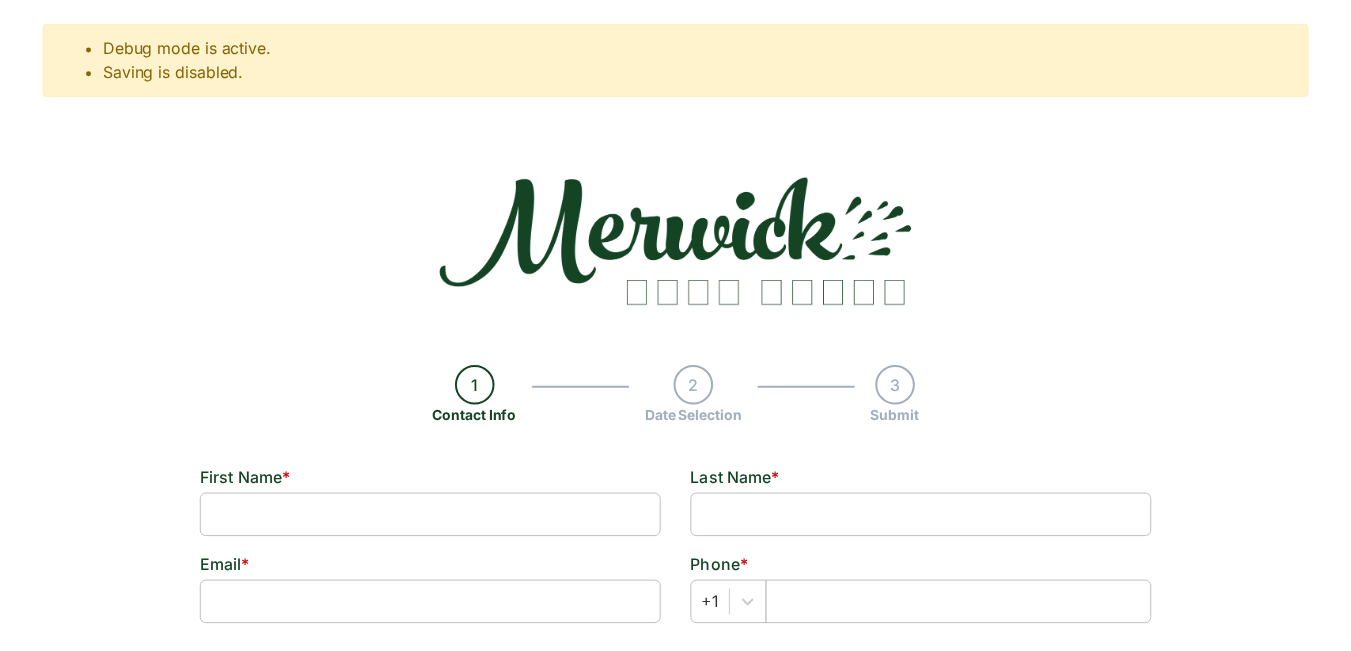 scroll, scrollTop: 0, scrollLeft: 0, axis: both 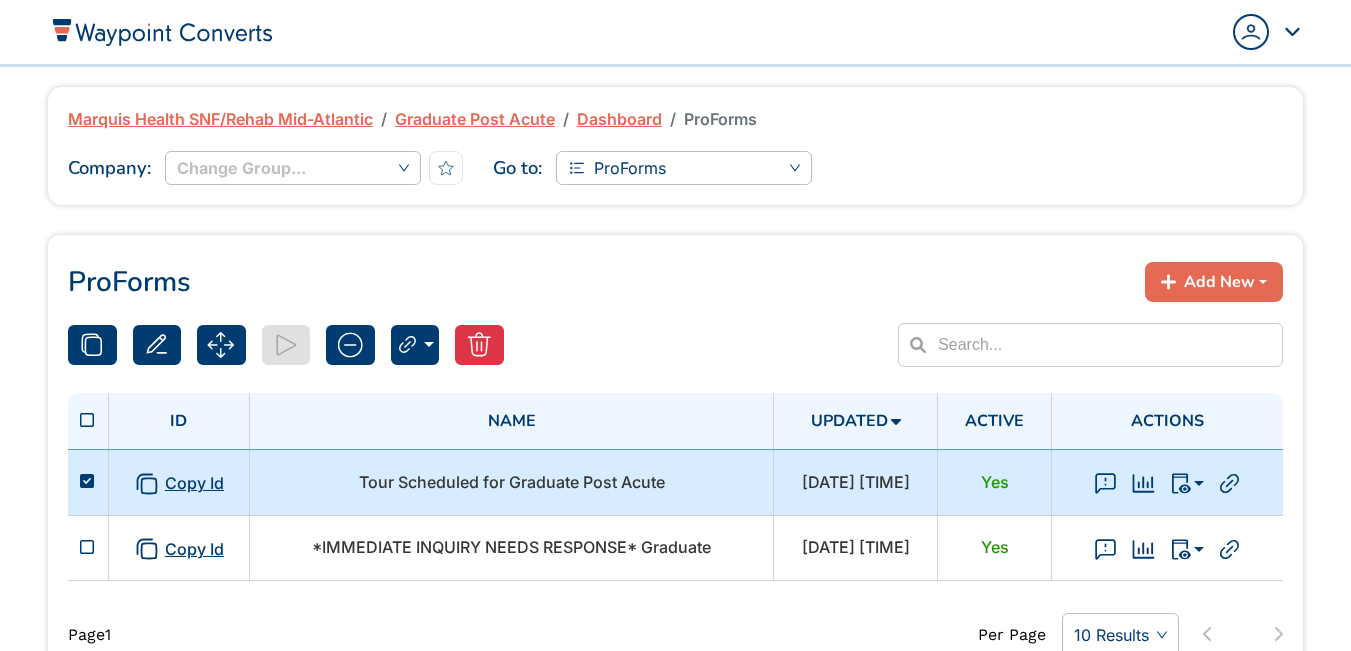 click on "Tour Scheduled for Graduate Post Acute" at bounding box center (511, 482) 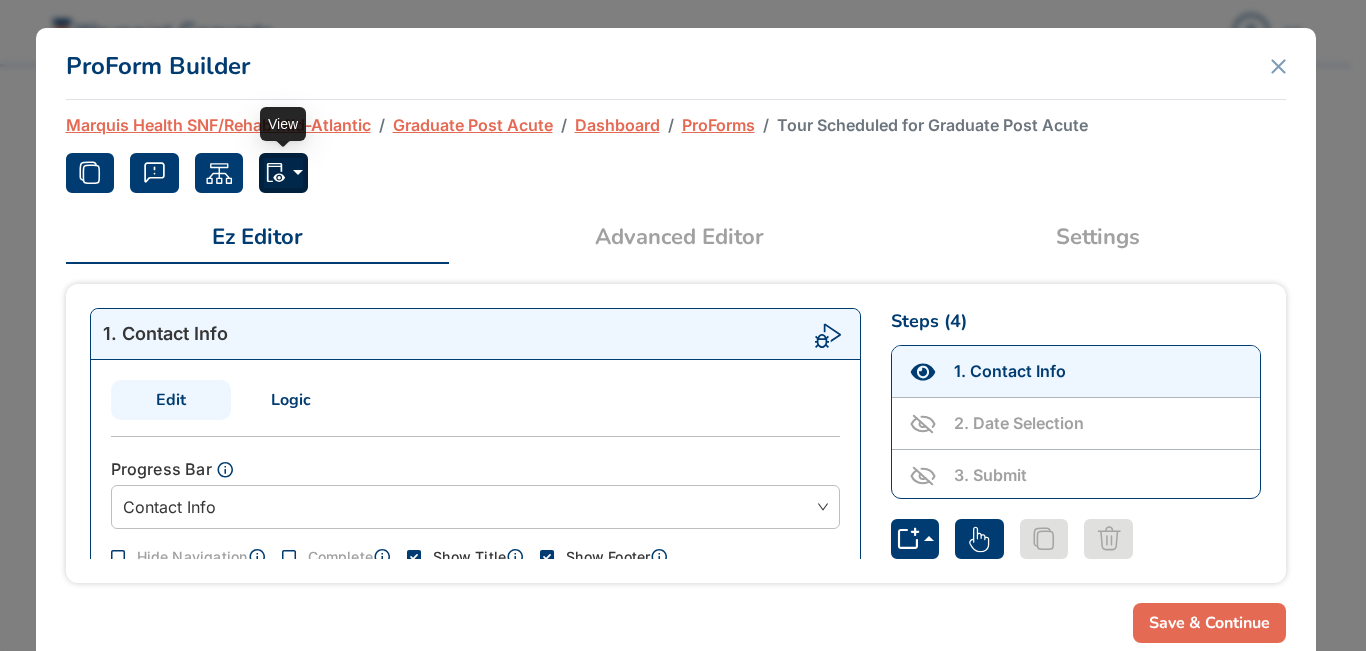 click 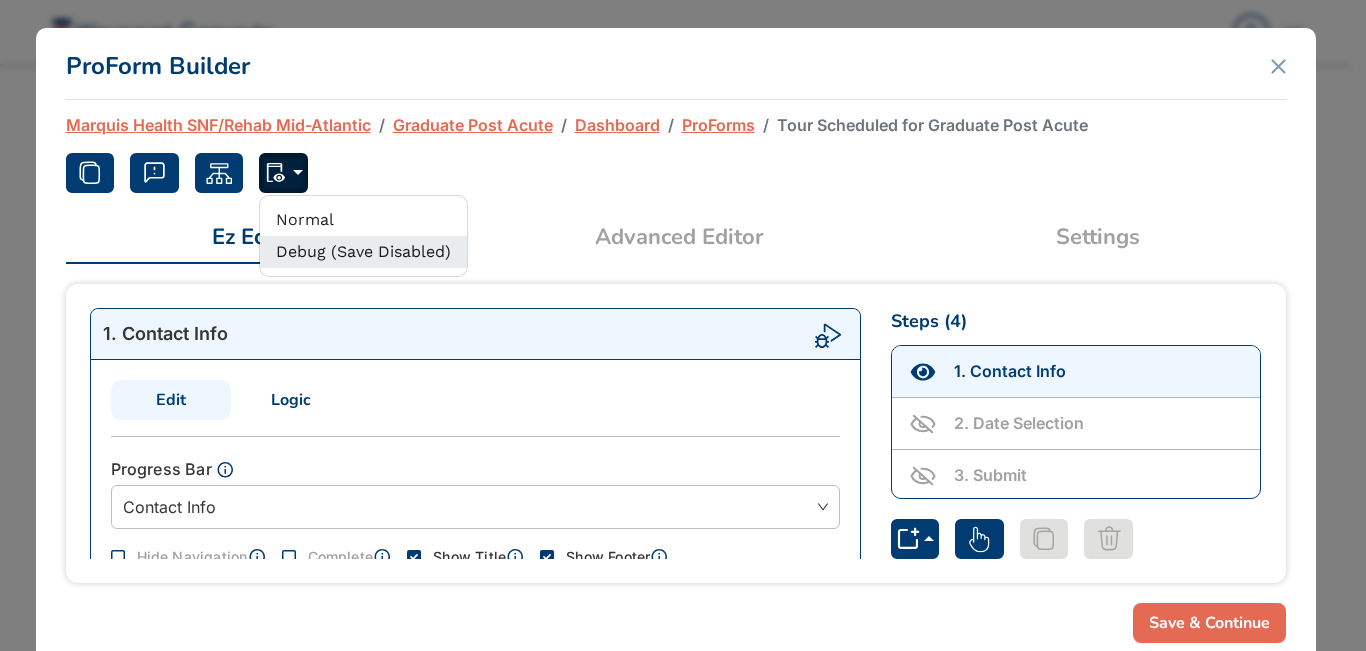 click on "Debug (Save Disabled)" at bounding box center (363, 252) 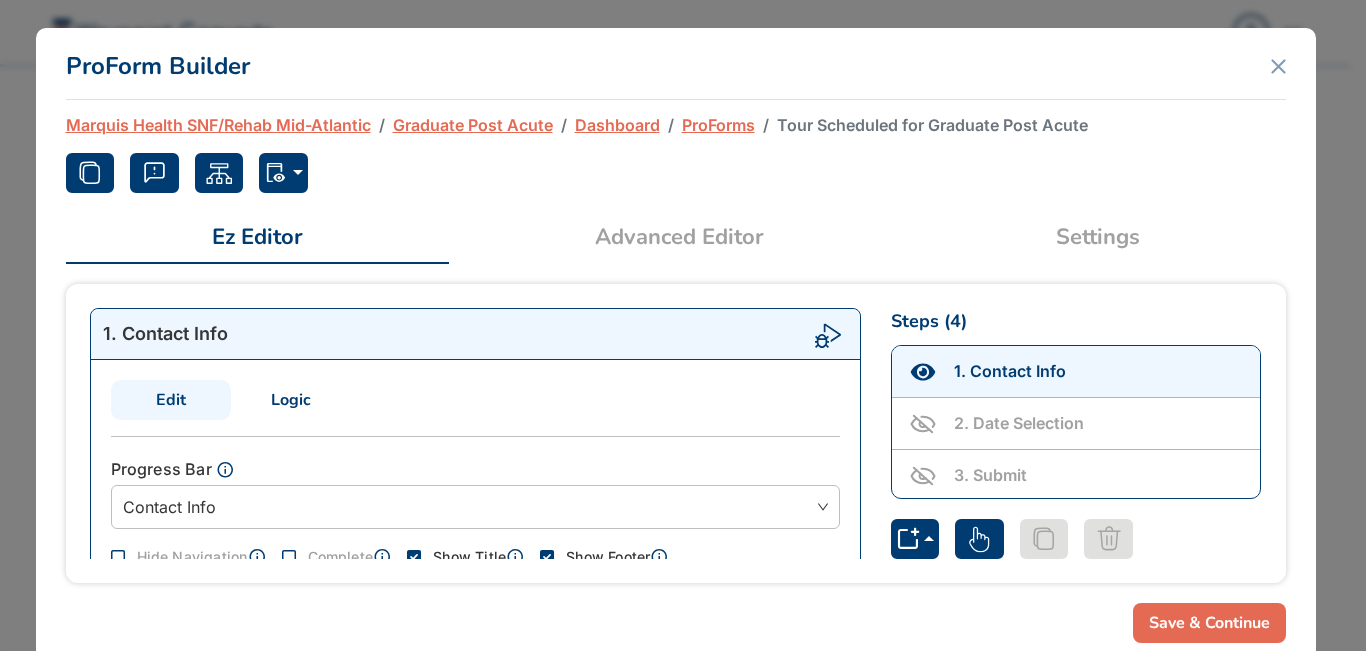 click on "Settings" at bounding box center [1098, 237] 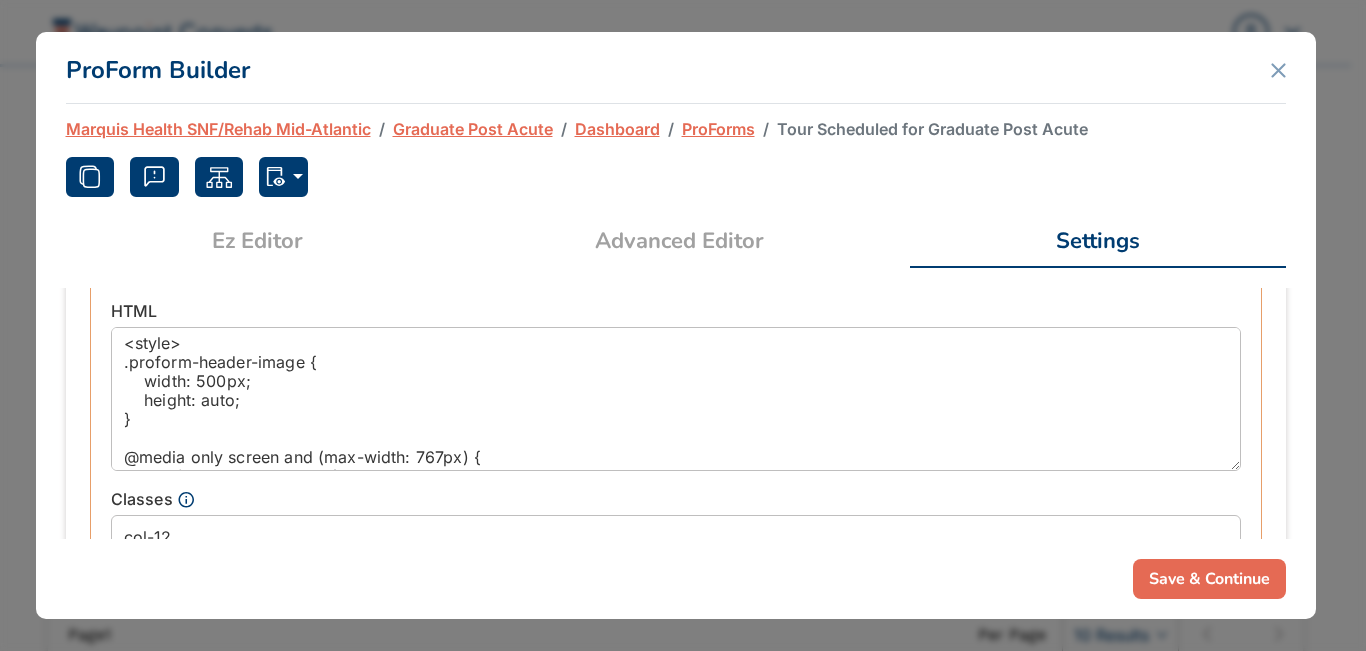 scroll, scrollTop: 1000, scrollLeft: 0, axis: vertical 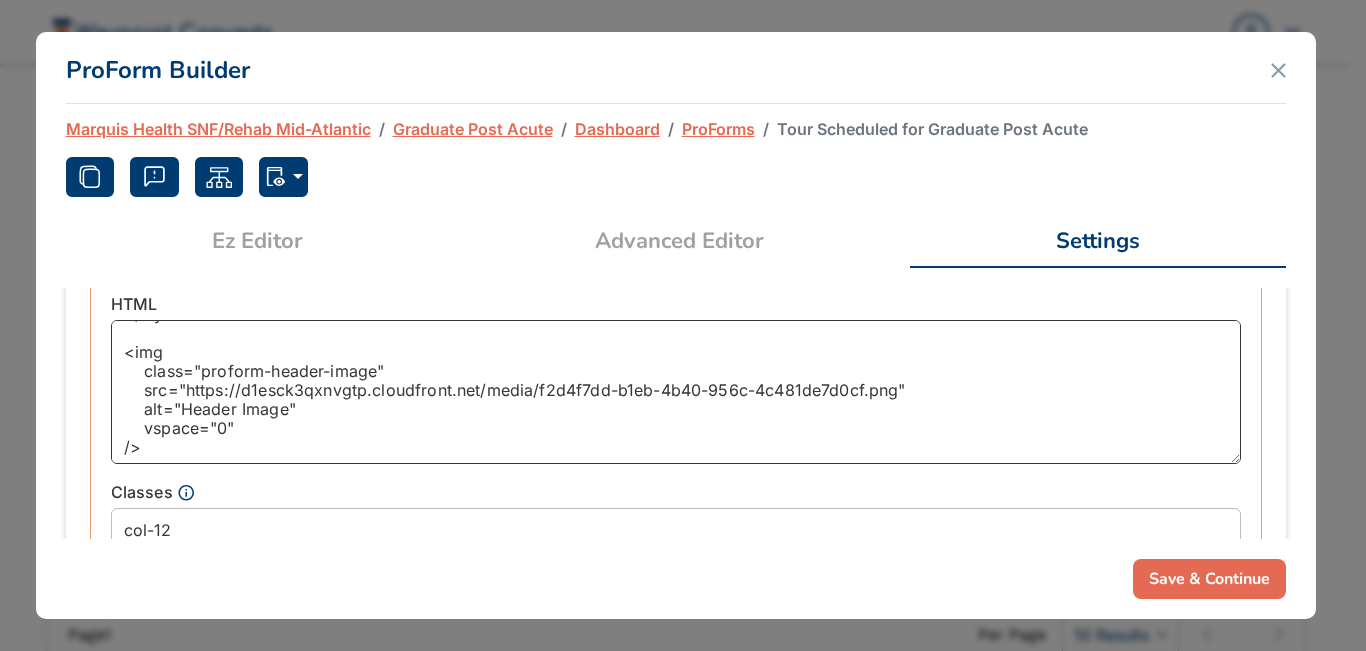 drag, startPoint x: 184, startPoint y: 389, endPoint x: 895, endPoint y: 395, distance: 711.0253 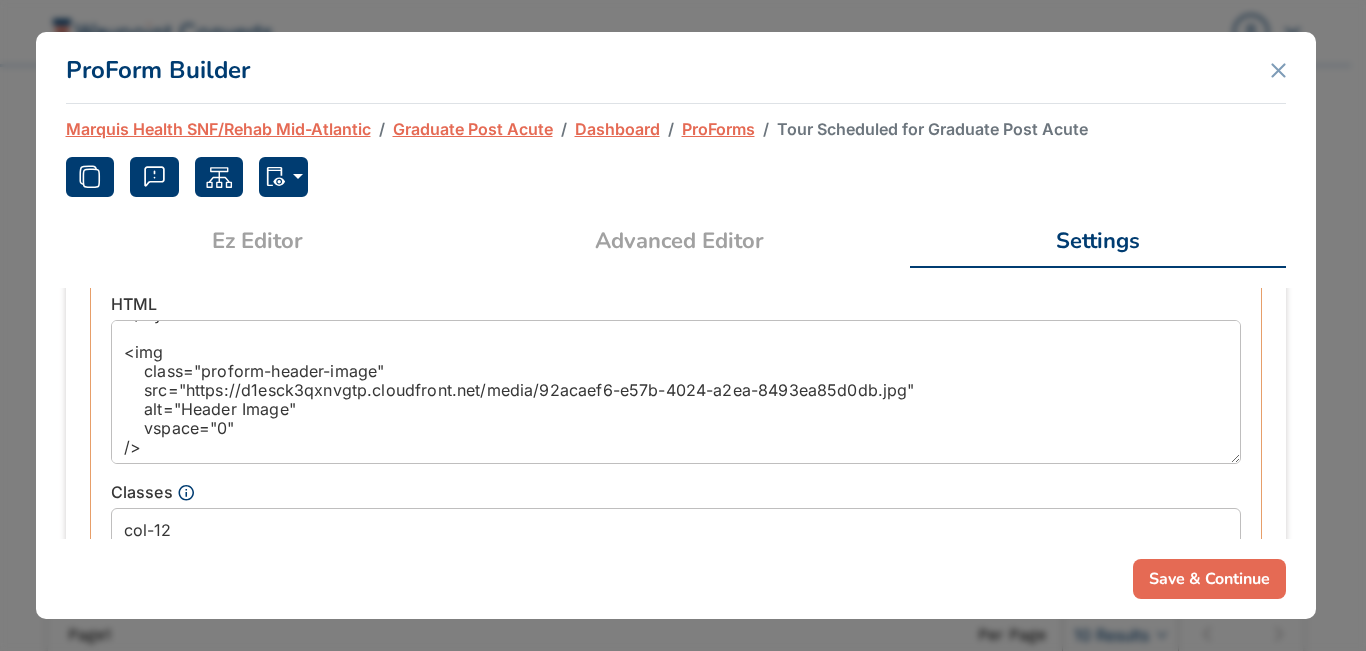 click on "Save & Continue" at bounding box center (1209, 579) 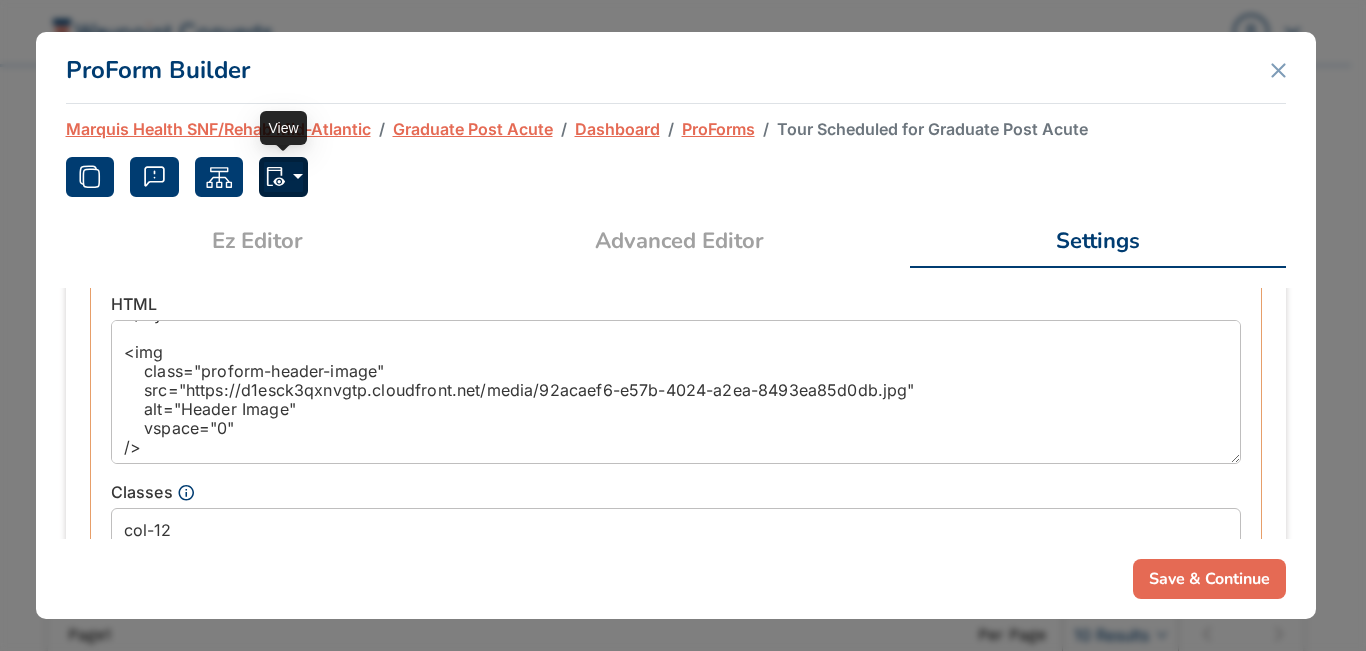 click at bounding box center (283, 177) 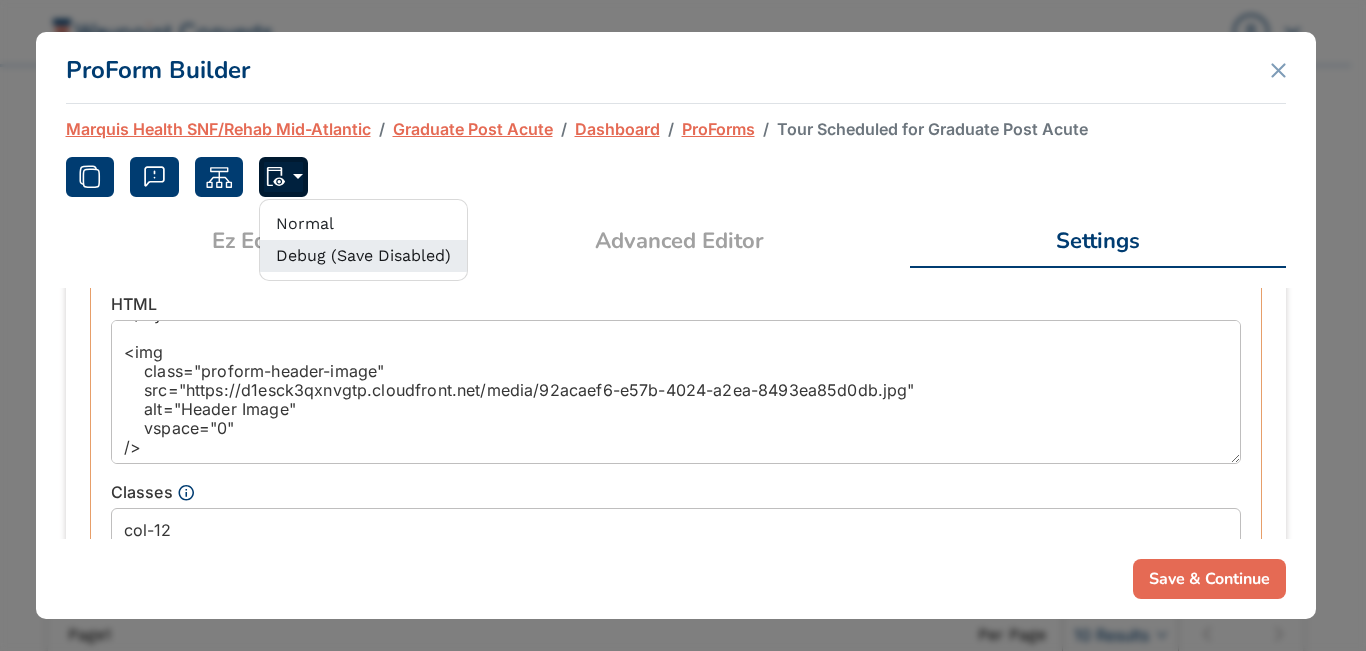 click on "Debug (Save Disabled)" at bounding box center (363, 256) 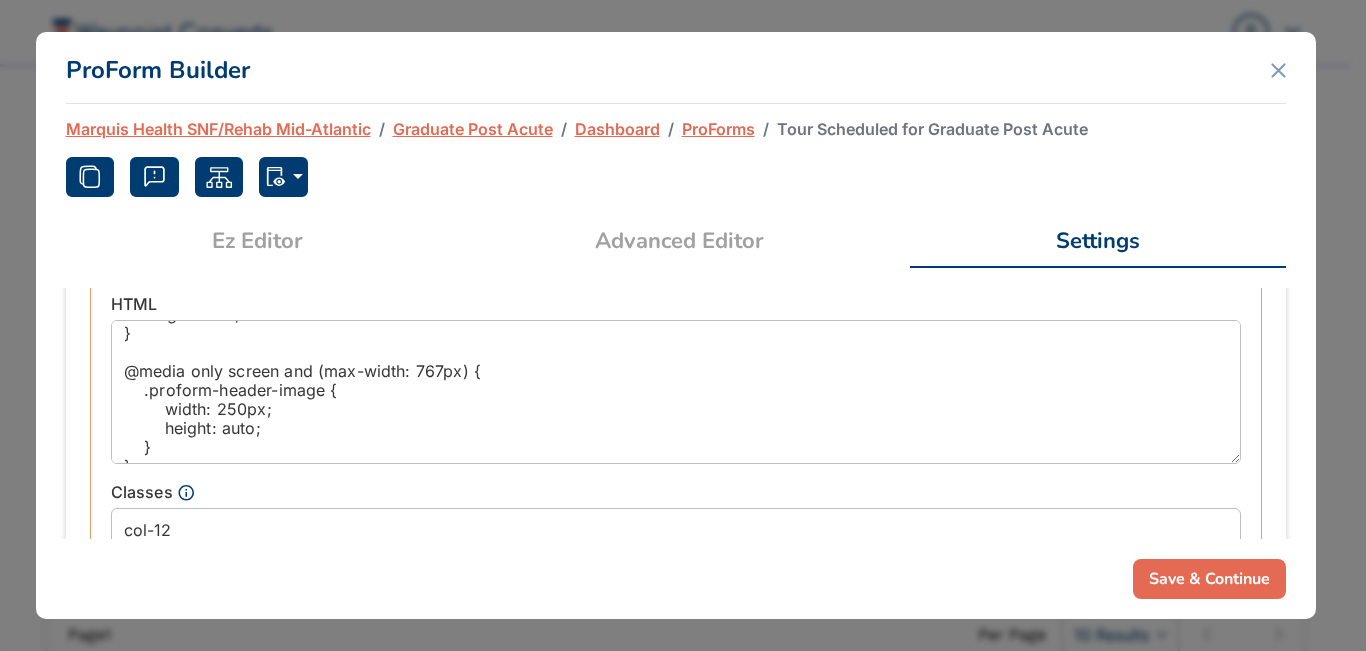 scroll, scrollTop: 0, scrollLeft: 0, axis: both 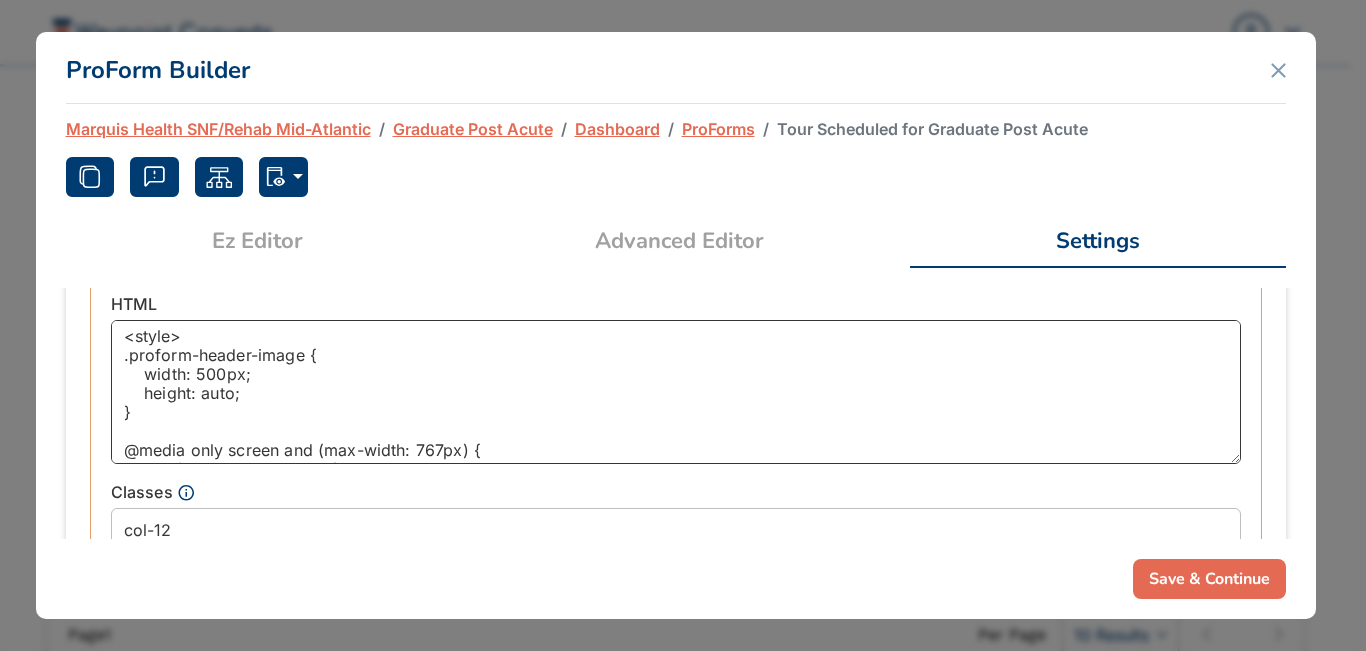 click on "<style>
.proform-header-image {
width: 500px;
height: auto;
}
@media only screen and (max-width: 767px) {
.proform-header-image {
width: 250px;
height: auto;
}
}
@media only screen and (max-width: 250px) {
.proform-header-image {
width: 100%;
height: auto;
}
}
</style>
<img
class="proform-header-image"
src="https://d1esck3qxnvgtp.cloudfront.net/media/92acaef6-e57b-4024-a2ea-8493ea85d0db.jpg"
alt="Header Image"
vspace="0"
/>" at bounding box center [676, 392] 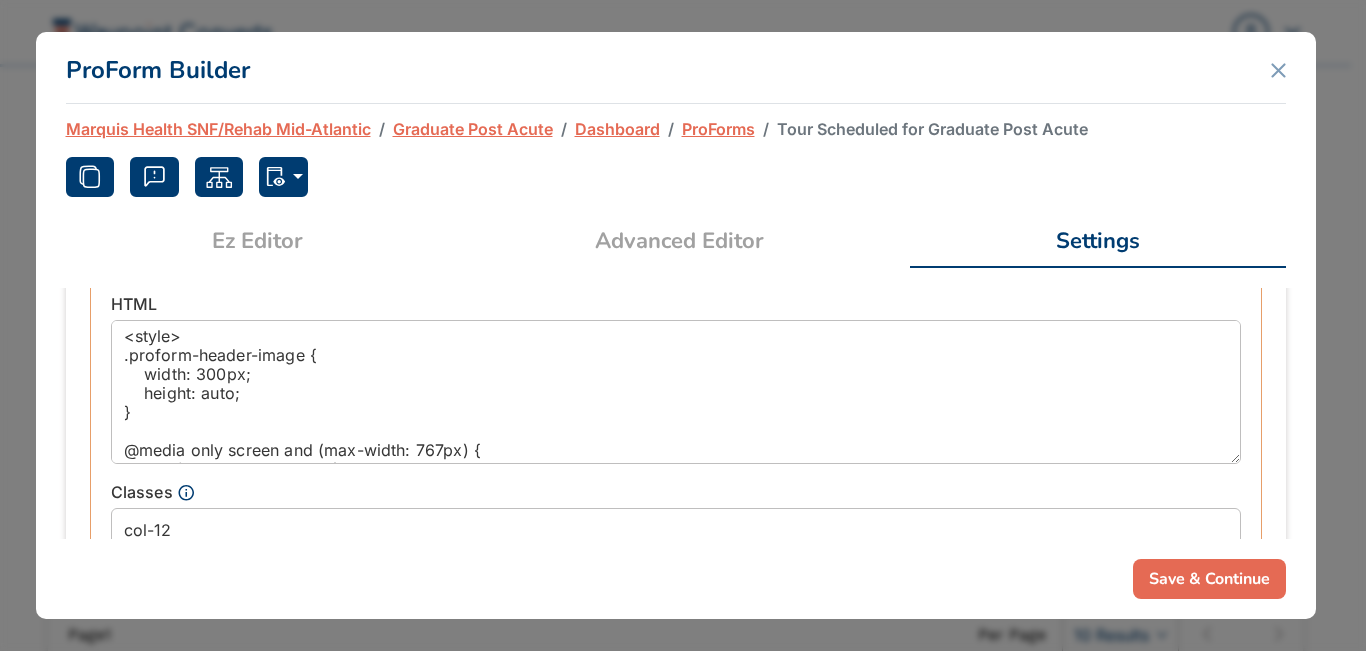 click on "Save & Continue" at bounding box center [1209, 579] 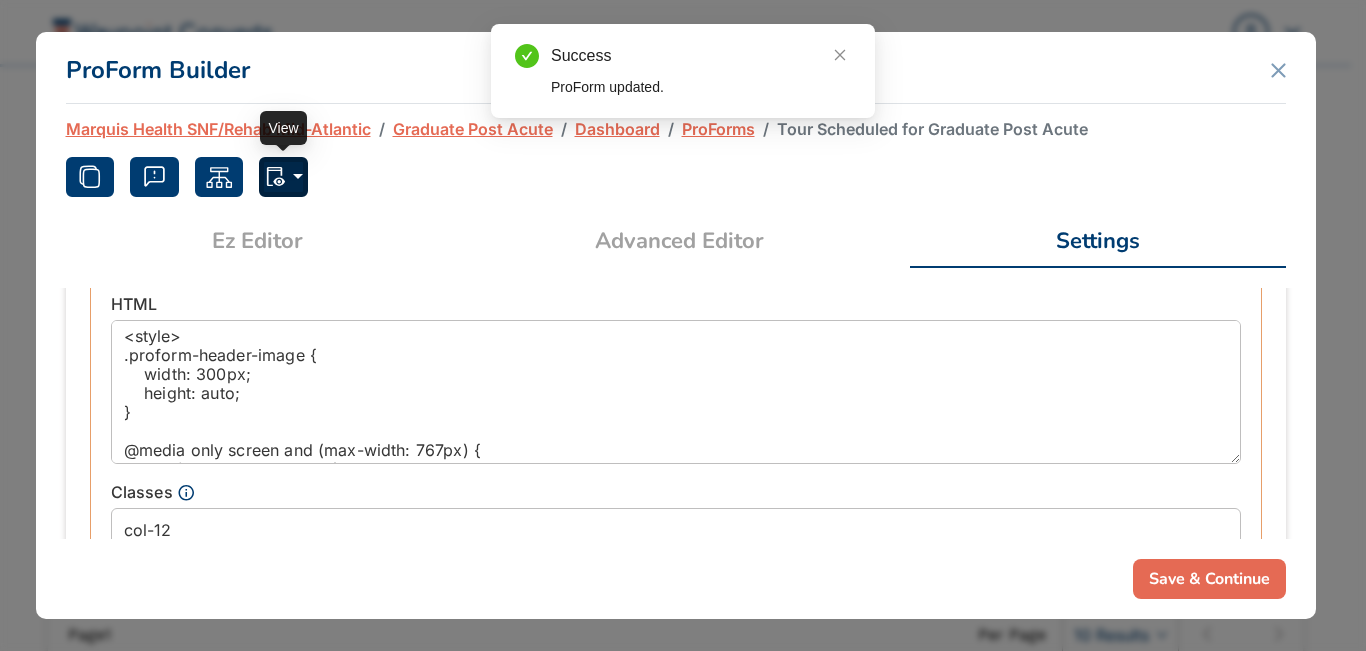click at bounding box center (283, 177) 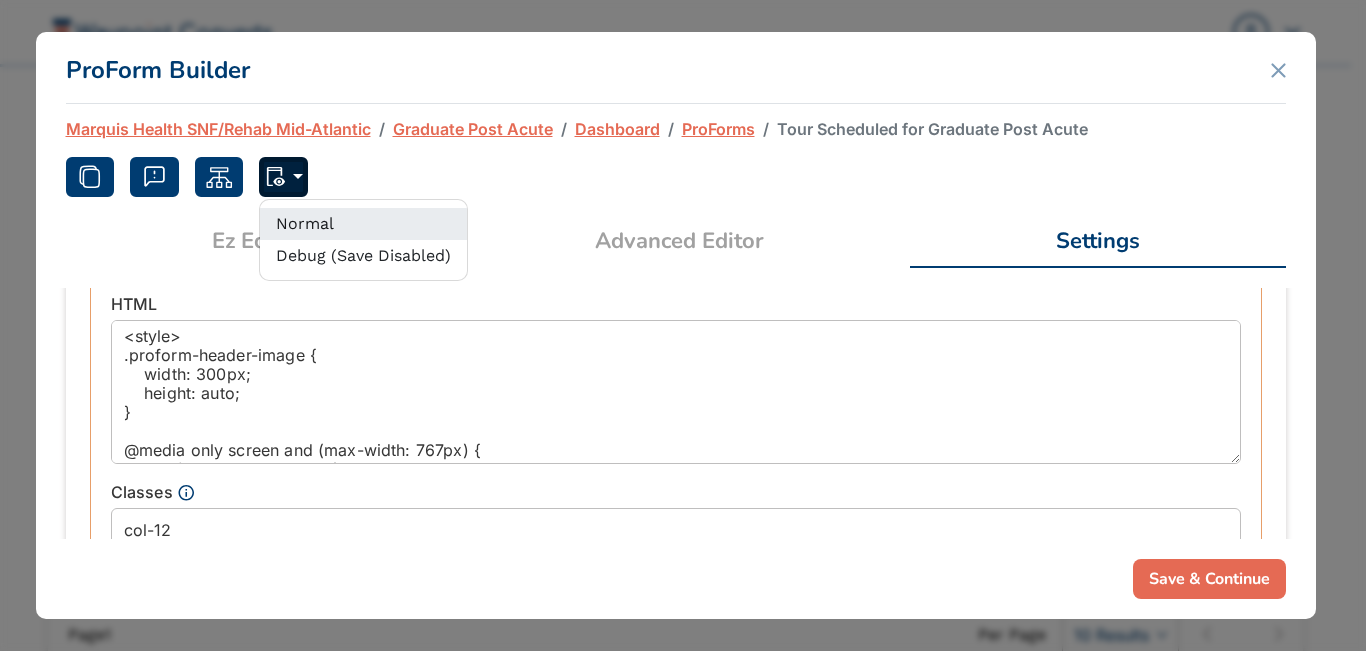 click on "Normal" at bounding box center [363, 224] 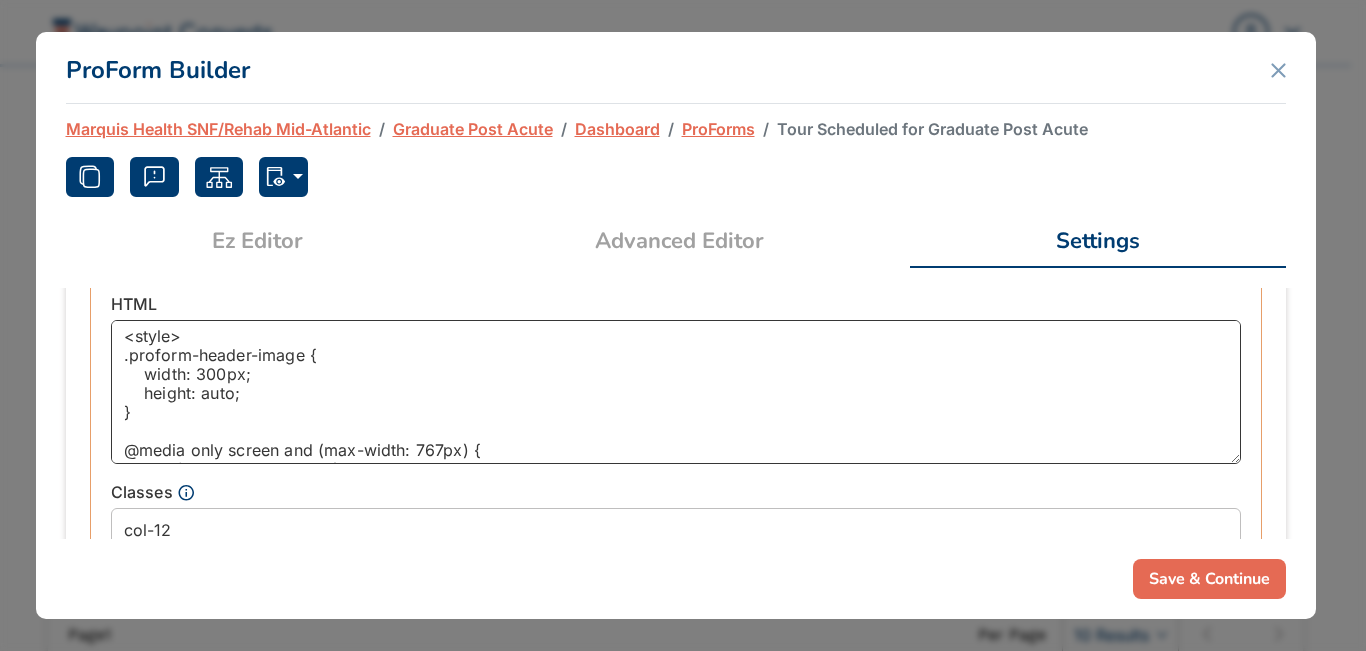 click on "<style>
.proform-header-image {
width: 300px;
height: auto;
}
@media only screen and (max-width: 767px) {
.proform-header-image {
width: 250px;
height: auto;
}
}
@media only screen and (max-width: 250px) {
.proform-header-image {
width: 100%;
height: auto;
}
}
</style>
<img
class="proform-header-image"
src="https://d1esck3qxnvgtp.cloudfront.net/media/92acaef6-e57b-4024-a2ea-8493ea85d0db.jpg"
alt="Header Image"
vspace="0"
/>" at bounding box center (676, 392) 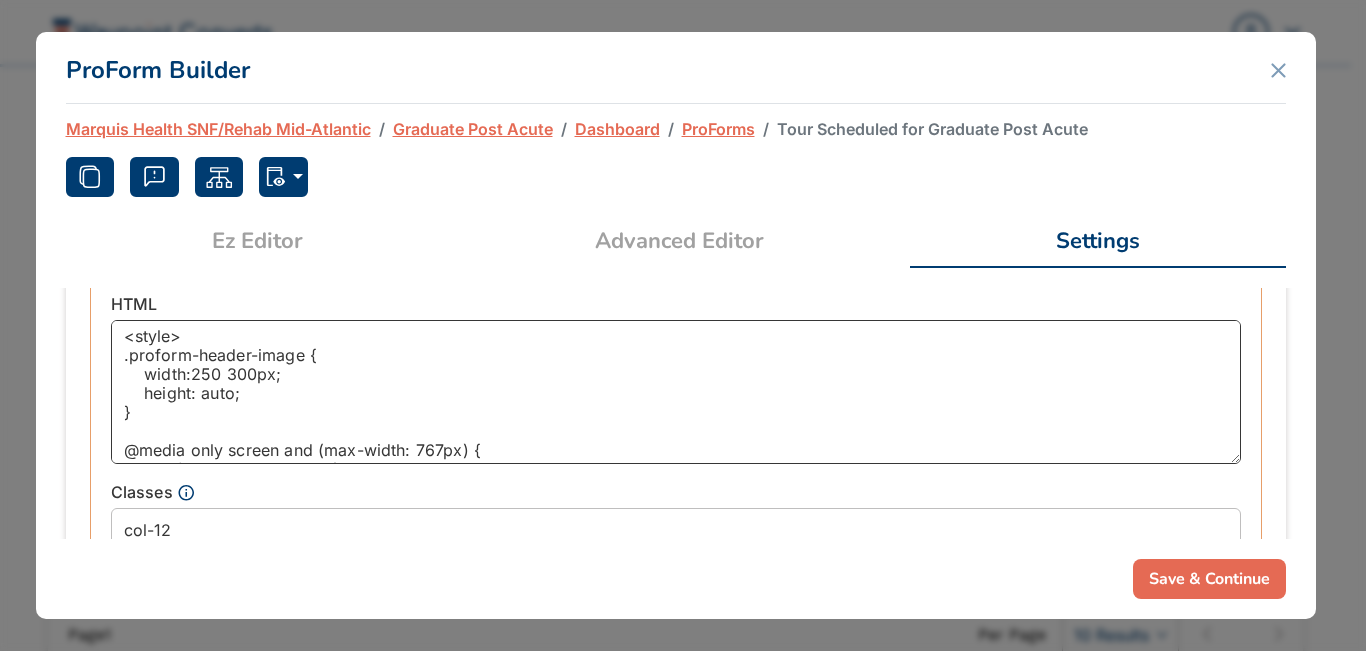 click on "<style>
.proform-header-image {
width:250 300px;
height: auto;
}
@media only screen and (max-width: 767px) {
.proform-header-image {
width: 250px;
height: auto;
}
}
@media only screen and (max-width: 250px) {
.proform-header-image {
width: 100%;
height: auto;
}
}
</style>
<img
class="proform-header-image"
src="https://d1esck3qxnvgtp.cloudfront.net/media/92acaef6-e57b-4024-a2ea-8493ea85d0db.jpg"
alt="Header Image"
vspace="0"
/>" at bounding box center [676, 392] 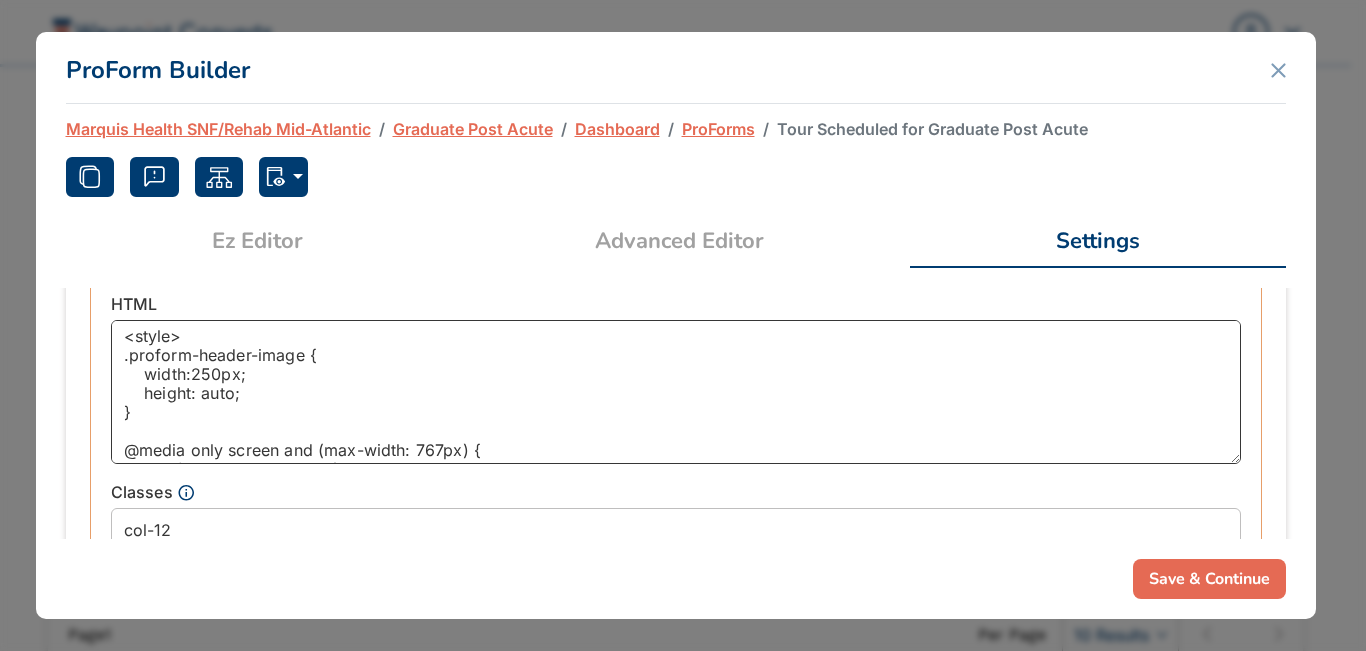 type on "<style>
.proform-header-image {
width:250px;
height: auto;
}
@media only screen and (max-width: 767px) {
.proform-header-image {
width: 250px;
height: auto;
}
}
@media only screen and (max-width: 250px) {
.proform-header-image {
width: 100%;
height: auto;
}
}
</style>
<img
class="proform-header-image"
src="https://d1esck3qxnvgtp.cloudfront.net/media/92acaef6-e57b-4024-a2ea-8493ea85d0db.jpg"
alt="Header Image"
vspace="0"
/>" 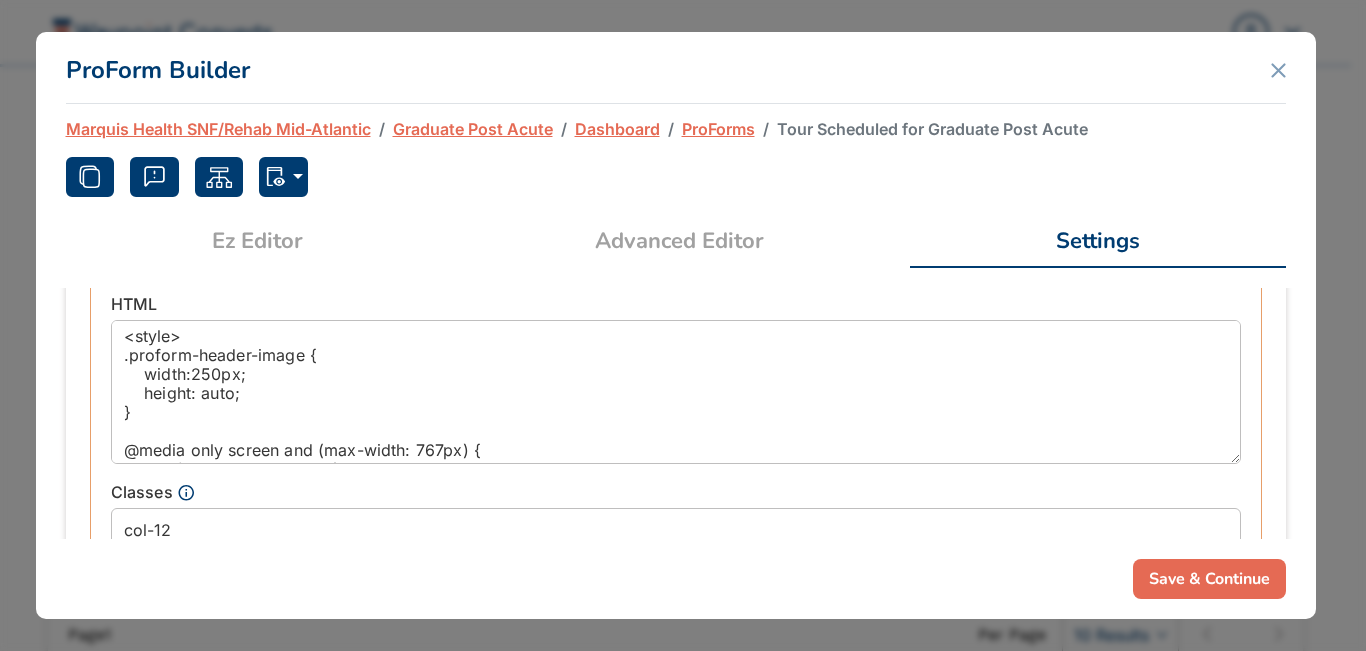 click on "Save & Continue" at bounding box center [1209, 579] 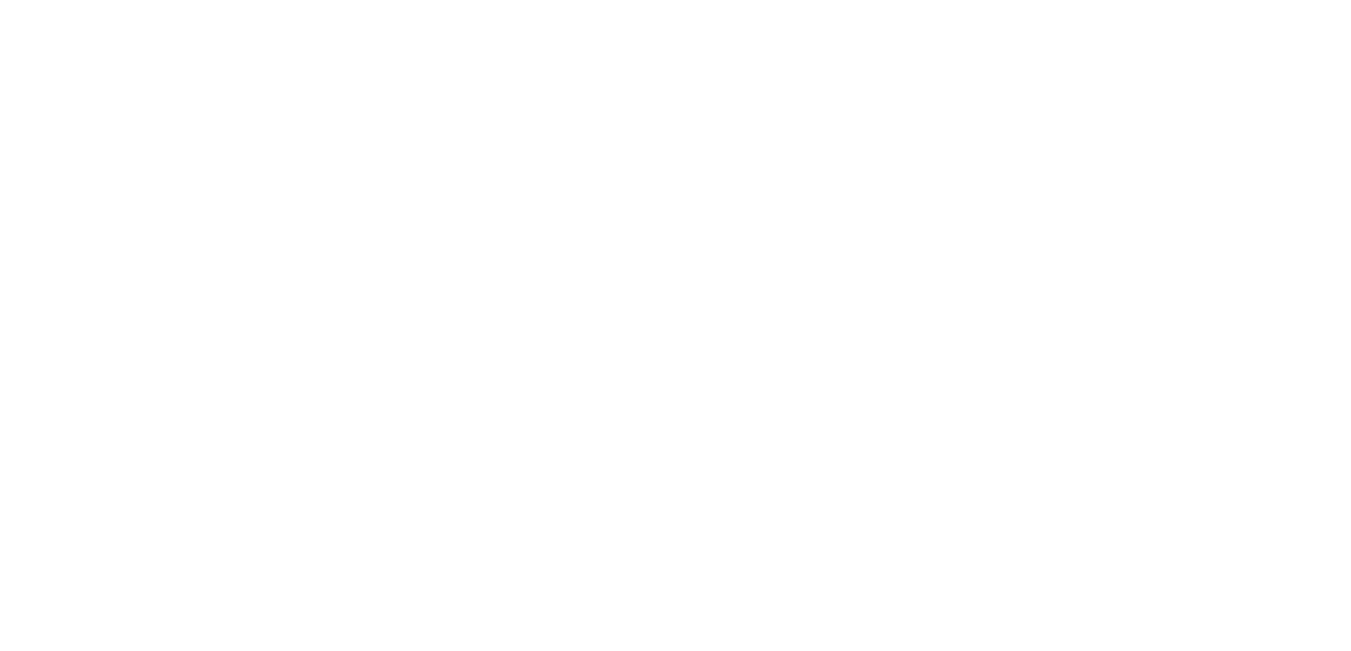 scroll, scrollTop: 0, scrollLeft: 0, axis: both 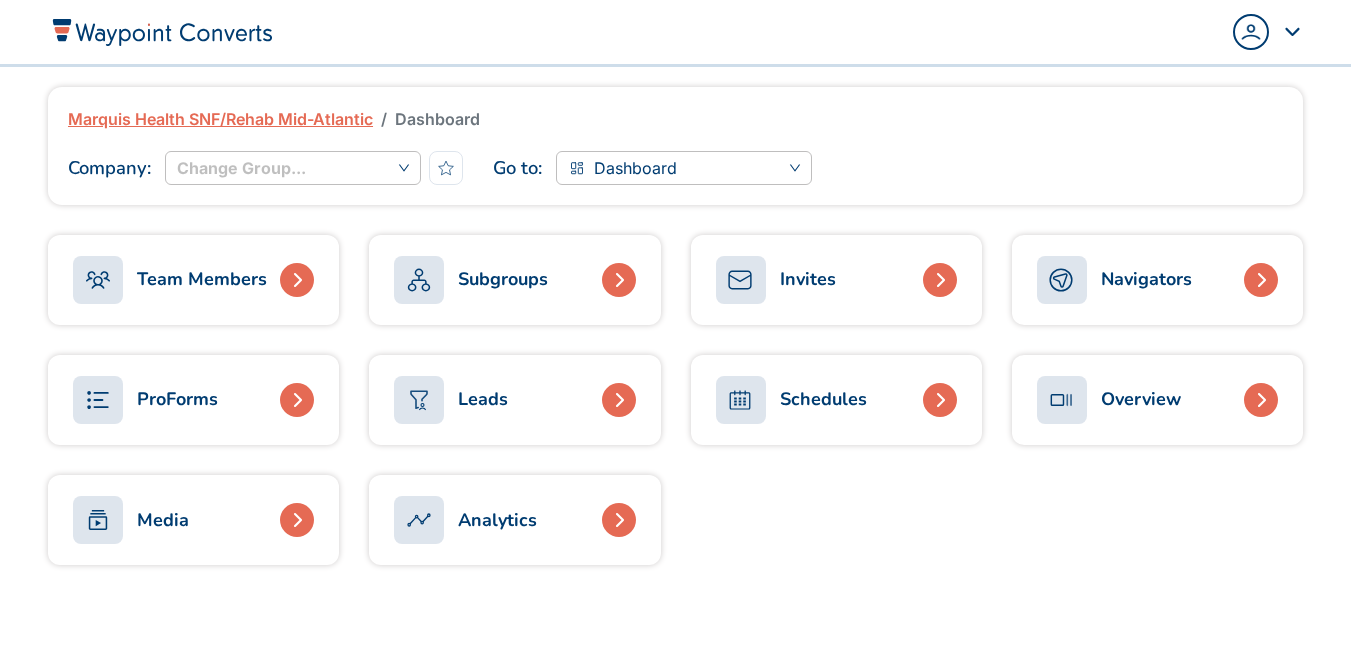 click on "Subgroups" at bounding box center [503, 279] 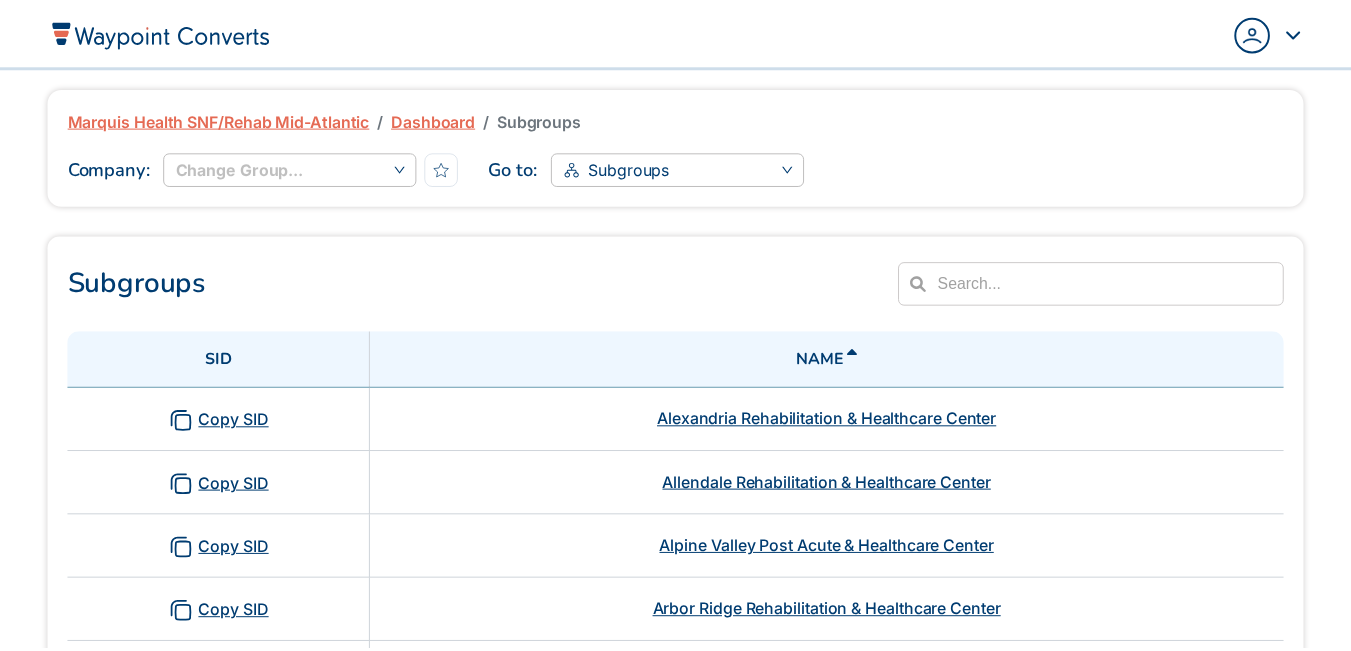 scroll, scrollTop: 0, scrollLeft: 0, axis: both 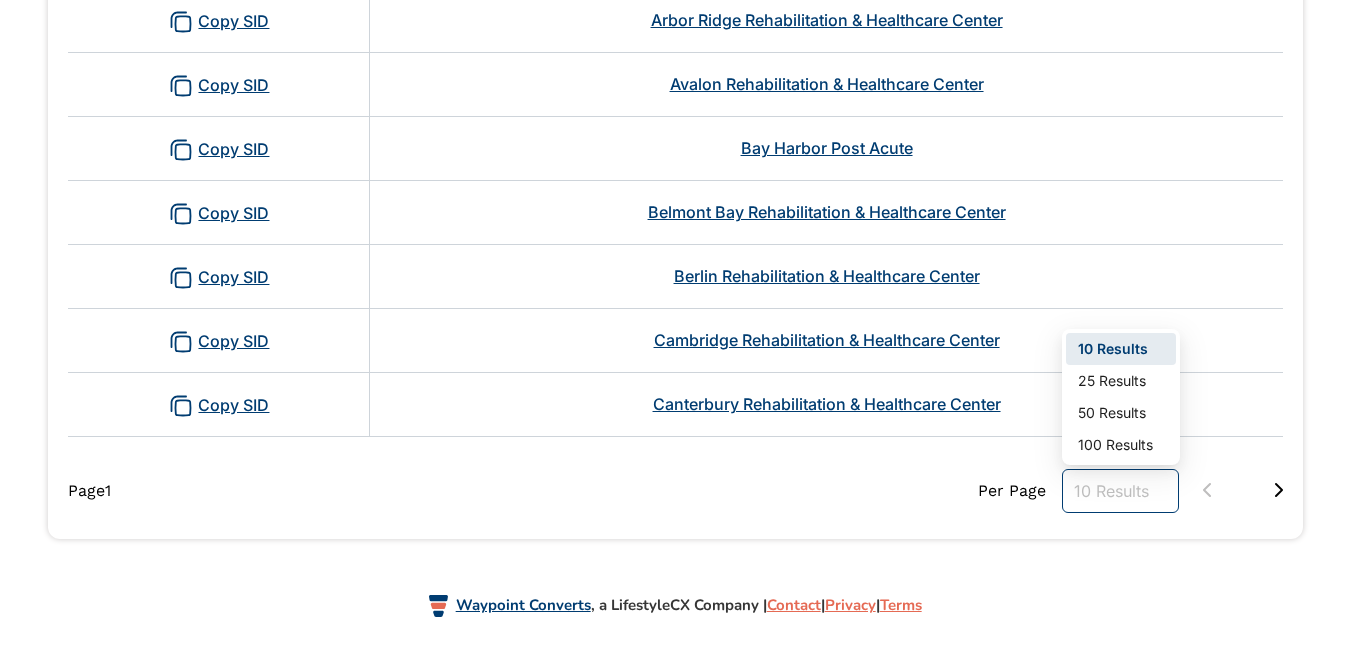 click on "10 Results" at bounding box center (1120, 491) 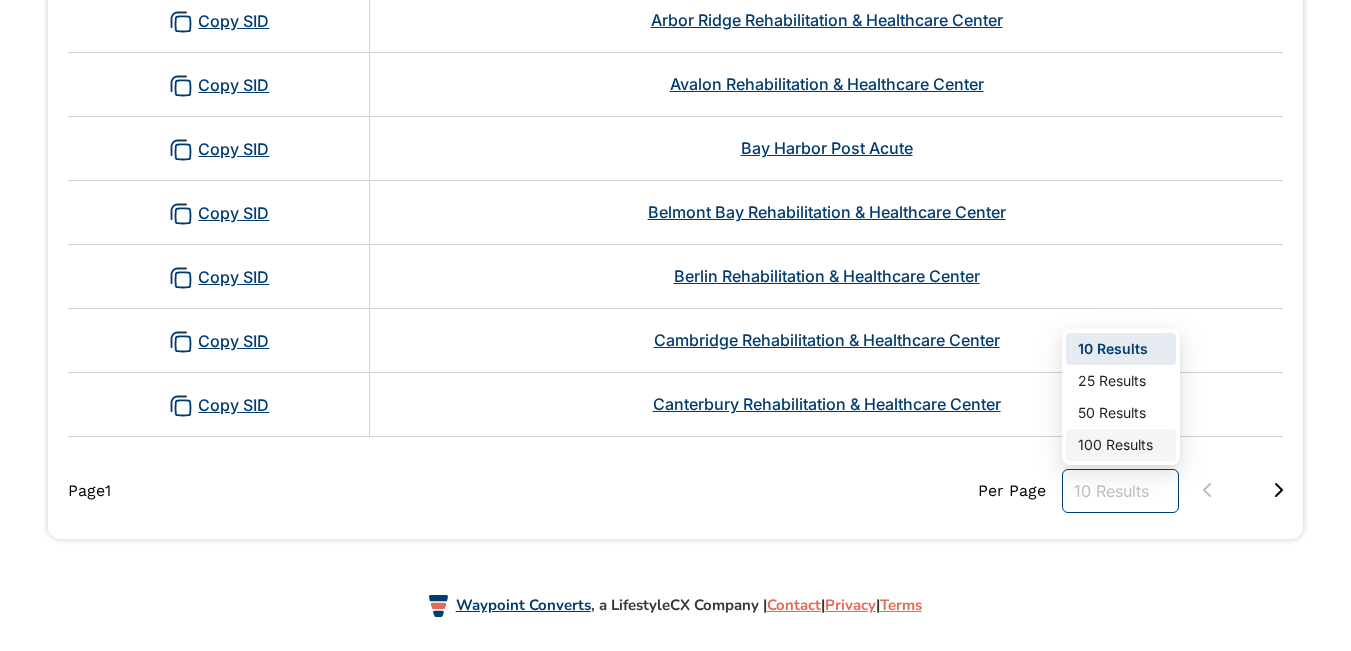 click on "100 Results" at bounding box center [1121, 445] 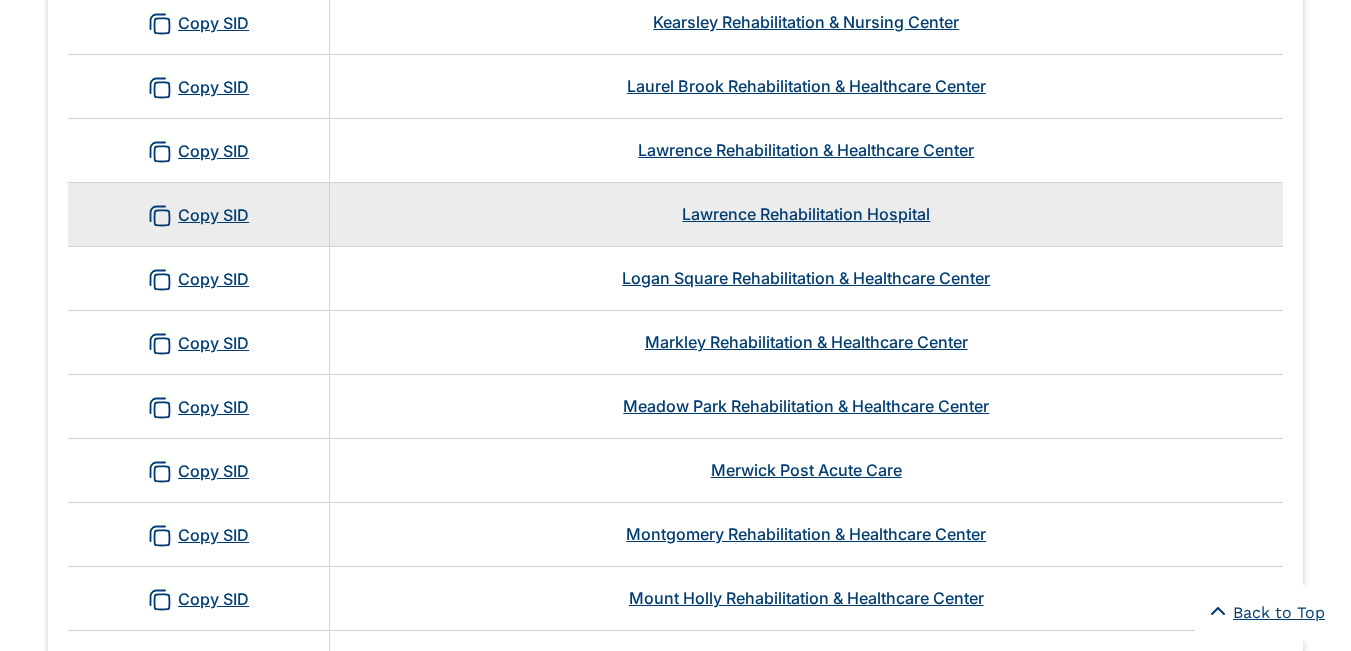 scroll, scrollTop: 1700, scrollLeft: 0, axis: vertical 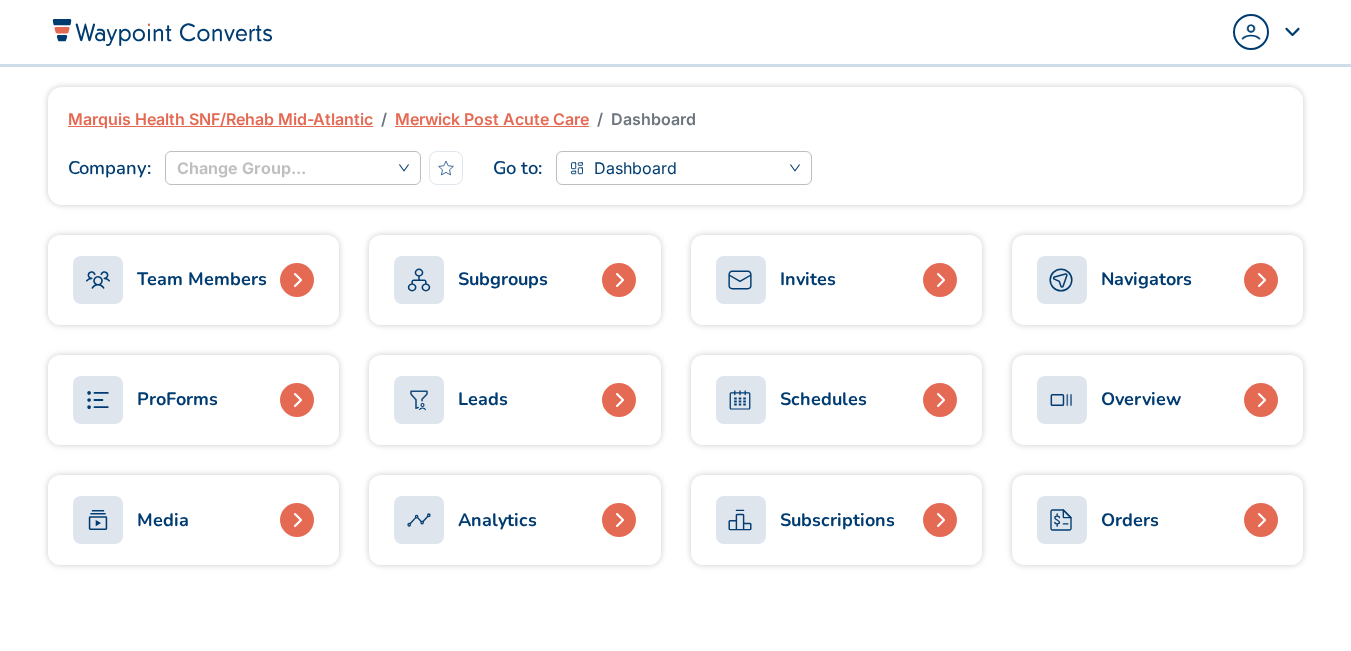 click on "ProForms" at bounding box center [177, 399] 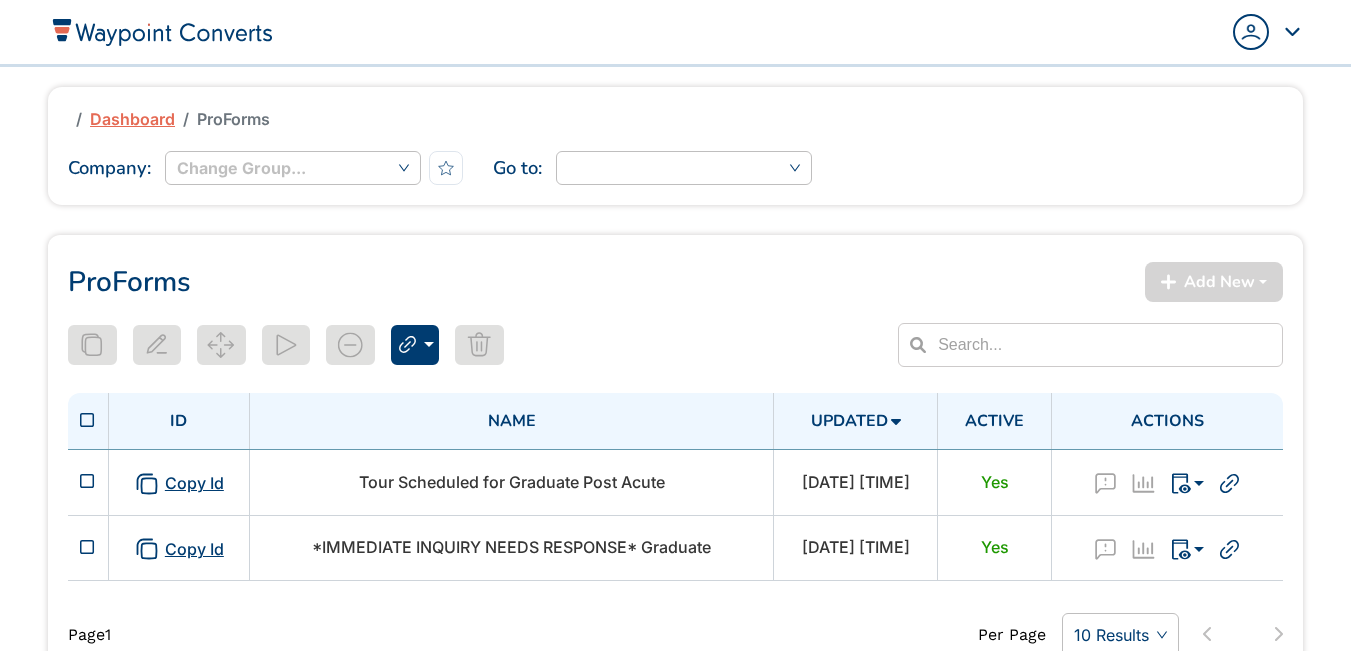 scroll, scrollTop: 0, scrollLeft: 0, axis: both 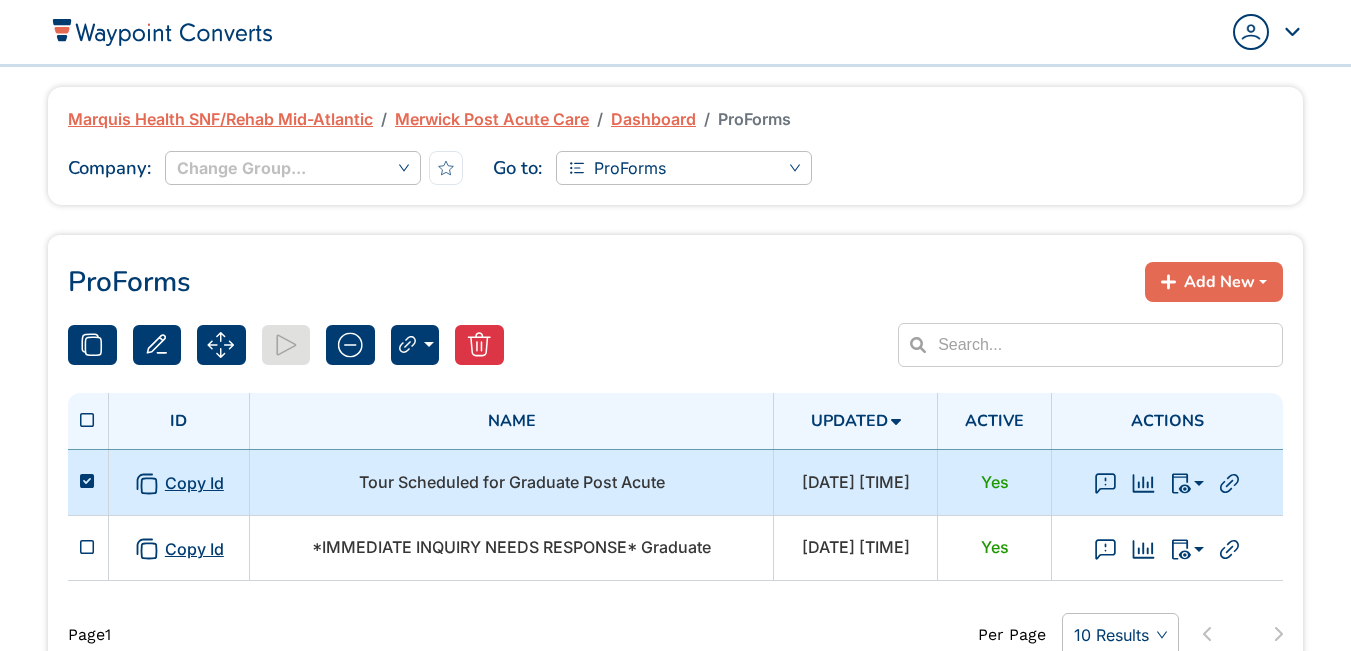 click on "Tour Scheduled for Graduate Post Acute" at bounding box center (512, 482) 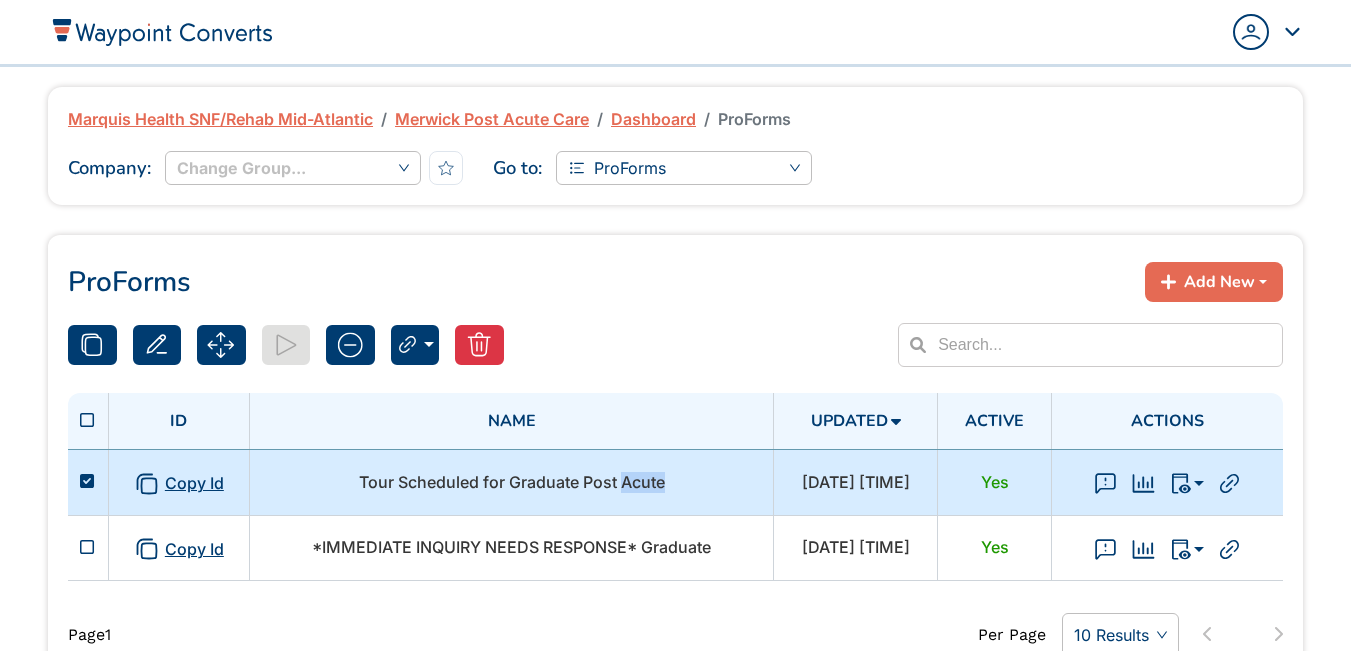 click on "Tour Scheduled for Graduate Post Acute" at bounding box center (512, 482) 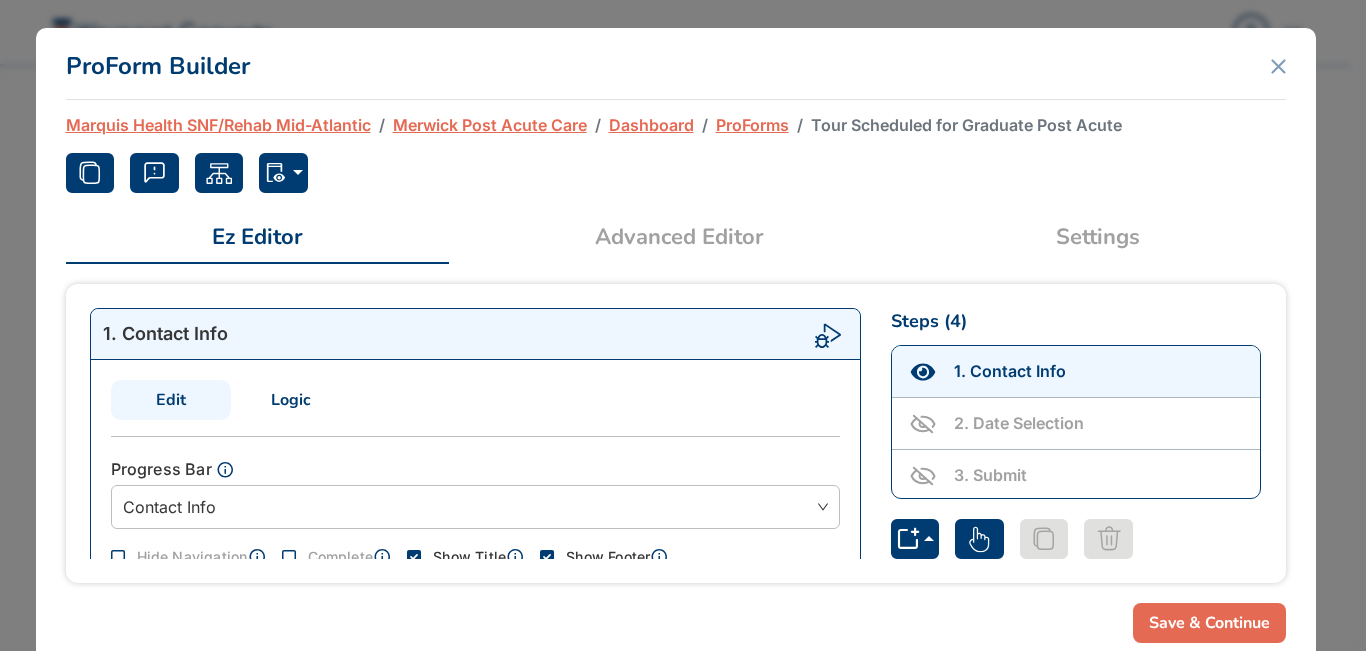 click on "Settings" at bounding box center (1098, 237) 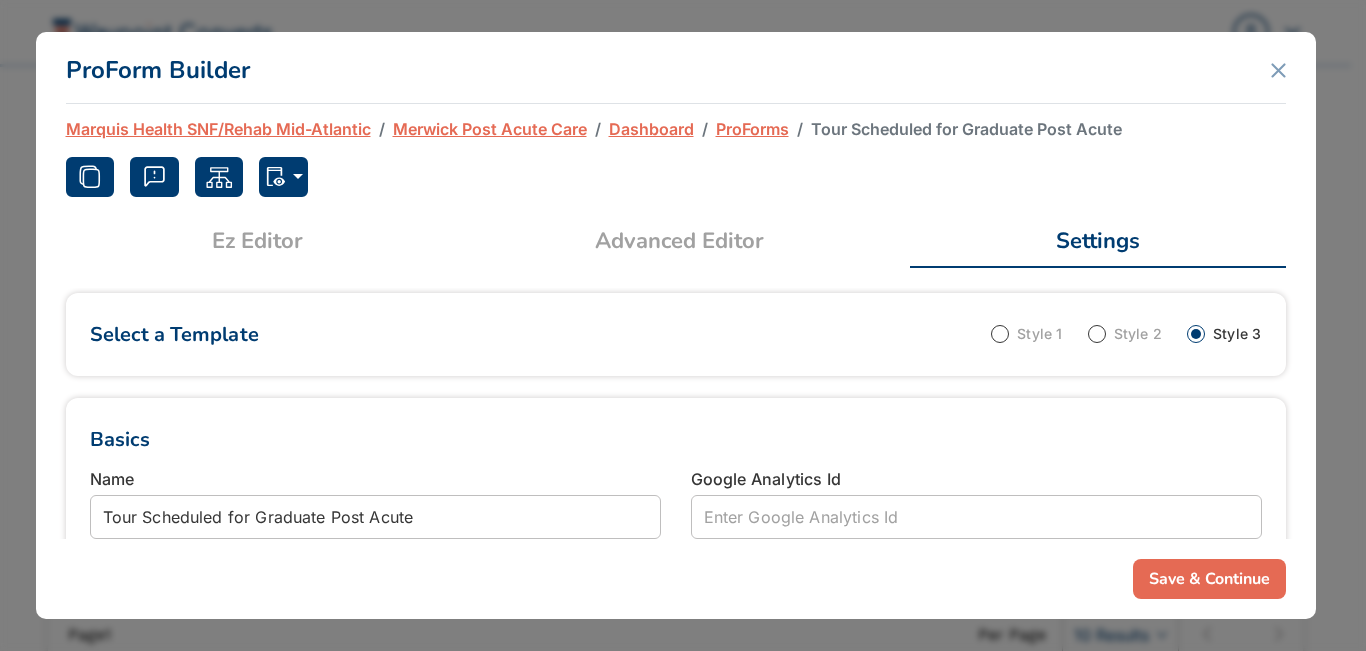 drag, startPoint x: 482, startPoint y: 266, endPoint x: 471, endPoint y: 307, distance: 42.44997 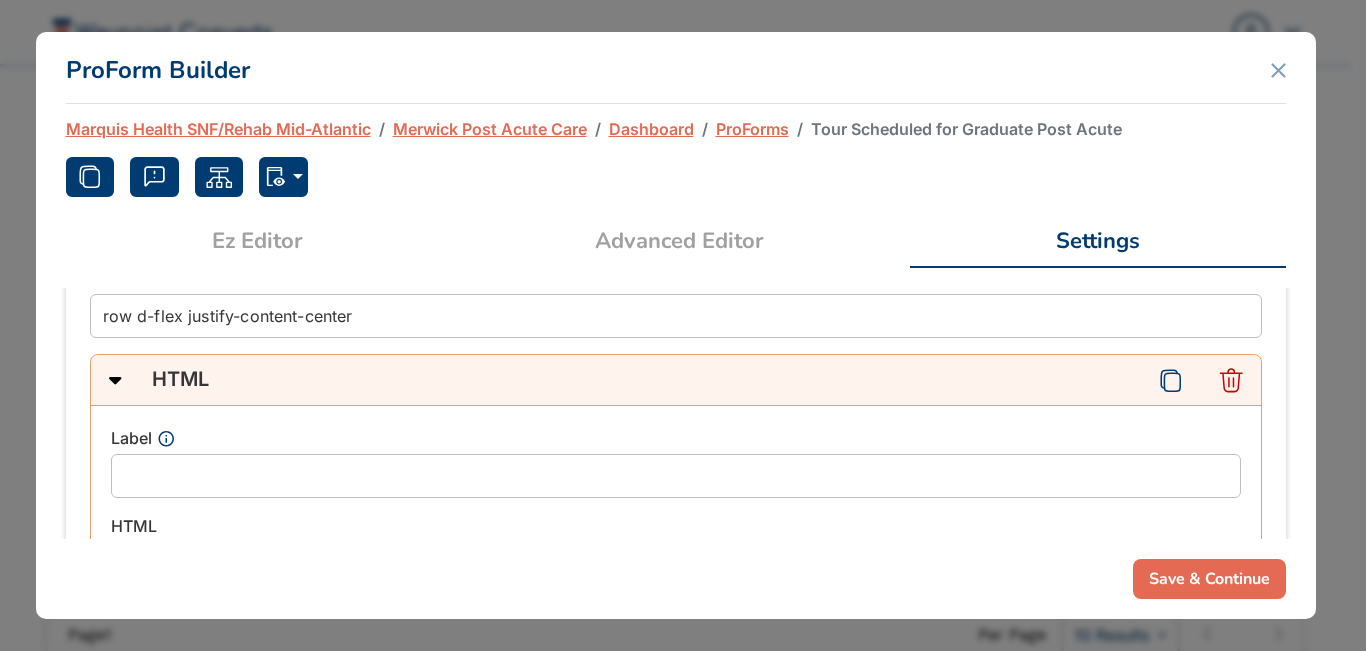 scroll, scrollTop: 900, scrollLeft: 0, axis: vertical 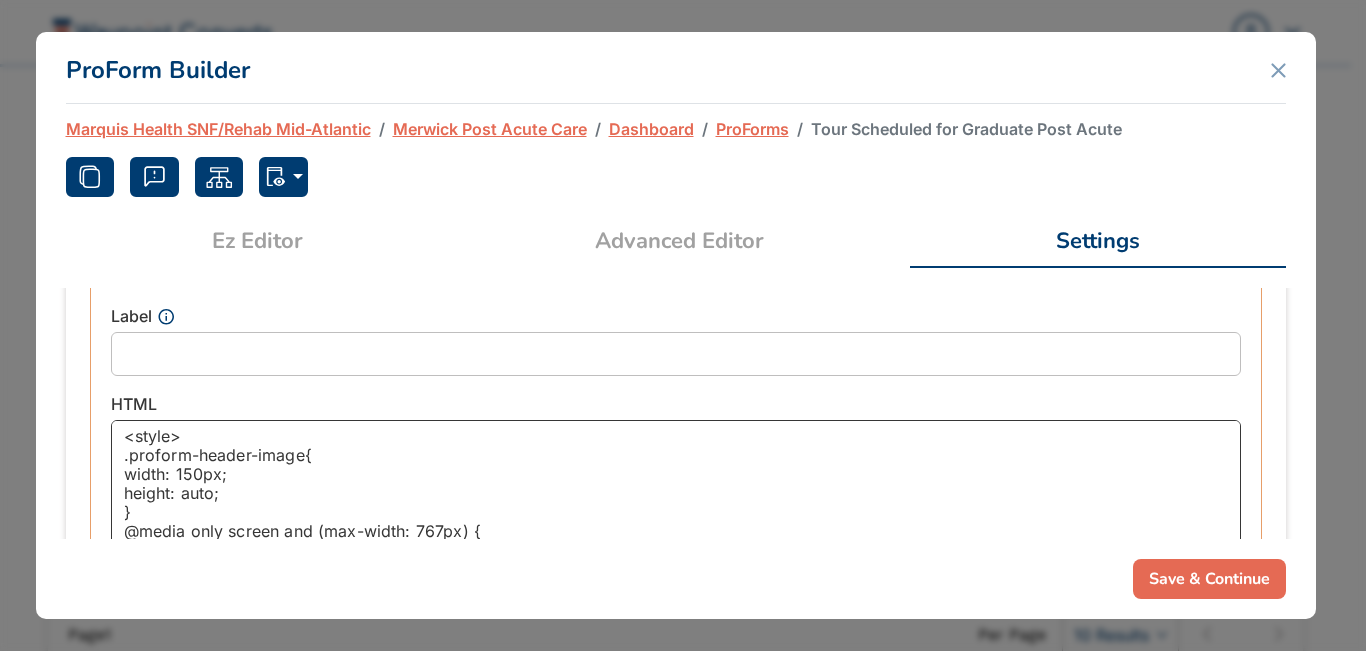 click on "<style>
.proform-header-image{
width: 150px;
height: auto;
}
@media only screen and (max-width: 767px) {
.proform-header-image{
width: 150px;
height: auto;
}
}
@media only screen and (max-width: 150px) {
.proform-header-image{
width: 100%;
height: auto;
}
}
</style>
<img src="https://d1esck3qxnvgtp.cloudfront.net/media/92acaef6-e57b-4024-a2ea-8493ea85d0db.jpg" class="proform-header-image" hspace="0" vspace="0">
<br></br>
<div class="second">Schedule A Tour</div>" at bounding box center (676, 492) 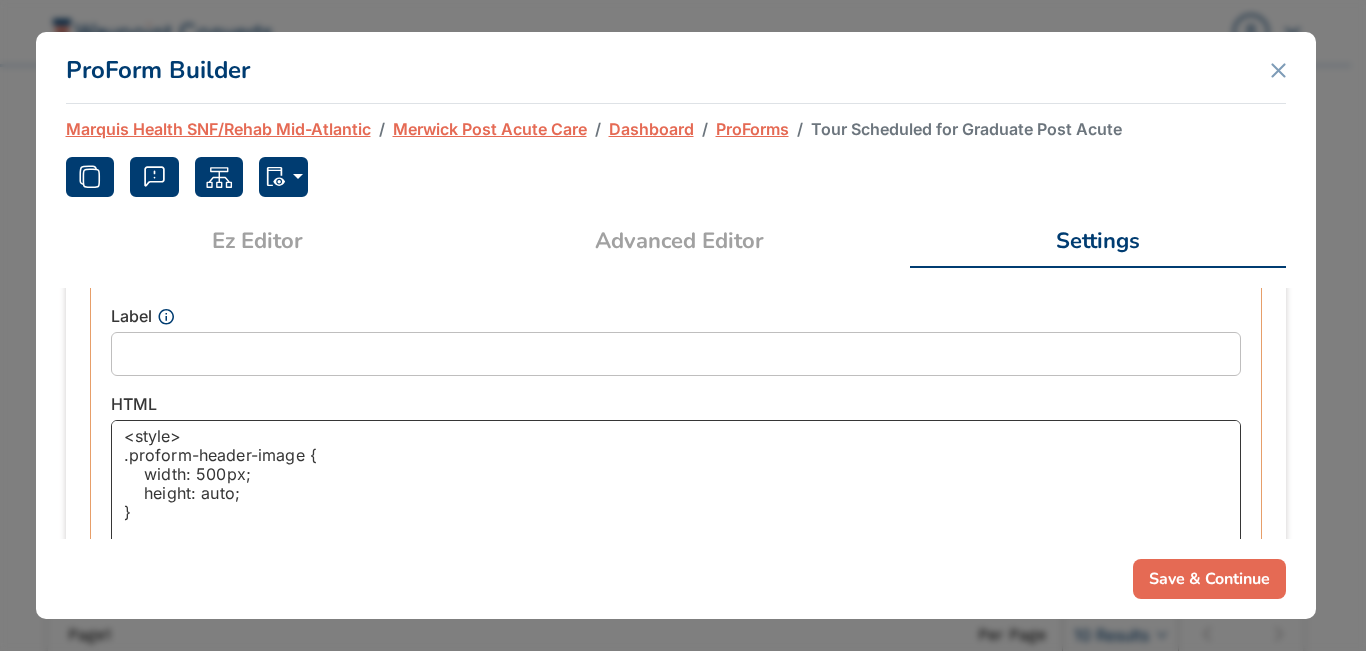 scroll, scrollTop: 377, scrollLeft: 0, axis: vertical 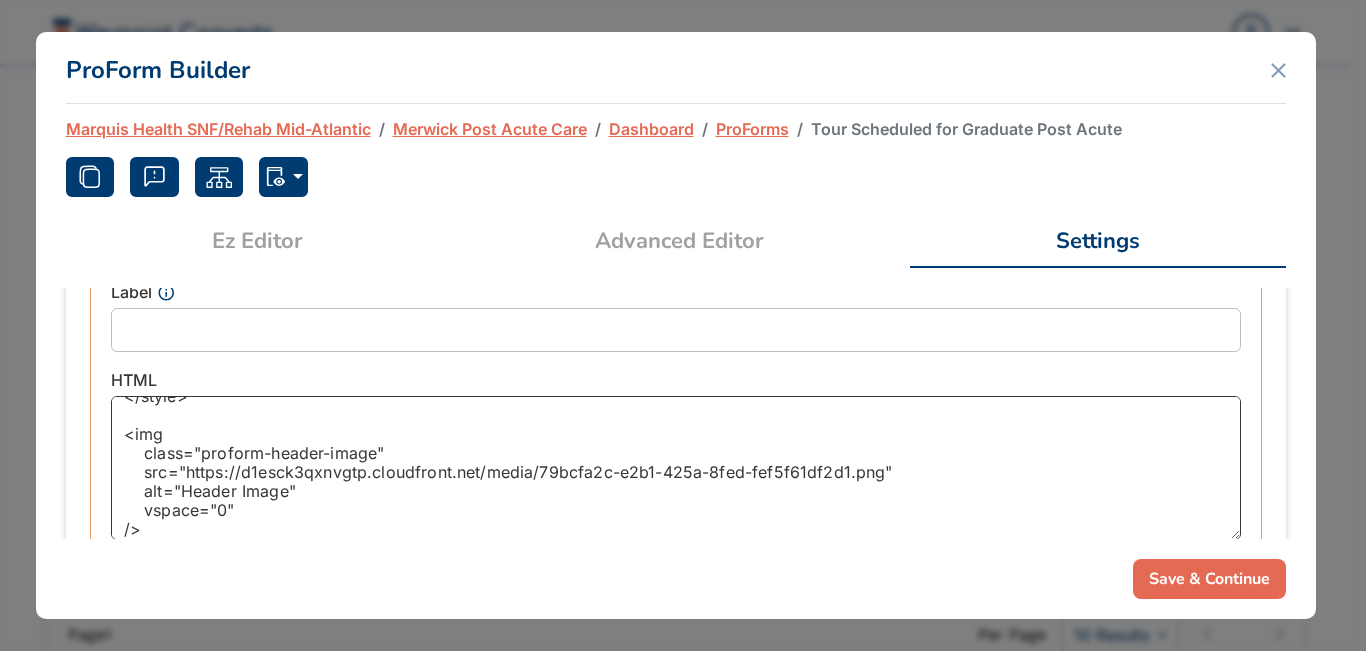 drag, startPoint x: 183, startPoint y: 468, endPoint x: 879, endPoint y: 473, distance: 696.01794 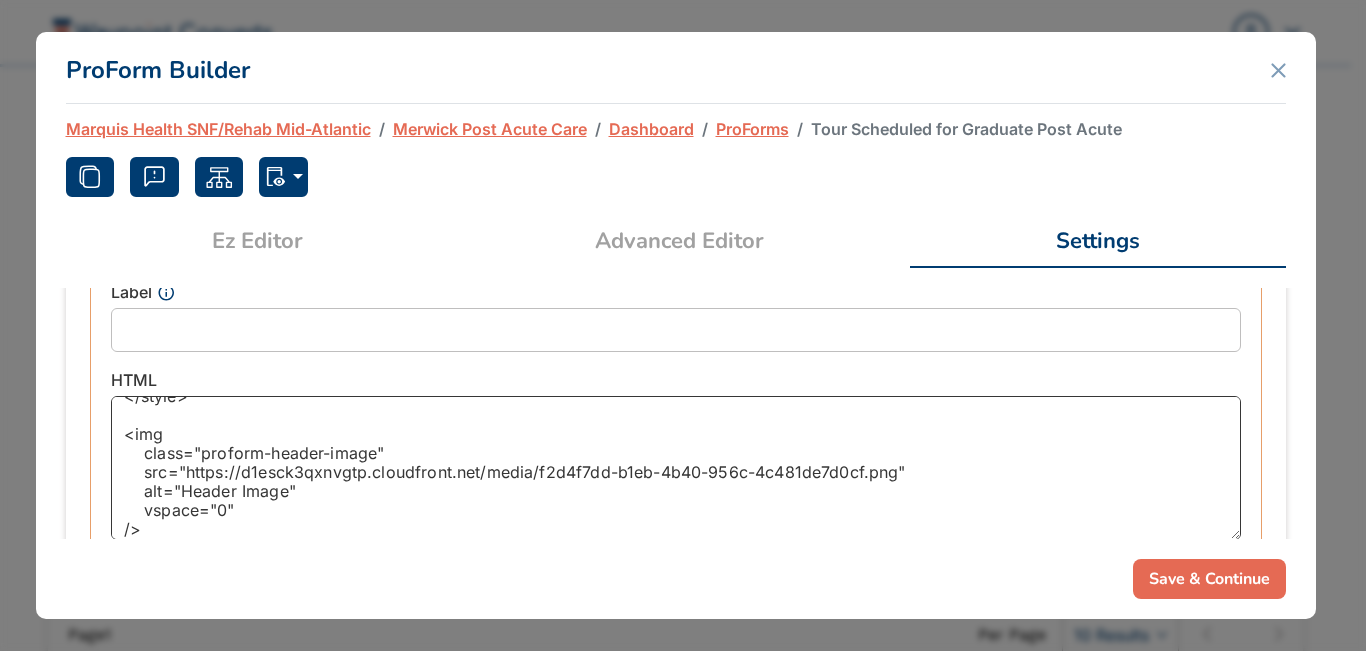 type on "<style>
.proform-header-image {
width: 500px;
height: auto;
}
@media only screen and (max-width: 767px) {
.proform-header-image {
width: 250px;
height: auto;
}
}
@media only screen and (max-width: 250px) {
.proform-header-image {
width: 100%;
height: auto;
}
}
</style>
<img
class="proform-header-image"
src="https://d1esck3qxnvgtp.cloudfront.net/media/f2d4f7dd-b1eb-4b40-956c-4c481de7d0cf.png"
alt="Header Image"
vspace="0"
/>" 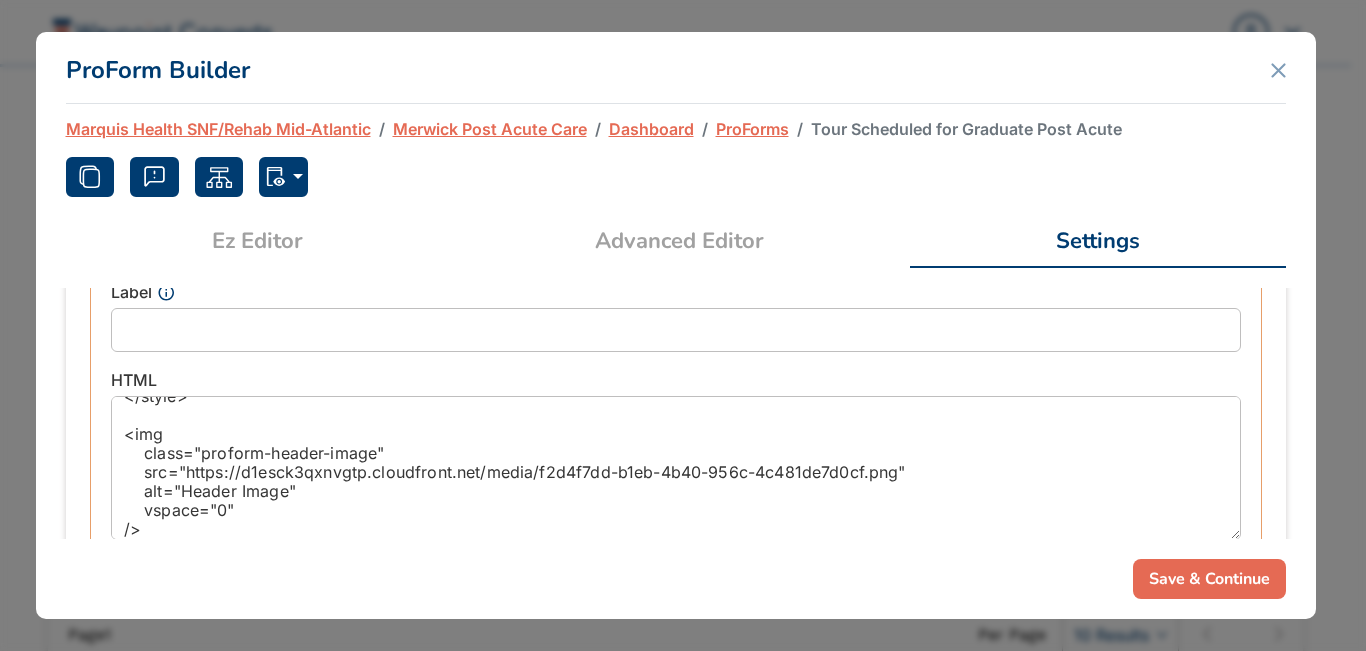 click on "Save & Continue" at bounding box center (1209, 579) 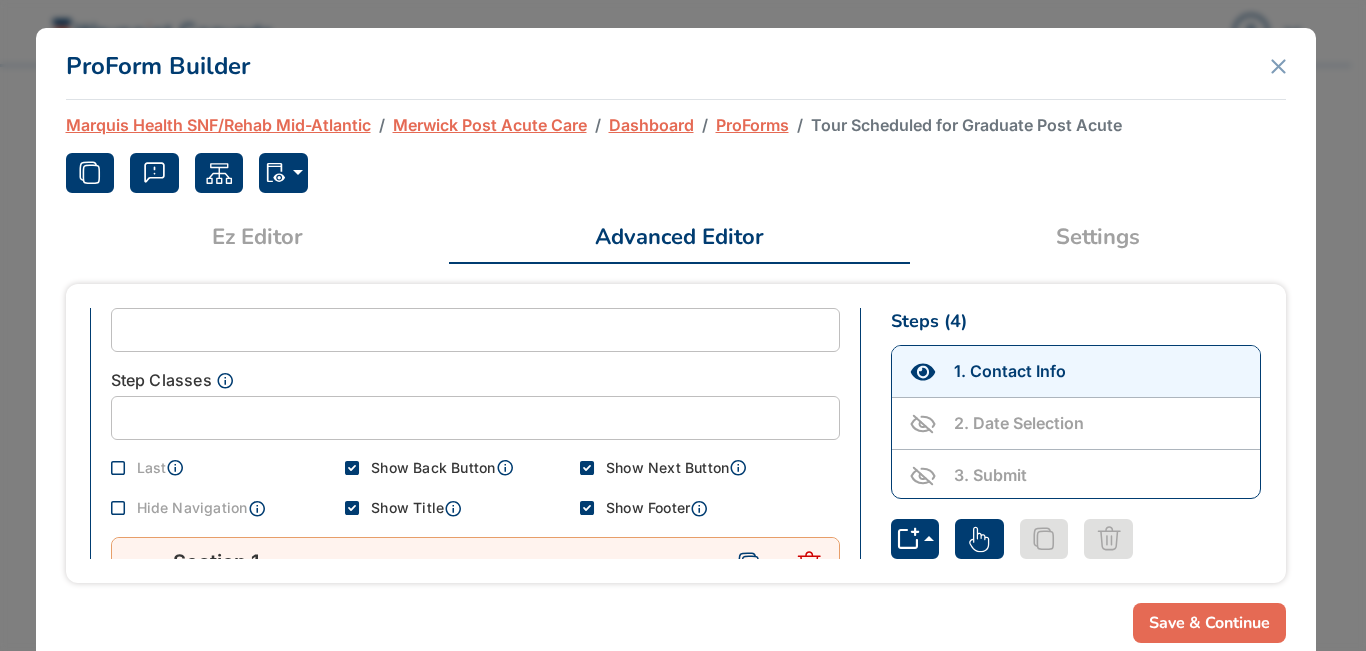 scroll, scrollTop: 300, scrollLeft: 0, axis: vertical 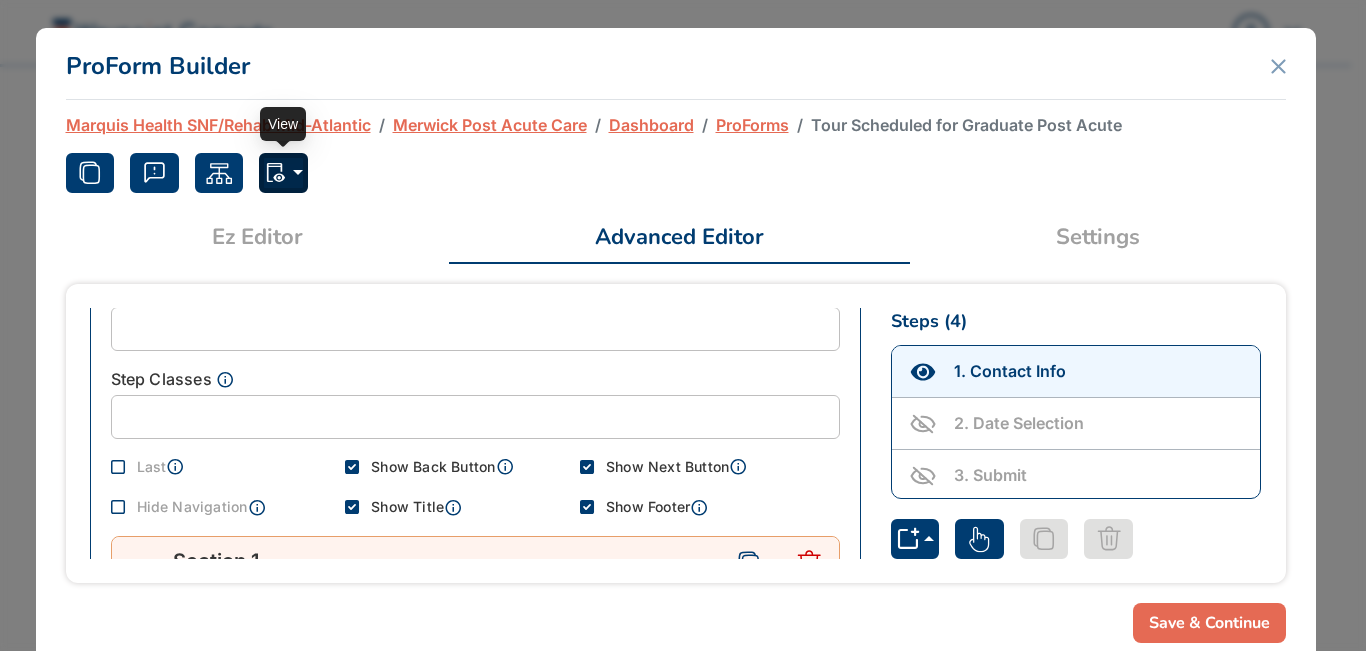 click at bounding box center [283, 173] 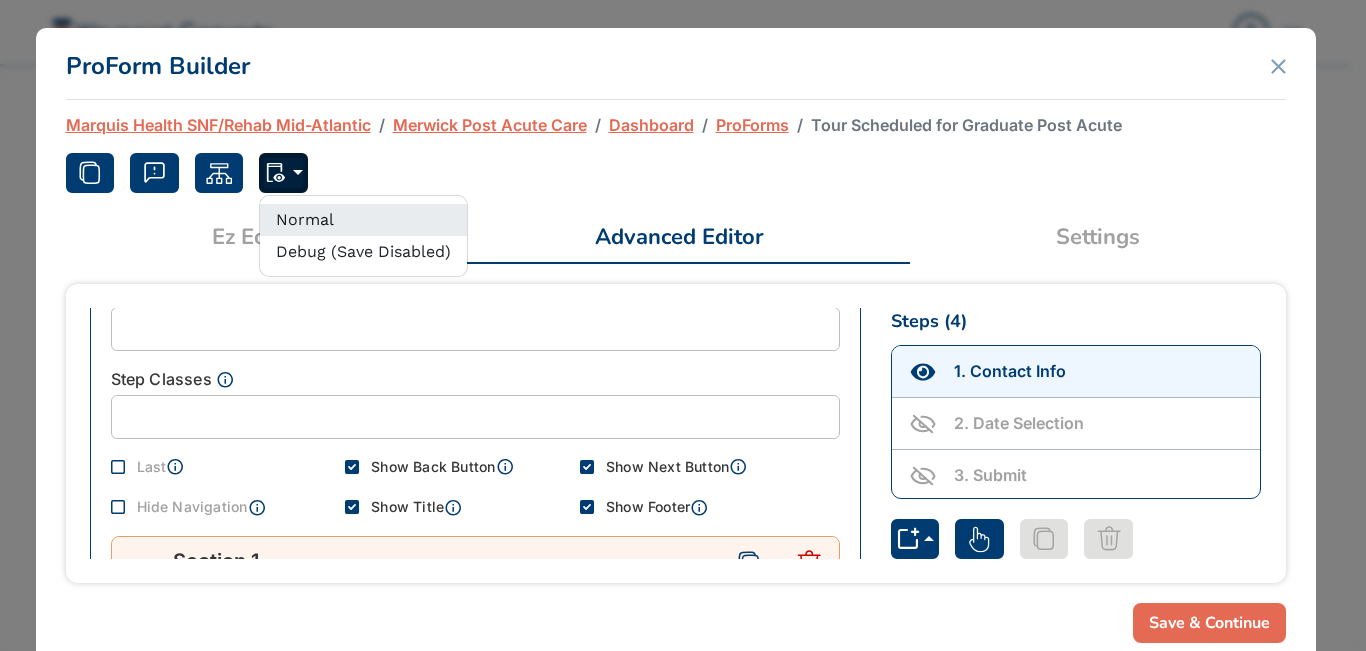 click on "Normal" at bounding box center [363, 220] 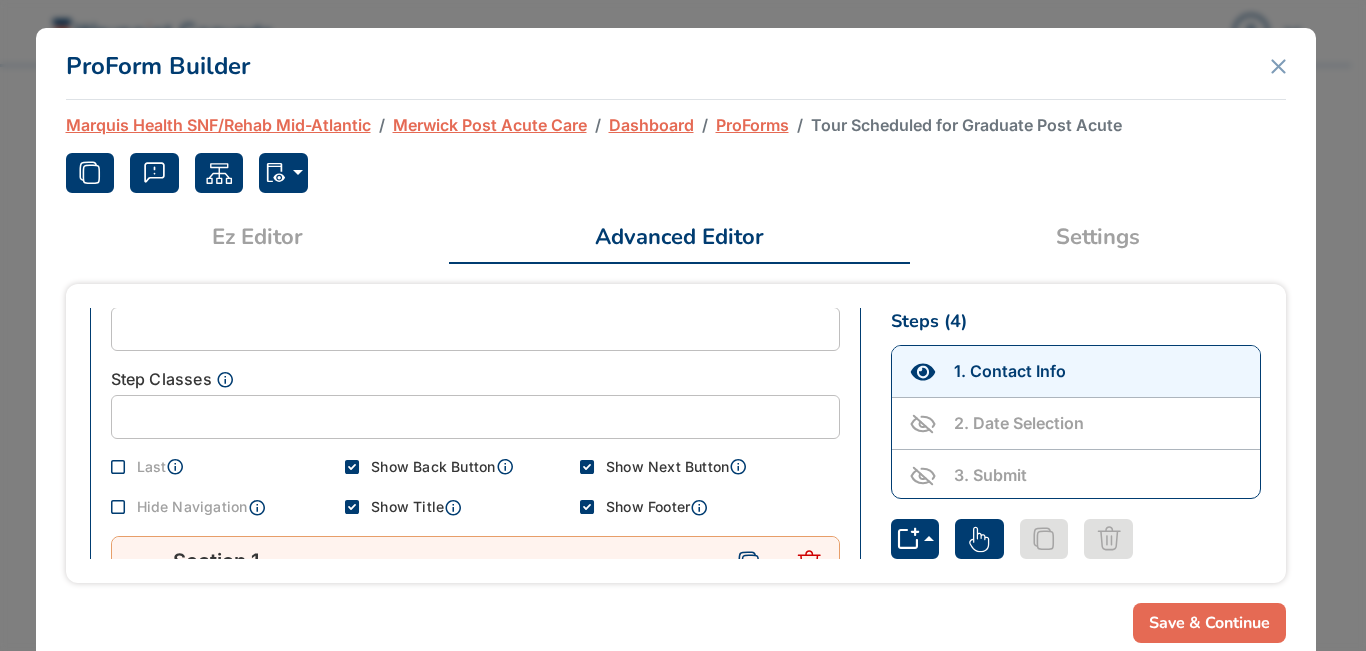 click on "Settings" at bounding box center (1098, 237) 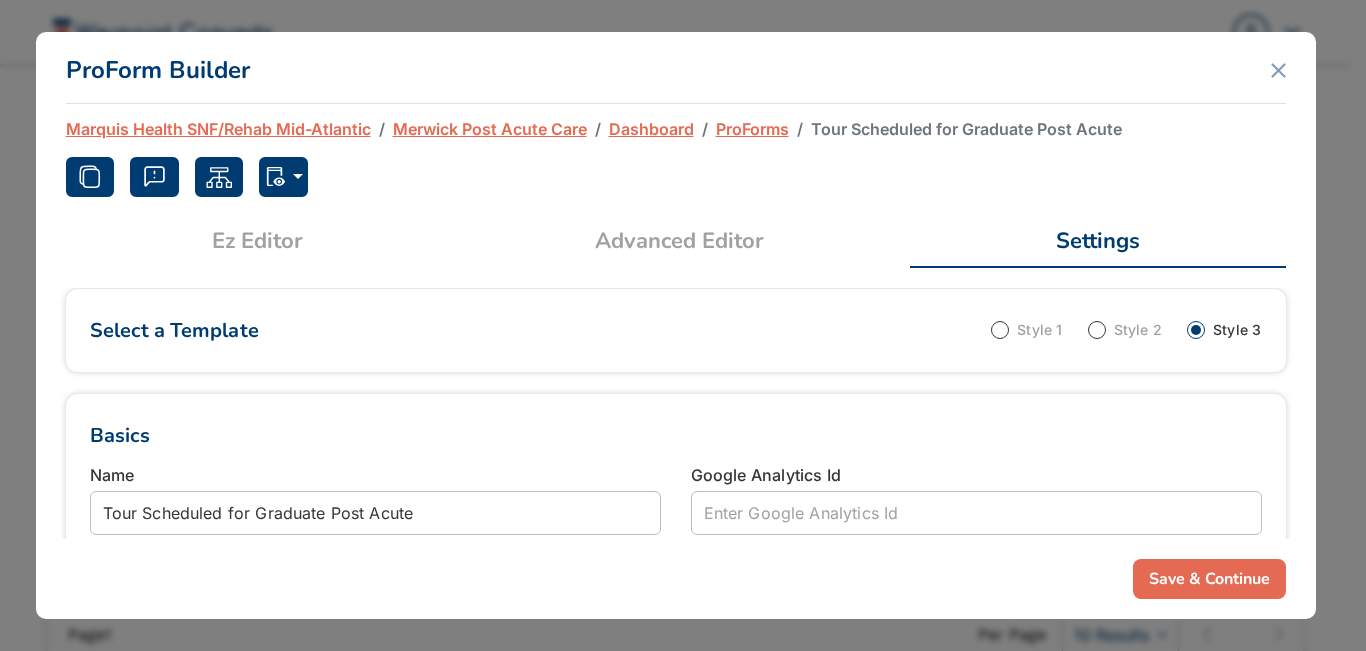 scroll, scrollTop: 0, scrollLeft: 0, axis: both 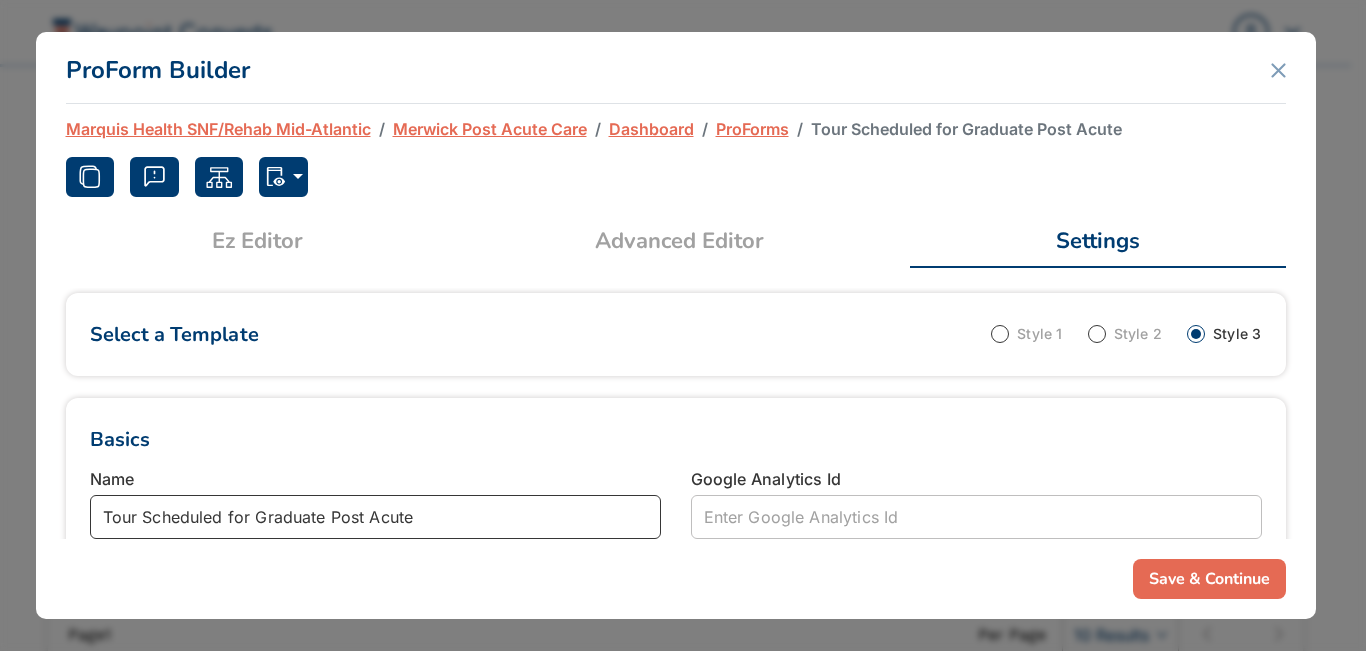 drag, startPoint x: 440, startPoint y: 516, endPoint x: 258, endPoint y: 510, distance: 182.09888 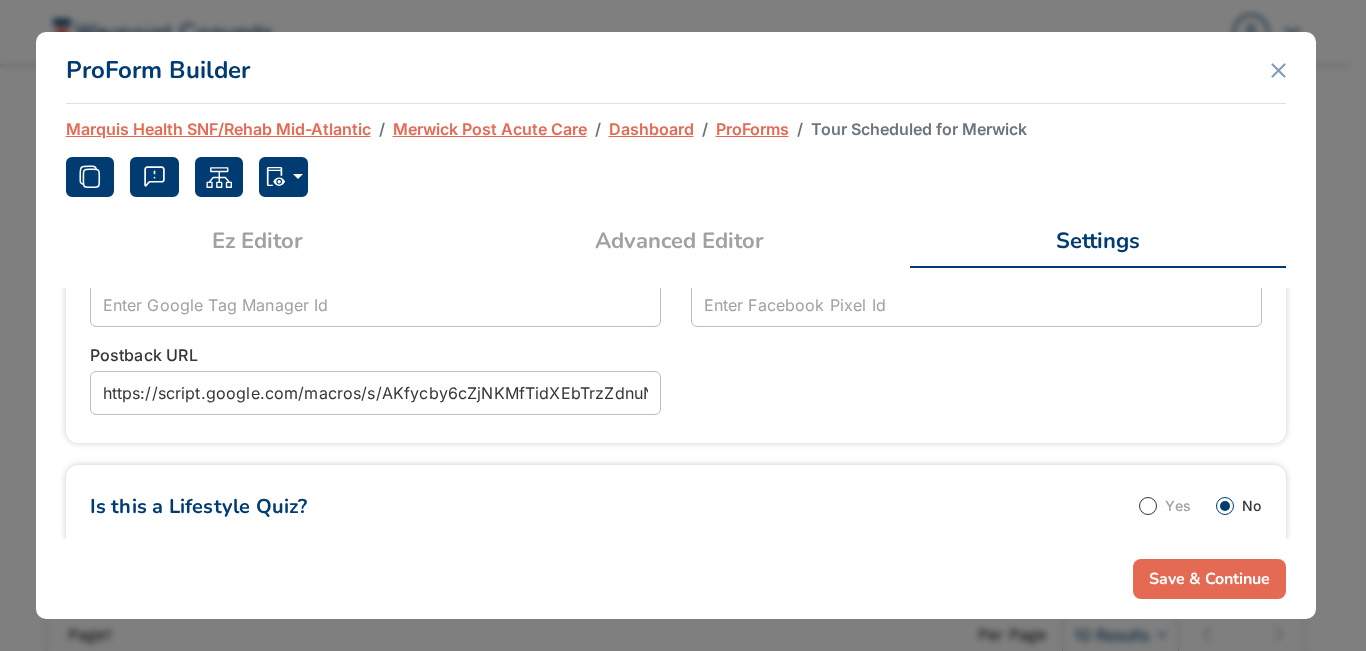 scroll, scrollTop: 400, scrollLeft: 0, axis: vertical 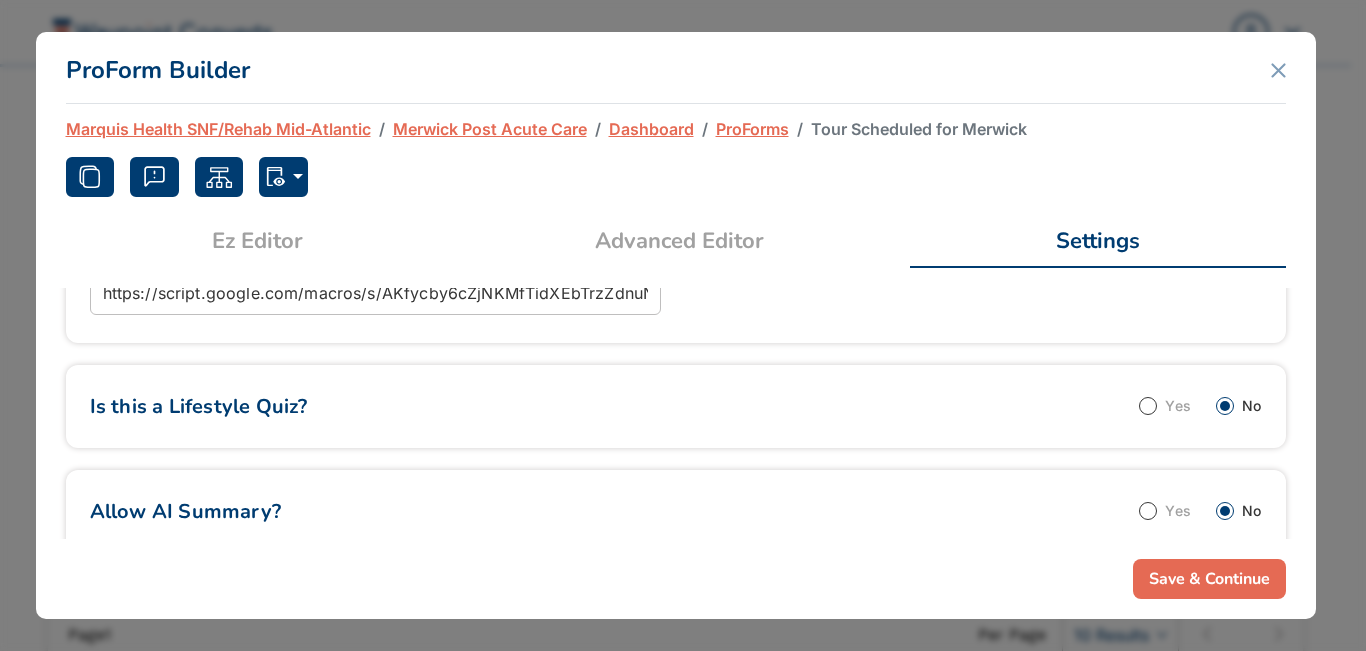 type on "Tour Scheduled for Merwick" 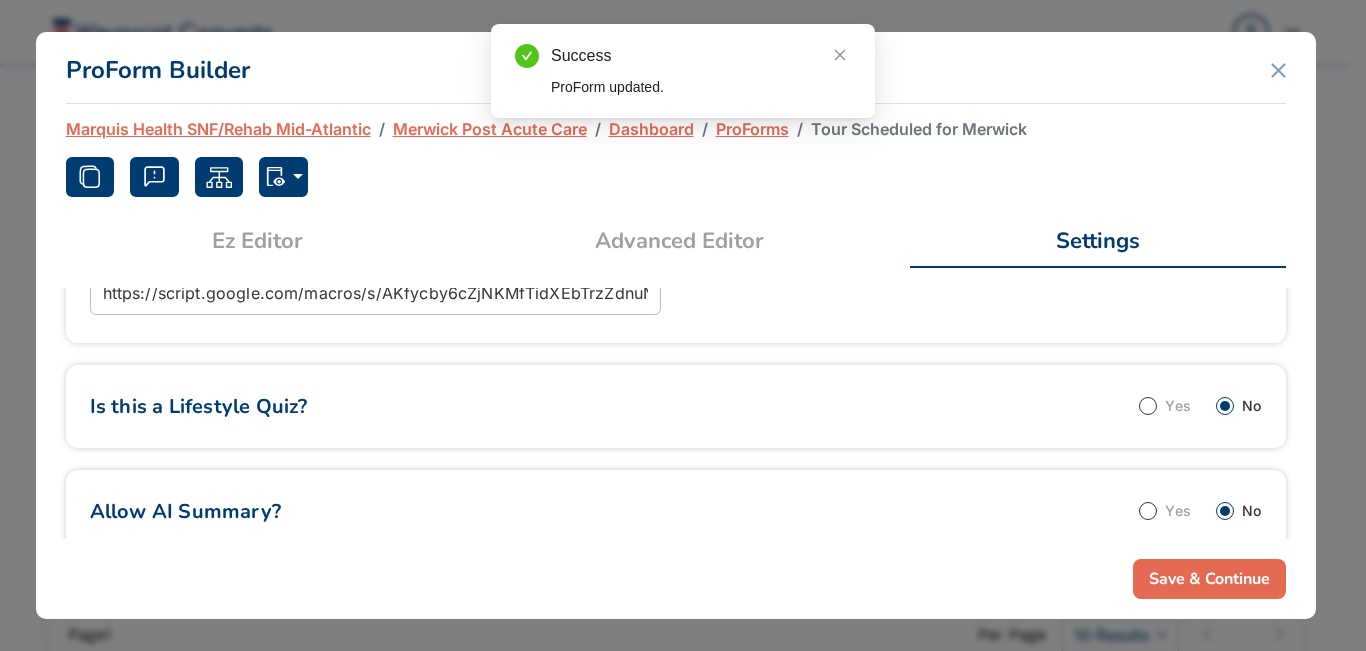 click on "ProForm Builder" at bounding box center [676, 68] 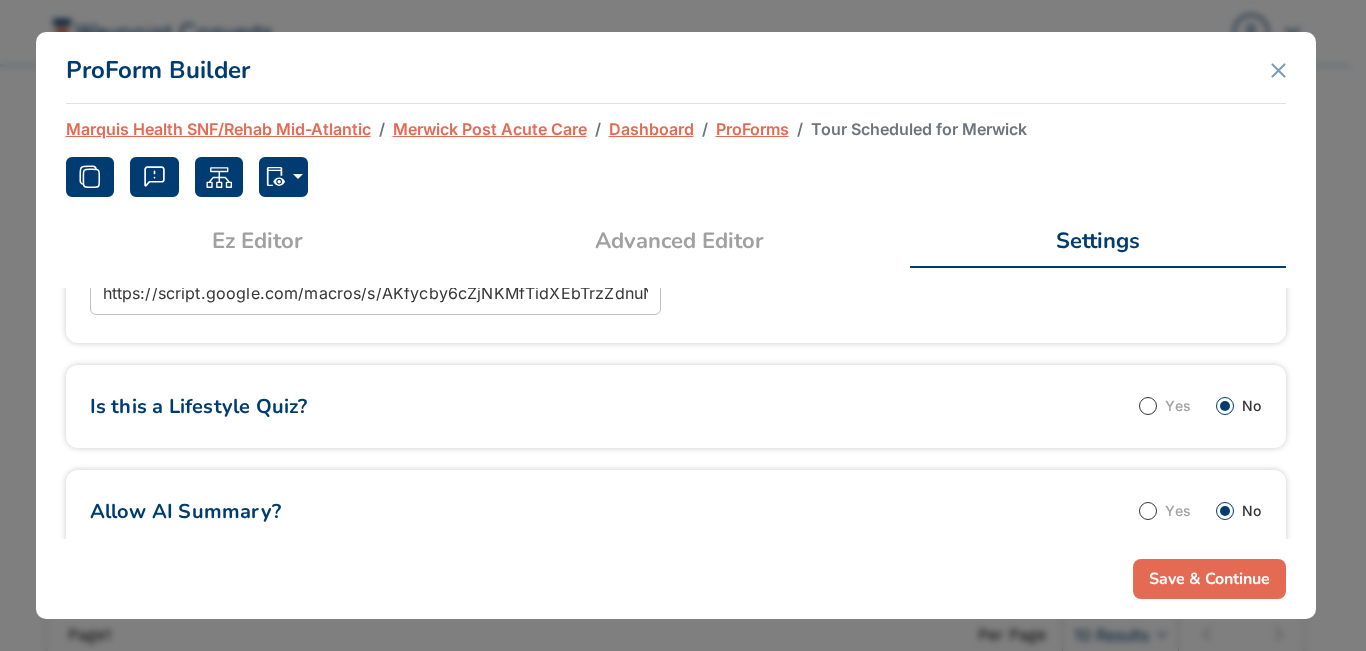 click on "ProForms" at bounding box center [752, 129] 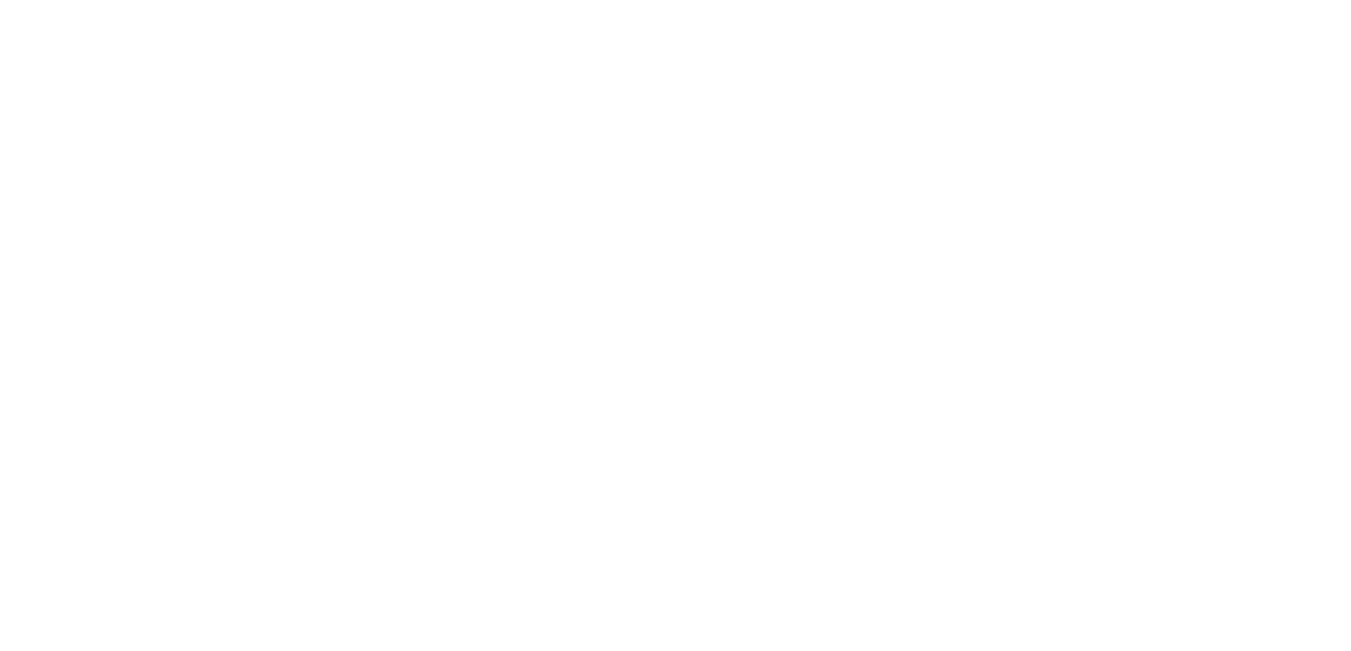 scroll, scrollTop: 0, scrollLeft: 0, axis: both 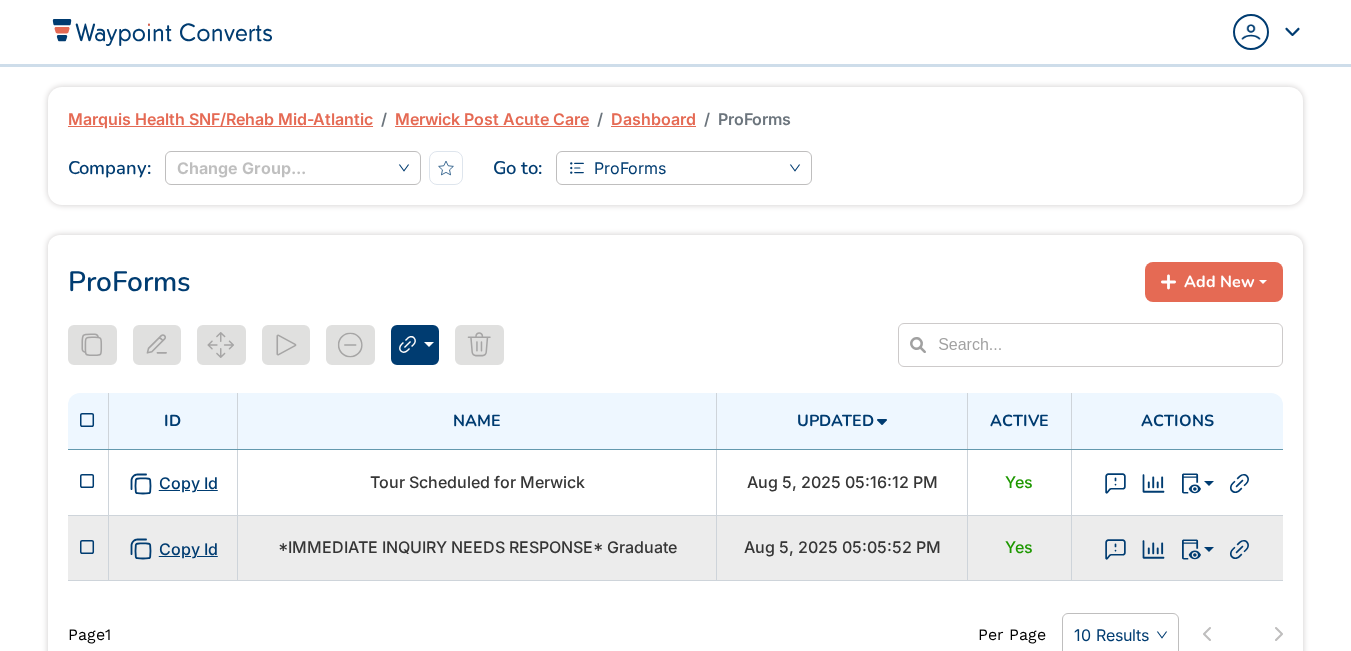 click on "*IMMEDIATE INQUIRY NEEDS RESPONSE* Graduate" at bounding box center [477, 547] 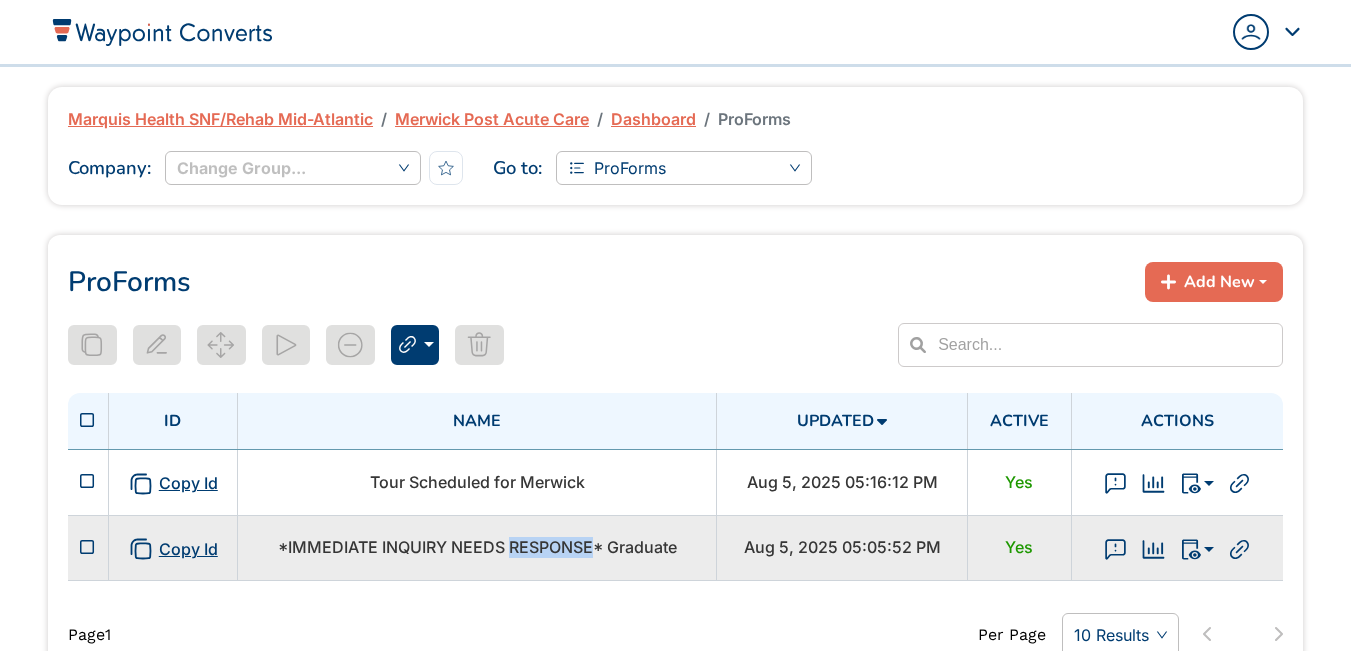 click on "*IMMEDIATE INQUIRY NEEDS RESPONSE* Graduate" at bounding box center [477, 547] 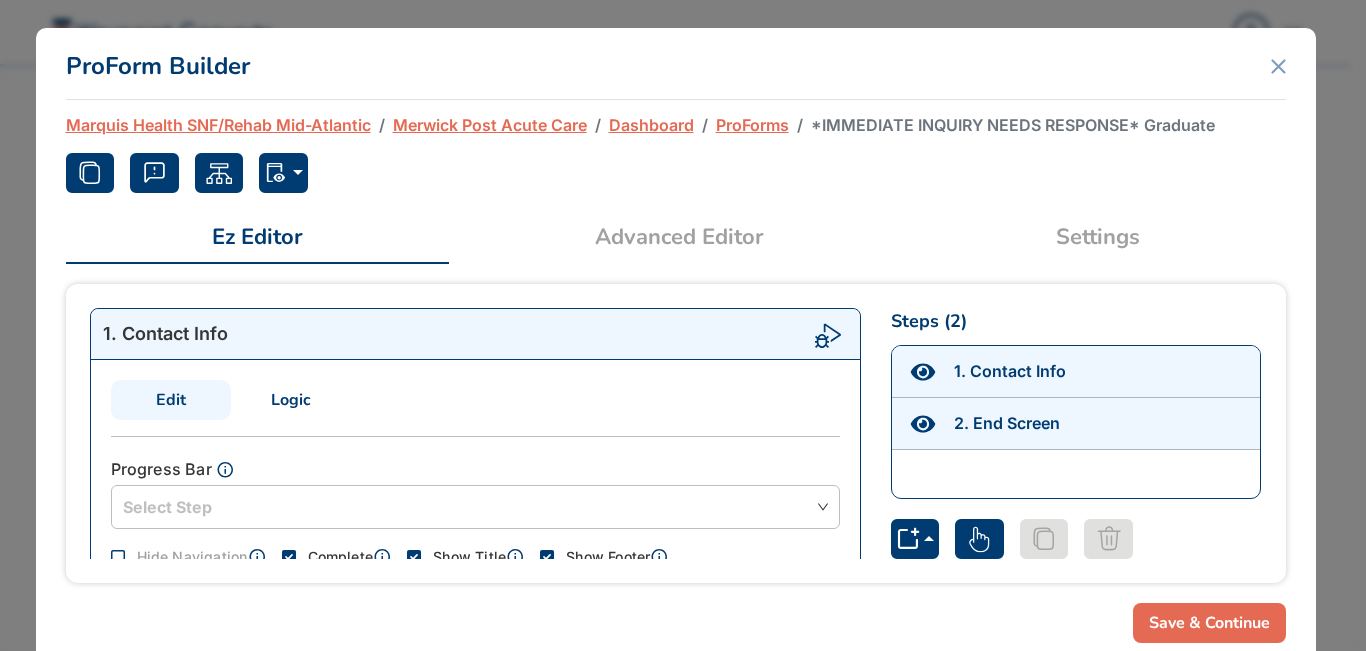 click on "Settings" at bounding box center [1098, 237] 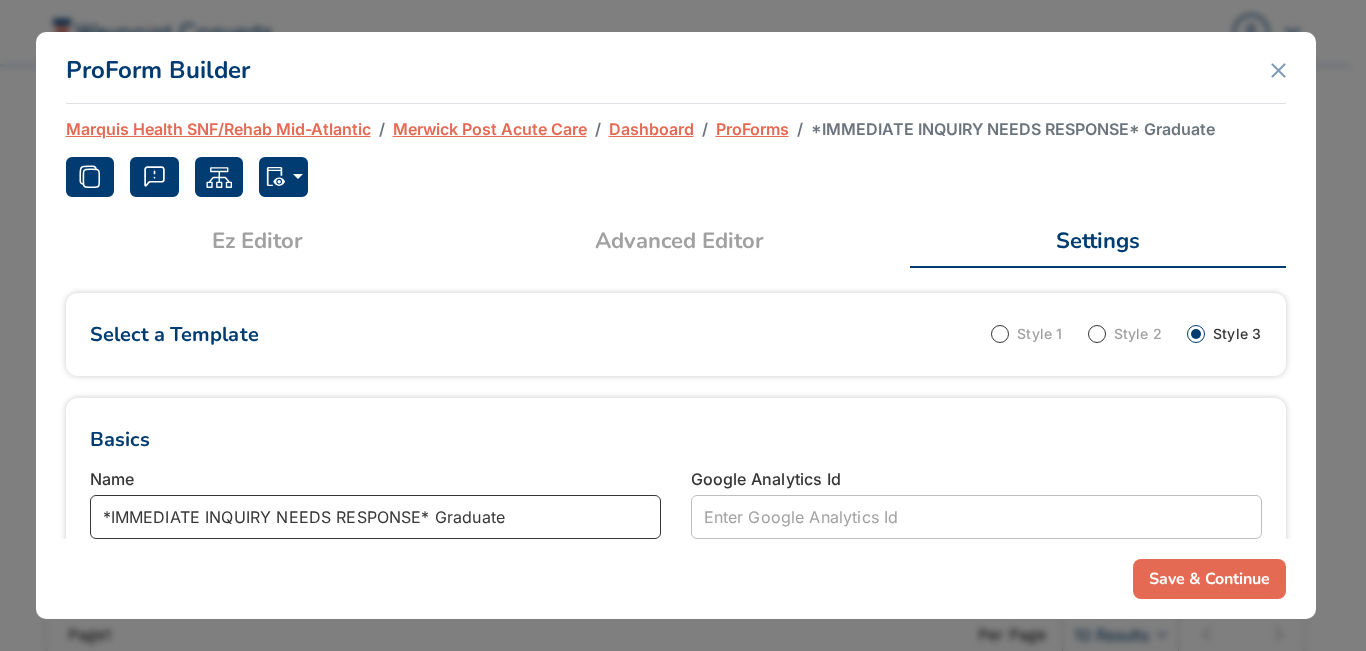 click on "*IMMEDIATE INQUIRY NEEDS RESPONSE* Graduate" at bounding box center [375, 517] 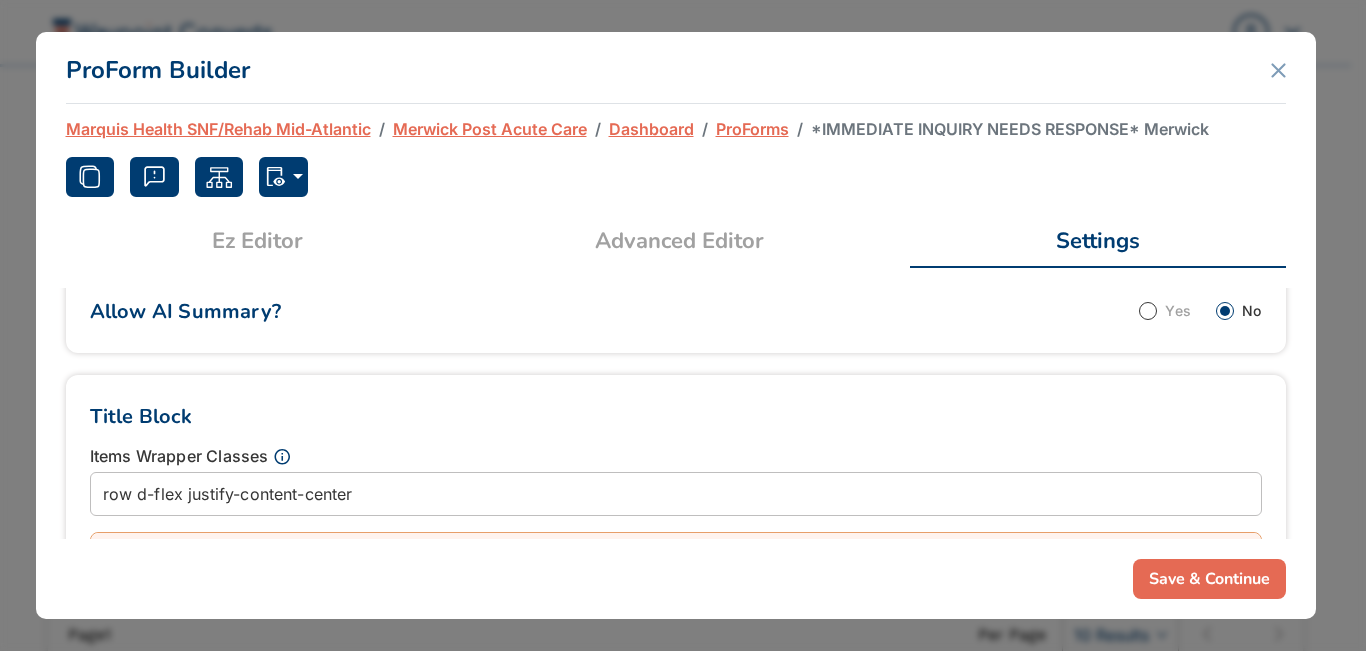 scroll, scrollTop: 900, scrollLeft: 0, axis: vertical 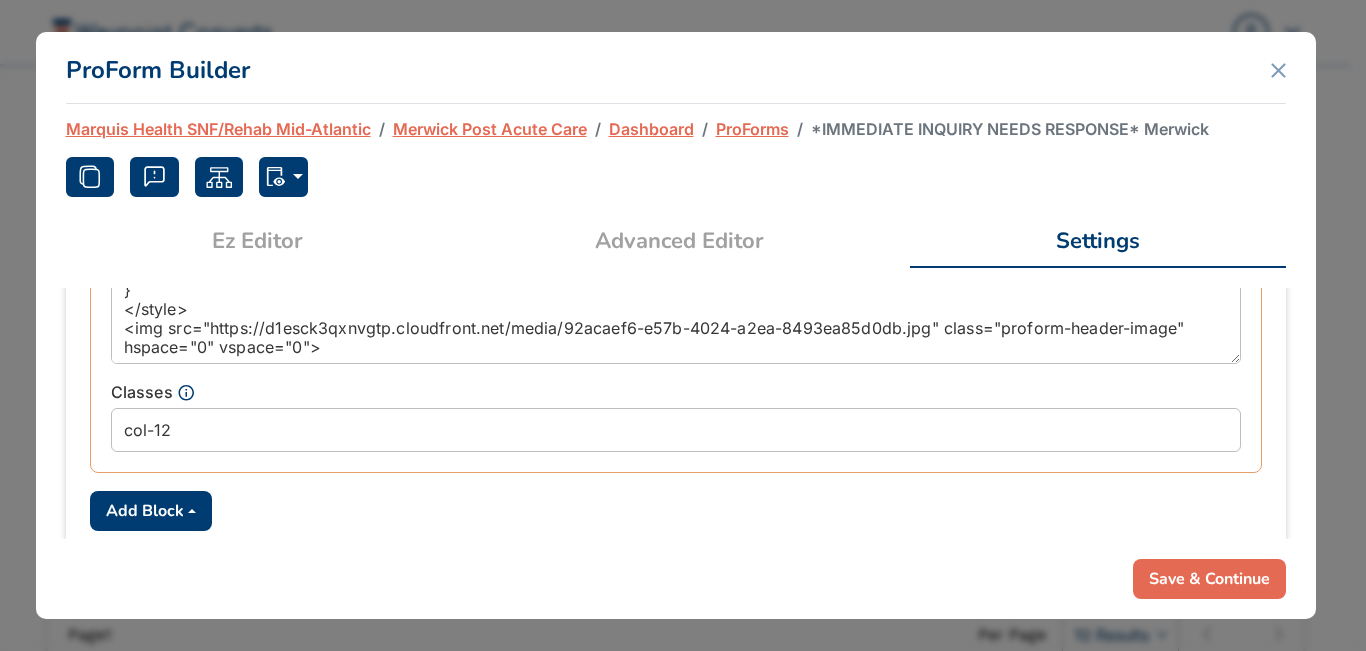 type on "*IMMEDIATE INQUIRY NEEDS RESPONSE* Merwick" 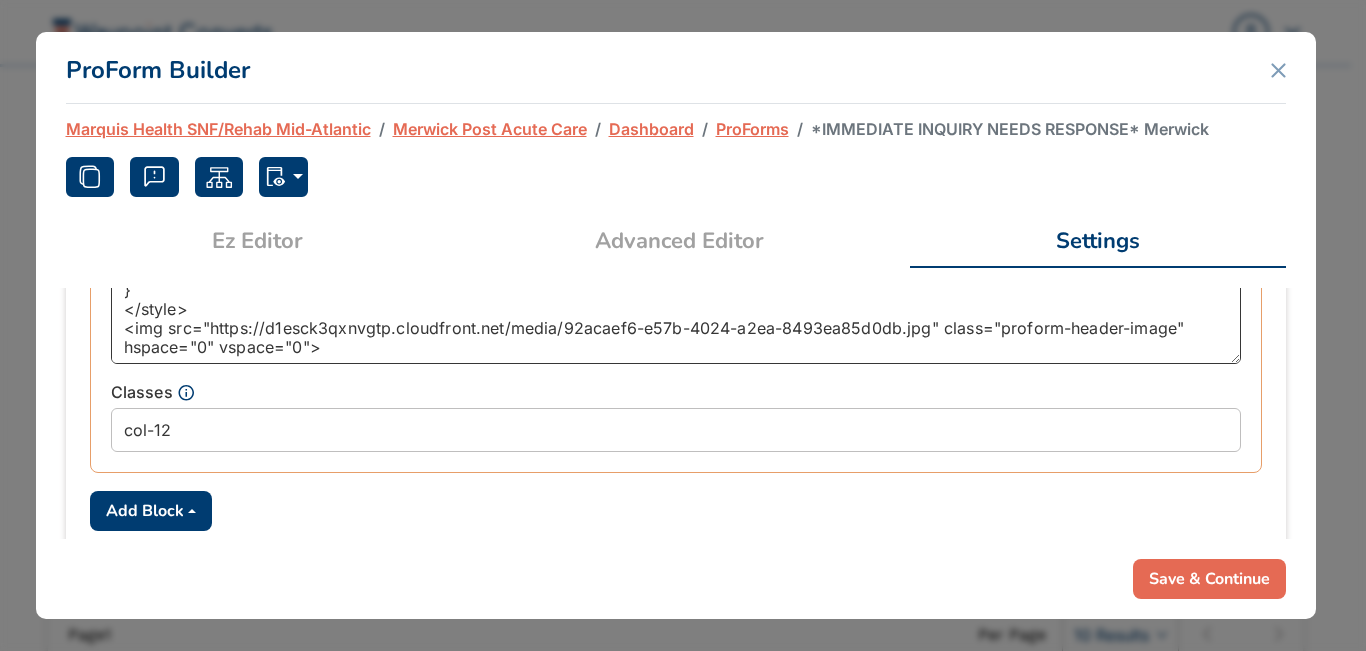 drag, startPoint x: 208, startPoint y: 324, endPoint x: 1034, endPoint y: 329, distance: 826.01514 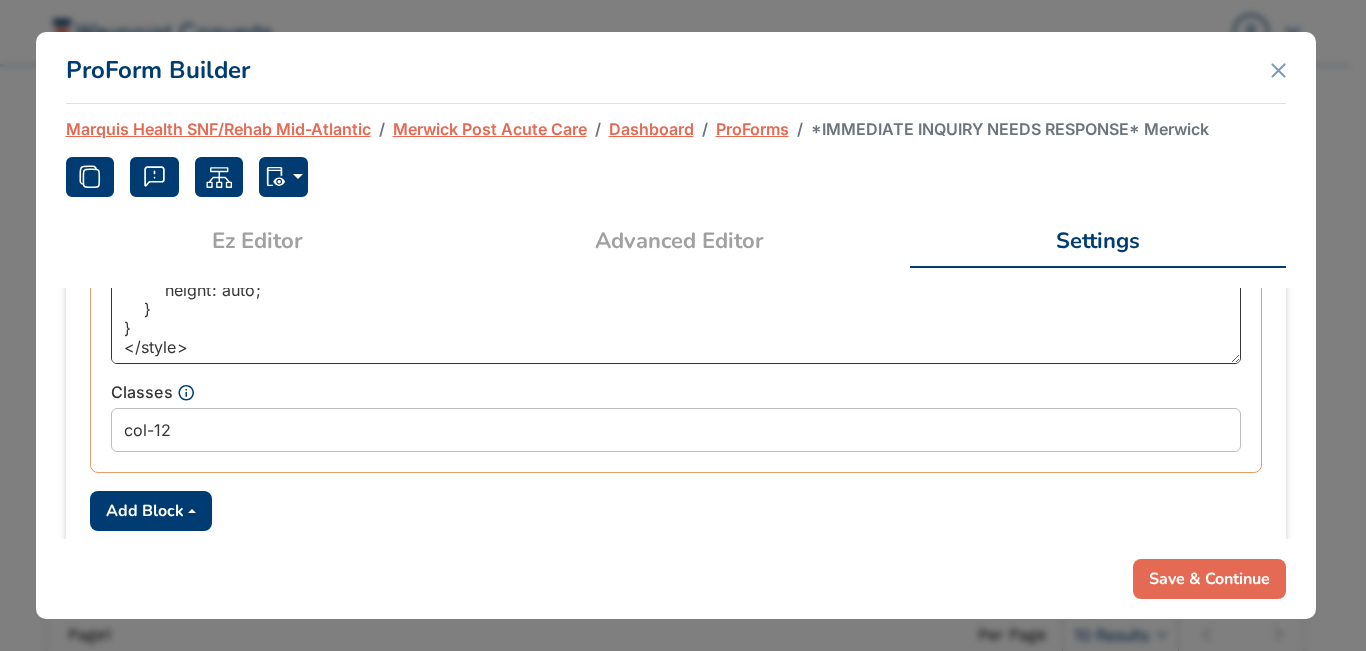 scroll, scrollTop: 377, scrollLeft: 0, axis: vertical 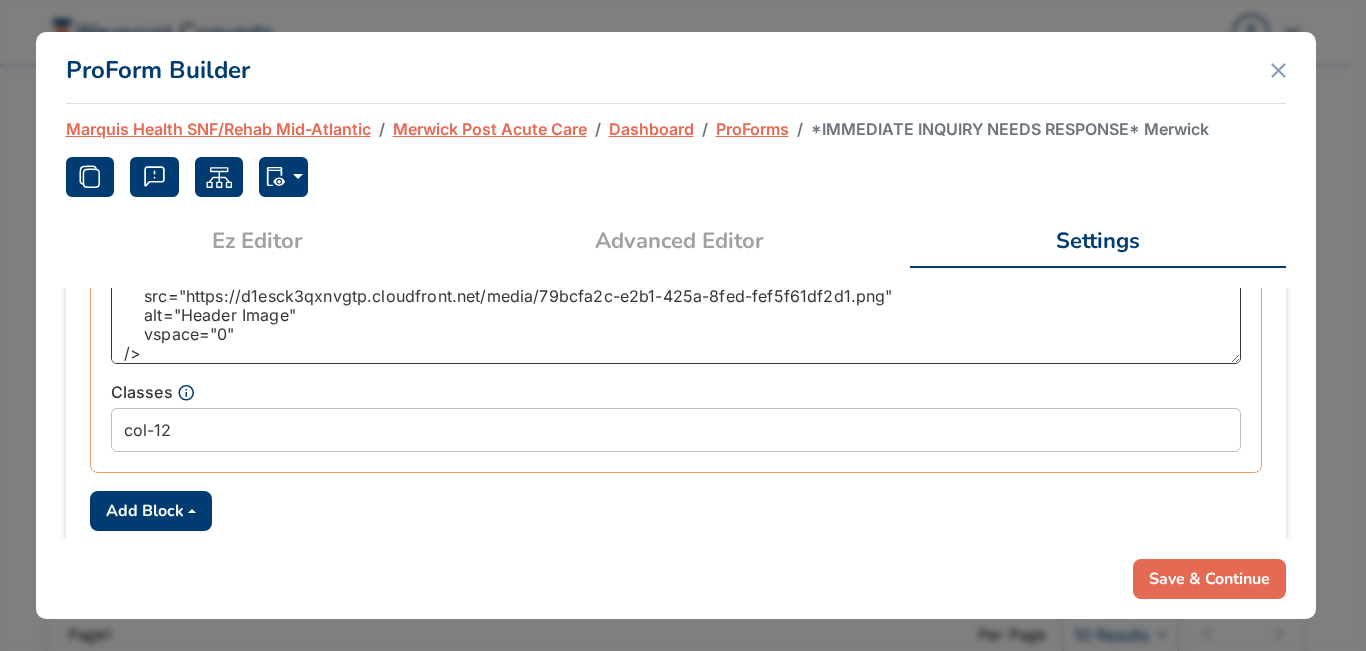 drag, startPoint x: 880, startPoint y: 299, endPoint x: 188, endPoint y: 296, distance: 692.00653 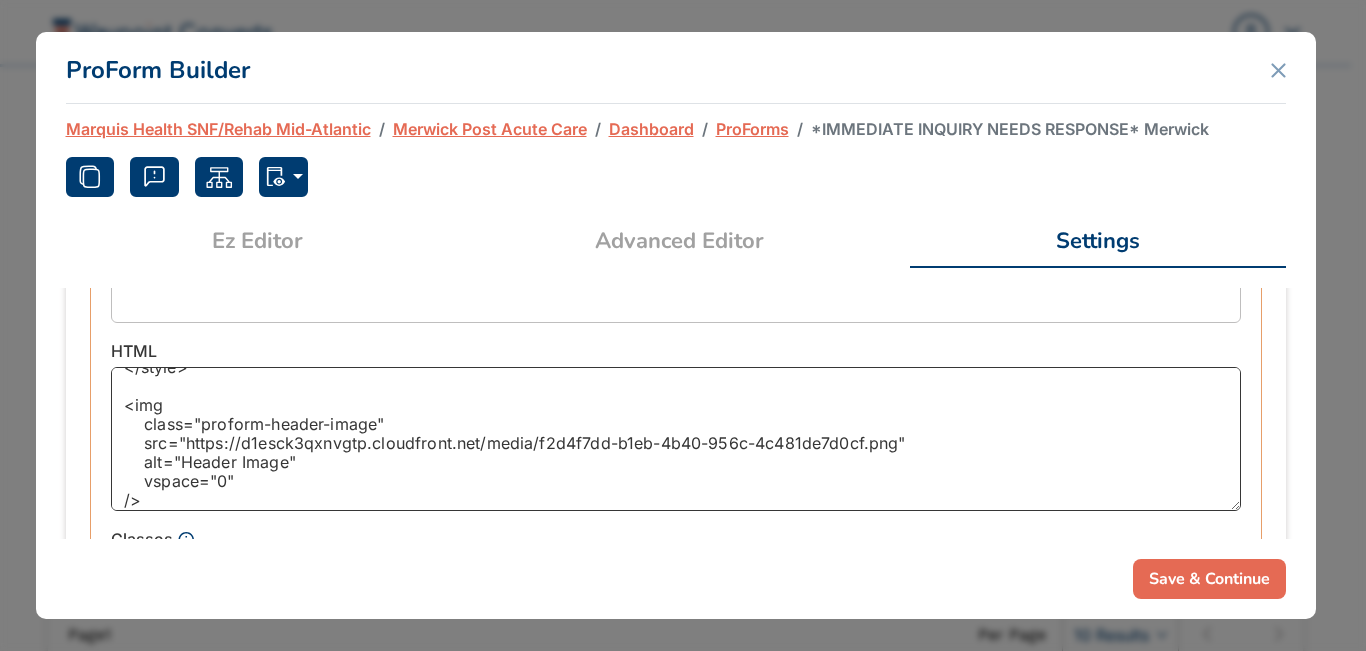 scroll, scrollTop: 897, scrollLeft: 0, axis: vertical 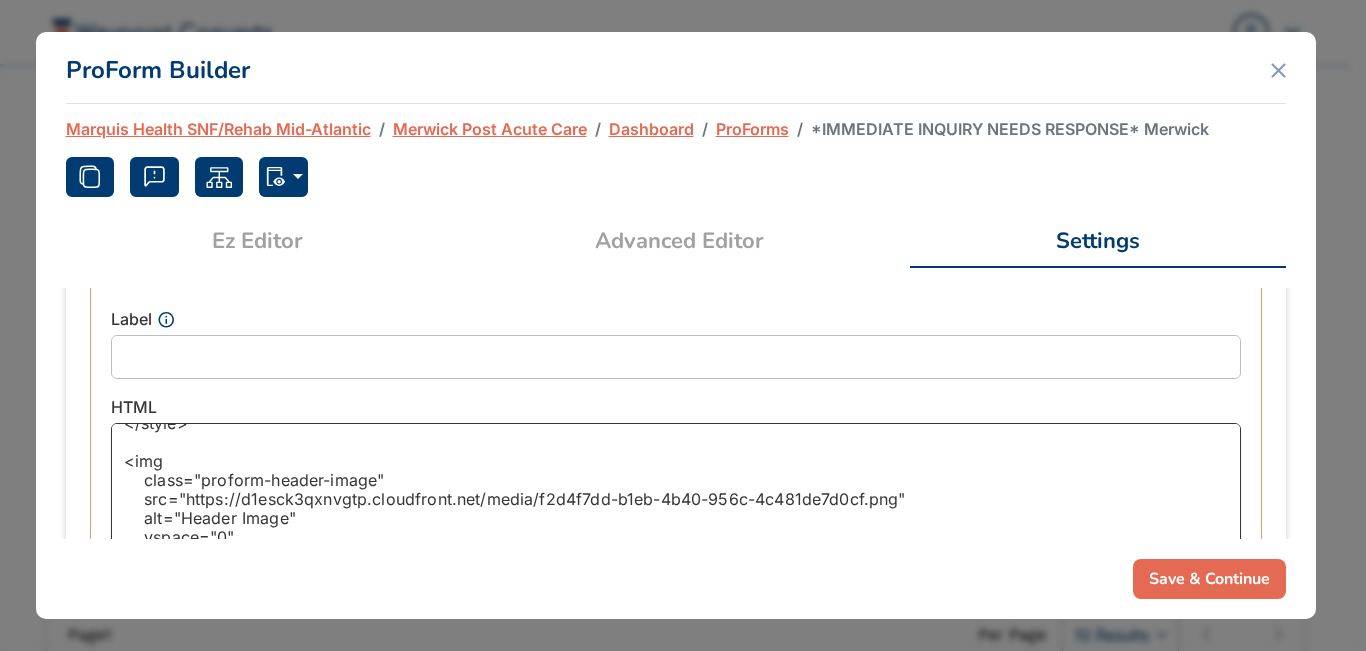 type on "<style>
.proform-header-image {
width: 500px;
height: auto;
}
@media only screen and (max-width: 767px) {
.proform-header-image {
width: 250px;
height: auto;
}
}
@media only screen and (max-width: 250px) {
.proform-header-image {
width: 100%;
height: auto;
}
}
</style>
<img
class="proform-header-image"
src="https://d1esck3qxnvgtp.cloudfront.net/media/f2d4f7dd-b1eb-4b40-956c-4c481de7d0cf.png"
alt="Header Image"
vspace="0"
/>" 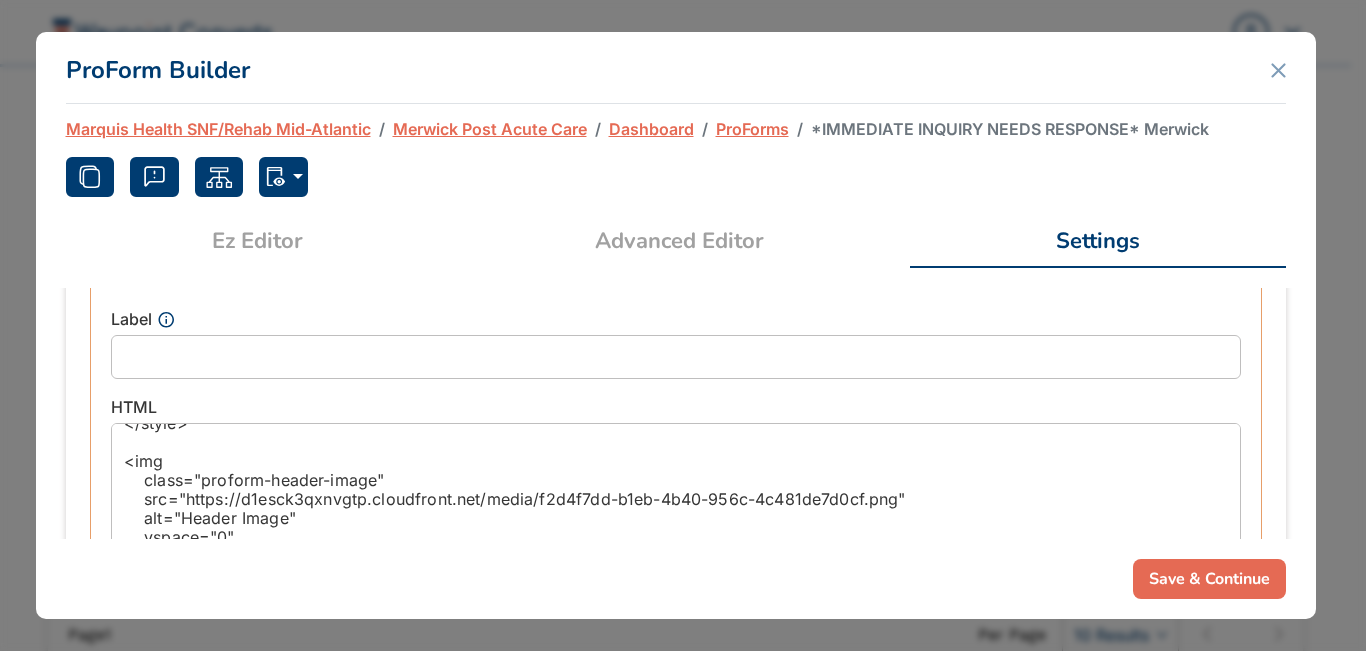 click on "Save & Continue" at bounding box center [1209, 579] 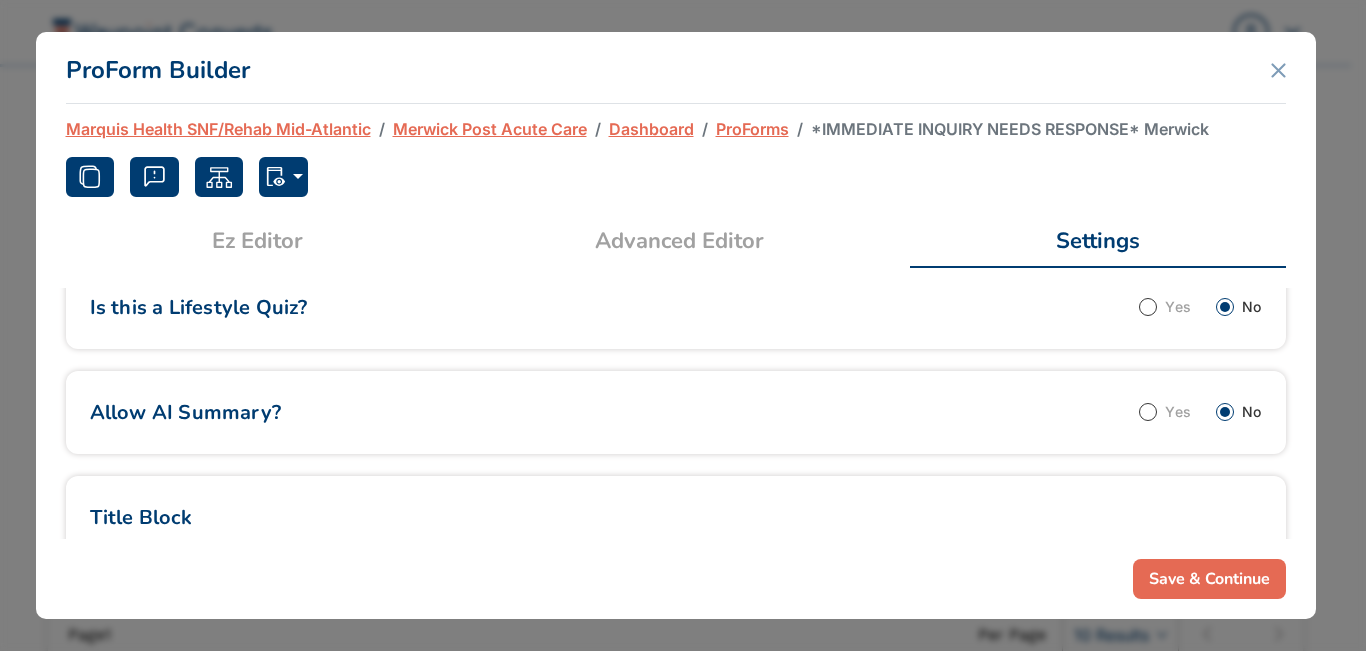 scroll, scrollTop: 497, scrollLeft: 0, axis: vertical 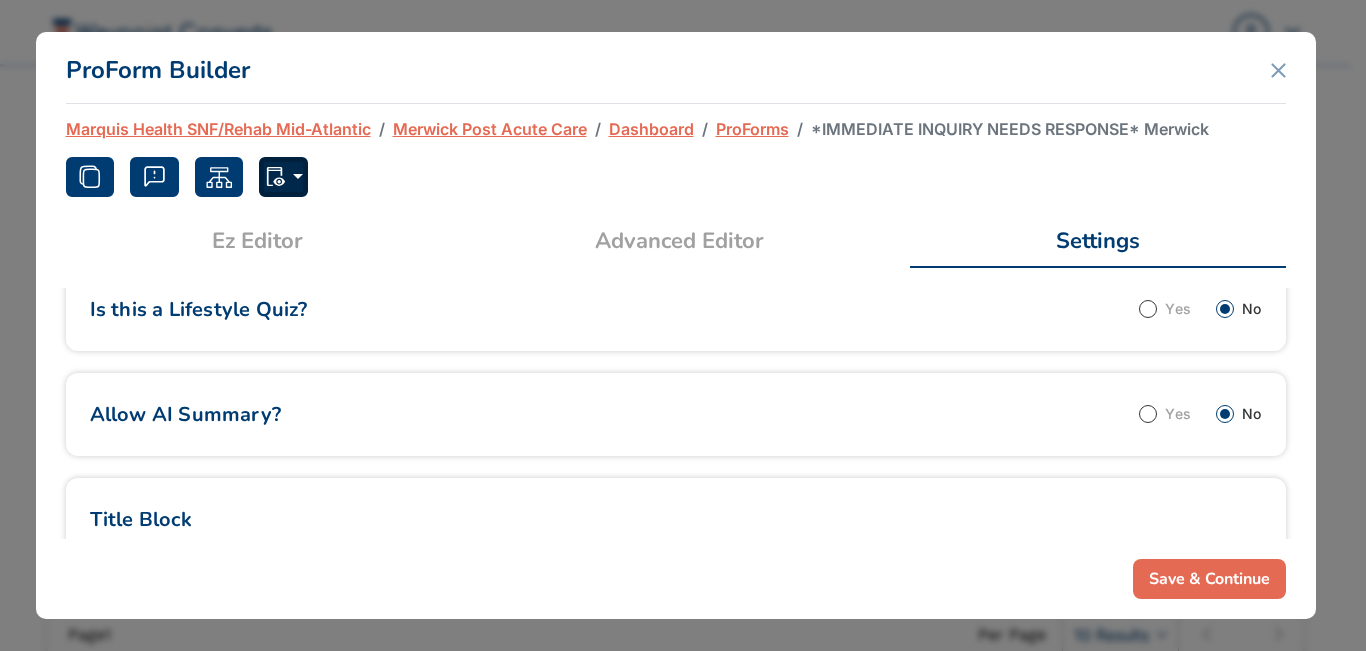 click at bounding box center [283, 177] 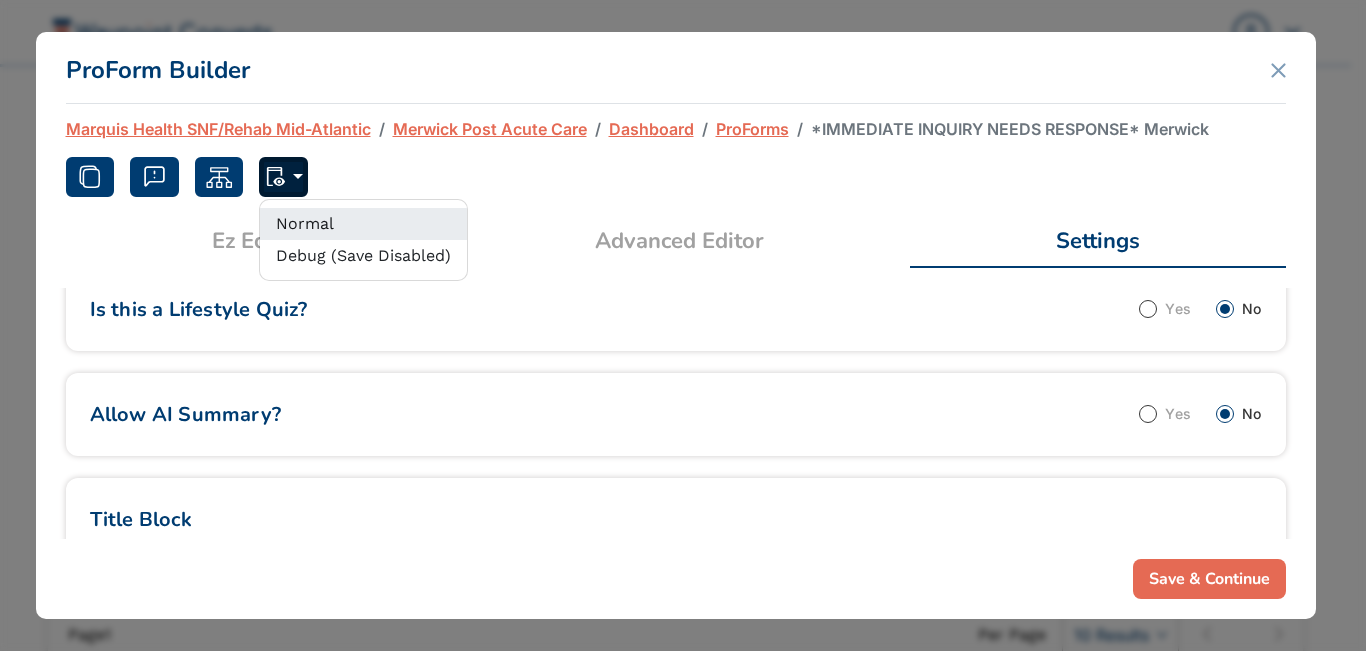 click on "Normal" at bounding box center [363, 224] 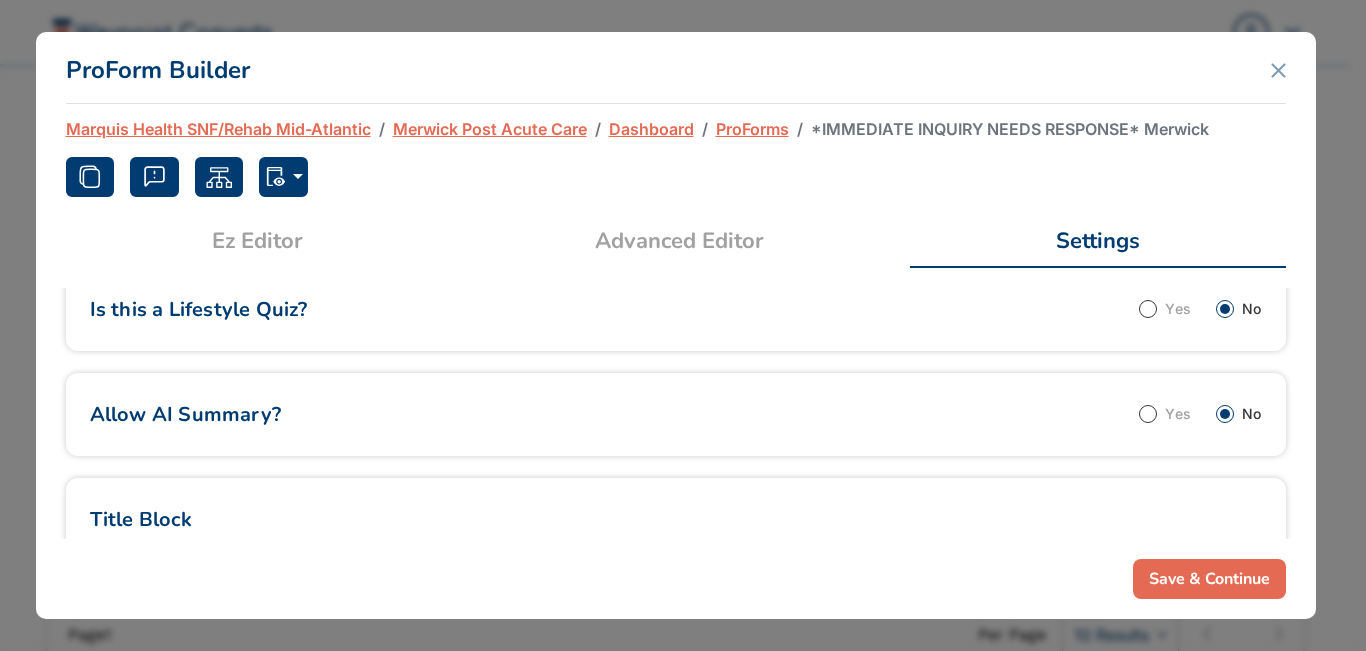 click on "Advanced Editor" at bounding box center [679, 241] 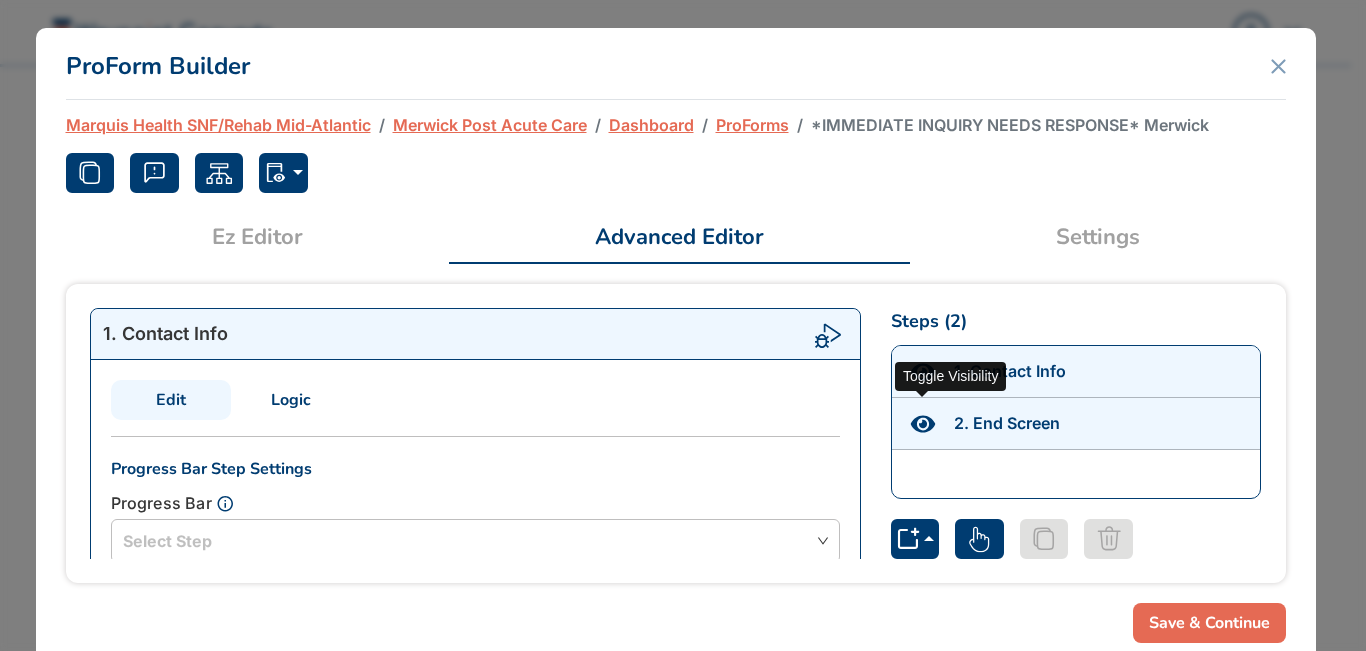 click 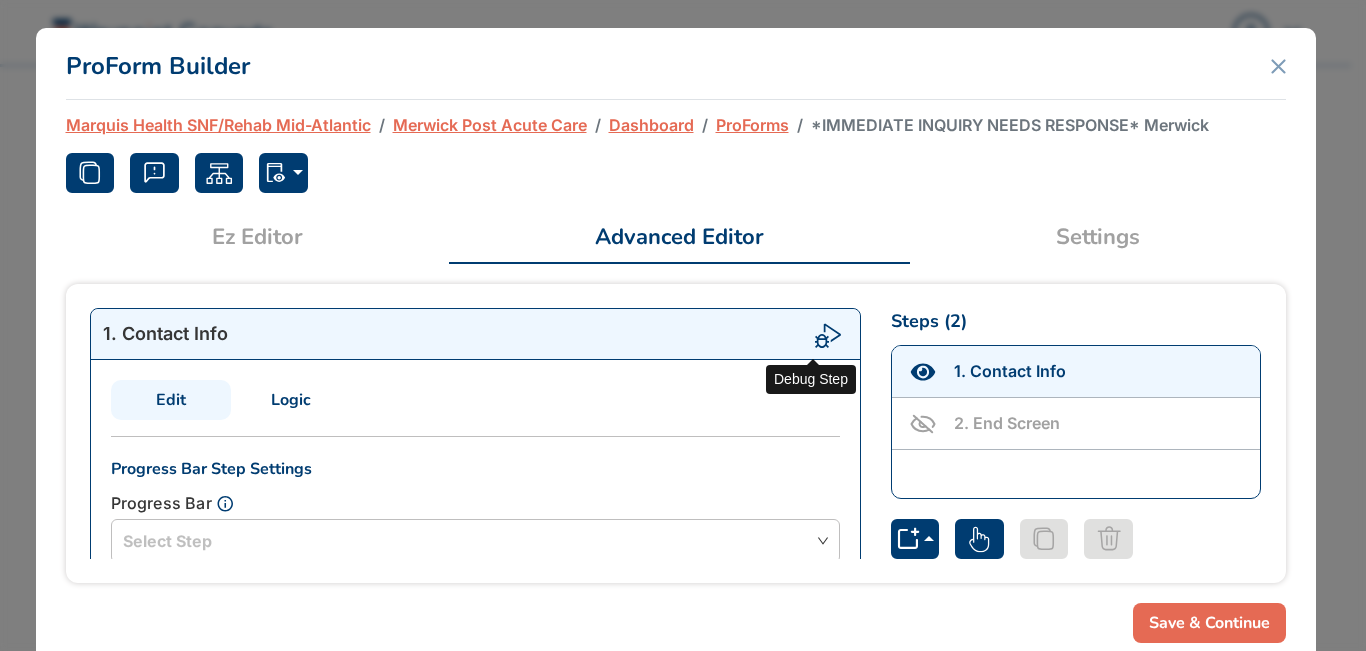 click 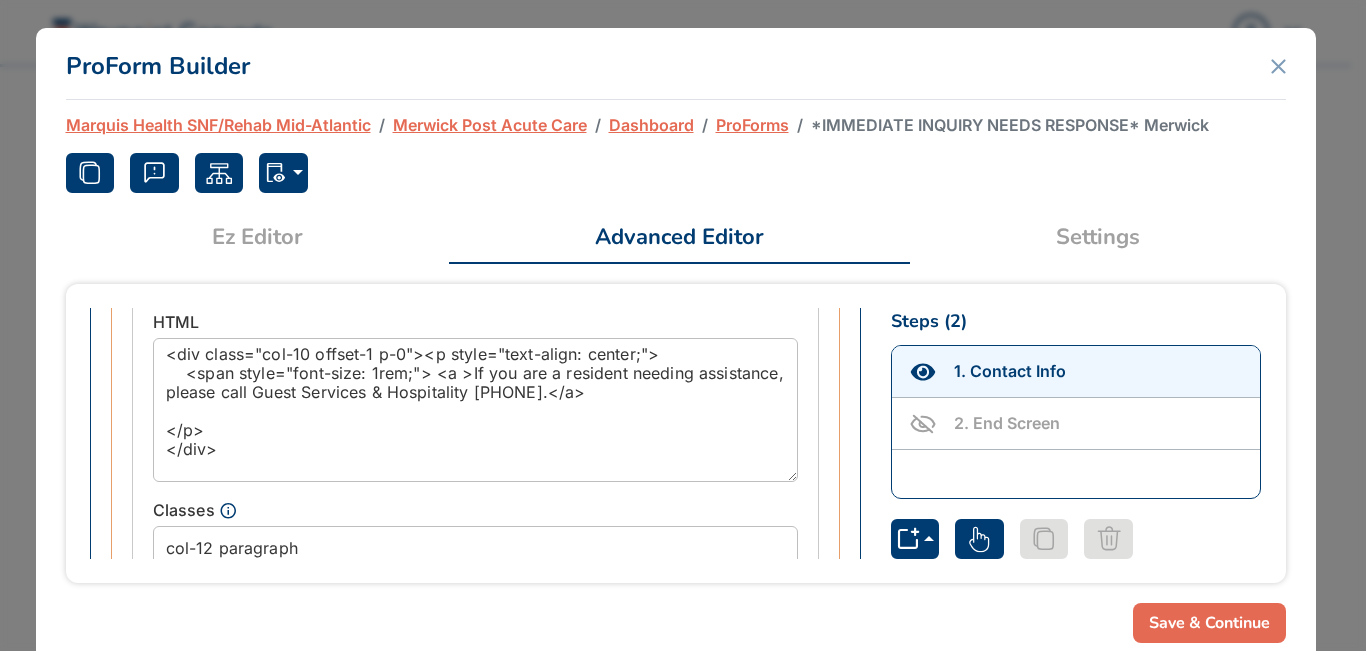 scroll, scrollTop: 1500, scrollLeft: 0, axis: vertical 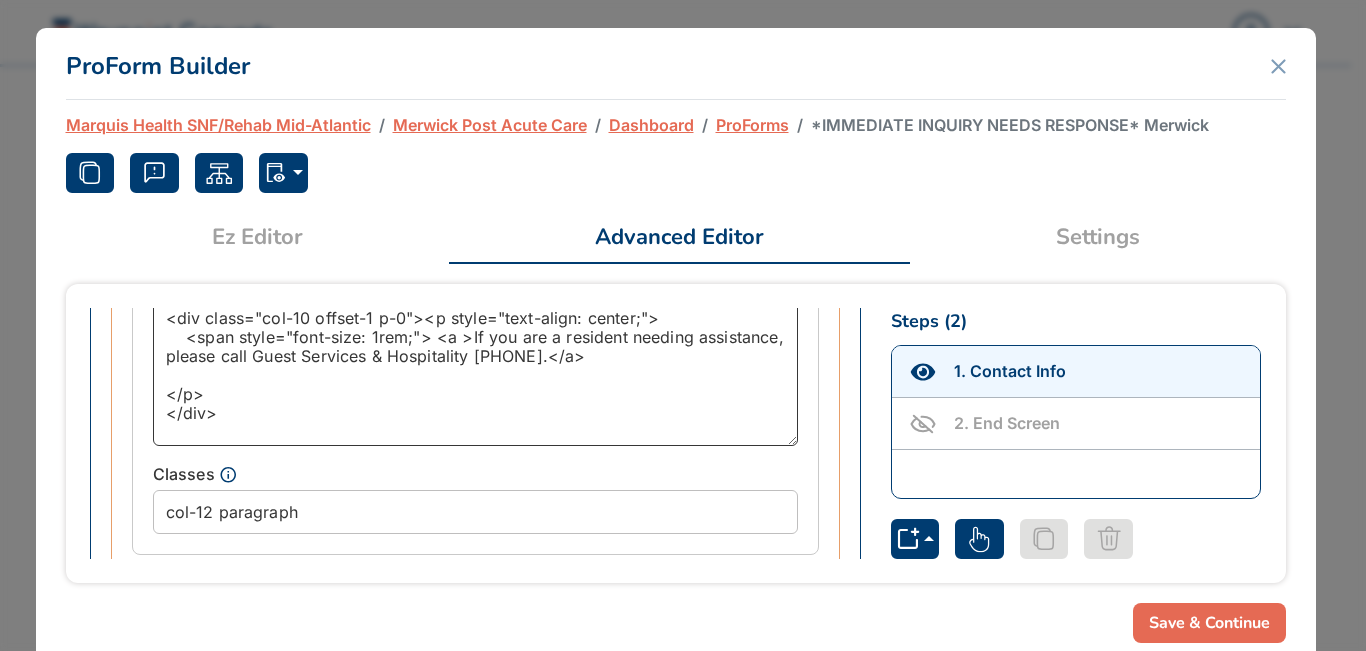drag, startPoint x: 567, startPoint y: 375, endPoint x: 684, endPoint y: 376, distance: 117.00427 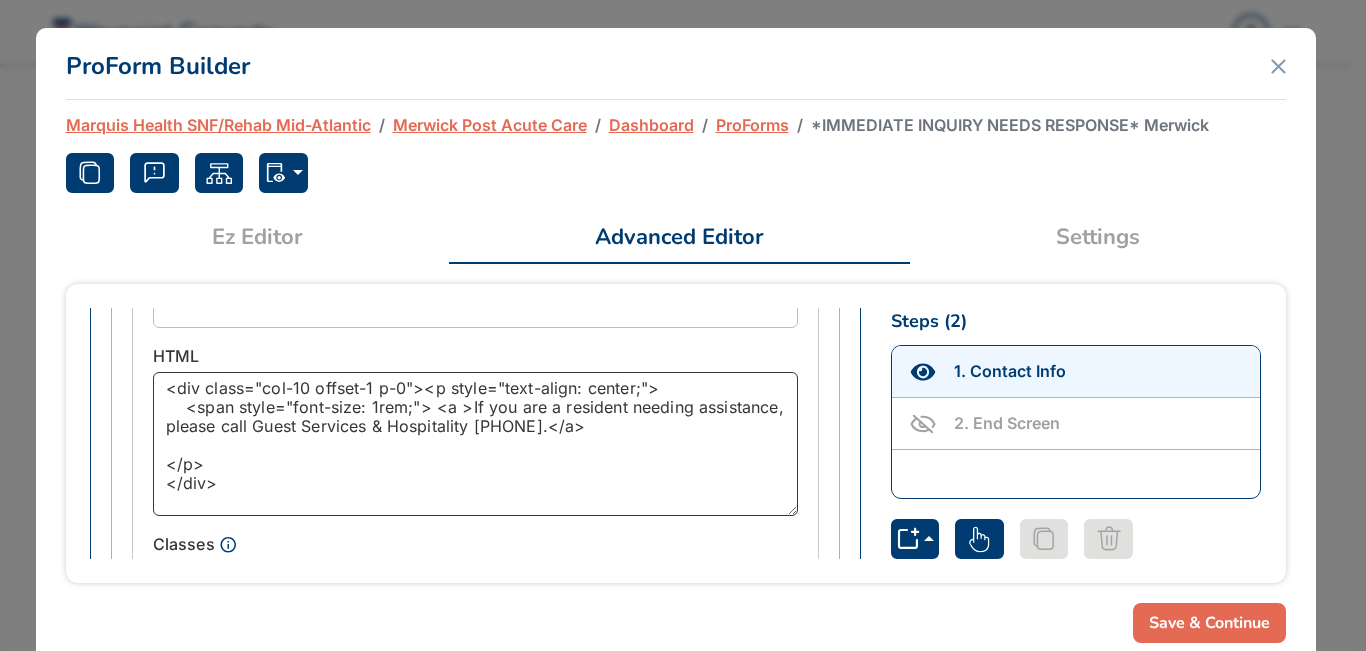 scroll, scrollTop: 1400, scrollLeft: 0, axis: vertical 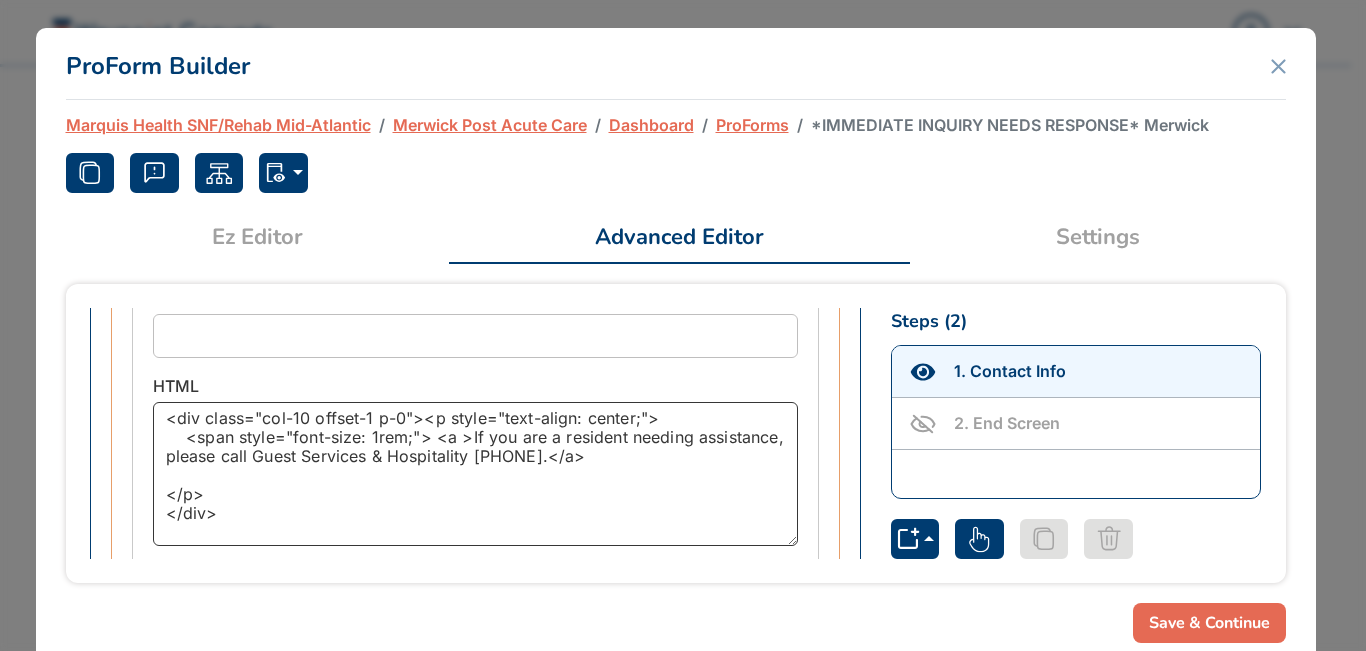 type on "<div class="col-10 offset-1 p-0"><p style="text-align: center;">
<span style="font-size: 1rem;"> <a >If you are a resident needing assistance, please call Guest Services & Hospitality (609) 759-6000.</a>
</p>
</div>" 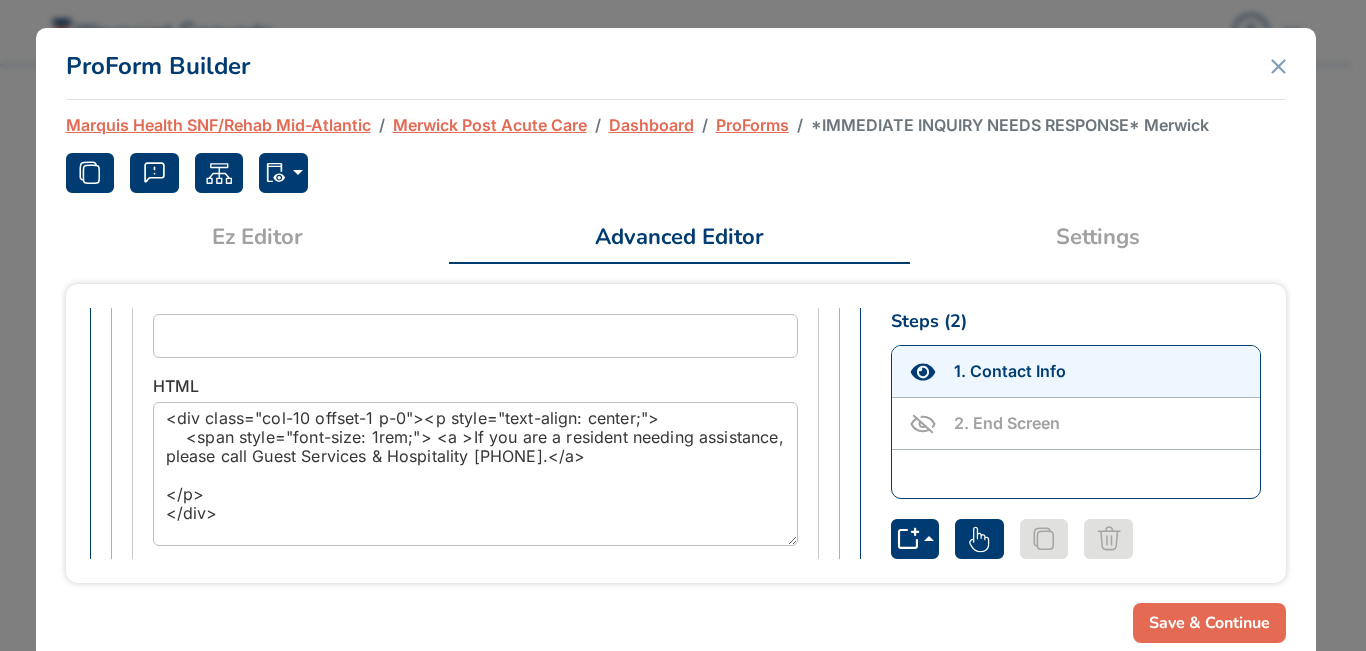 click on "Save & Continue" at bounding box center (1209, 623) 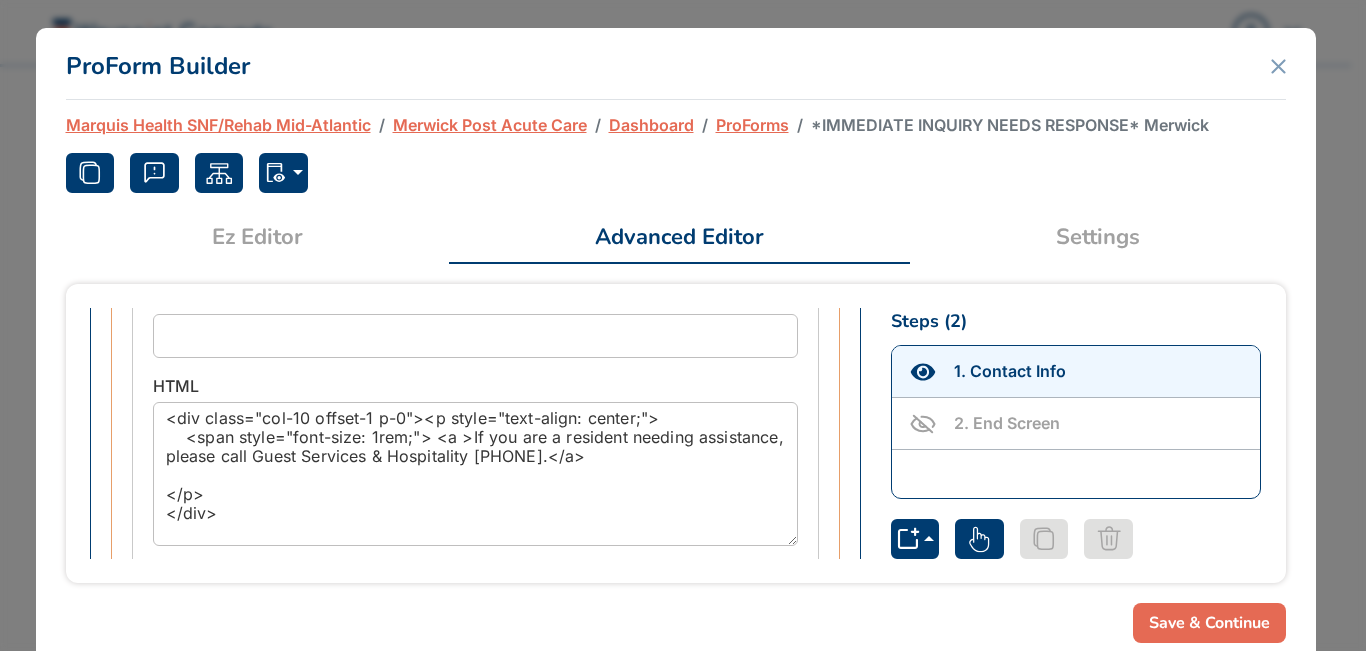 click on "Save & Continue" at bounding box center (1209, 623) 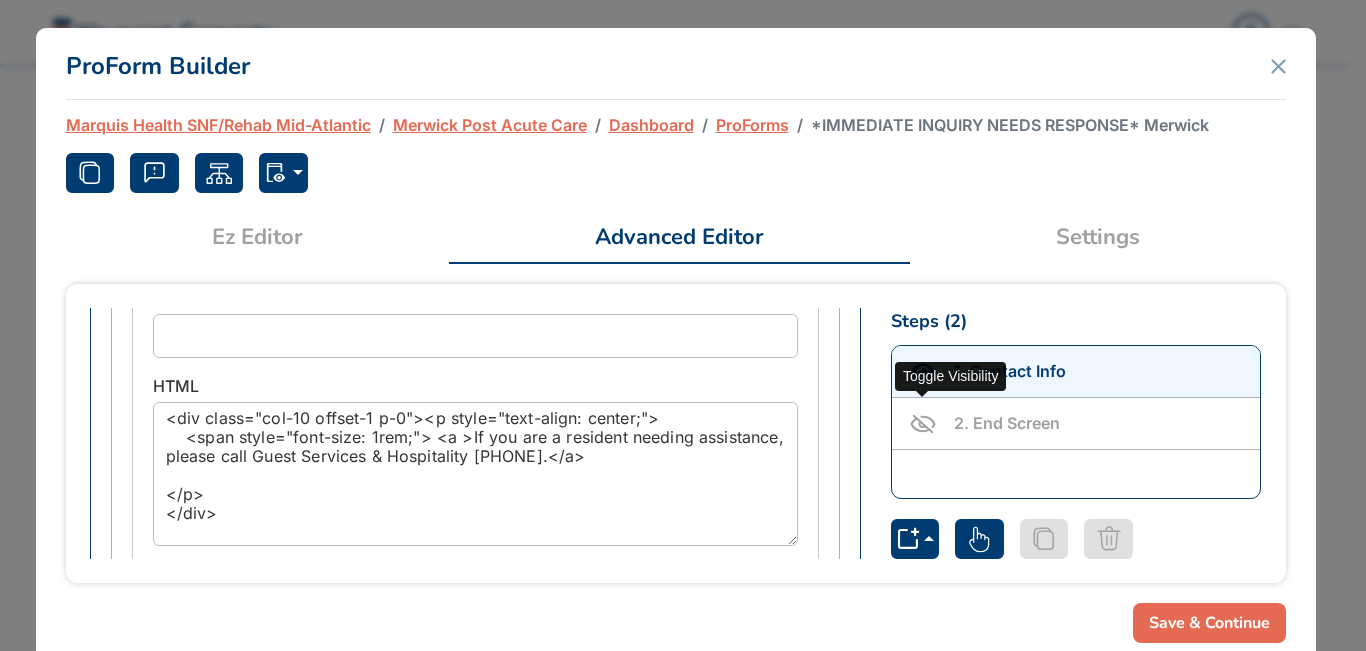 click 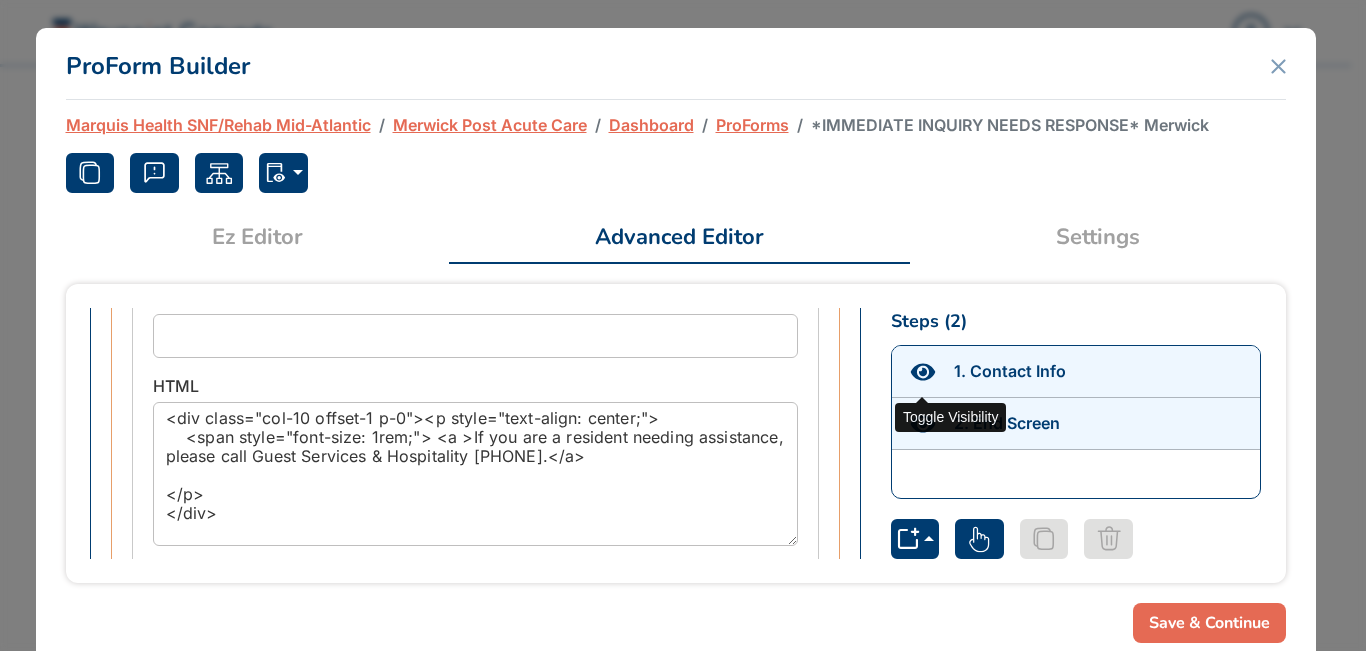 click 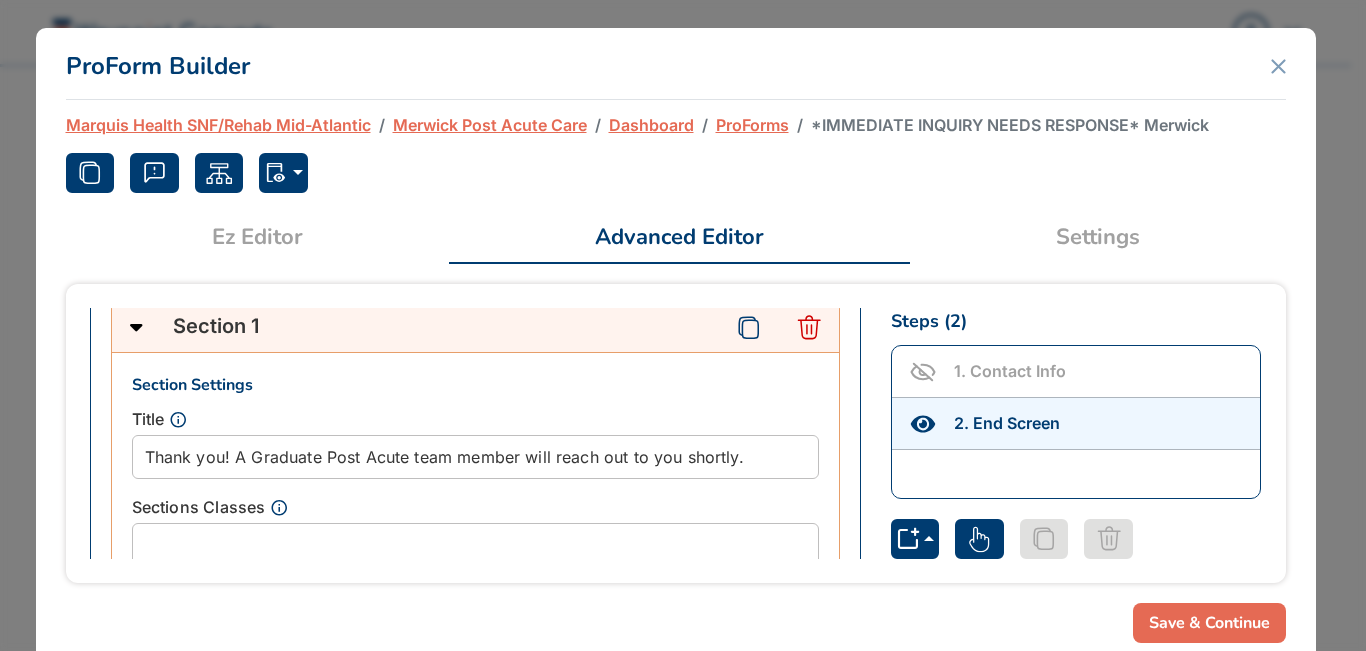 scroll, scrollTop: 563, scrollLeft: 0, axis: vertical 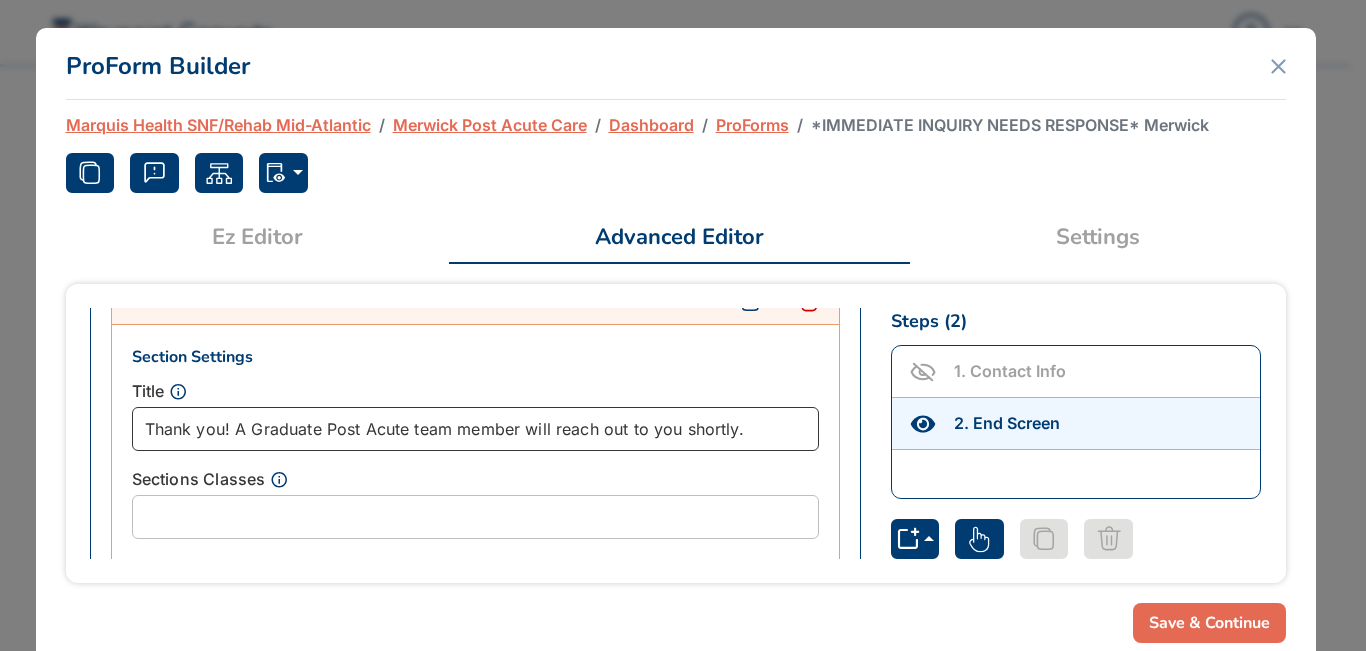 drag, startPoint x: 249, startPoint y: 428, endPoint x: 409, endPoint y: 424, distance: 160.04999 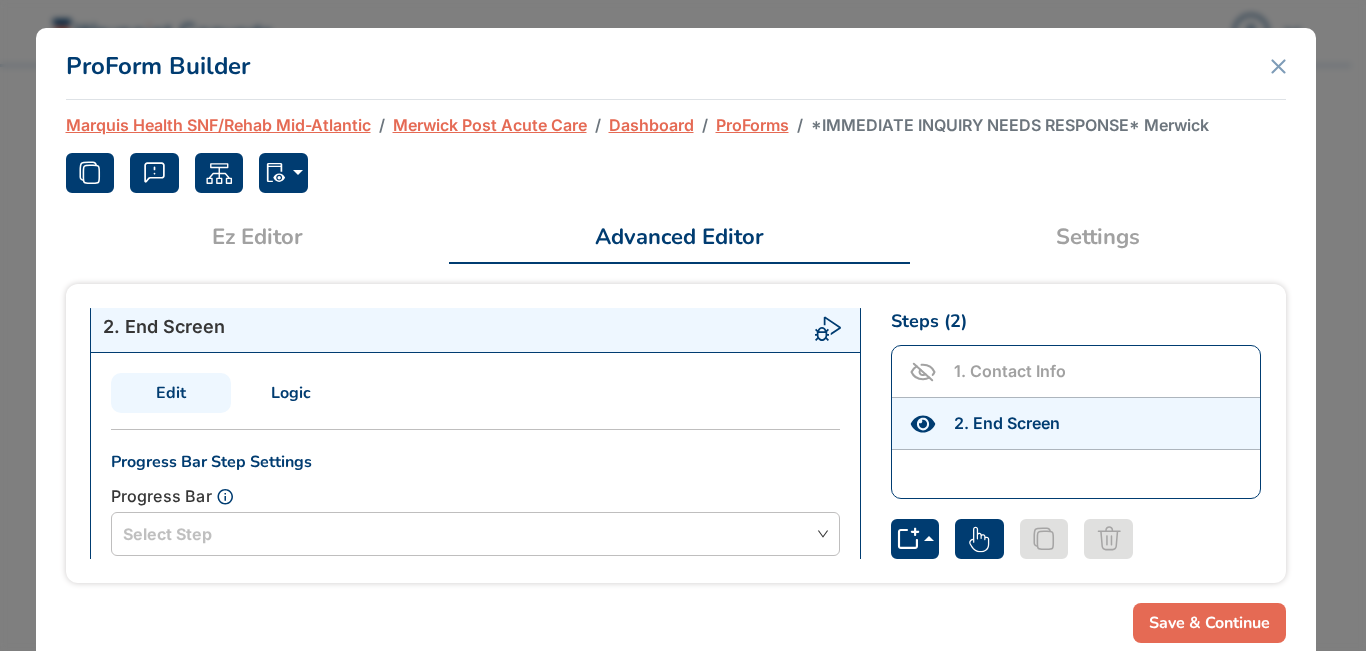 scroll, scrollTop: 0, scrollLeft: 0, axis: both 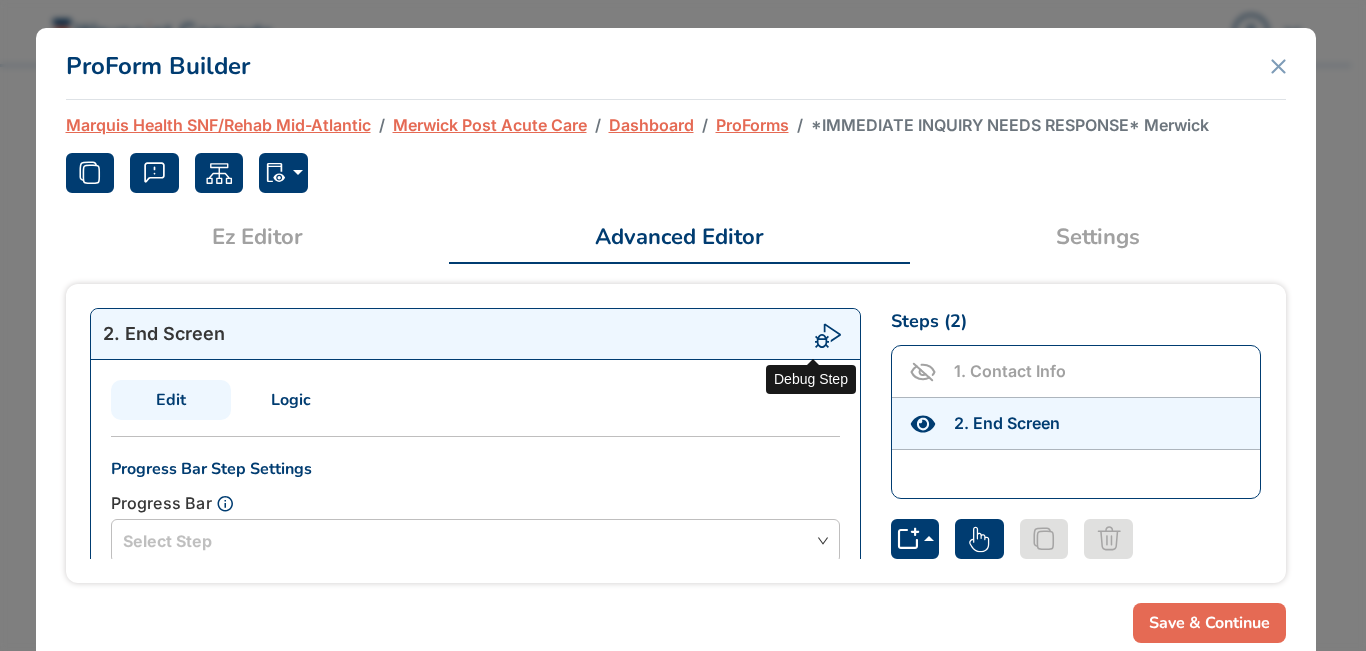 type on "Thank you! A Merwick Post Acute team member will reach out to you shortly." 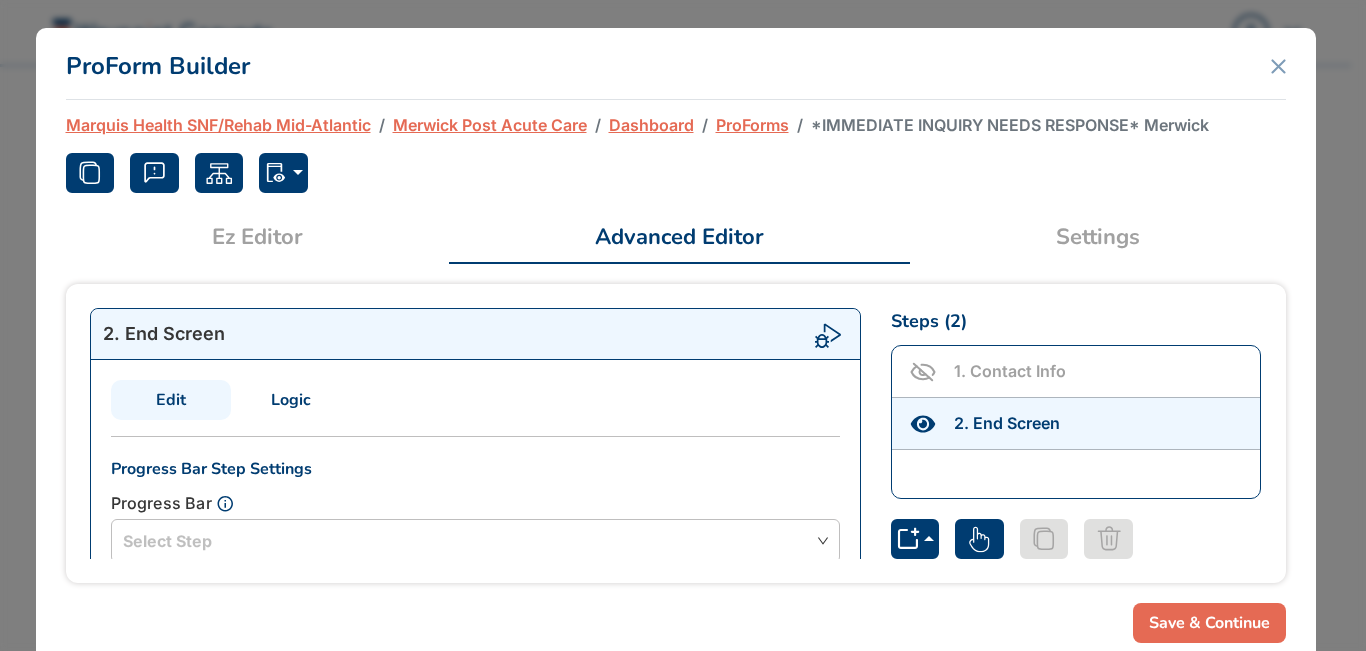 click on "Save & Continue" at bounding box center [1209, 623] 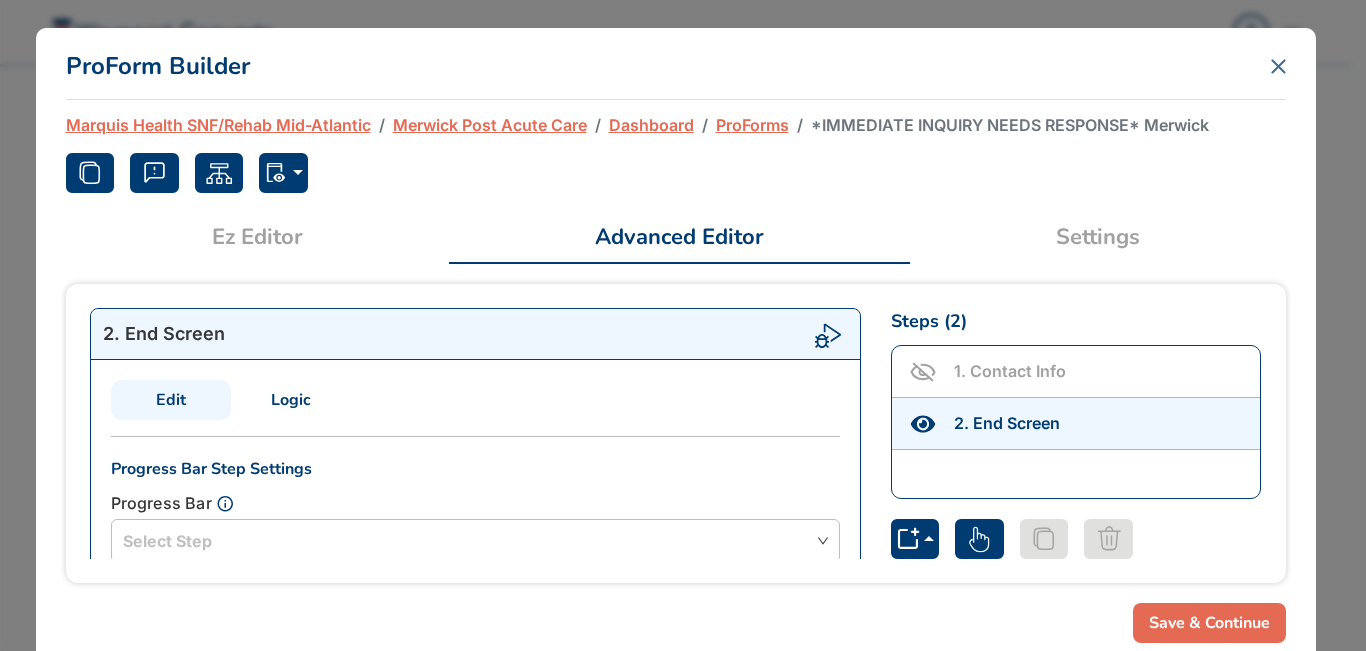 click 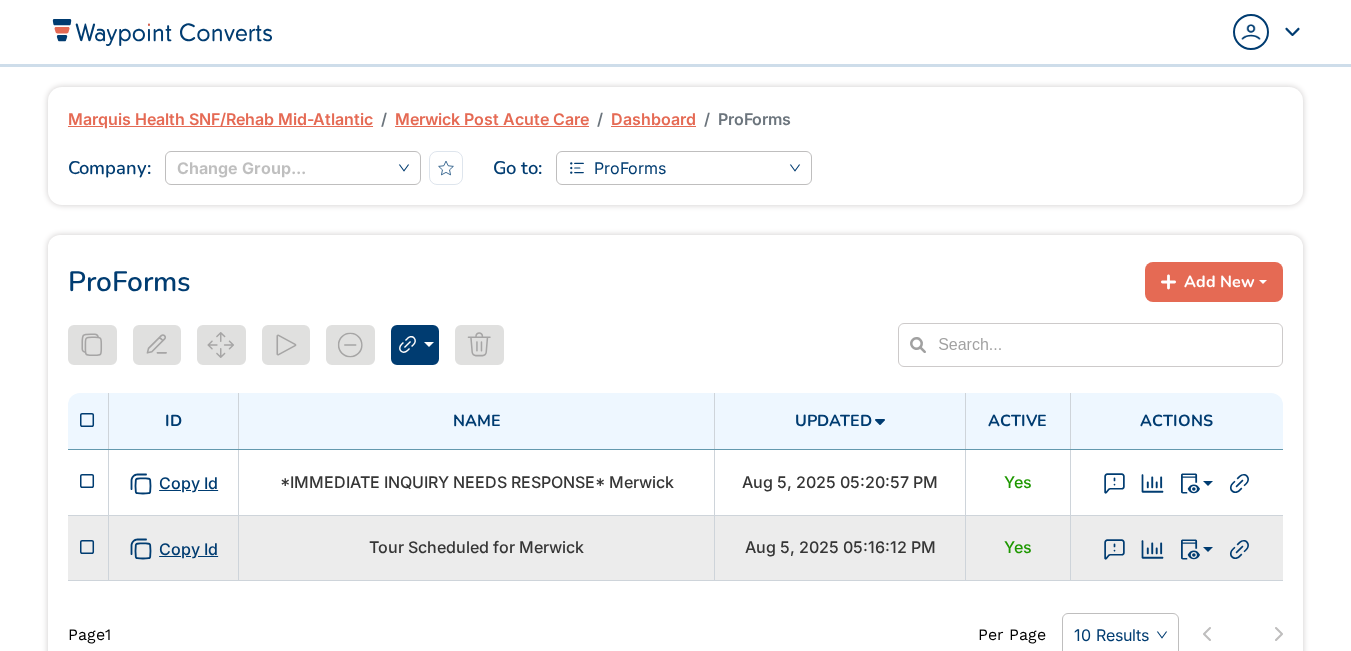 click on "Tour Scheduled for Merwick" at bounding box center [476, 547] 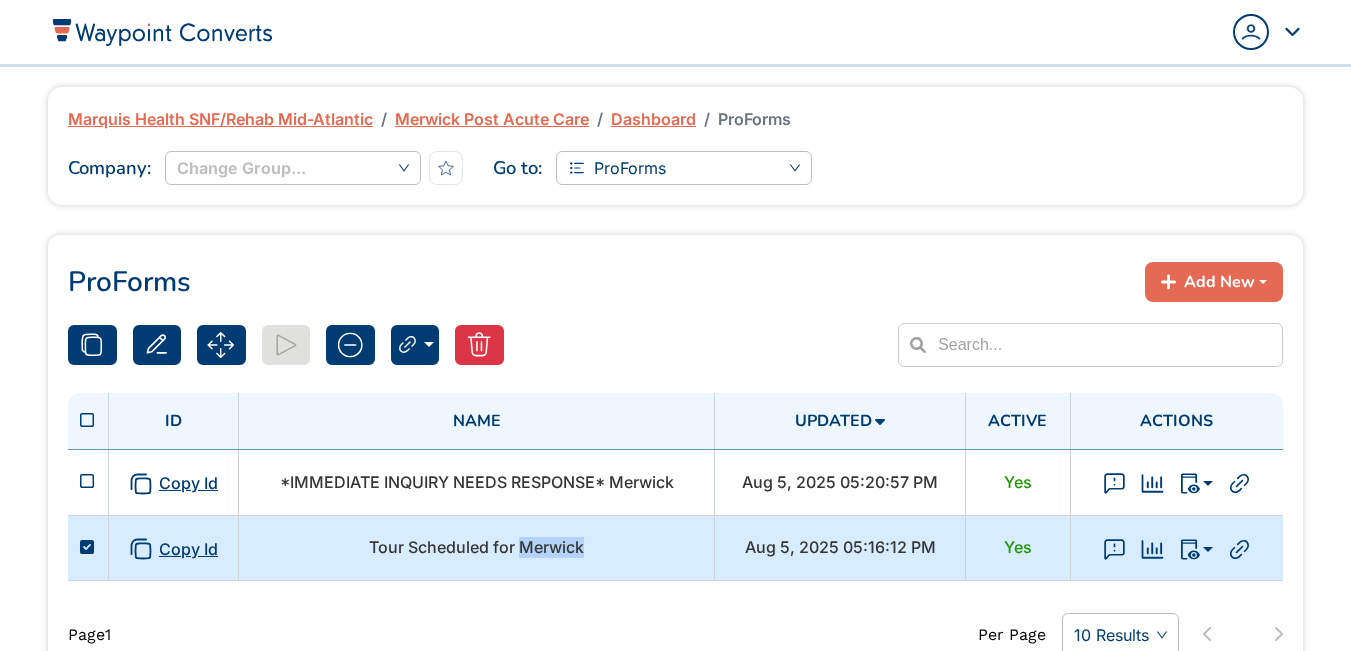 click on "Tour Scheduled for Merwick" at bounding box center (476, 547) 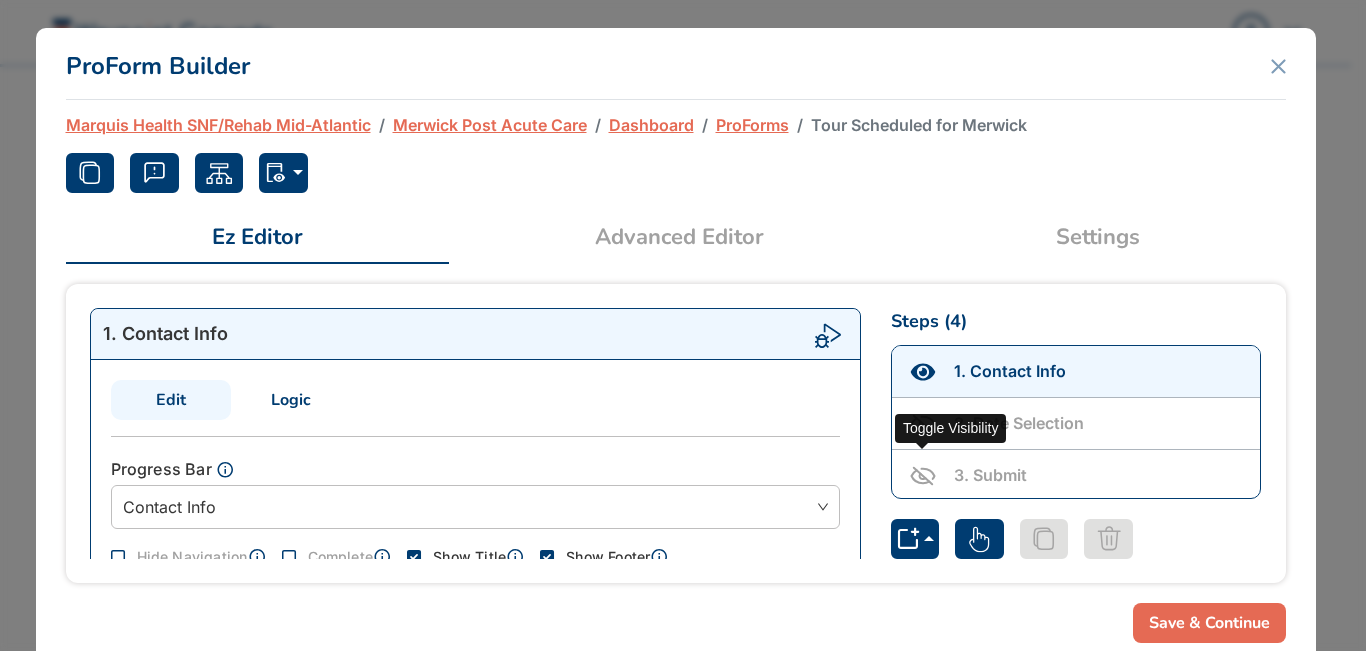 click 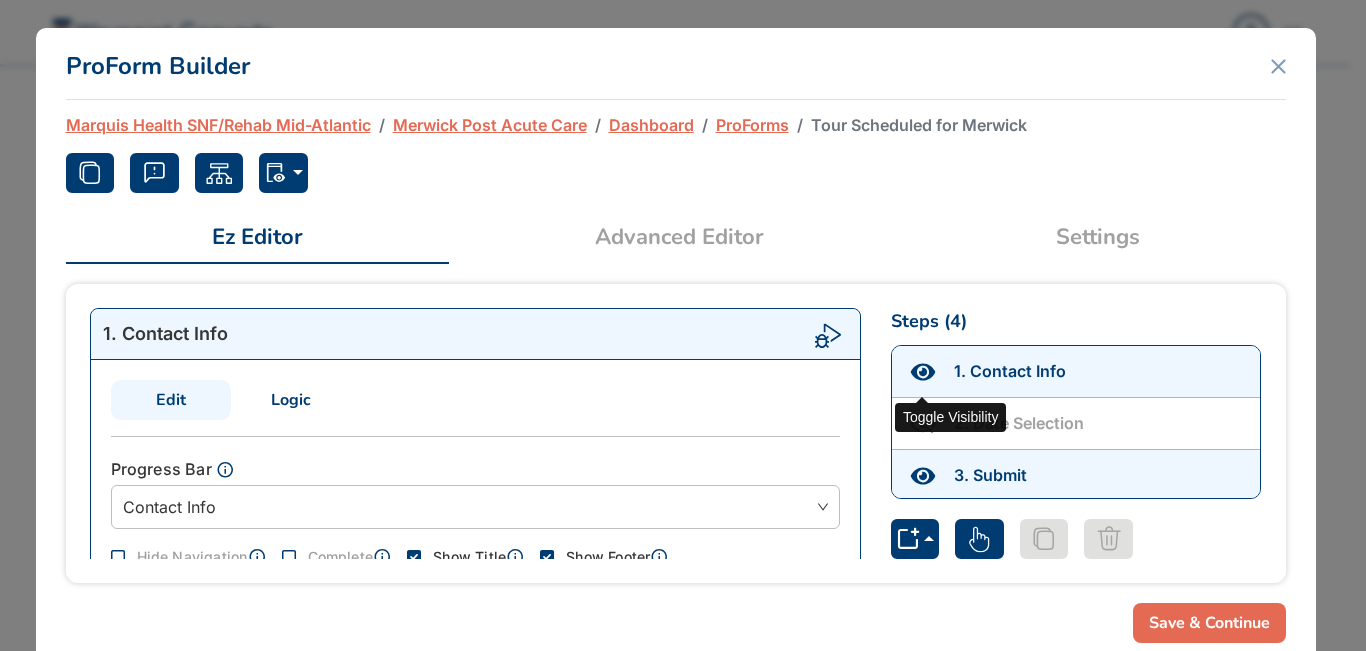 click 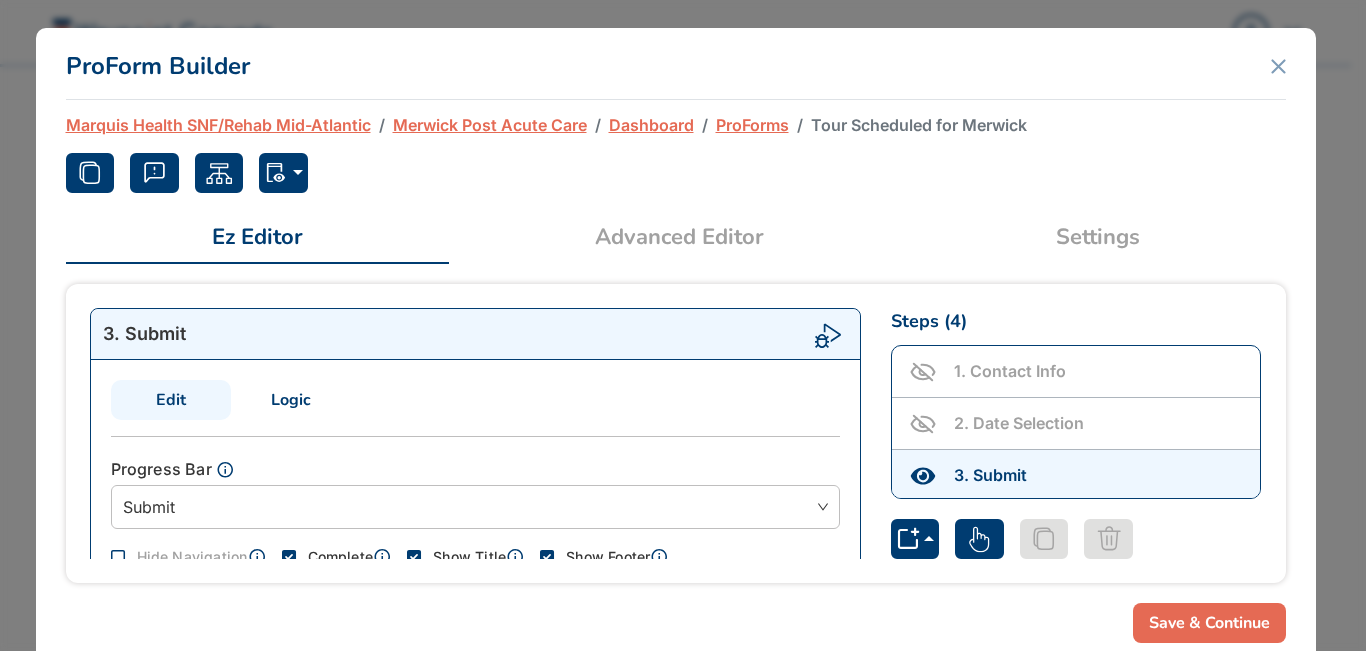scroll, scrollTop: 56, scrollLeft: 0, axis: vertical 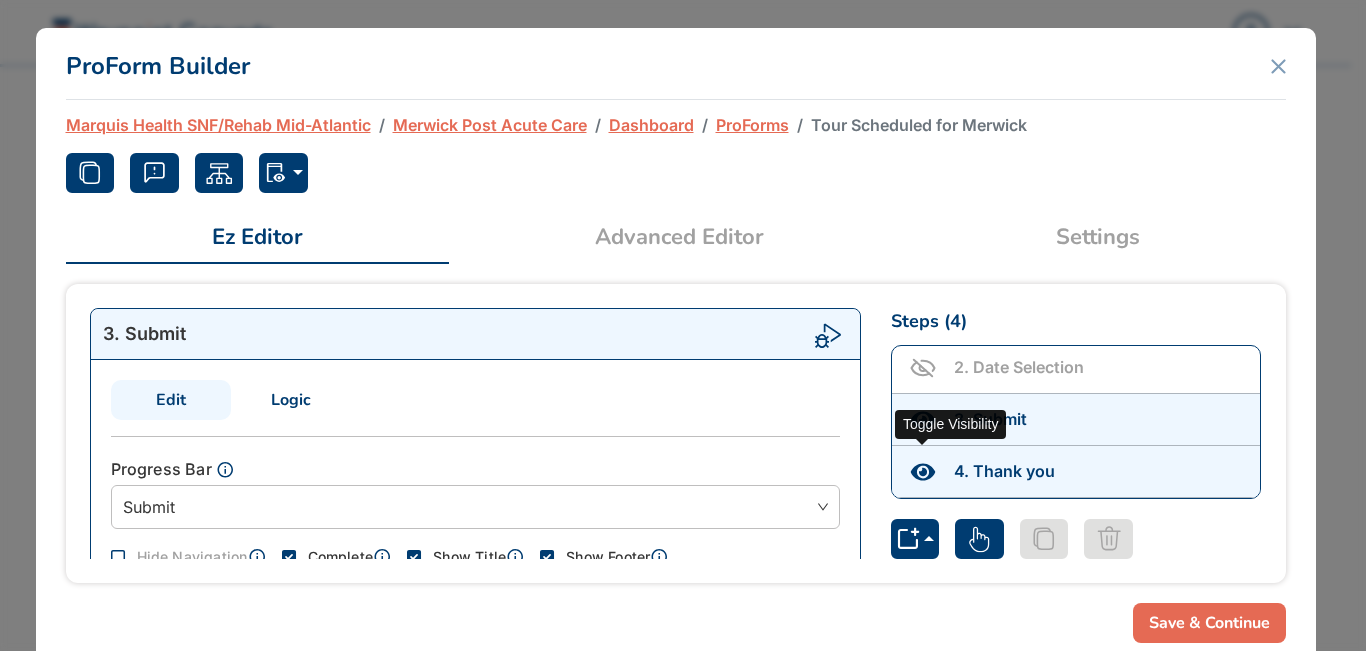 click 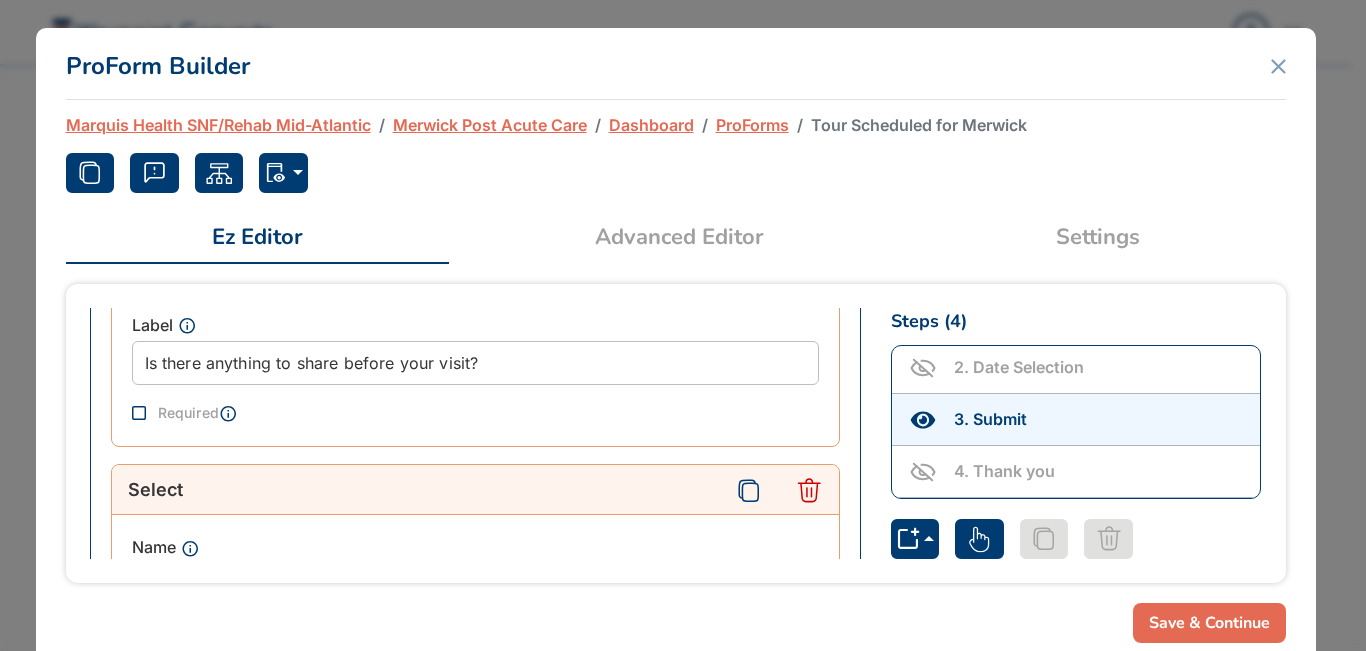 scroll, scrollTop: 500, scrollLeft: 0, axis: vertical 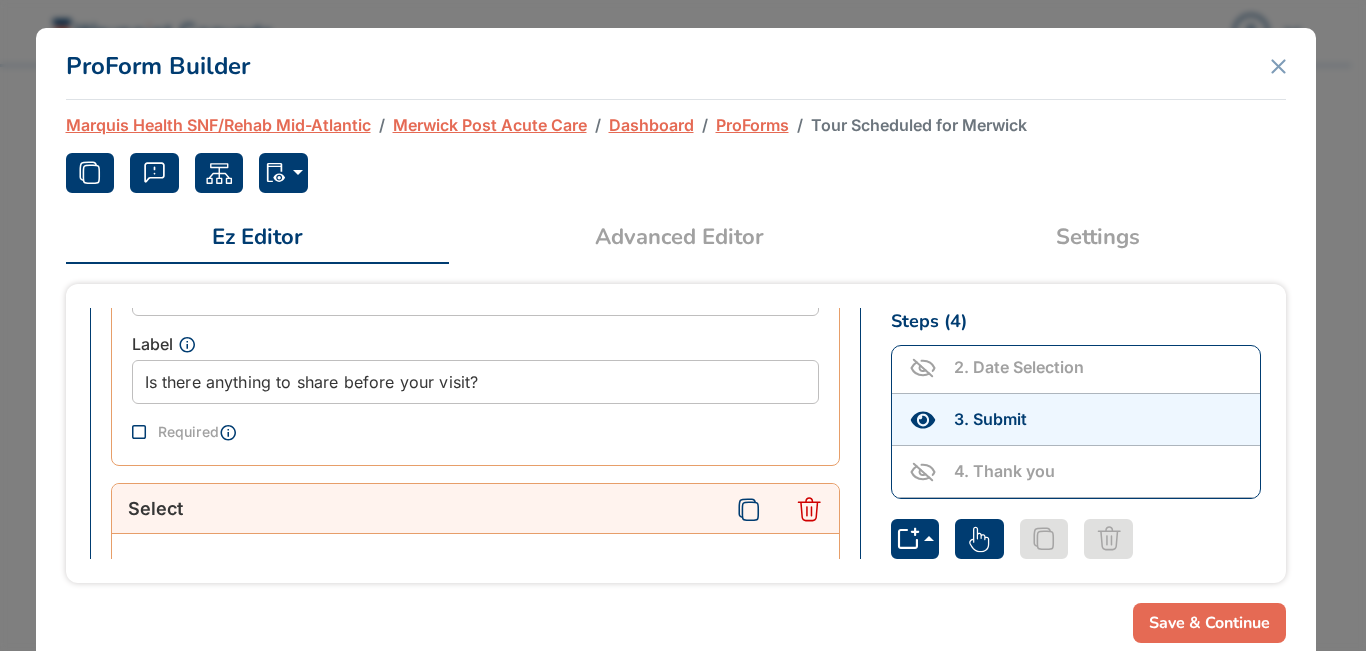 click on "Advanced Editor" at bounding box center (679, 237) 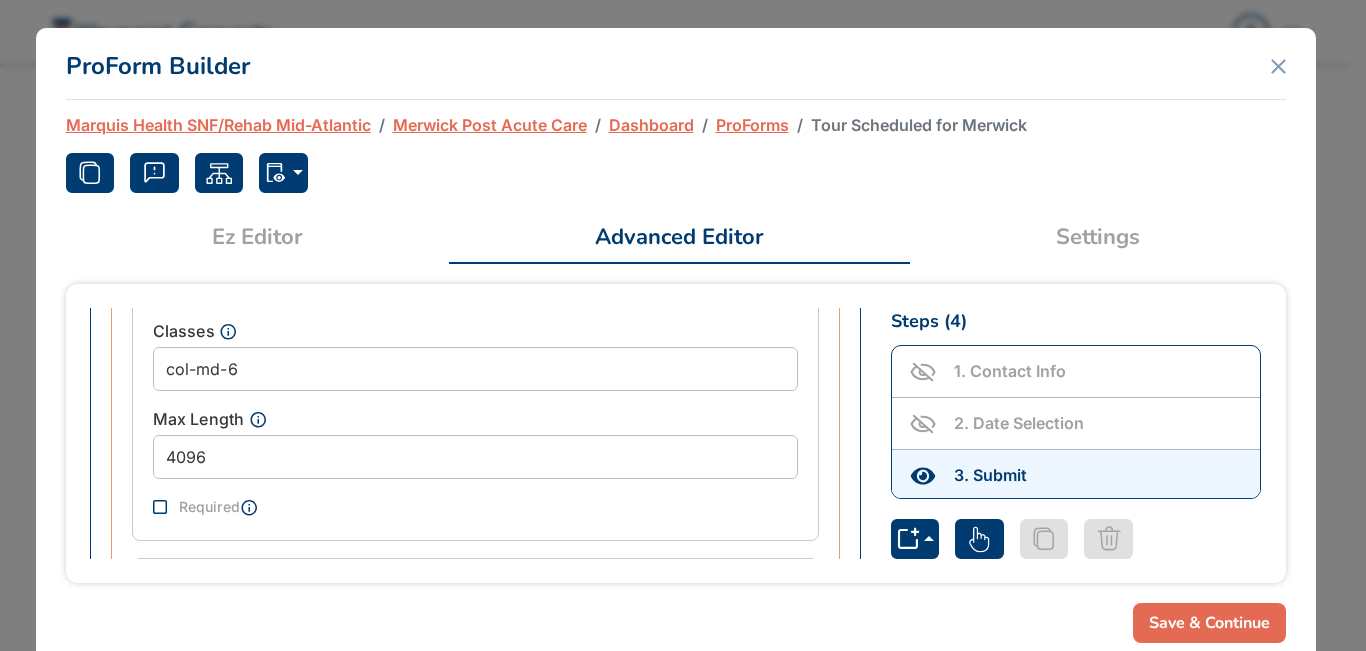 scroll, scrollTop: 1400, scrollLeft: 0, axis: vertical 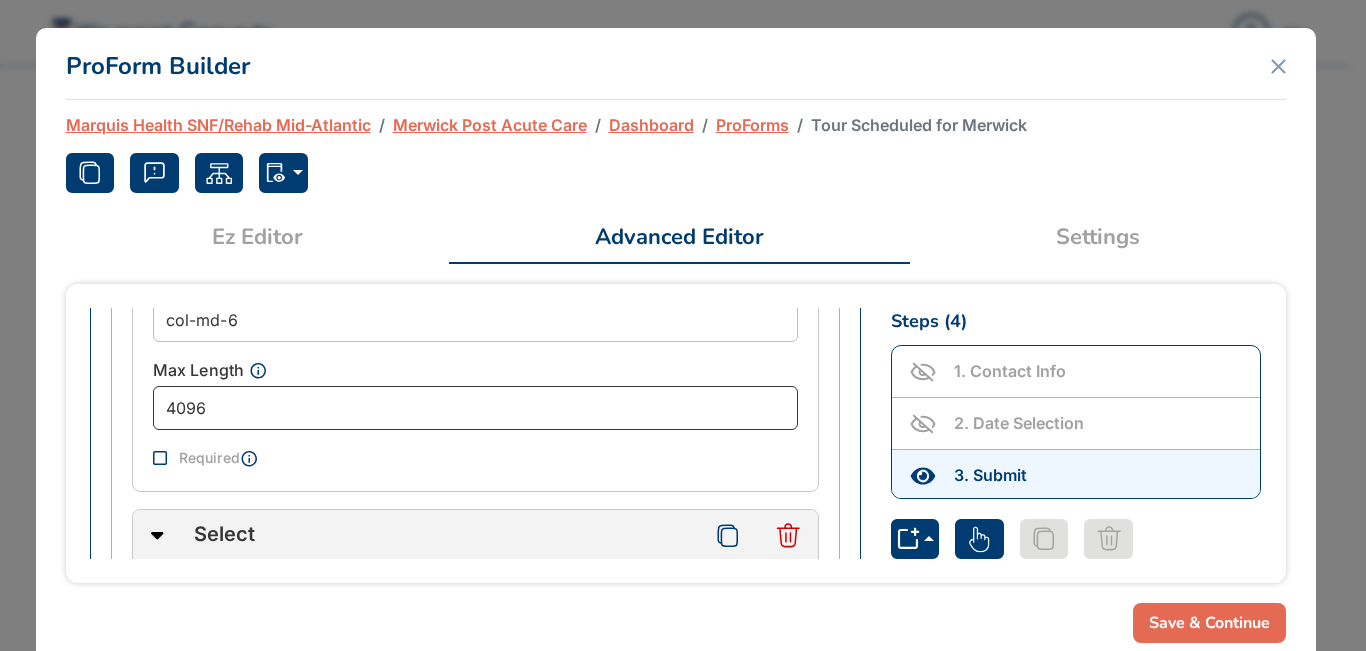 drag, startPoint x: 381, startPoint y: 403, endPoint x: 76, endPoint y: 384, distance: 305.59122 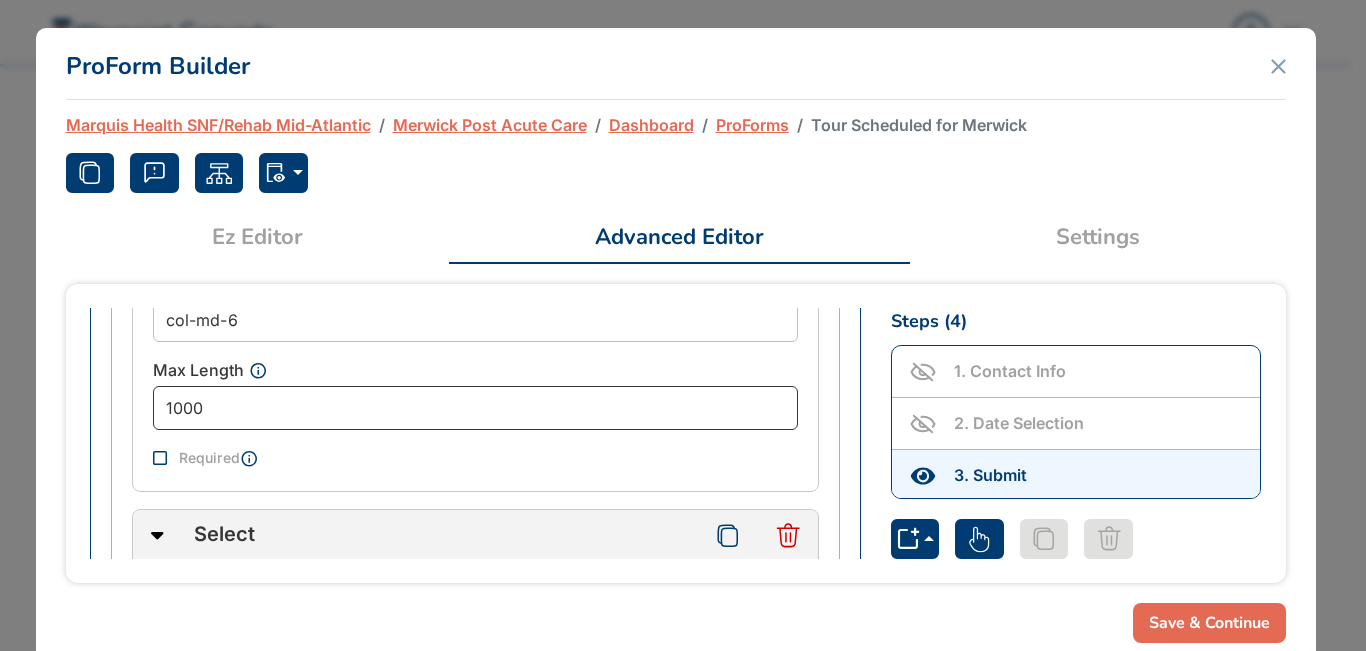 type on "1000" 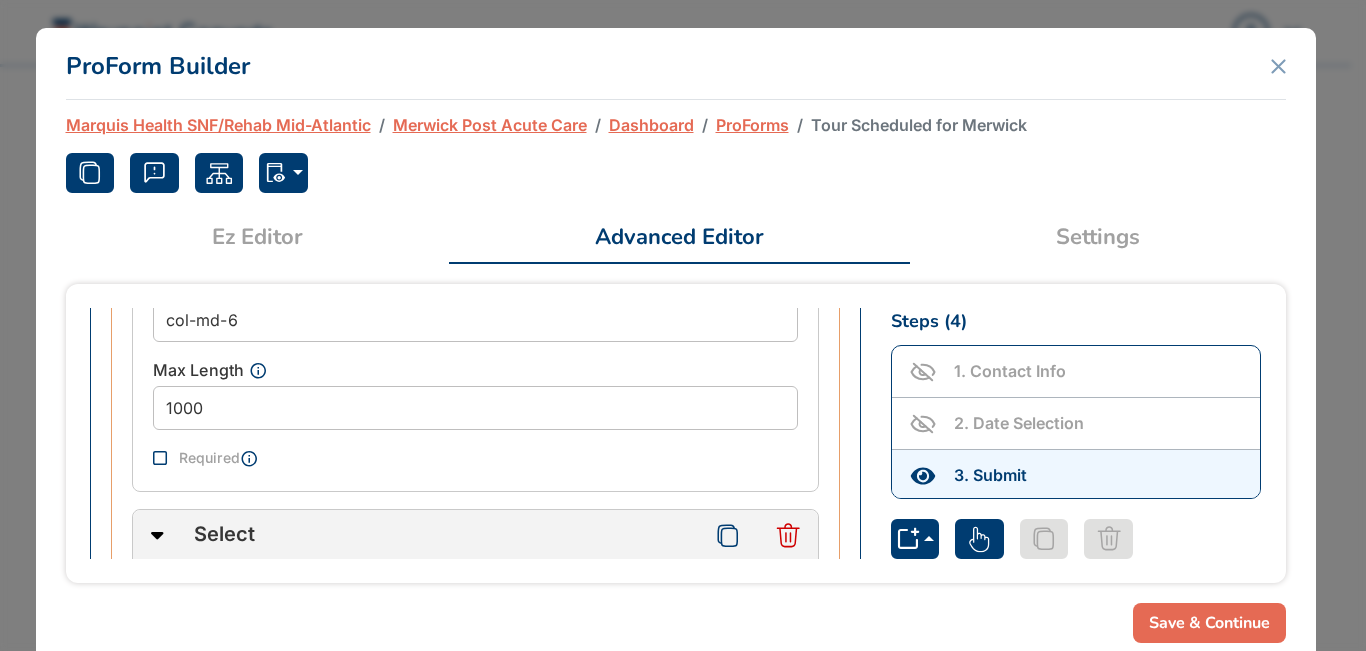 click on "Save & Continue" at bounding box center [1209, 623] 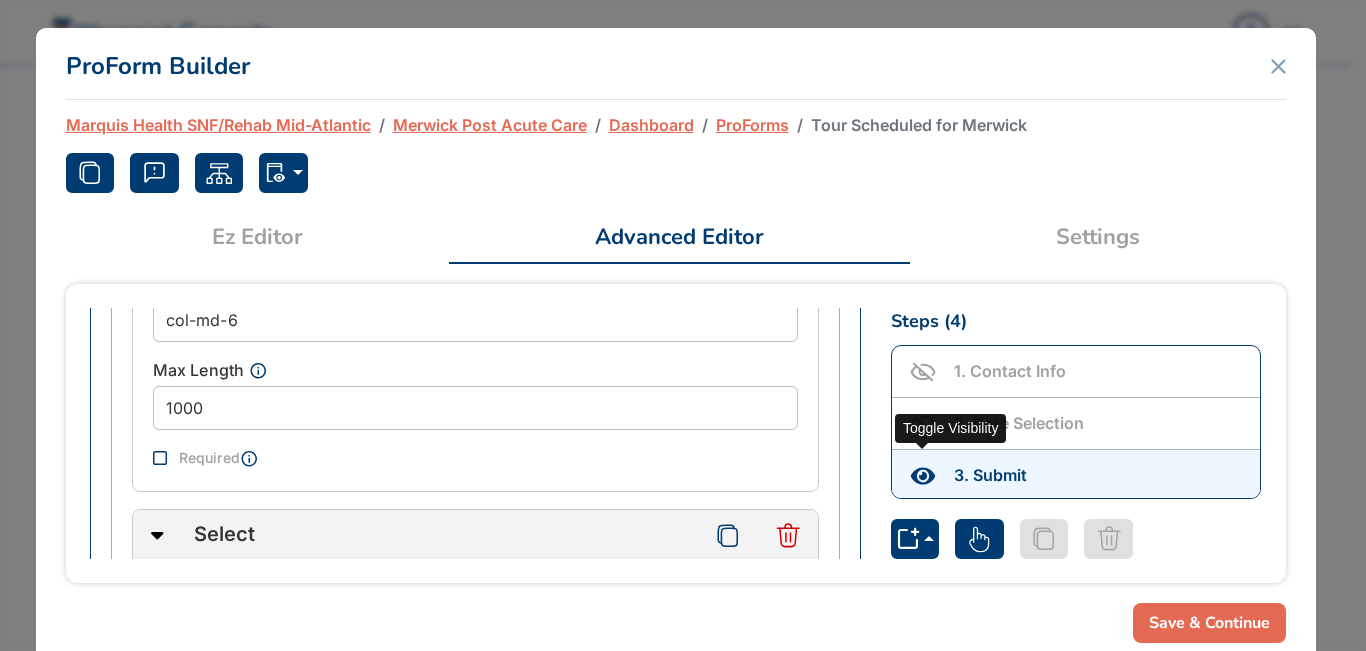 click 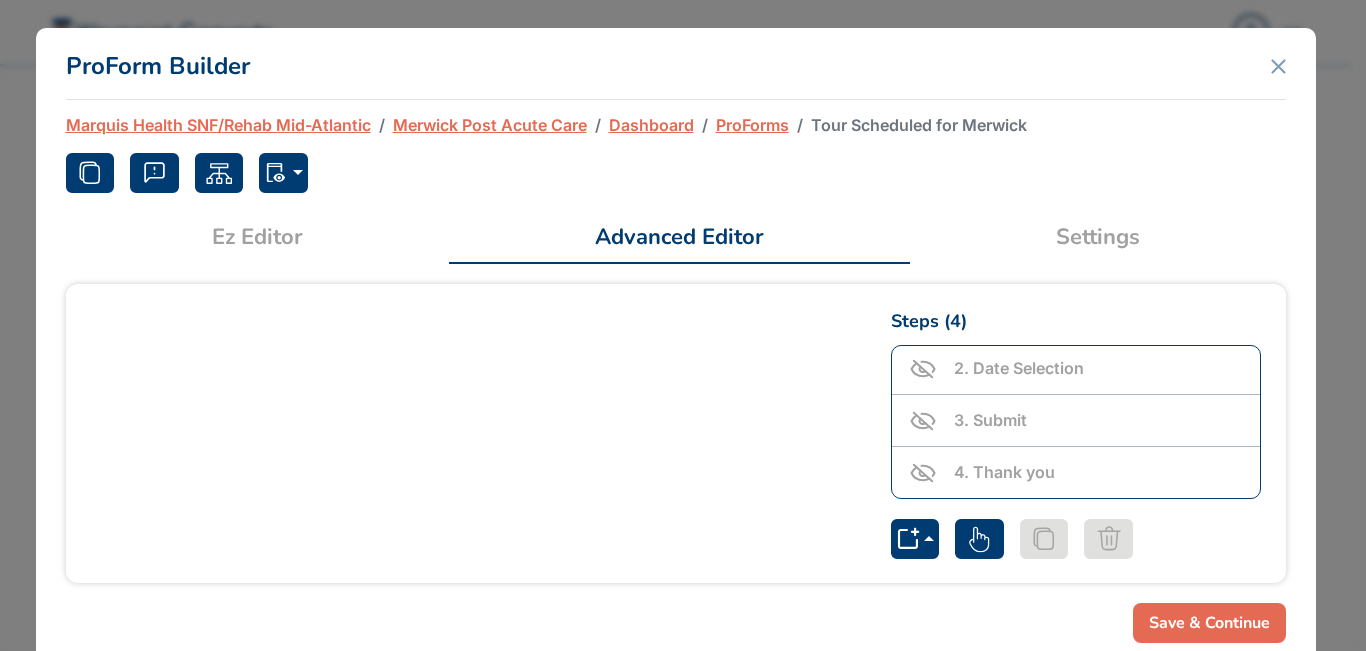 scroll, scrollTop: 56, scrollLeft: 0, axis: vertical 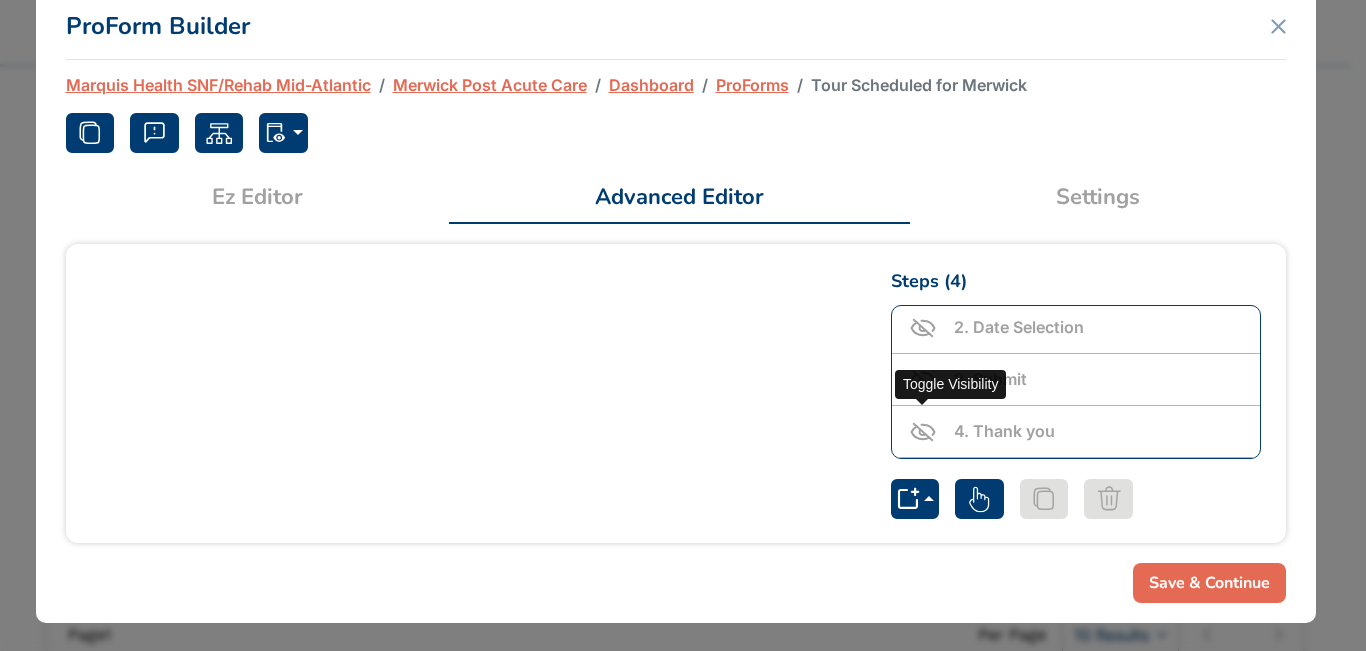 click 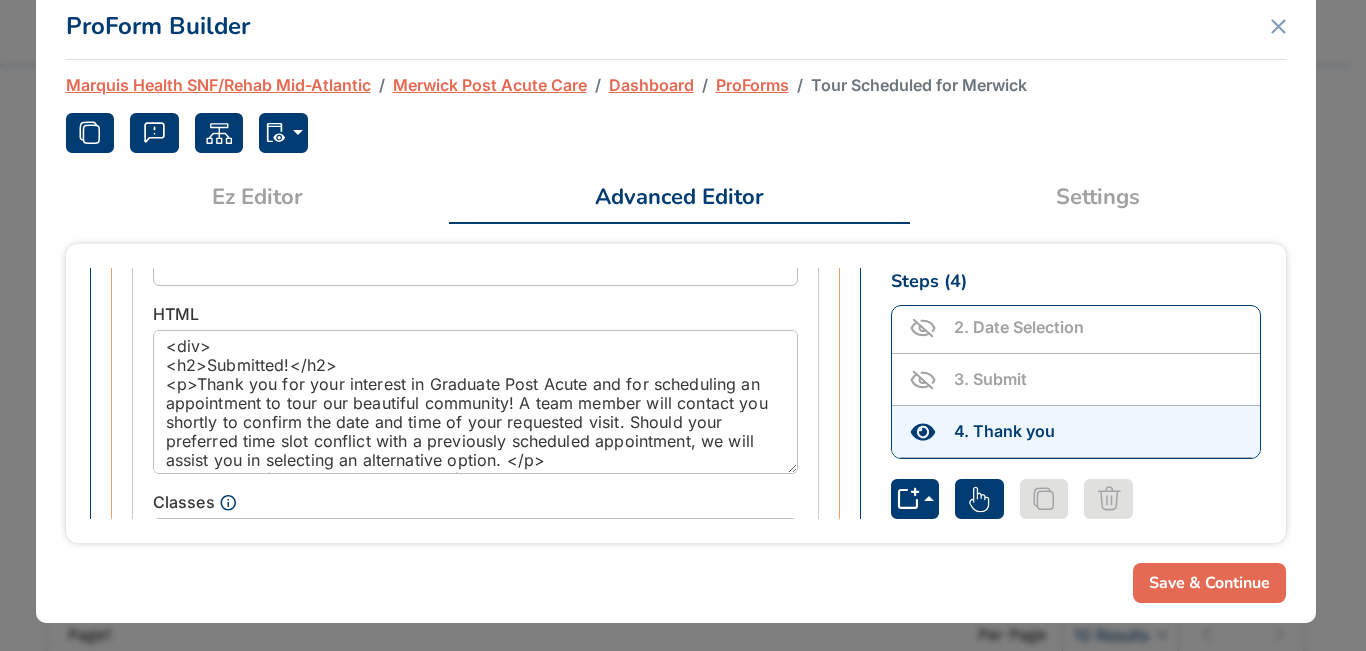scroll, scrollTop: 1200, scrollLeft: 0, axis: vertical 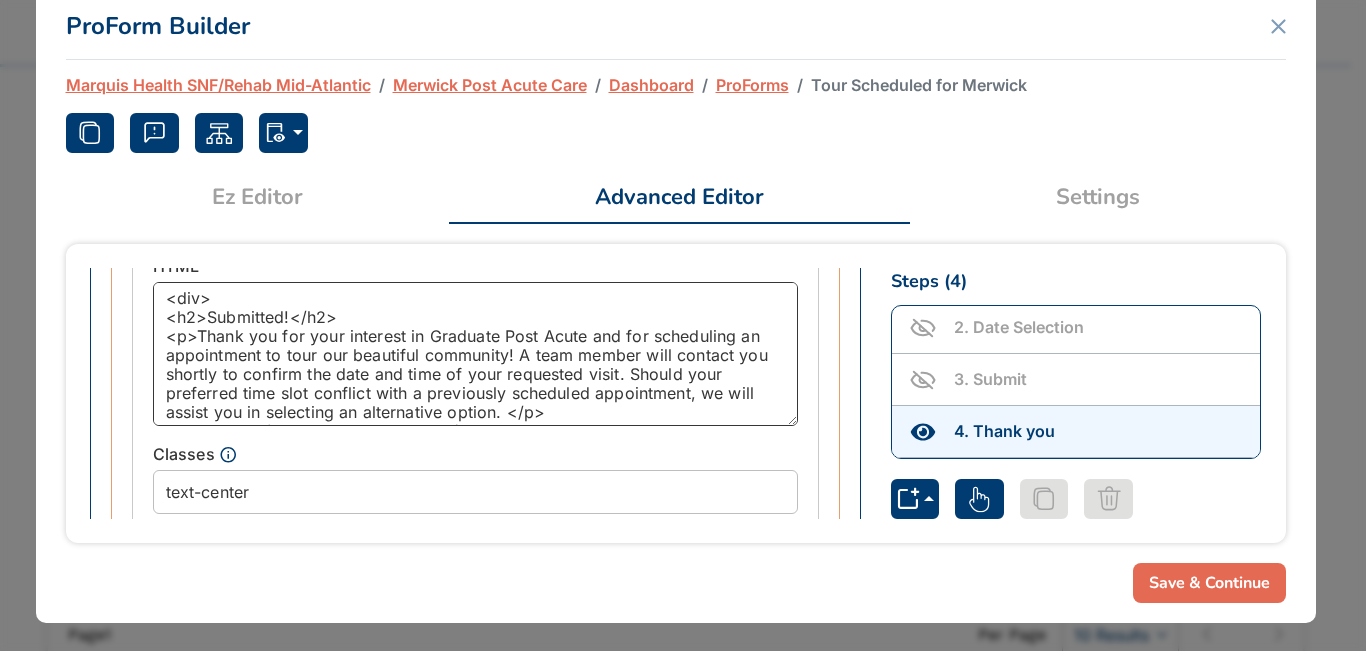 drag, startPoint x: 428, startPoint y: 327, endPoint x: 583, endPoint y: 333, distance: 155.11609 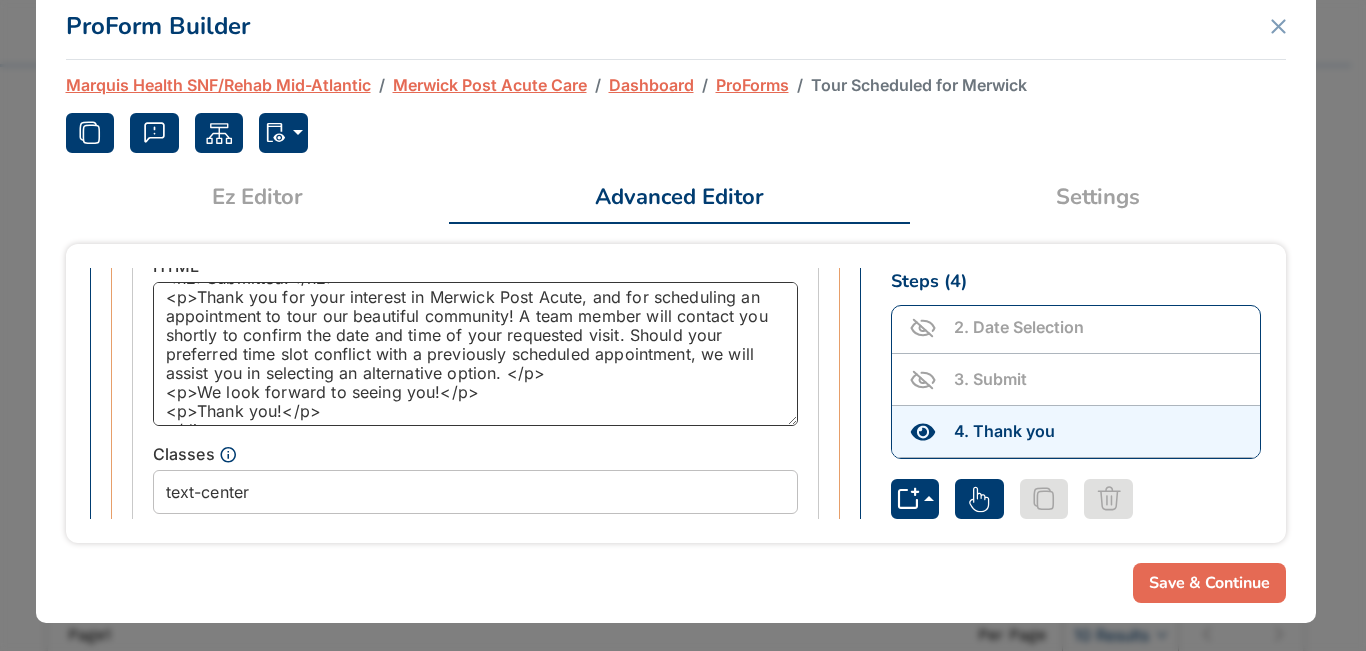 scroll, scrollTop: 60, scrollLeft: 0, axis: vertical 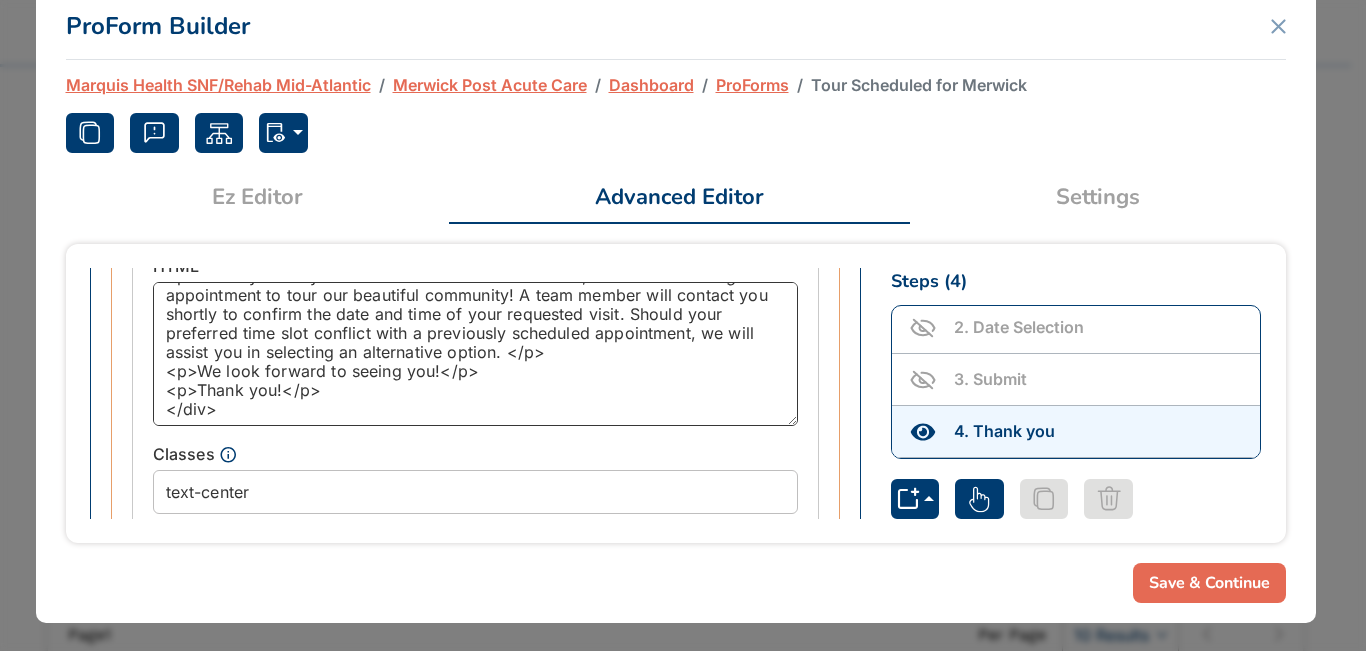 type on "<div>
<h2>Submitted!</h2>
<p>Thank you for your interest in Merwick Post Acute, and for scheduling an appointment to tour our beautiful community! A team member will contact you shortly to confirm the date and time of your requested visit. Should your preferred time slot conflict with a previously scheduled appointment, we will assist you in selecting an alternative option. </p>
<p>We look forward to seeing you!</p>
<p>Thank you!</p>
</div>" 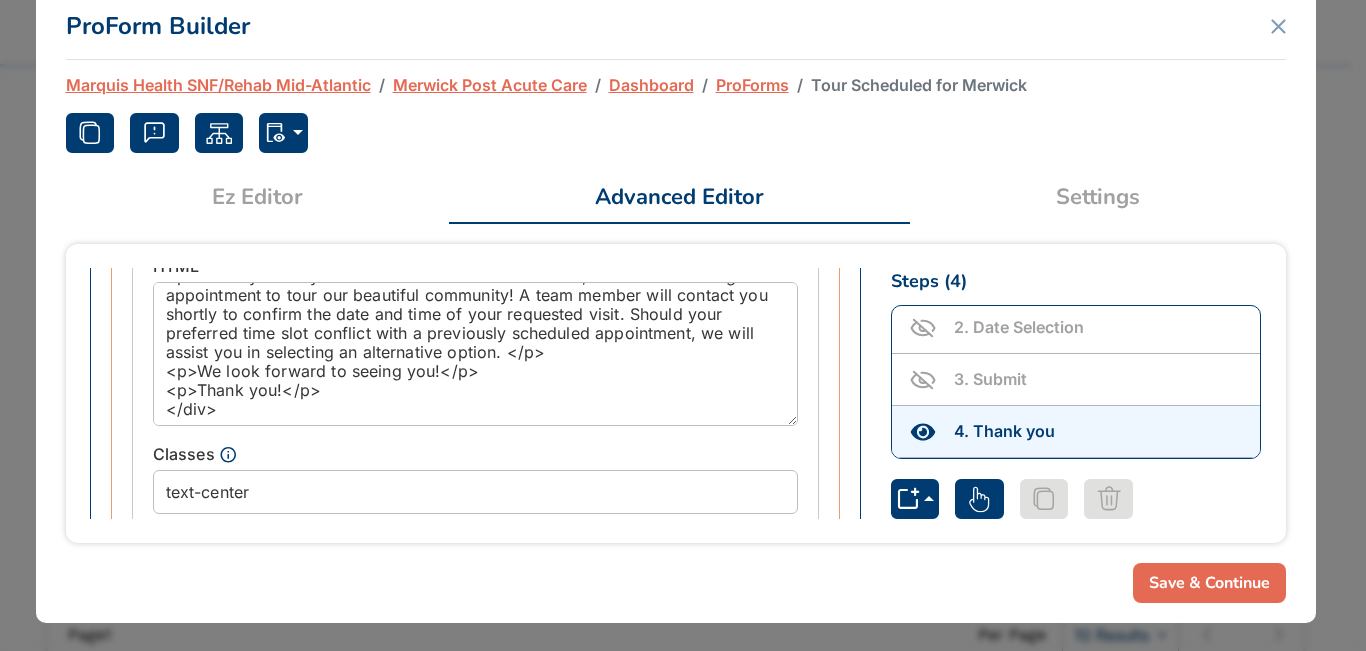 click on "Save & Continue" at bounding box center [1209, 583] 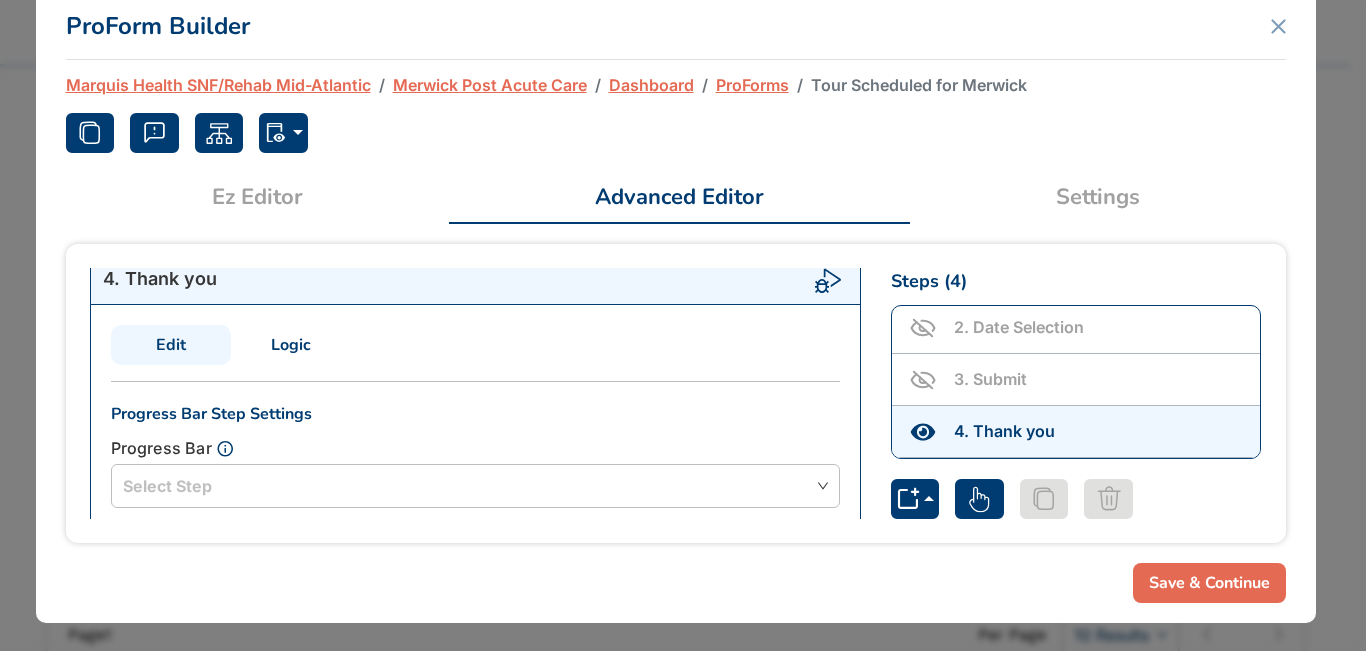 scroll, scrollTop: 0, scrollLeft: 0, axis: both 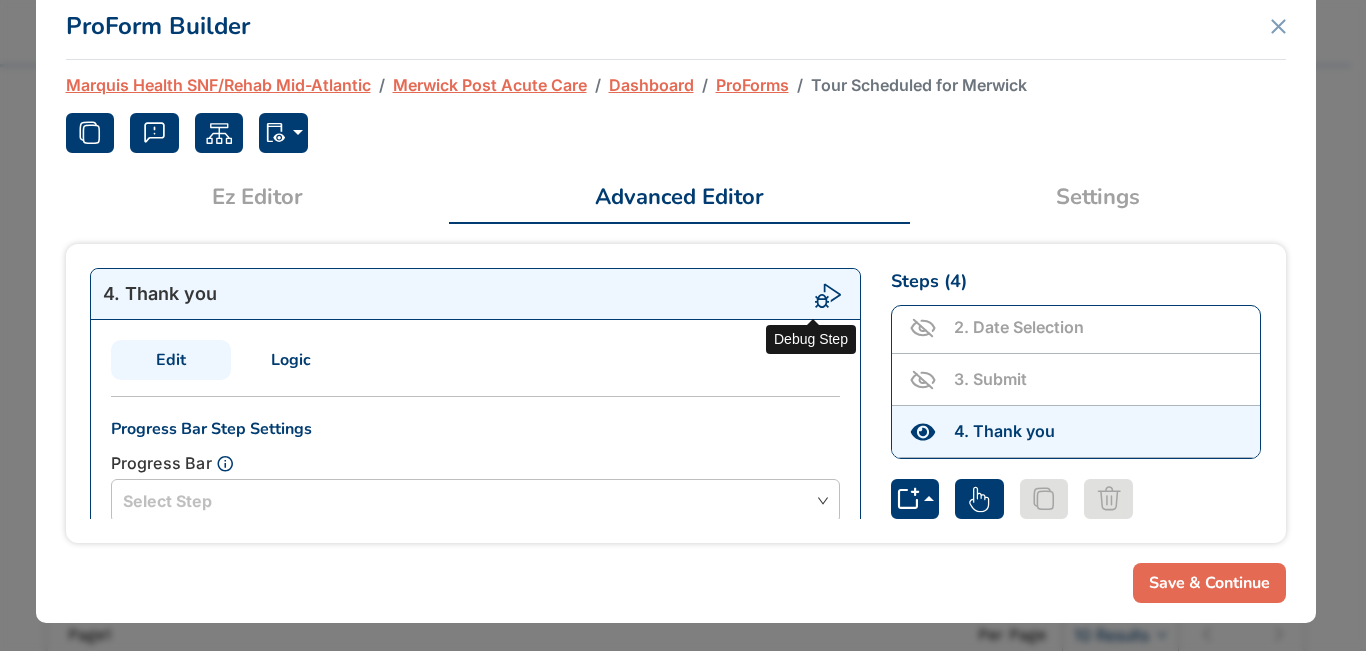 click 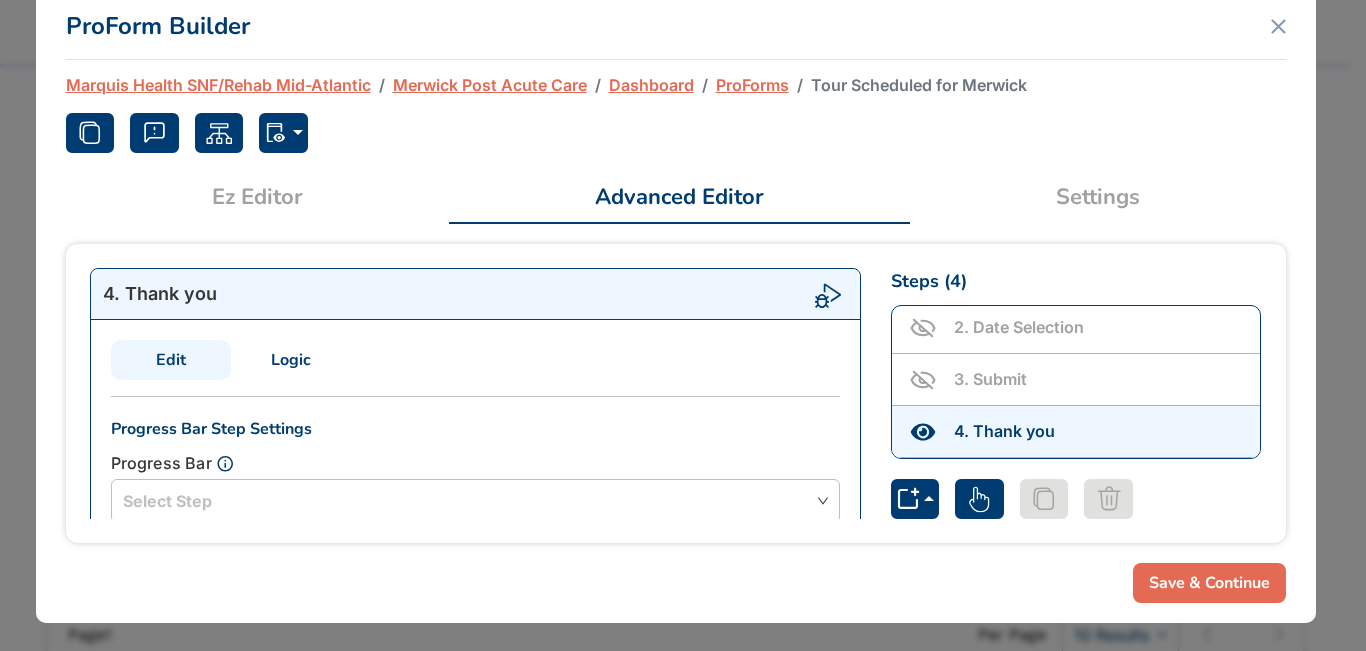 scroll, scrollTop: 0, scrollLeft: 0, axis: both 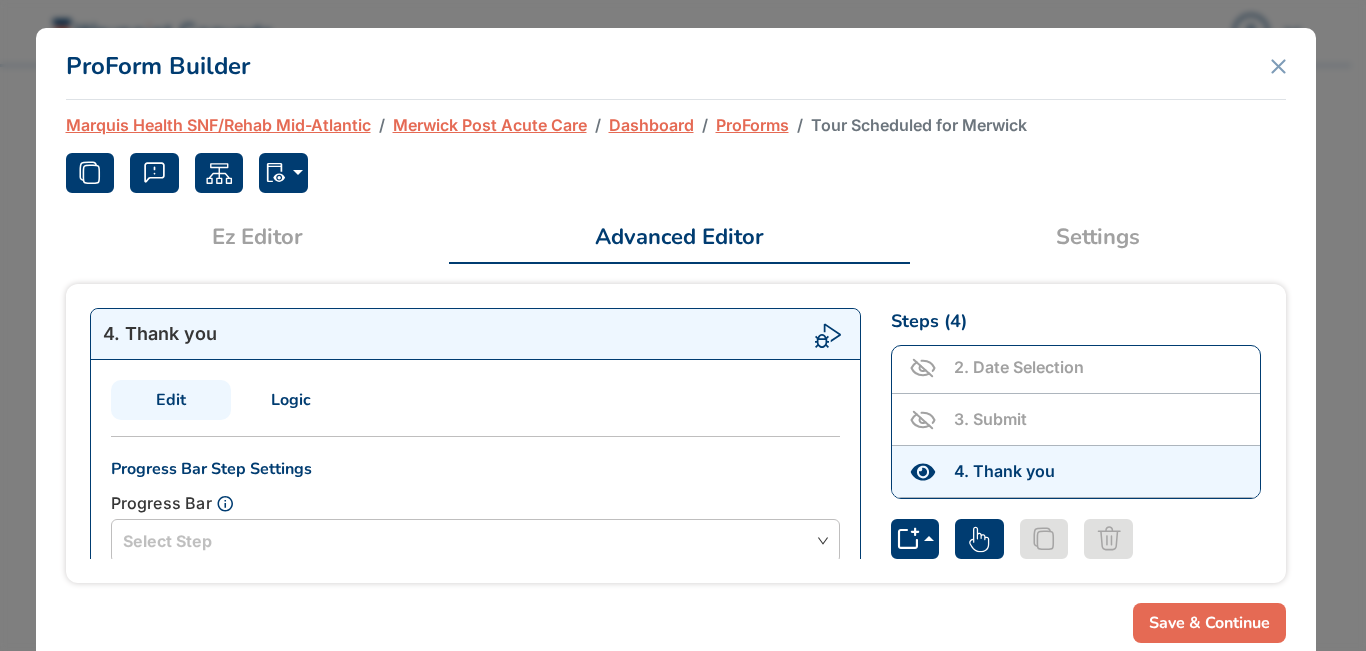 click on "Marquis Health SNF/Rehab Mid-Atlantic" at bounding box center [218, 125] 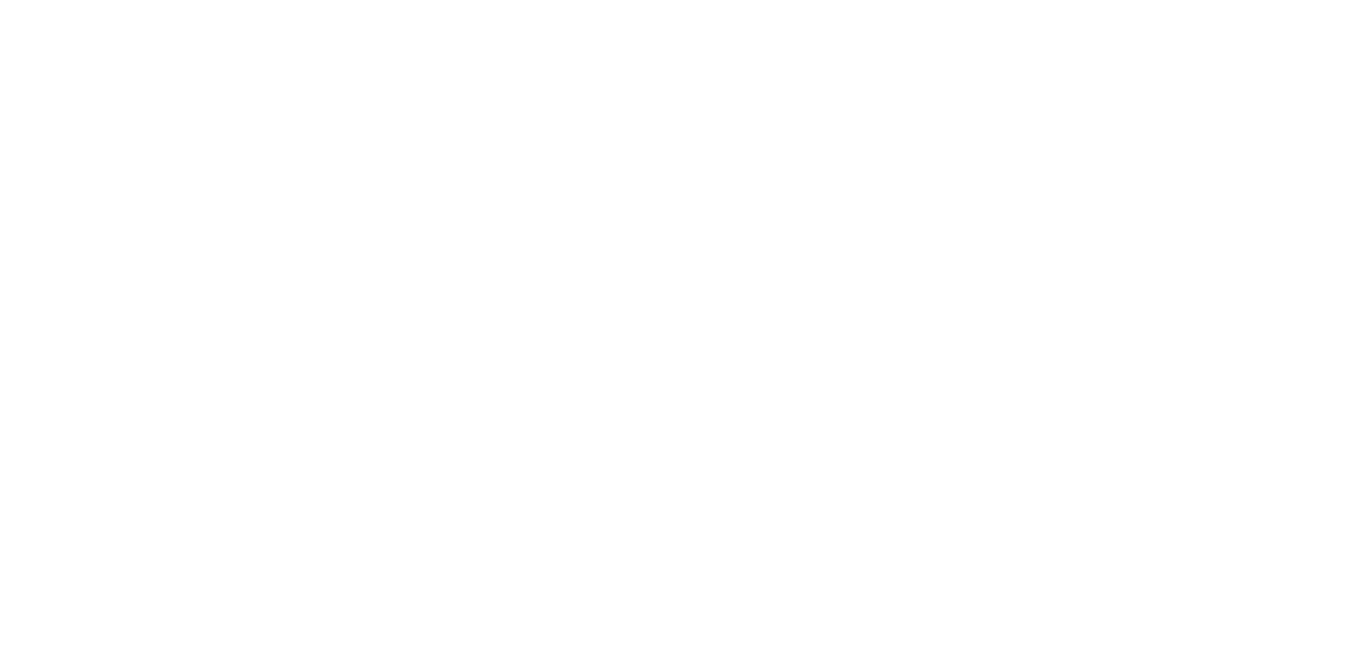 scroll, scrollTop: 0, scrollLeft: 0, axis: both 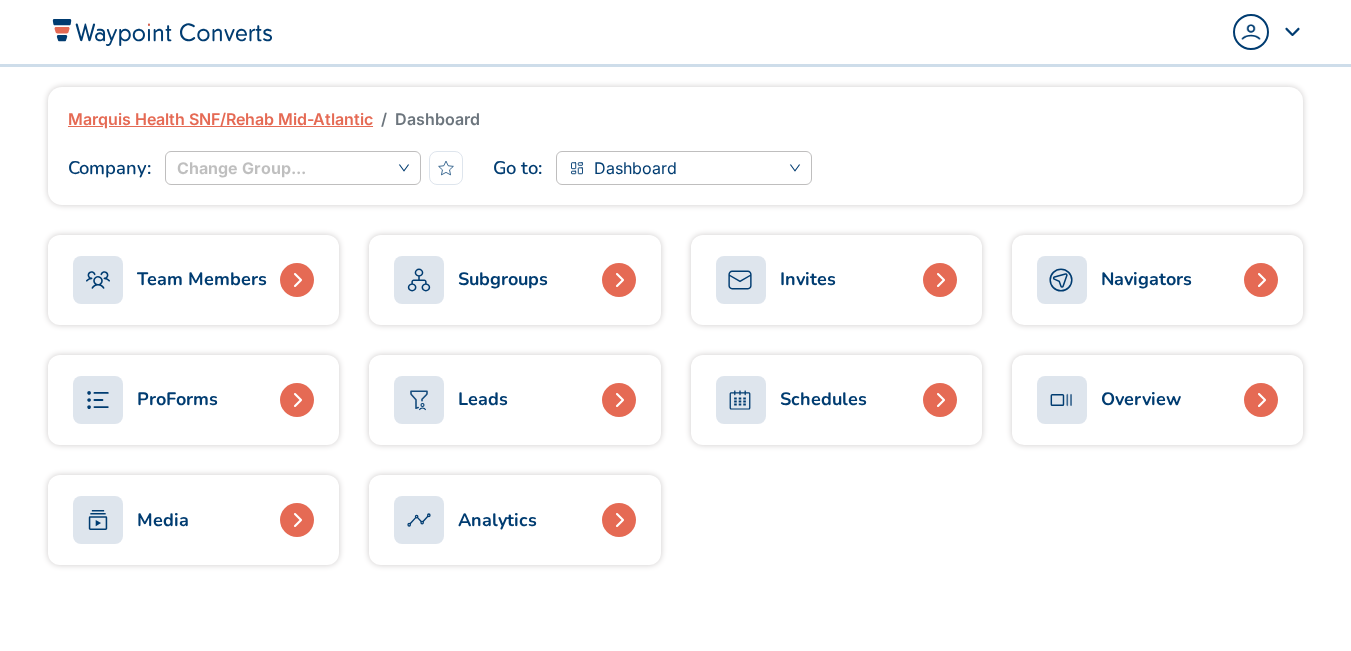 click on "Subgroups" at bounding box center [503, 279] 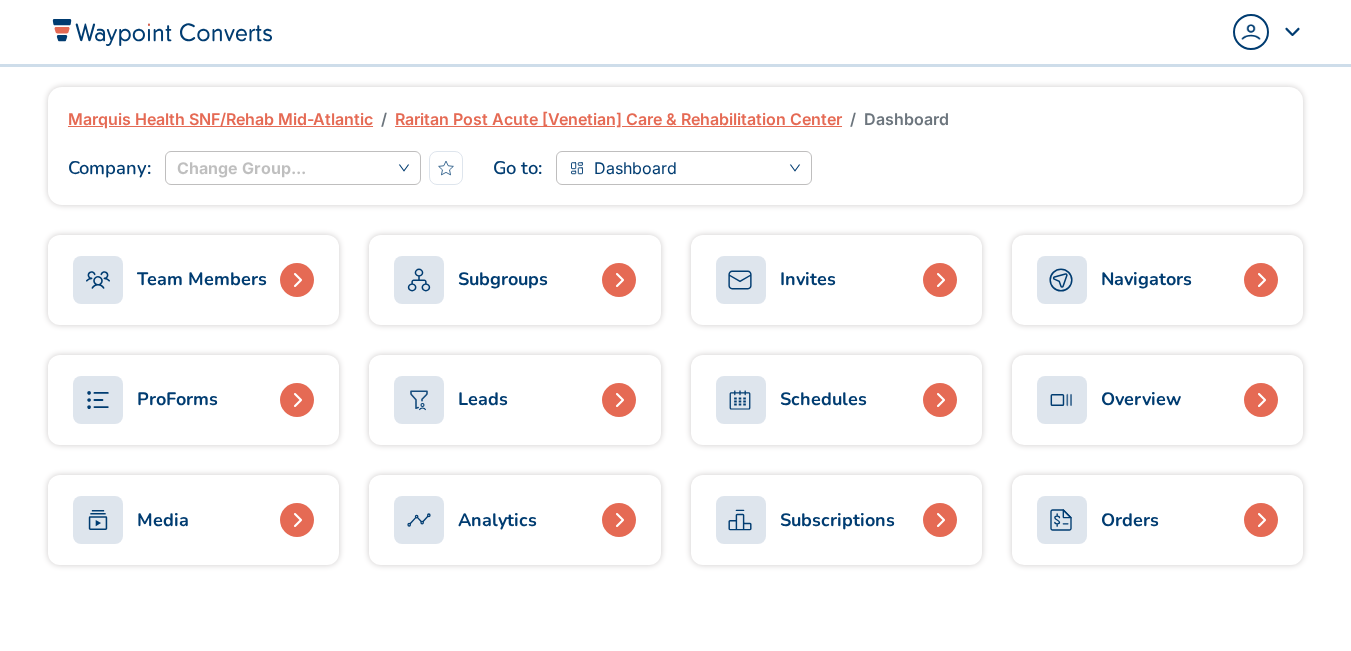 scroll, scrollTop: 0, scrollLeft: 0, axis: both 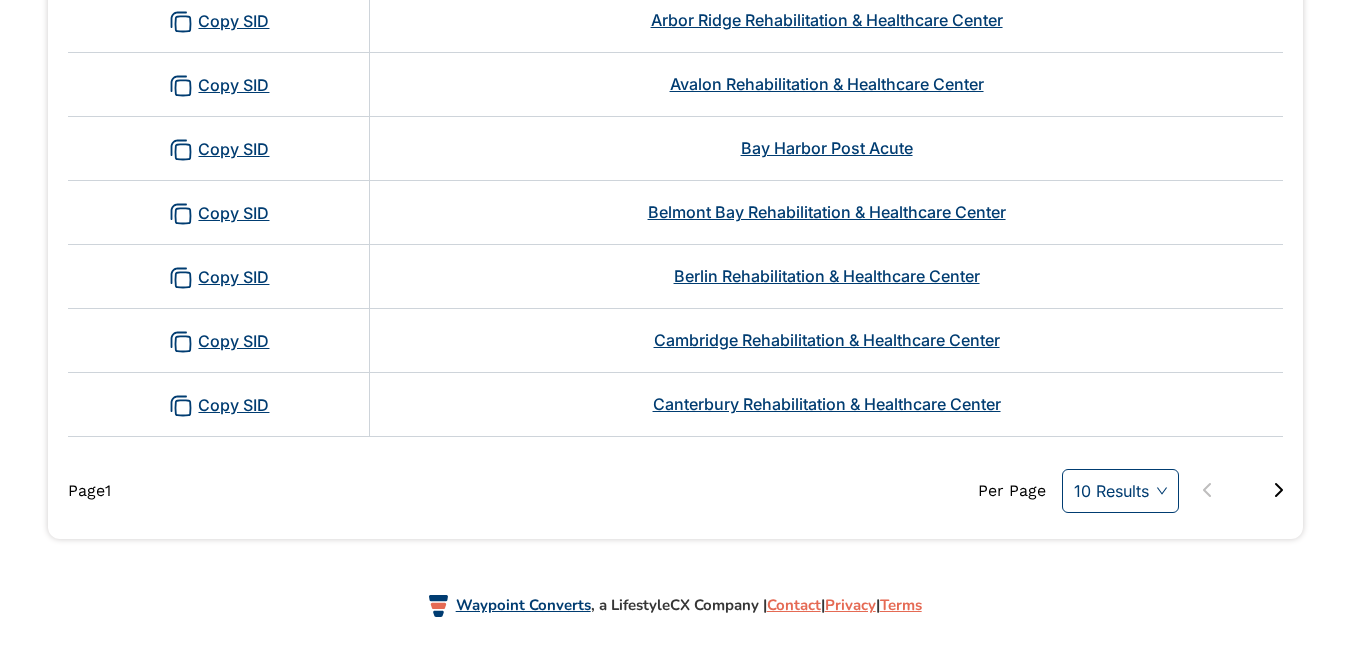 click on "10 Results" at bounding box center [1120, 491] 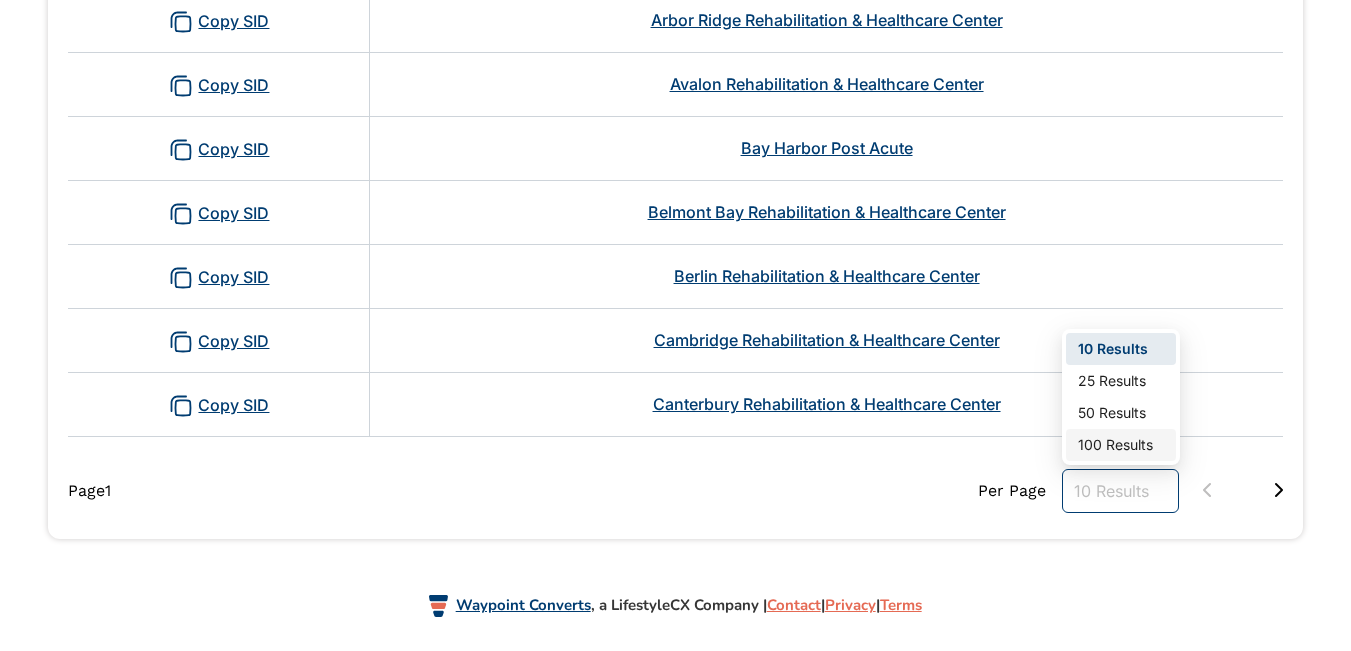 click on "100 Results" at bounding box center [1121, 445] 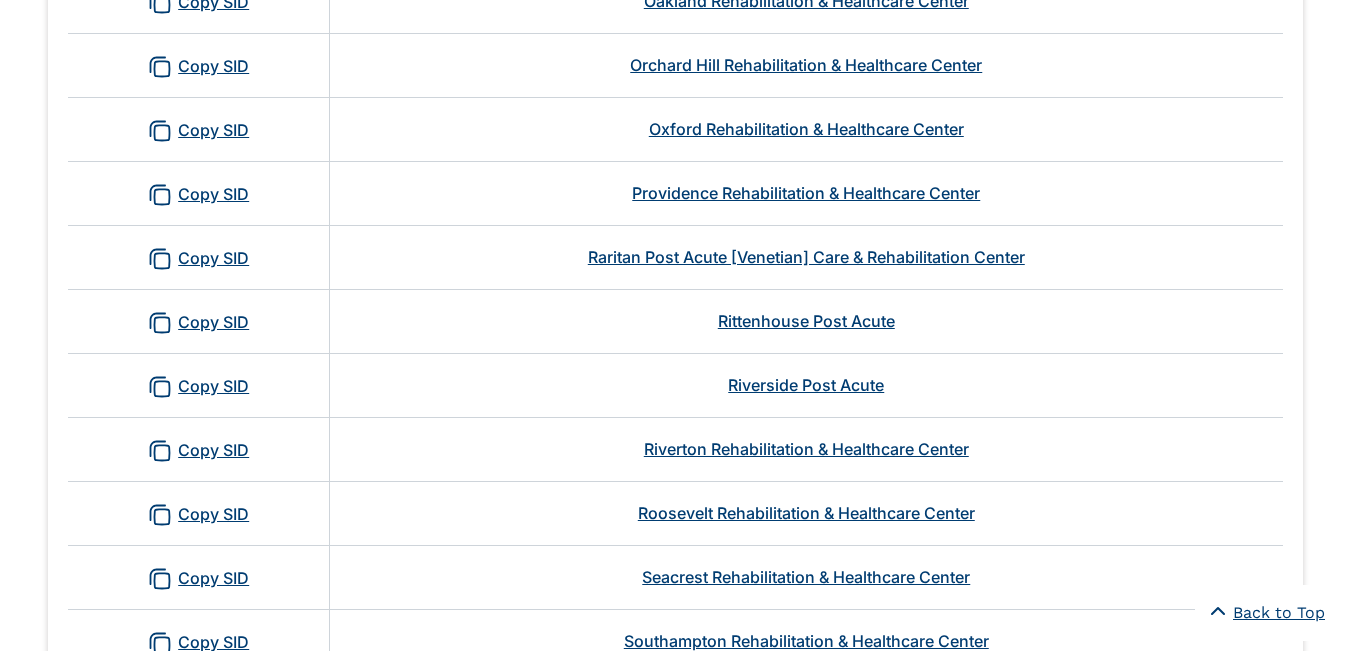 scroll, scrollTop: 2400, scrollLeft: 0, axis: vertical 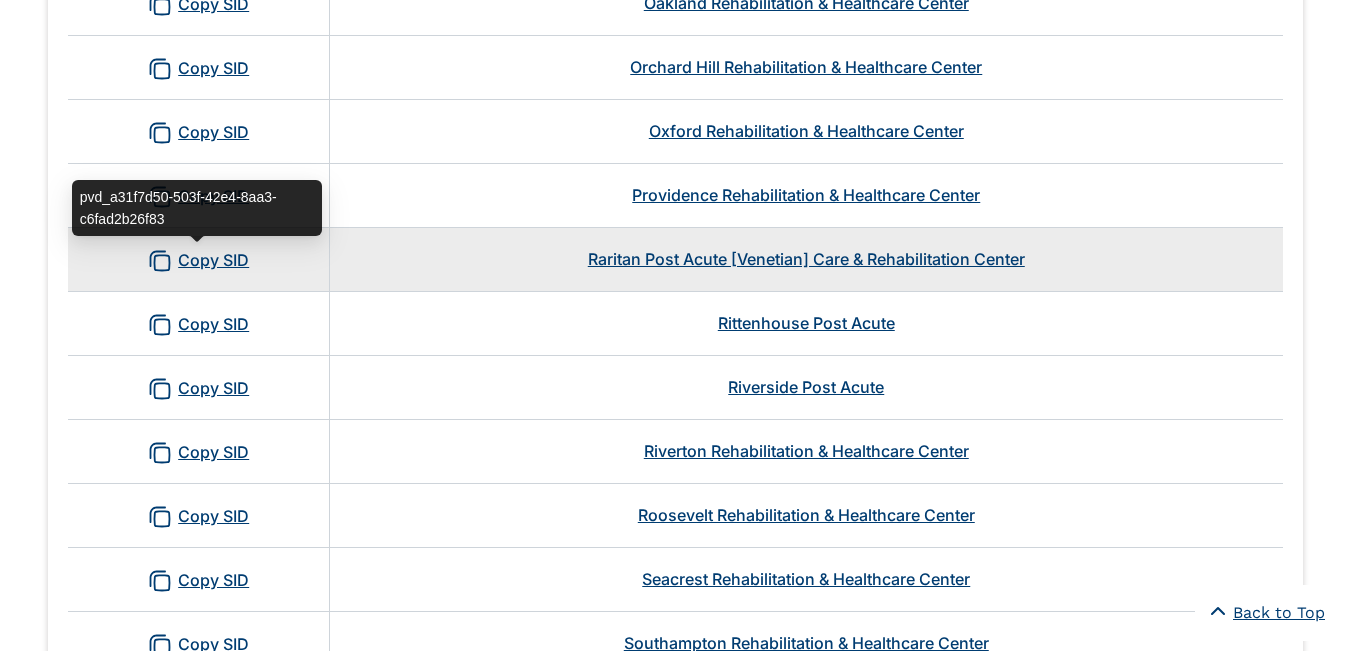 click on "Copy SID" at bounding box center (198, 261) 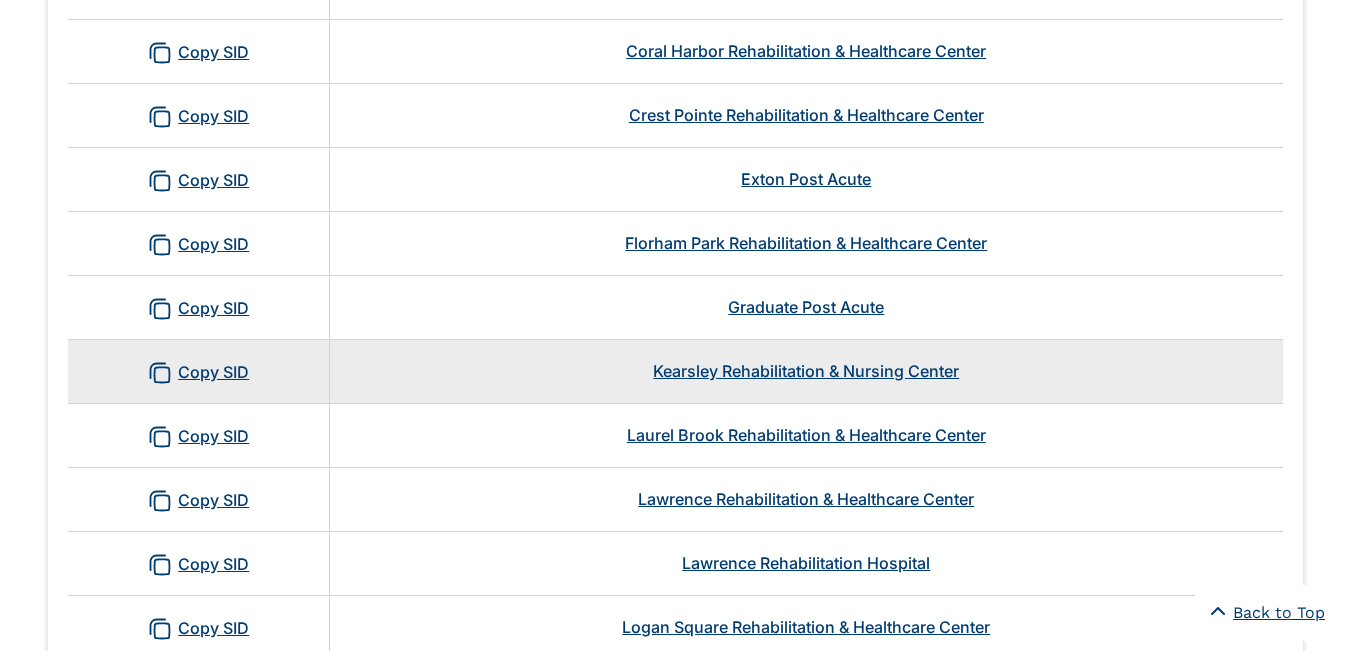 scroll, scrollTop: 1300, scrollLeft: 0, axis: vertical 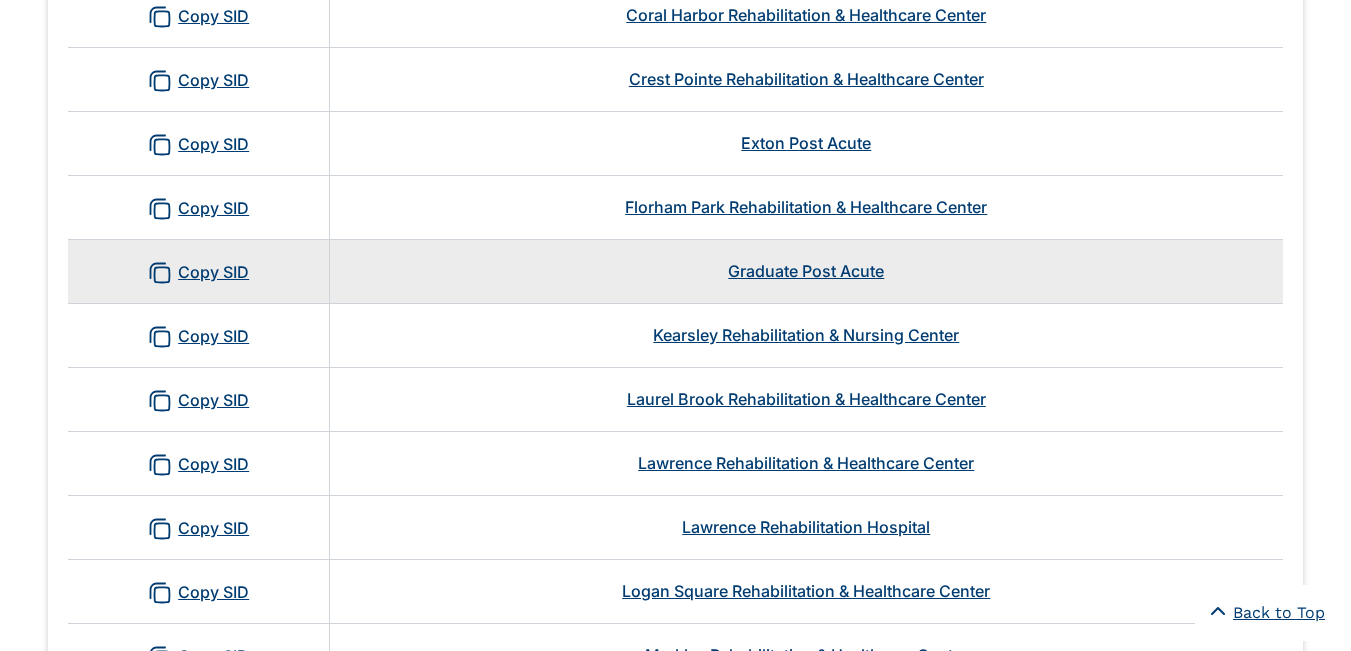 click on "Graduate Post Acute" at bounding box center (806, 271) 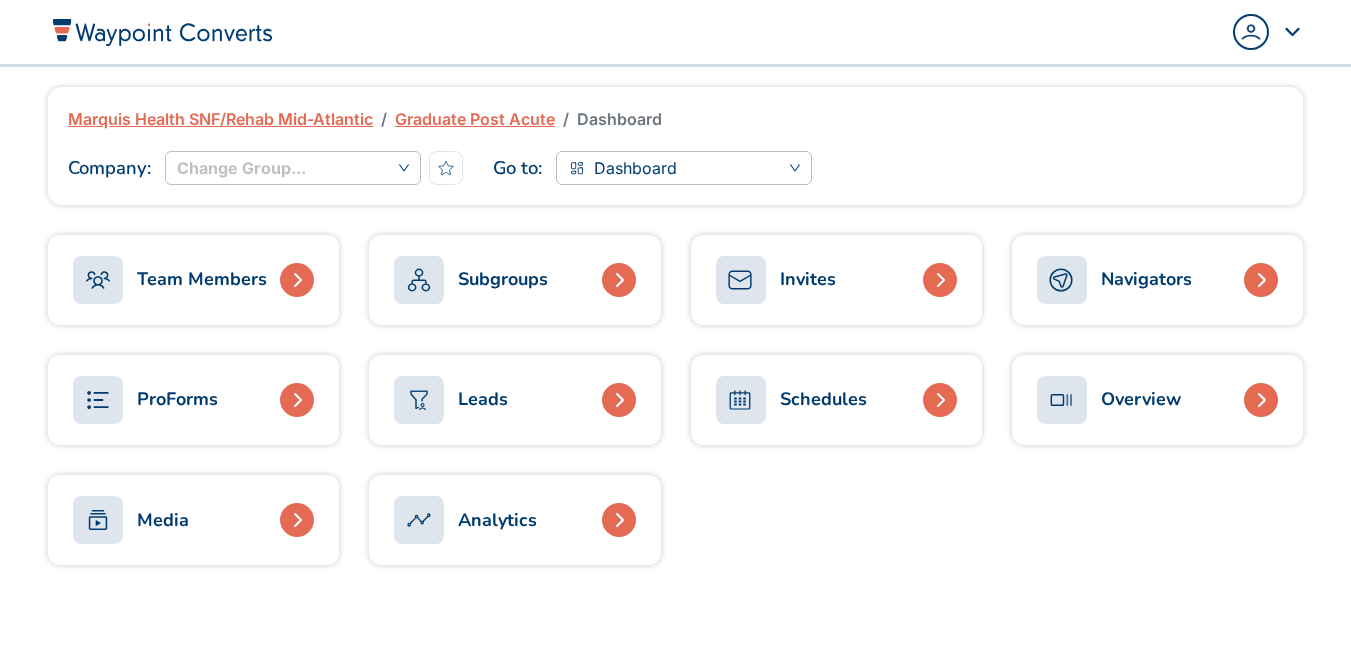 scroll, scrollTop: 0, scrollLeft: 0, axis: both 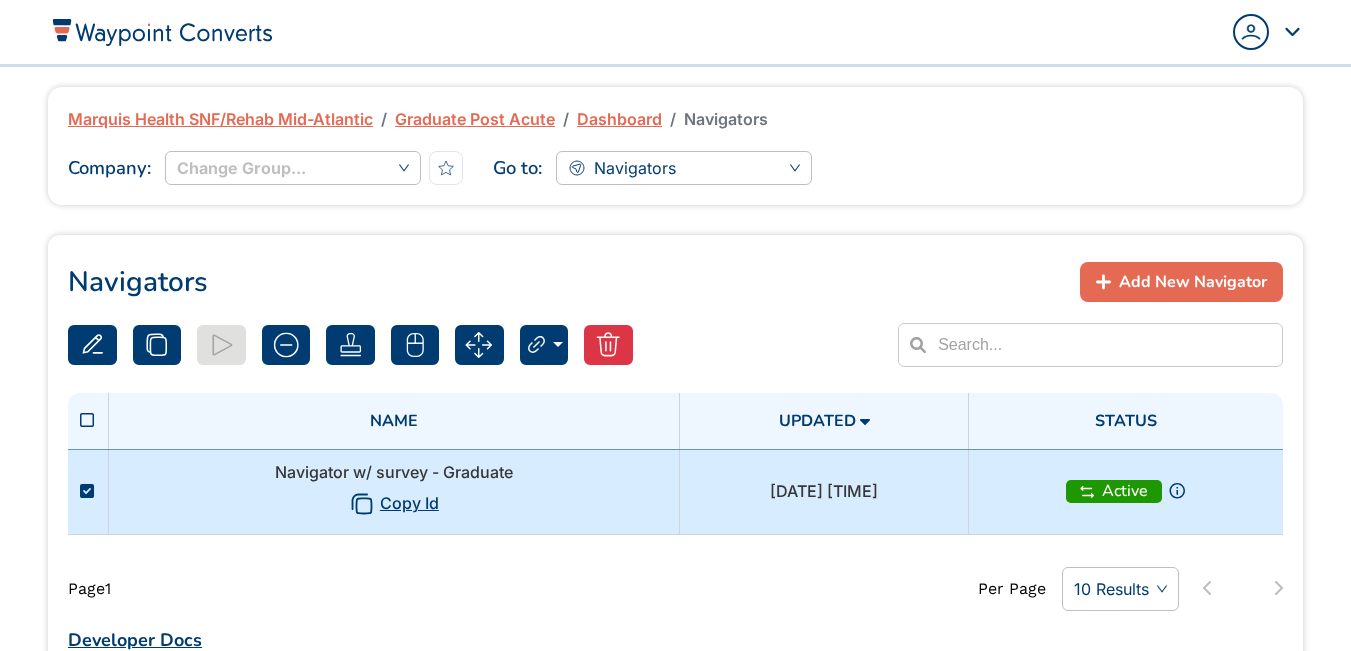 click on "Navigator w/ survey - Graduate   Copy Id" at bounding box center (394, 491) 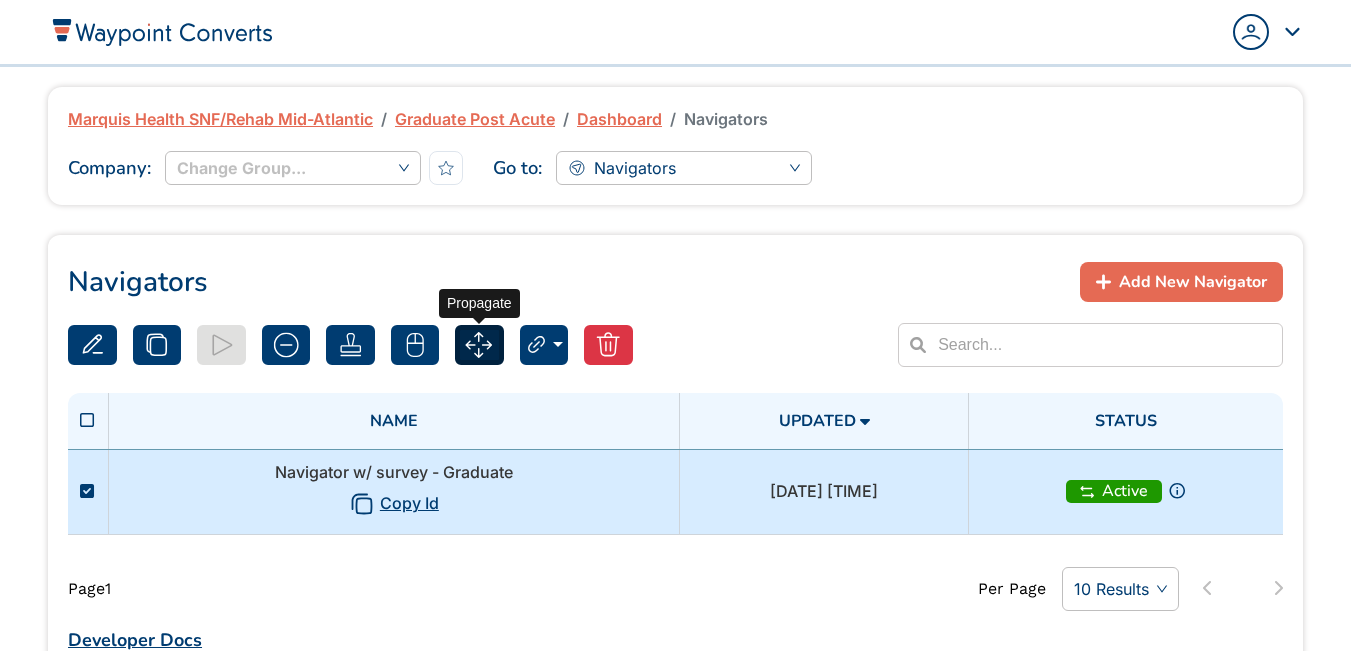 click 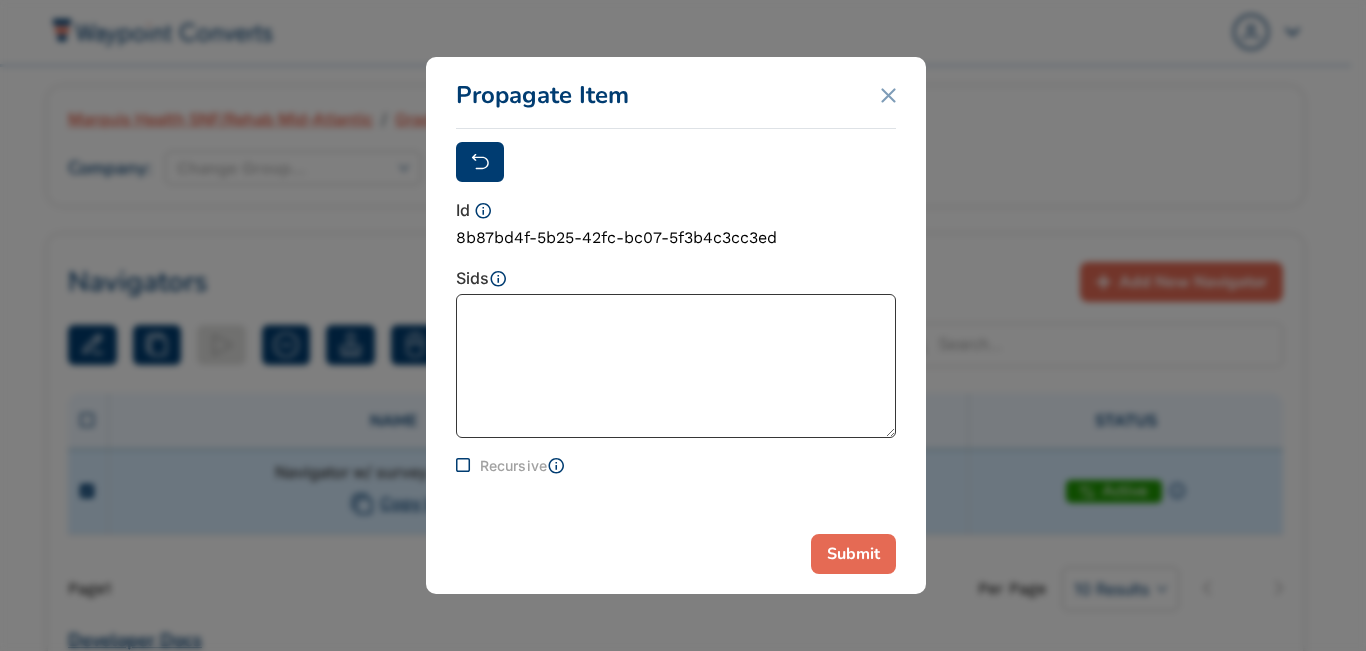 paste on "pvd_a31f7d50-503f-42e4-8aa3-c6fad2b26f83" 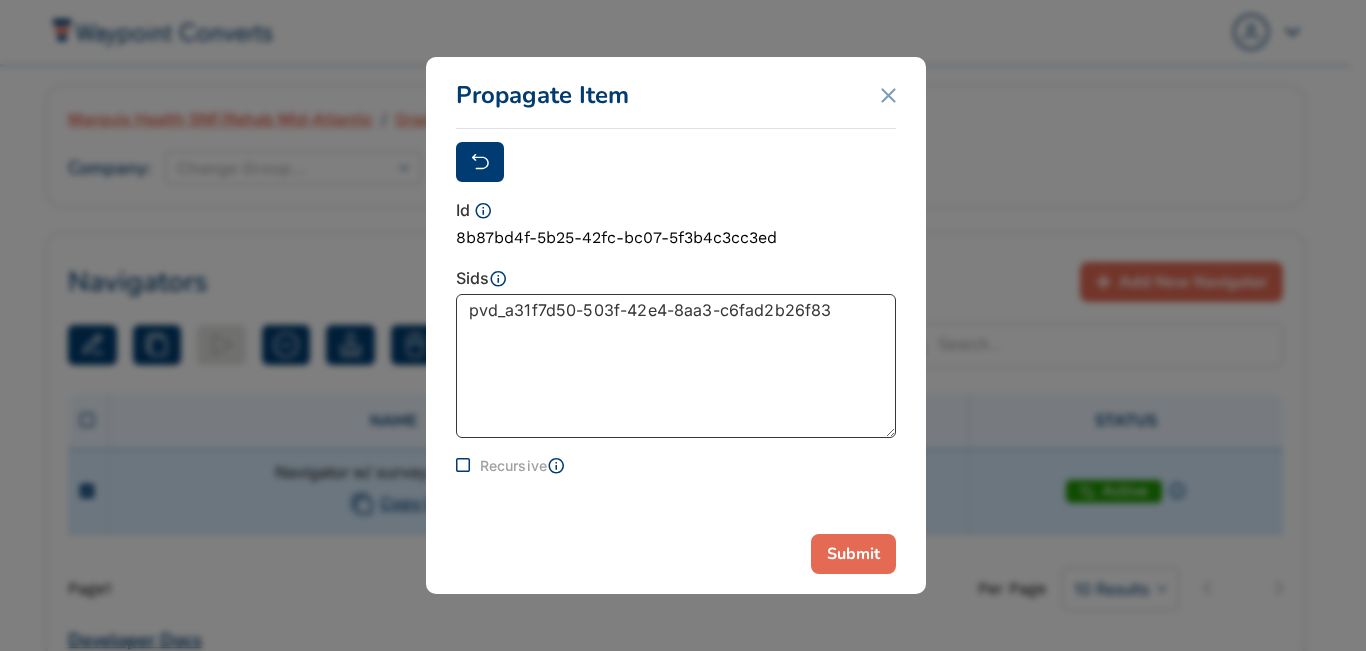 type on "pvd_a31f7d50-503f-42e4-8aa3-c6fad2b26f83" 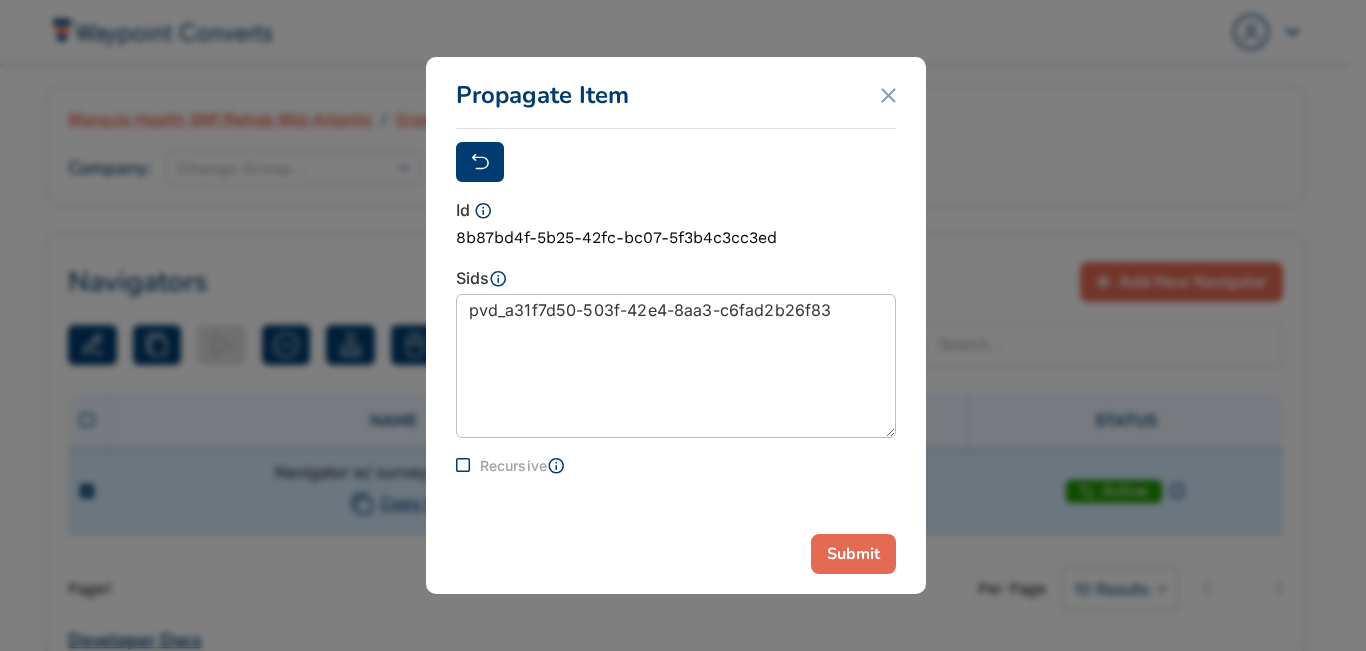 click on "Submit" at bounding box center (853, 554) 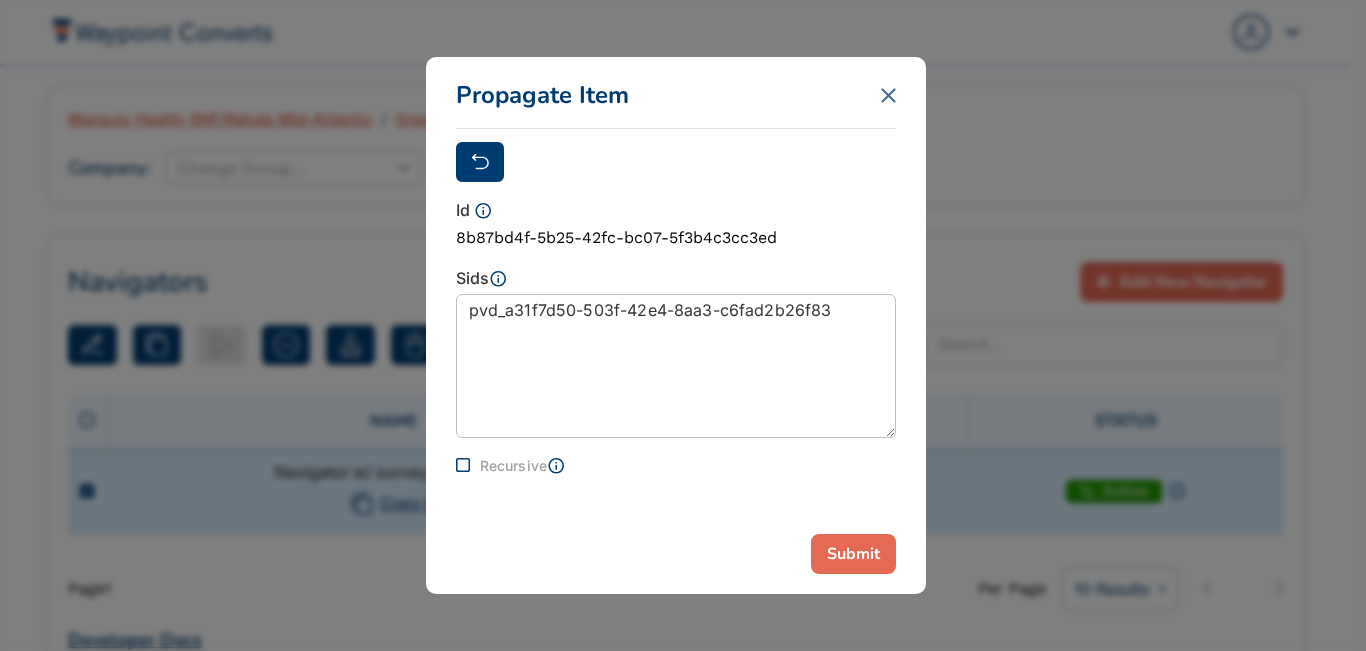 click 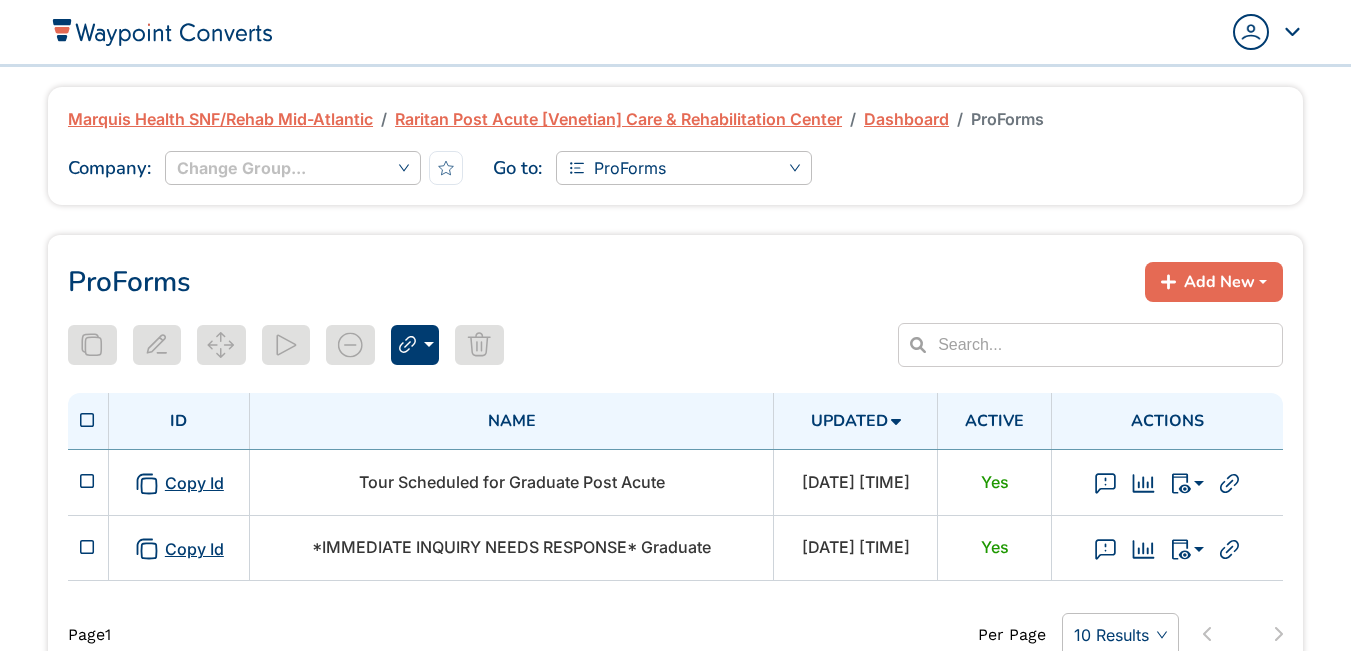 scroll, scrollTop: 0, scrollLeft: 0, axis: both 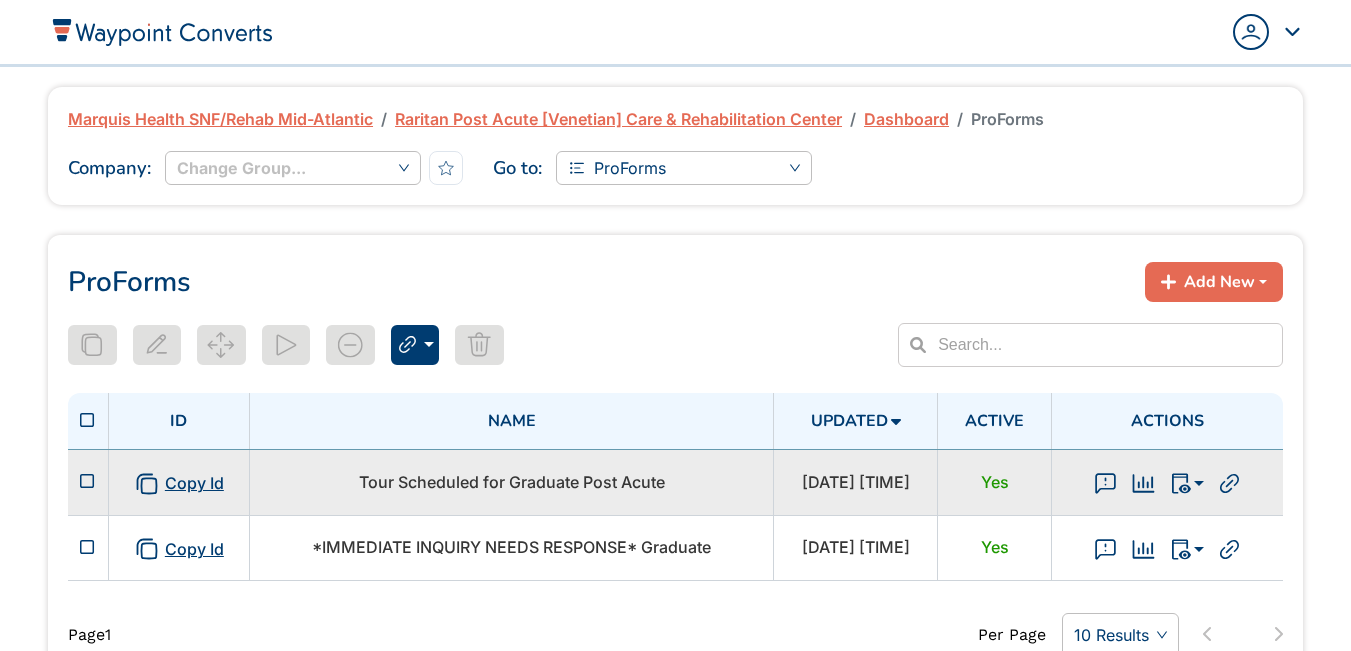 click on "Tour Scheduled for Graduate Post Acute" at bounding box center [512, 482] 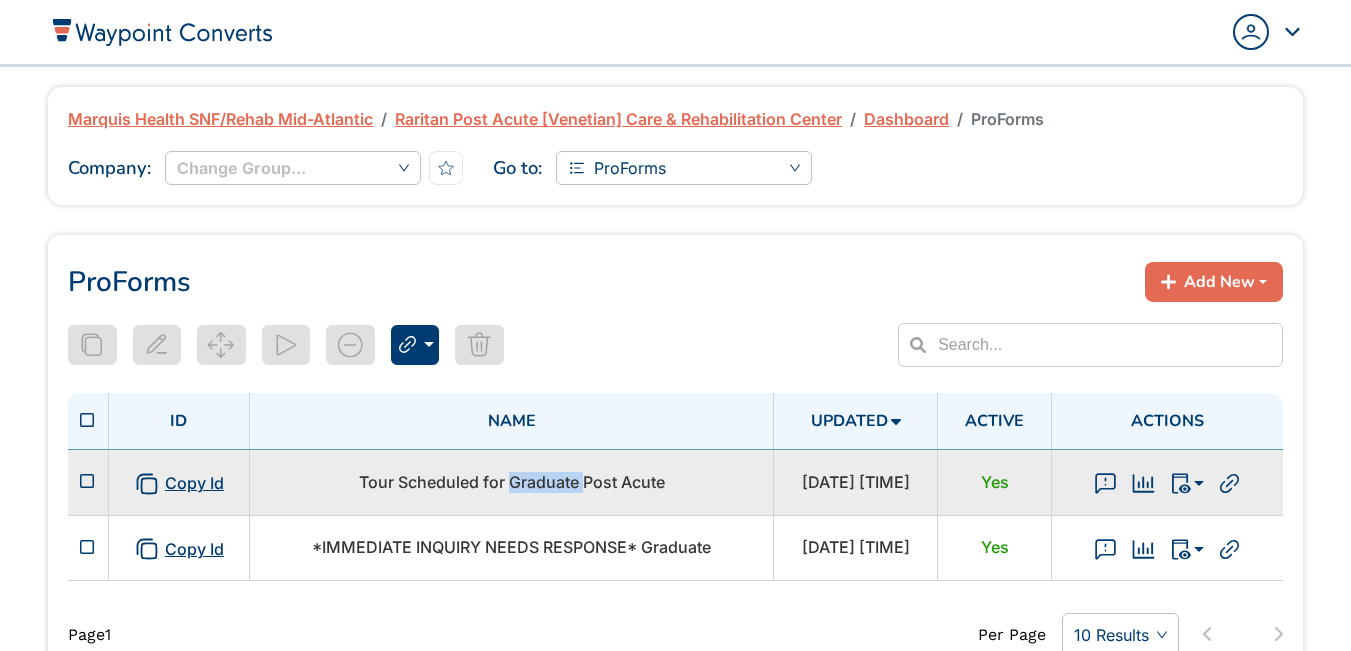 click on "Tour Scheduled for Graduate Post Acute" at bounding box center [512, 482] 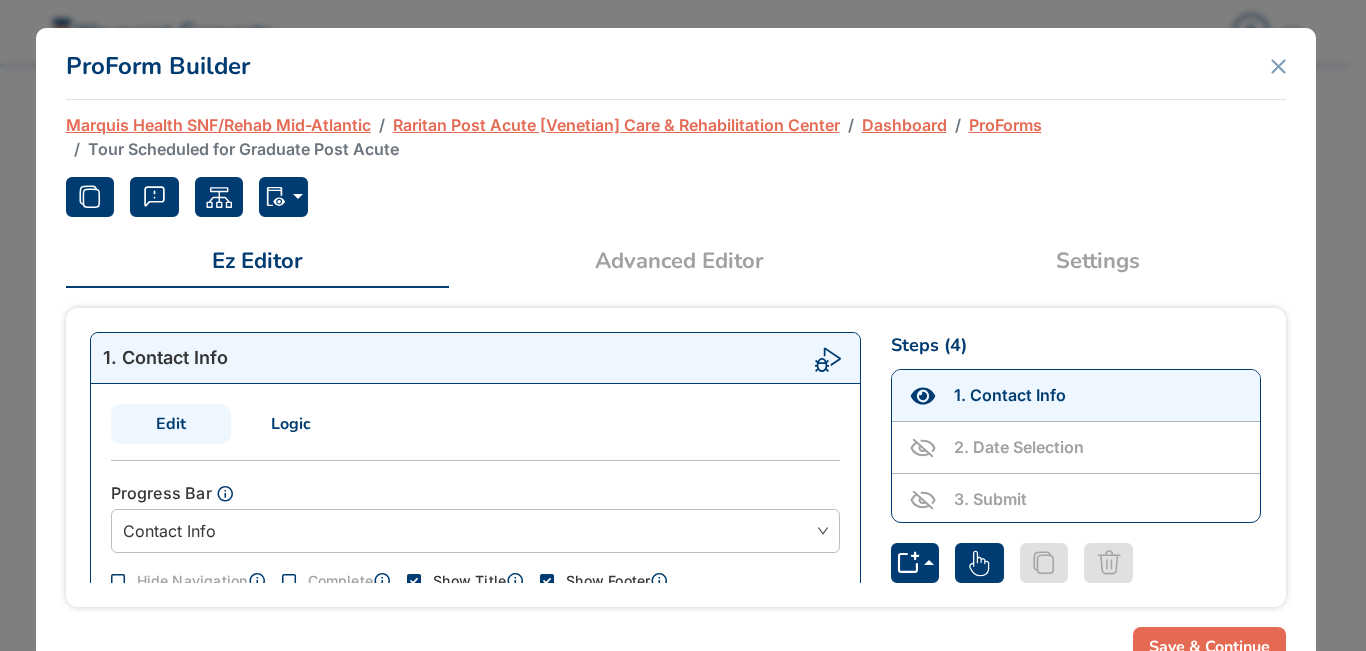 click on "Settings" at bounding box center (1098, 261) 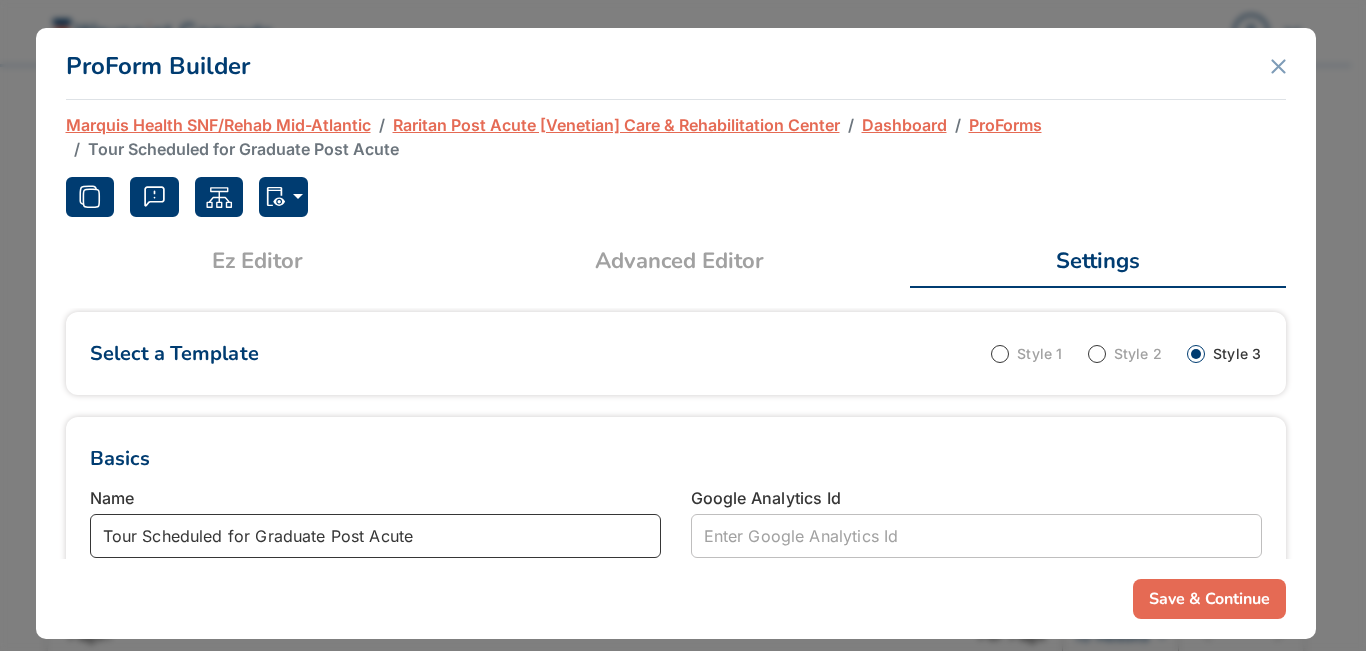 drag, startPoint x: 422, startPoint y: 529, endPoint x: 254, endPoint y: 538, distance: 168.2409 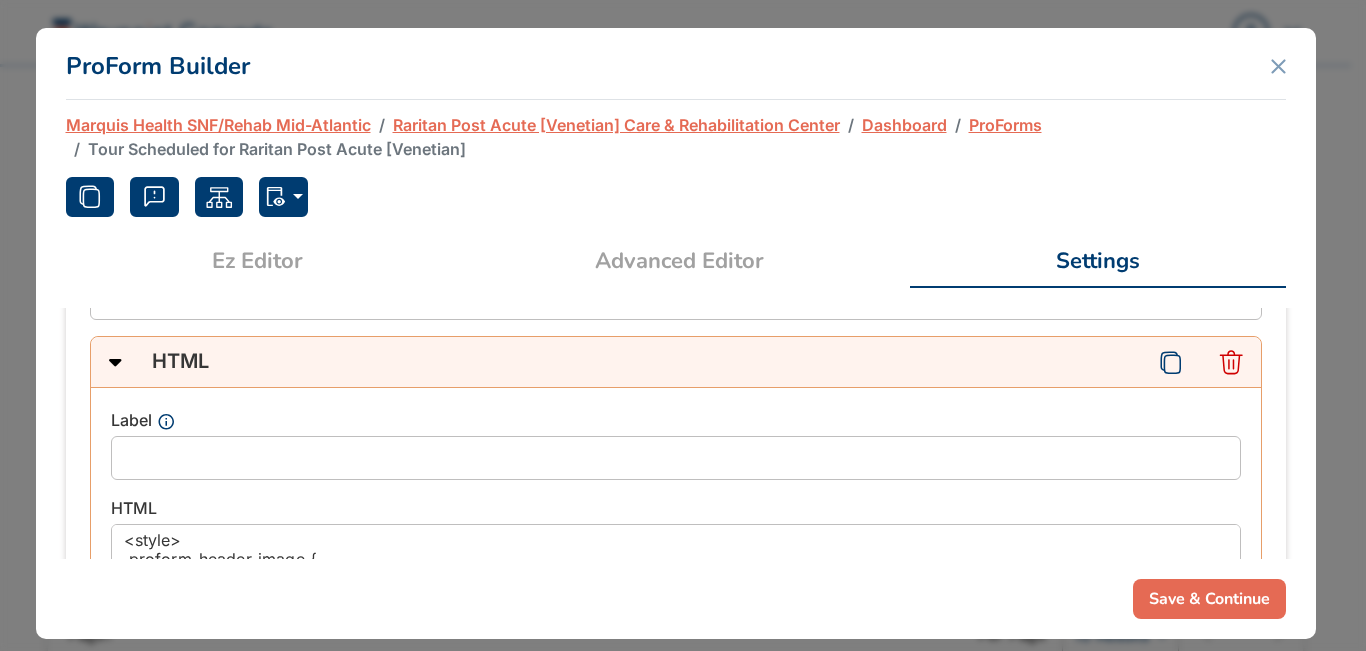 scroll, scrollTop: 1000, scrollLeft: 0, axis: vertical 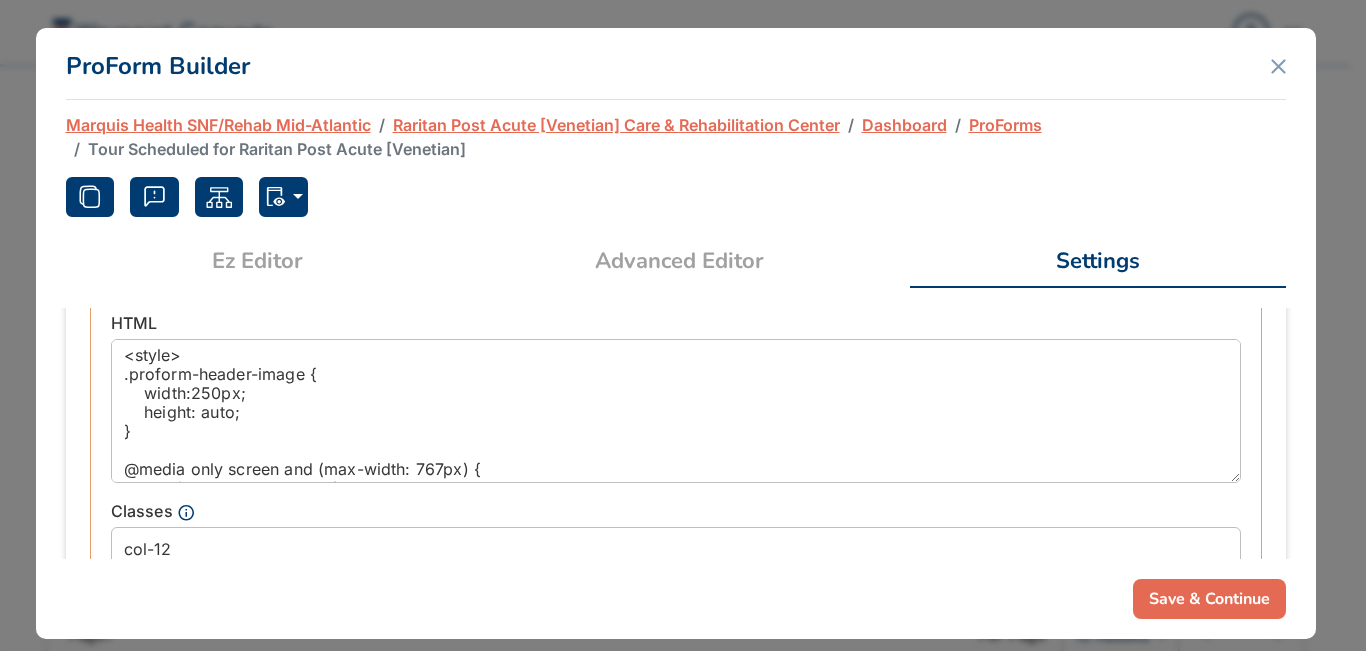 type on "Tour Scheduled for Raritan Post Acute [Venetian]" 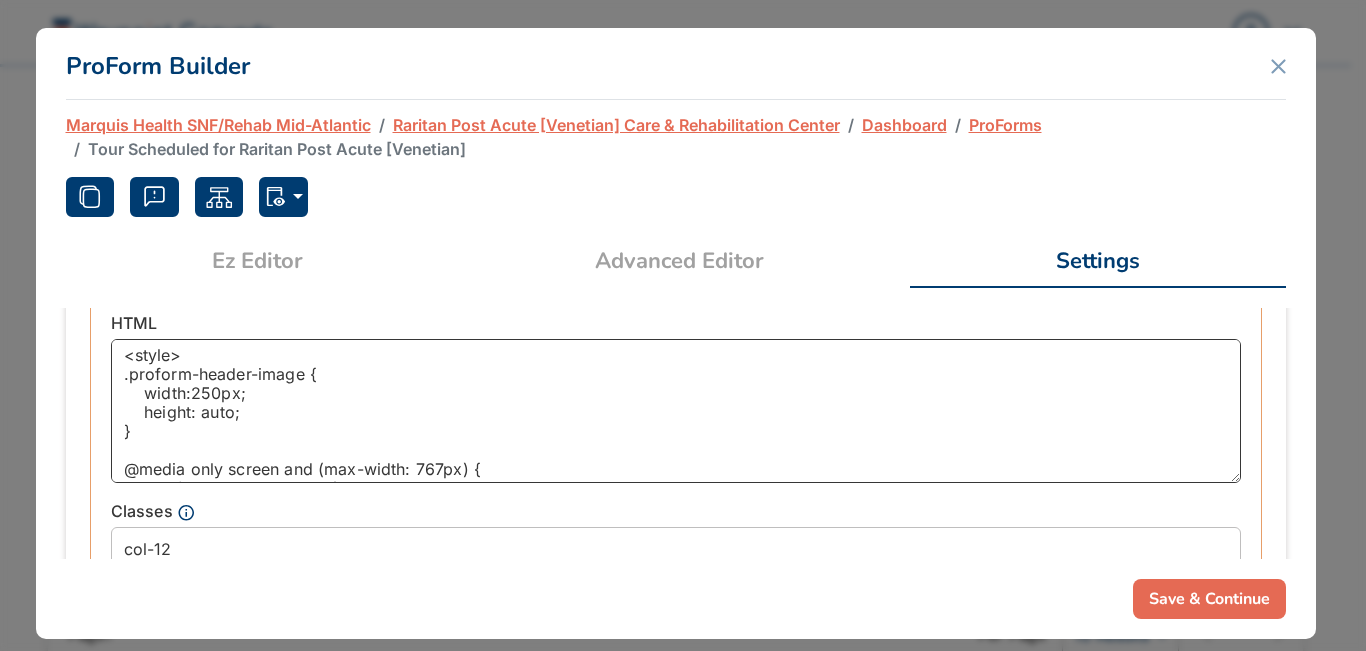 click on "<style>
.proform-header-image {
width:250px;
height: auto;
}
@media only screen and (max-width: 767px) {
.proform-header-image {
width: 250px;
height: auto;
}
}
@media only screen and (max-width: 250px) {
.proform-header-image {
width: 100%;
height: auto;
}
}
</style>
<img
class="proform-header-image"
src="https://d1esck3qxnvgtp.cloudfront.net/media/92acaef6-e57b-4024-a2ea-8493ea85d0db.jpg"
alt="Header Image"
vspace="0"
/>" at bounding box center [676, 411] 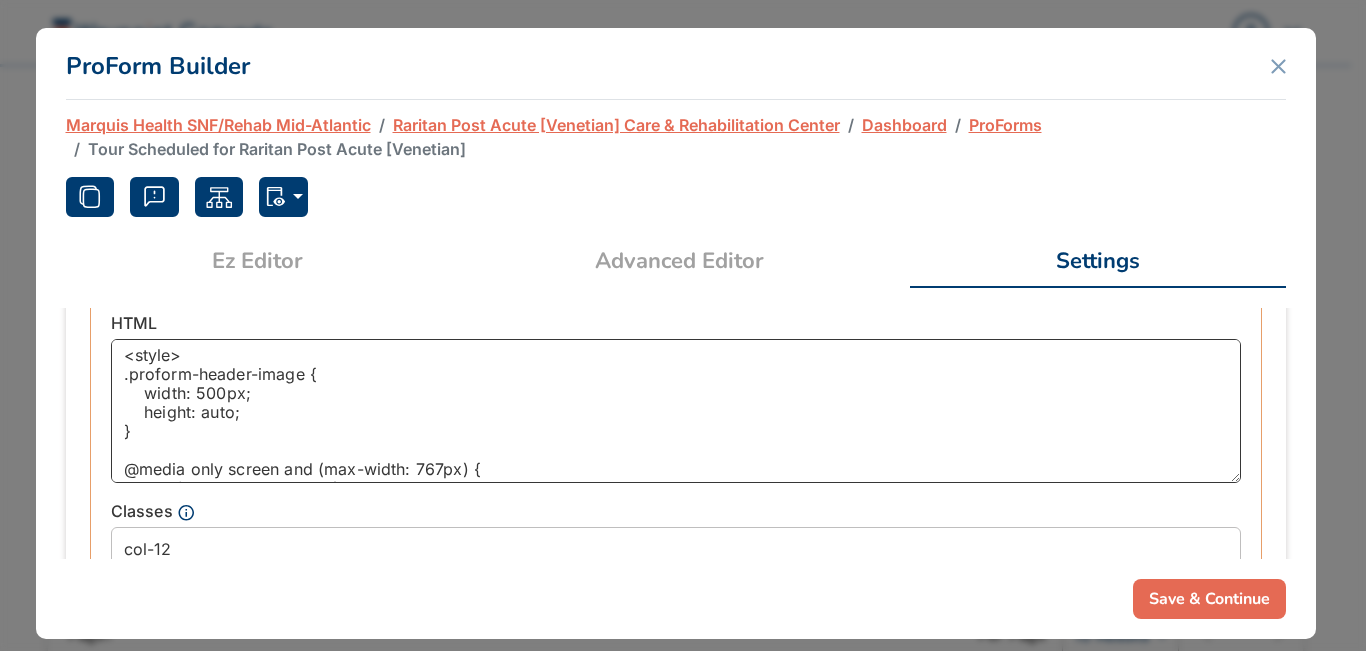 scroll, scrollTop: 378, scrollLeft: 0, axis: vertical 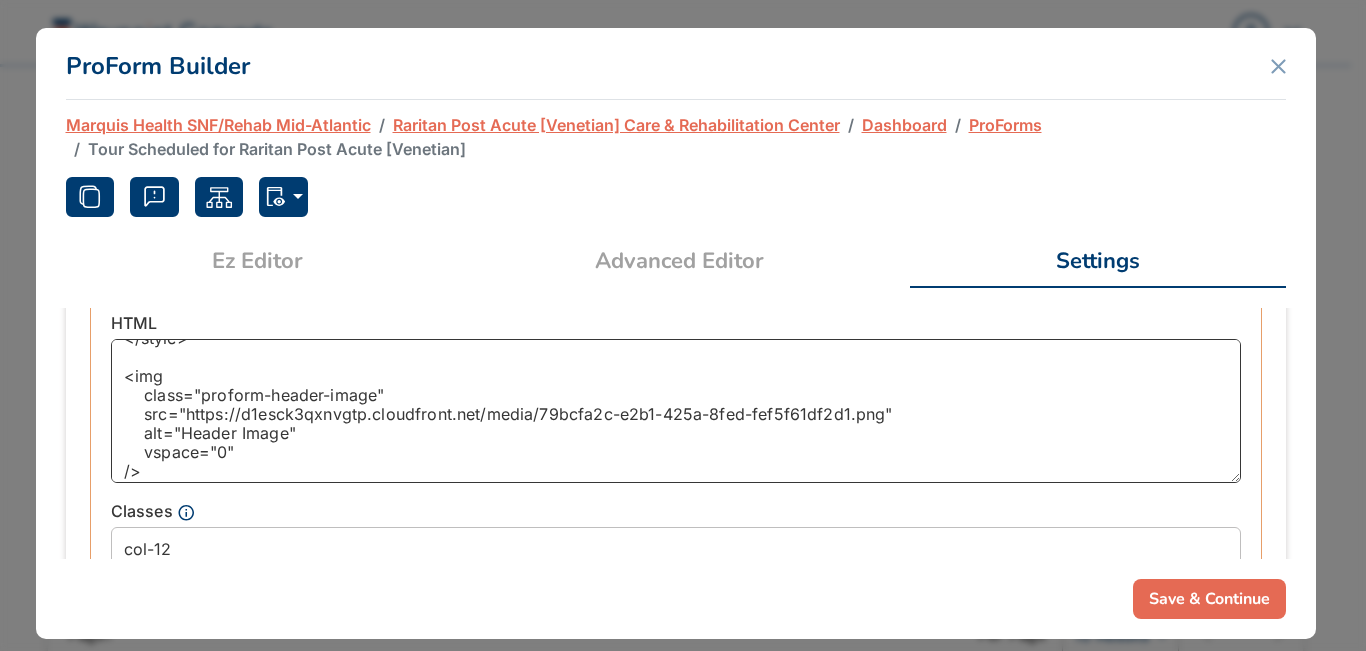 drag, startPoint x: 181, startPoint y: 417, endPoint x: 881, endPoint y: 417, distance: 700 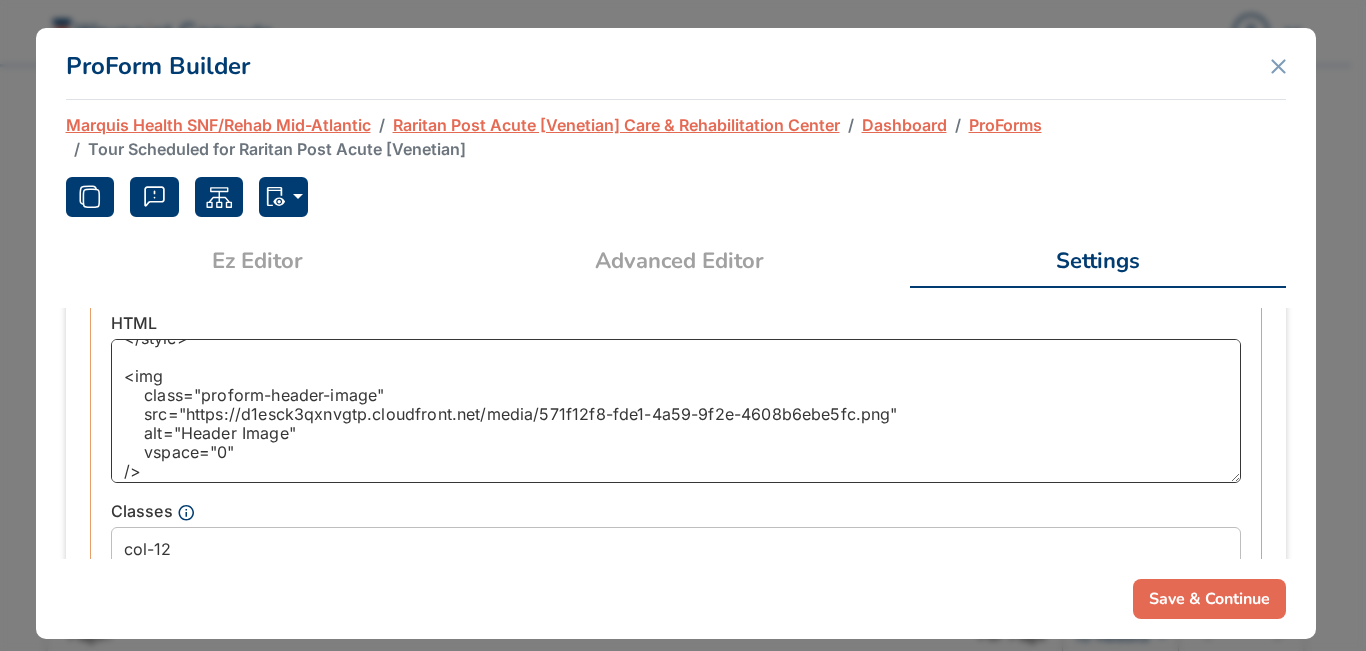 type on "<style>
.proform-header-image {
width: 500px;
height: auto;
}
@media only screen and (max-width: 767px) {
.proform-header-image {
width: 250px;
height: auto;
}
}
@media only screen and (max-width: 250px) {
.proform-header-image {
width: 100%;
height: auto;
}
}
</style>
<img
class="proform-header-image"
src="https://d1esck3qxnvgtp.cloudfront.net/media/571f12f8-fde1-4a59-9f2e-4608b6ebe5fc.png"
alt="Header Image"
vspace="0"
/>" 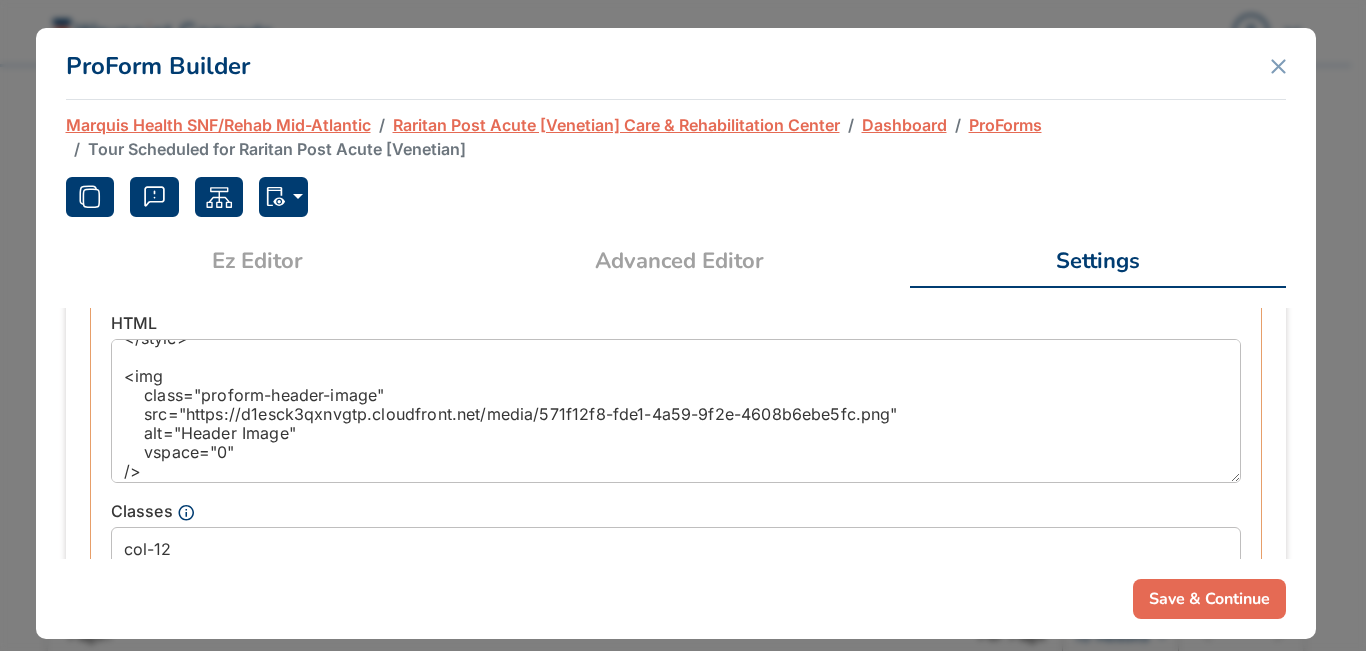 click on "Save & Continue" at bounding box center [1209, 599] 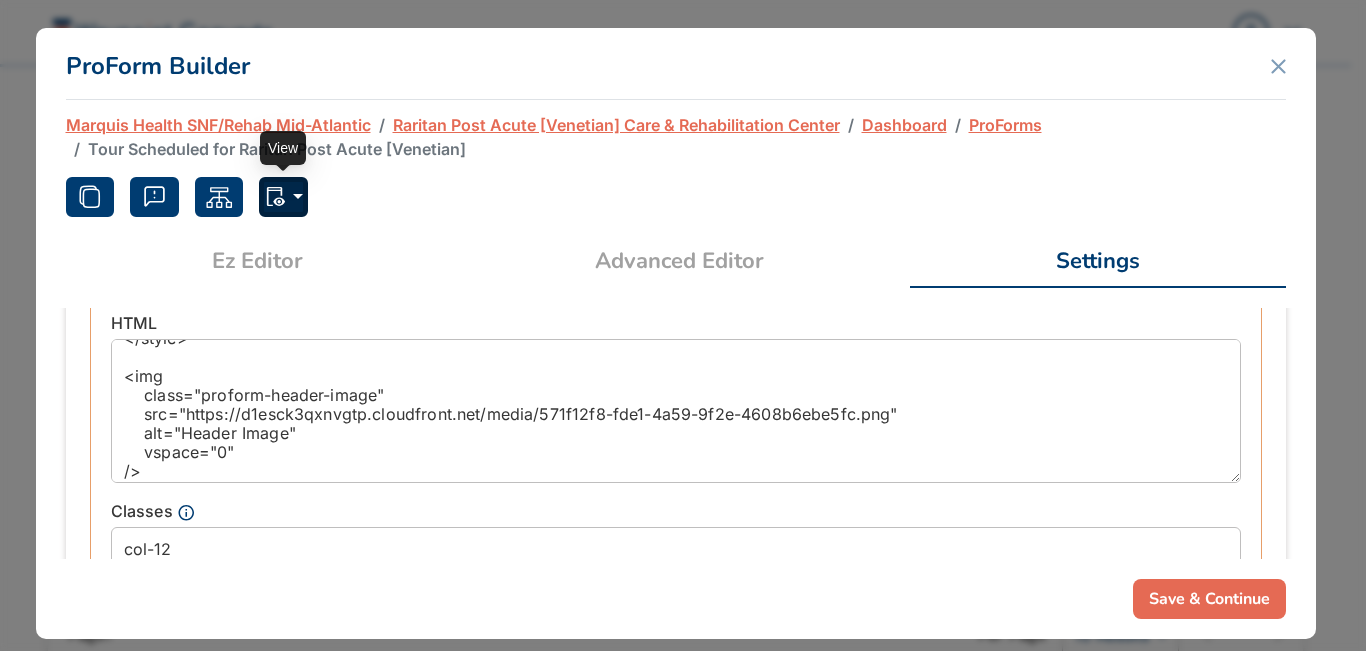 click 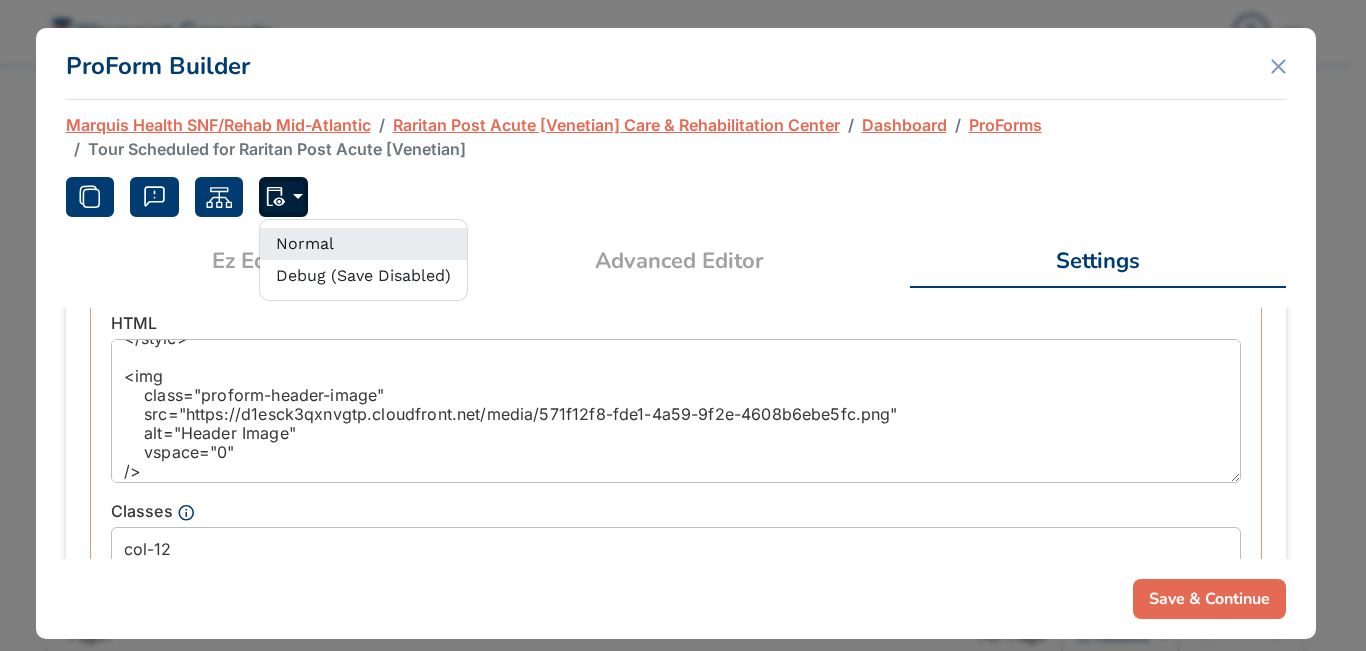 click on "Normal" at bounding box center (363, 244) 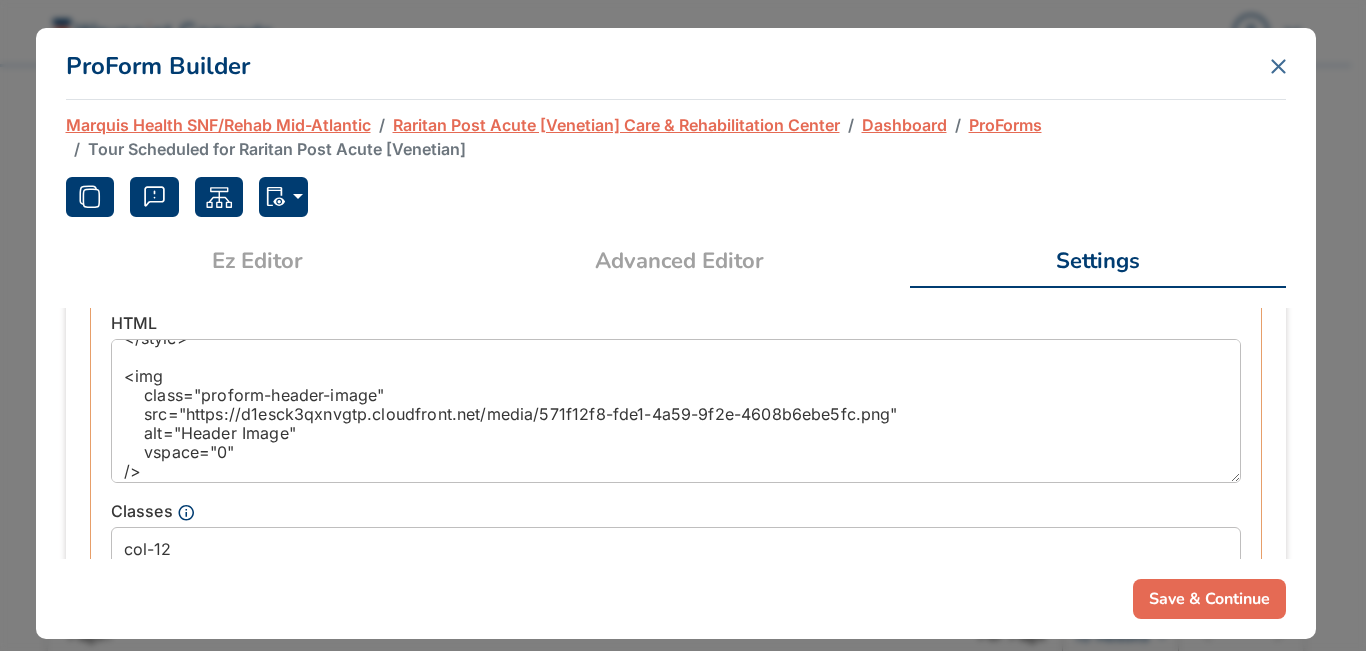 click 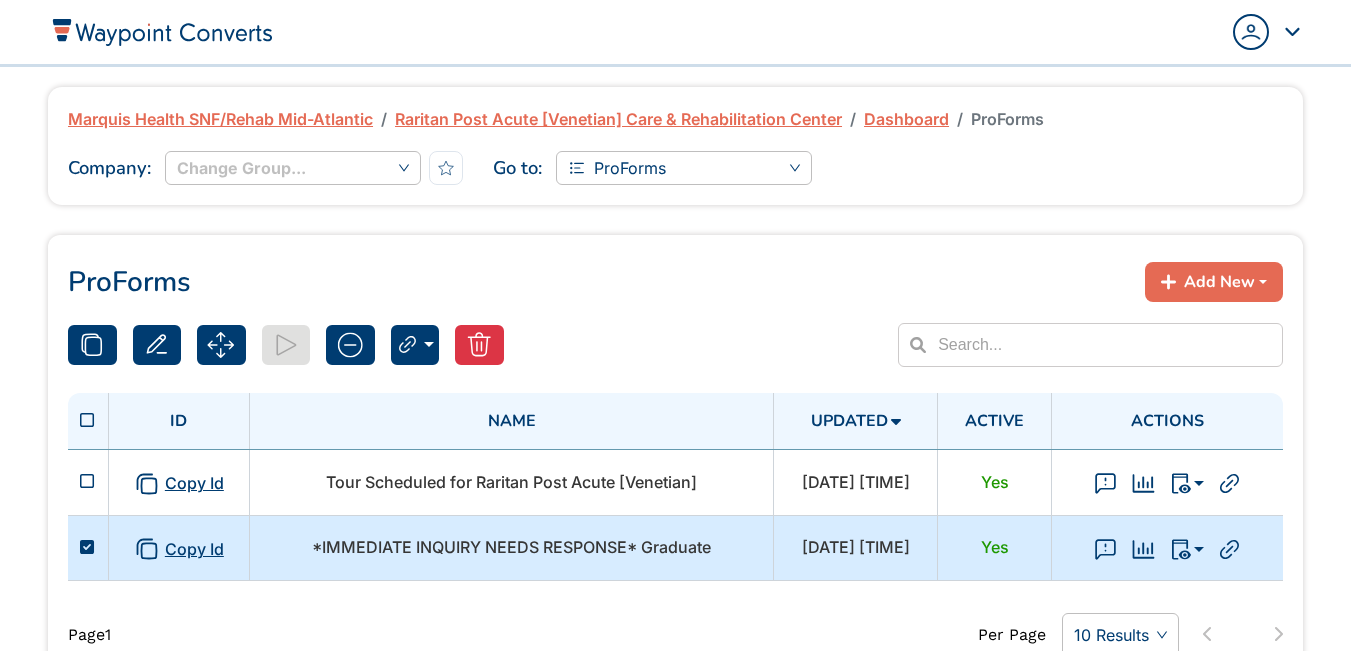 click on "*IMMEDIATE INQUIRY NEEDS RESPONSE* Graduate" at bounding box center (511, 547) 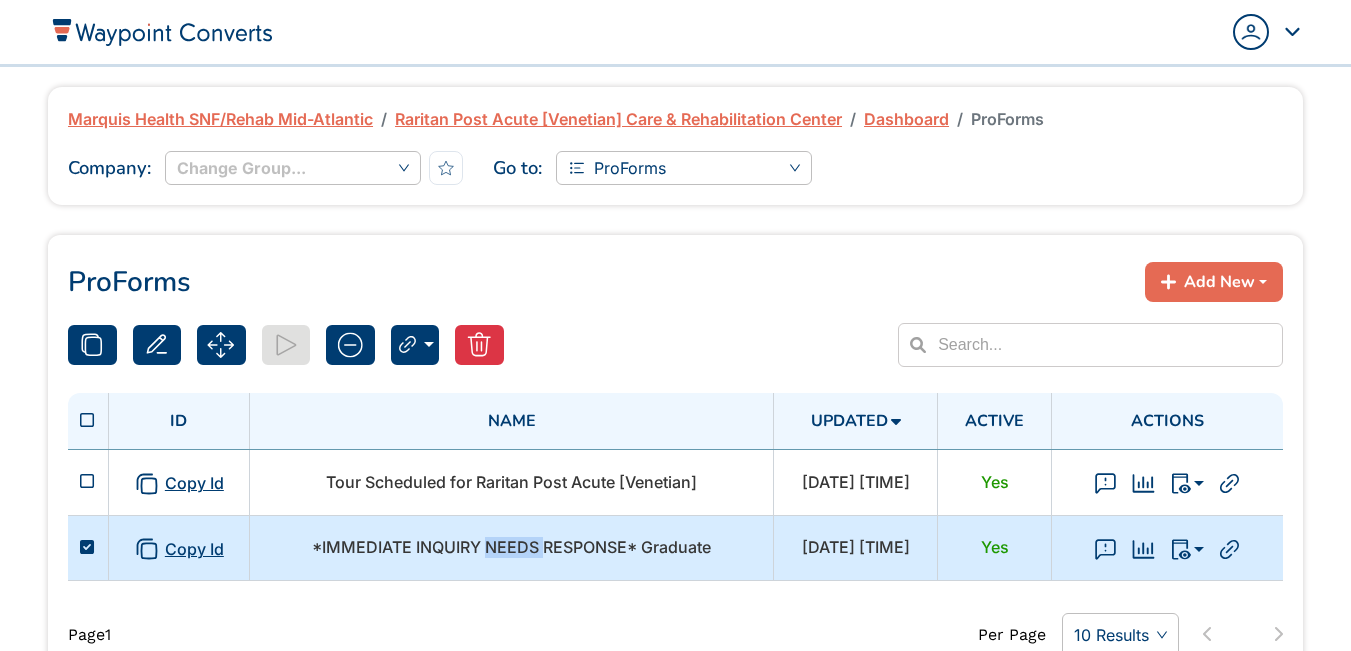 click on "*IMMEDIATE INQUIRY NEEDS RESPONSE* Graduate" at bounding box center (511, 547) 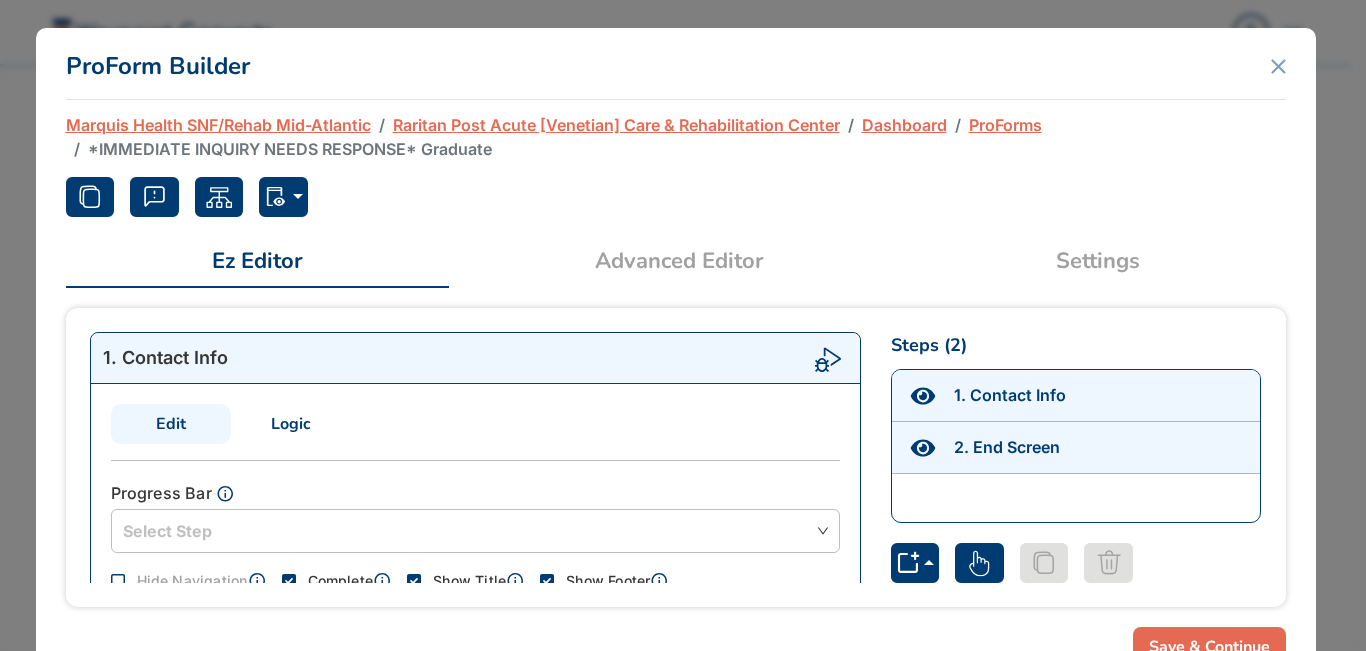 click on "Settings" at bounding box center (1098, 261) 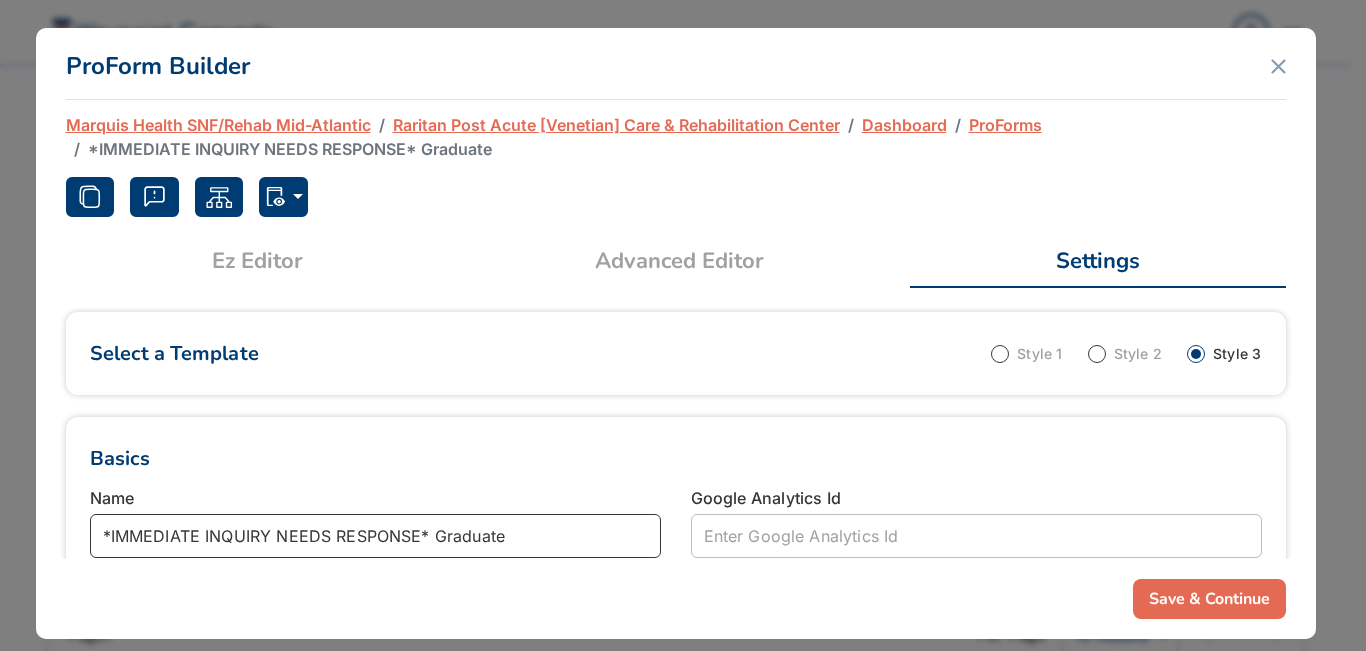 click on "*IMMEDIATE INQUIRY NEEDS RESPONSE* Graduate" at bounding box center (375, 536) 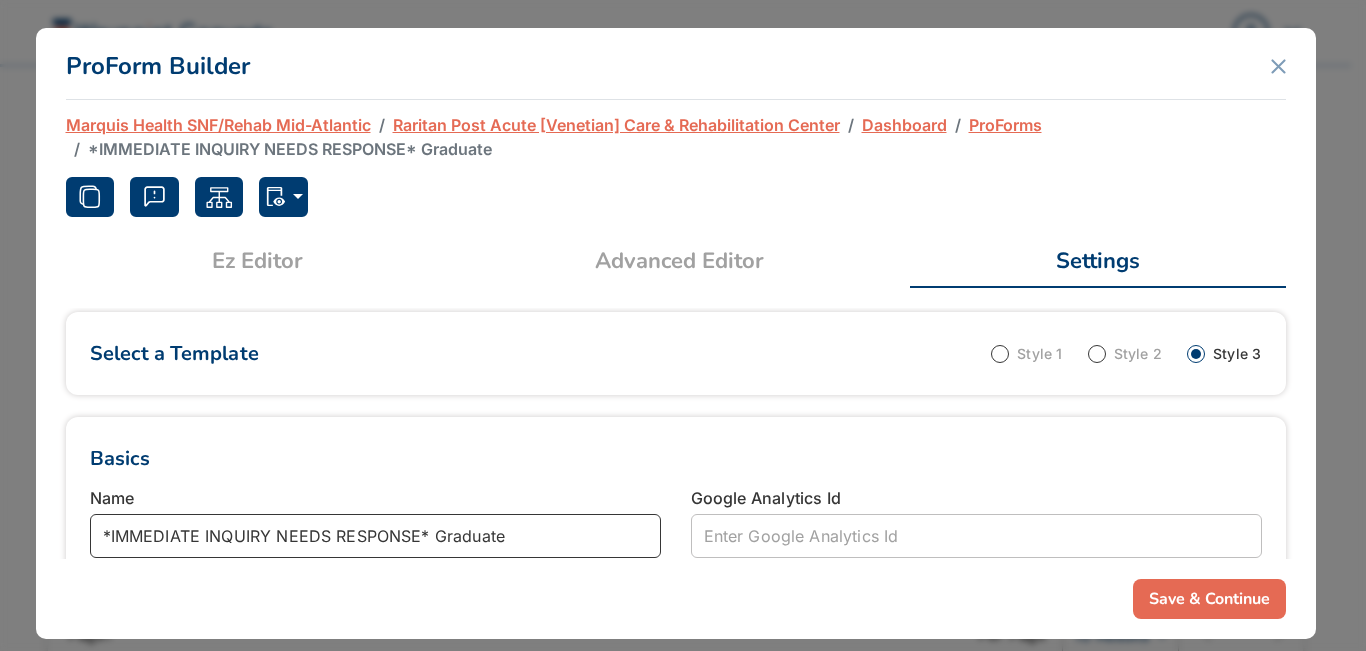paste on "Raritan Post Acute [Venetian]" 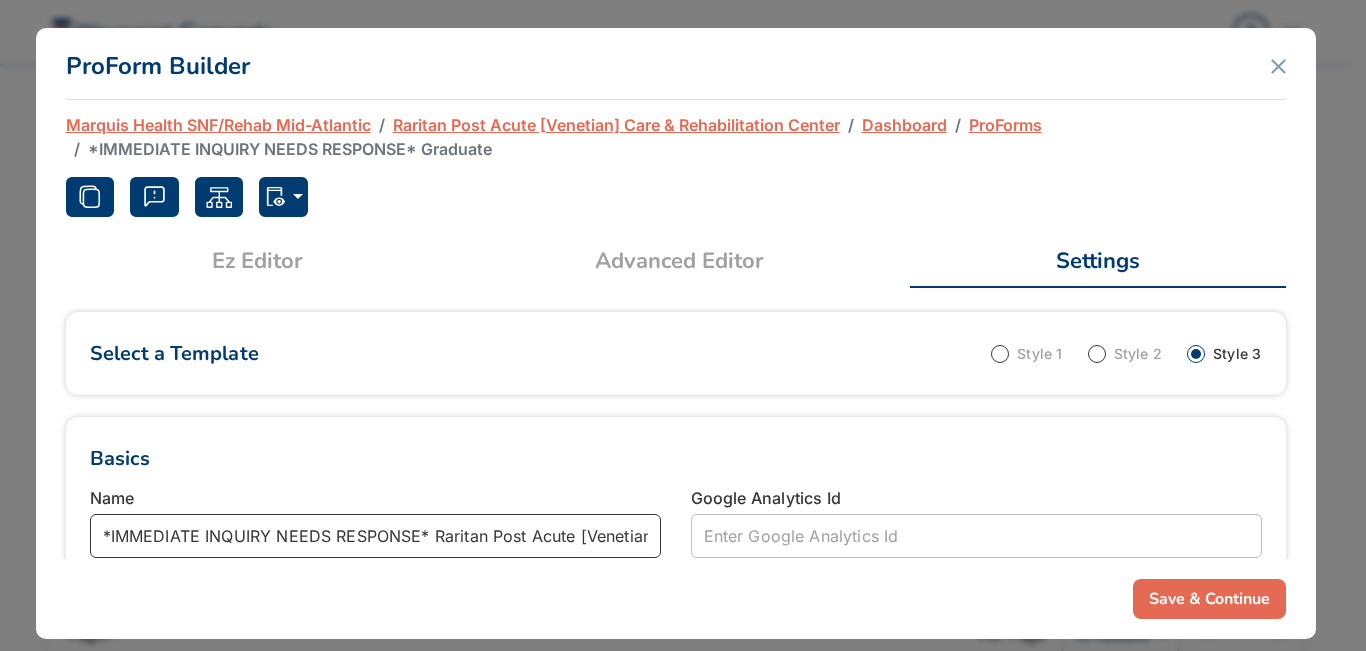 scroll, scrollTop: 0, scrollLeft: 19, axis: horizontal 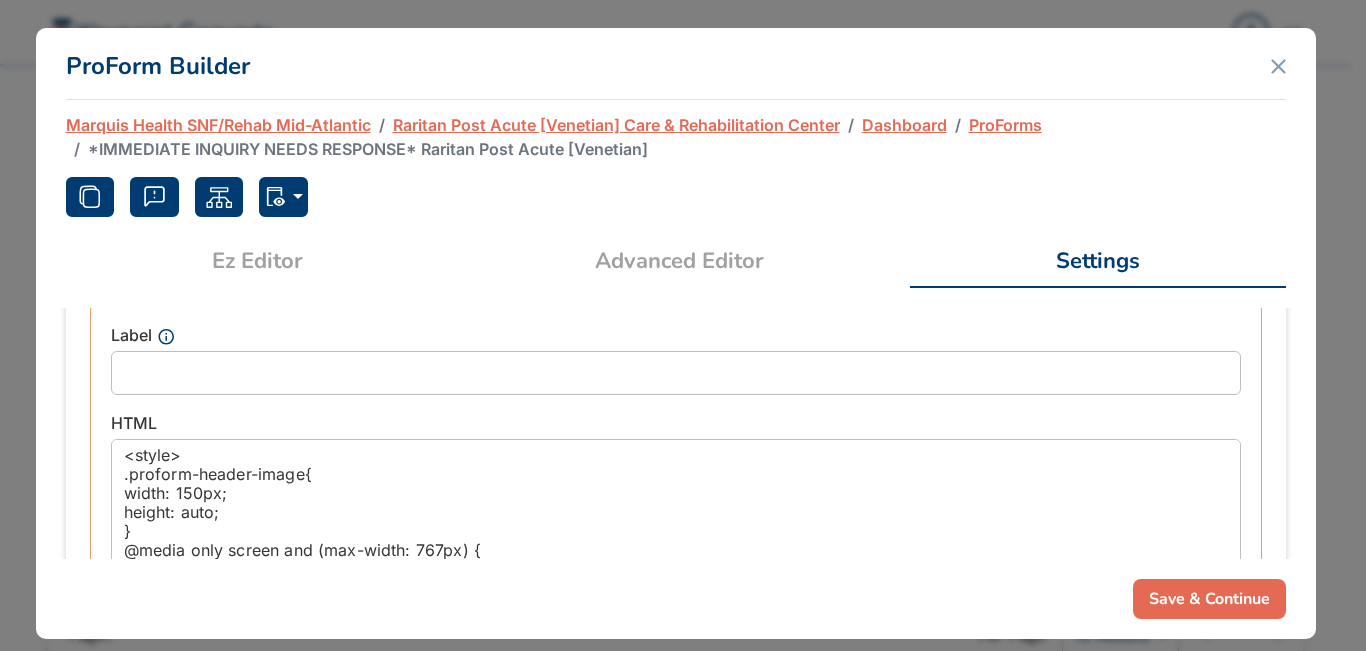 type on "*IMMEDIATE INQUIRY NEEDS RESPONSE* Raritan Post Acute [Venetian]" 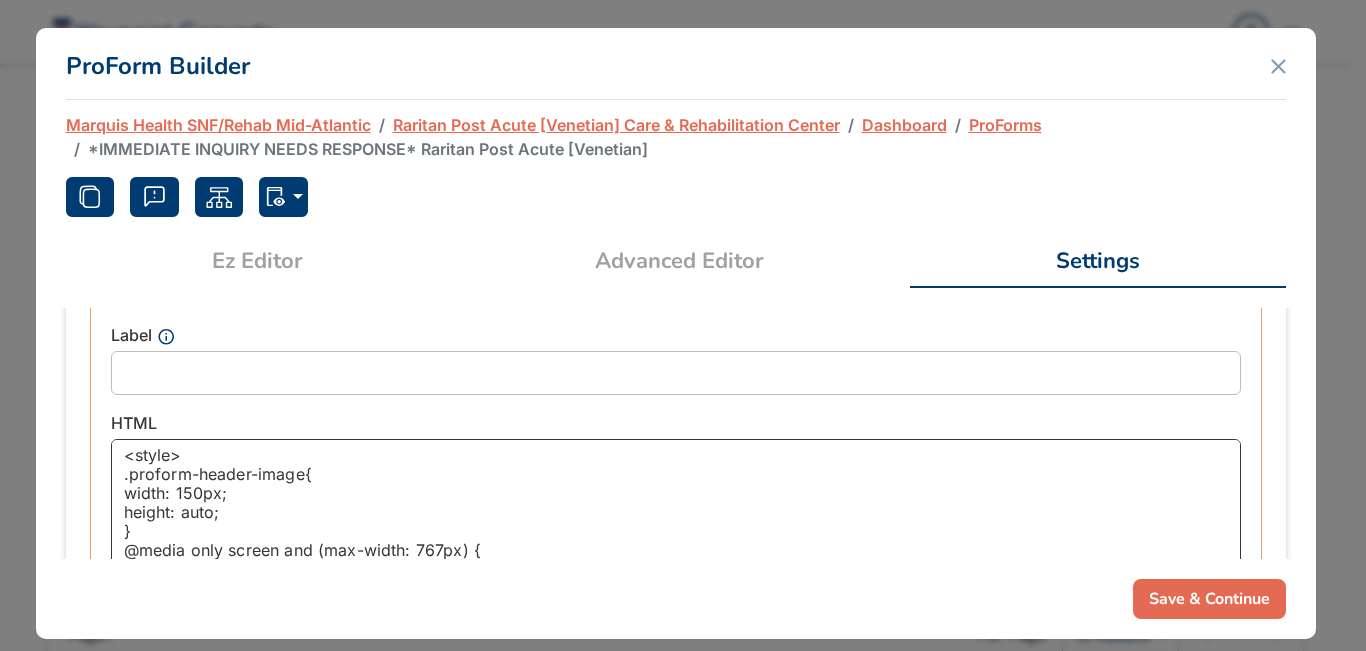 click on "<style>
.proform-header-image{
width: 150px;
height: auto;
}
@media only screen and (max-width: 767px) {
.proform-header-image{
width: 150px;
height: auto;
}
}
@media only screen and (max-width: 150px) {
.proform-header-image{
width: 100%;
height: auto;
}
}
</style>
<img src="https://d1esck3qxnvgtp.cloudfront.net/media/92acaef6-e57b-4024-a2ea-8493ea85d0db.jpg" class="proform-header-image" hspace="0" vspace="0">" at bounding box center (676, 511) 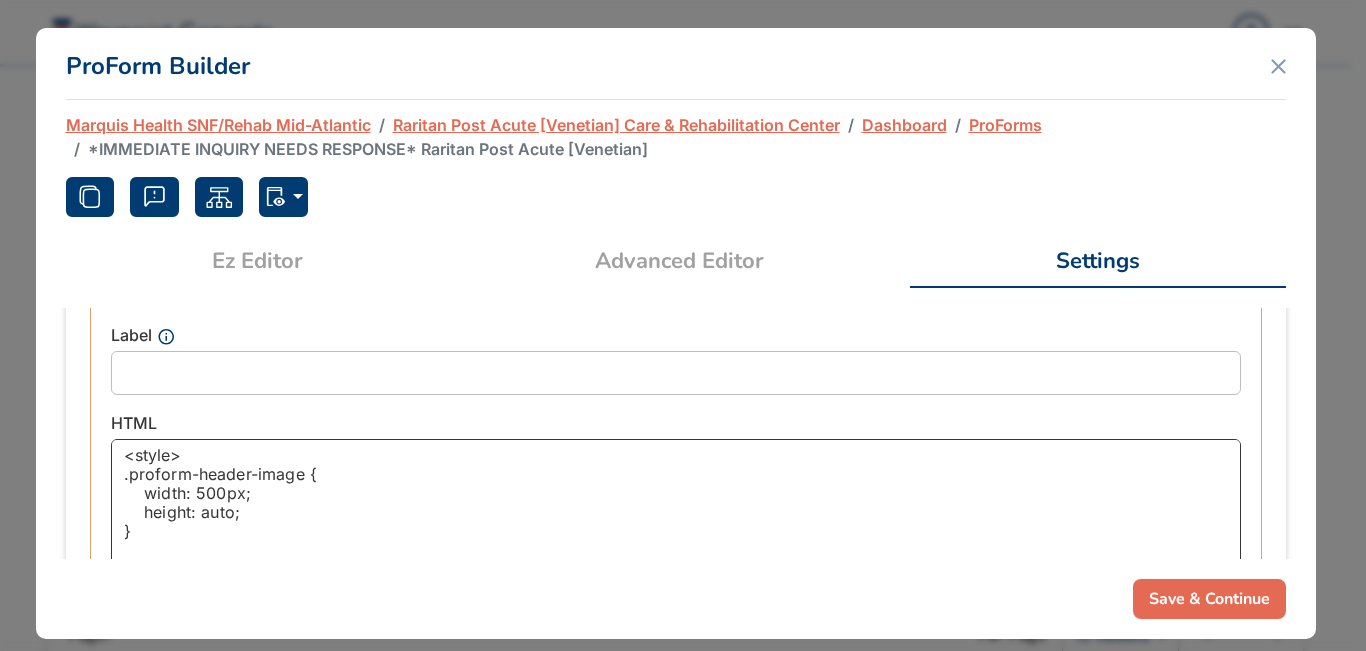 scroll, scrollTop: 378, scrollLeft: 0, axis: vertical 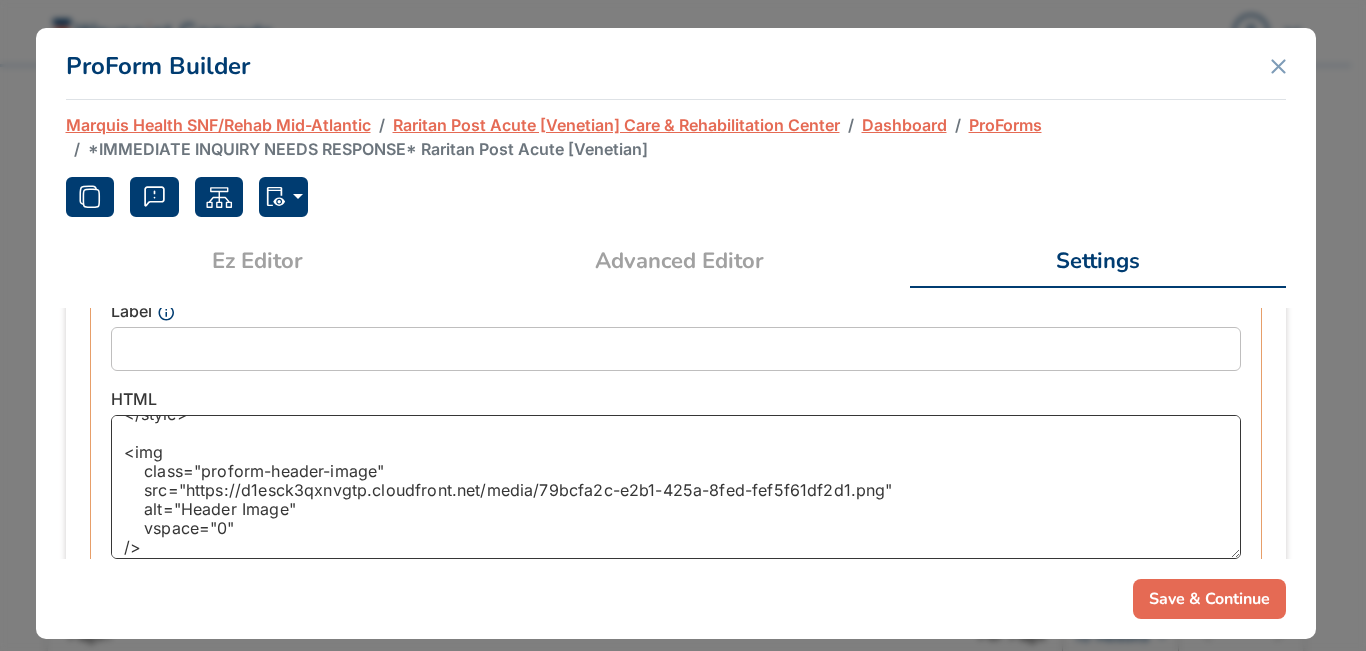 drag, startPoint x: 186, startPoint y: 489, endPoint x: 876, endPoint y: 492, distance: 690.00653 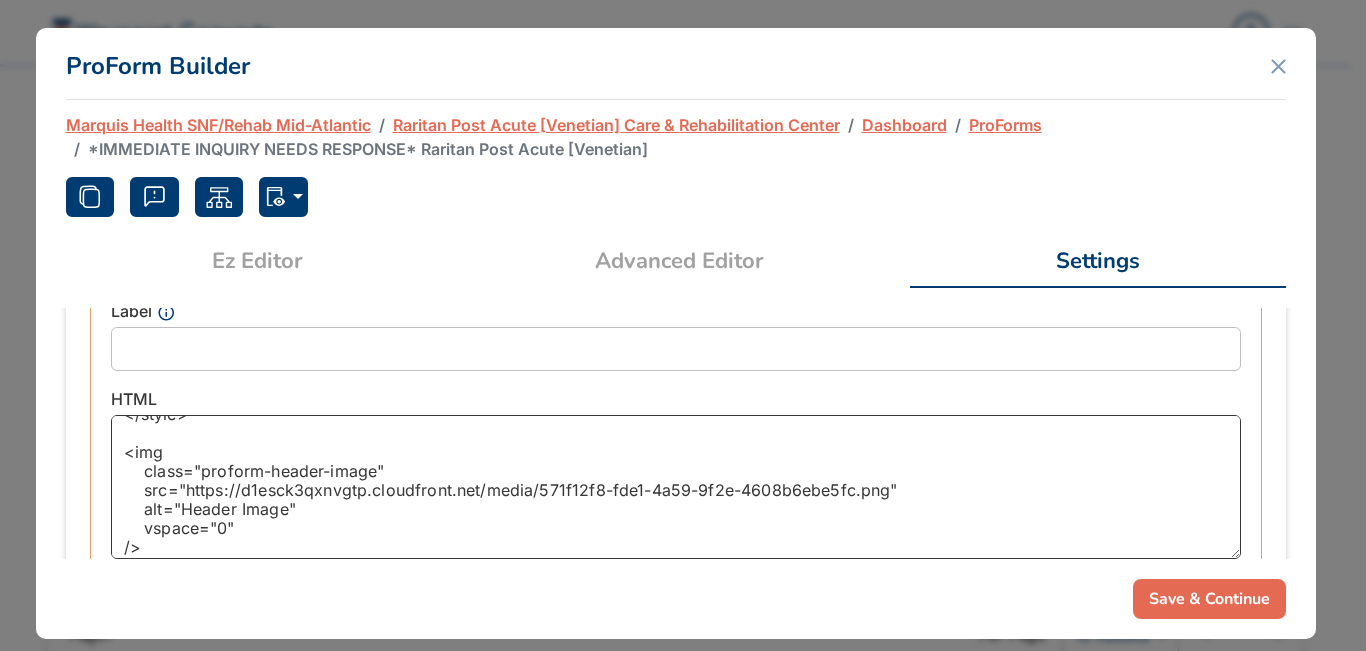 type on "<style>
.proform-header-image {
width: 500px;
height: auto;
}
@media only screen and (max-width: 767px) {
.proform-header-image {
width: 250px;
height: auto;
}
}
@media only screen and (max-width: 250px) {
.proform-header-image {
width: 100%;
height: auto;
}
}
</style>
<img
class="proform-header-image"
src="https://d1esck3qxnvgtp.cloudfront.net/media/571f12f8-fde1-4a59-9f2e-4608b6ebe5fc.png"
alt="Header Image"
vspace="0"
/>" 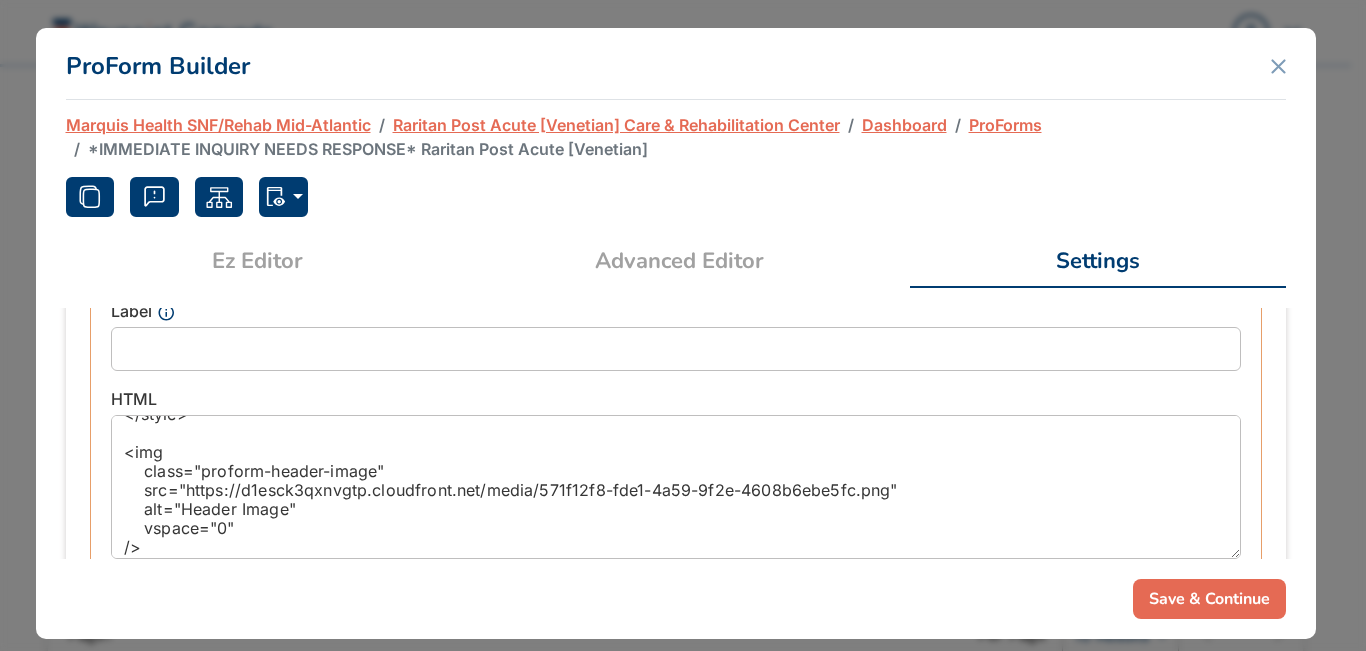 click on "Save & Continue" at bounding box center [1209, 599] 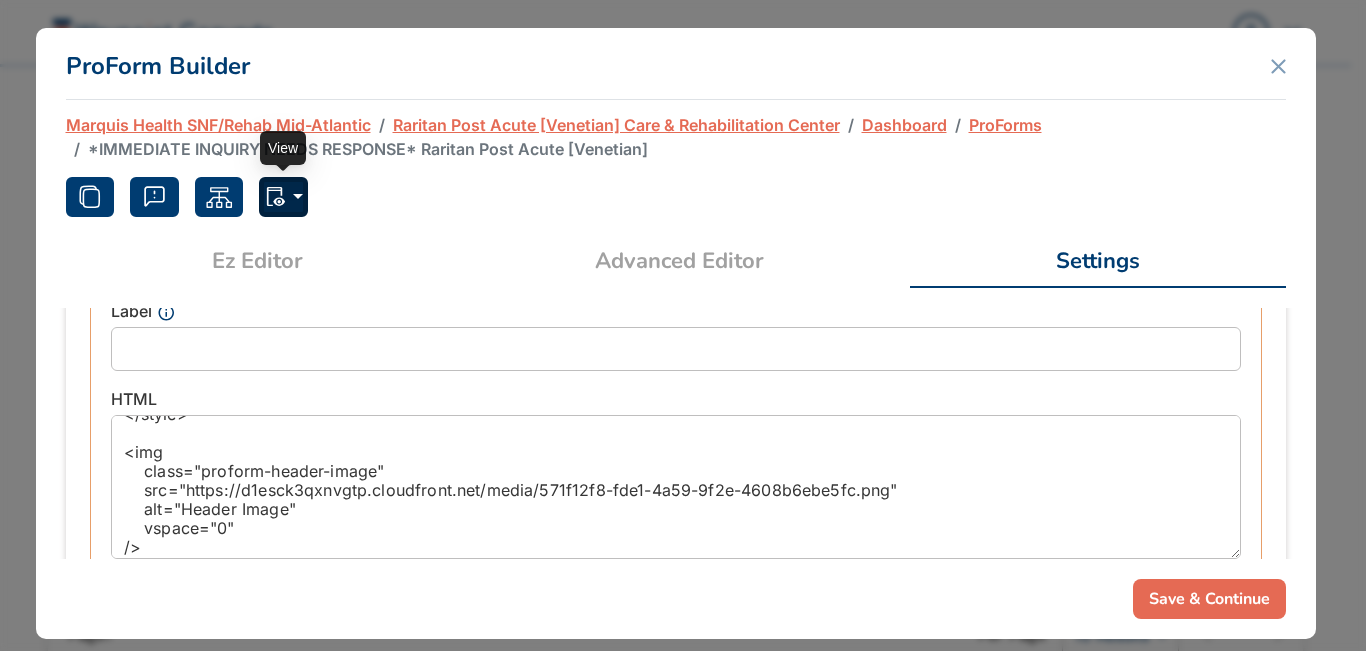 click 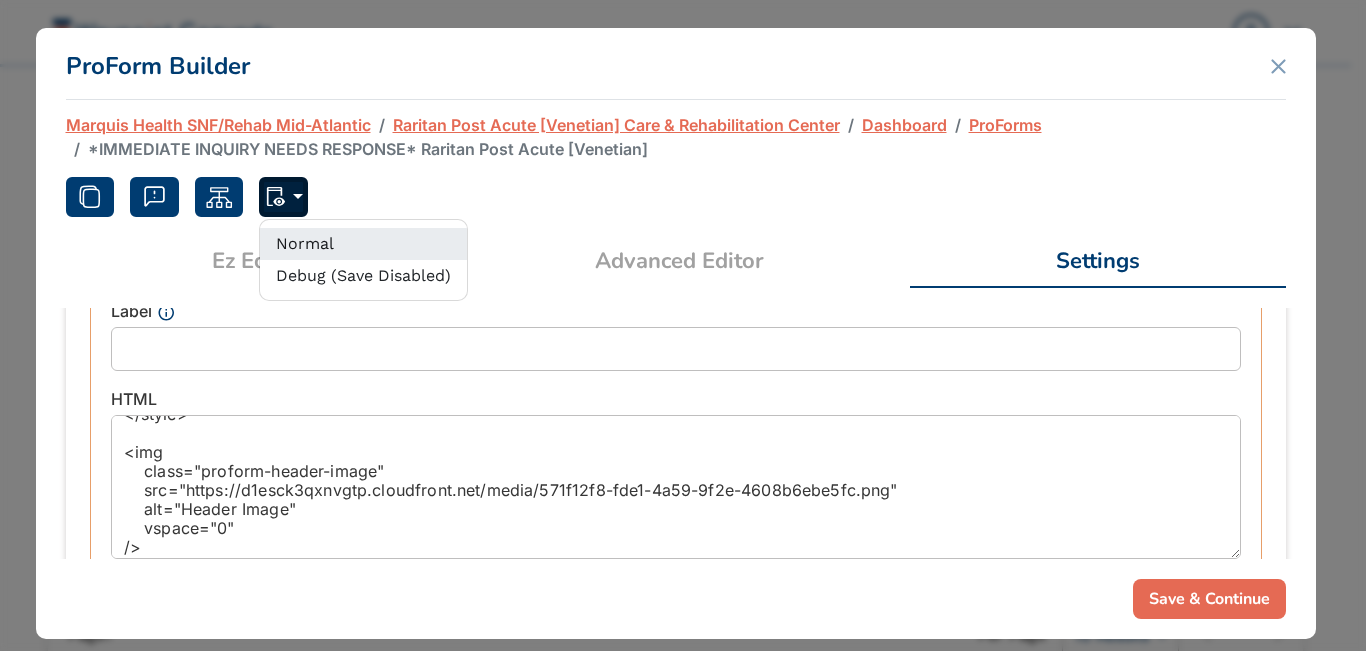 click on "Normal" at bounding box center (363, 244) 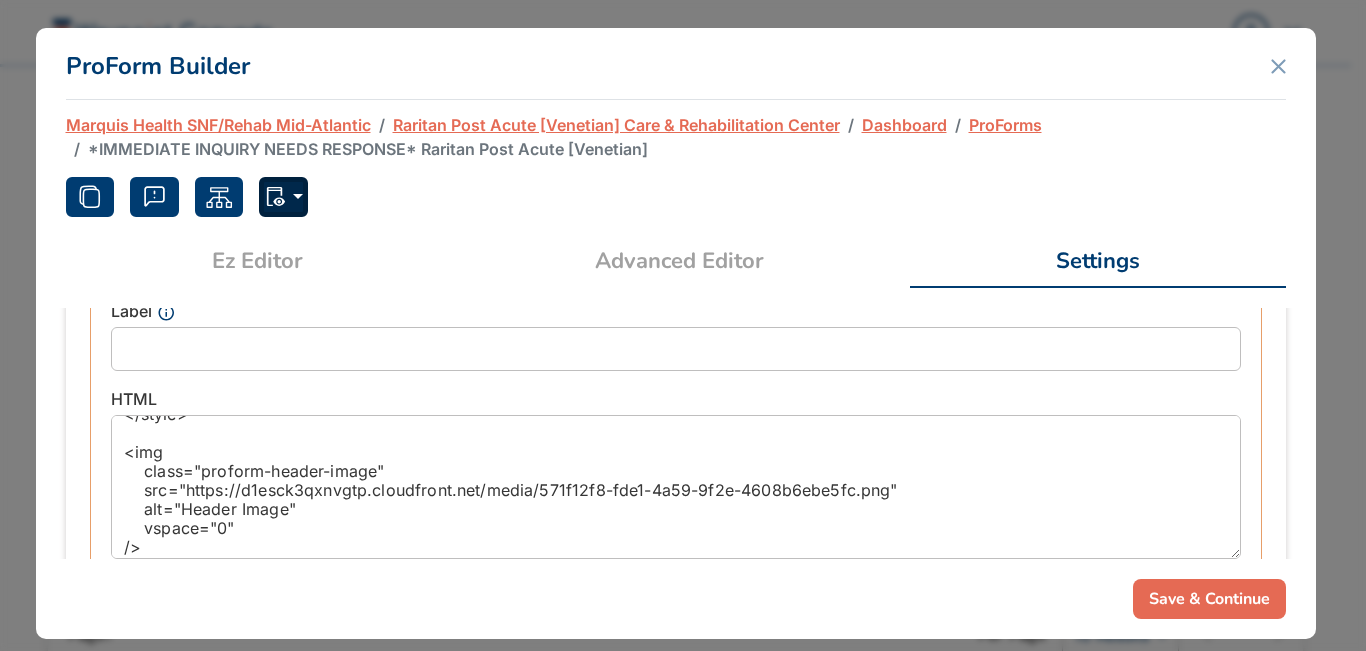 click 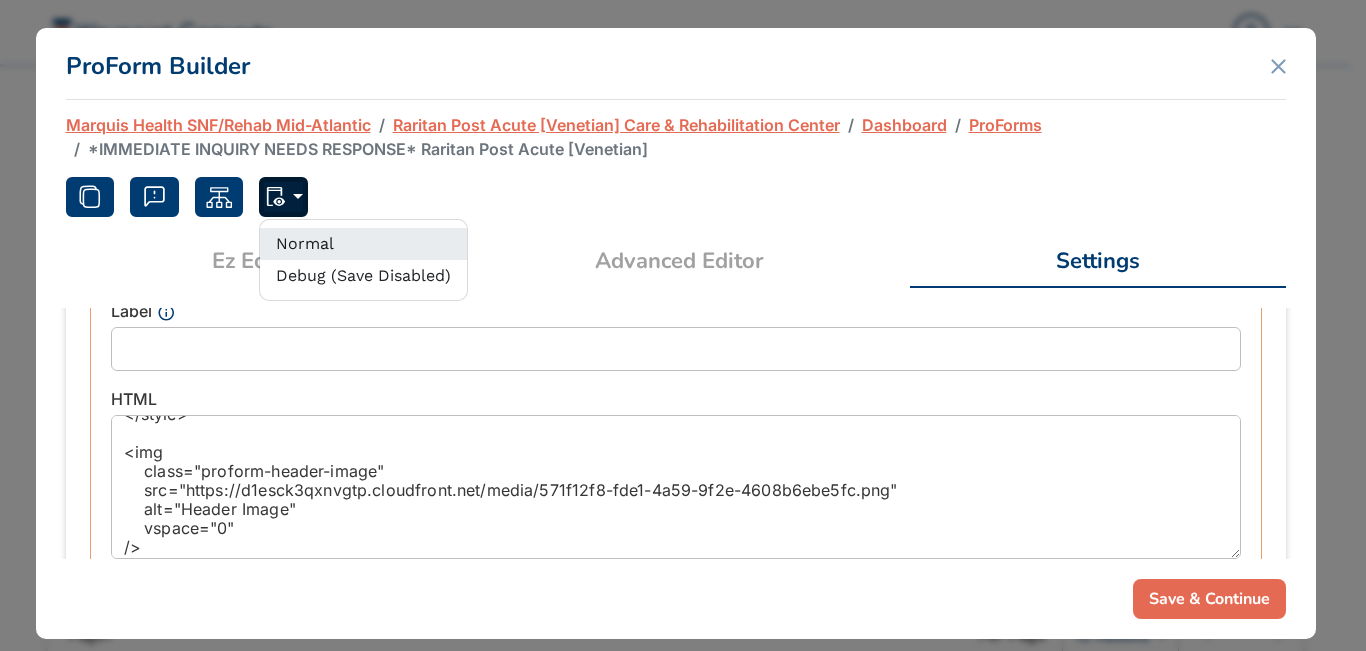 click on "Normal" at bounding box center [363, 244] 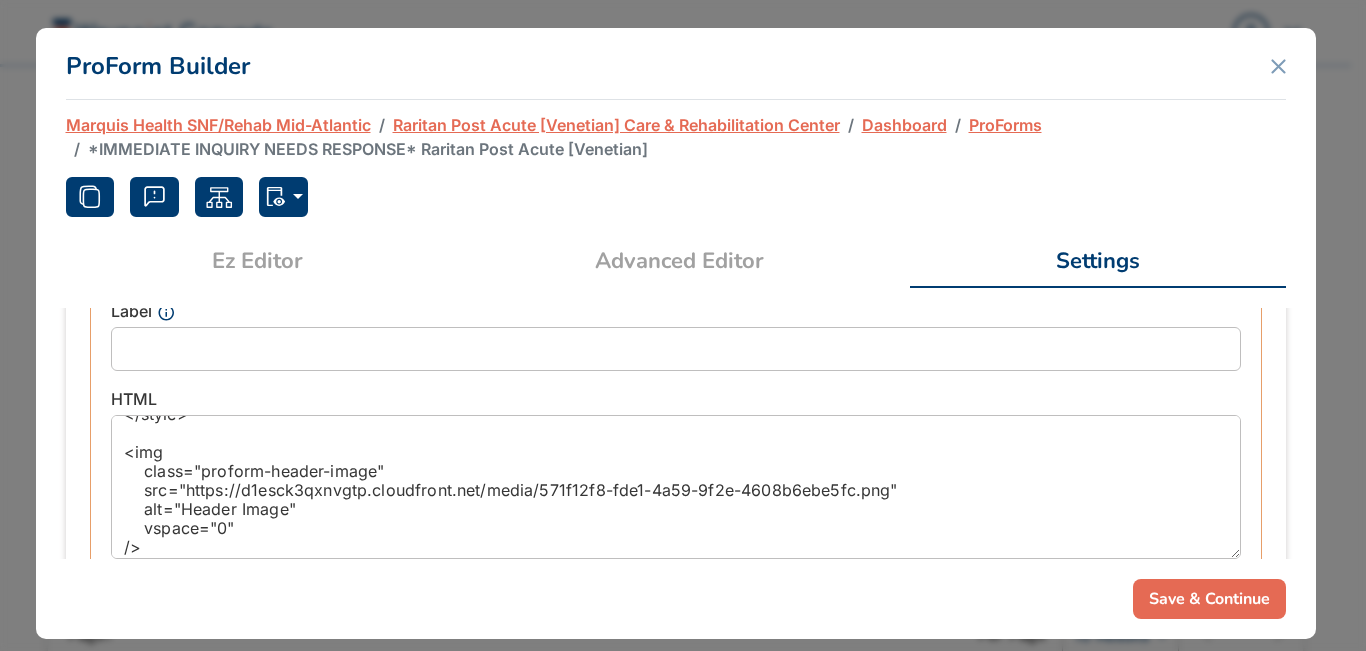 click on "Advanced Editor" at bounding box center (679, 261) 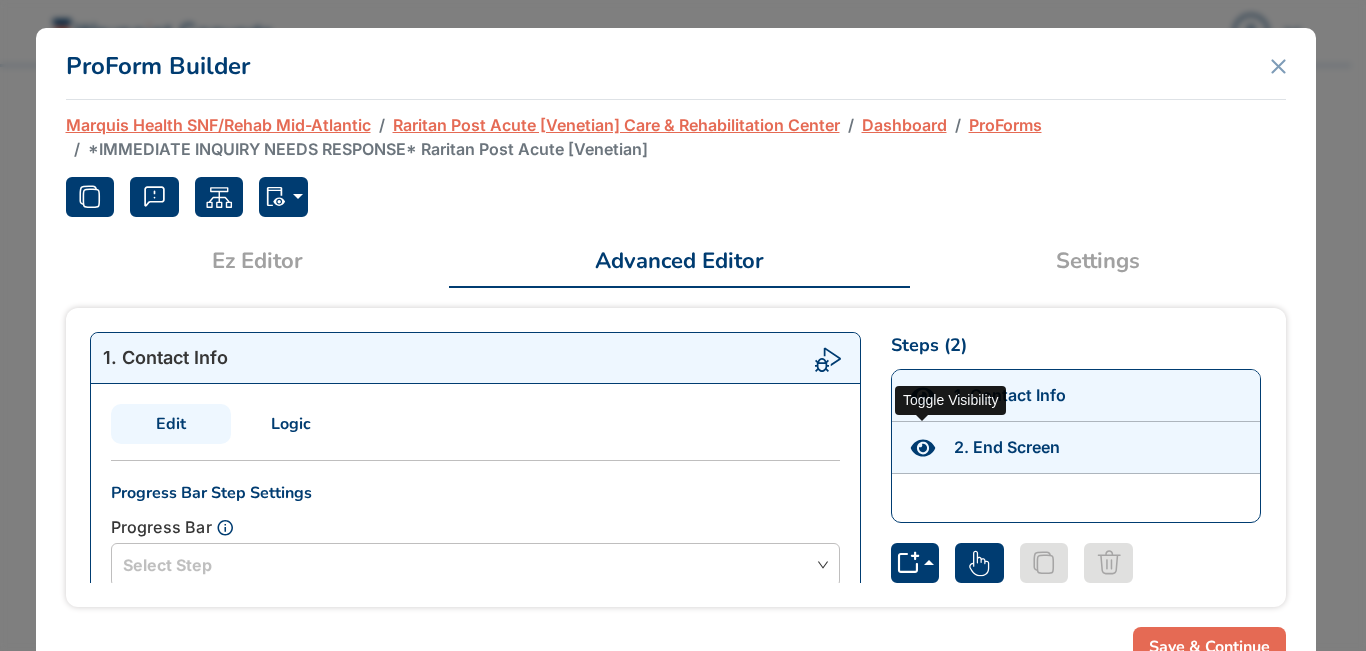 click 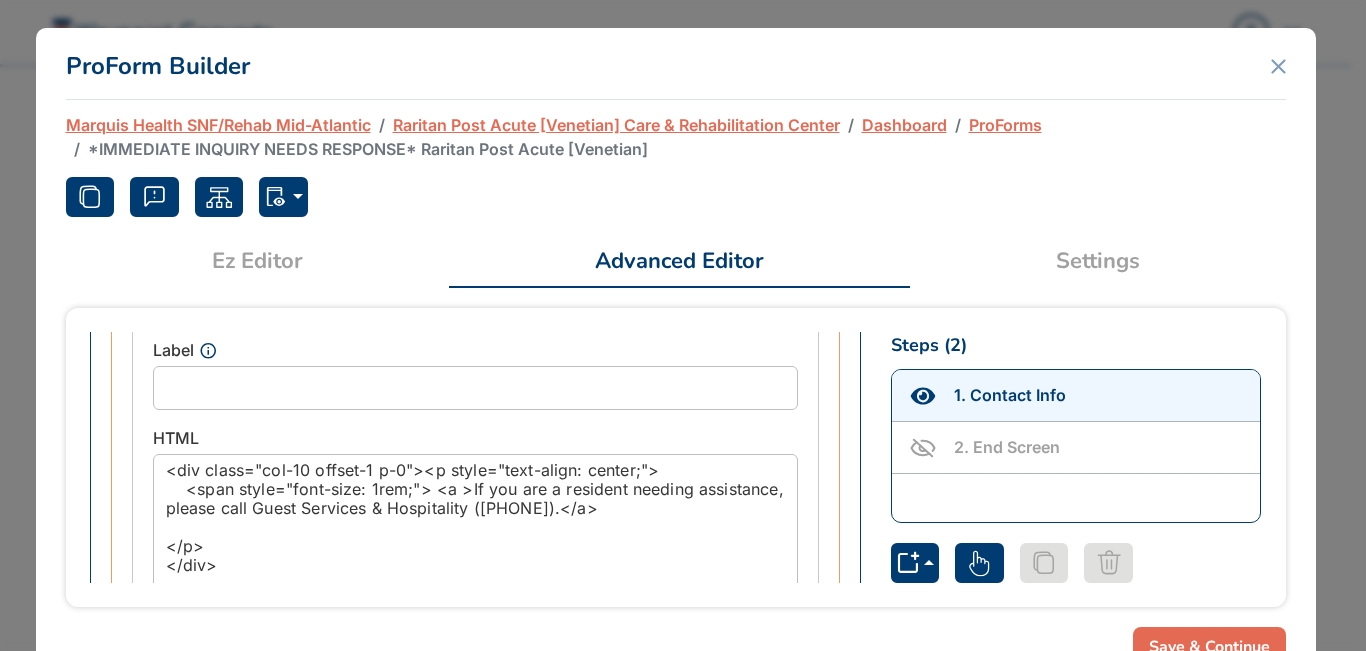 scroll, scrollTop: 1468, scrollLeft: 0, axis: vertical 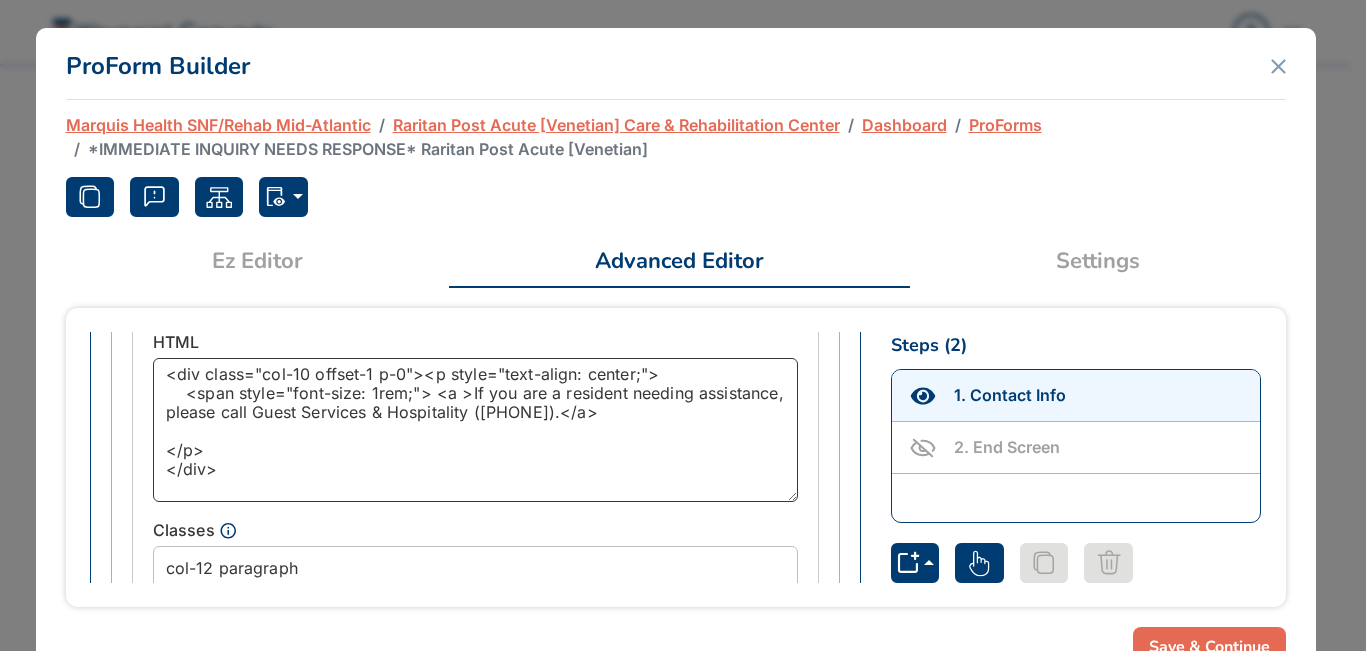 drag, startPoint x: 564, startPoint y: 433, endPoint x: 683, endPoint y: 434, distance: 119.0042 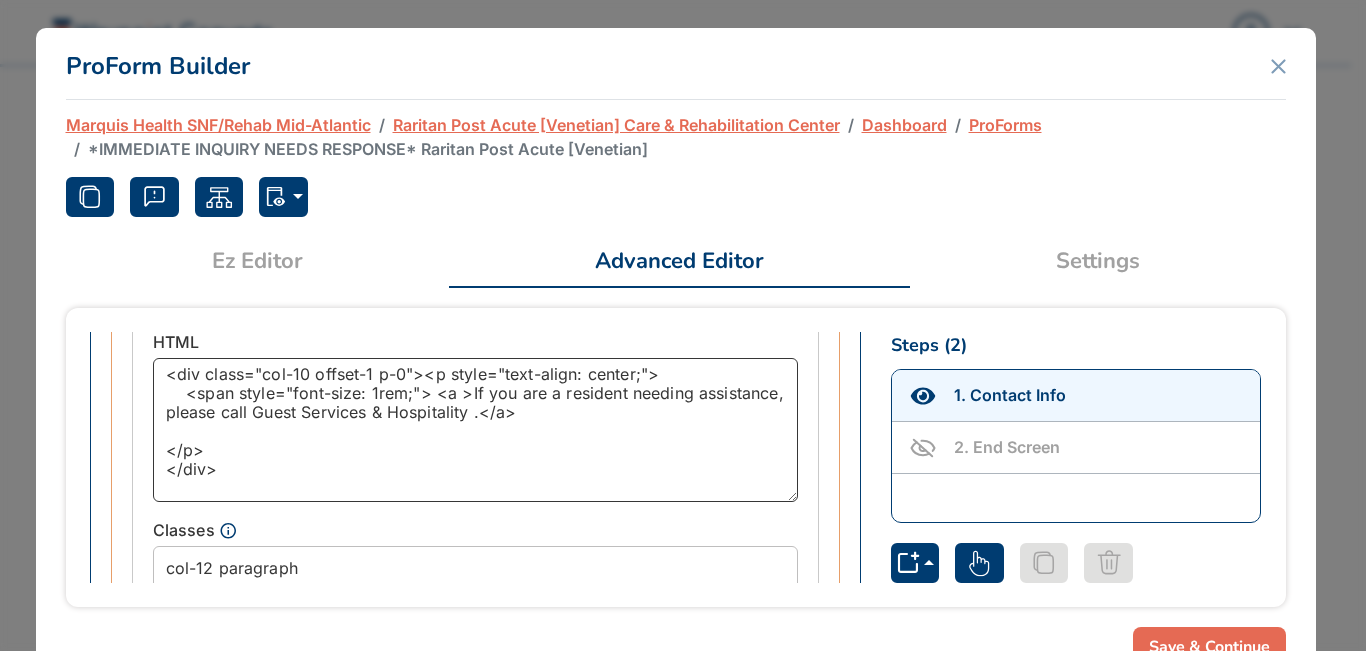paste on "(732) 721-8200" 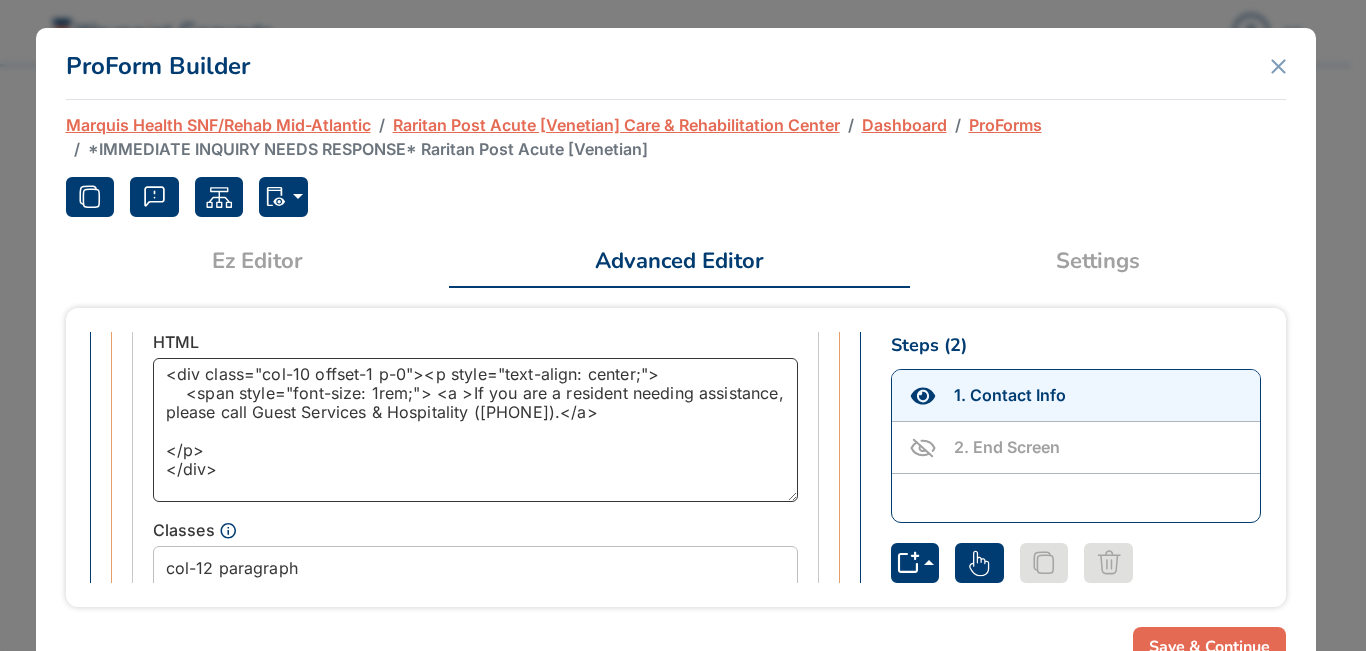 type on "<div class="col-10 offset-1 p-0"><p style="text-align: center;">
<span style="font-size: 1rem;"> <a >If you are a resident needing assistance, please call Guest Services & Hospitality (732) 721-8200.</a>
</p>
</div>" 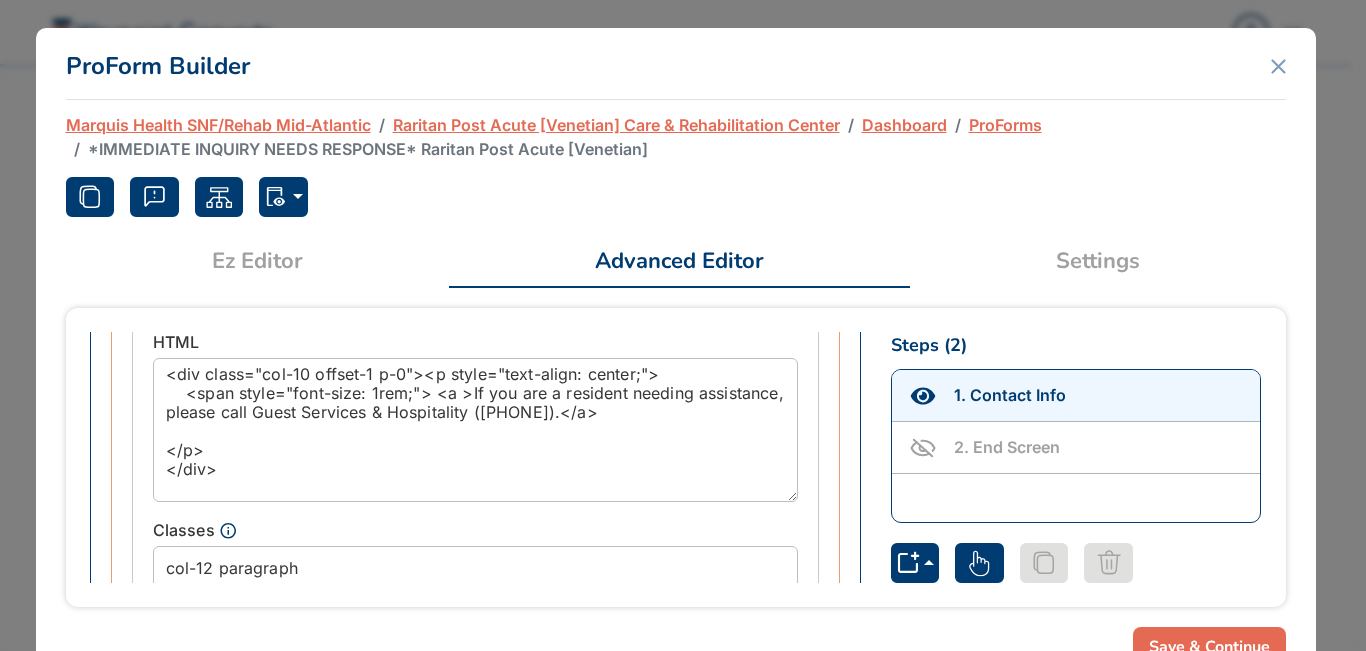click on "Save & Continue" at bounding box center [1209, 647] 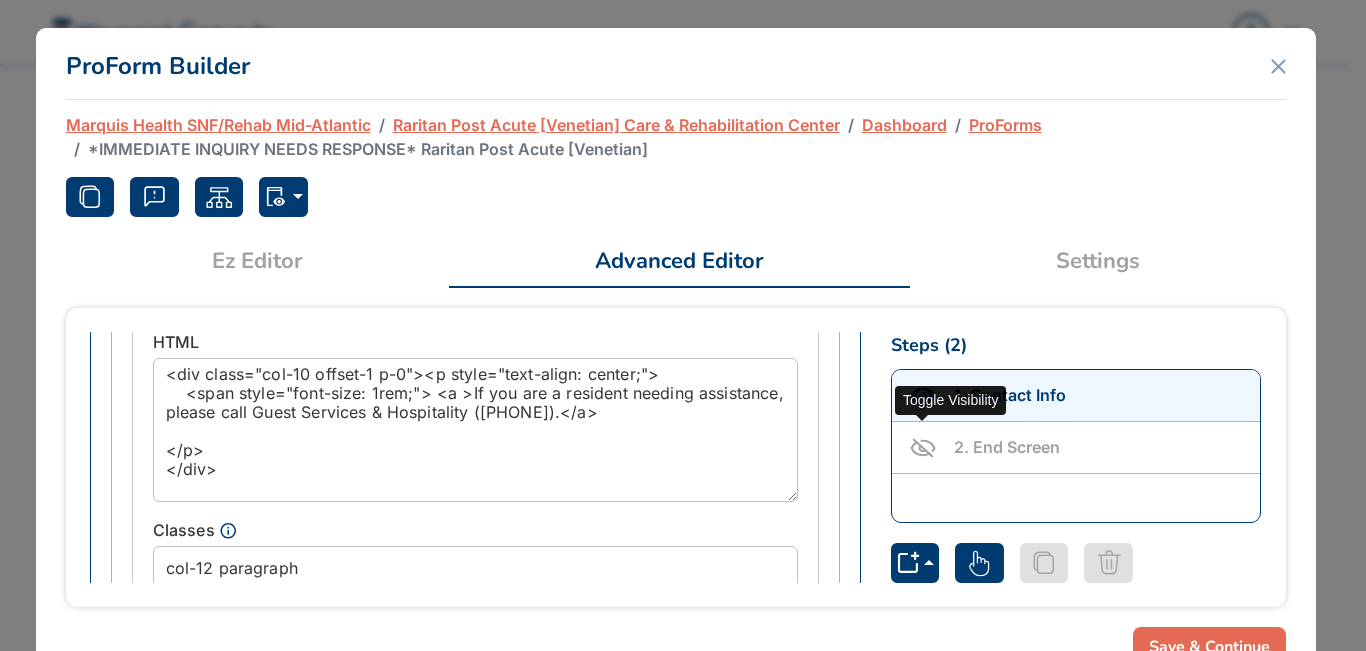 click 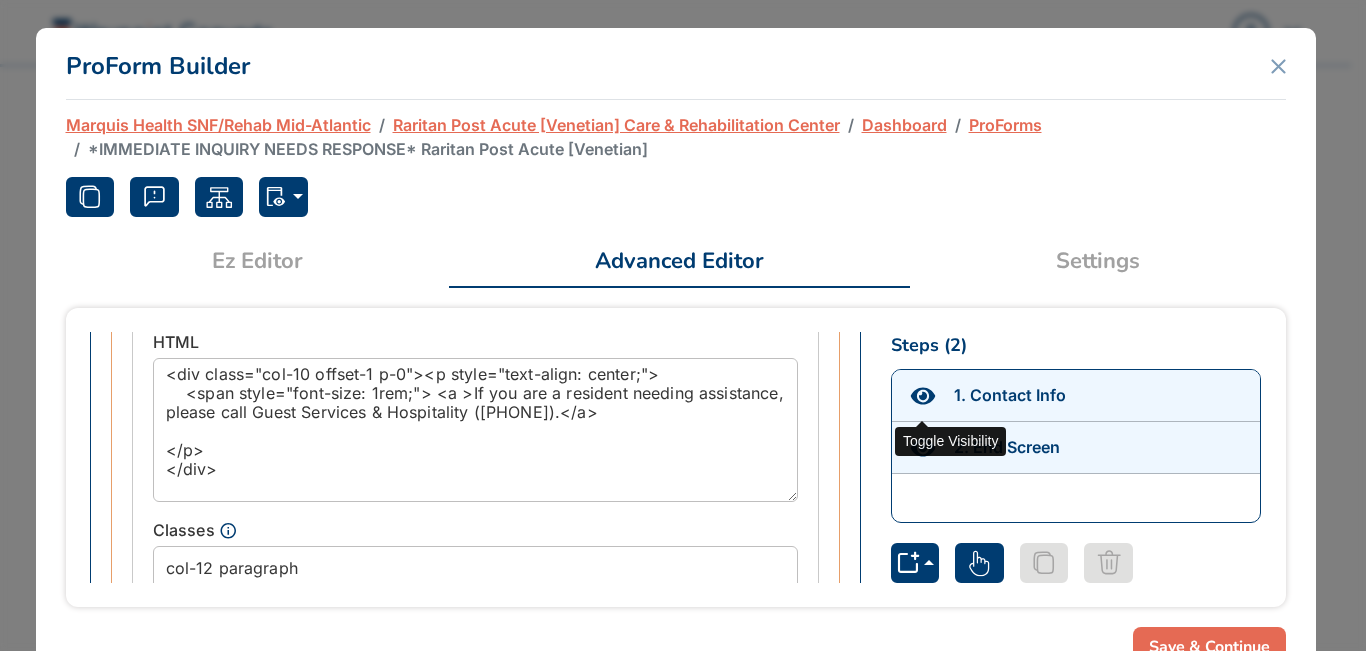 click 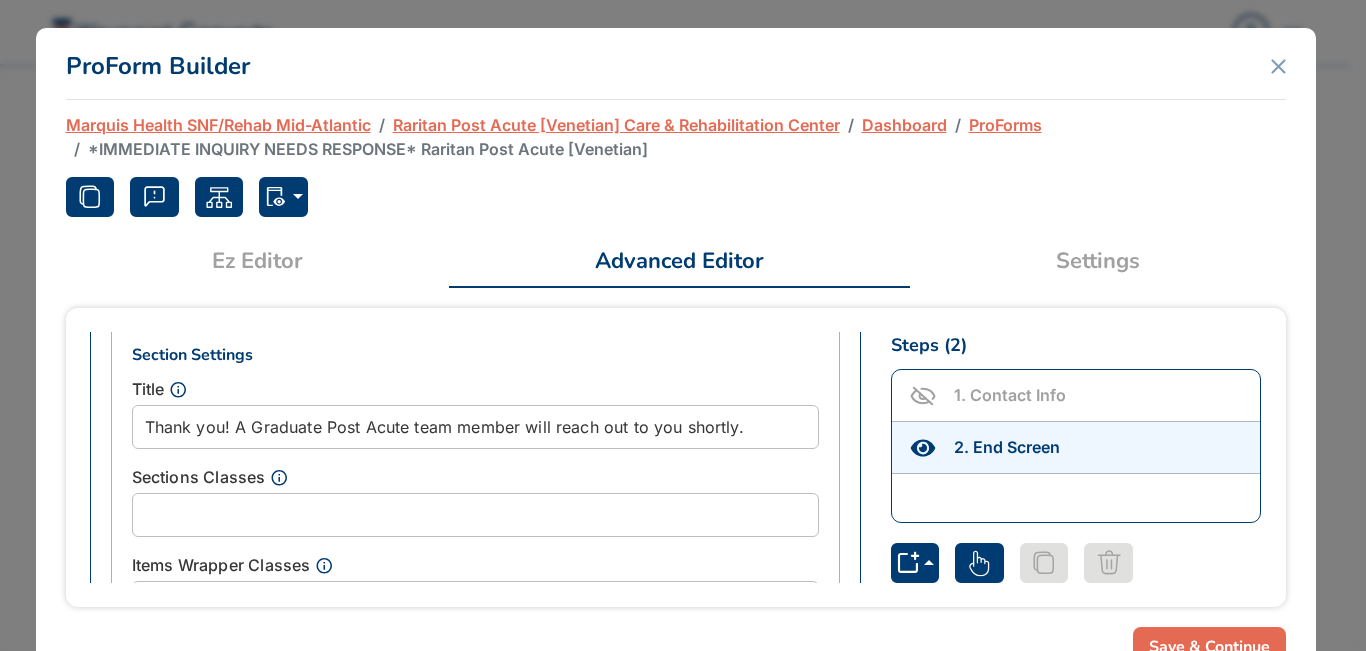 scroll, scrollTop: 579, scrollLeft: 0, axis: vertical 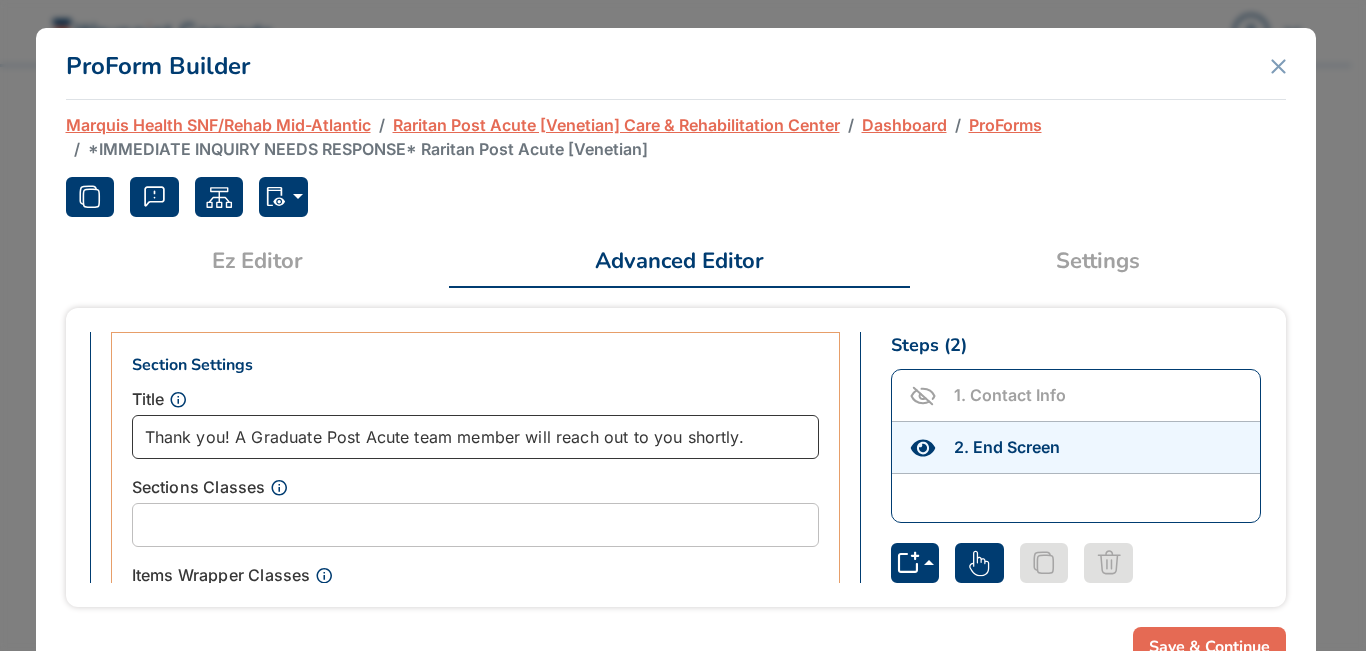 drag, startPoint x: 252, startPoint y: 435, endPoint x: 406, endPoint y: 432, distance: 154.02922 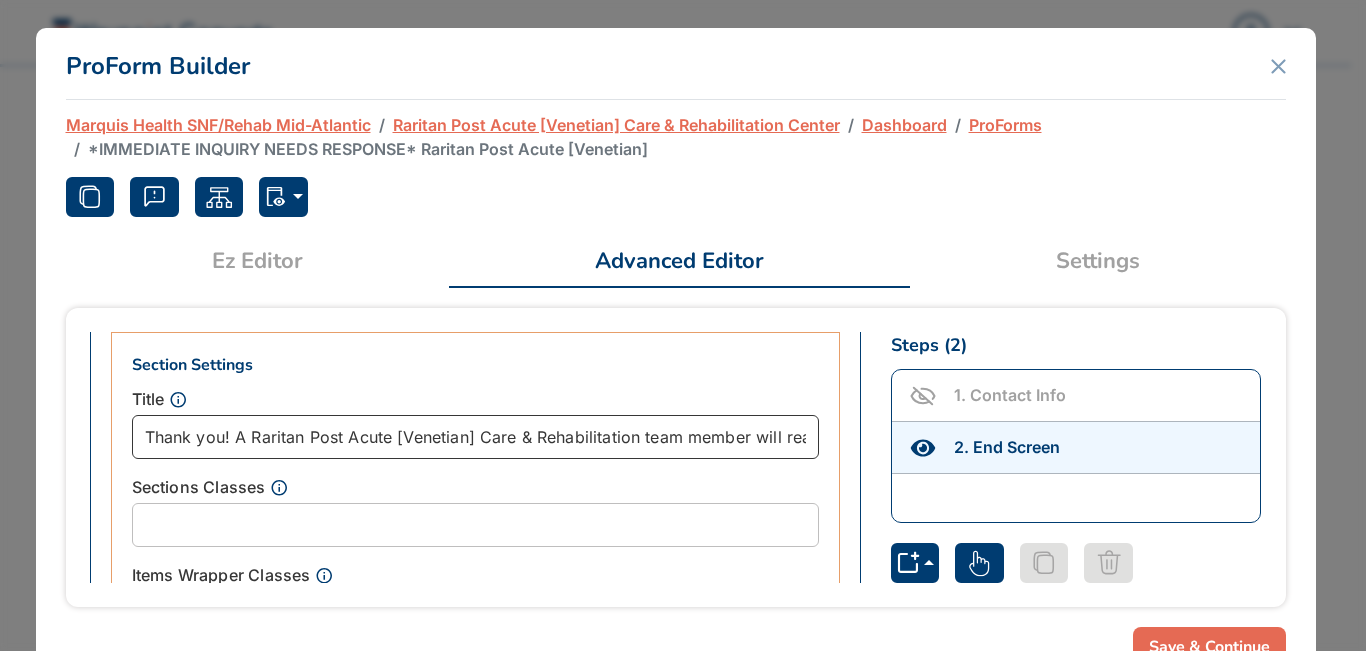click on "Thank you! A Raritan Post Acute [Venetian] Care & Rehabilitation team member will reach out to you shortly." at bounding box center [475, 437] 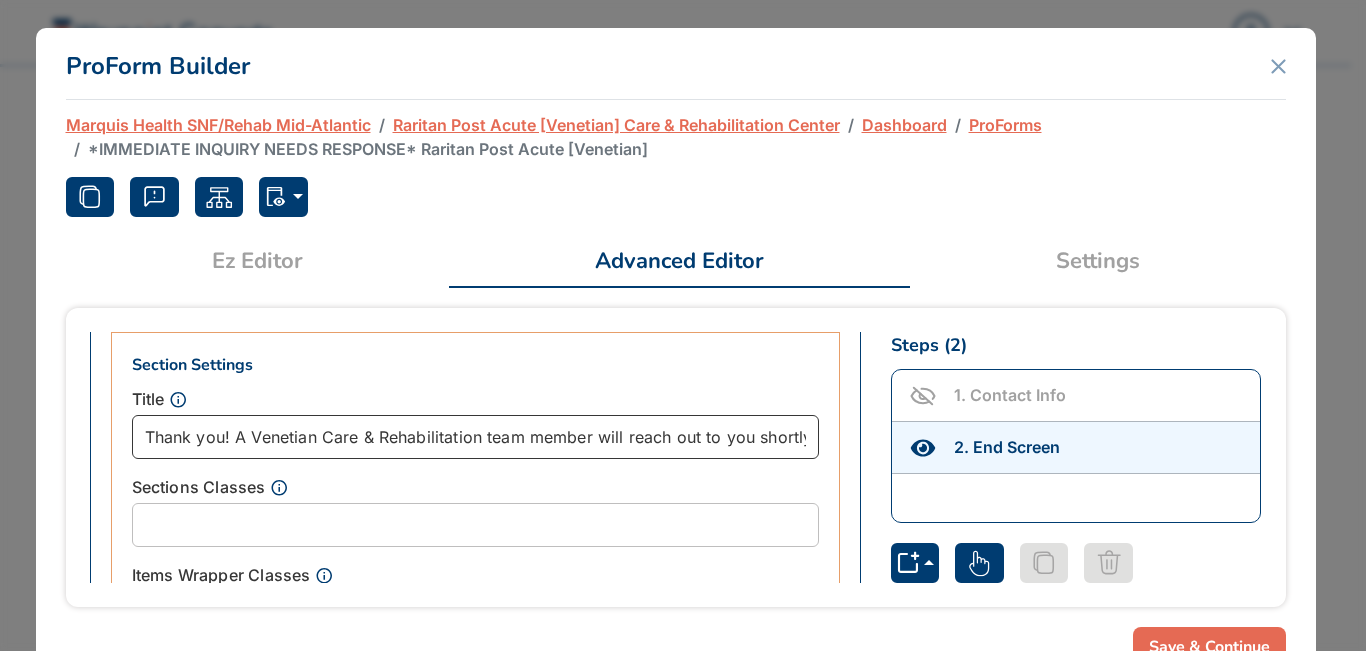 type on "Thank you! A Venetian Care & Rehabilitation team member will reach out to you shortly." 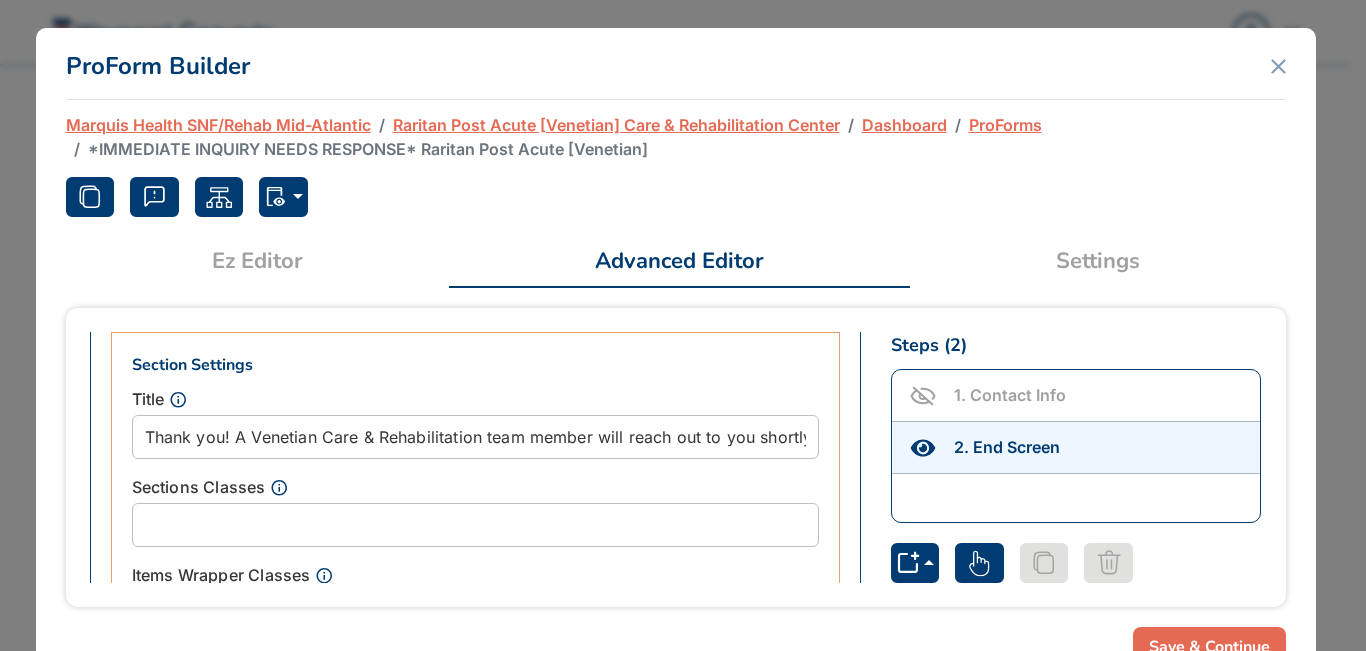 click on "Save & Continue" at bounding box center (1209, 647) 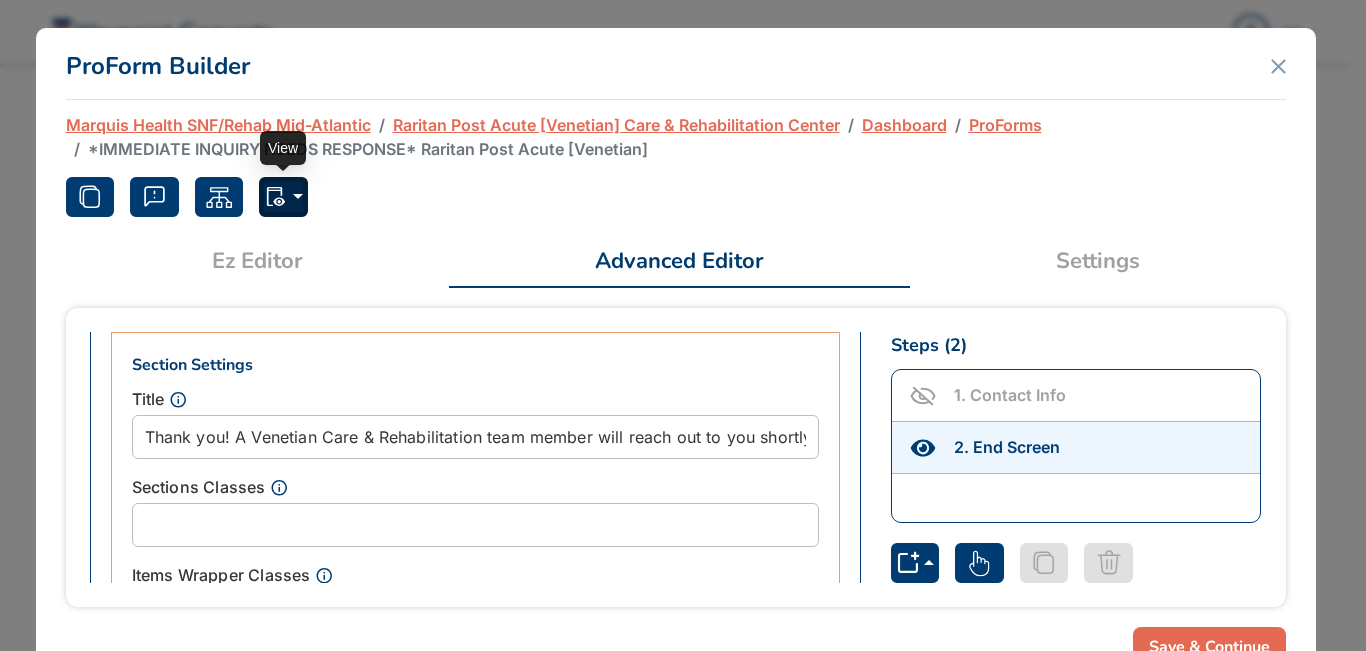 click at bounding box center (283, 197) 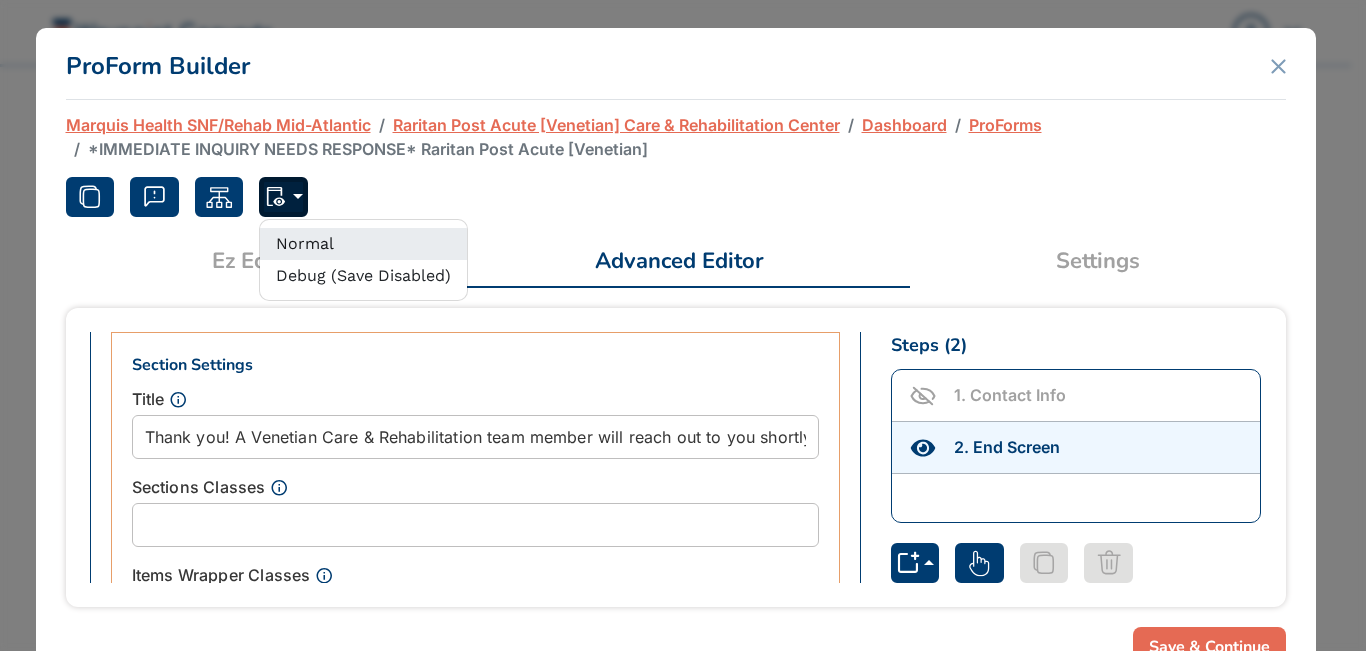 click on "Normal" at bounding box center [363, 244] 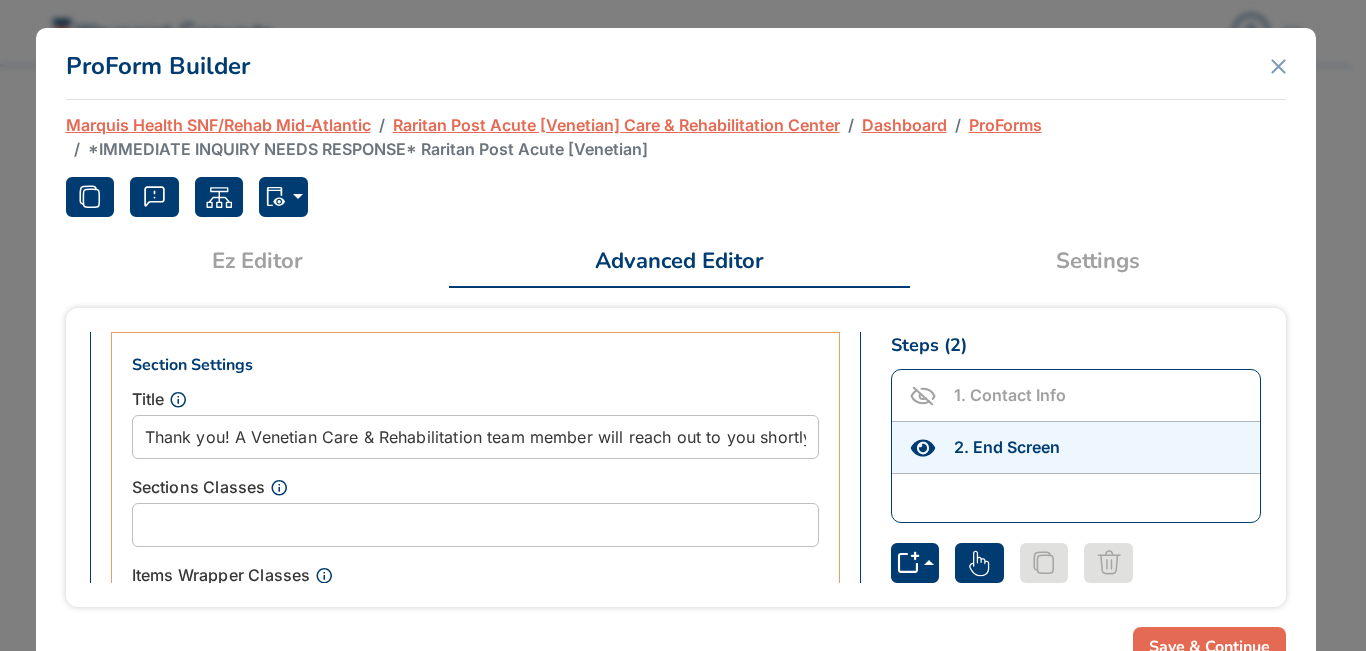 scroll, scrollTop: 0, scrollLeft: 0, axis: both 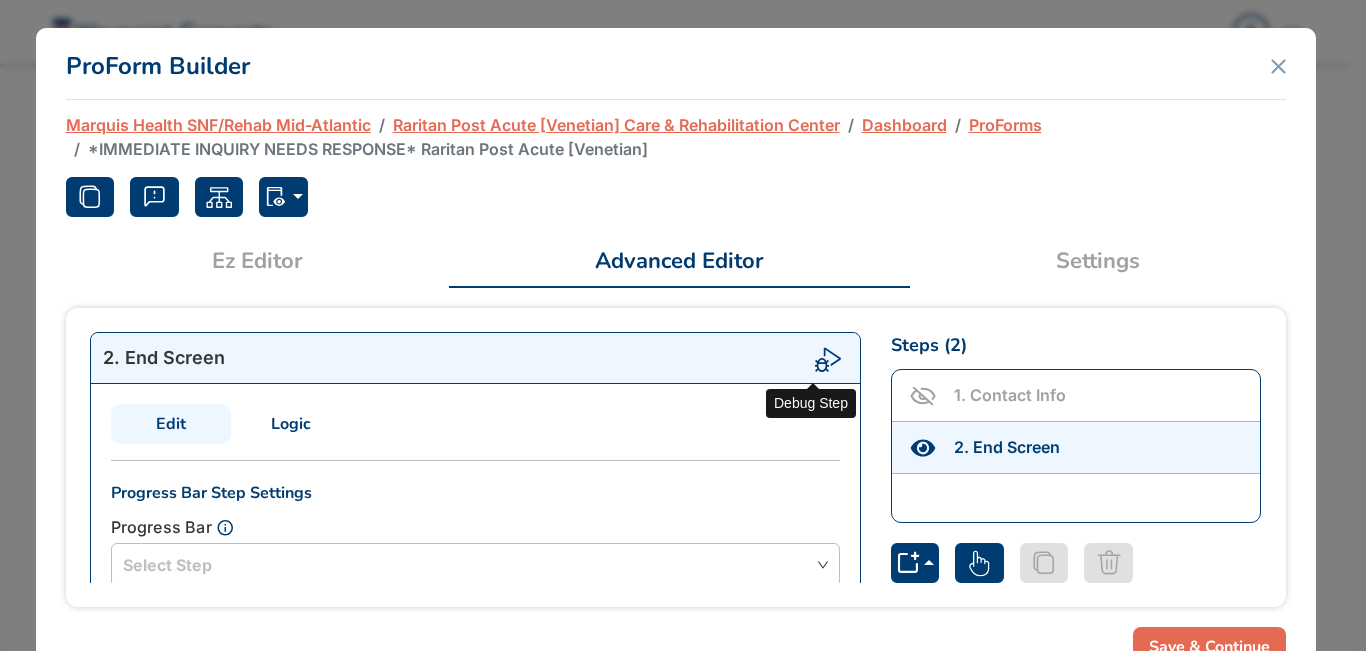 click 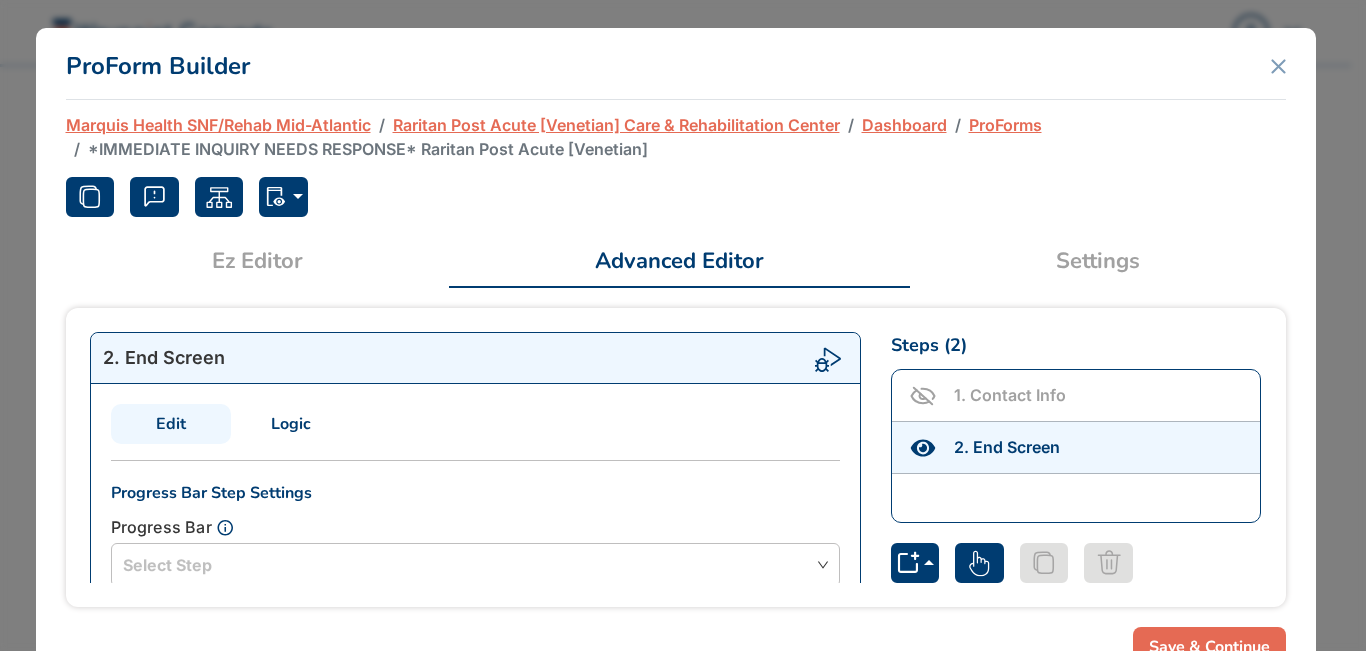 click on "ProForms" at bounding box center [1005, 125] 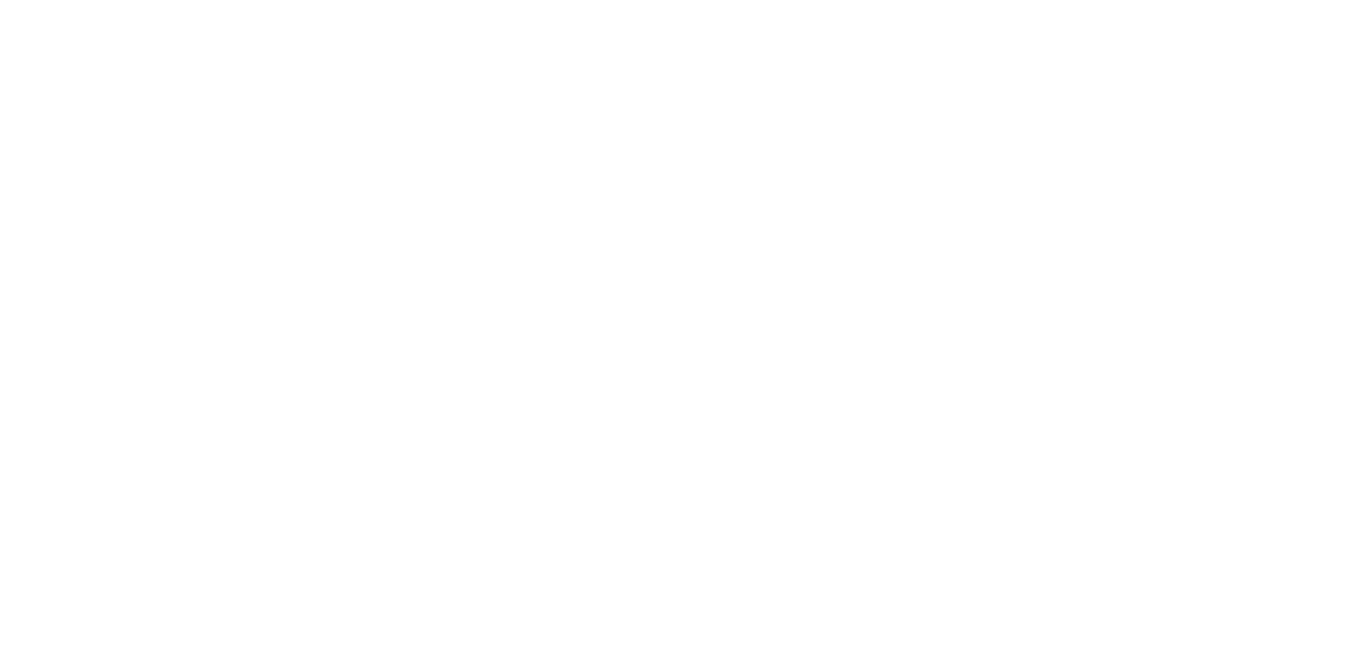 scroll, scrollTop: 0, scrollLeft: 0, axis: both 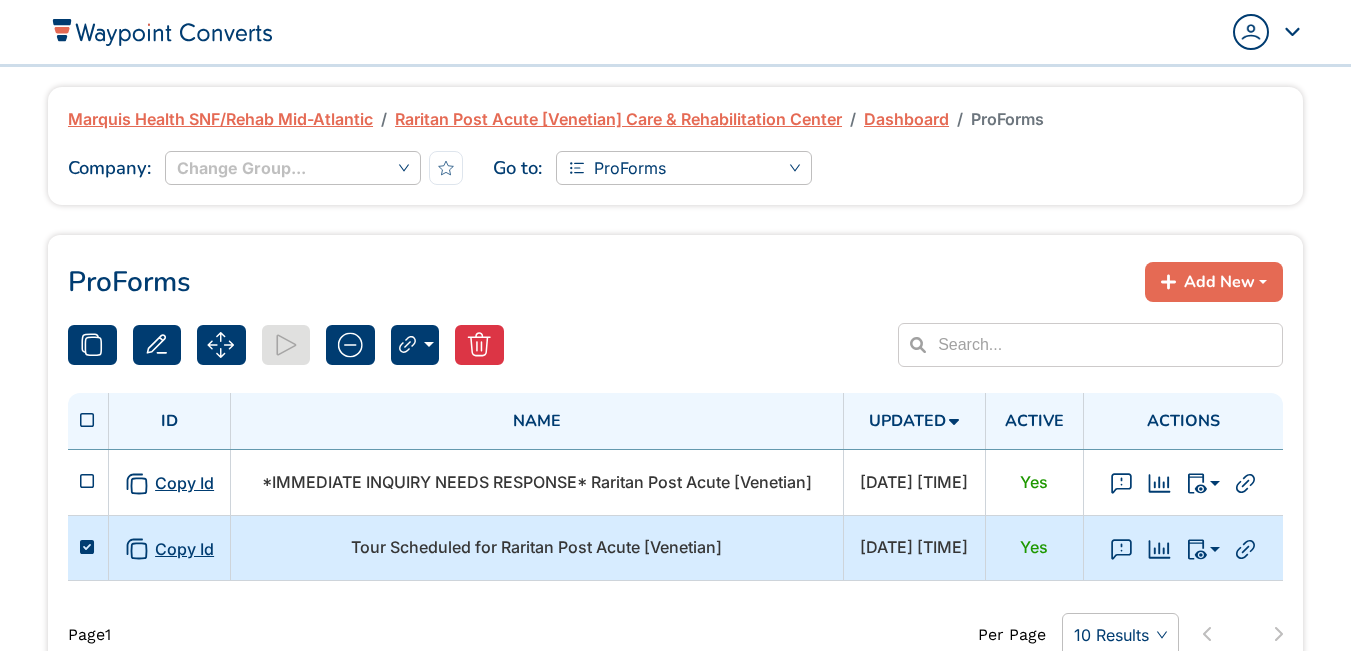 click on "Tour Scheduled for Raritan Post Acute [Venetian]" at bounding box center (536, 547) 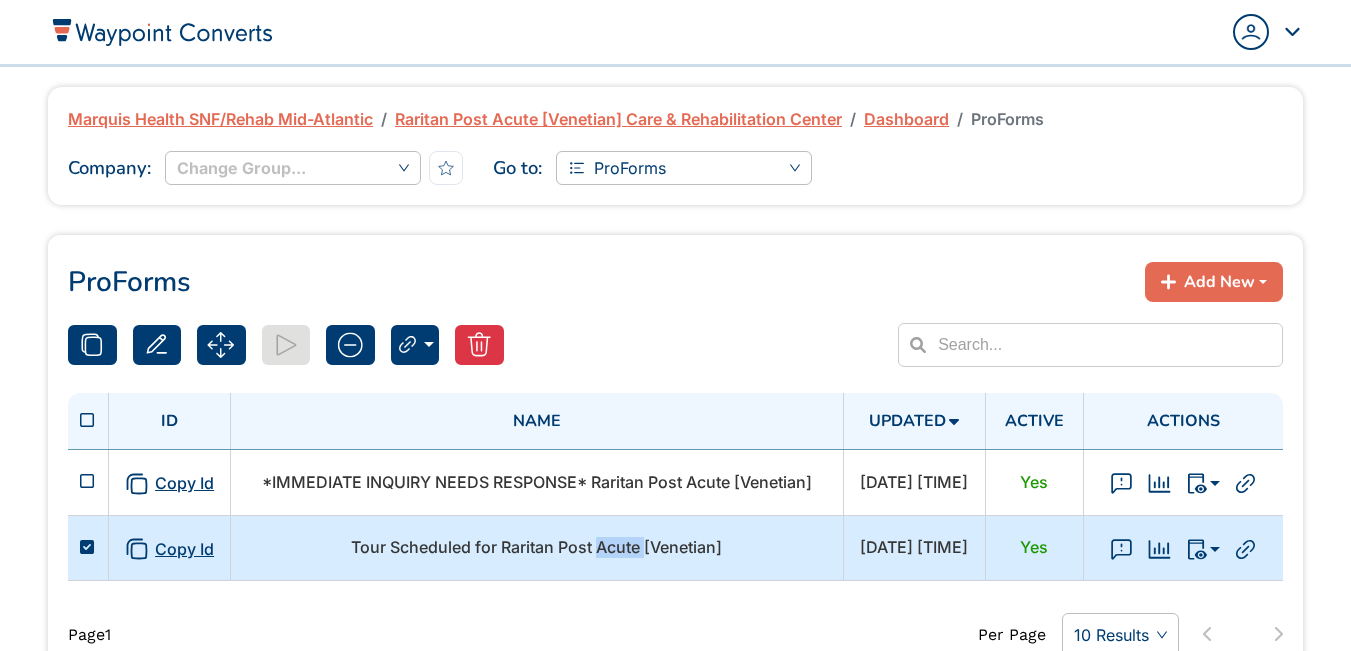 click on "Tour Scheduled for Raritan Post Acute [Venetian]" at bounding box center [536, 547] 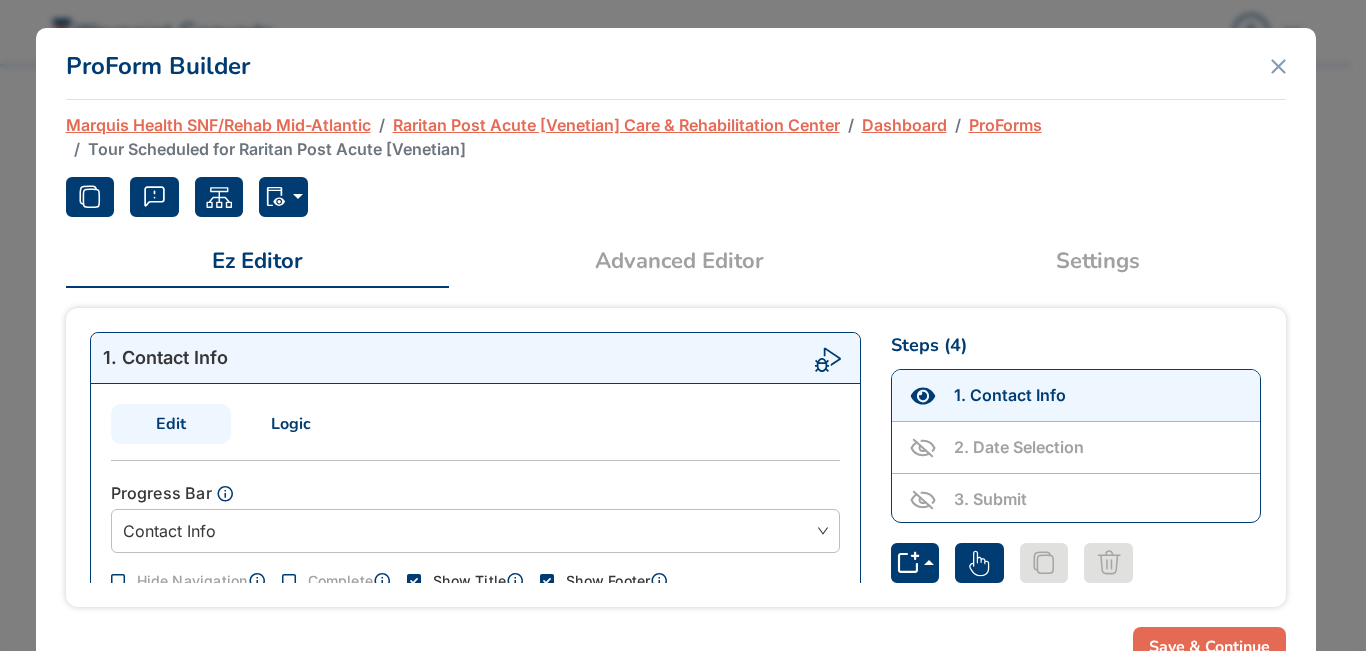 click on "Advanced Editor" at bounding box center (679, 261) 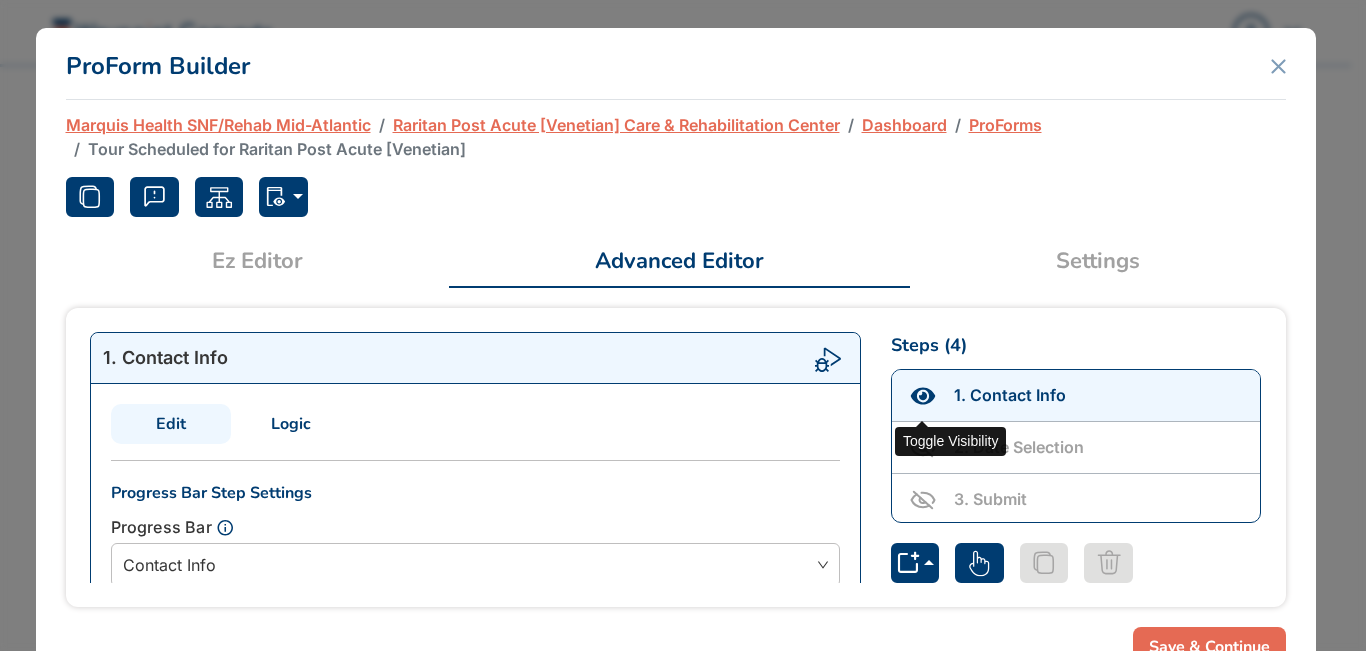click 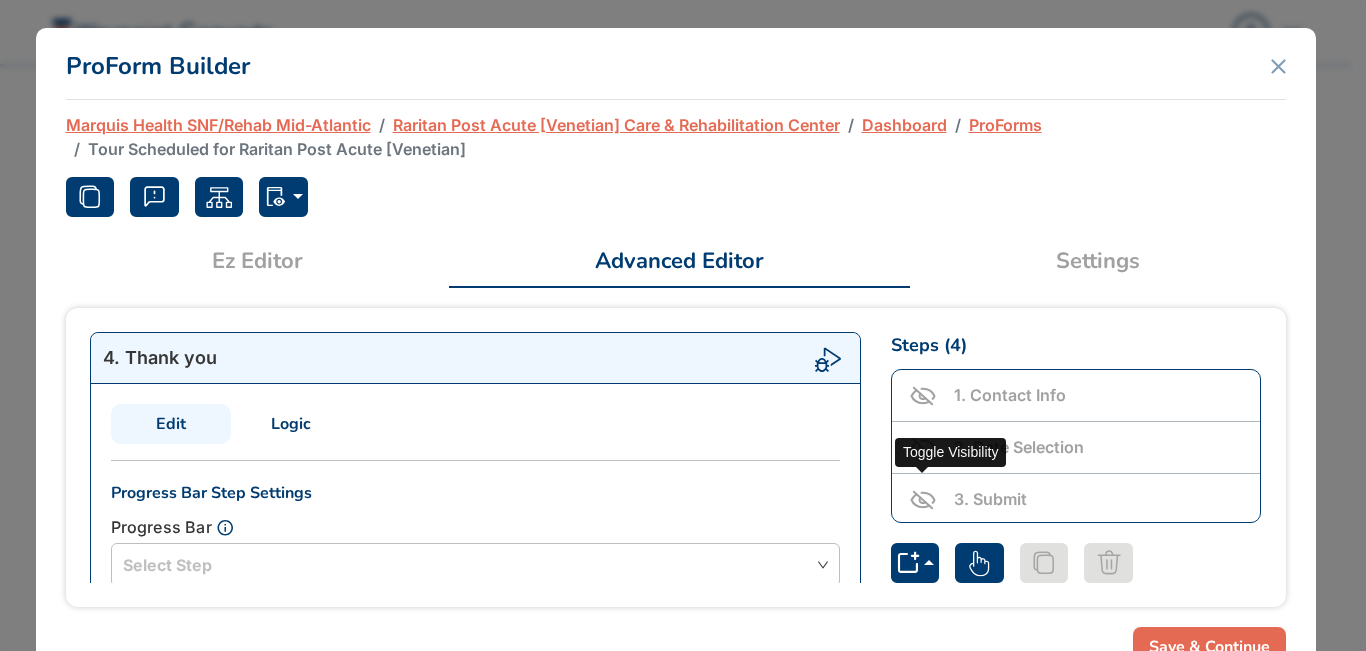 click 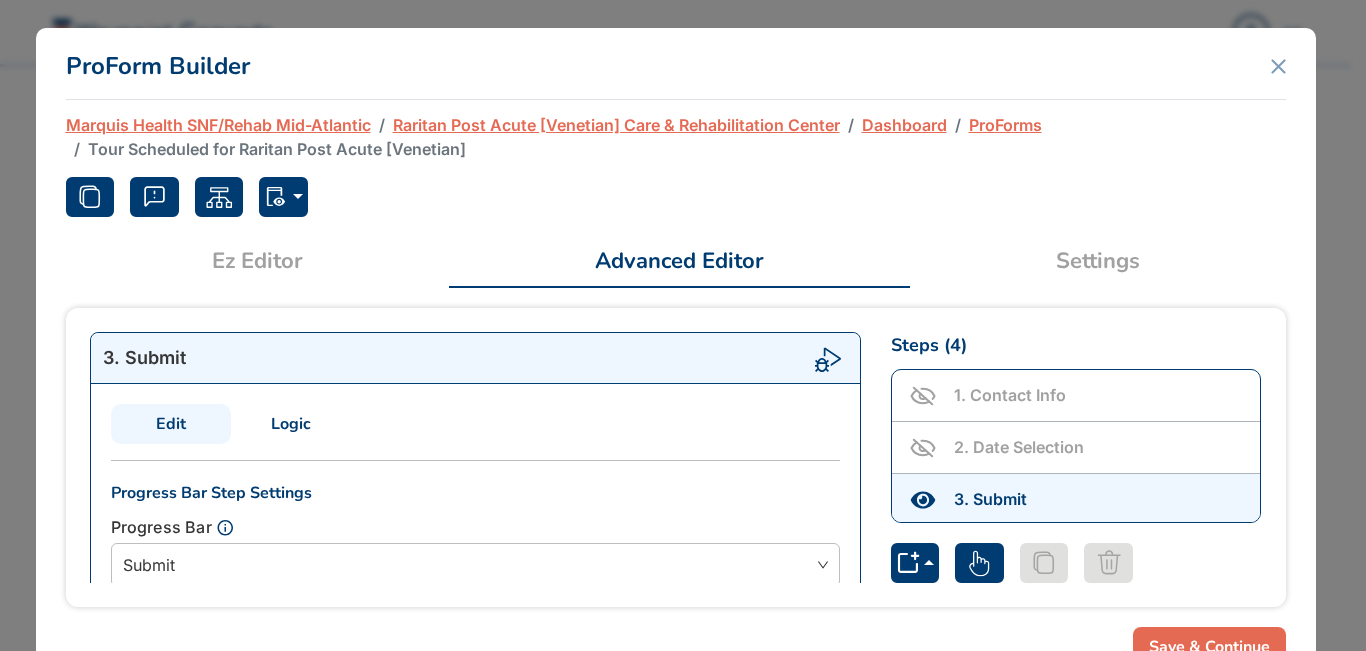 scroll, scrollTop: 56, scrollLeft: 0, axis: vertical 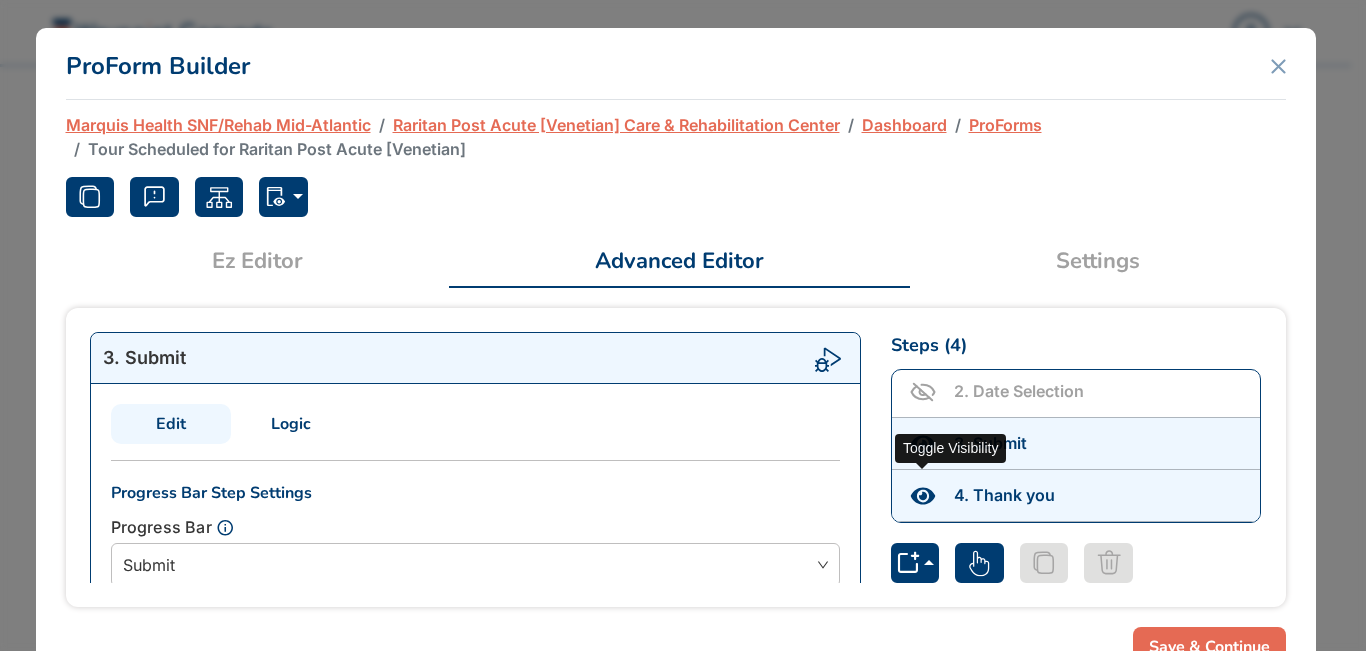click 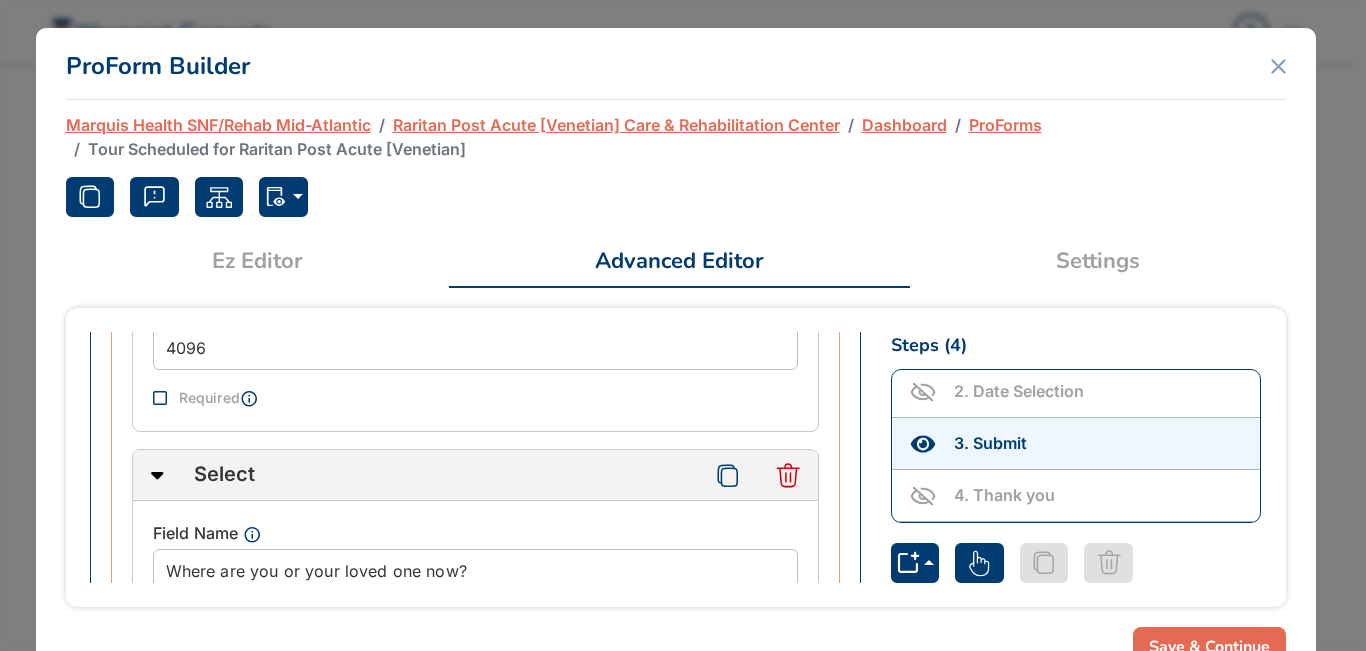 scroll, scrollTop: 1455, scrollLeft: 0, axis: vertical 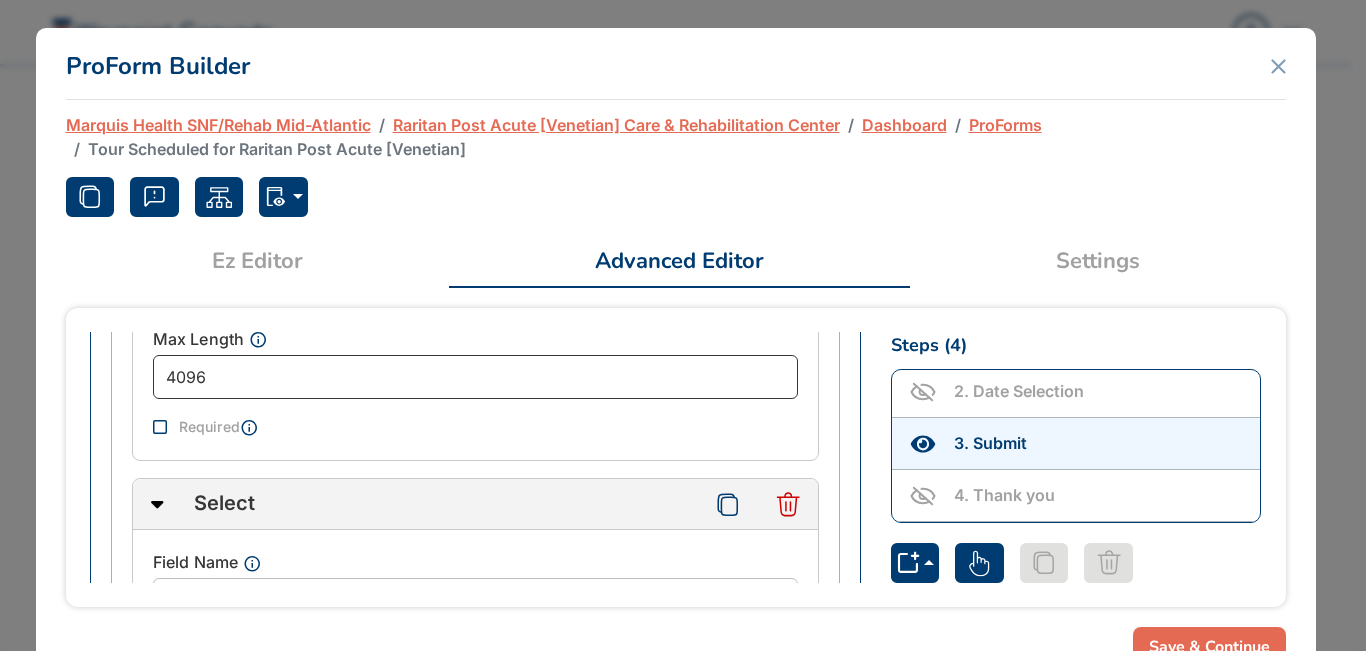 click on "4096" at bounding box center (475, 377) 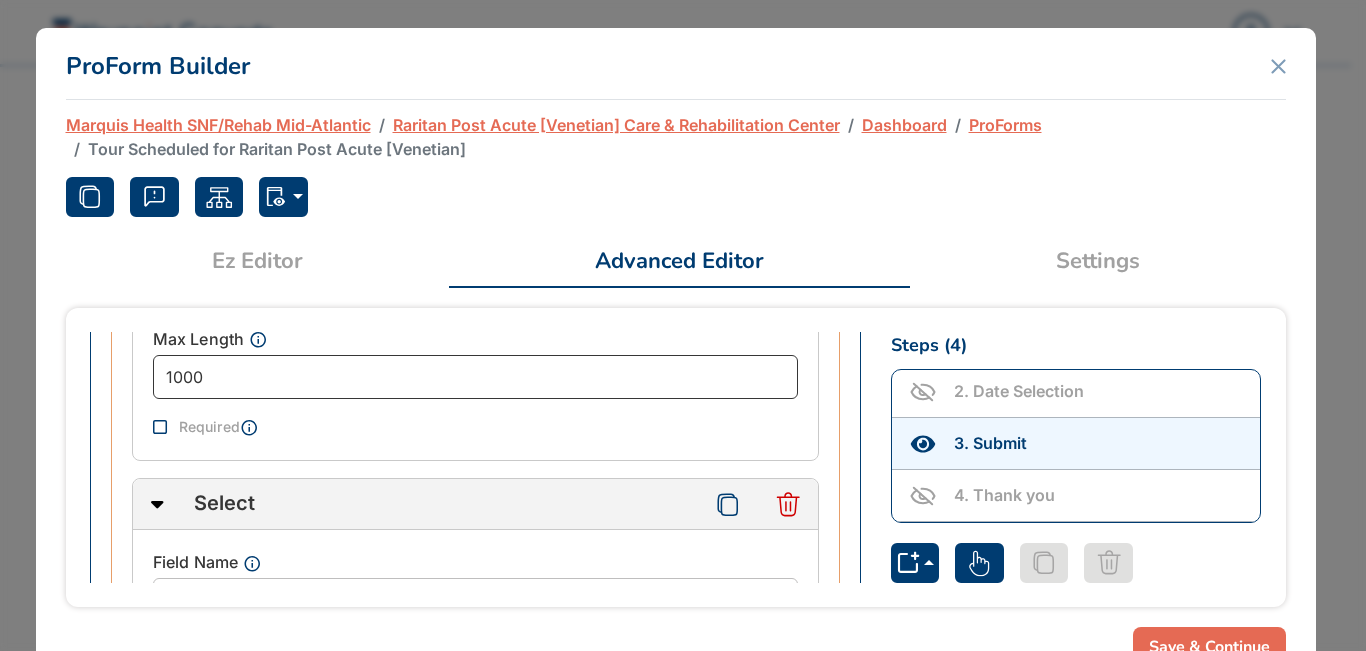 type on "1000" 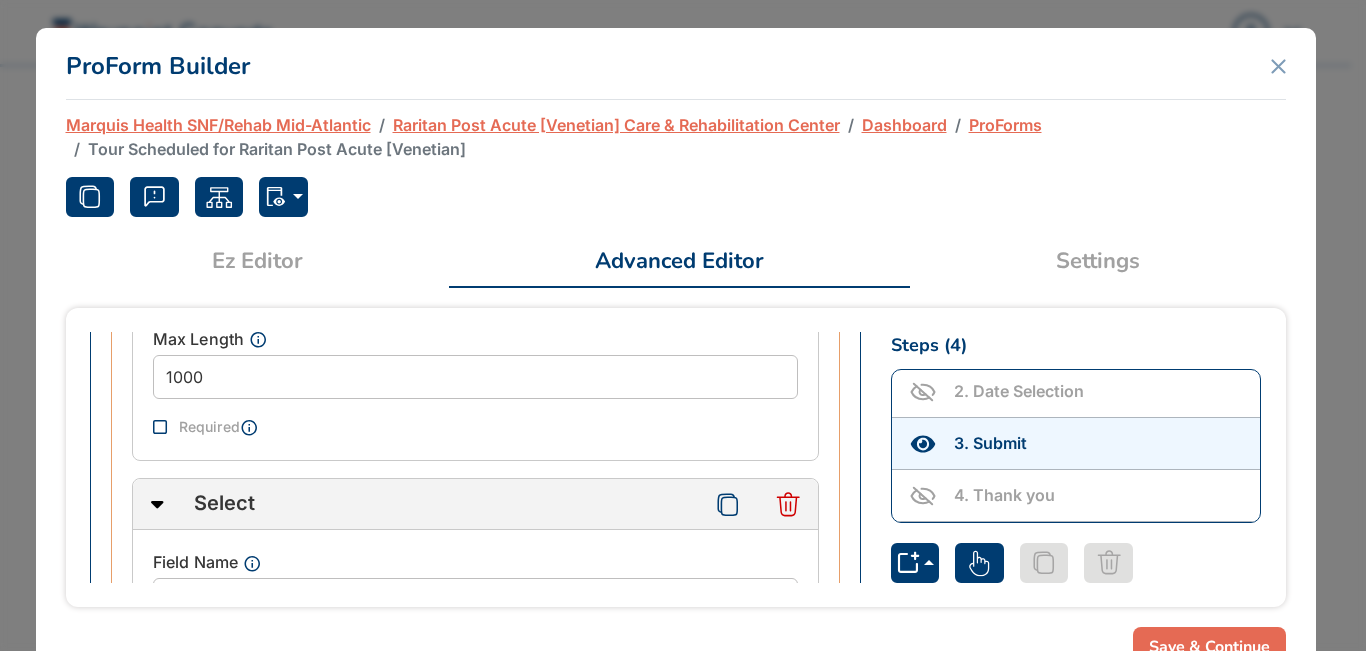 click on "Save & Continue" at bounding box center (1209, 647) 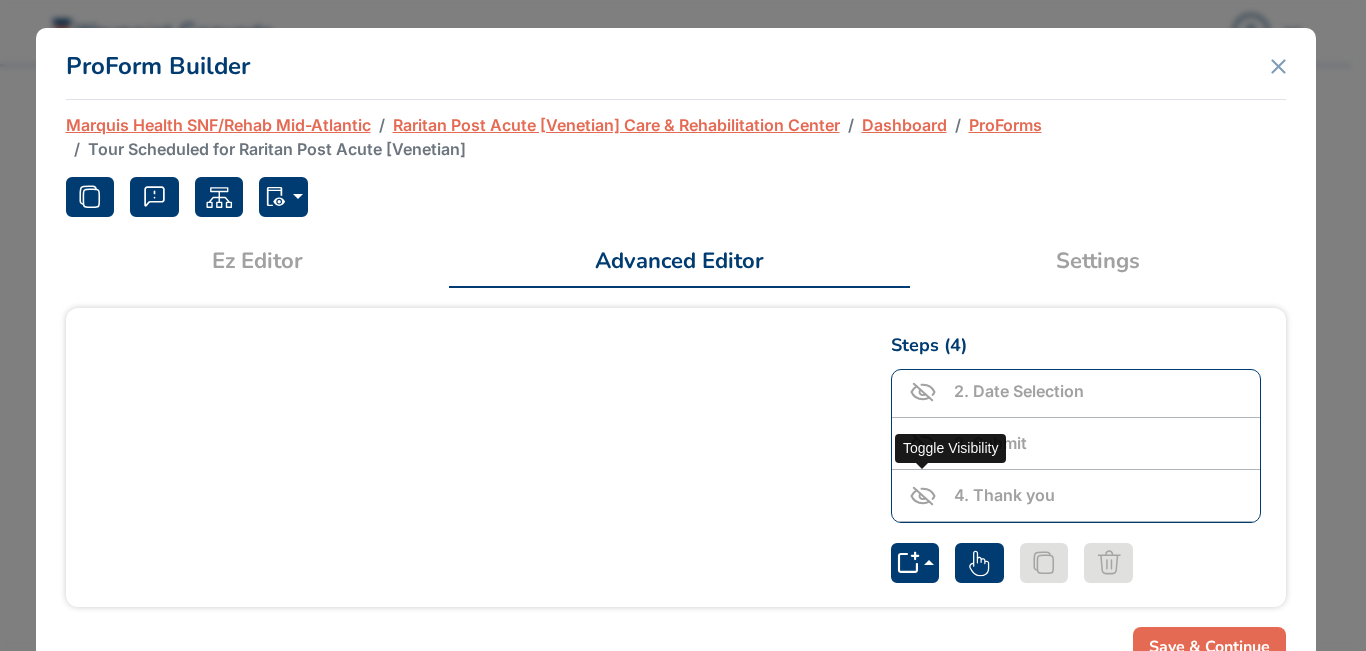 click 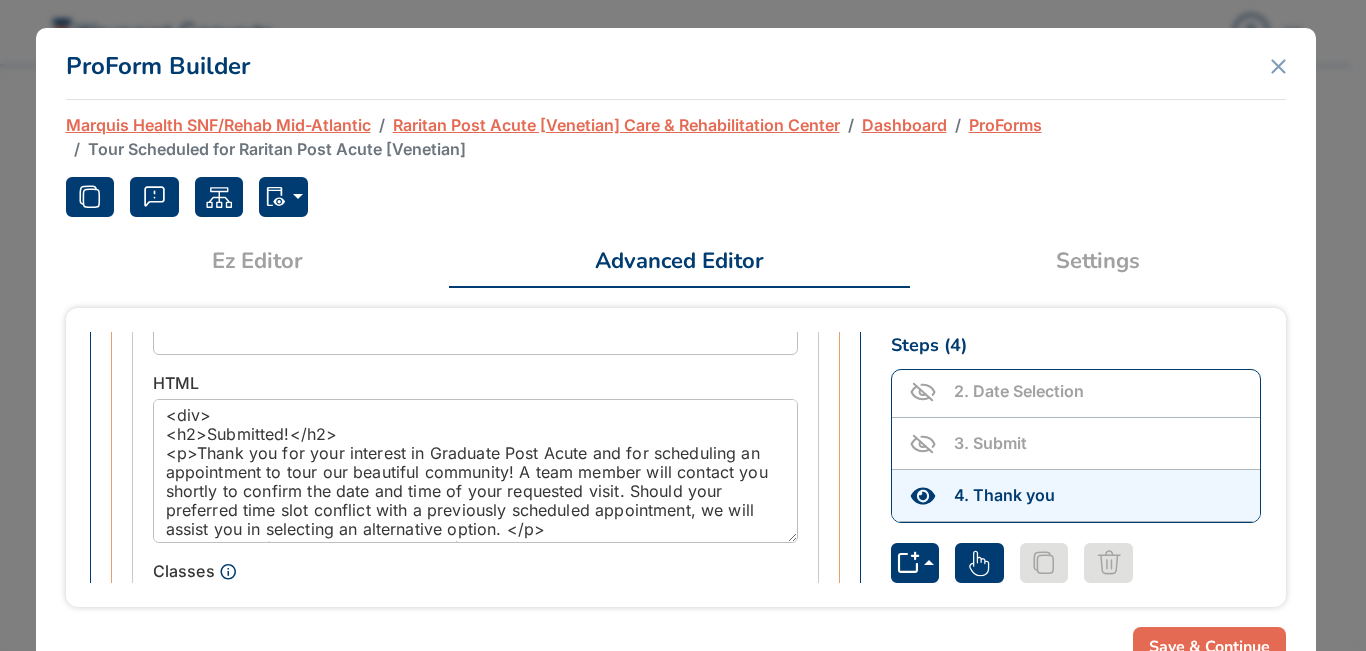 scroll, scrollTop: 1200, scrollLeft: 0, axis: vertical 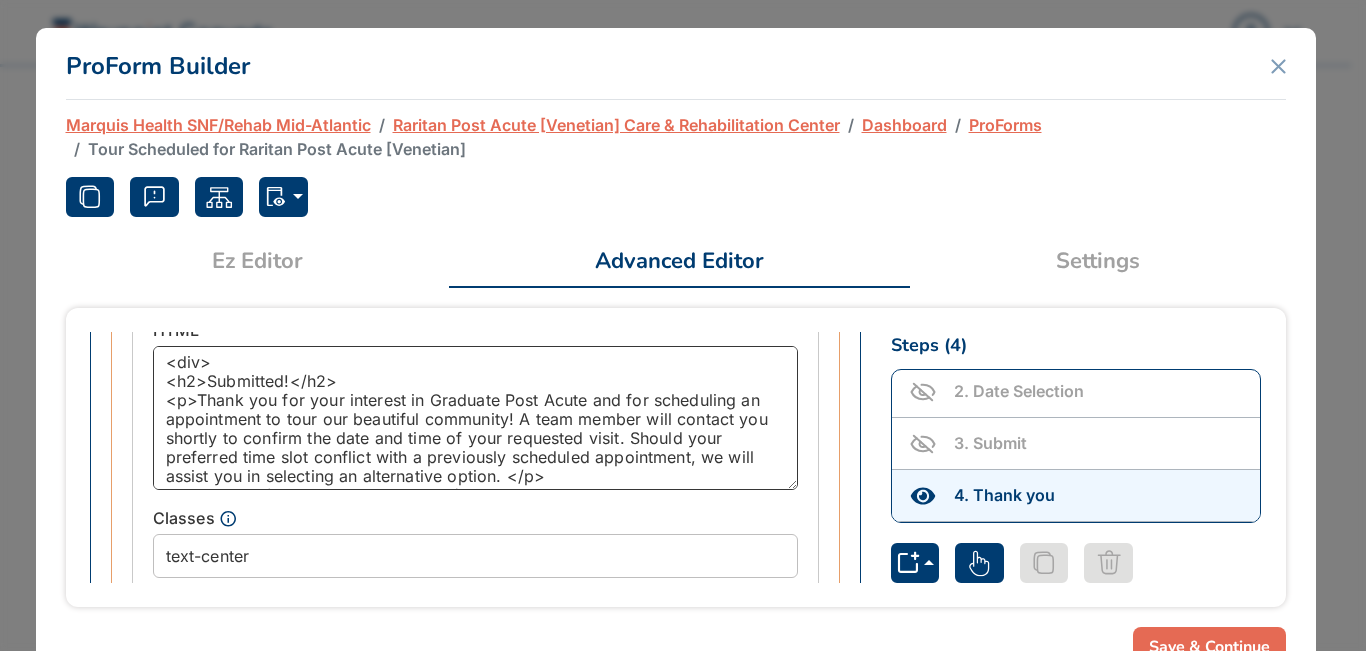 drag, startPoint x: 427, startPoint y: 398, endPoint x: 585, endPoint y: 392, distance: 158.11388 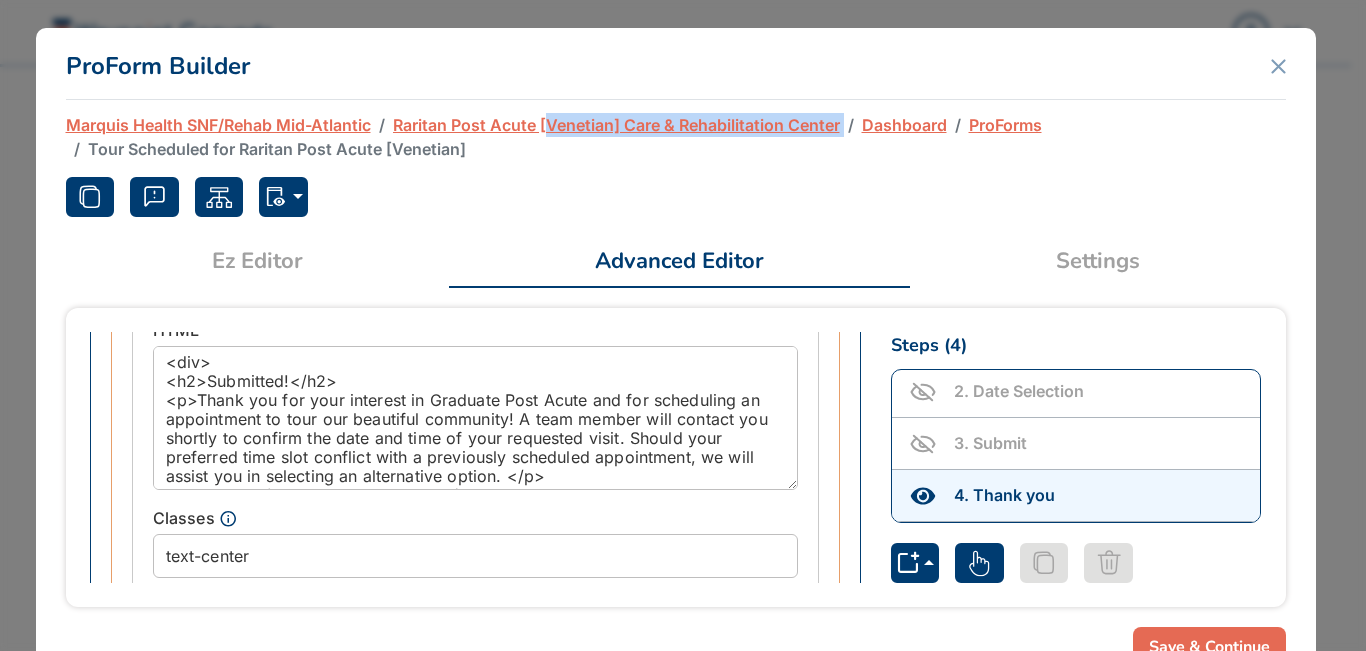 drag, startPoint x: 851, startPoint y: 109, endPoint x: 547, endPoint y: 132, distance: 304.86884 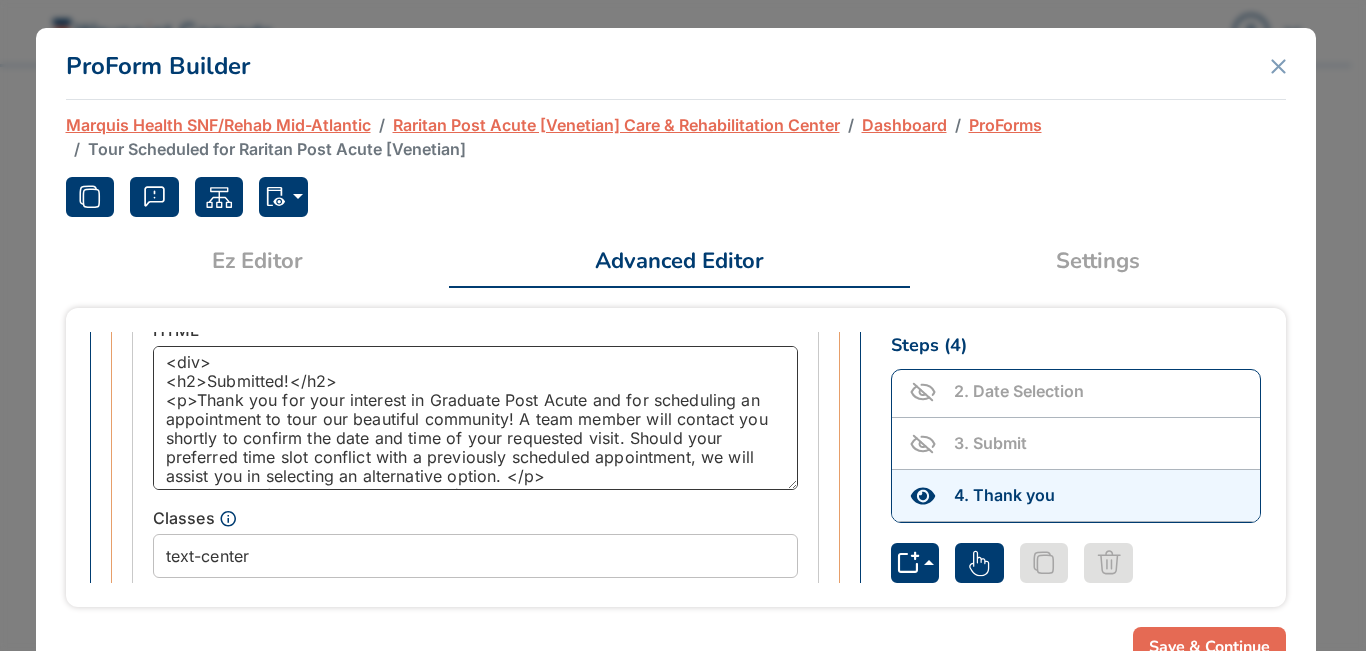 drag, startPoint x: 428, startPoint y: 398, endPoint x: 582, endPoint y: 395, distance: 154.02922 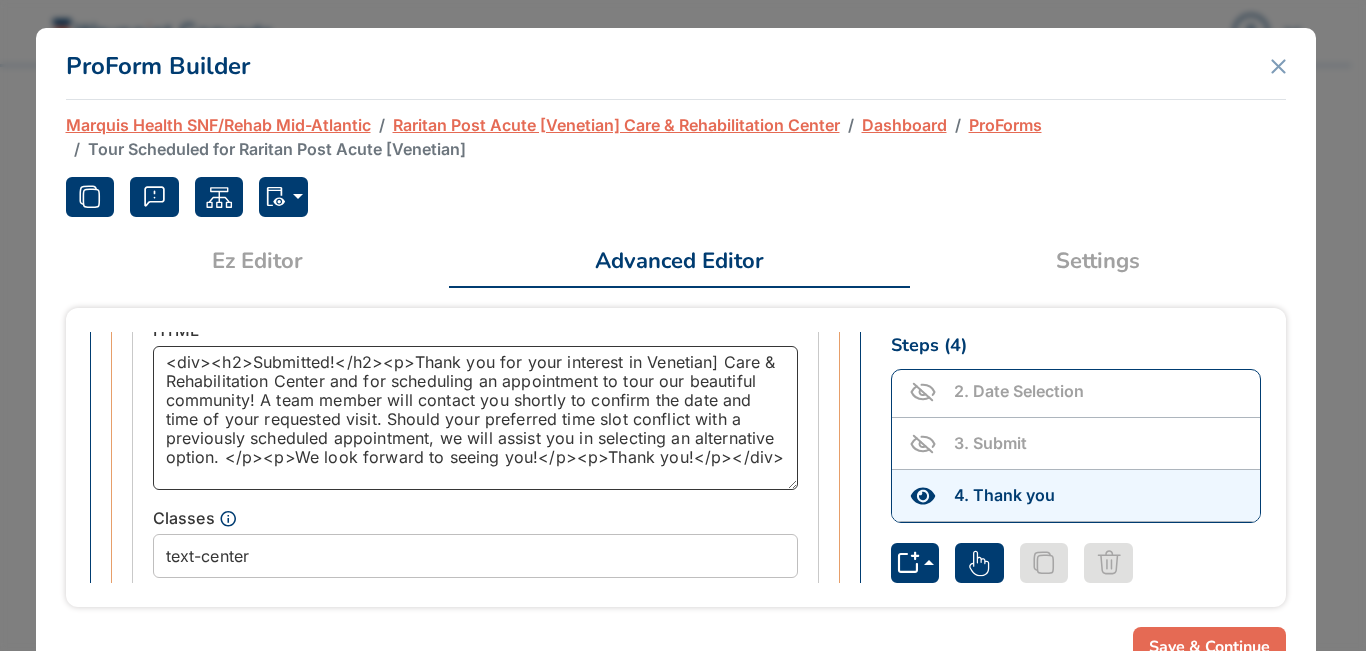 click on "<div>
<h2>Submitted!</h2>
<p>Thank you for your interest in Venetian] Care & Rehabilitation Center
and for scheduling an appointment to tour our beautiful community! A team member will contact you shortly to confirm the date and time of your requested visit. Should your preferred time slot conflict with a previously scheduled appointment, we will assist you in selecting an alternative option. </p>
<p>We look forward to seeing you!</p>
<p>Thank you!</p>
</div>" at bounding box center [475, 418] 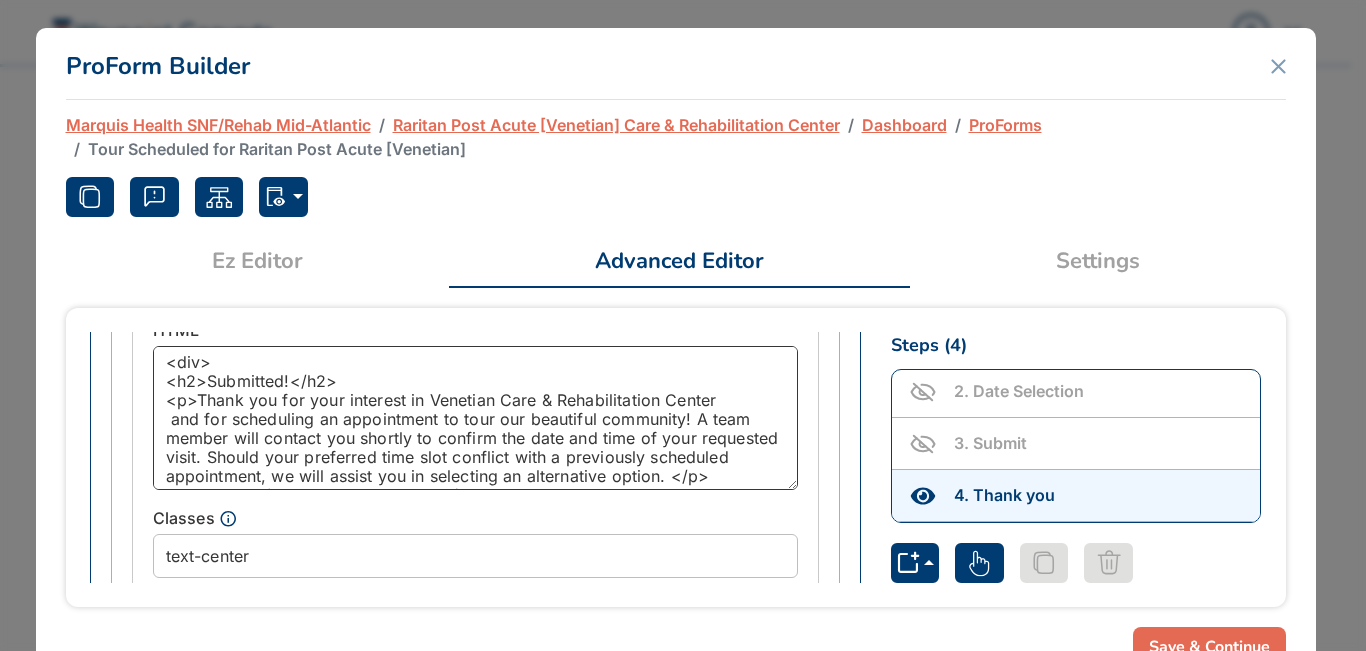 type on "<div>
<h2>Submitted!</h2>
<p>Thank you for your interest in Venetian Care & Rehabilitation Center
and for scheduling an appointment to tour our beautiful community! A team member will contact you shortly to confirm the date and time of your requested visit. Should your preferred time slot conflict with a previously scheduled appointment, we will assist you in selecting an alternative option. </p>
<p>We look forward to seeing you!</p>
<p>Thank you!</p>
</div>" 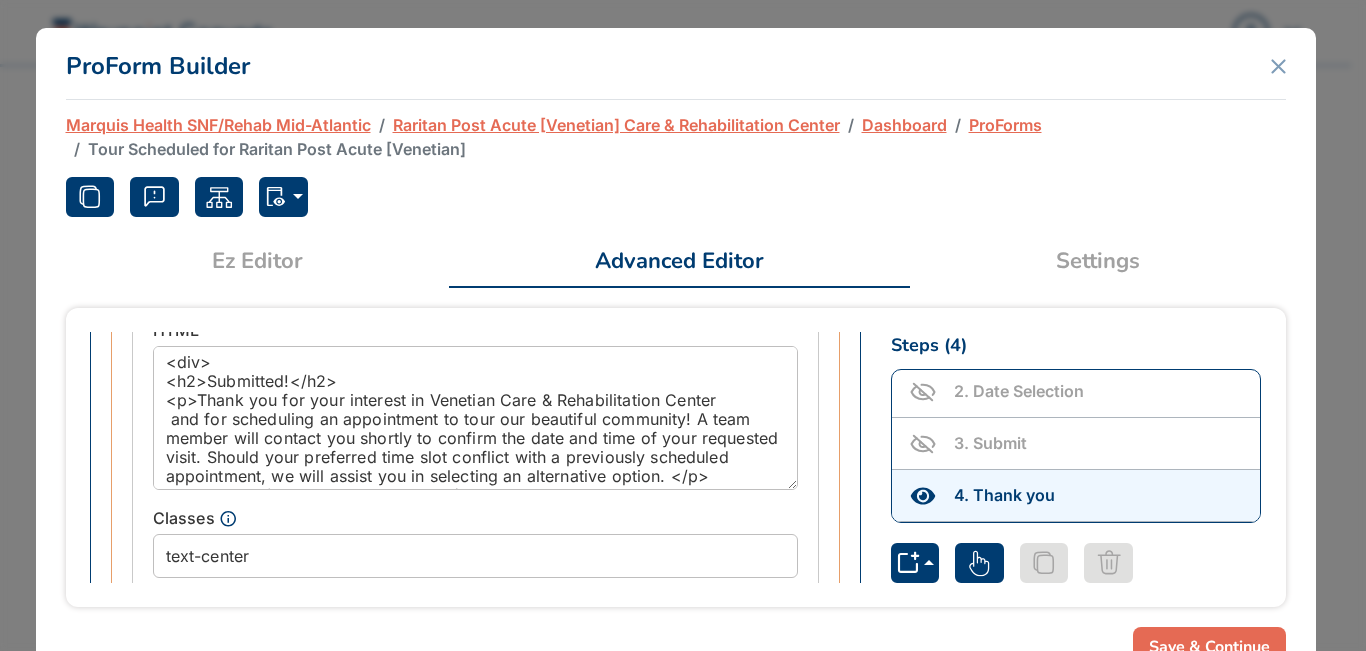click on "Save & Continue" at bounding box center (1209, 647) 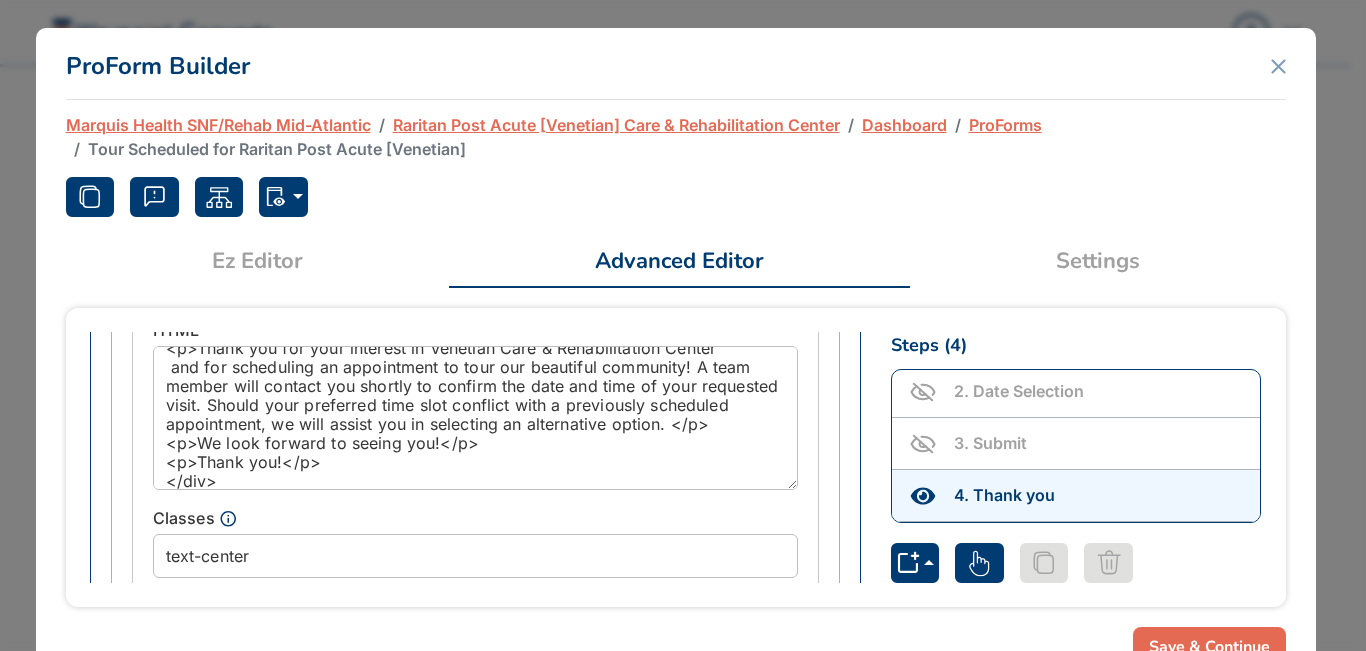 scroll, scrollTop: 79, scrollLeft: 0, axis: vertical 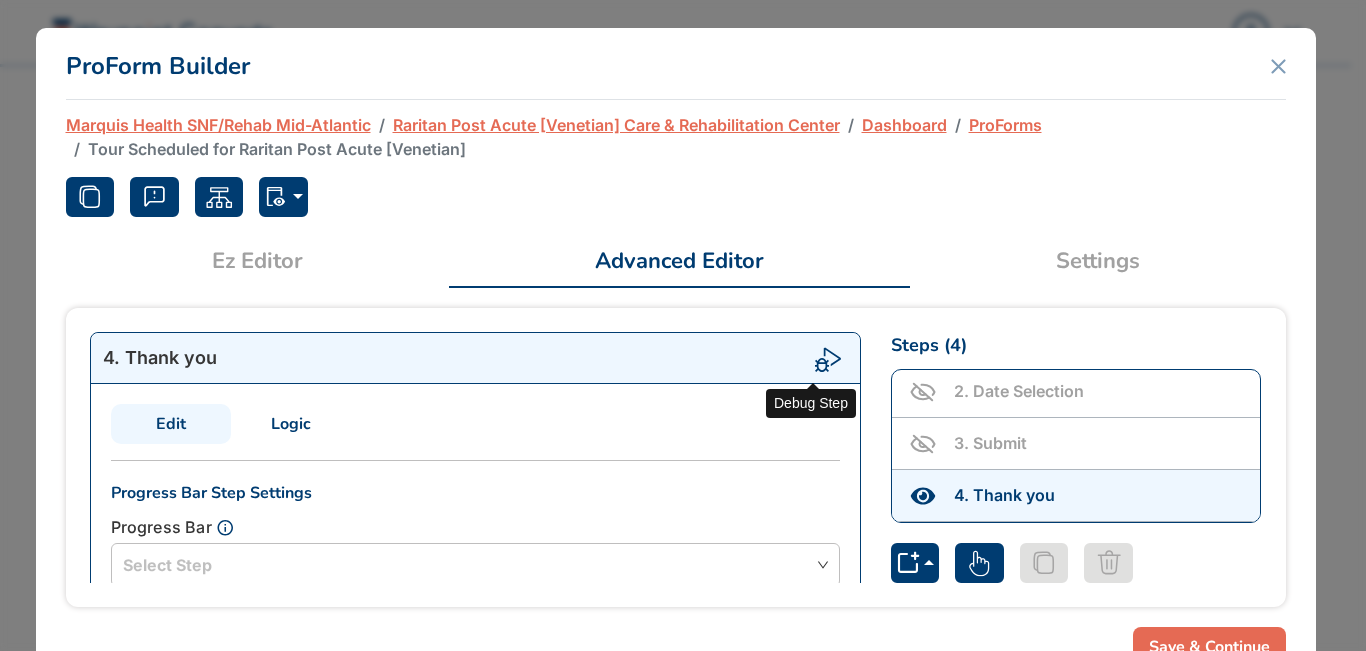 click at bounding box center (829, 358) 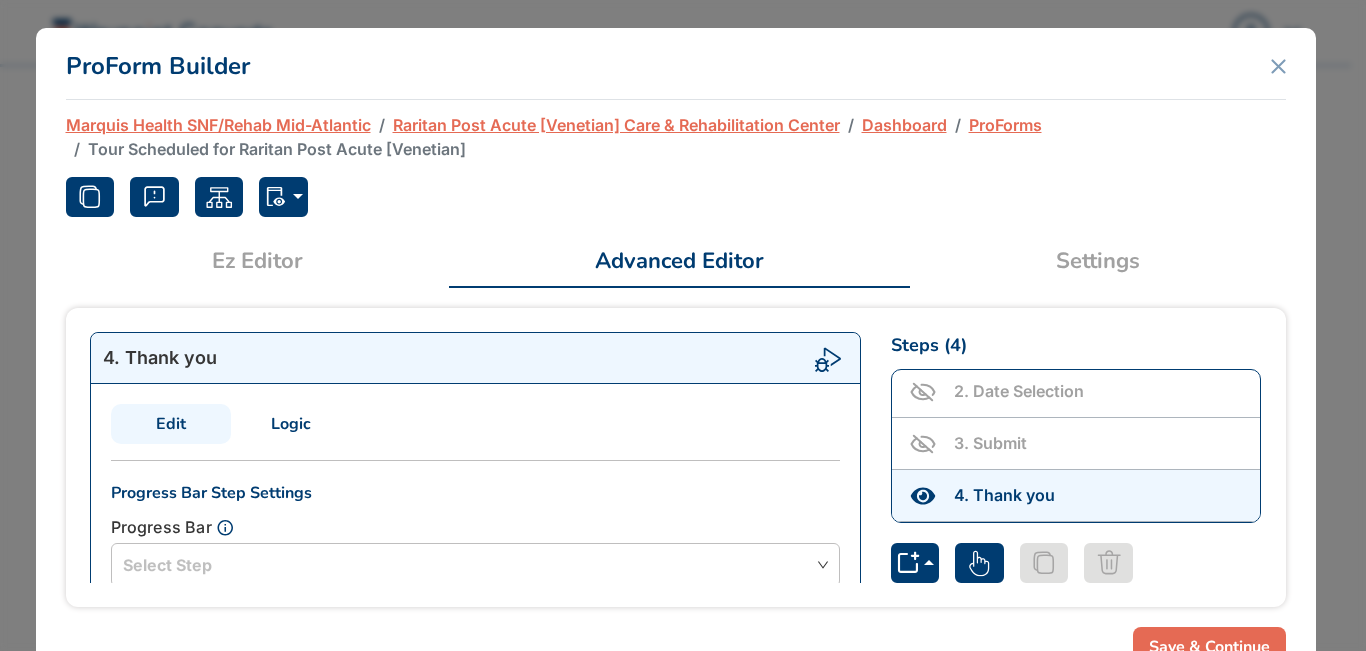 click on "Save & Continue" at bounding box center (1209, 647) 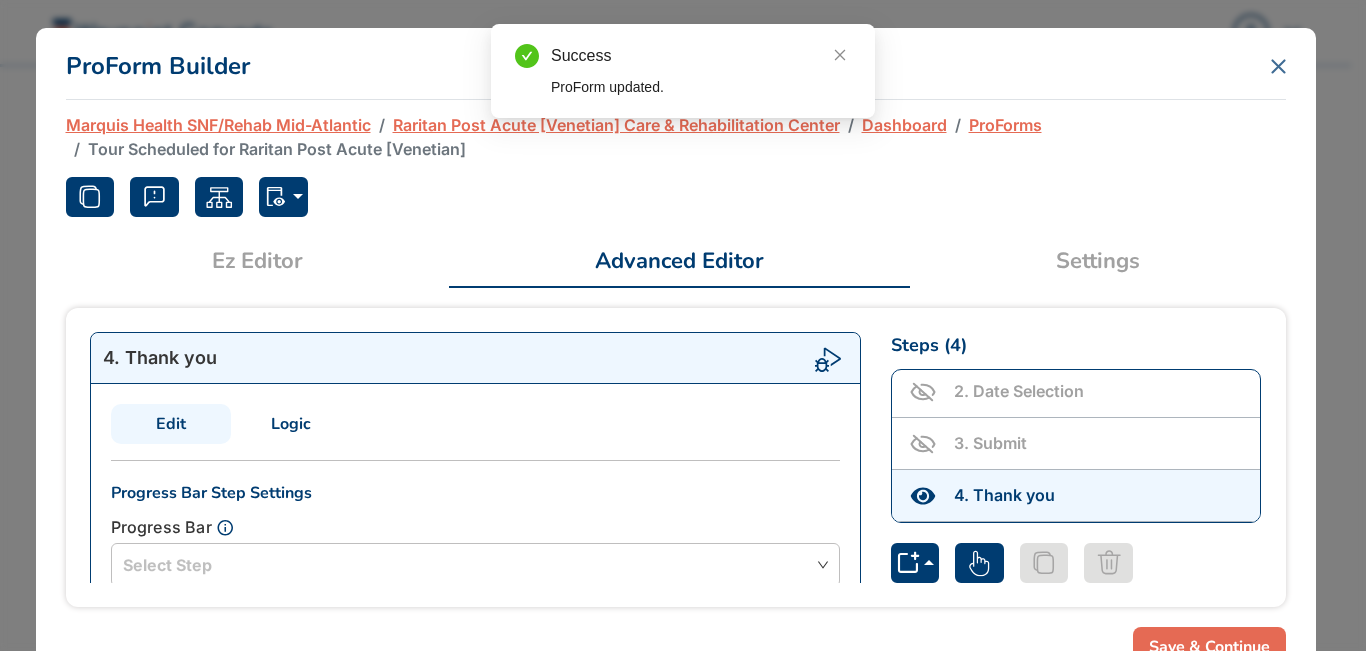 click 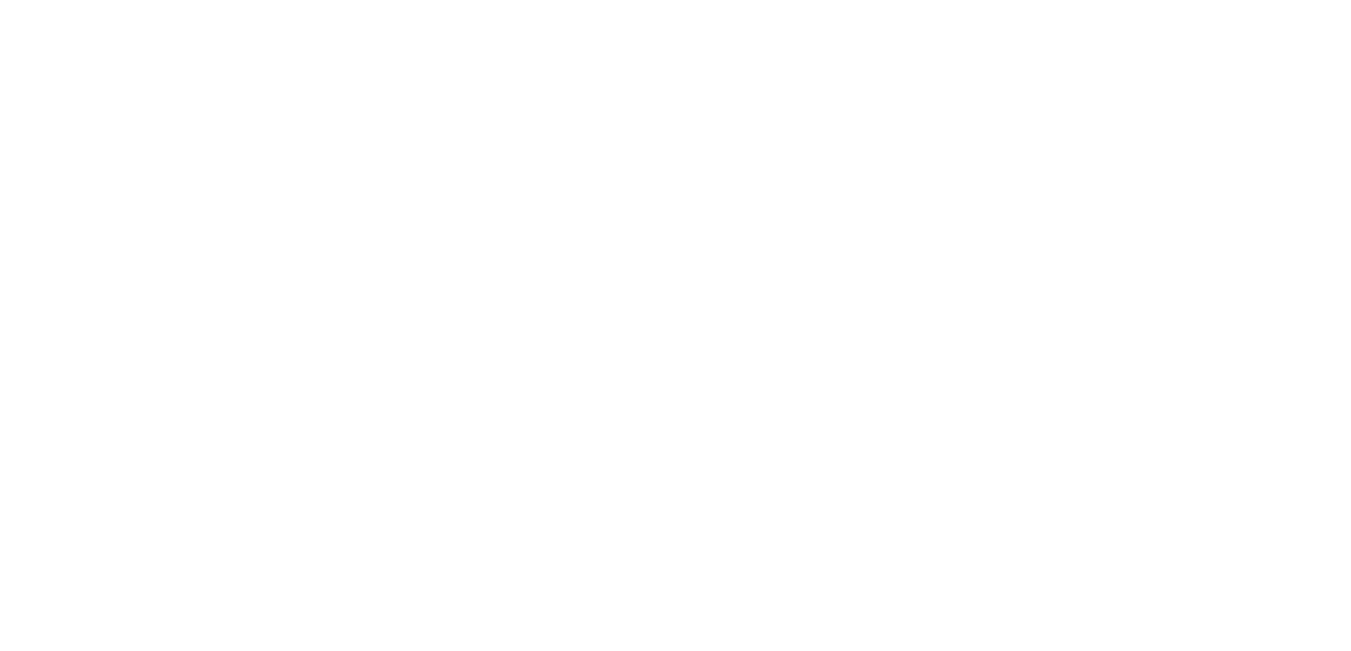scroll, scrollTop: 0, scrollLeft: 0, axis: both 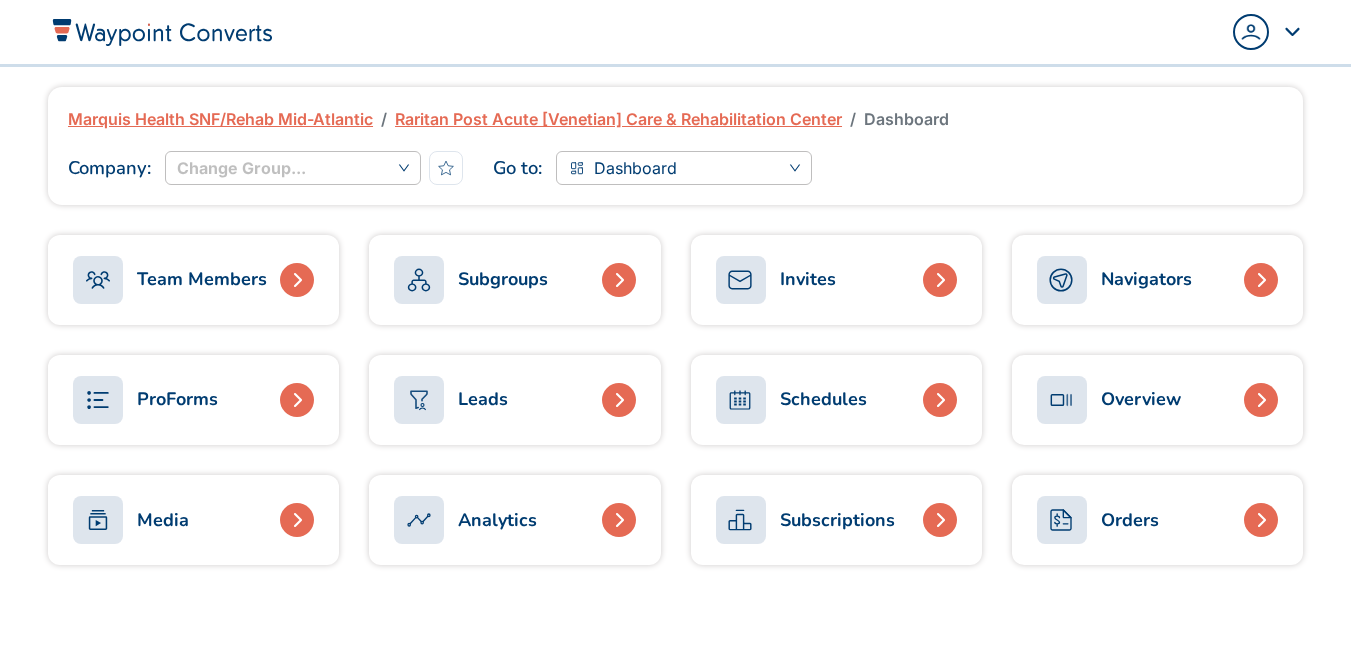 click on "ProForms" at bounding box center (193, 400) 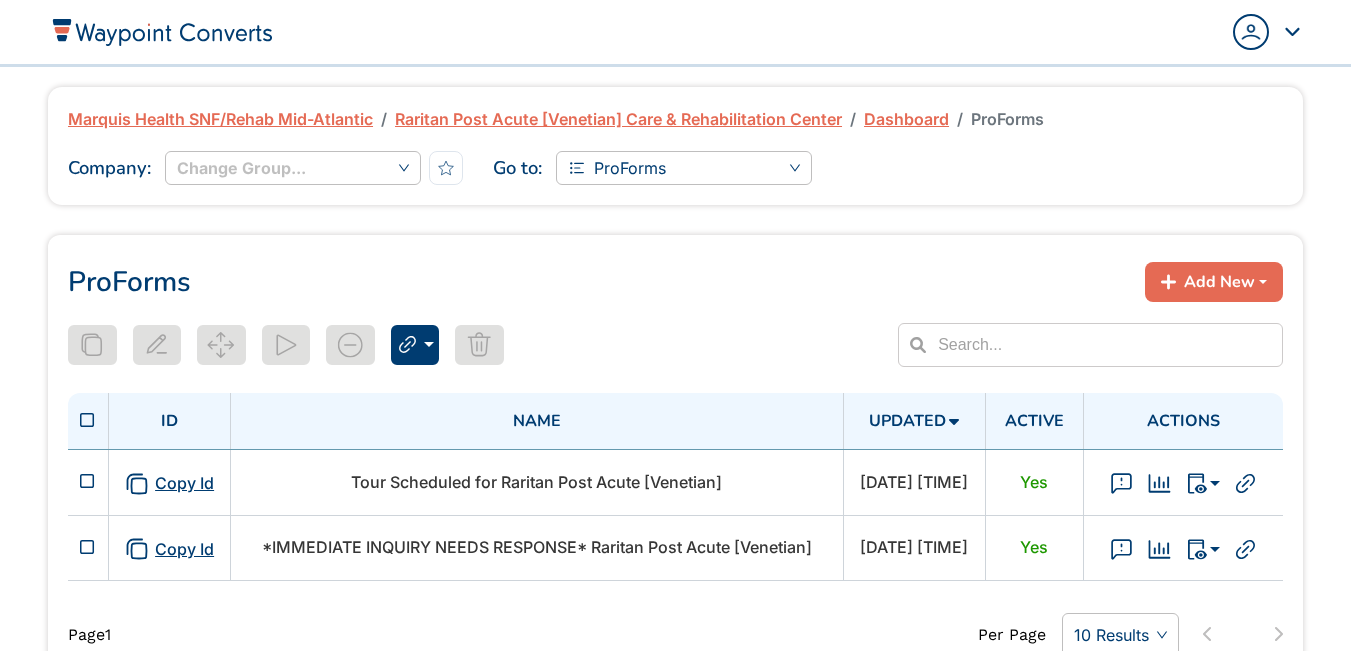 scroll, scrollTop: 0, scrollLeft: 0, axis: both 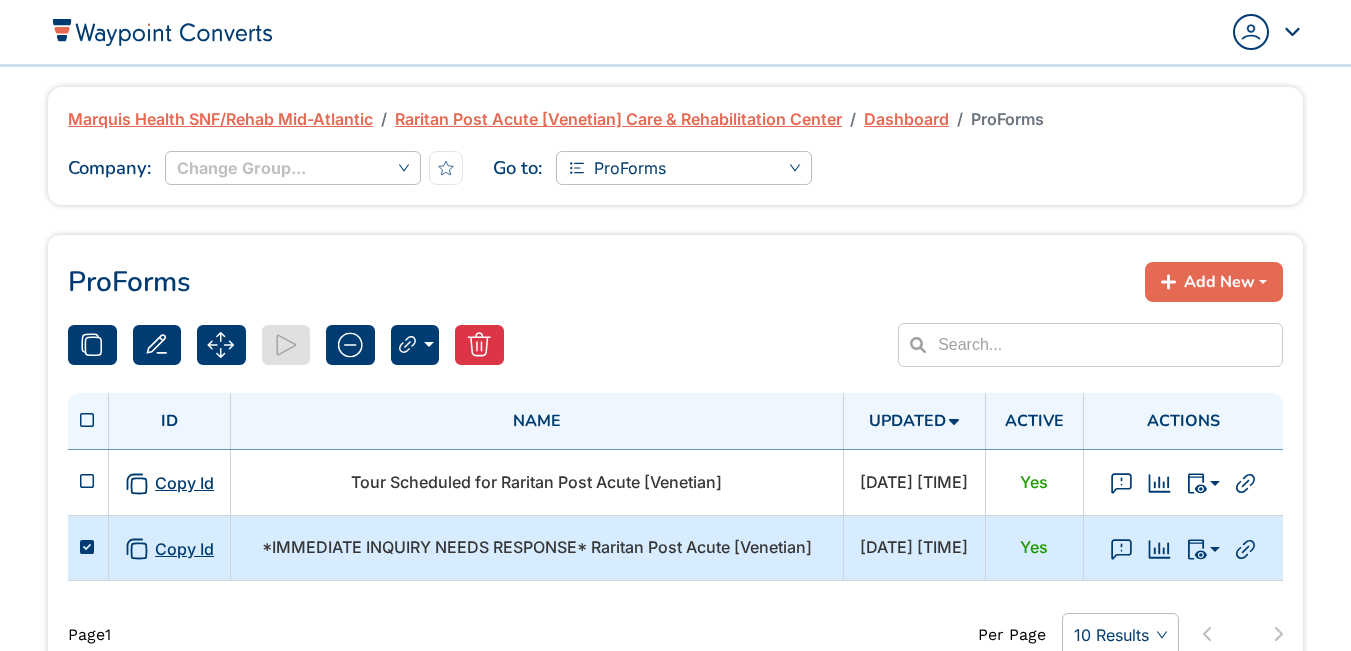 click on "*IMMEDIATE INQUIRY NEEDS RESPONSE* Raritan Post Acute [Venetian]" at bounding box center (537, 547) 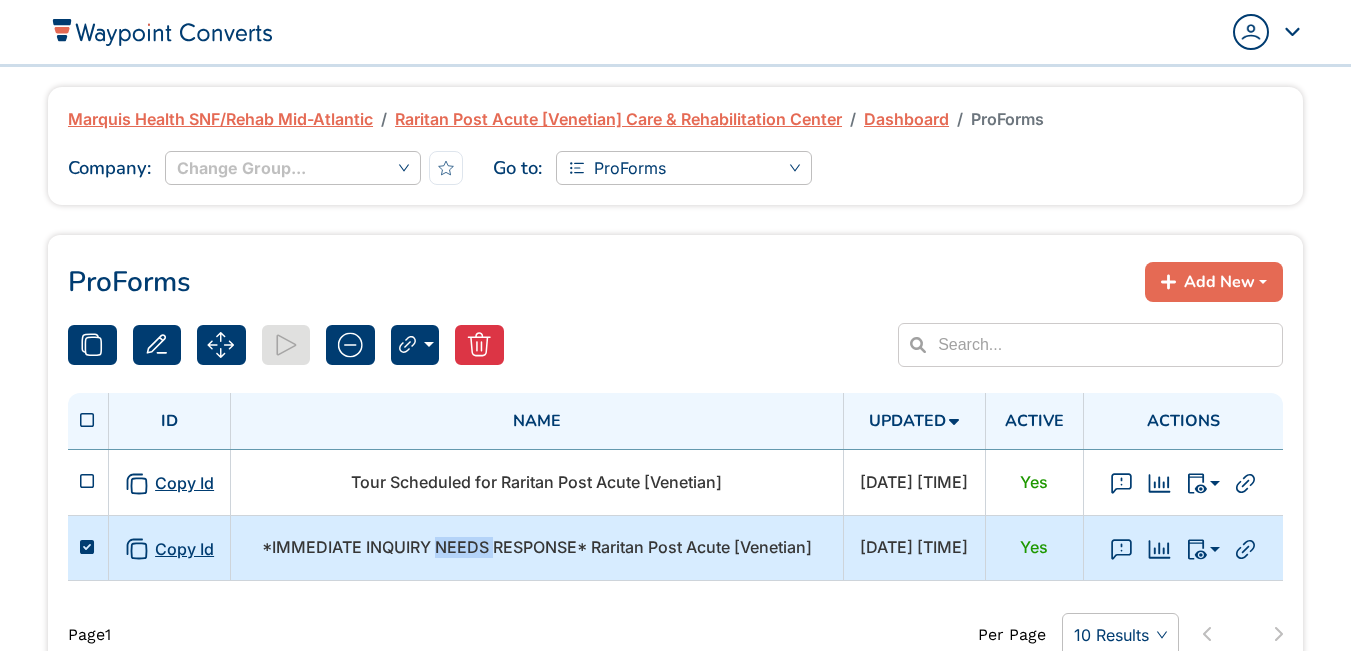 click on "*IMMEDIATE INQUIRY NEEDS RESPONSE* Raritan Post Acute [Venetian]" at bounding box center [537, 547] 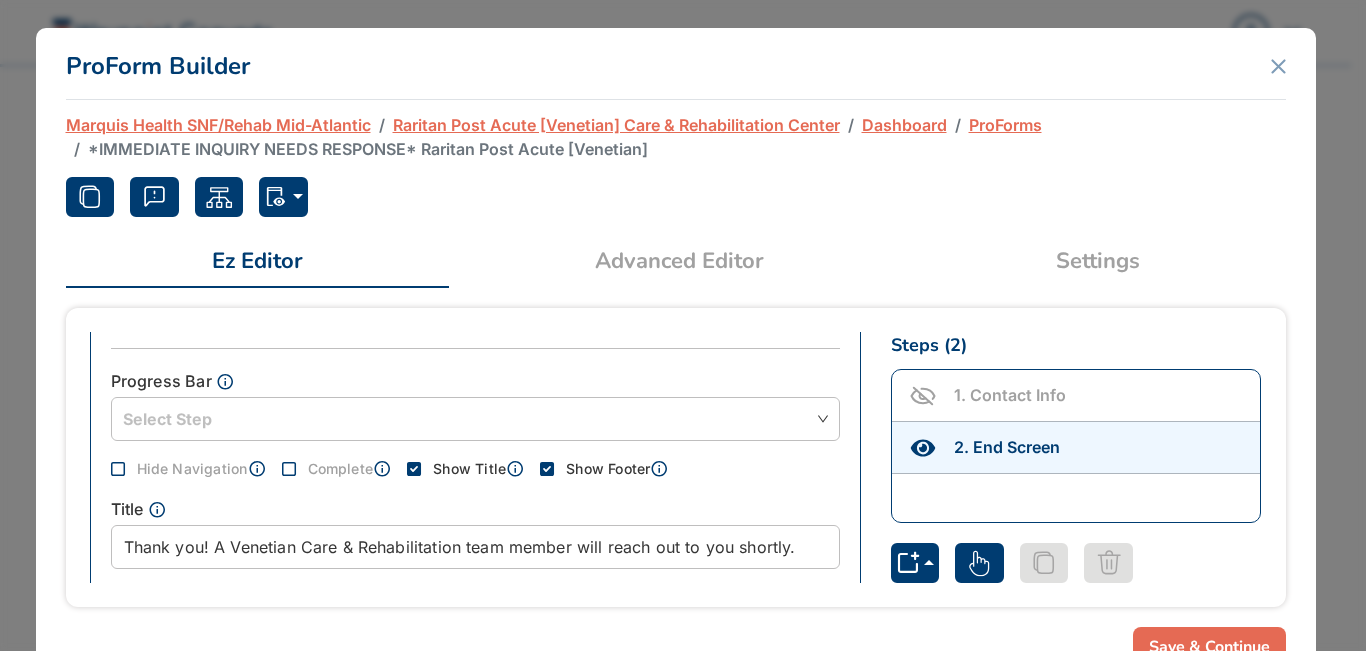 scroll, scrollTop: 135, scrollLeft: 0, axis: vertical 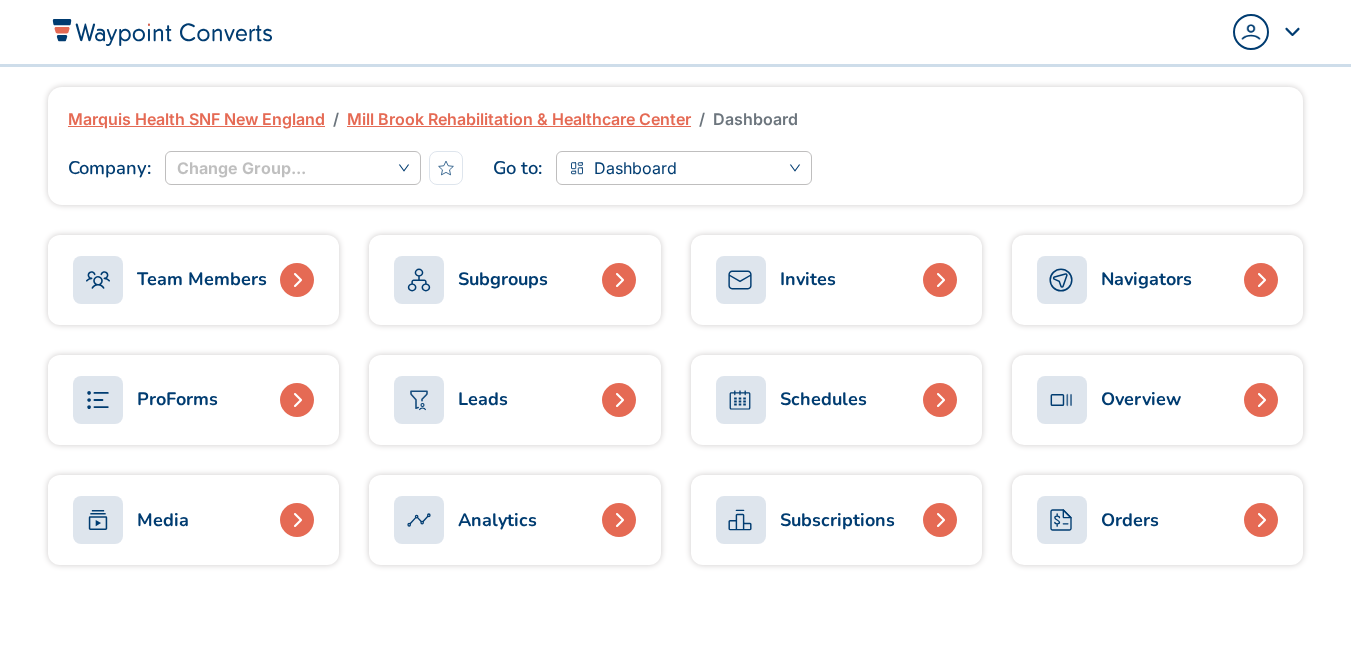 click on "ProForms" at bounding box center [177, 399] 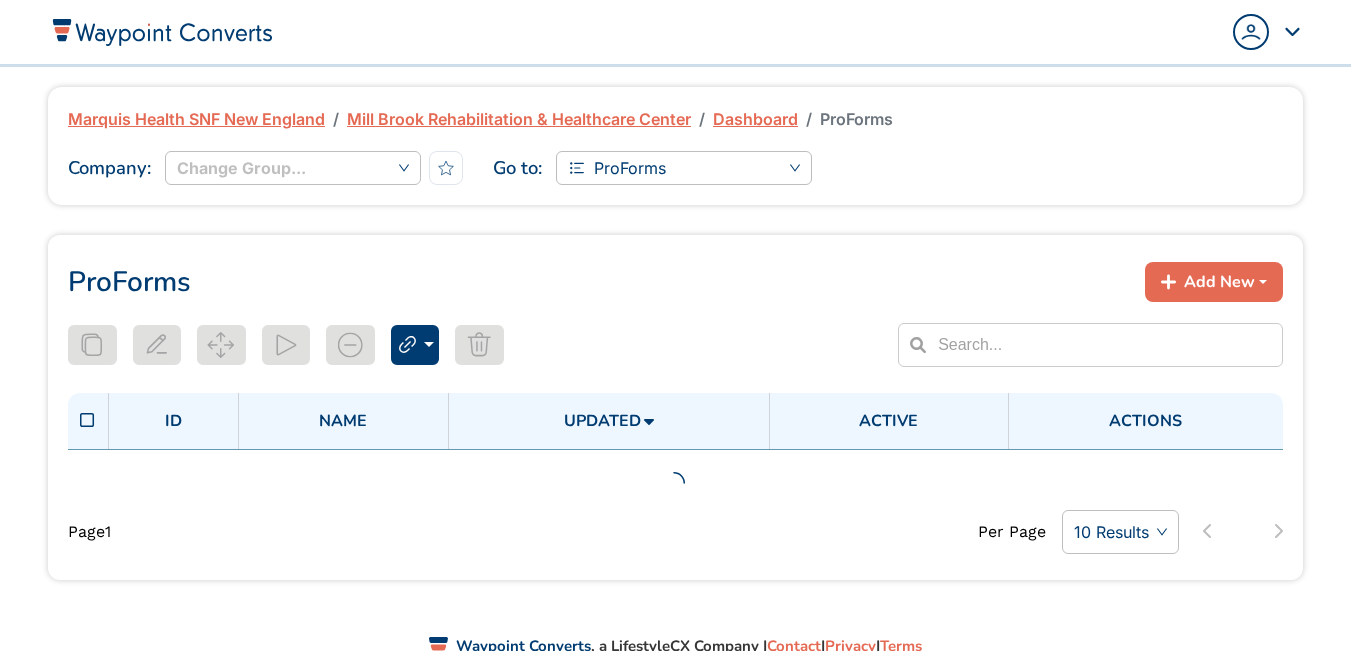 scroll, scrollTop: 0, scrollLeft: 0, axis: both 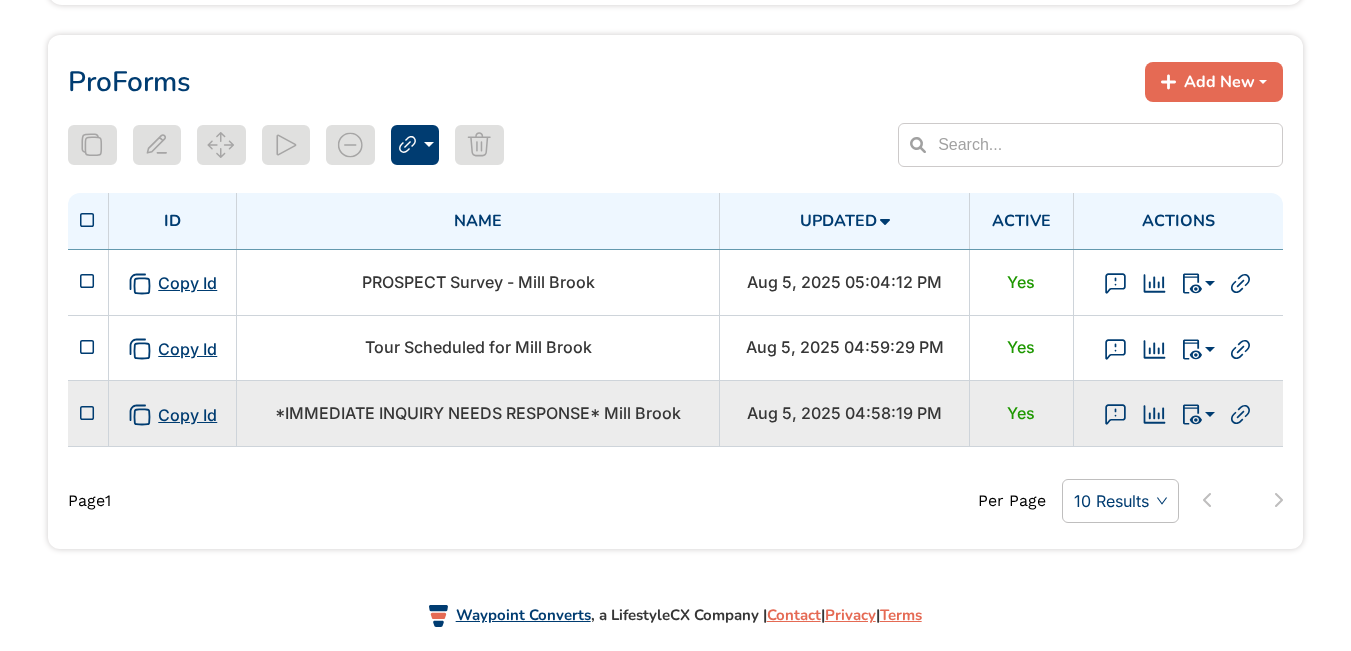 click on "*IMMEDIATE INQUIRY NEEDS RESPONSE* Mill Brook" at bounding box center (478, 413) 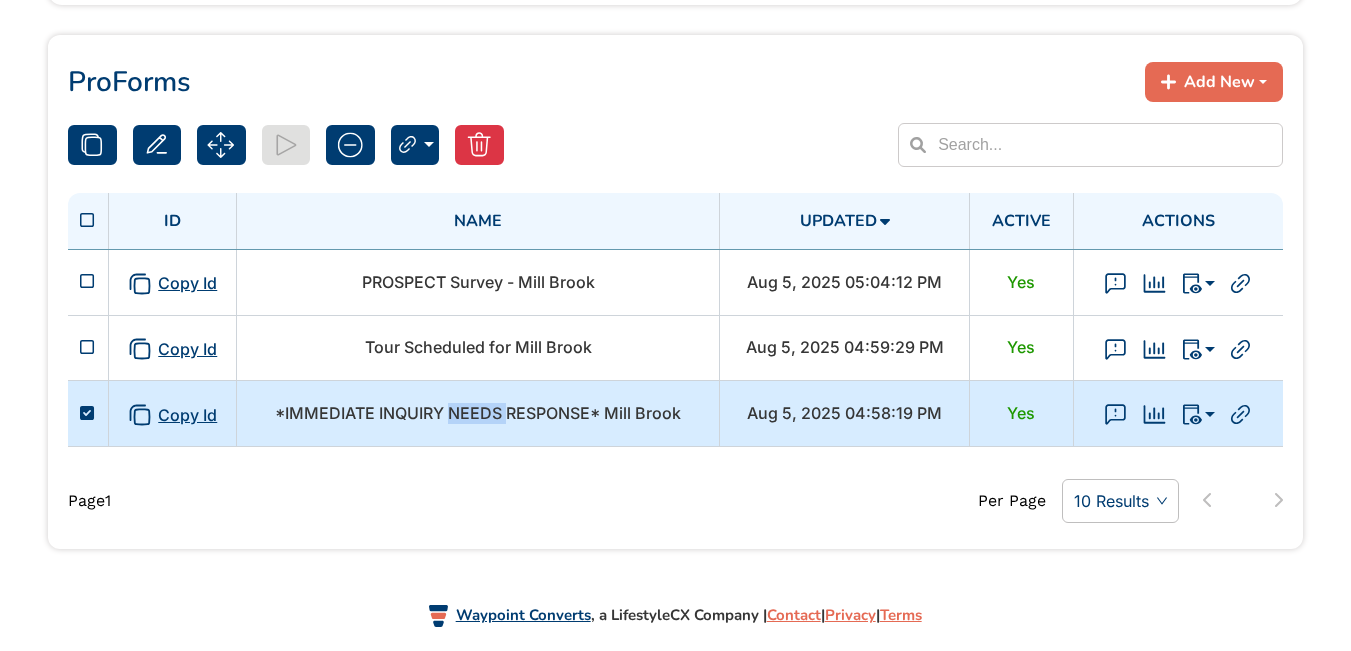 click on "*IMMEDIATE INQUIRY NEEDS RESPONSE* Mill Brook" at bounding box center (478, 413) 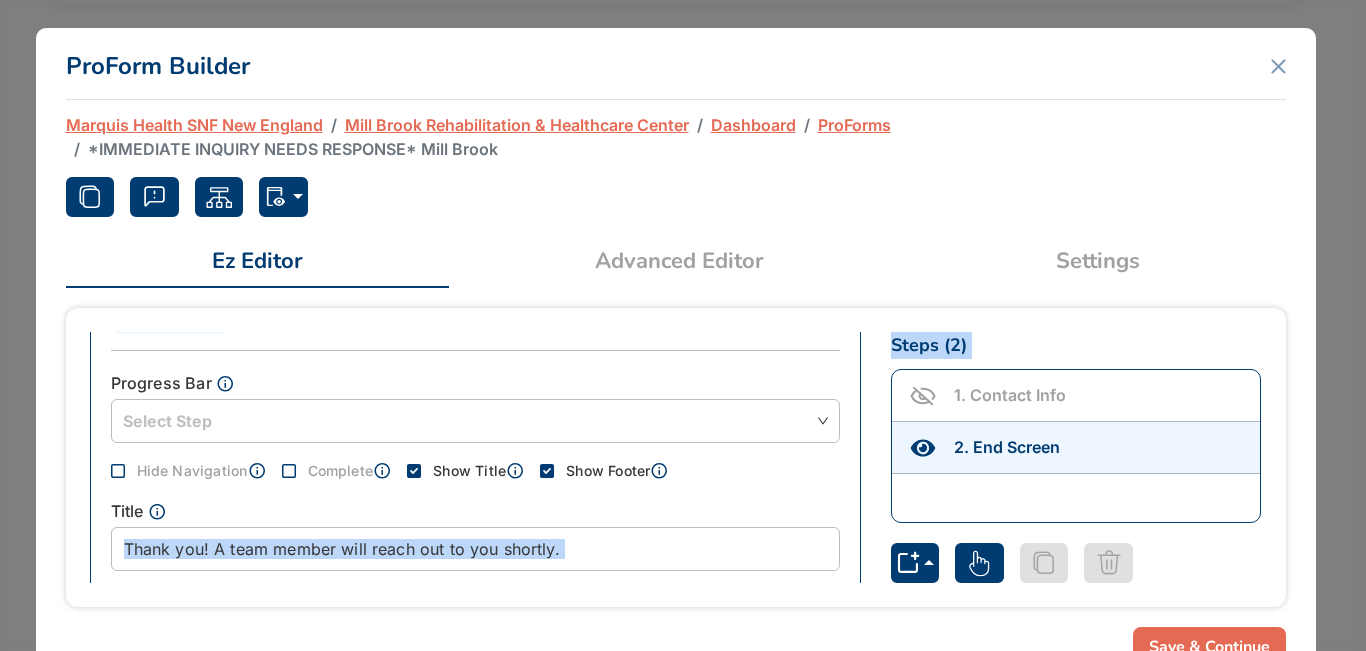 scroll, scrollTop: 135, scrollLeft: 0, axis: vertical 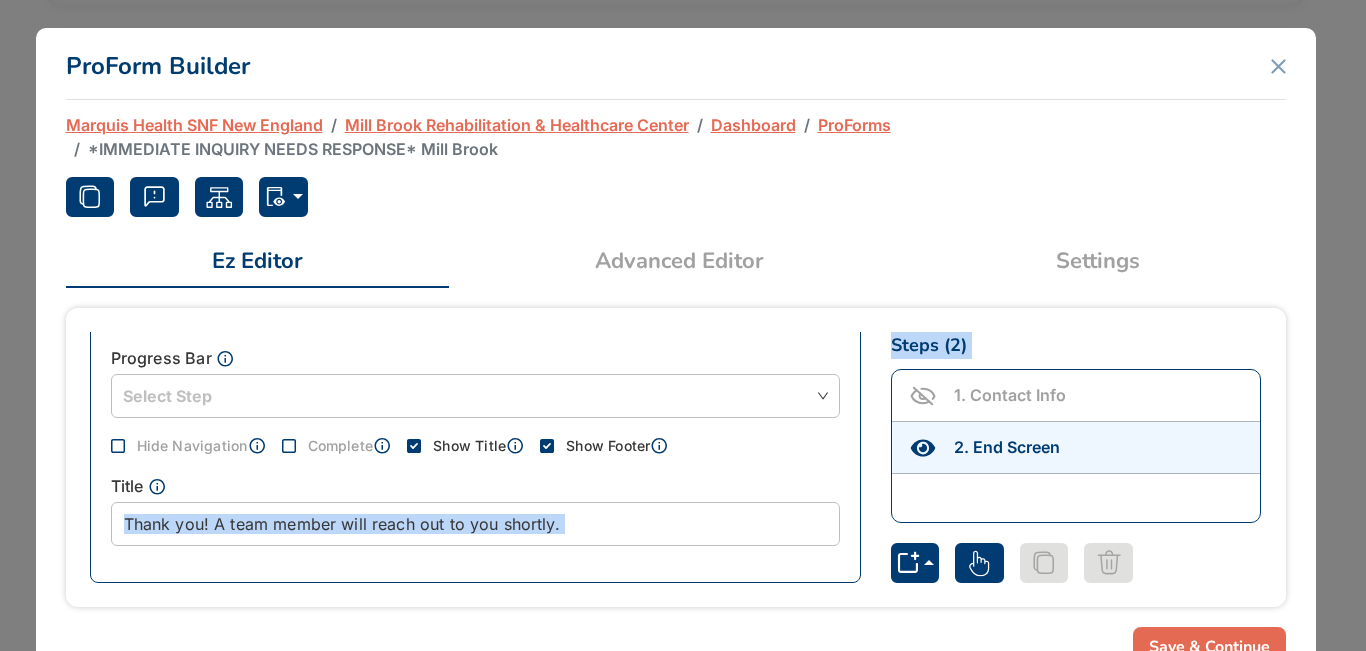 drag, startPoint x: 875, startPoint y: 419, endPoint x: 849, endPoint y: 547, distance: 130.61394 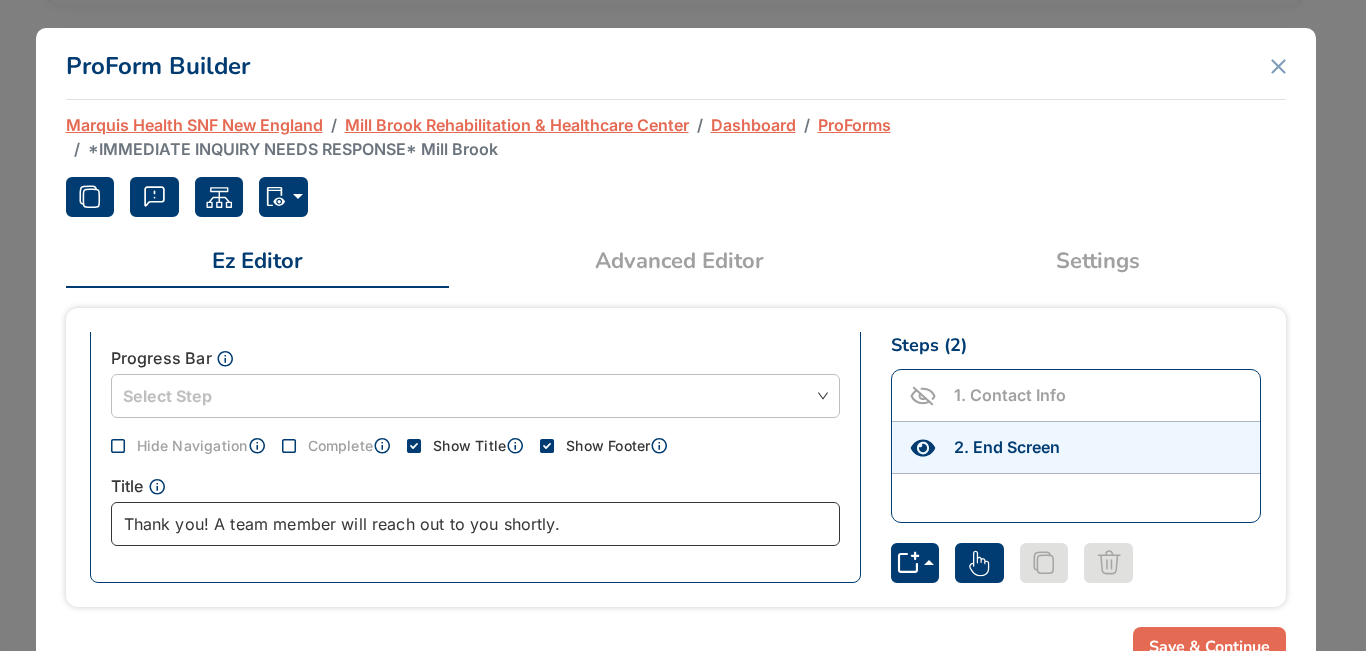 click on "Thank you! A team member will reach out to you shortly." at bounding box center [475, 524] 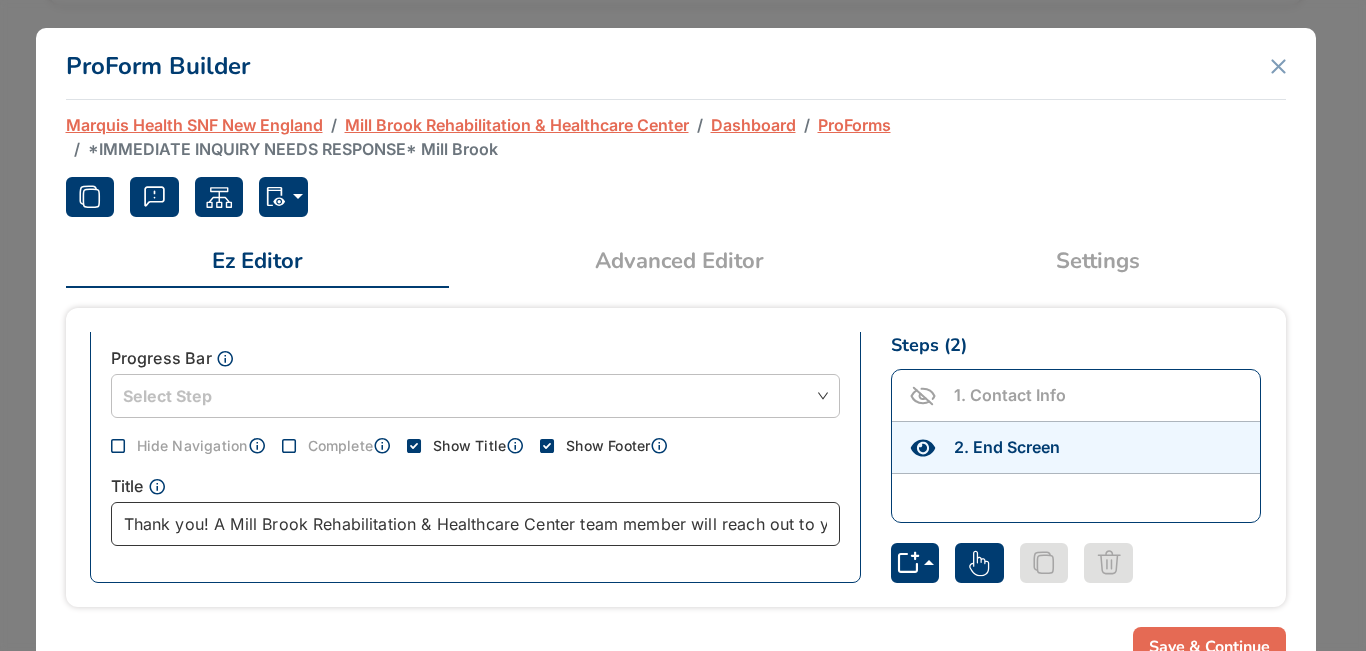 type on "Thank you! A Mill Brook Rehabilitation & Healthcare Center team member will reach out to you shortly." 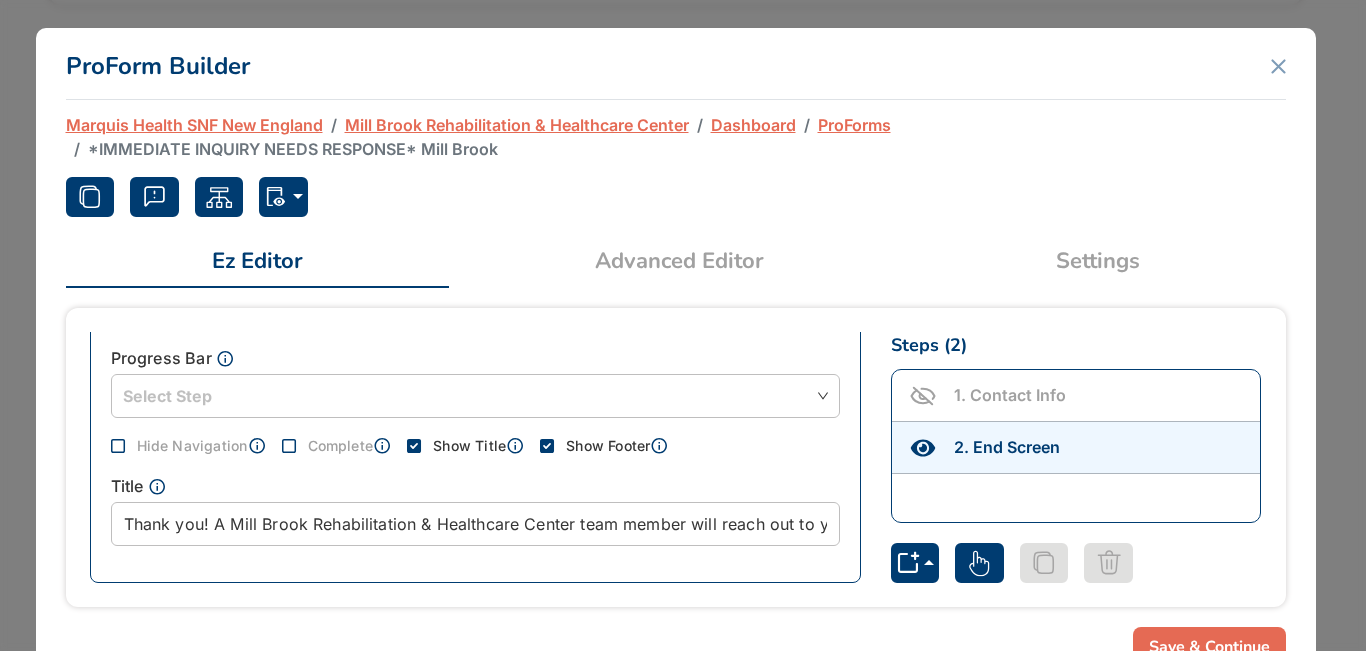 click on "Save & Continue" at bounding box center [1209, 647] 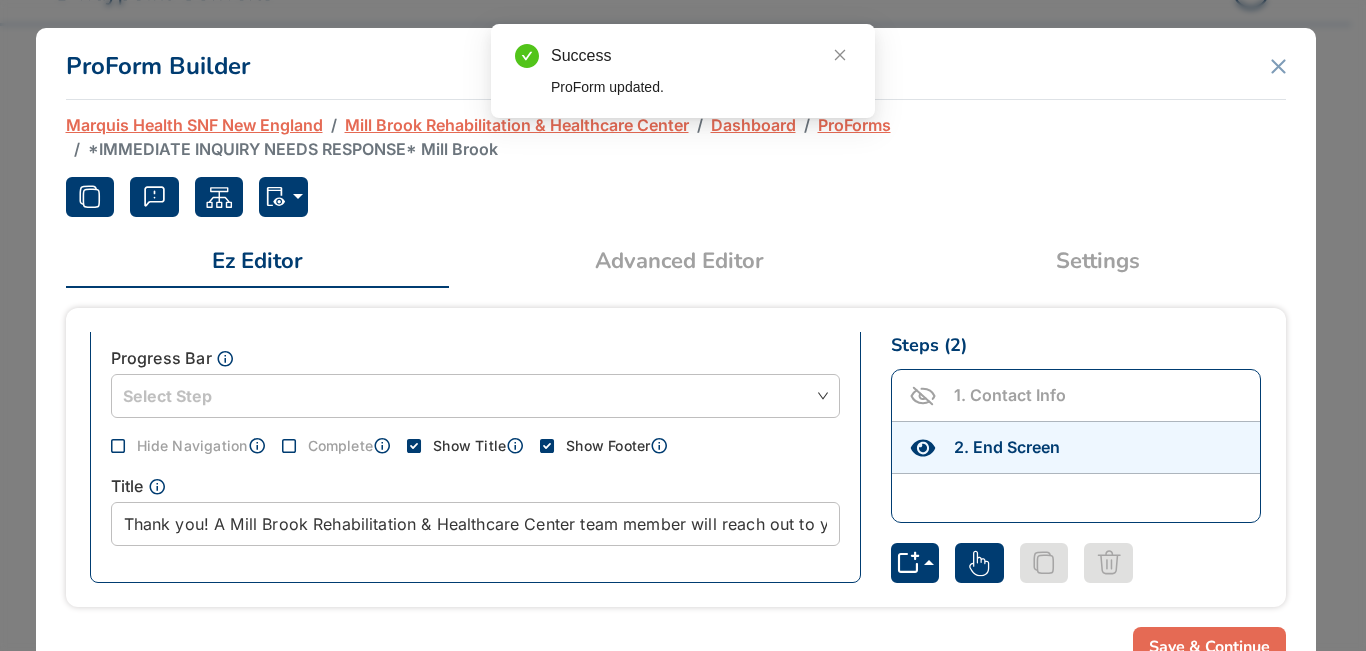scroll, scrollTop: 200, scrollLeft: 0, axis: vertical 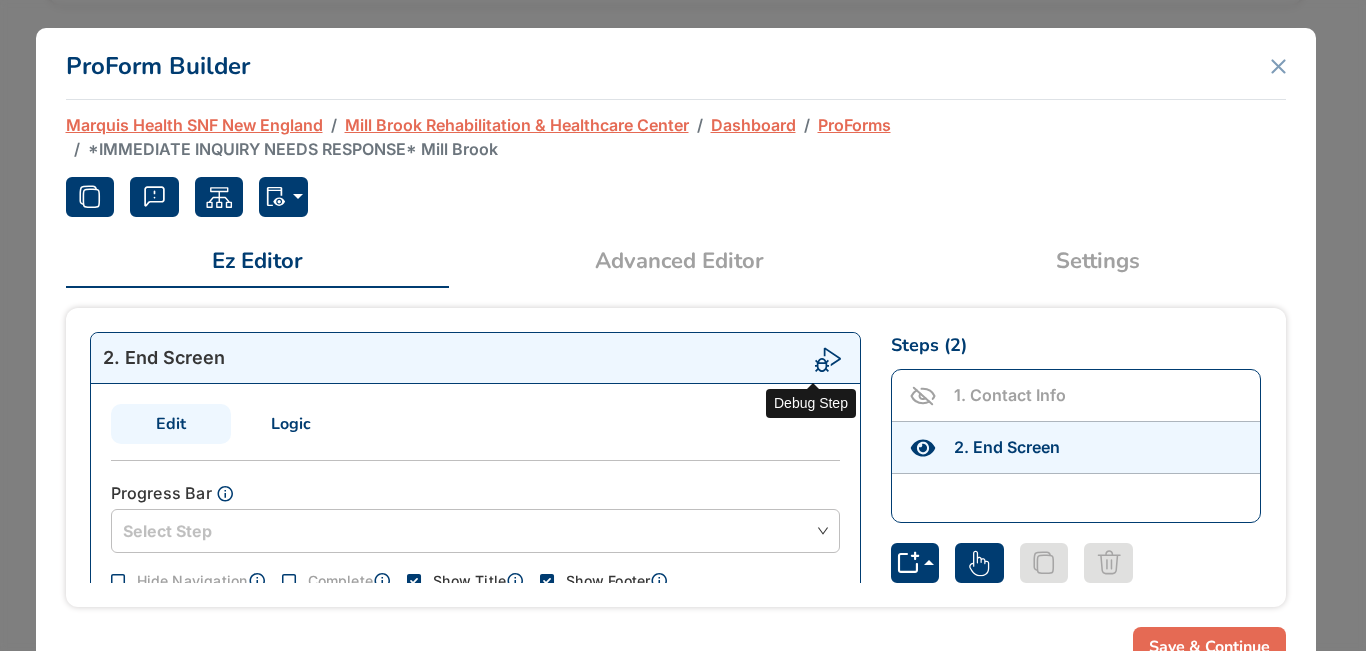 click 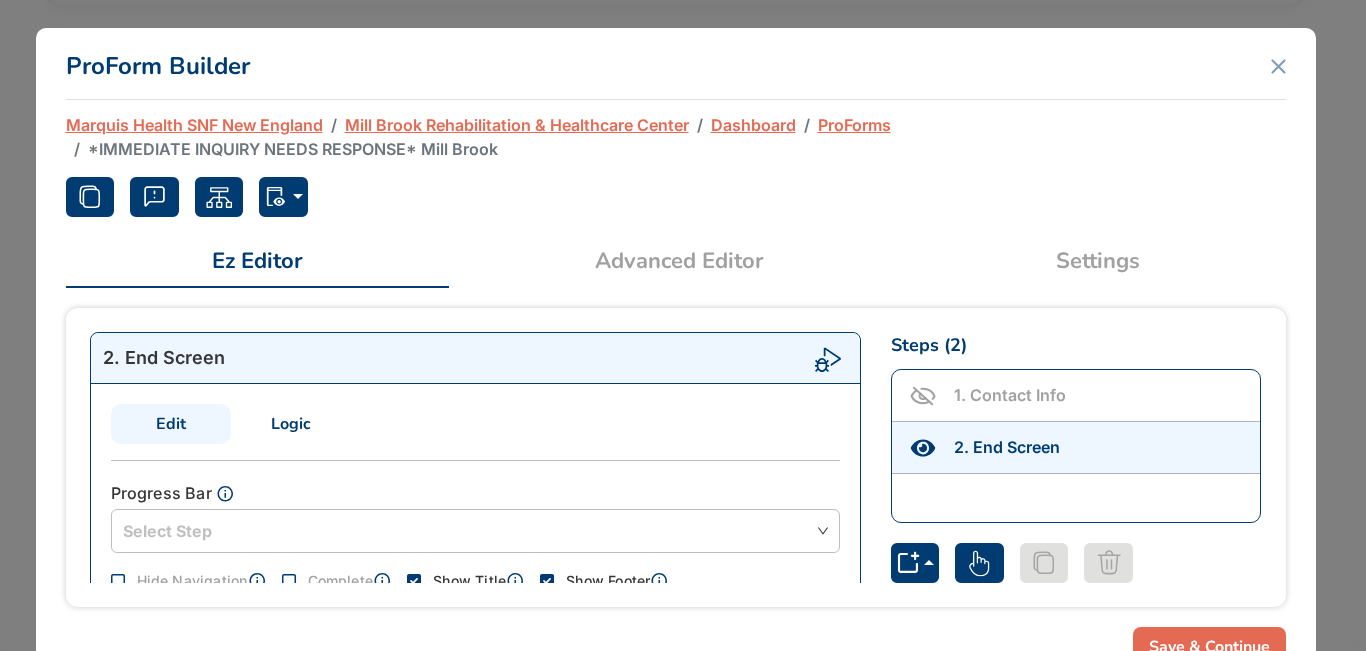 click on "Marquis Health SNF New England" at bounding box center [194, 125] 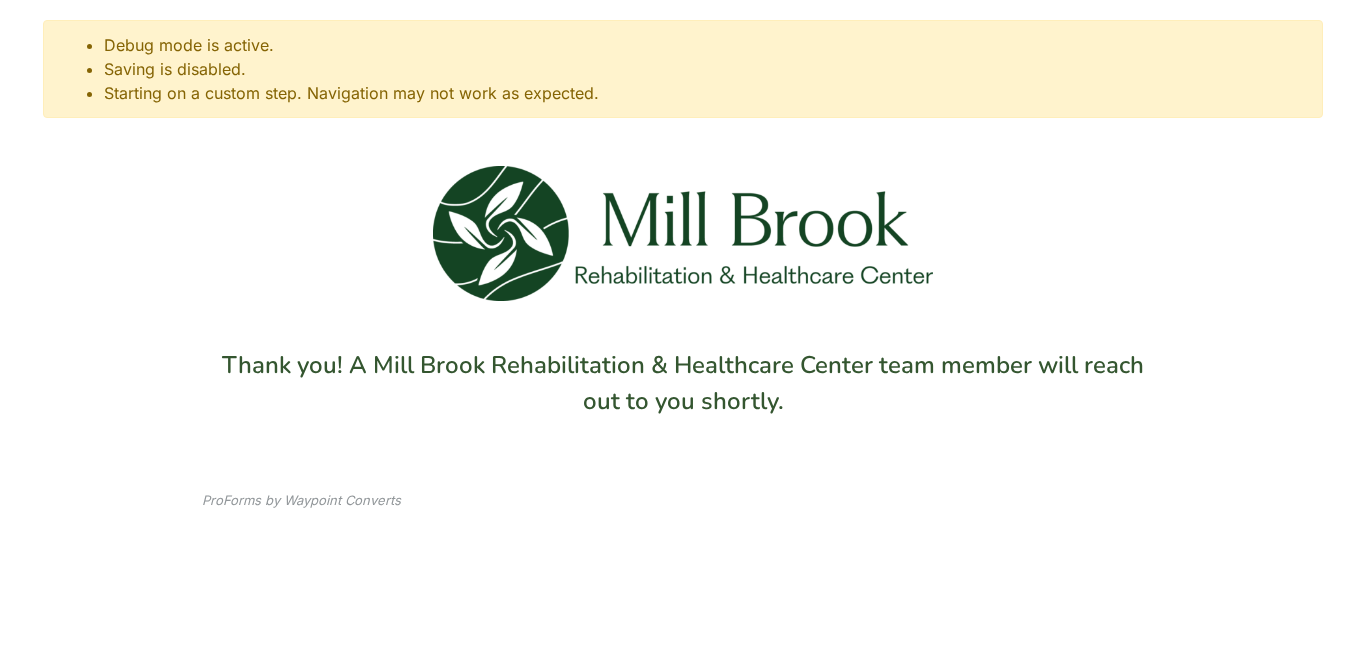 scroll, scrollTop: 0, scrollLeft: 0, axis: both 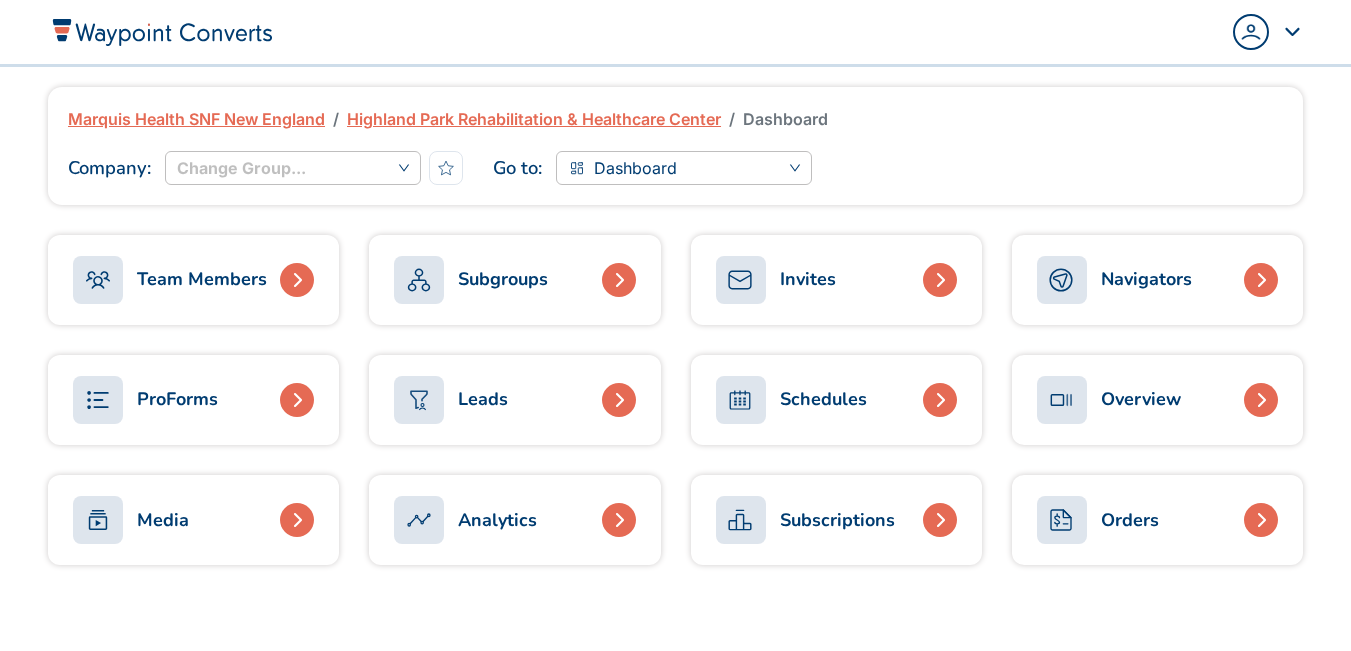 click on "ProForms" at bounding box center (177, 399) 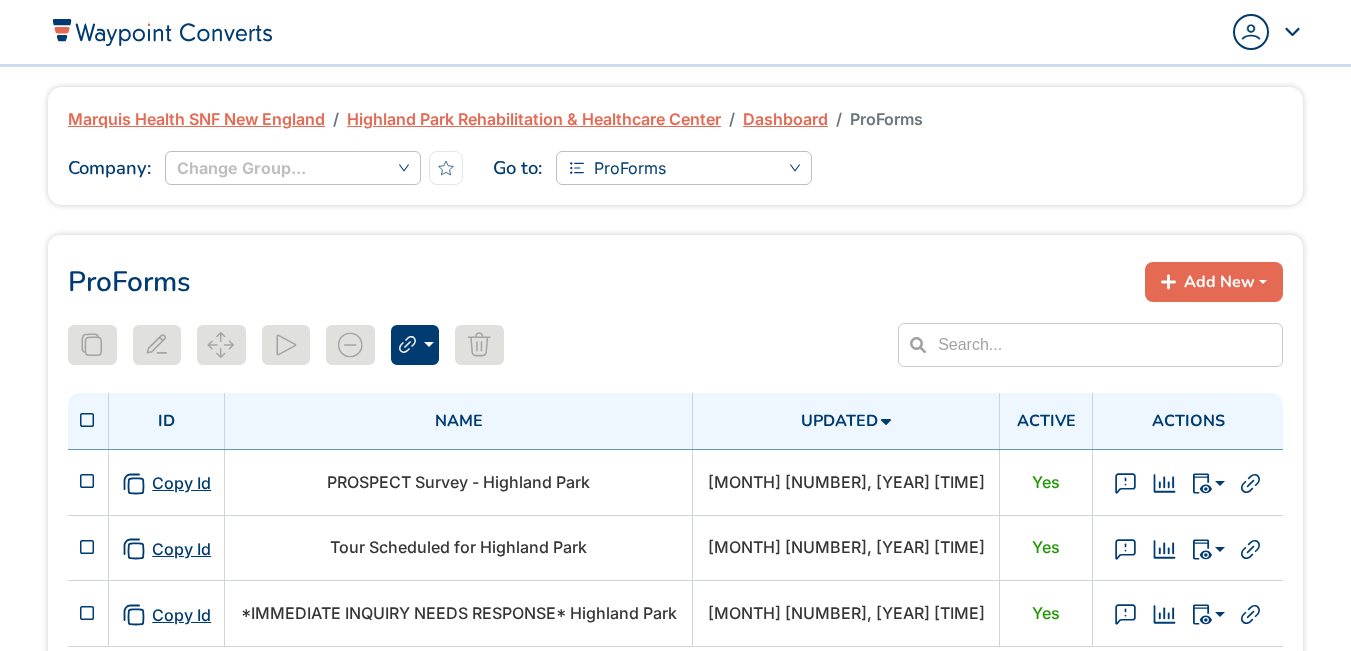 scroll, scrollTop: 0, scrollLeft: 0, axis: both 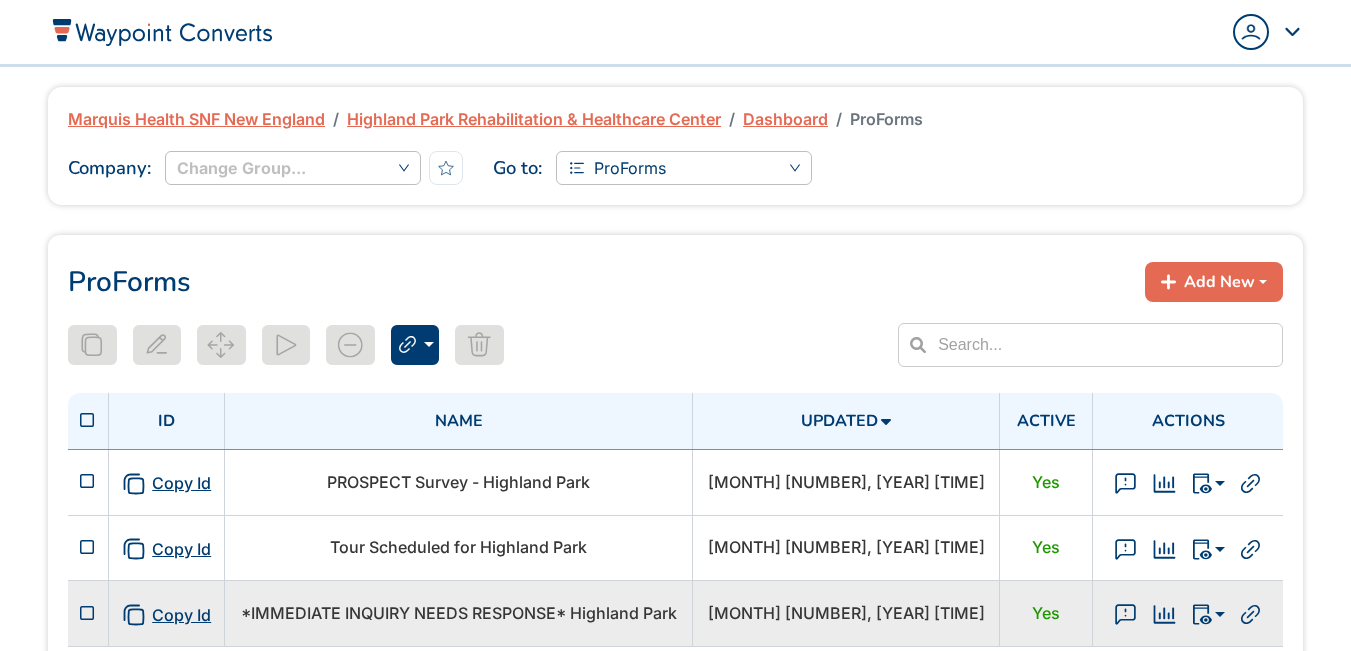 click on "*IMMEDIATE INQUIRY NEEDS RESPONSE* Highland Park" at bounding box center (459, 613) 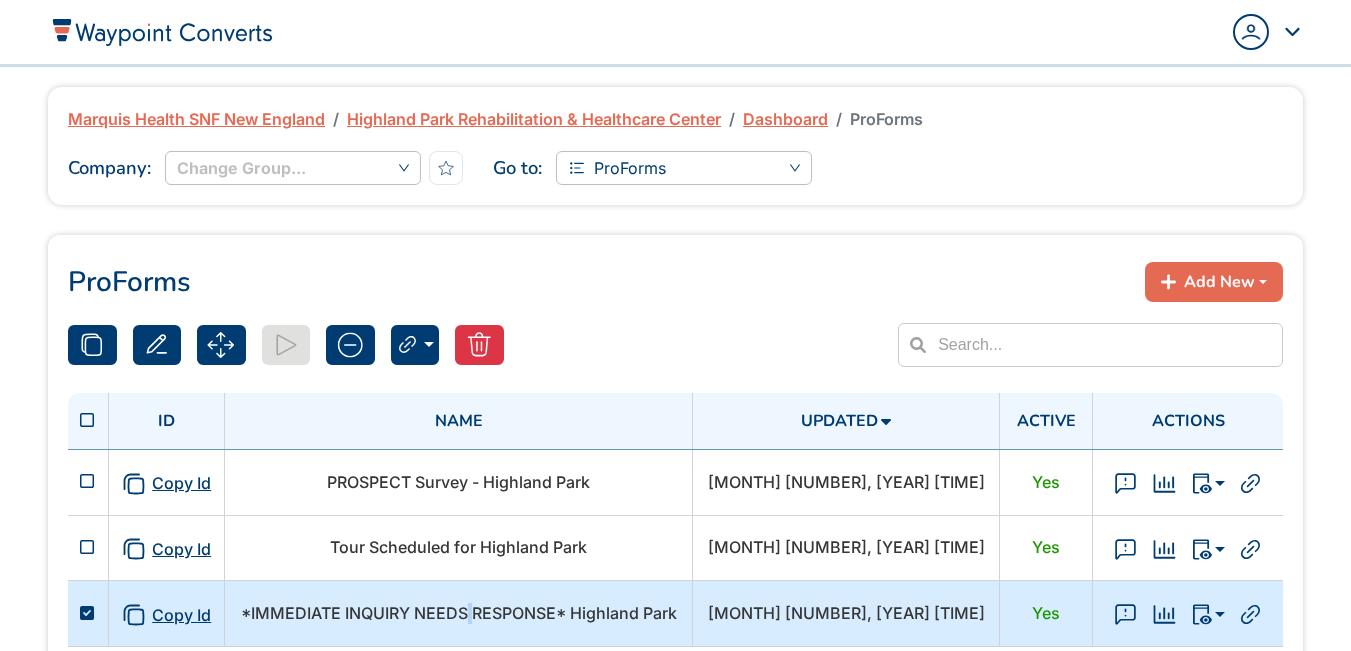 click on "*IMMEDIATE INQUIRY NEEDS RESPONSE* Highland Park" at bounding box center (459, 613) 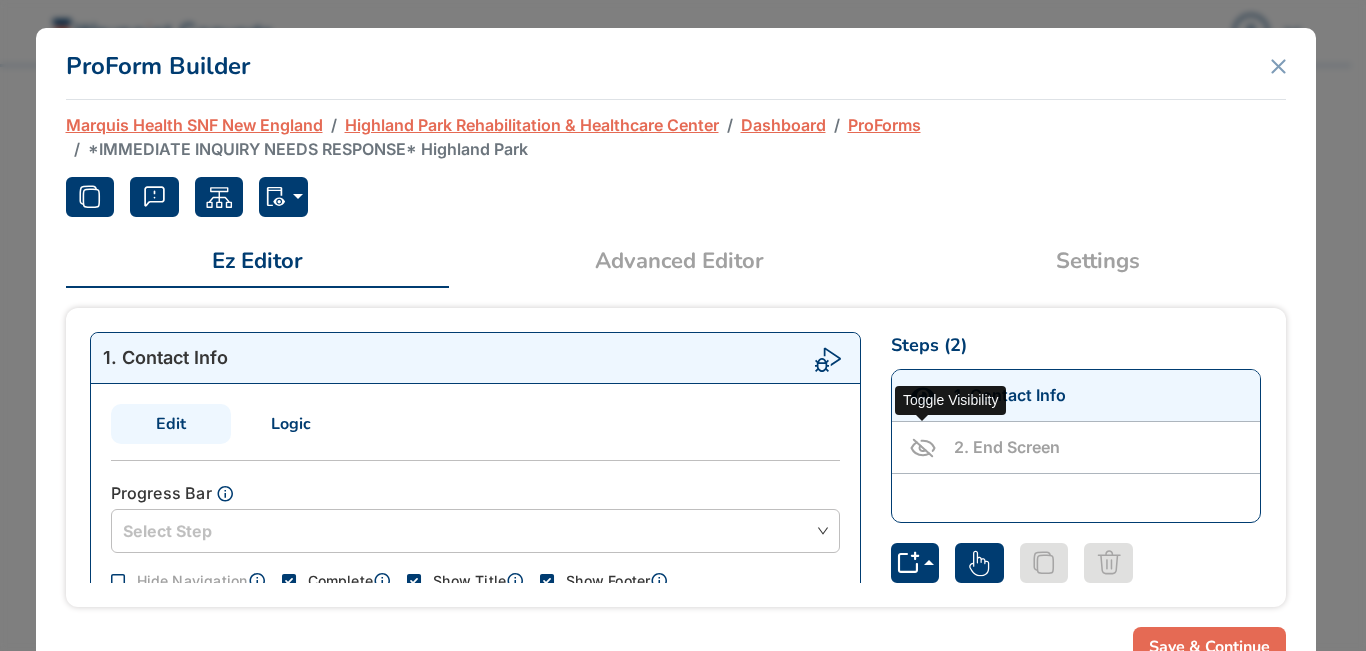 click 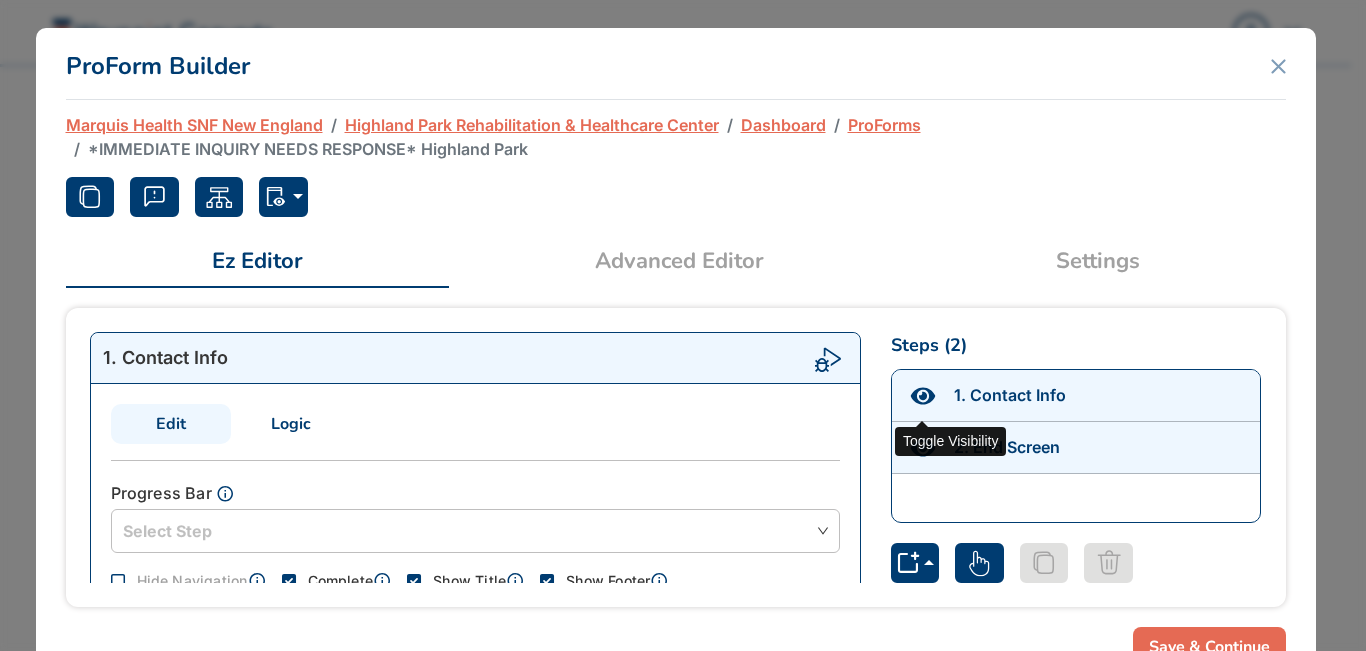 click 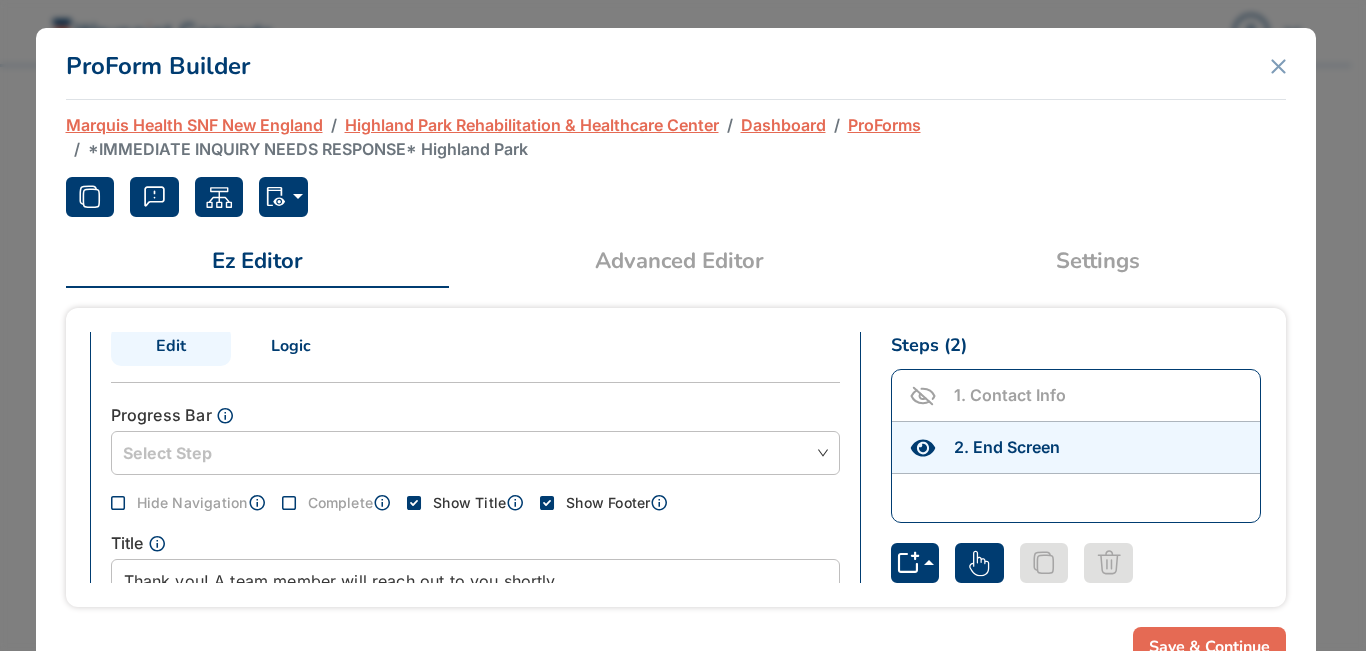 scroll, scrollTop: 135, scrollLeft: 0, axis: vertical 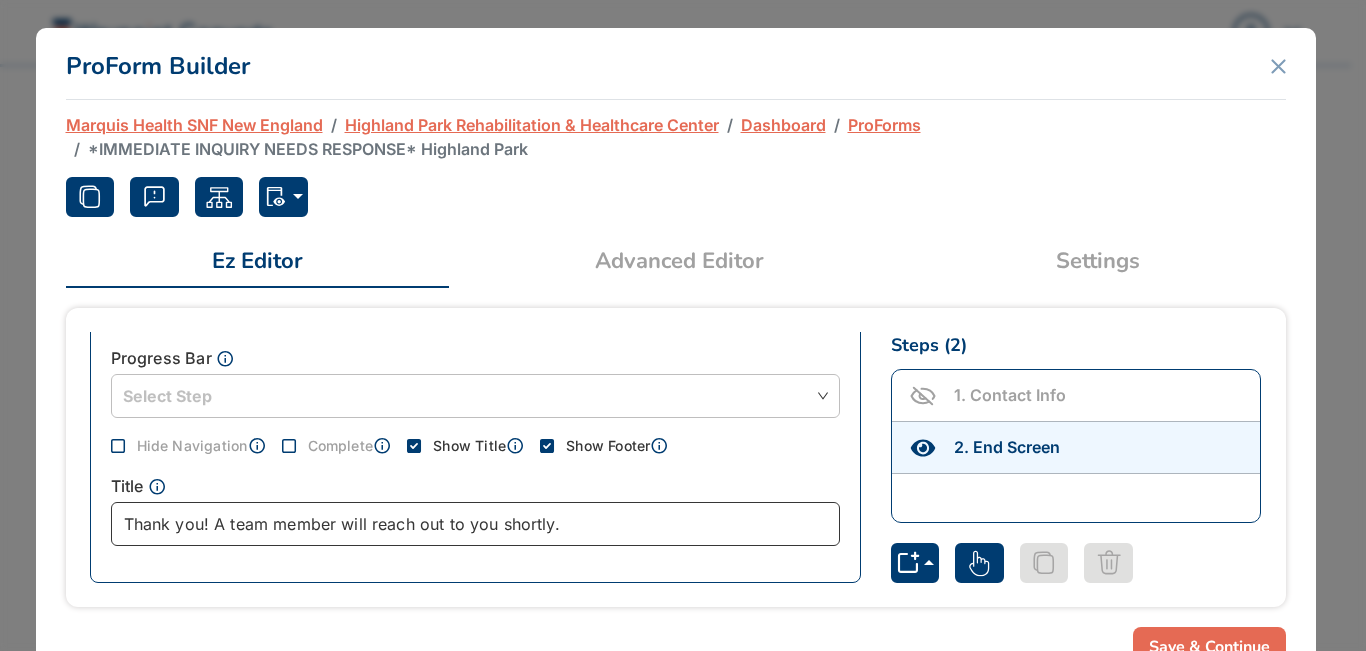 click on "Thank you! A team member will reach out to you shortly." at bounding box center (475, 524) 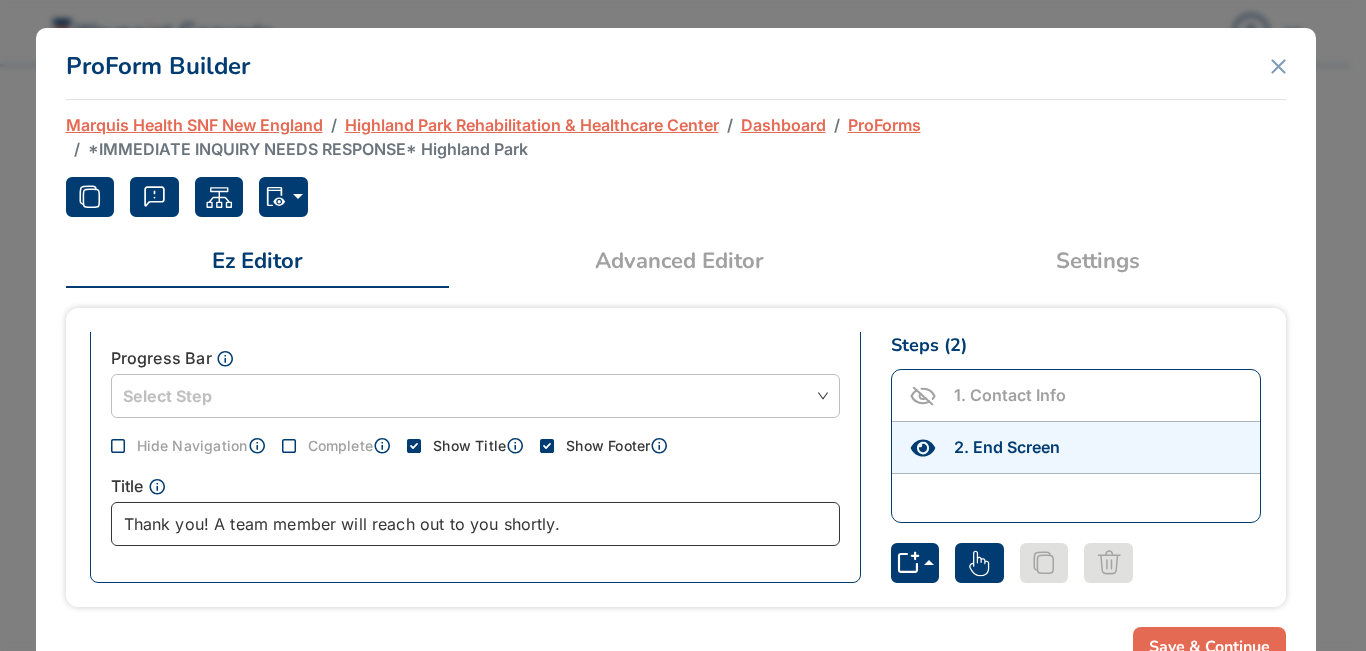 click on "Thank you! A team member will reach out to you shortly." at bounding box center (475, 524) 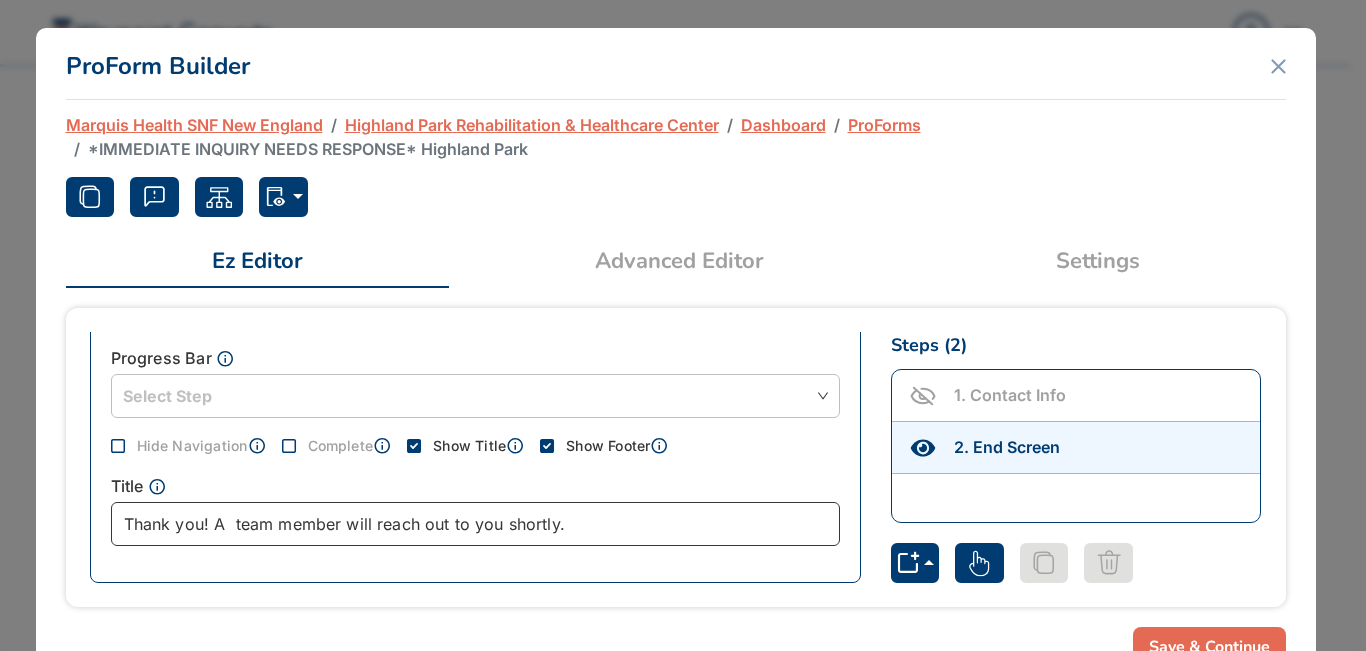 paste on "Highland Park Rehabilitation & Healthcare Center" 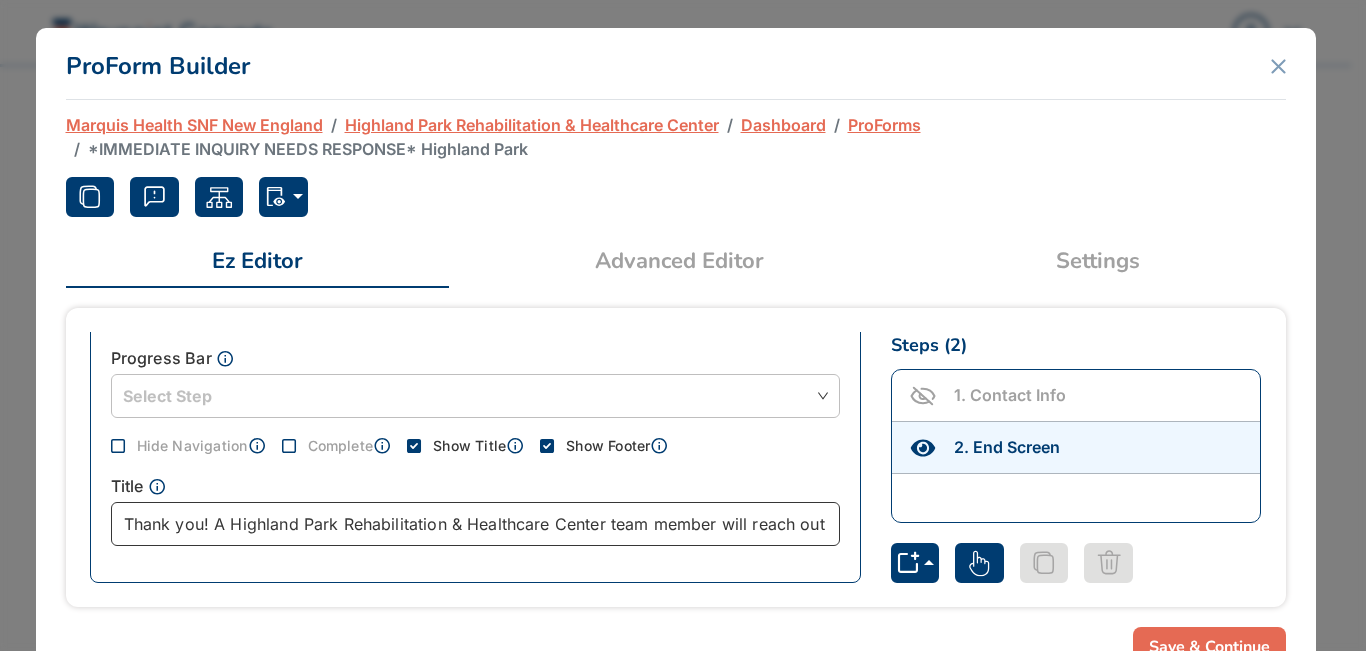 type on "Thank you! A Highland Park Rehabilitation & Healthcare Center team member will reach out to you shortly." 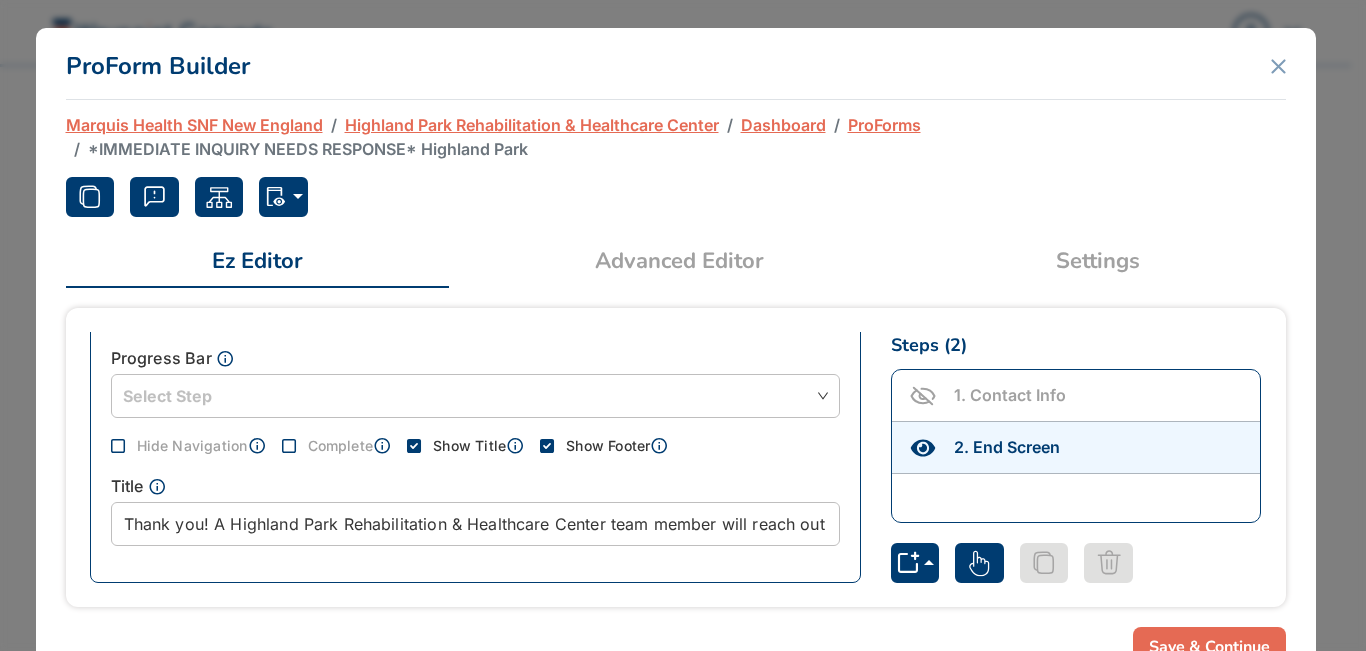 click on "Save & Continue" at bounding box center (1209, 647) 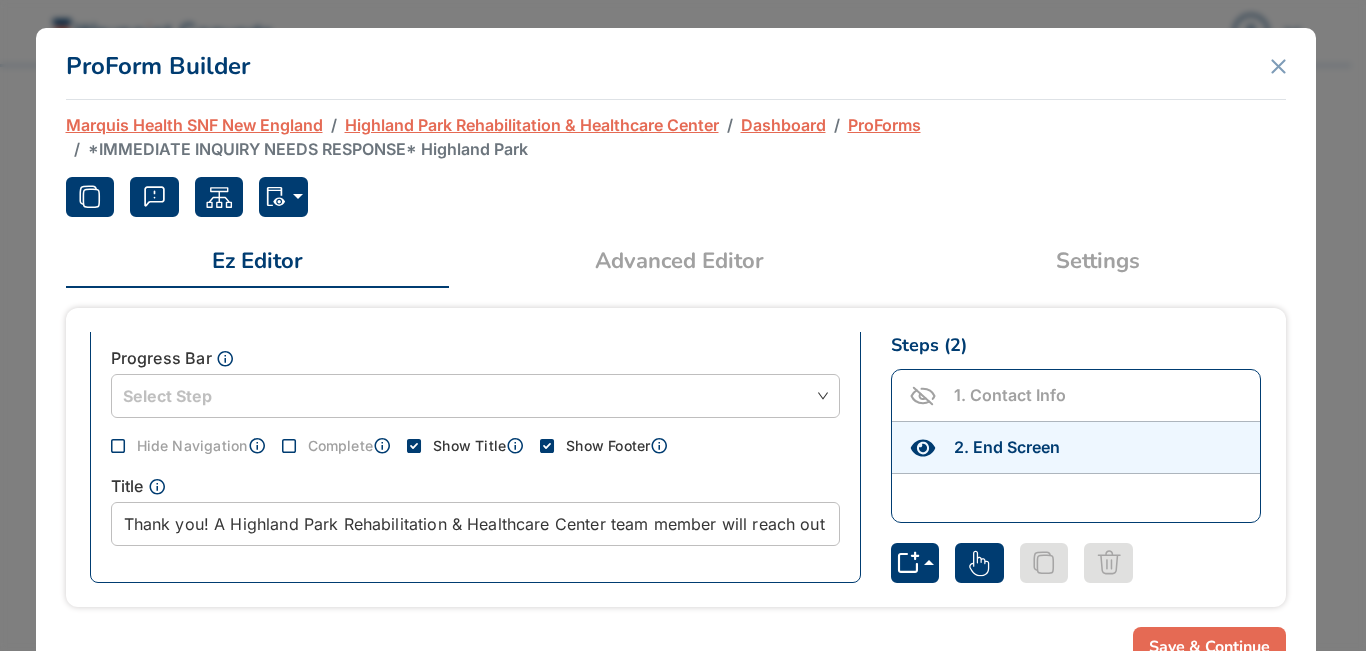 scroll, scrollTop: 0, scrollLeft: 0, axis: both 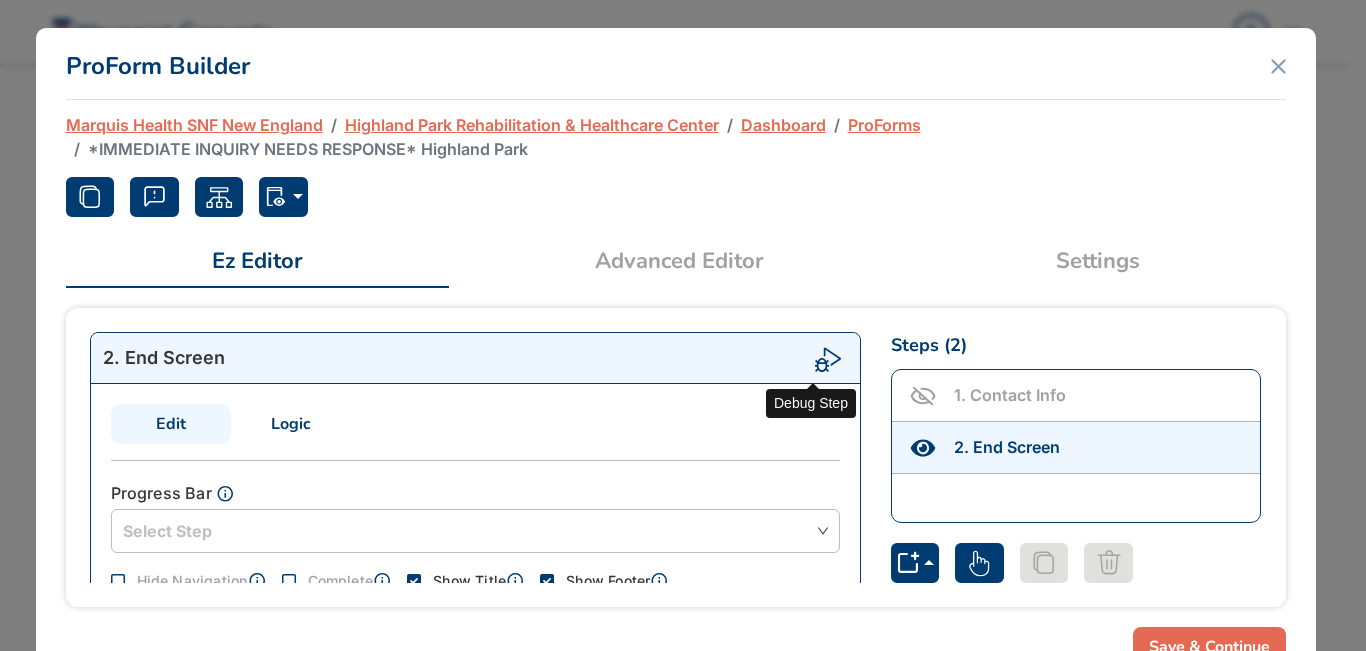 click 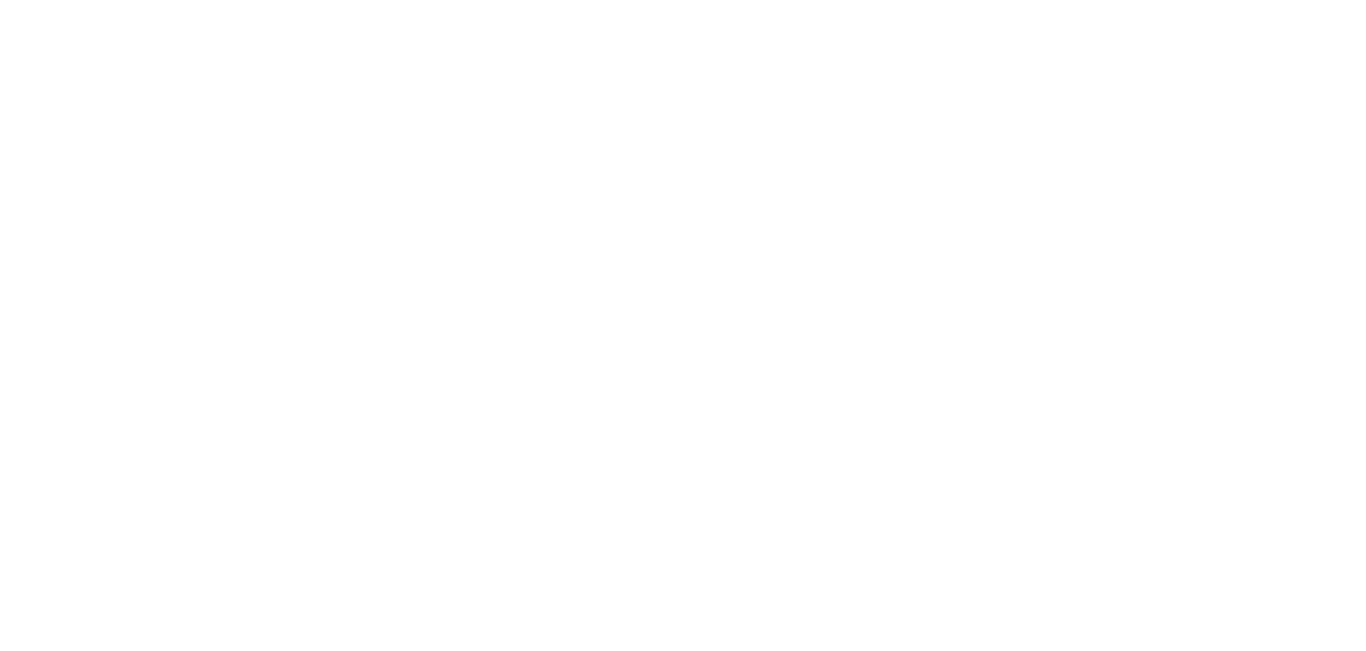 scroll, scrollTop: 0, scrollLeft: 0, axis: both 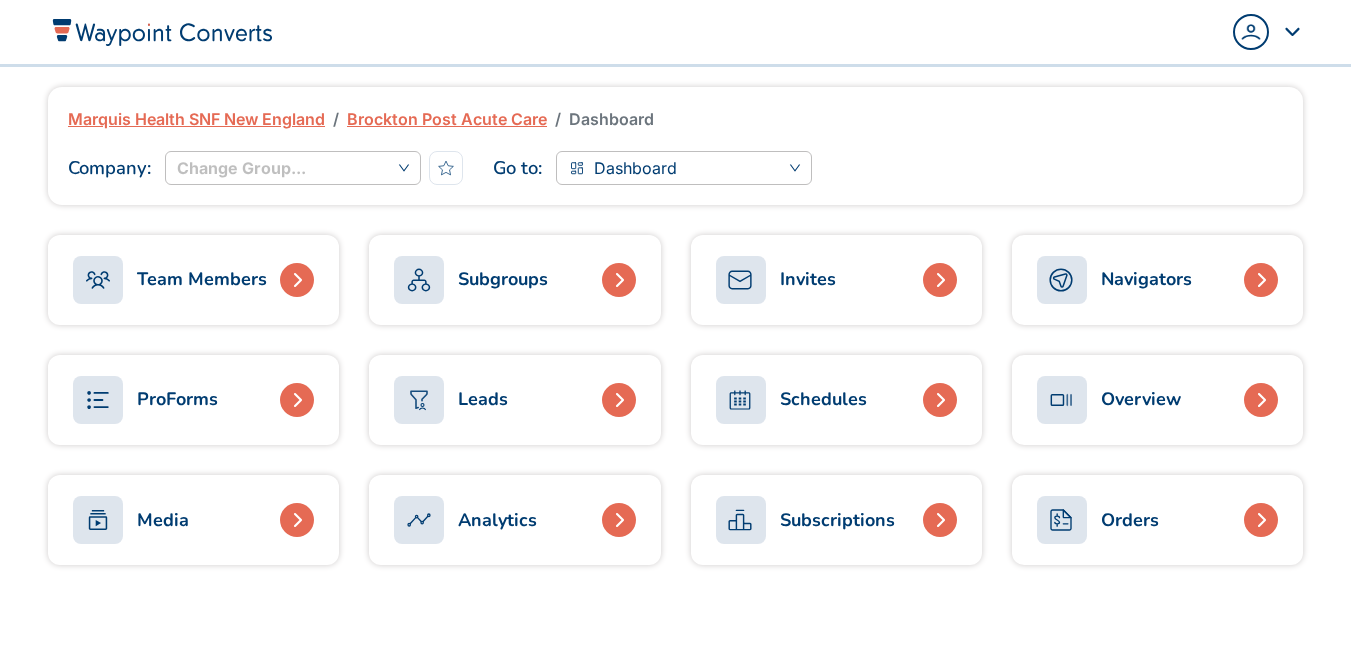 click on "ProForms" at bounding box center (145, 400) 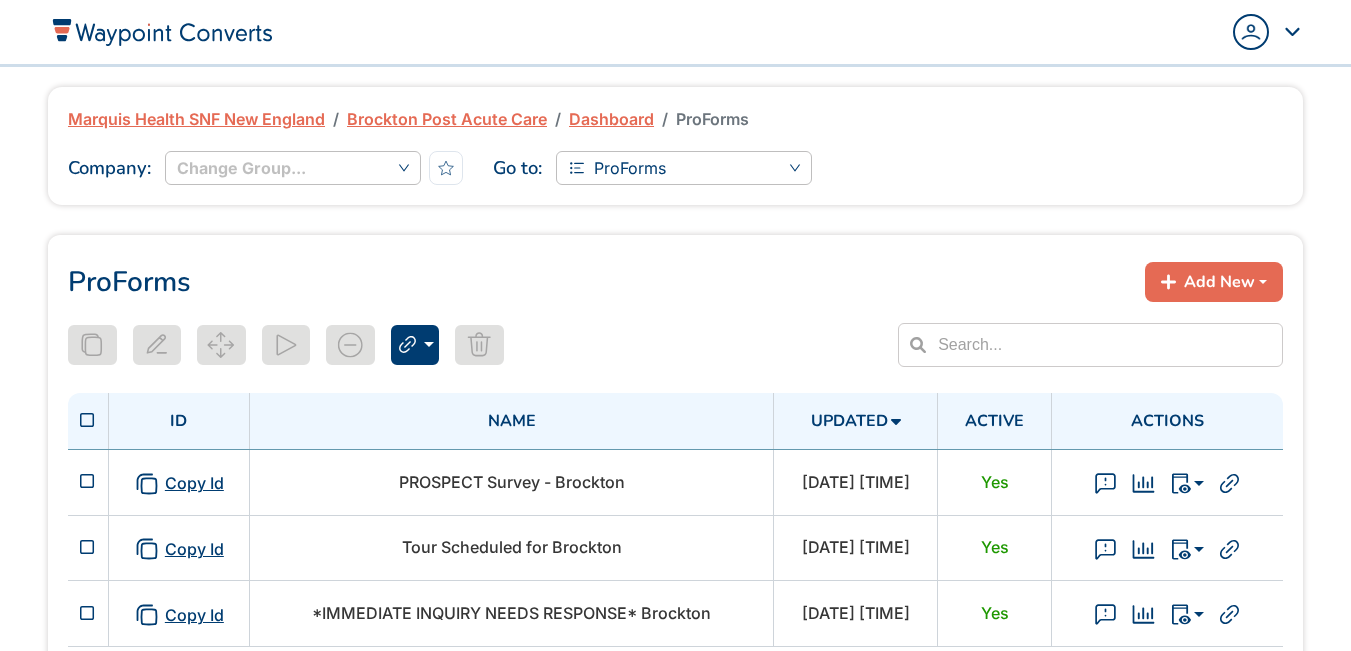 scroll, scrollTop: 0, scrollLeft: 0, axis: both 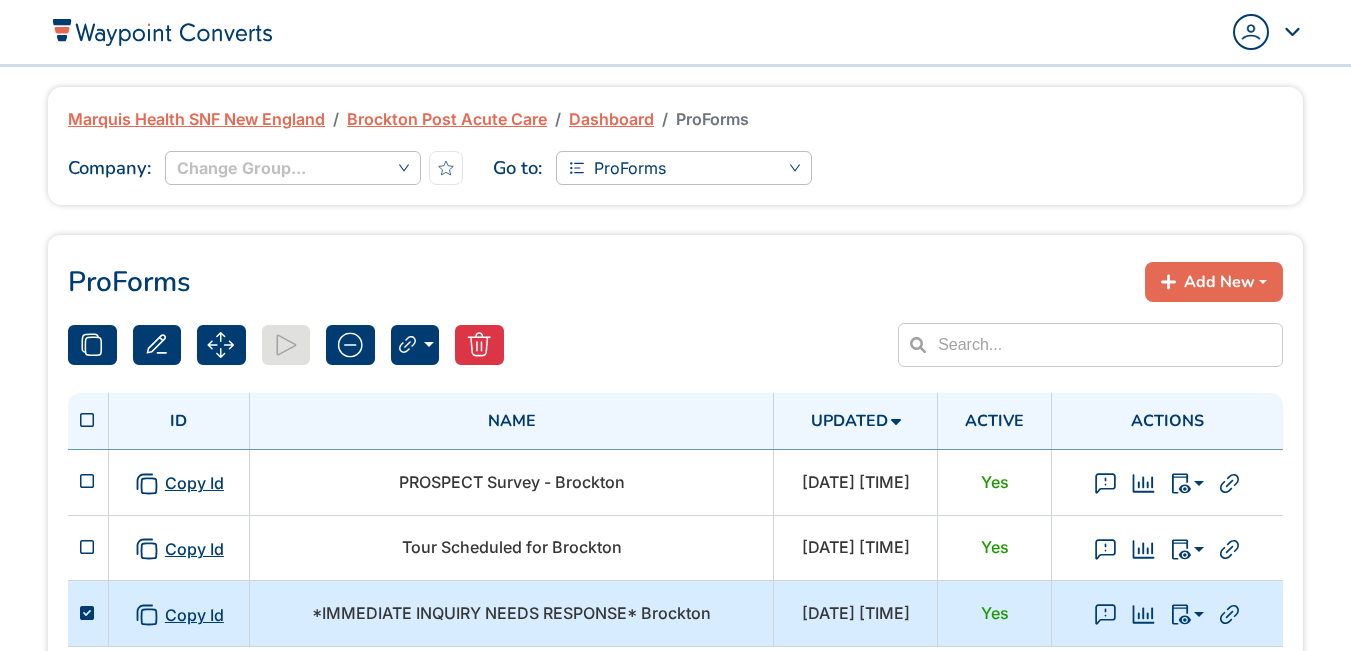 click on "*IMMEDIATE INQUIRY NEEDS RESPONSE* Brockton" at bounding box center (511, 613) 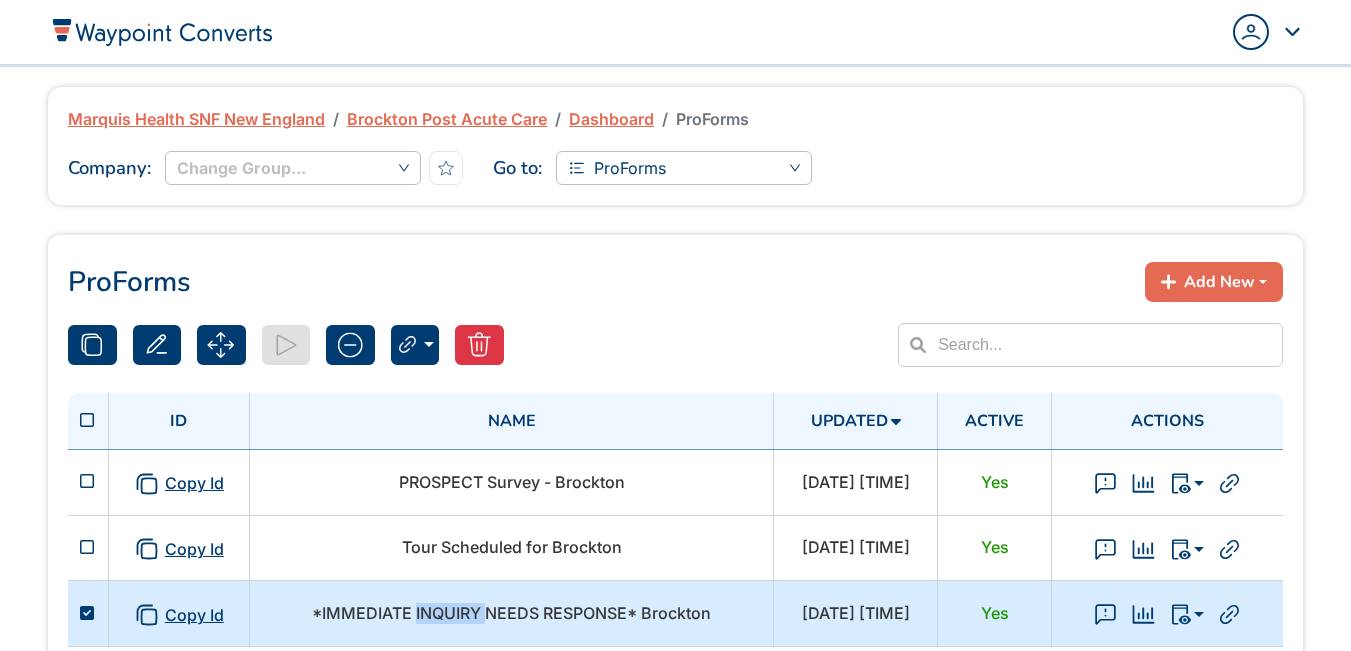 click on "*IMMEDIATE INQUIRY NEEDS RESPONSE* Brockton" at bounding box center (511, 613) 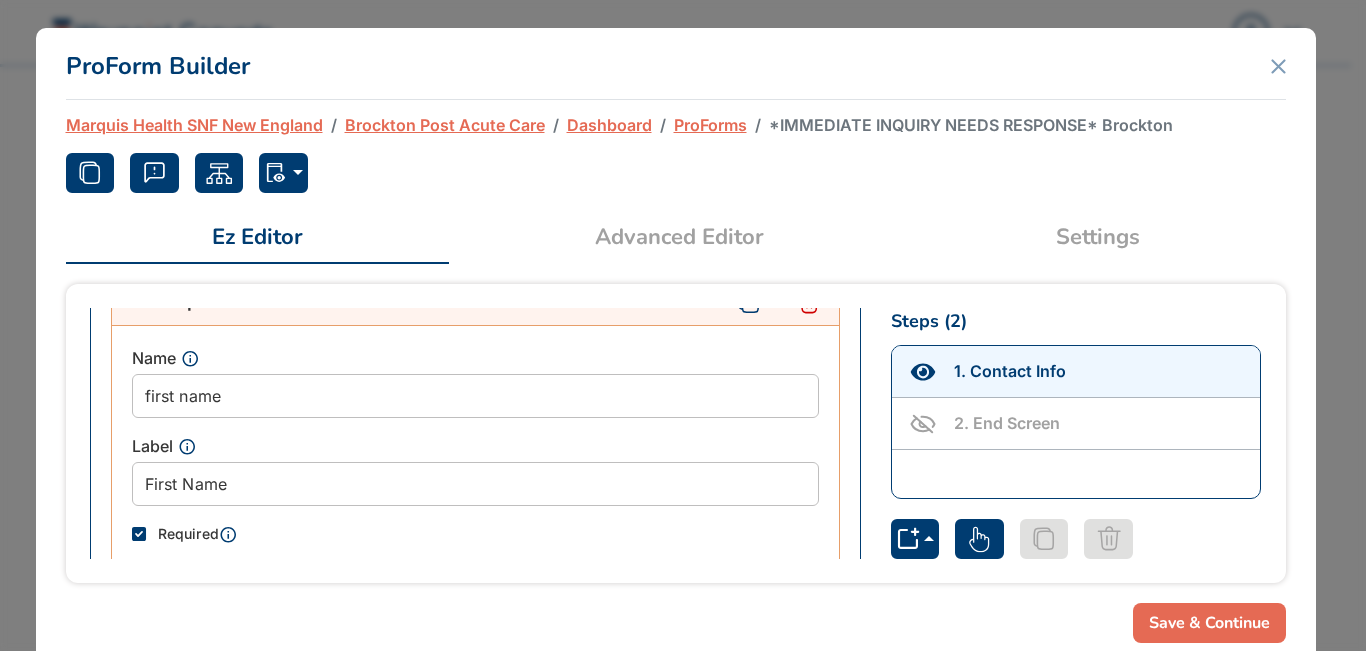 scroll, scrollTop: 400, scrollLeft: 0, axis: vertical 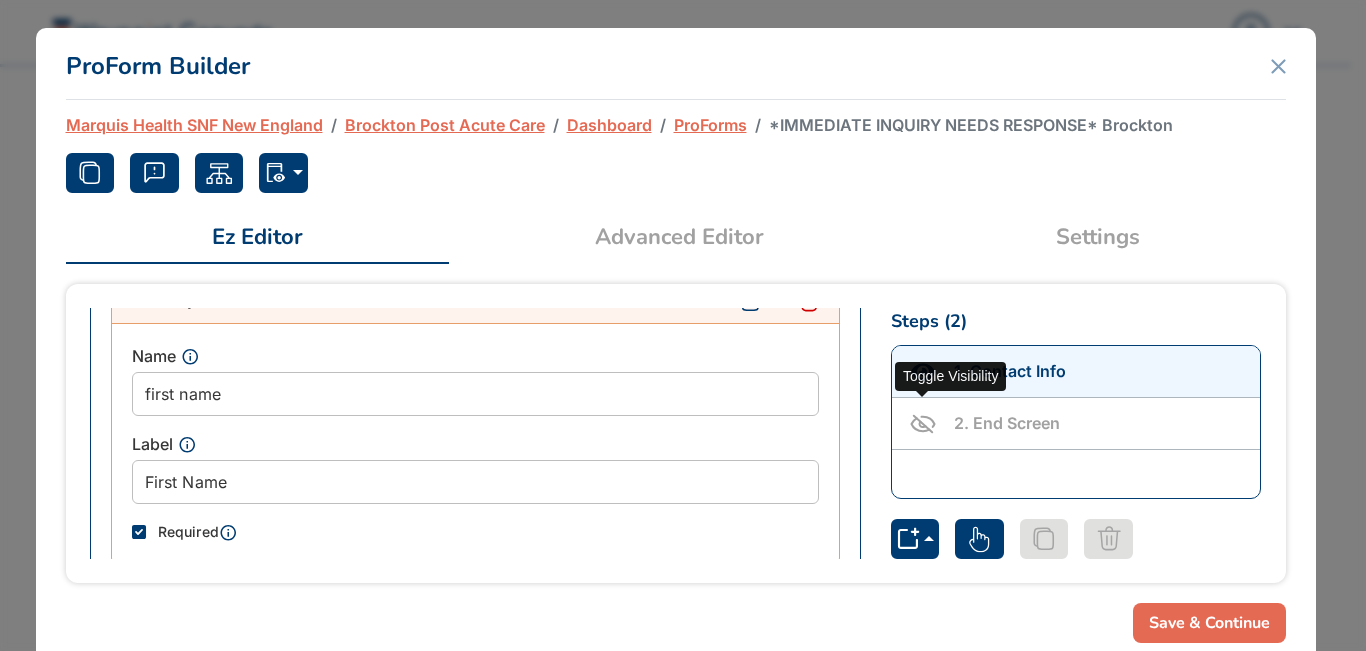 click 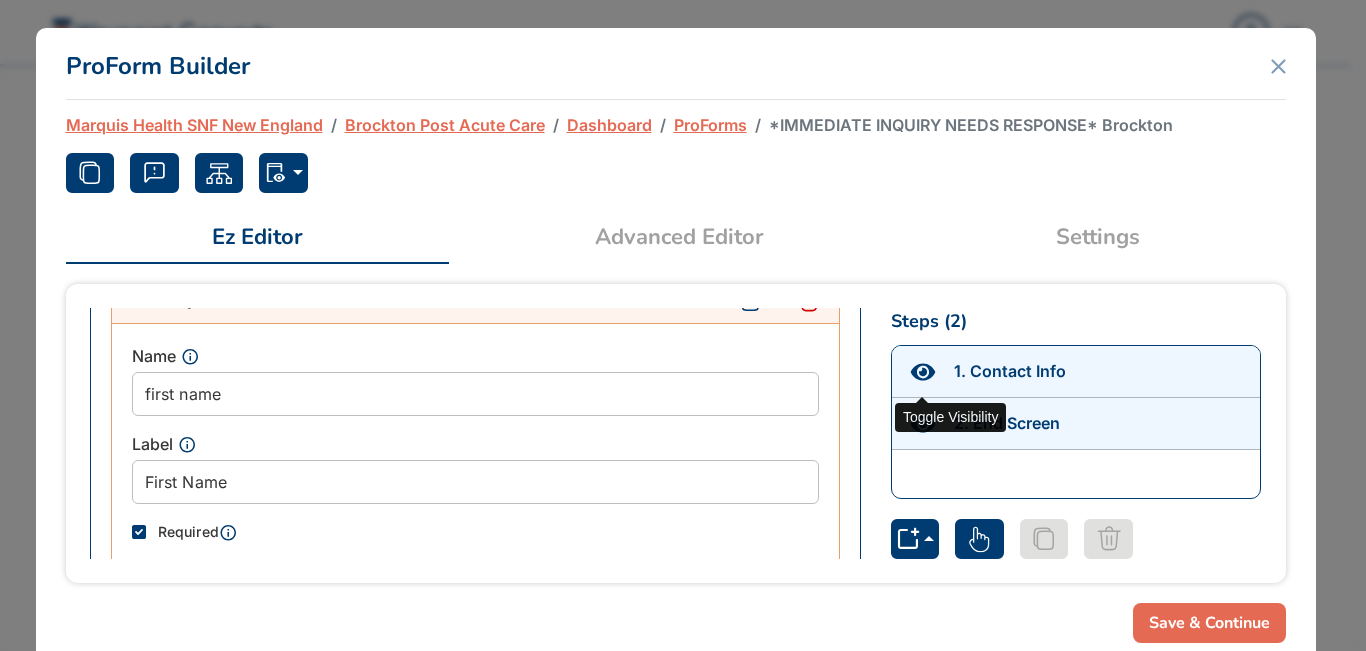 click 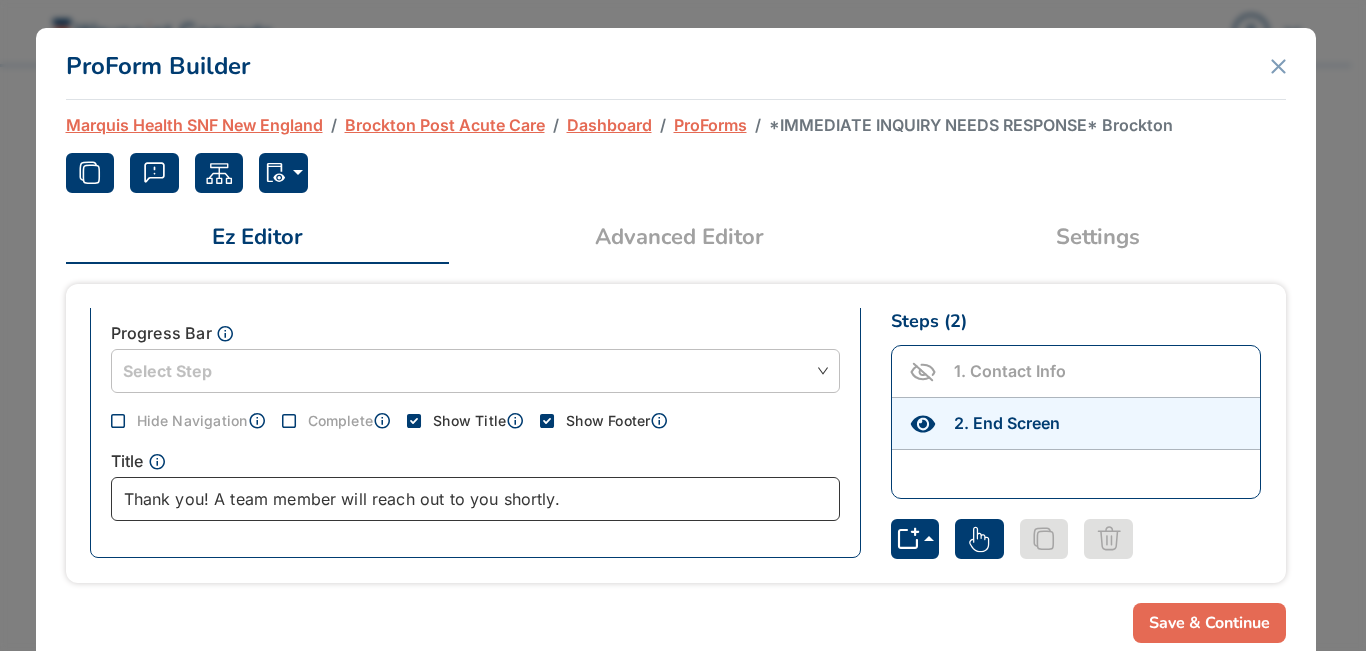 click on "Thank you! A team member will reach out to you shortly." at bounding box center (475, 499) 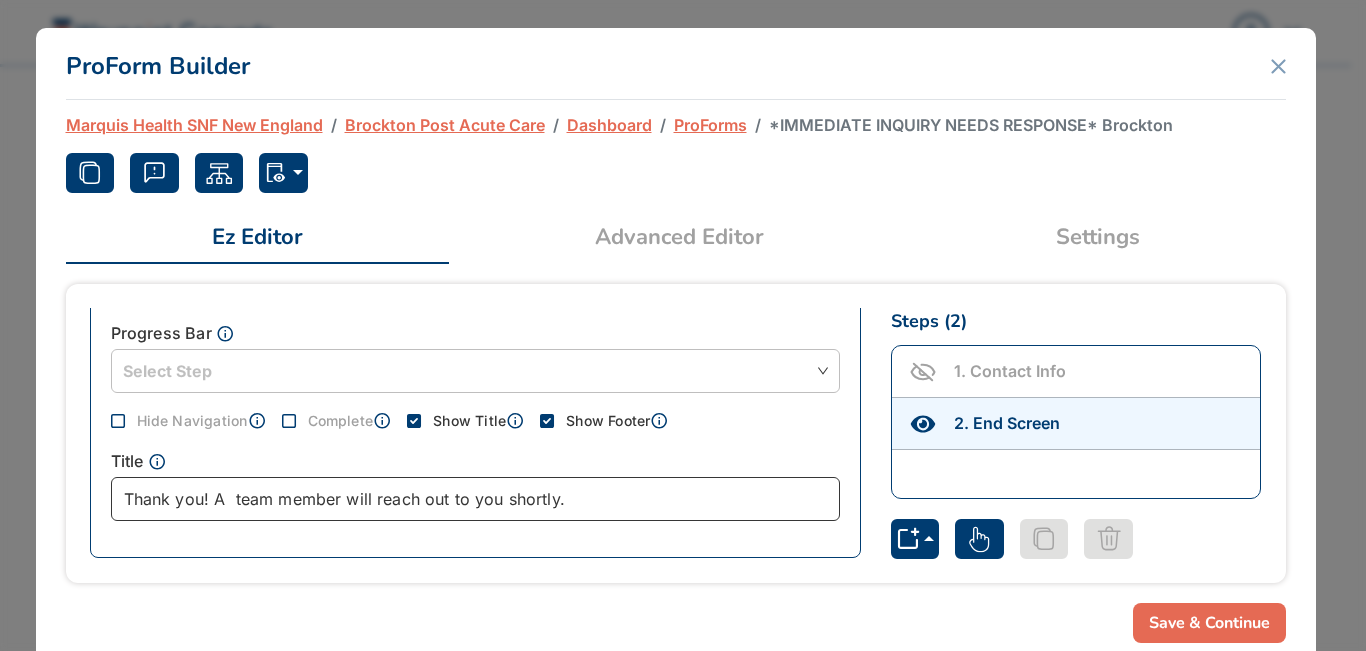 paste on "Brockton Post Acute Care" 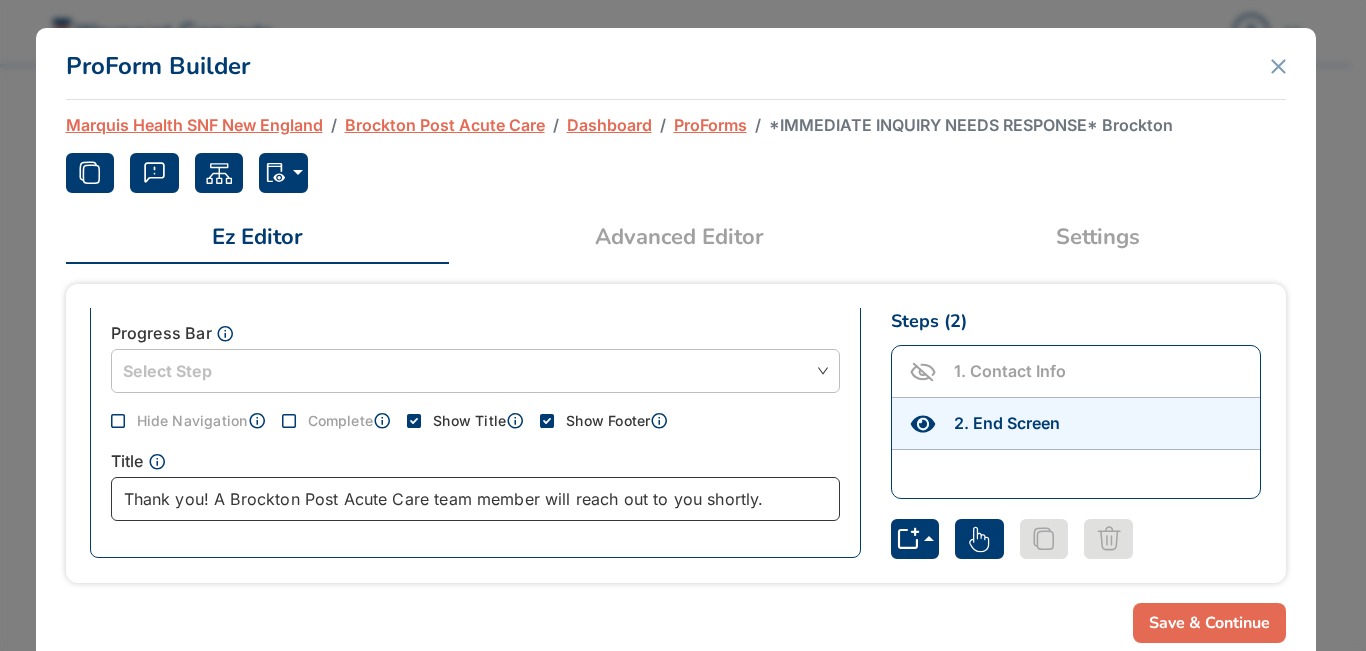 type on "Thank you! A Brockton Post Acute Care team member will reach out to you shortly." 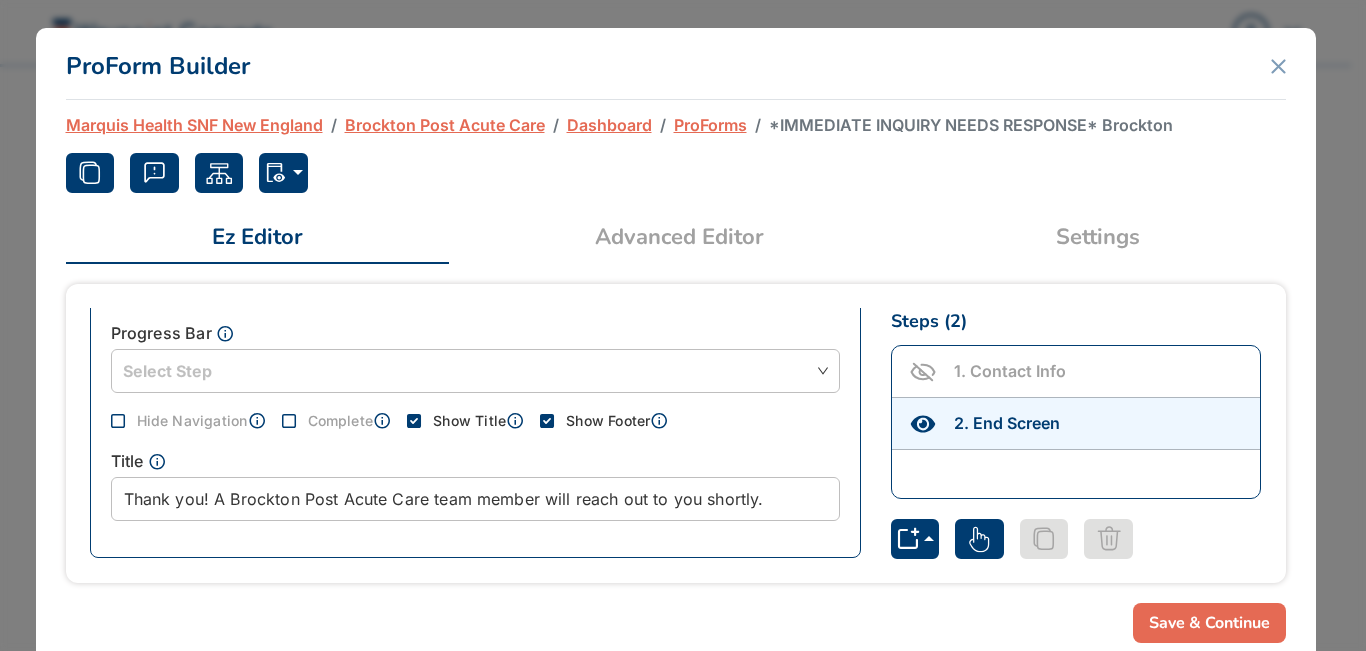 click on "Save & Continue" at bounding box center (1209, 623) 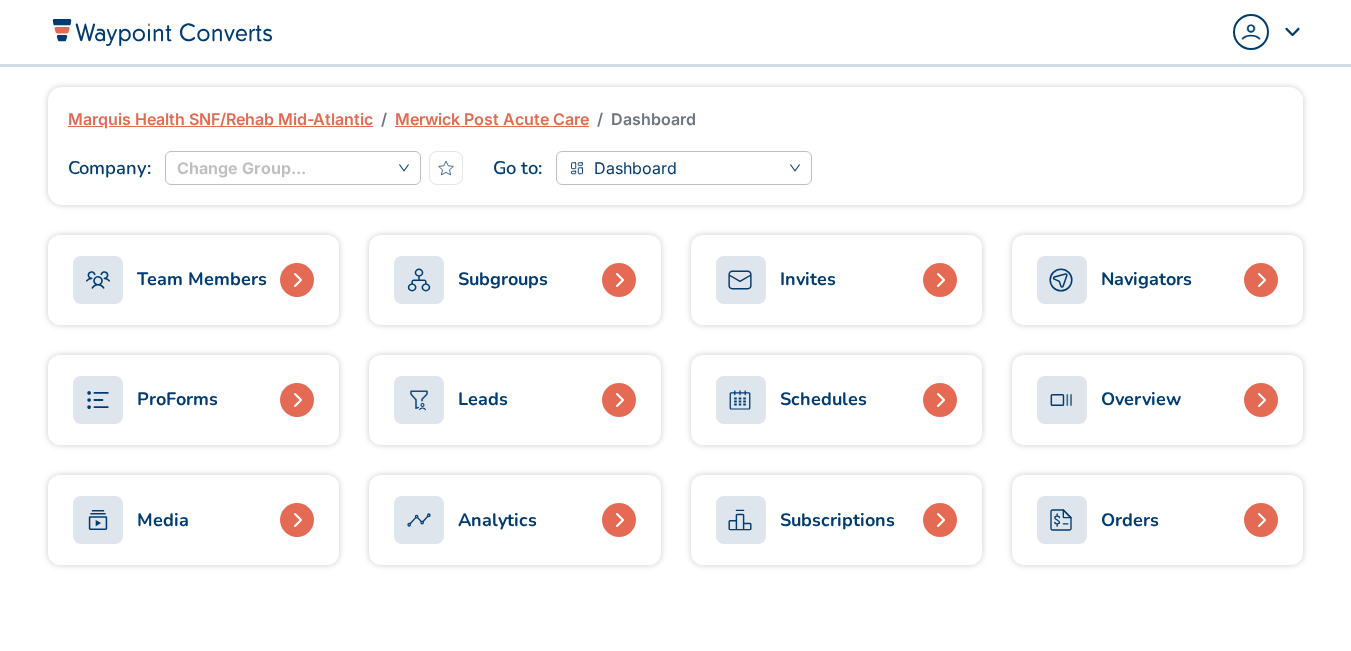 scroll, scrollTop: 0, scrollLeft: 0, axis: both 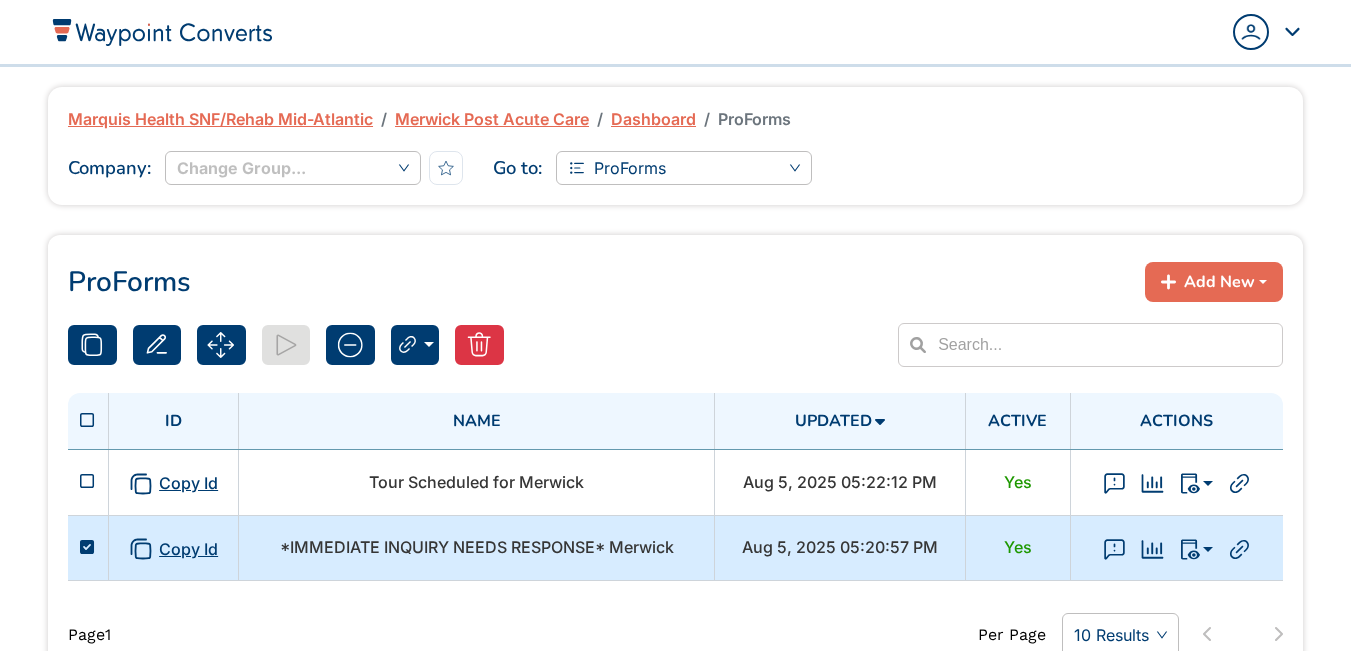 click on "*IMMEDIATE INQUIRY NEEDS RESPONSE* Merwick" at bounding box center (477, 547) 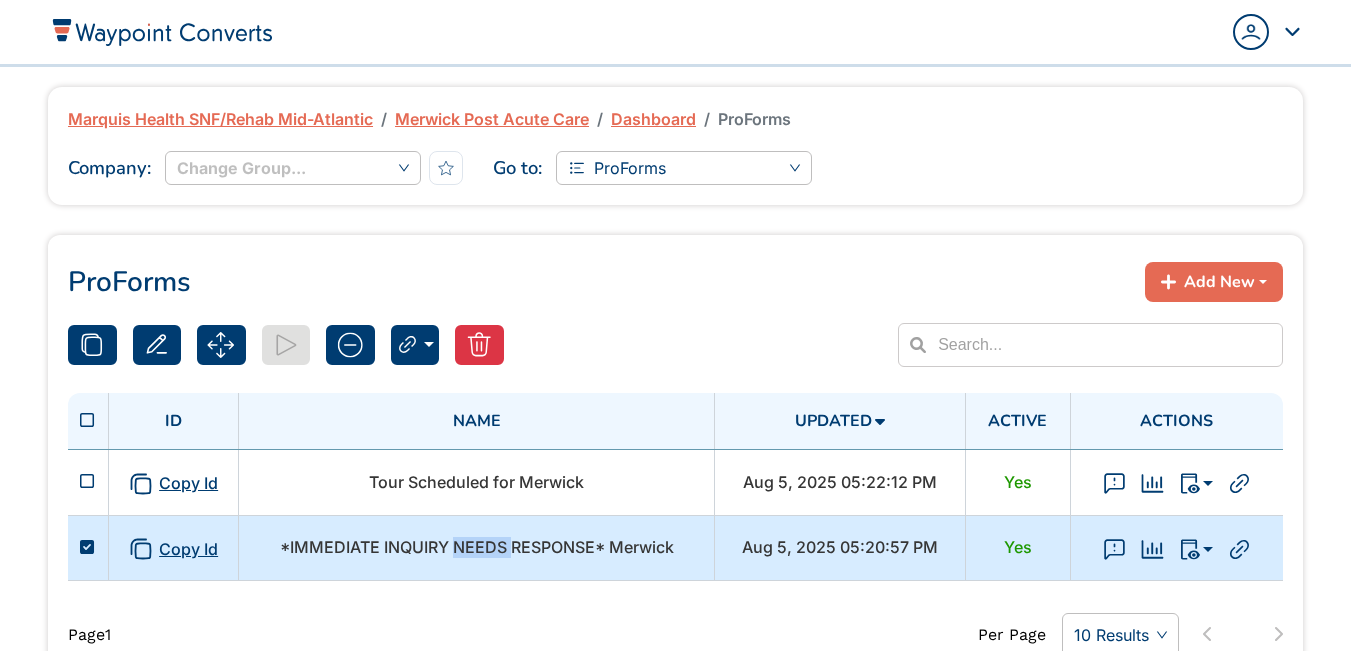 click on "*IMMEDIATE INQUIRY NEEDS RESPONSE* Merwick" at bounding box center [477, 547] 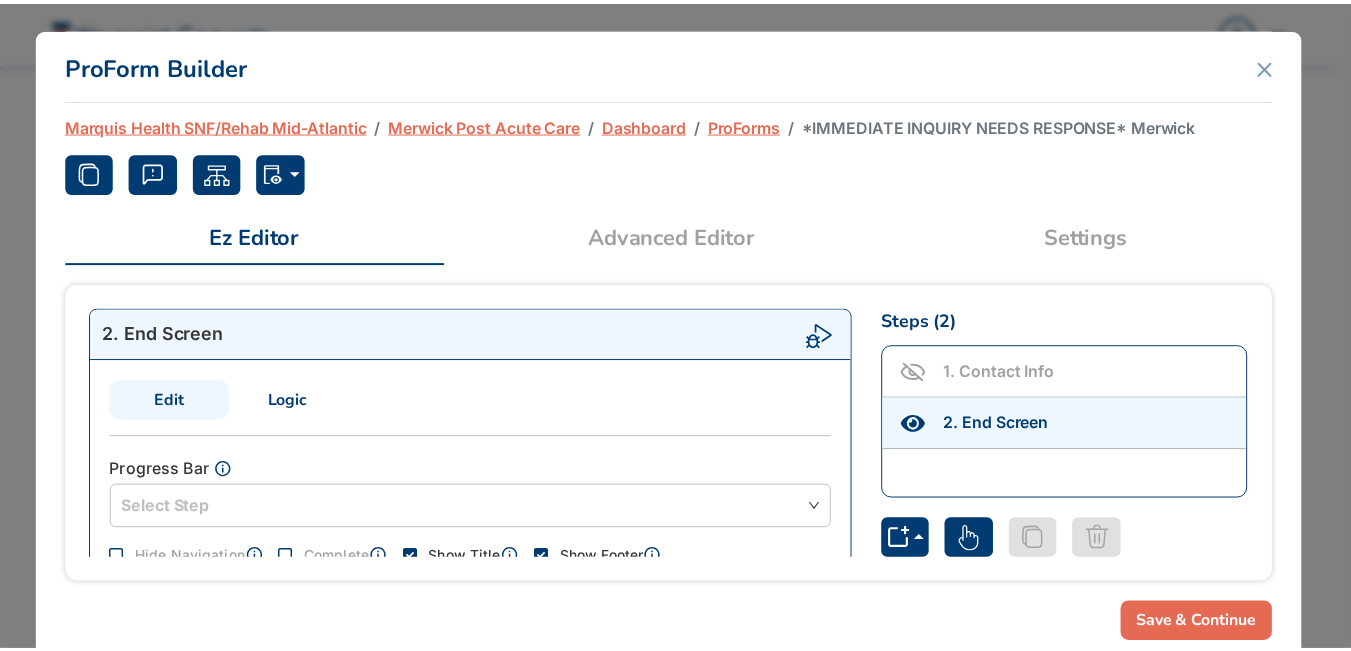 scroll, scrollTop: 135, scrollLeft: 0, axis: vertical 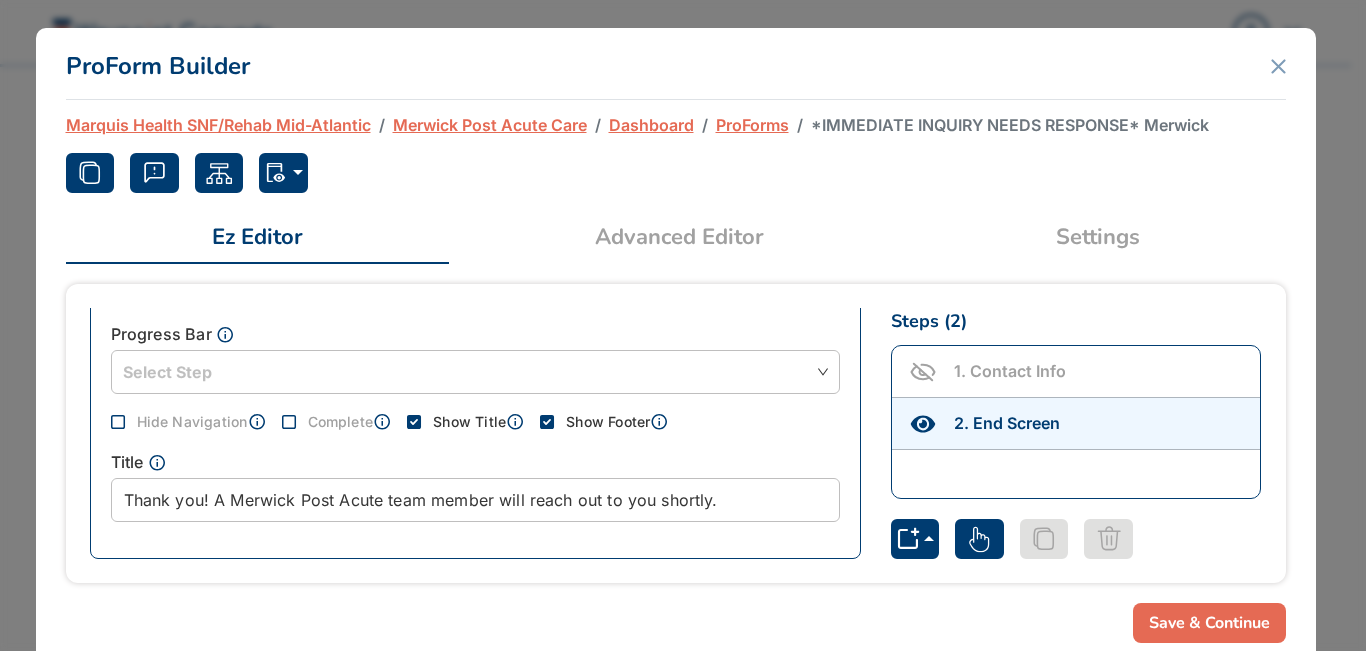 click on "ProForm Builder Marquis Health SNF/Rehab Mid-Atlantic Merwick Post Acute Care Dashboard ProForms *IMMEDIATE INQUIRY NEEDS RESPONSE* Merwick Normal Debug (Save Disabled) Ez Editor Ez Advanced Editor Advanced Settings 2 .   End Screen Edit Logic Progress Bar   Select Step Hide Navigation  Complete  Show Title  Show Footer  Title   Thank you! A Merwick Post Acute team member will reach out to you shortly. [UUID] Currently, there is no logic to display. Click 'Add Logic' to populate the page Add Logic [UUID] [UUID] Steps ( 2 ) 1 .   Contact Info   2 .   End Screen   Basic Types » Image Image Buttons Text Buttons Dropdown Choice Text Input Email Input Number Input Location Input Phone Input Text Area Rating Schedule Picker Paragraph HTML Markdown Prebuilt Step » [FIRST] [LAST] [EMAIL] [PHONE] [PHONE] [CITY] [STATE] Contact Info Yes / No Rating End Screen Education Snippets » Did you know? (Video) Own Home" at bounding box center (676, 345) 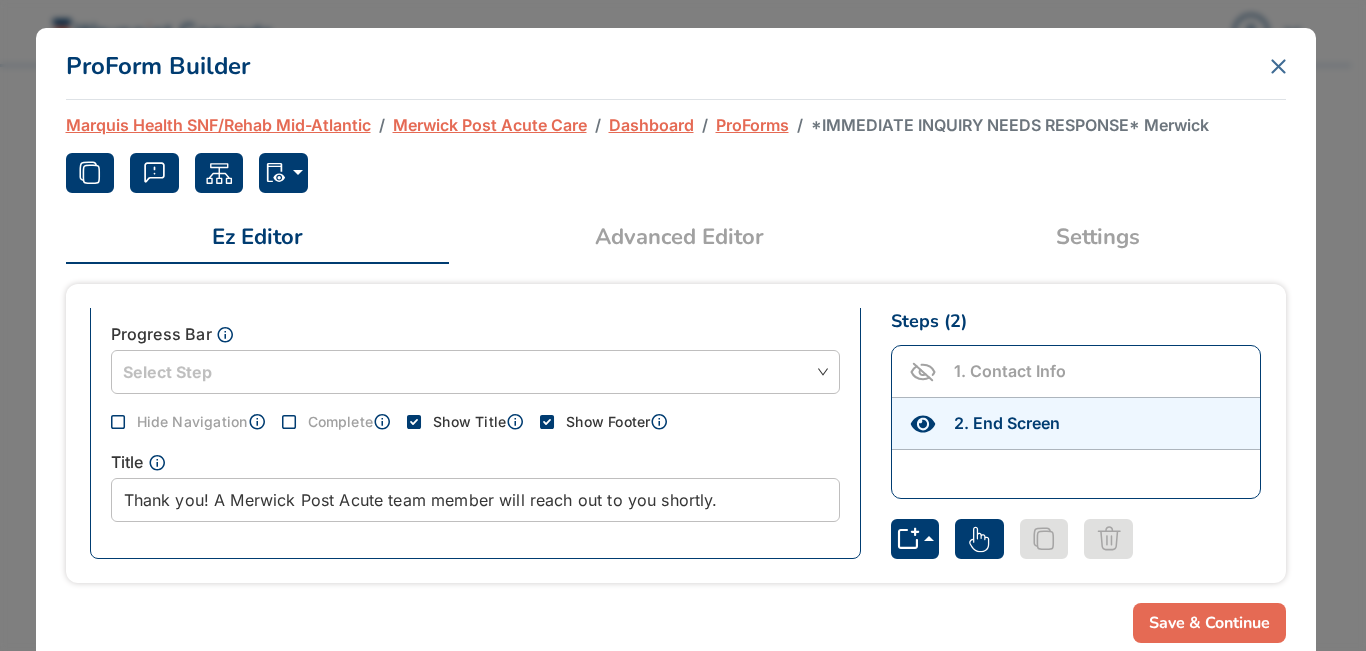 click 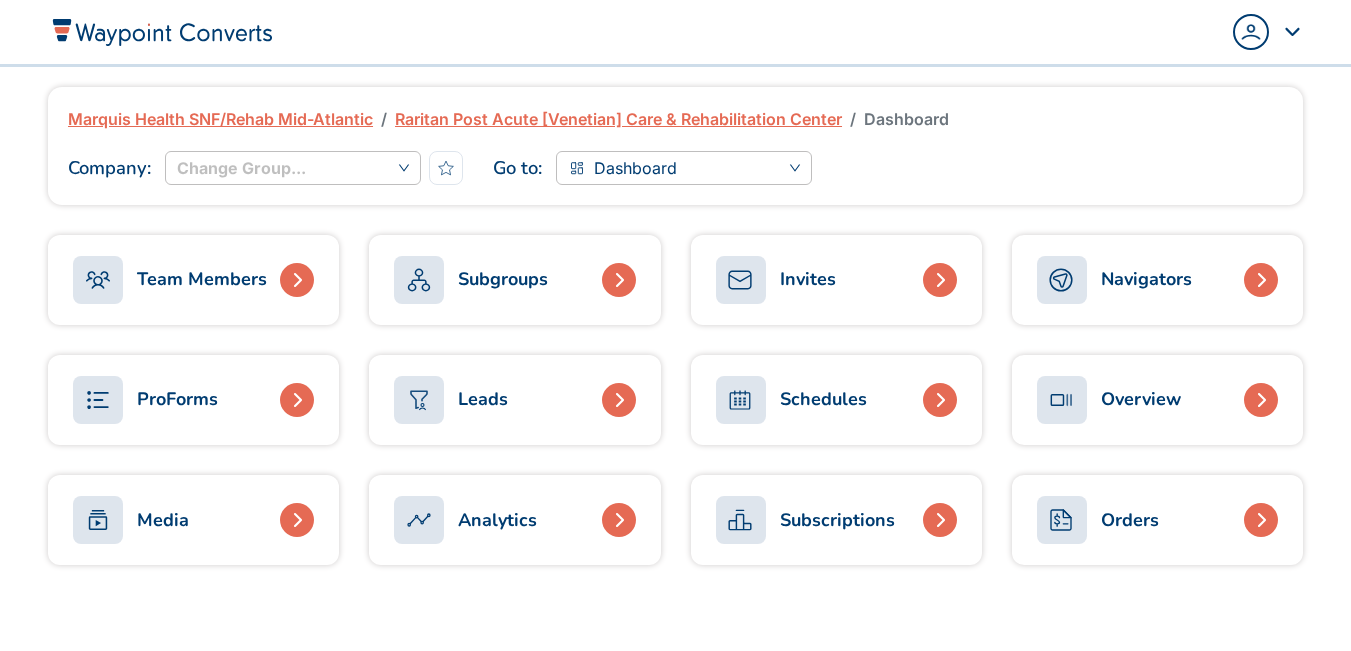 scroll, scrollTop: 0, scrollLeft: 0, axis: both 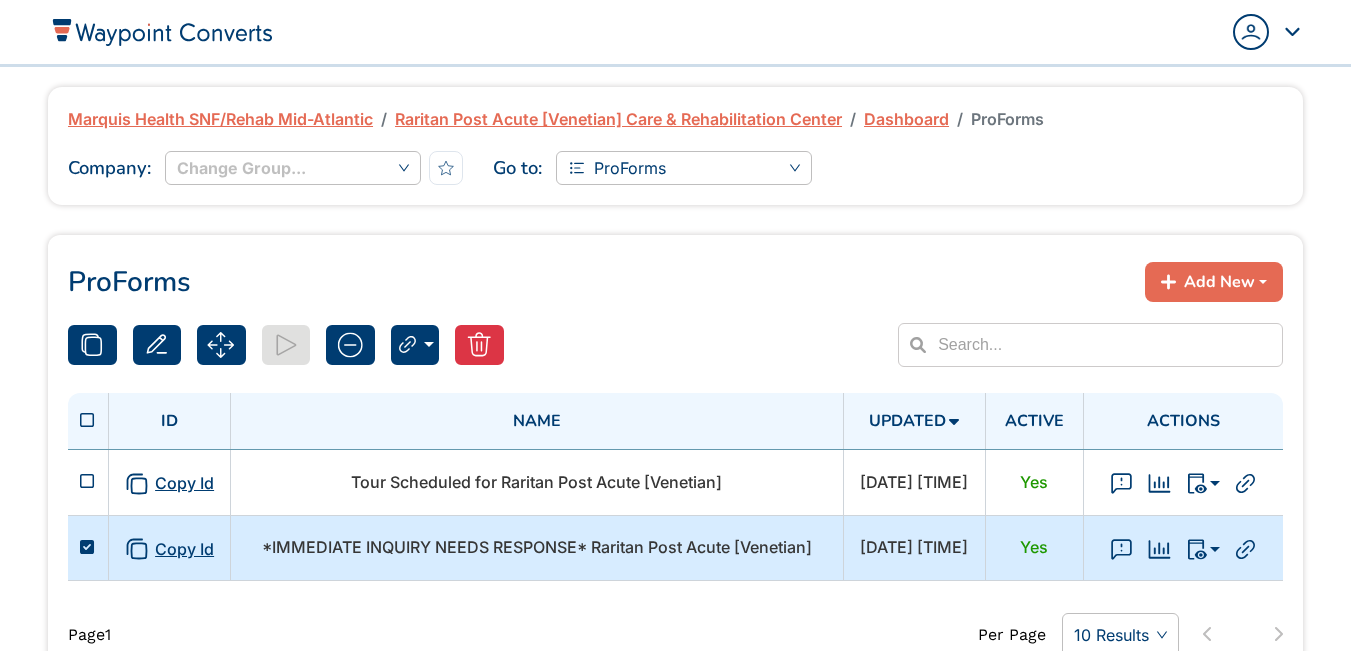 click on "*IMMEDIATE INQUIRY NEEDS RESPONSE* Raritan Post Acute [Venetian]" at bounding box center [537, 547] 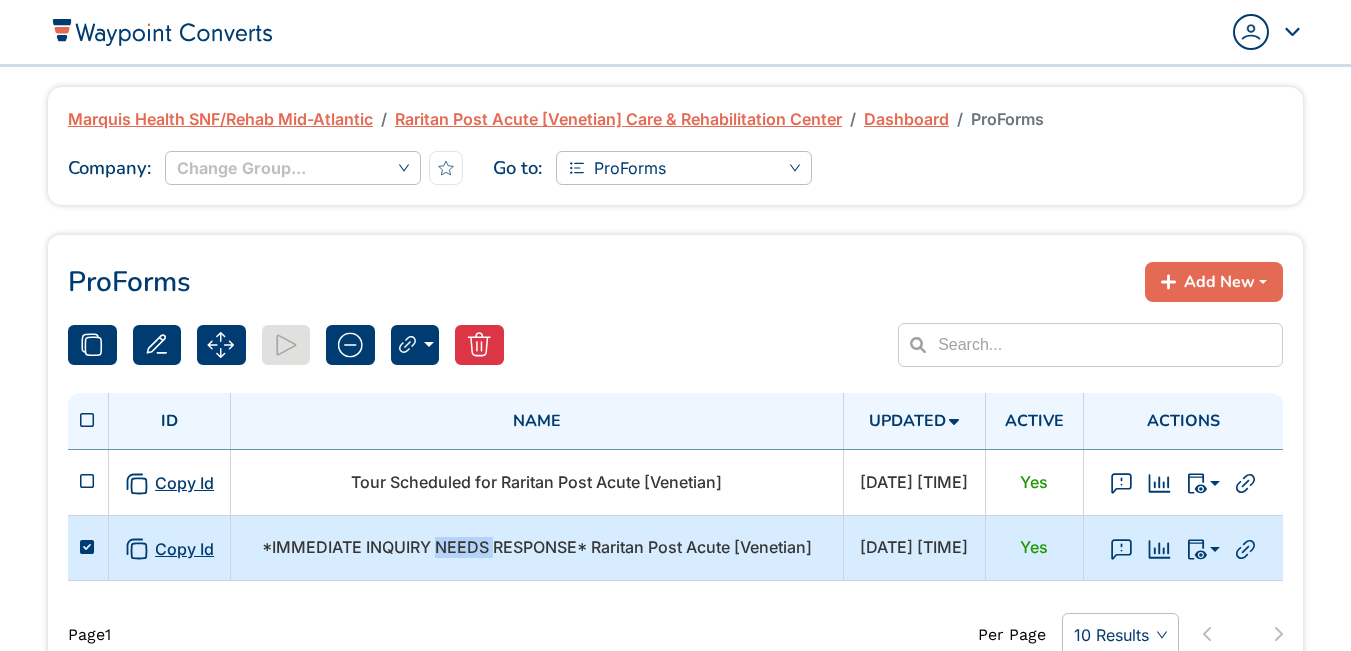 click on "*IMMEDIATE INQUIRY NEEDS RESPONSE* Raritan Post Acute [Venetian]" at bounding box center [537, 547] 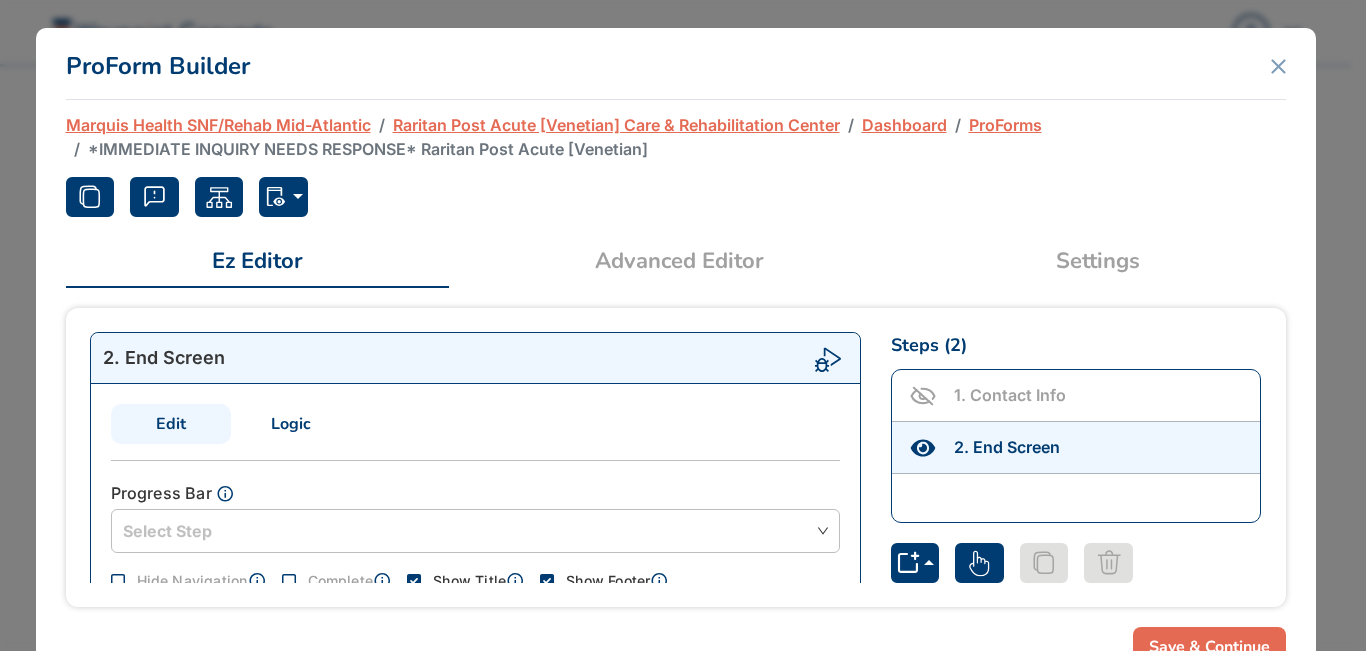 click on "Advanced Editor" at bounding box center [679, 261] 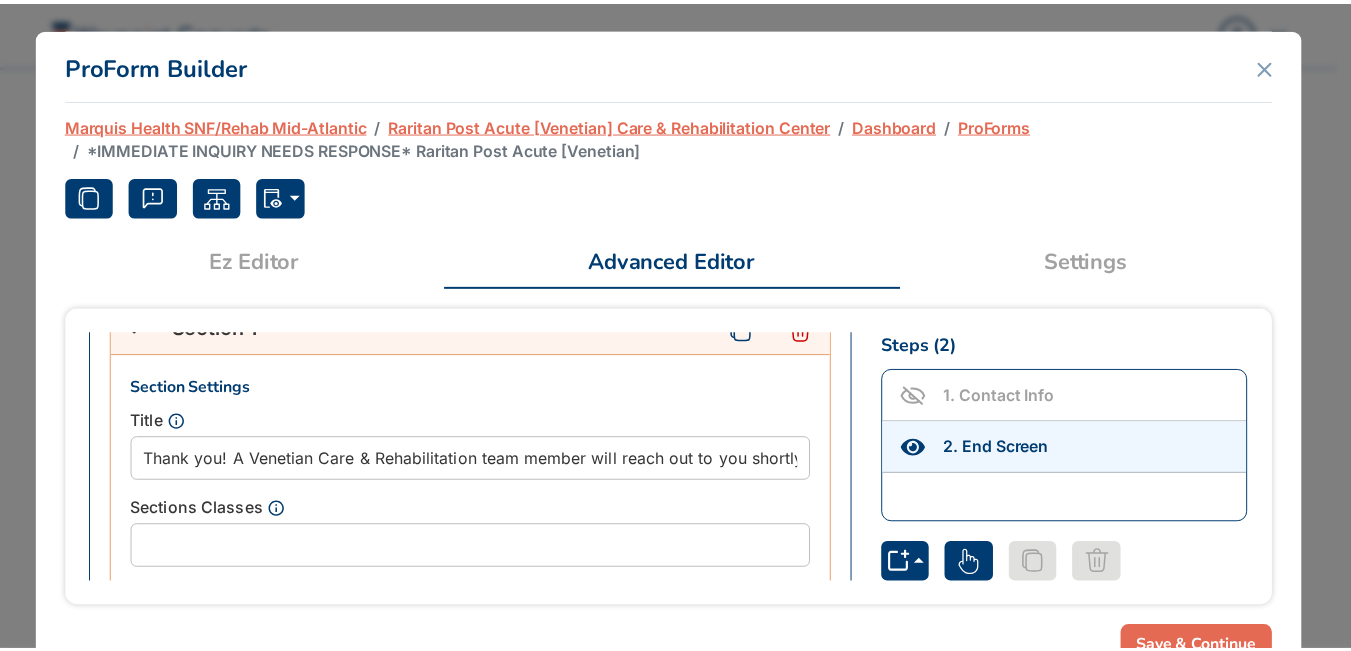 scroll, scrollTop: 590, scrollLeft: 0, axis: vertical 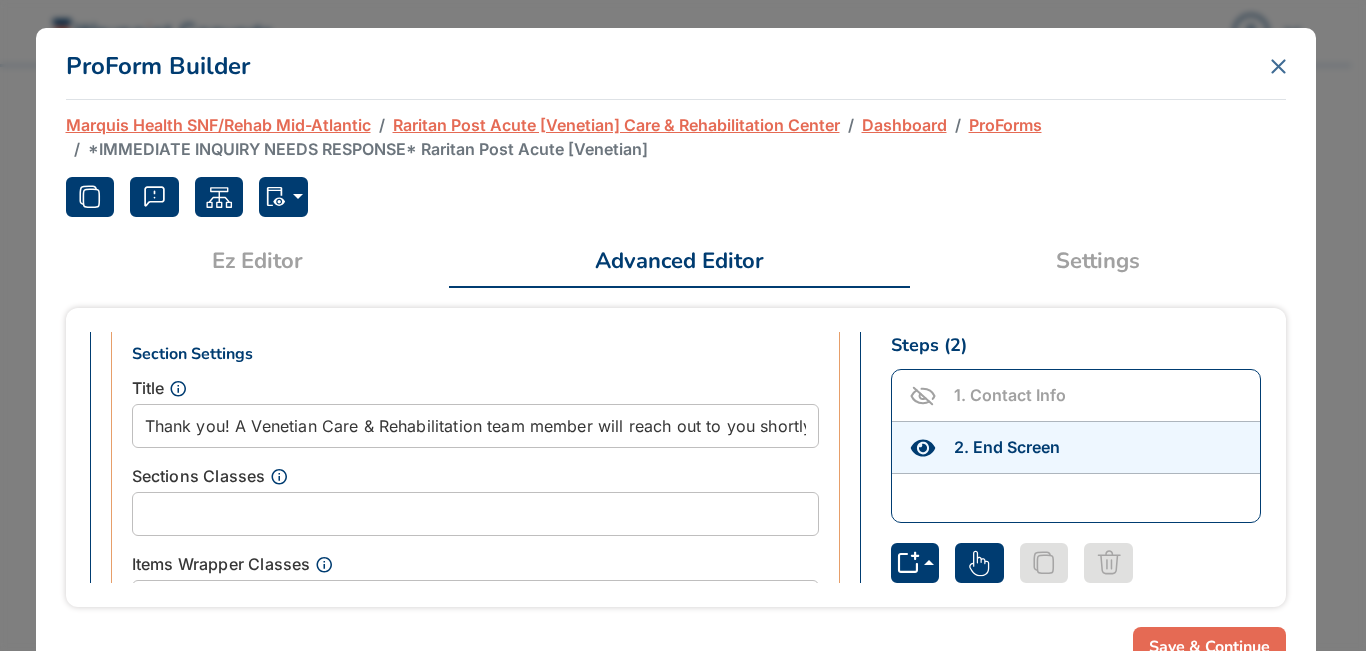 click 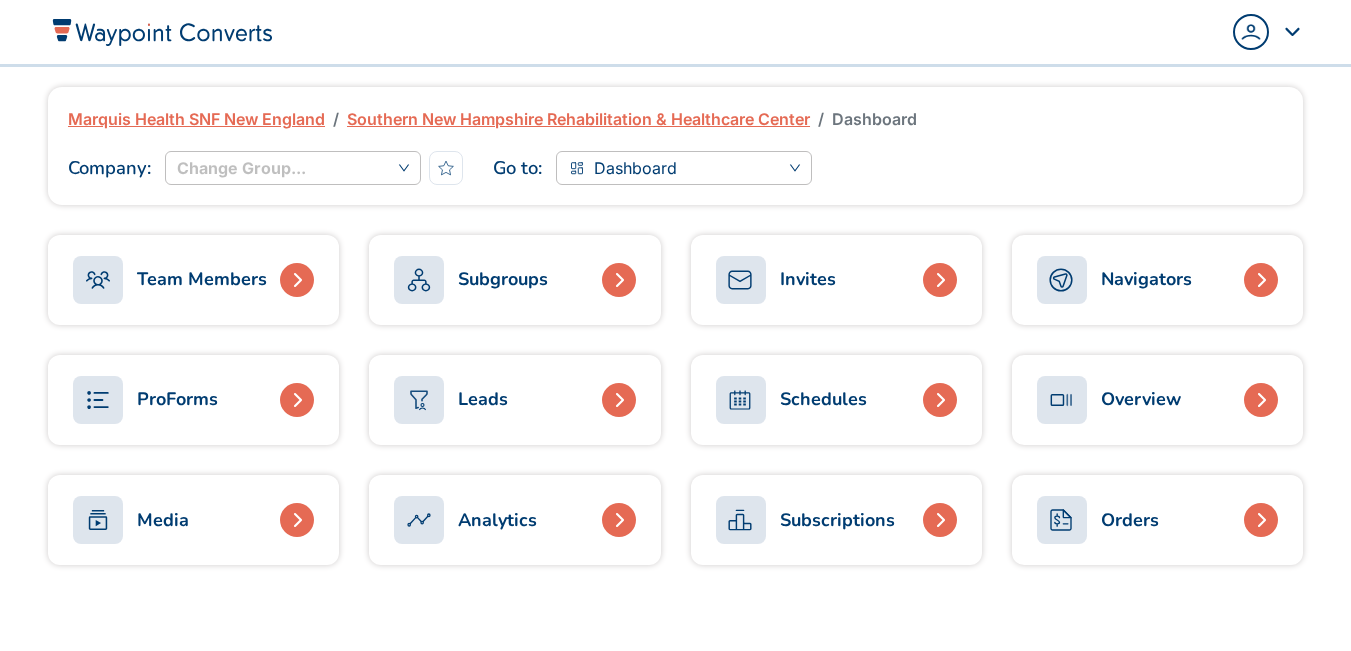 scroll, scrollTop: 0, scrollLeft: 0, axis: both 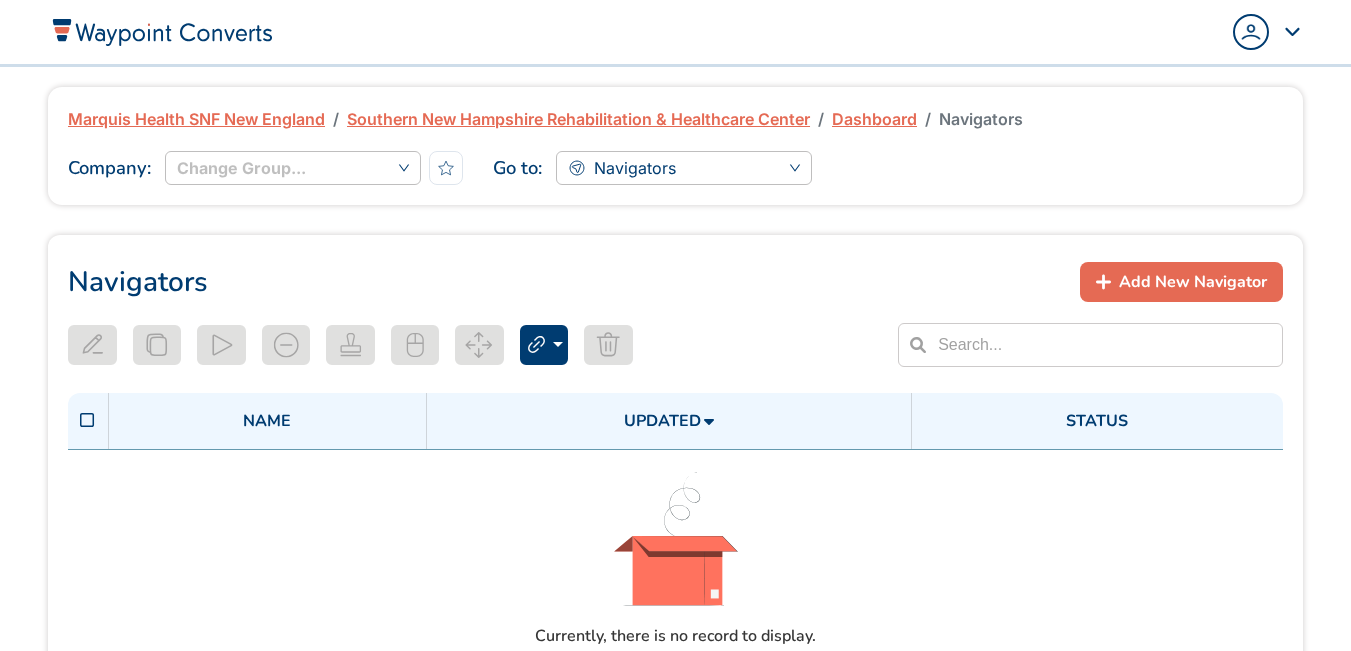 click on "Southern New Hampshire Rehabilitation & Healthcare Center" at bounding box center [578, 119] 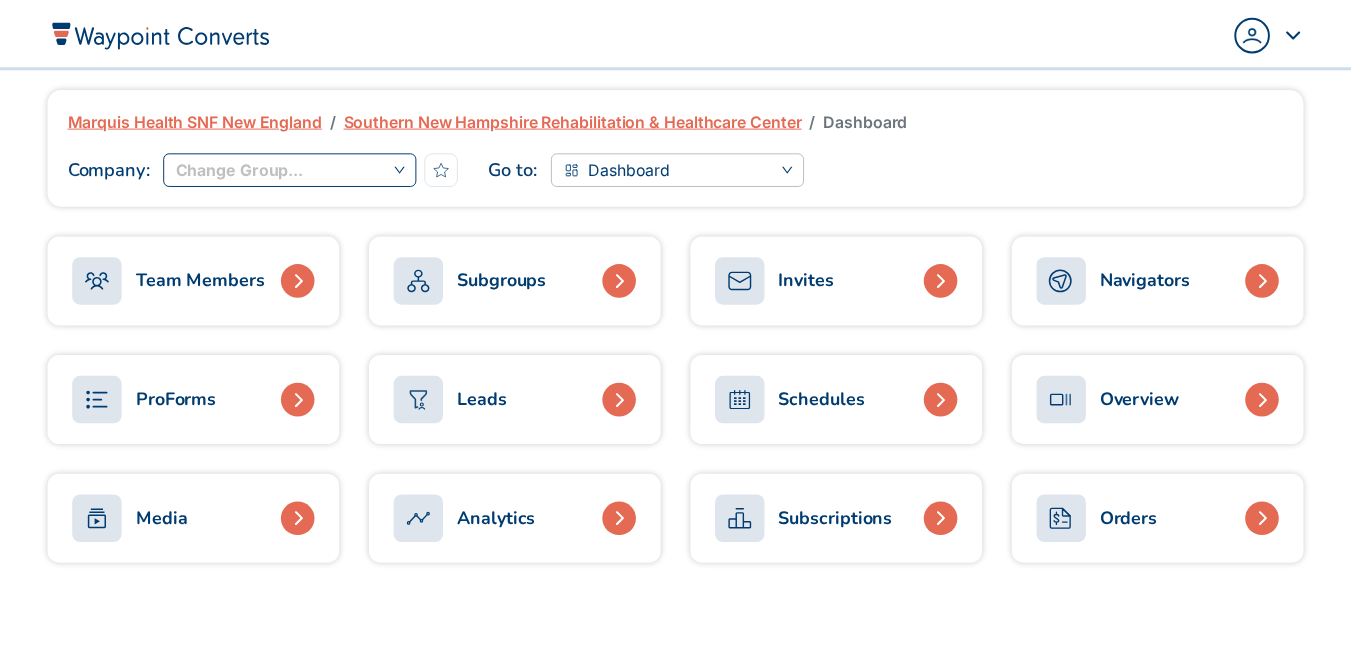 scroll, scrollTop: 0, scrollLeft: 0, axis: both 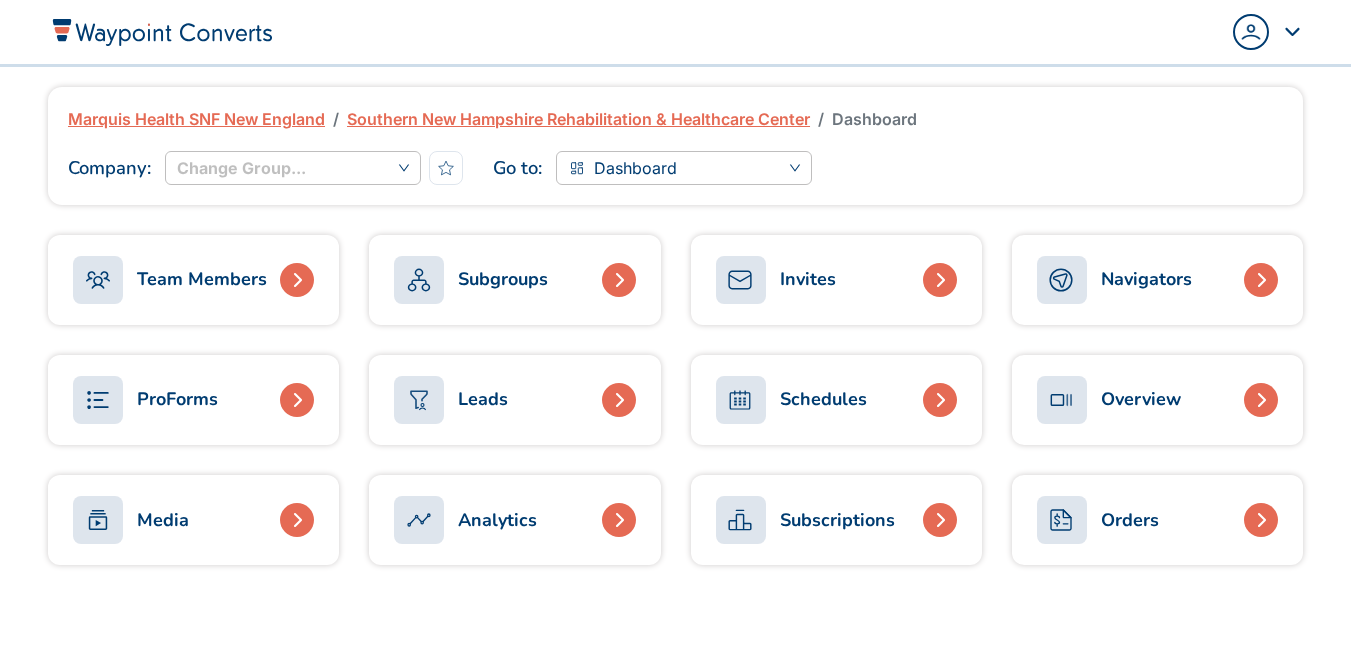 click on "Media" at bounding box center [163, 520] 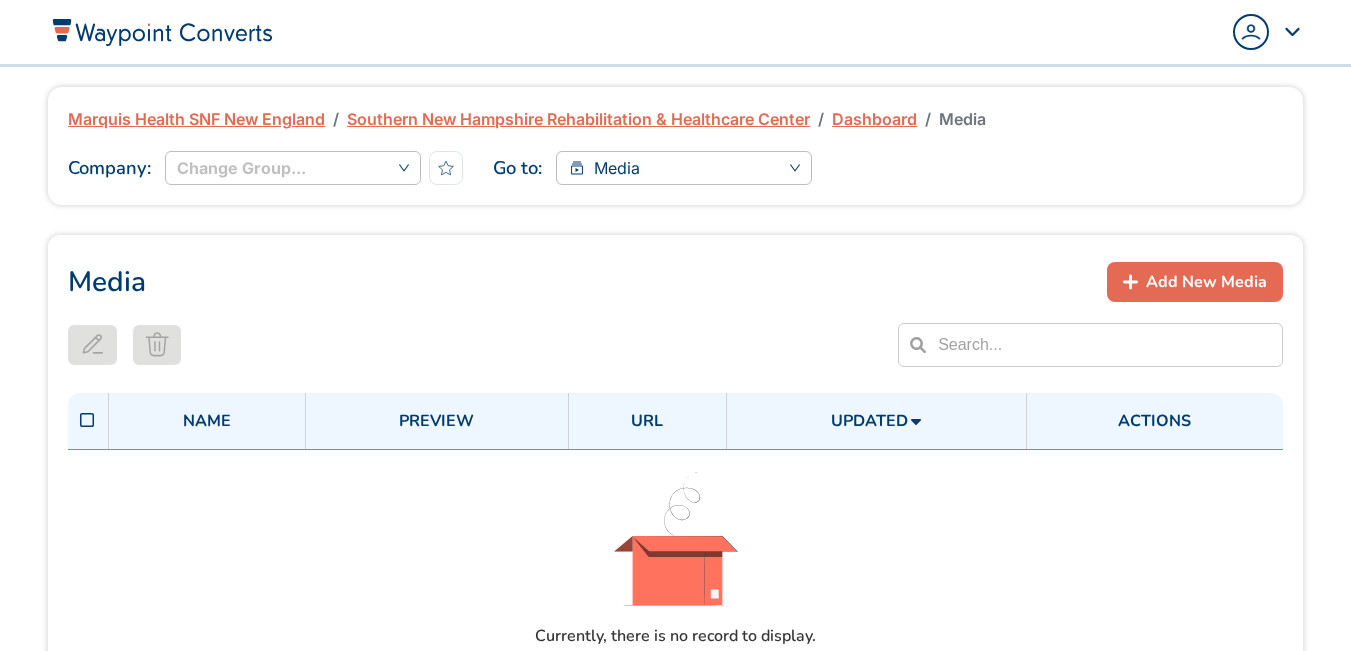 scroll, scrollTop: 0, scrollLeft: 0, axis: both 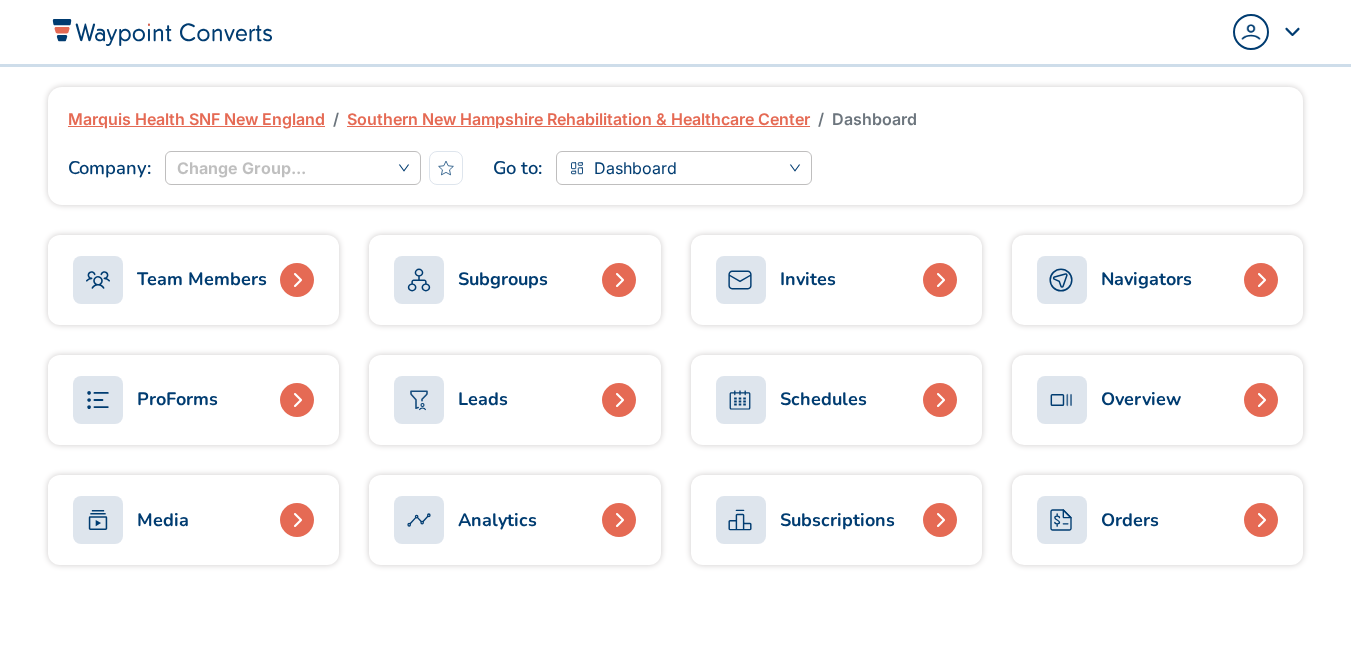click on "ProForms" at bounding box center [145, 400] 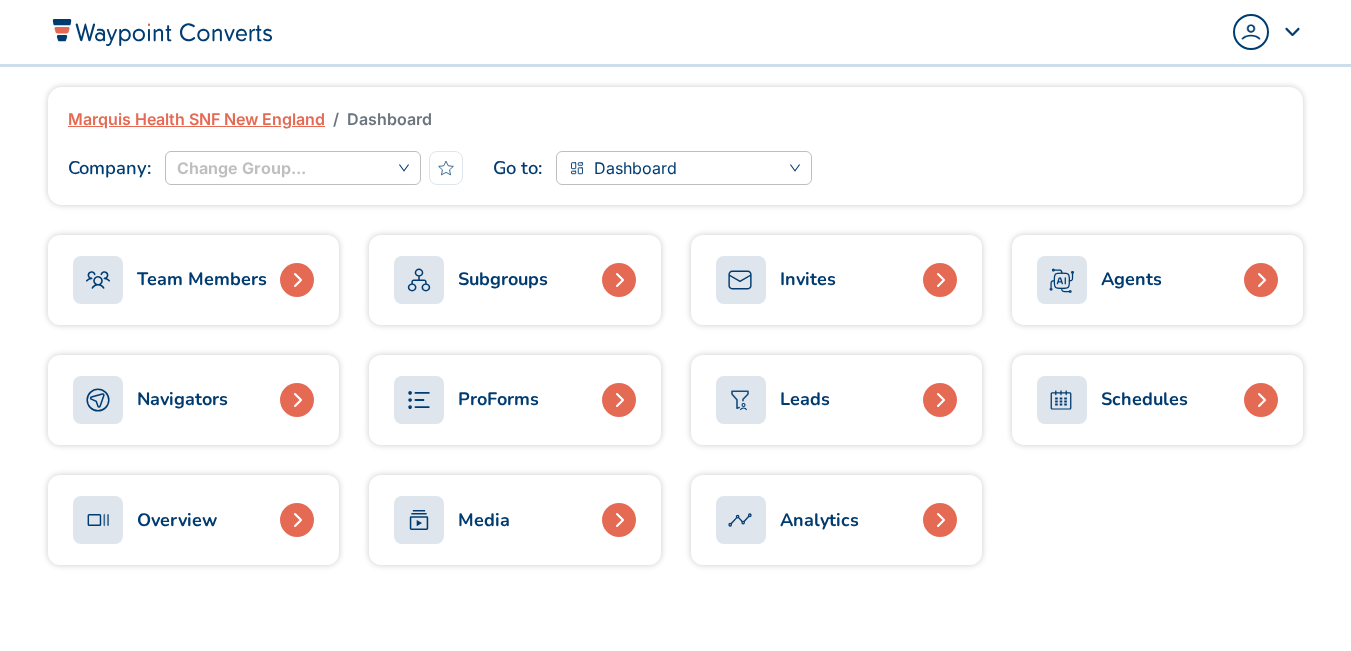 scroll, scrollTop: 0, scrollLeft: 0, axis: both 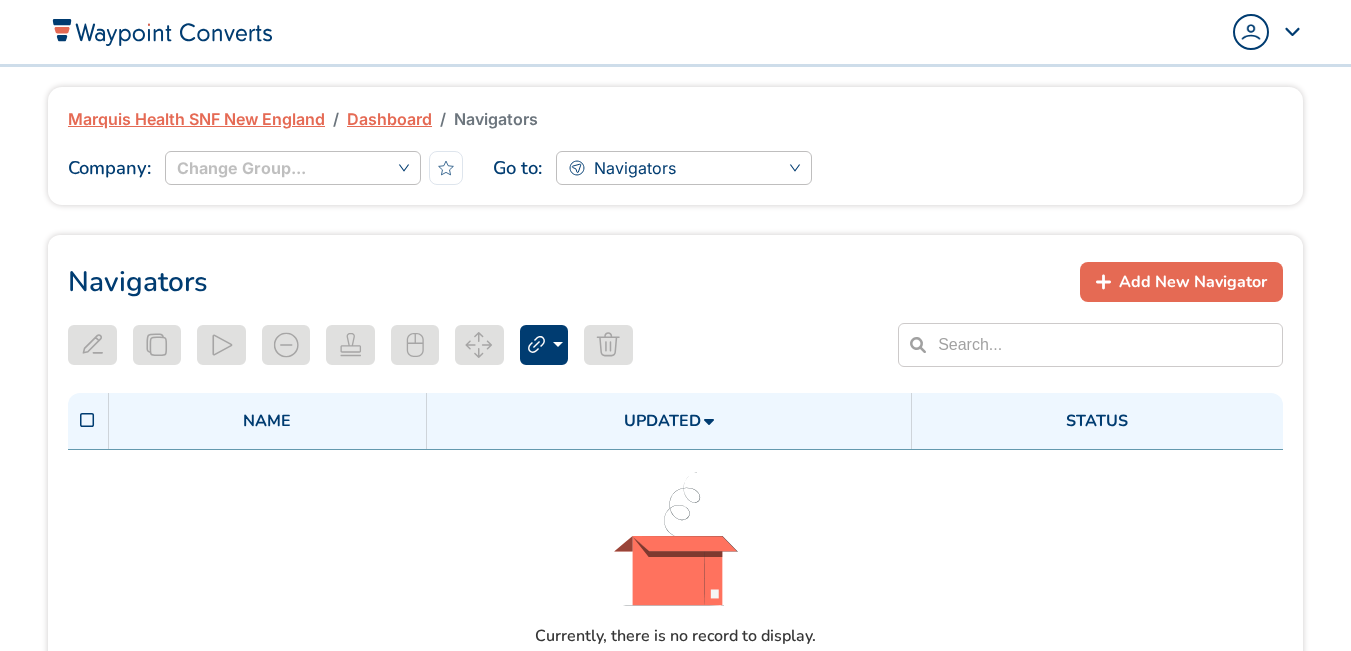 click on "Dashboard" at bounding box center [389, 119] 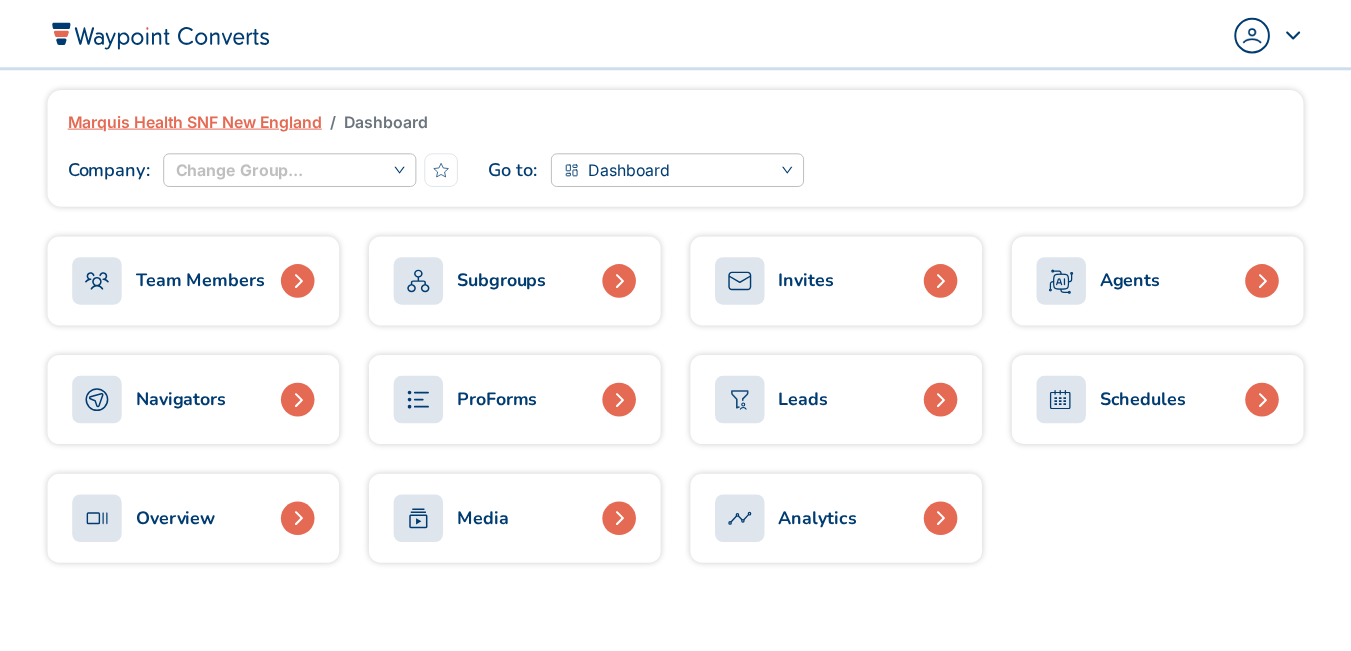 scroll, scrollTop: 0, scrollLeft: 0, axis: both 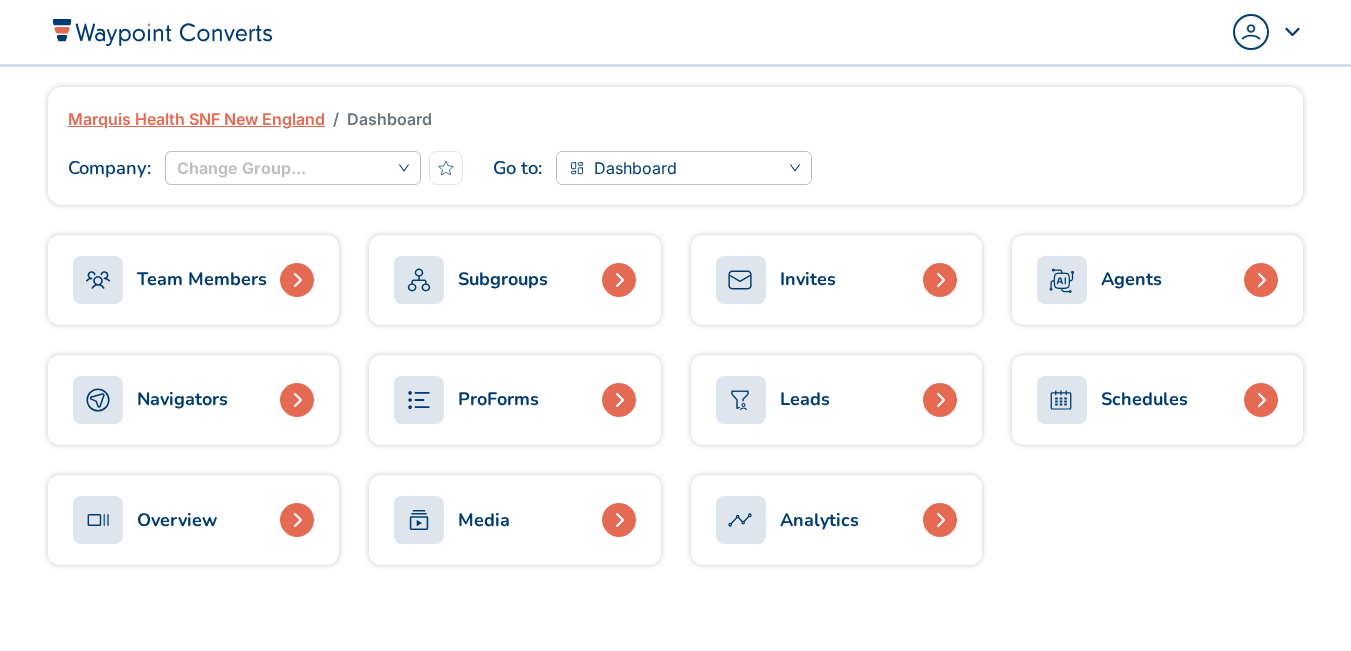 click on "Subgroups" at bounding box center [503, 279] 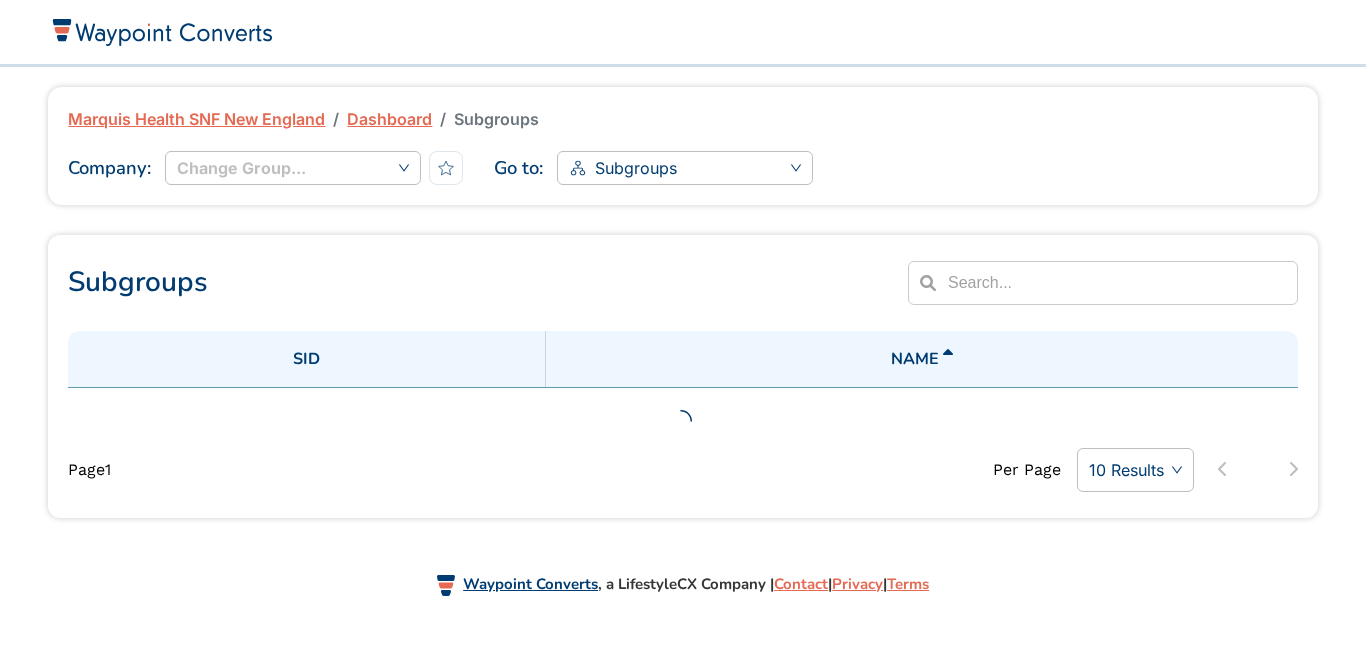 scroll, scrollTop: 0, scrollLeft: 0, axis: both 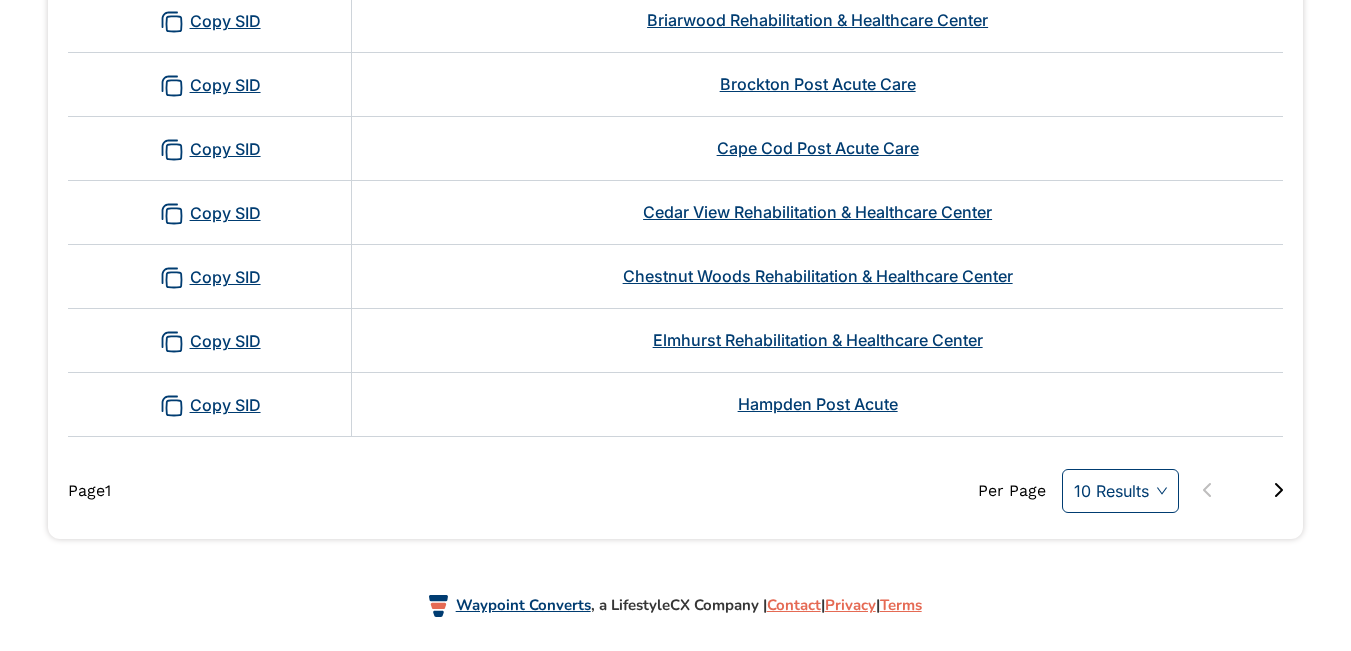click on "10 Results" at bounding box center (1120, 491) 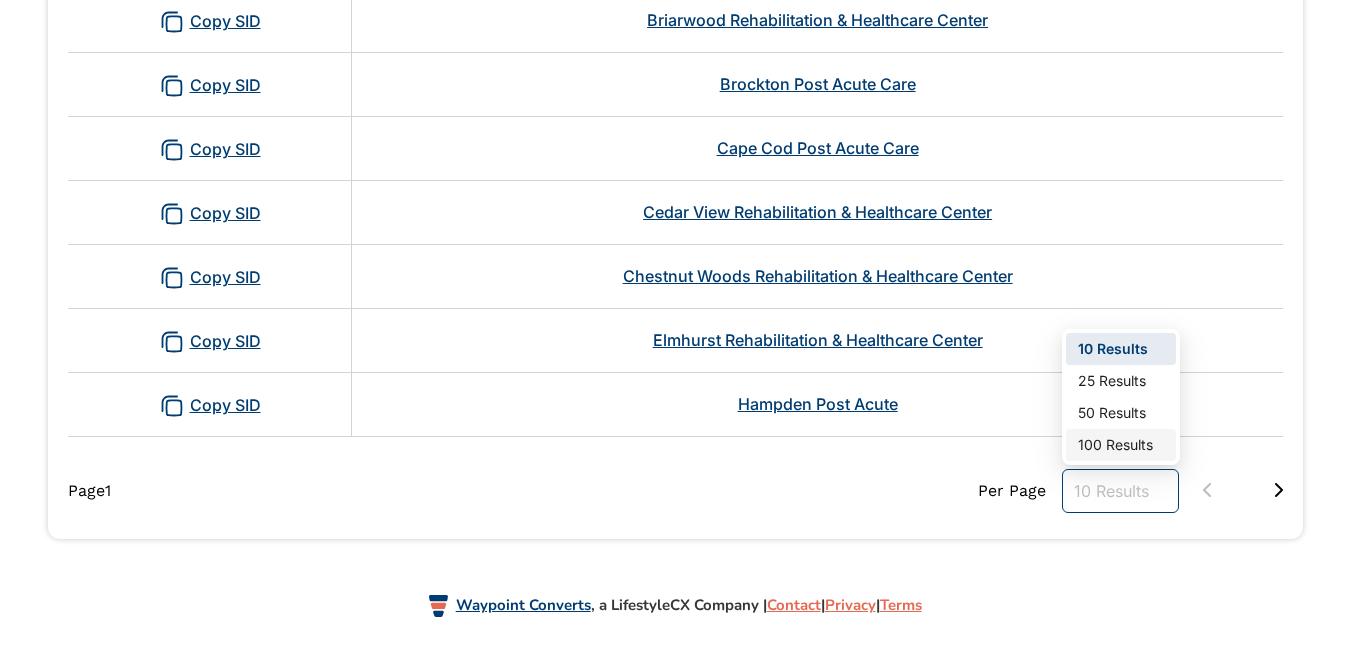 click on "100 Results" at bounding box center [1121, 445] 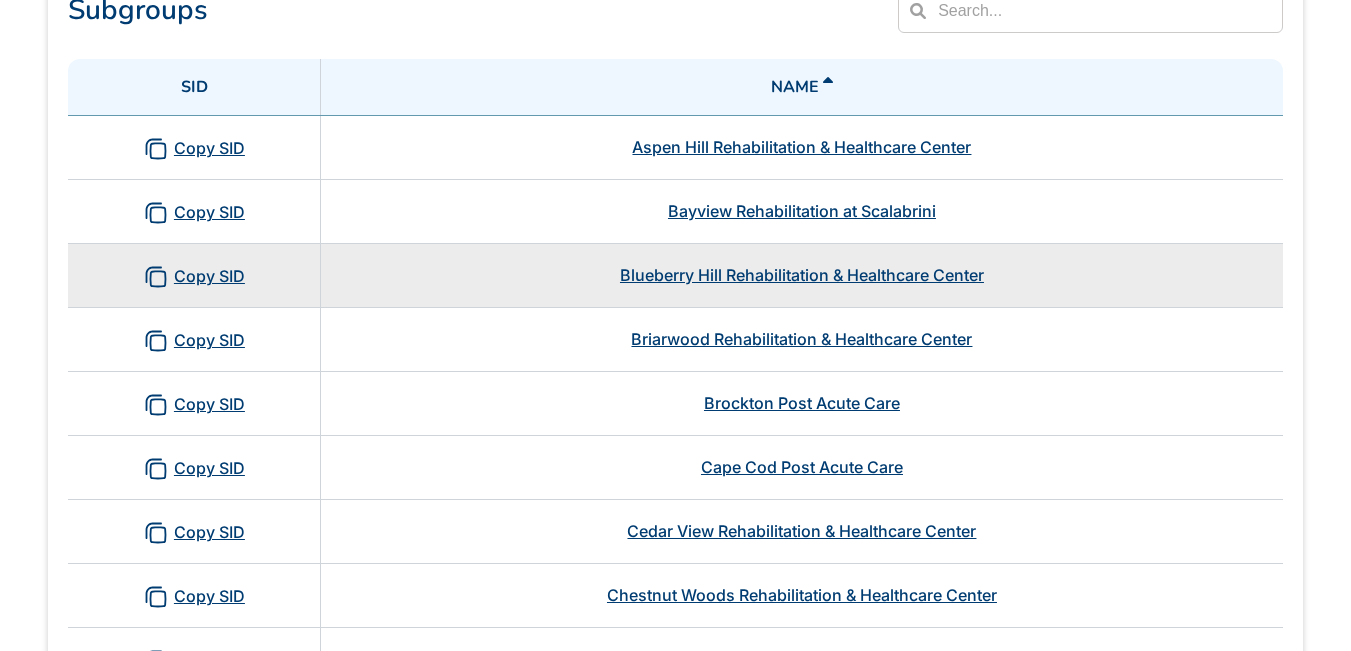 scroll, scrollTop: 300, scrollLeft: 0, axis: vertical 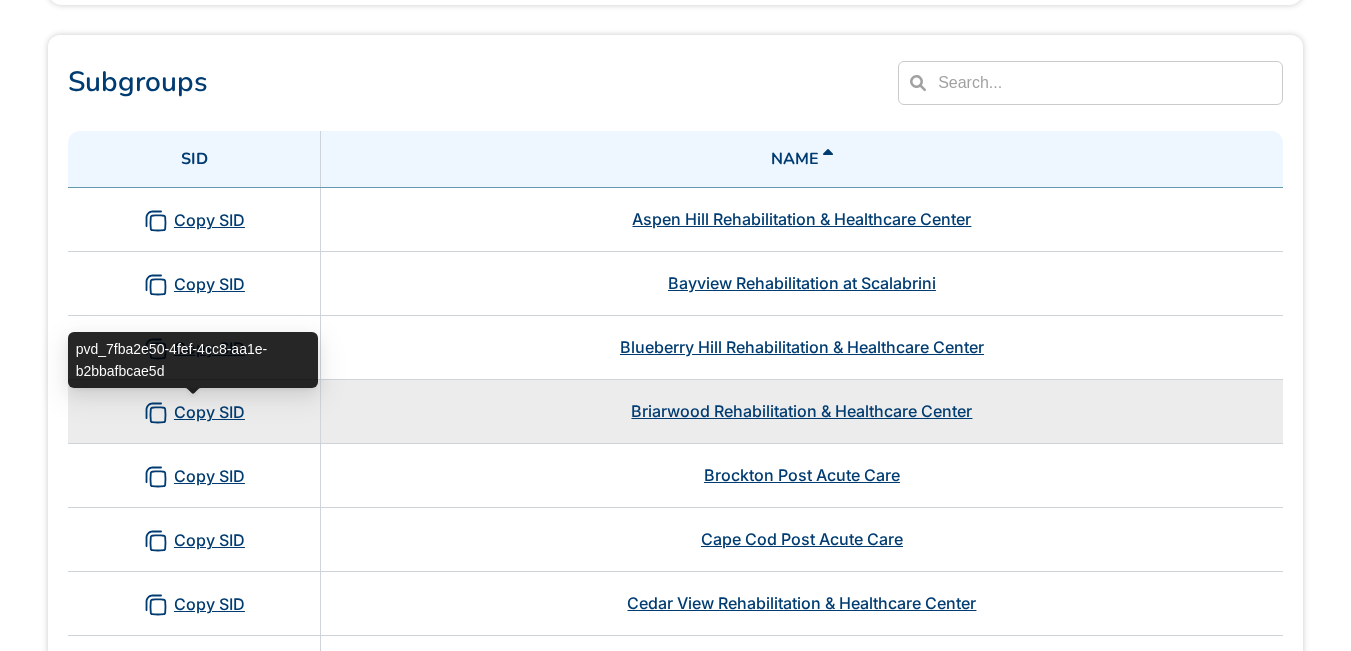 click on "Copy SID" at bounding box center (194, 413) 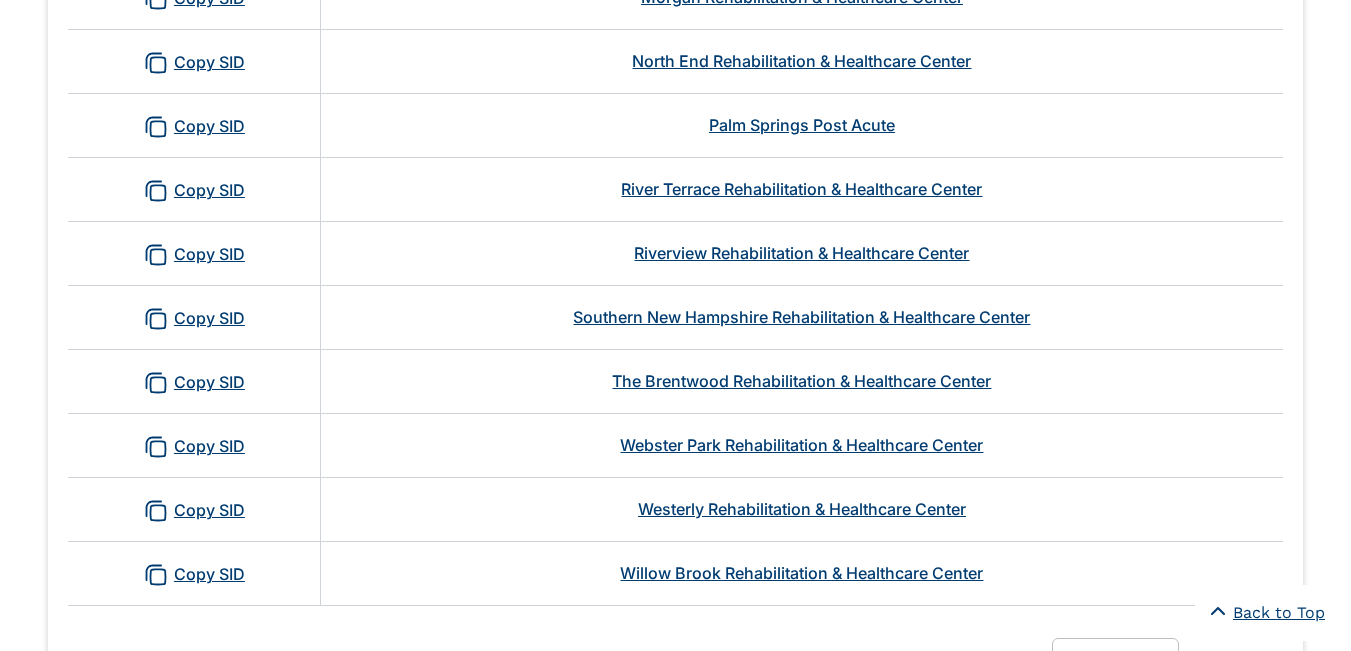 scroll, scrollTop: 1500, scrollLeft: 0, axis: vertical 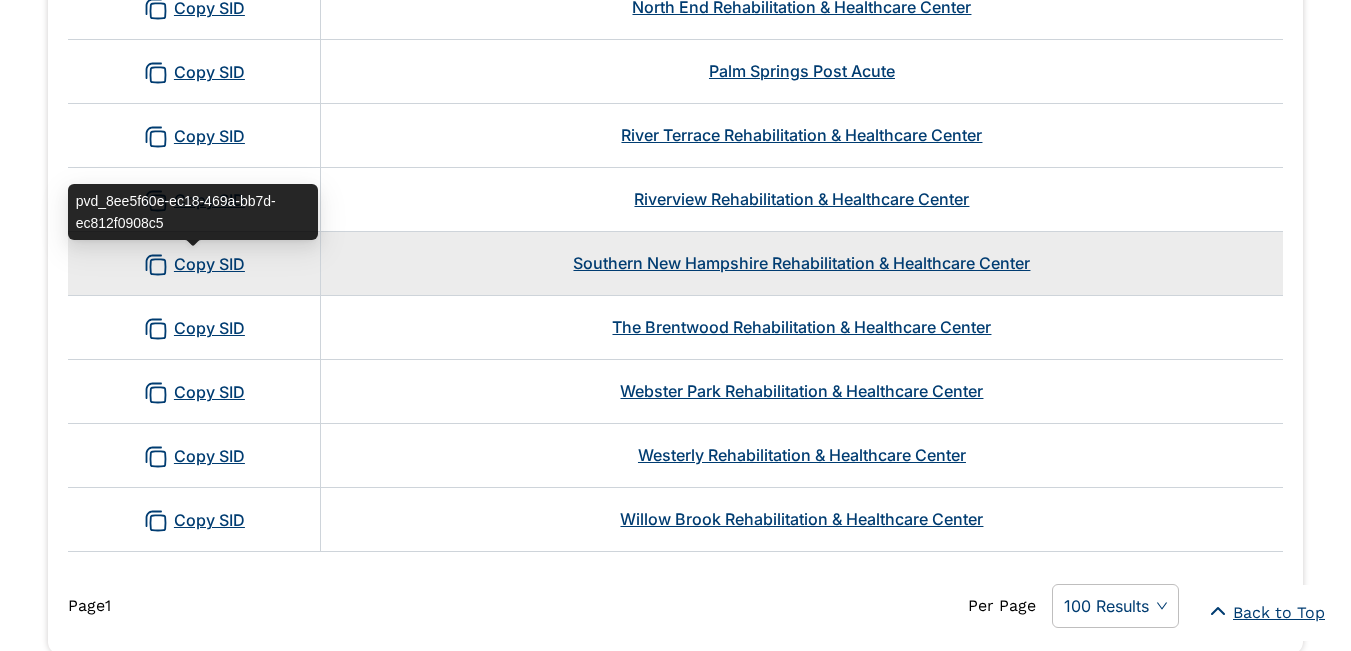 click on "Copy SID" at bounding box center [194, 265] 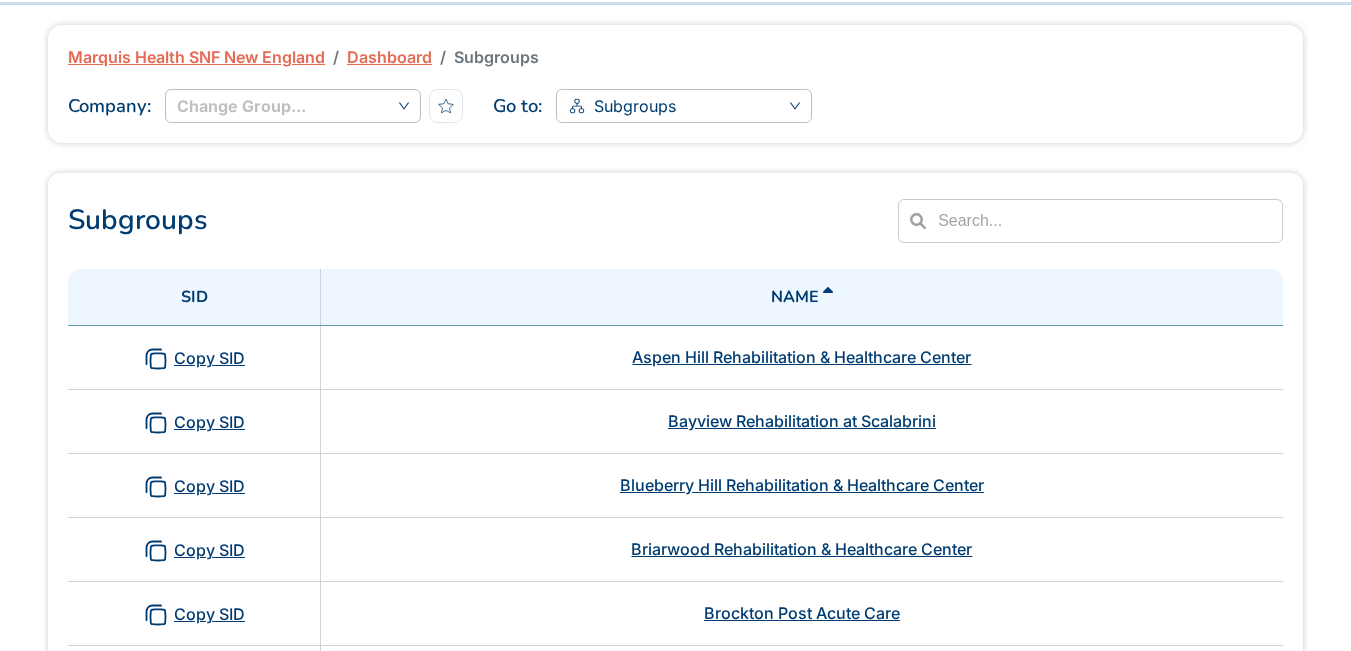 scroll, scrollTop: 0, scrollLeft: 0, axis: both 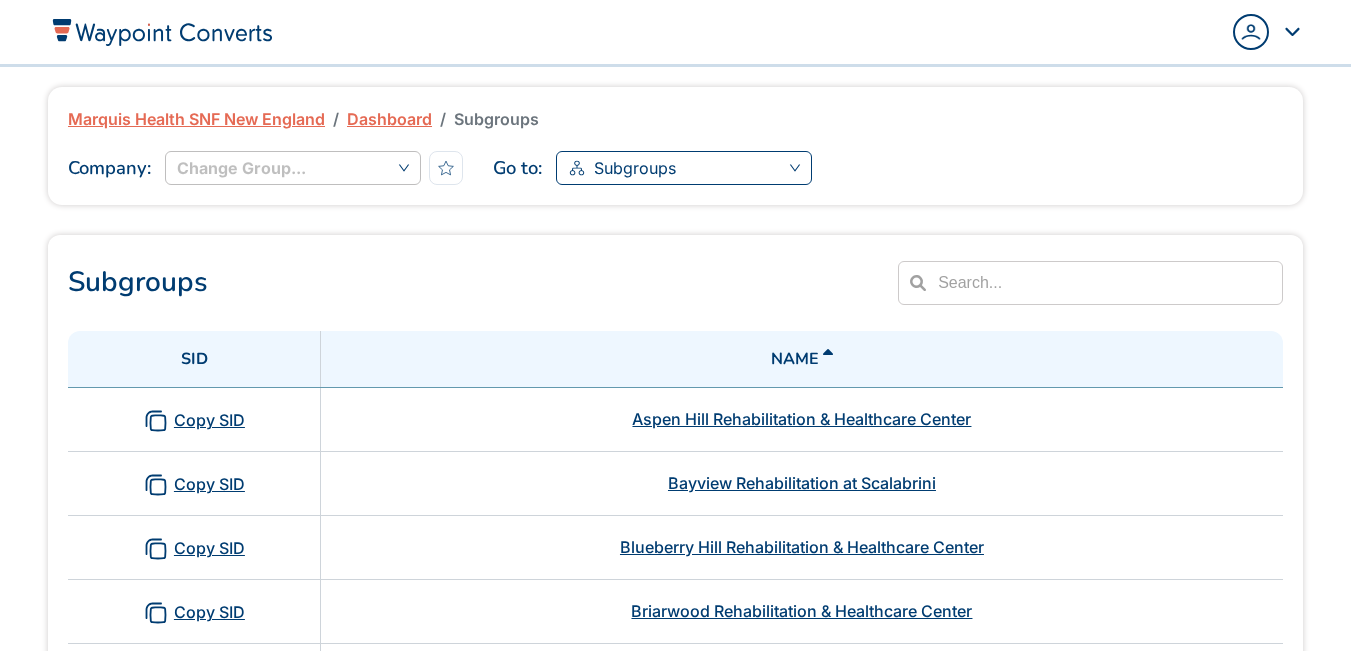 click on "Subgroups" at bounding box center [635, 168] 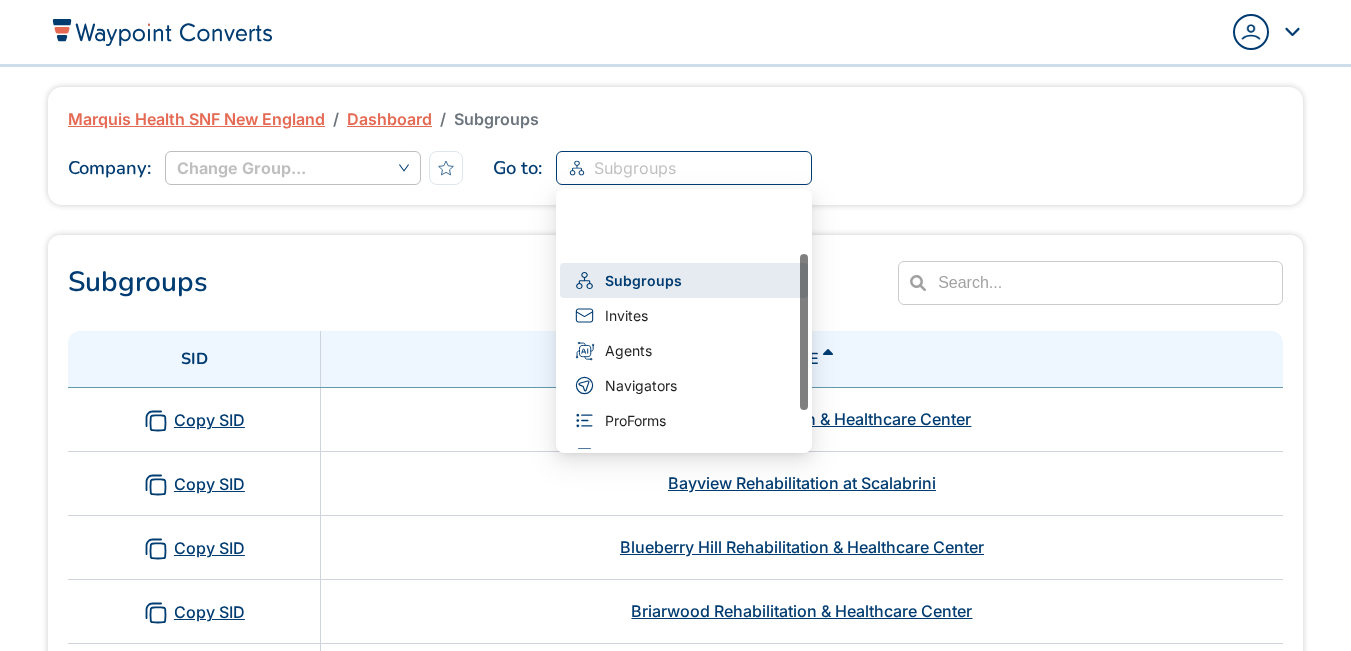 scroll, scrollTop: 164, scrollLeft: 0, axis: vertical 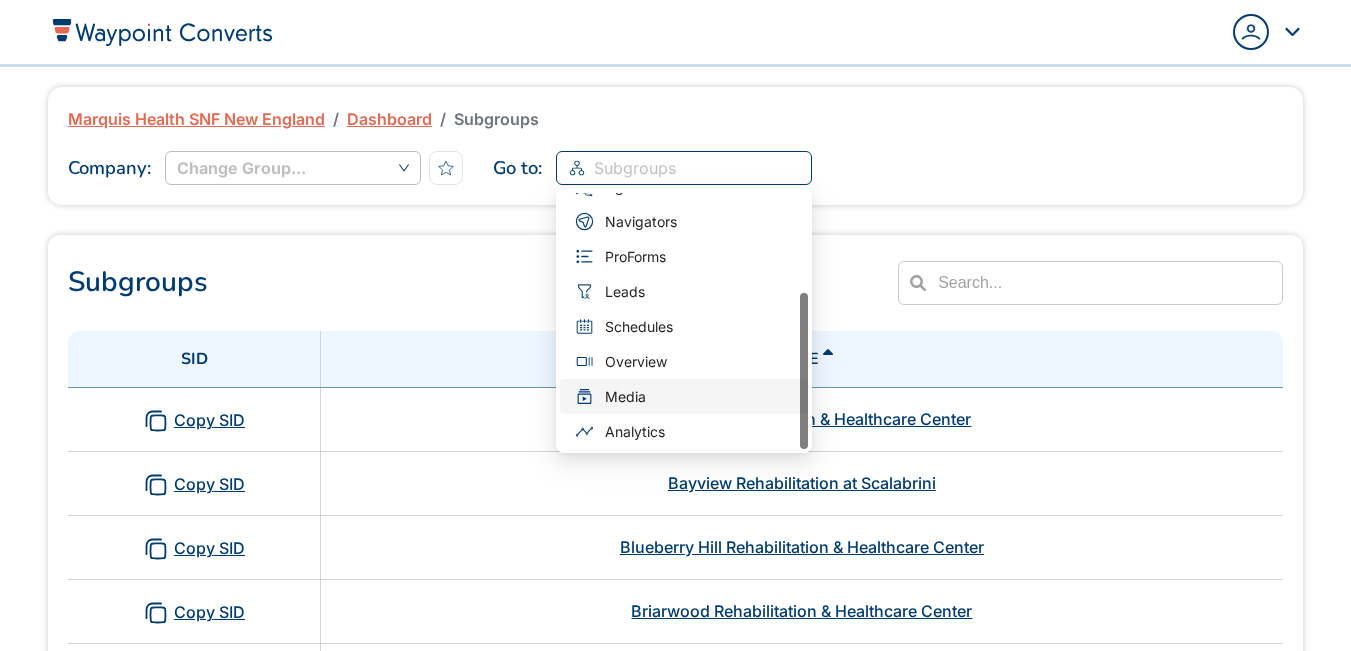 click on "Media" at bounding box center [625, 397] 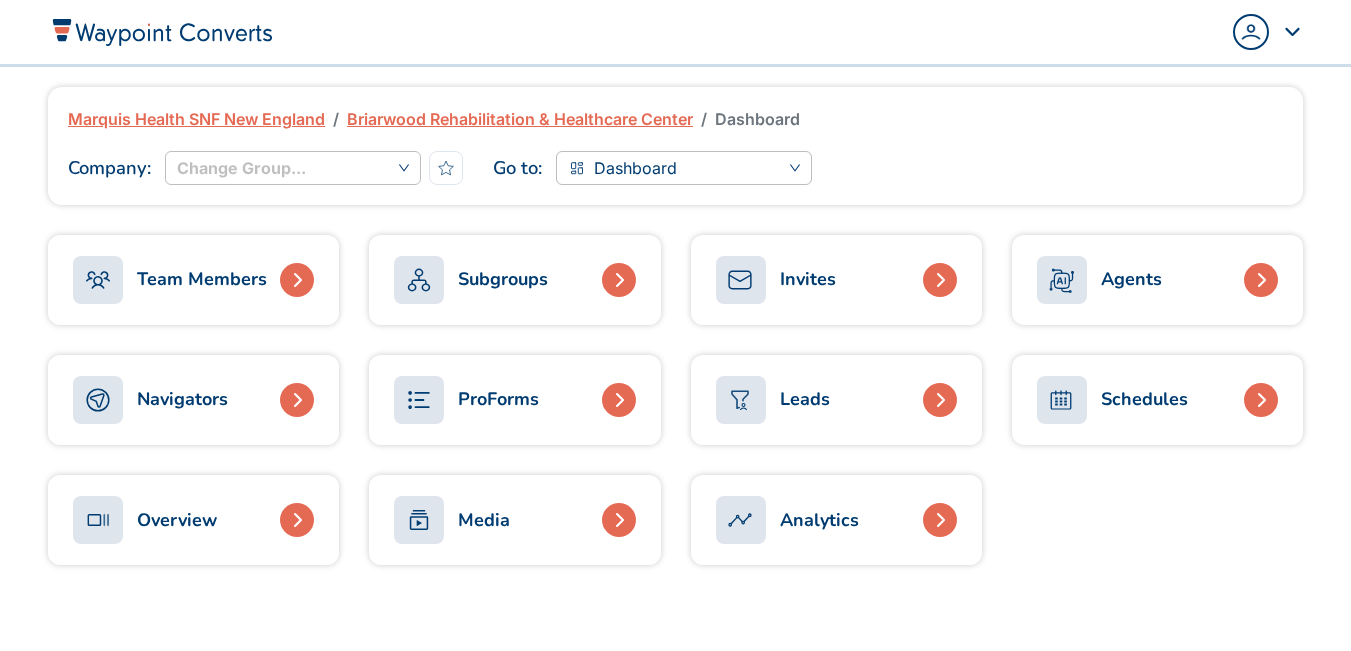 scroll, scrollTop: 0, scrollLeft: 0, axis: both 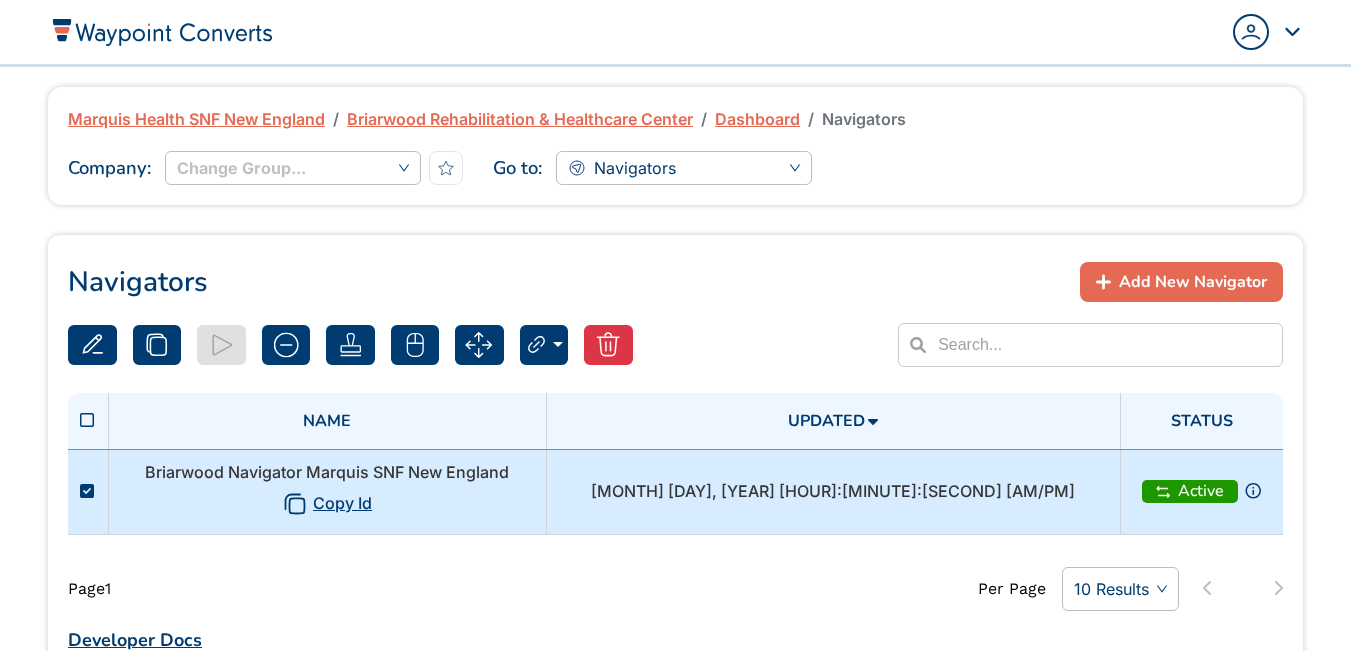 click on "[NAME] Navigator Marquis SNF [REGION] Copy Id" at bounding box center (327, 491) 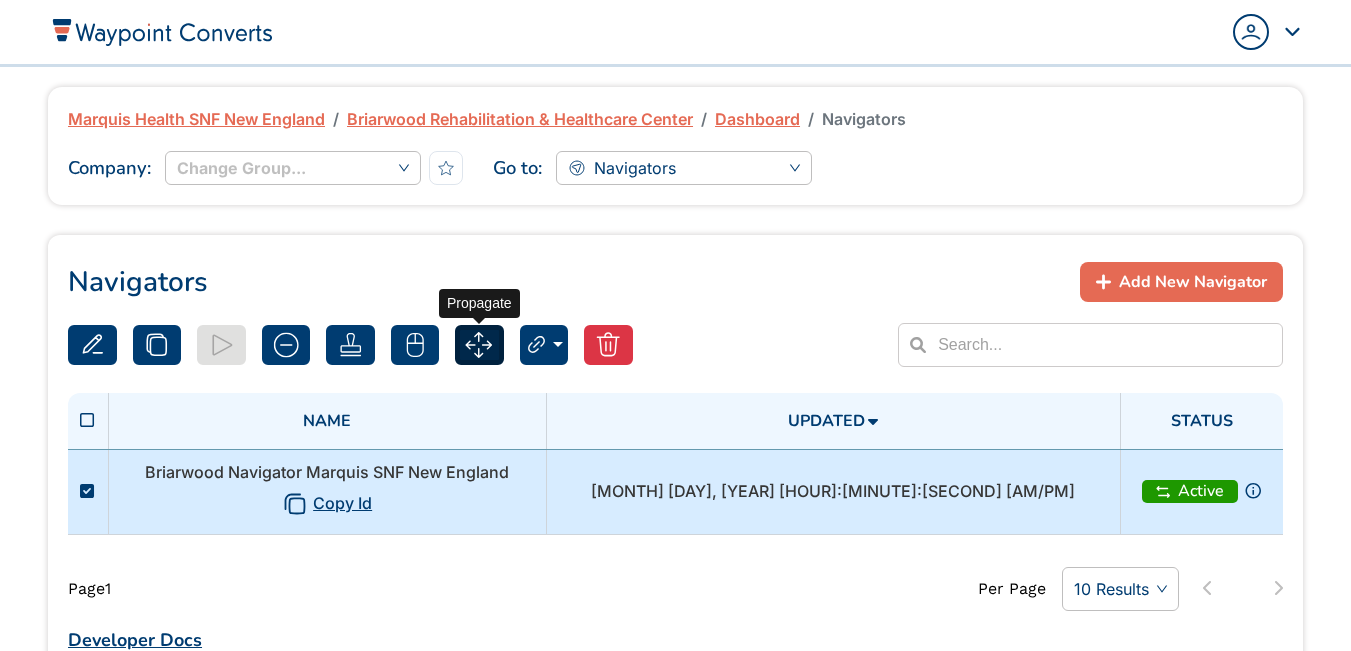 click 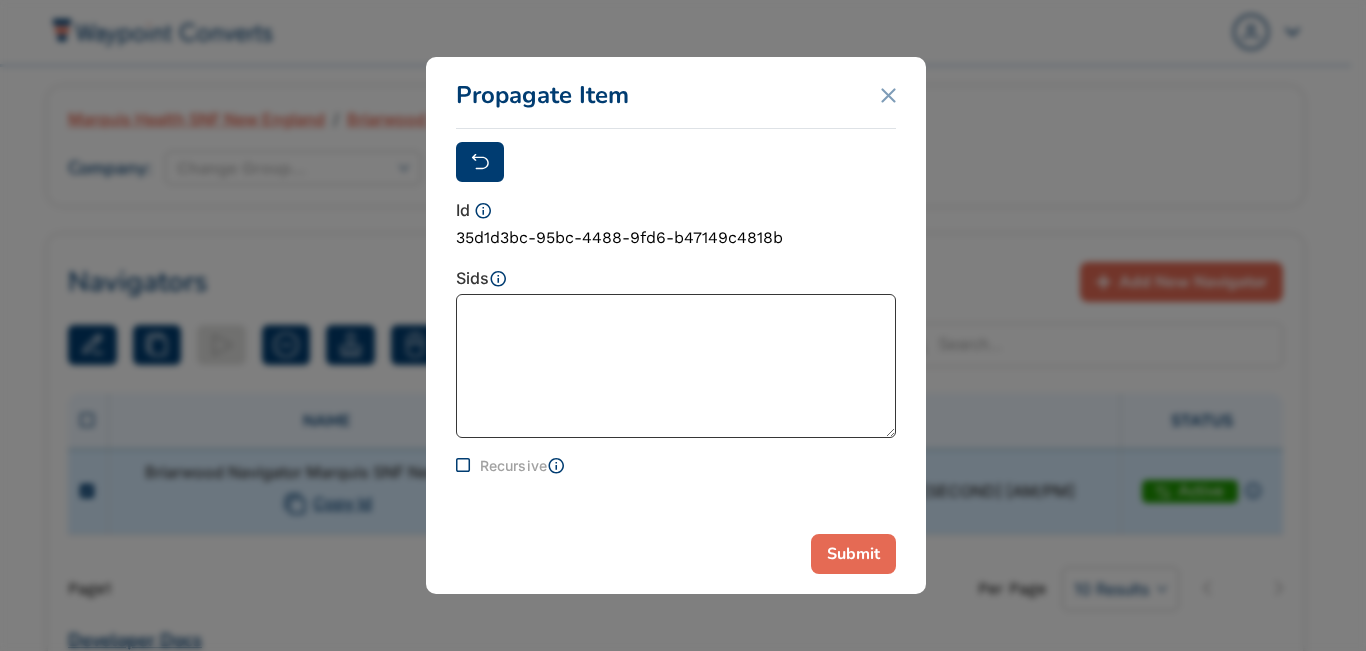 click at bounding box center (676, 366) 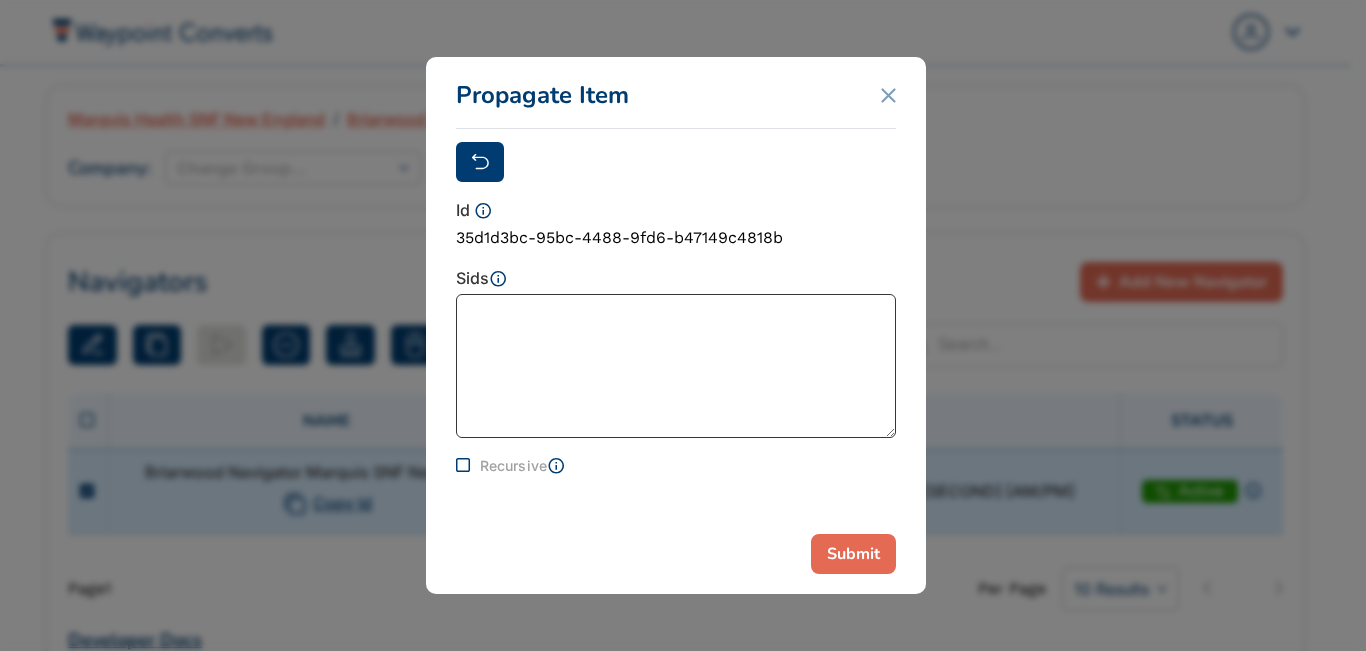 paste on "pvd_8ee5f60e-ec18-469a-bb7d-ec812f0908c5" 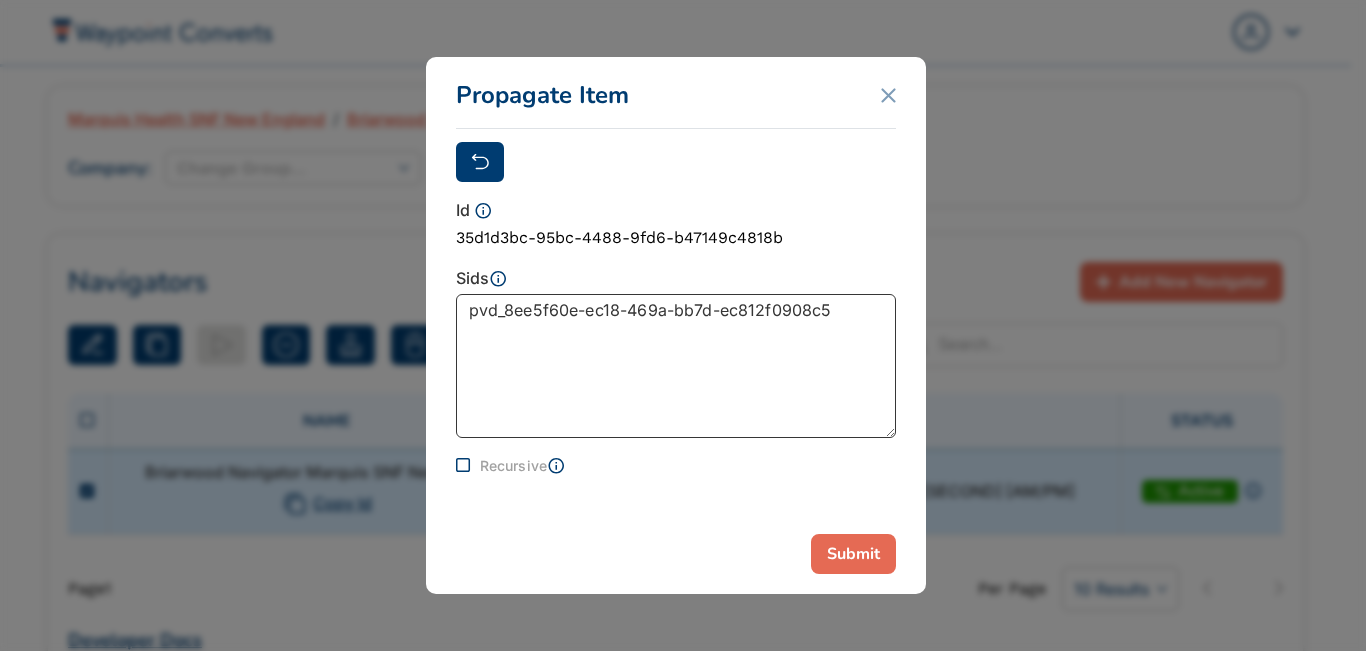 type on "pvd_8ee5f60e-ec18-469a-bb7d-ec812f0908c5" 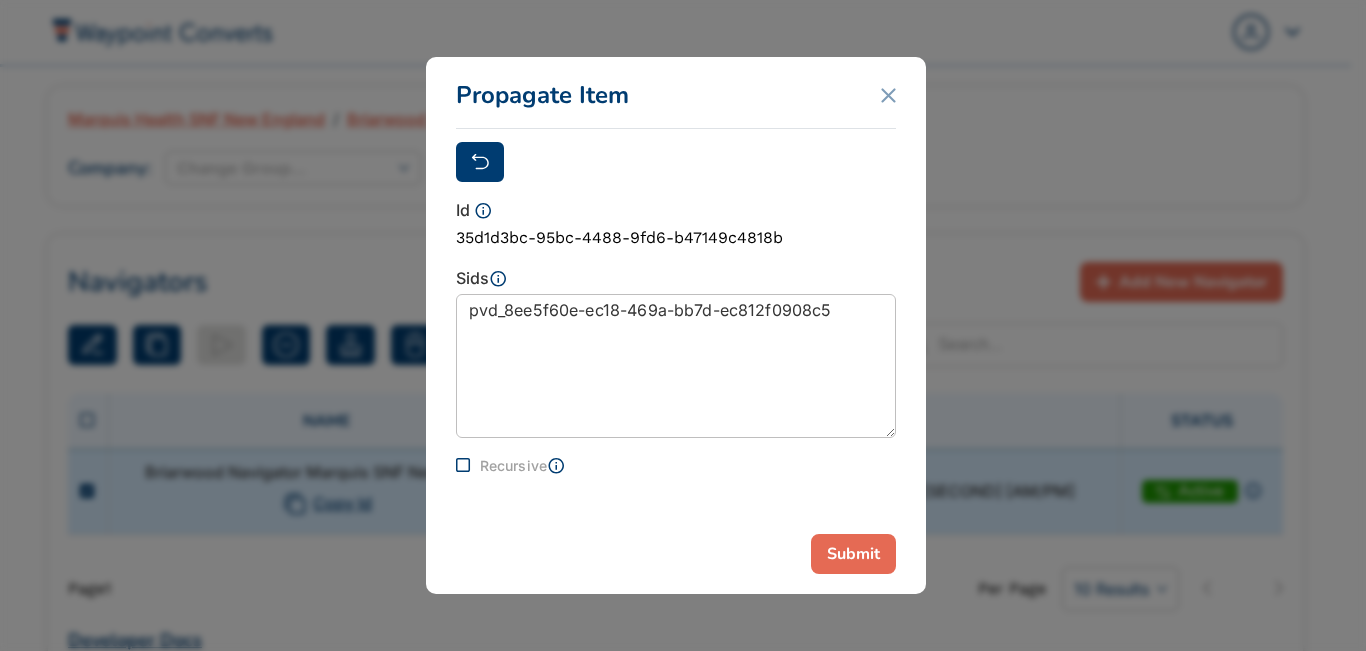 click on "Submit" at bounding box center [853, 554] 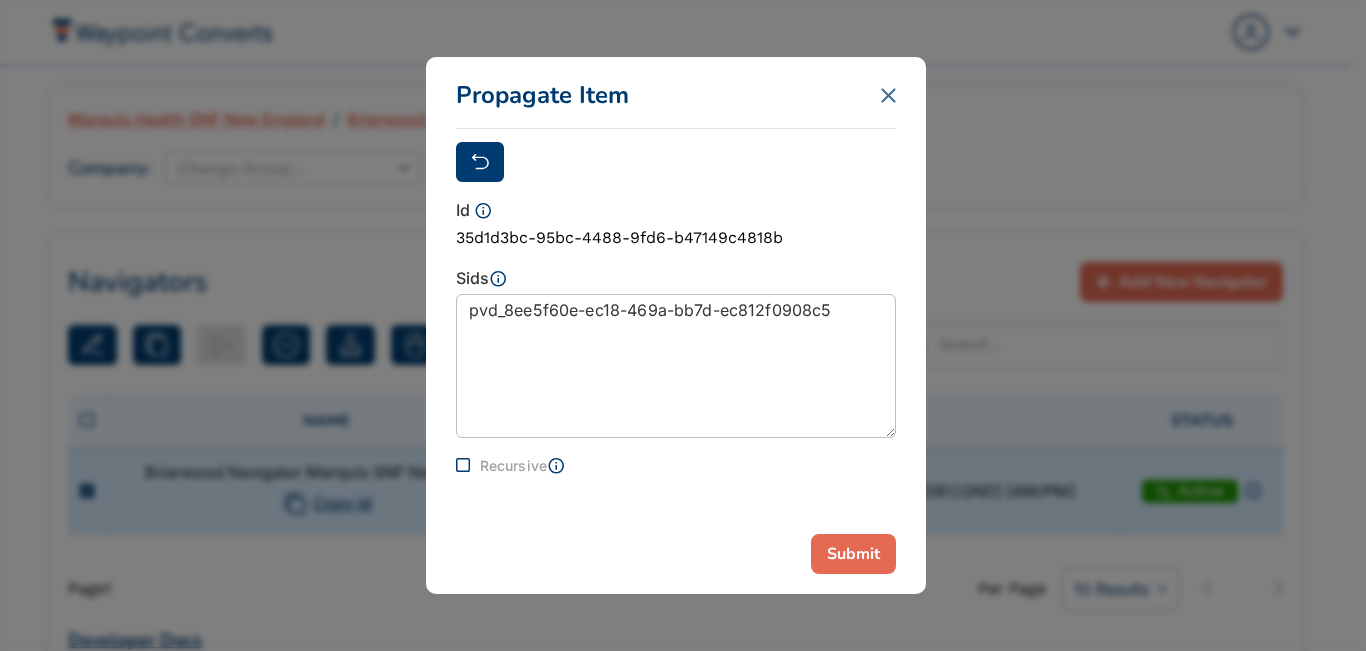 click 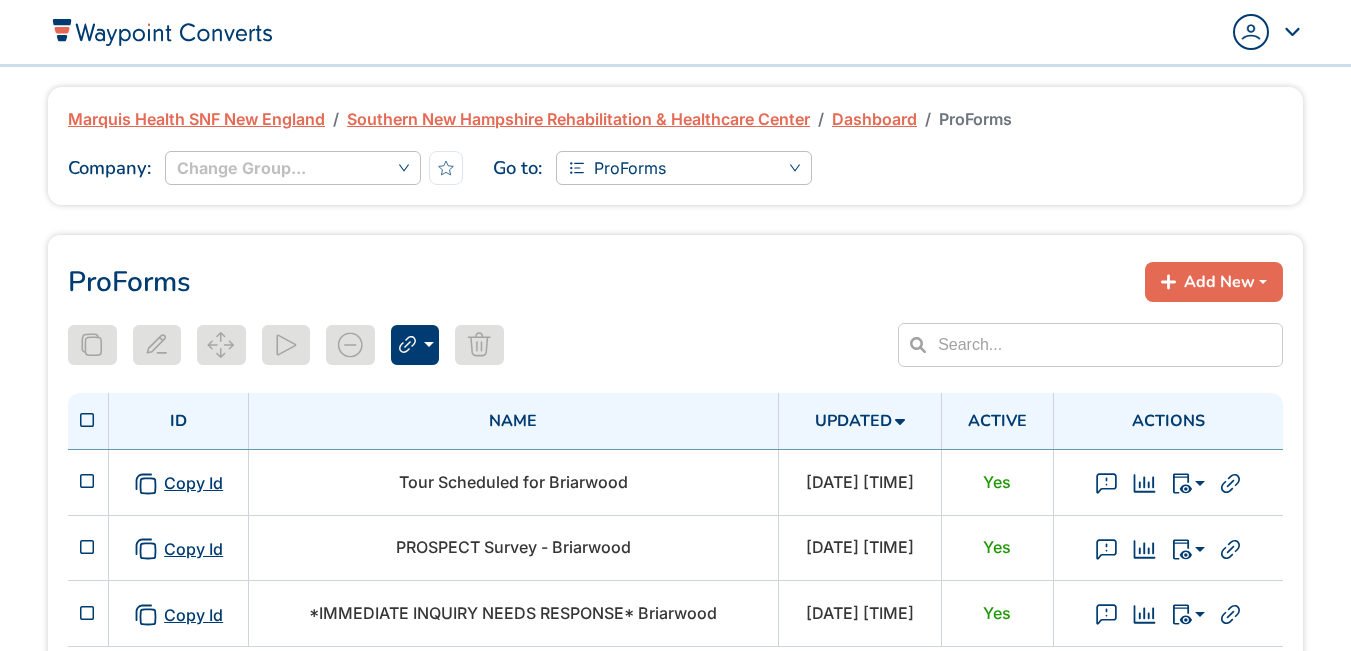 scroll, scrollTop: 0, scrollLeft: 0, axis: both 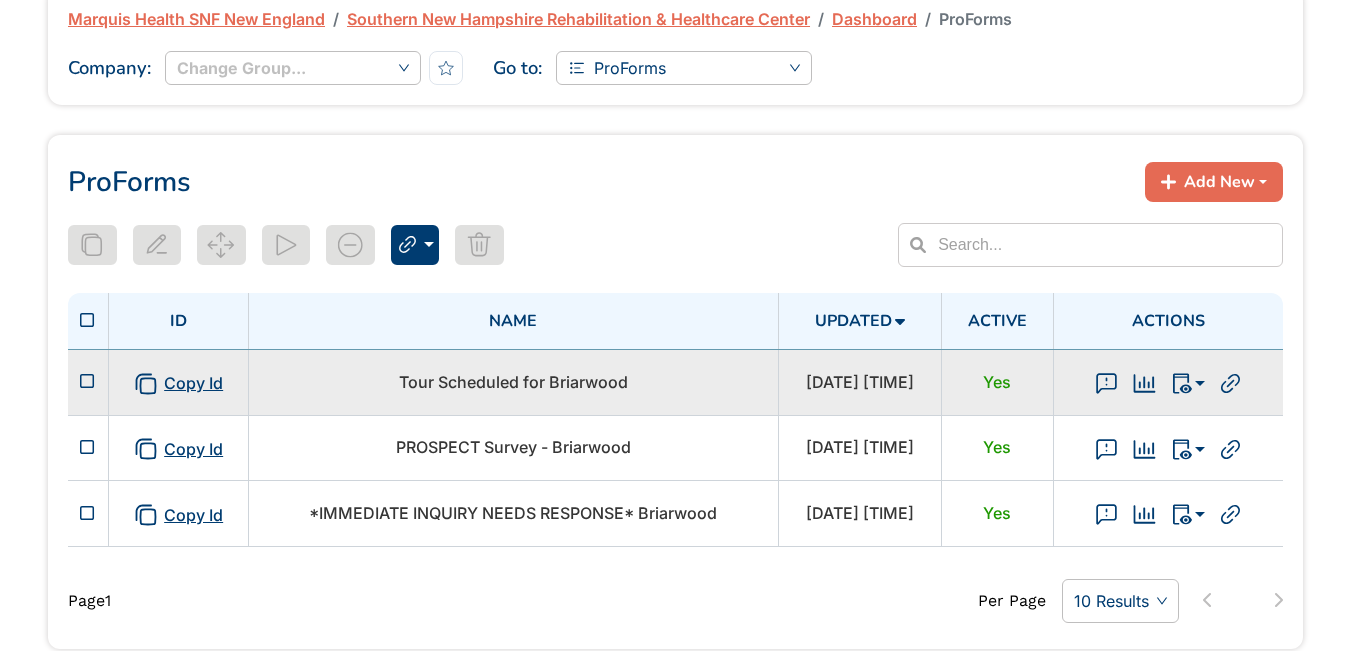 click on "Tour Scheduled for Briarwood" at bounding box center (513, 382) 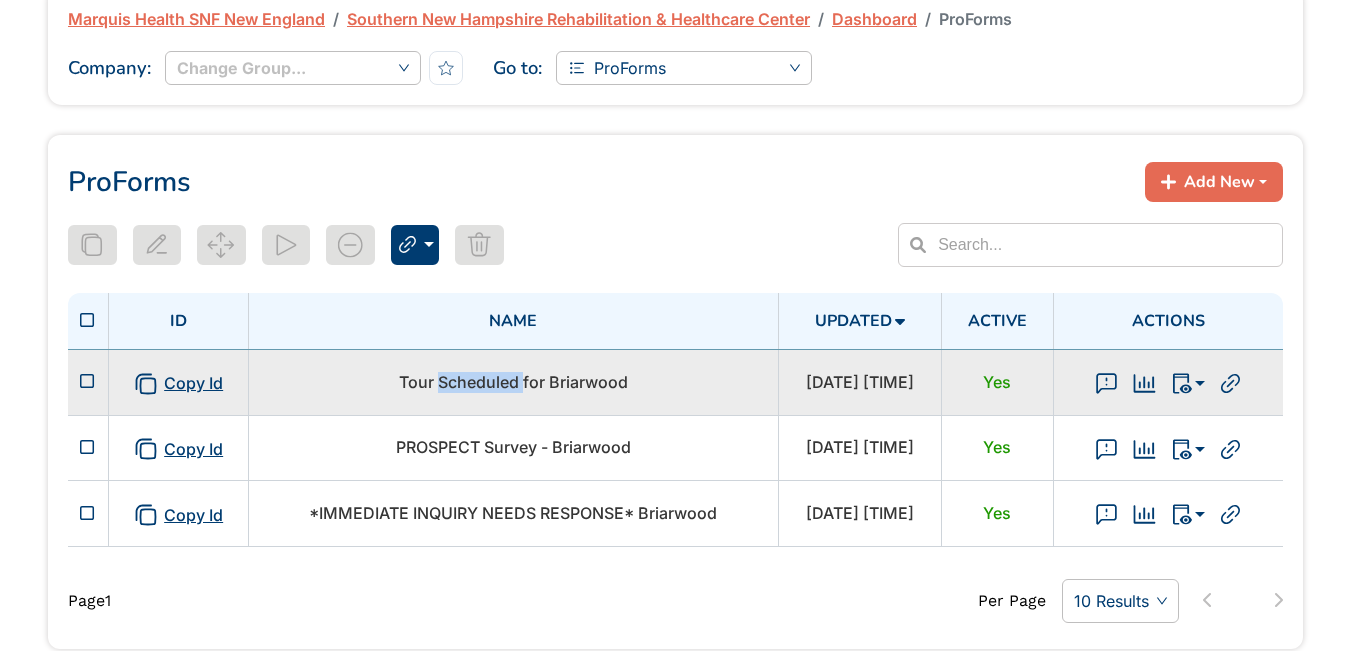 click on "Tour Scheduled for Briarwood" at bounding box center [513, 382] 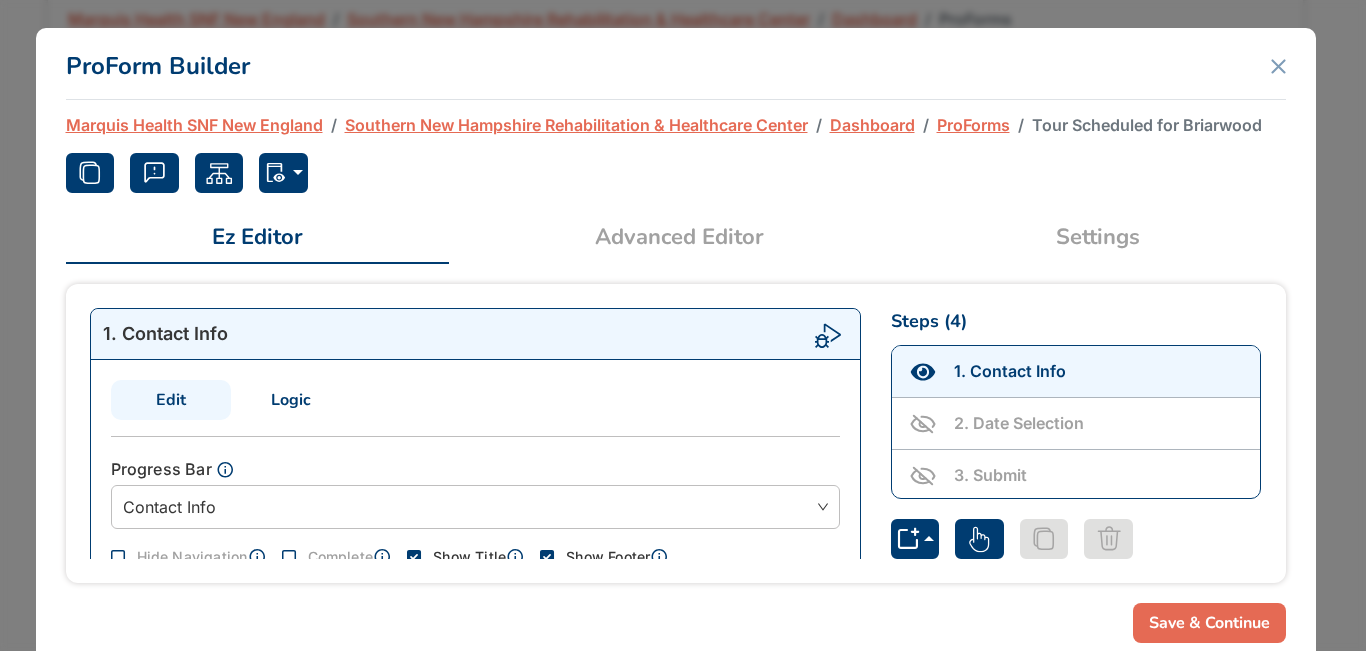 click on "Settings" at bounding box center [1098, 237] 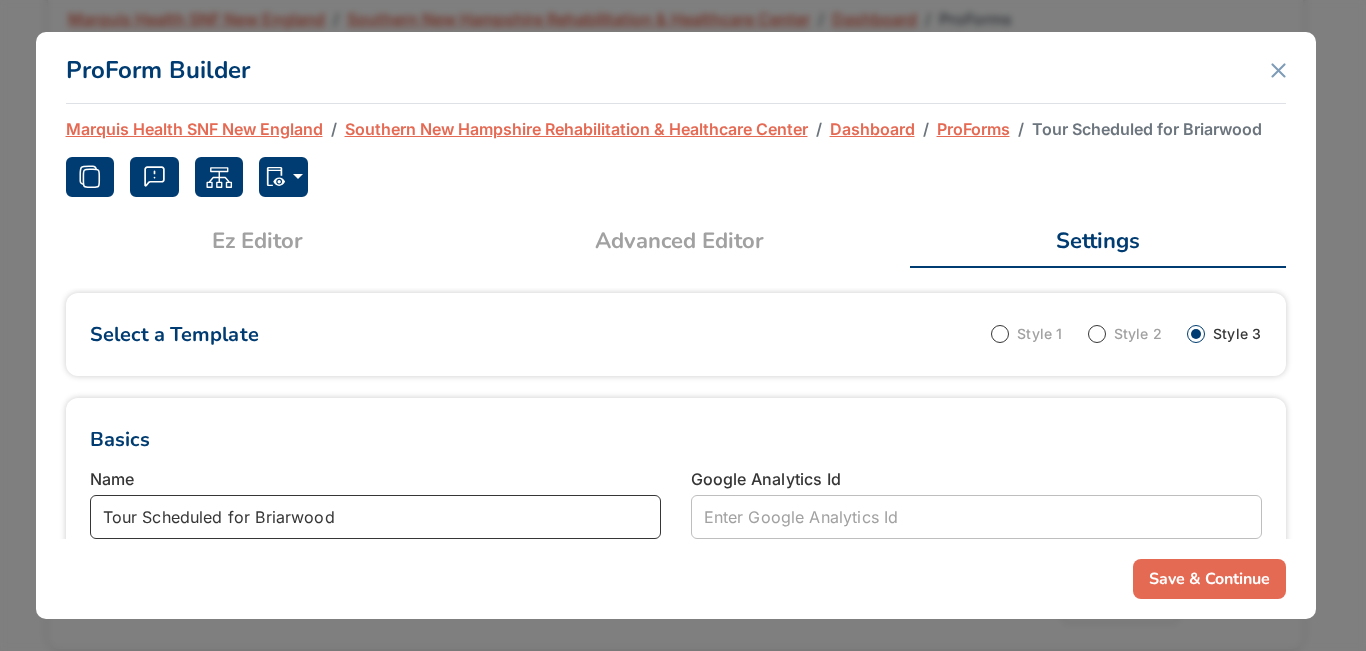 click on "Tour Scheduled for Briarwood" at bounding box center [375, 517] 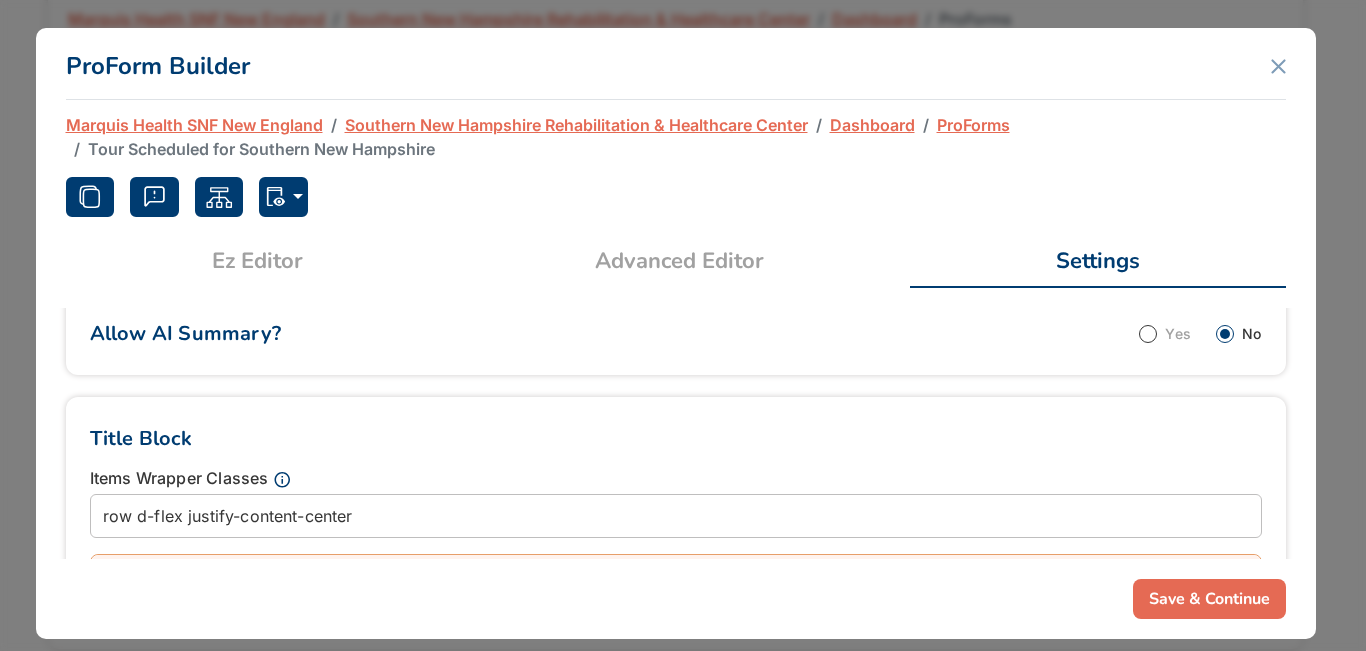 scroll, scrollTop: 600, scrollLeft: 0, axis: vertical 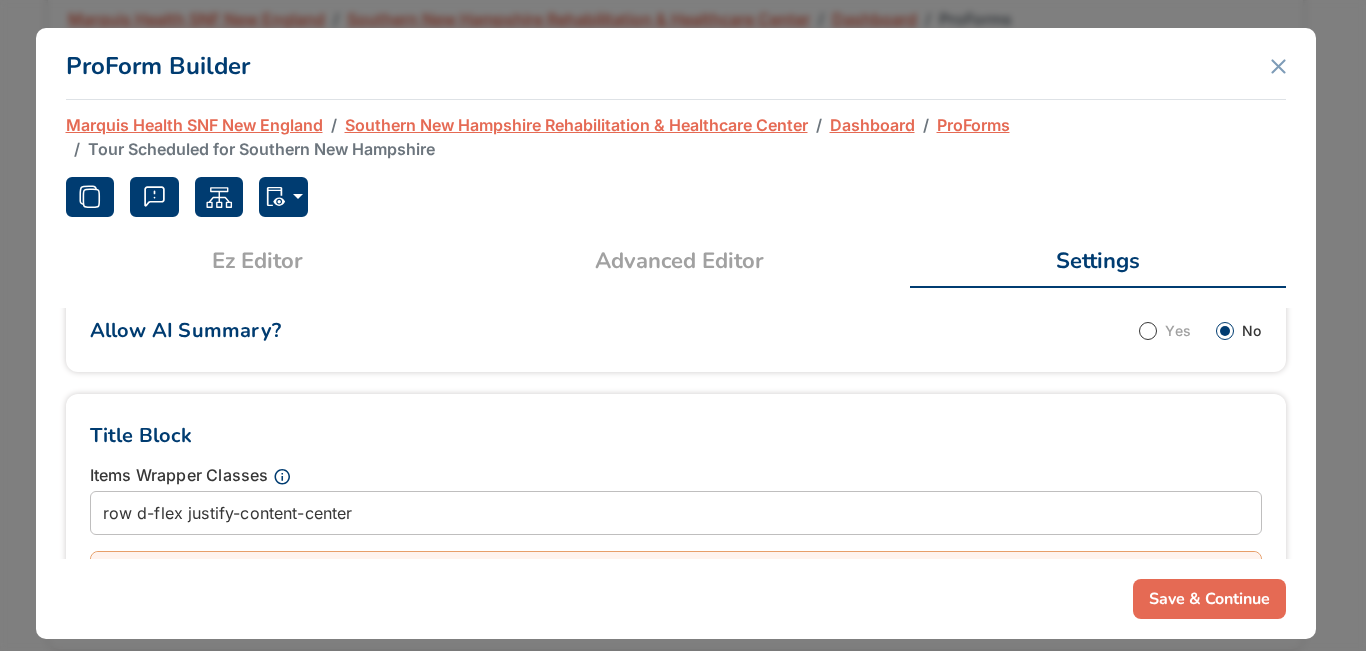 type on "Tour Scheduled for Southern New Hampshire" 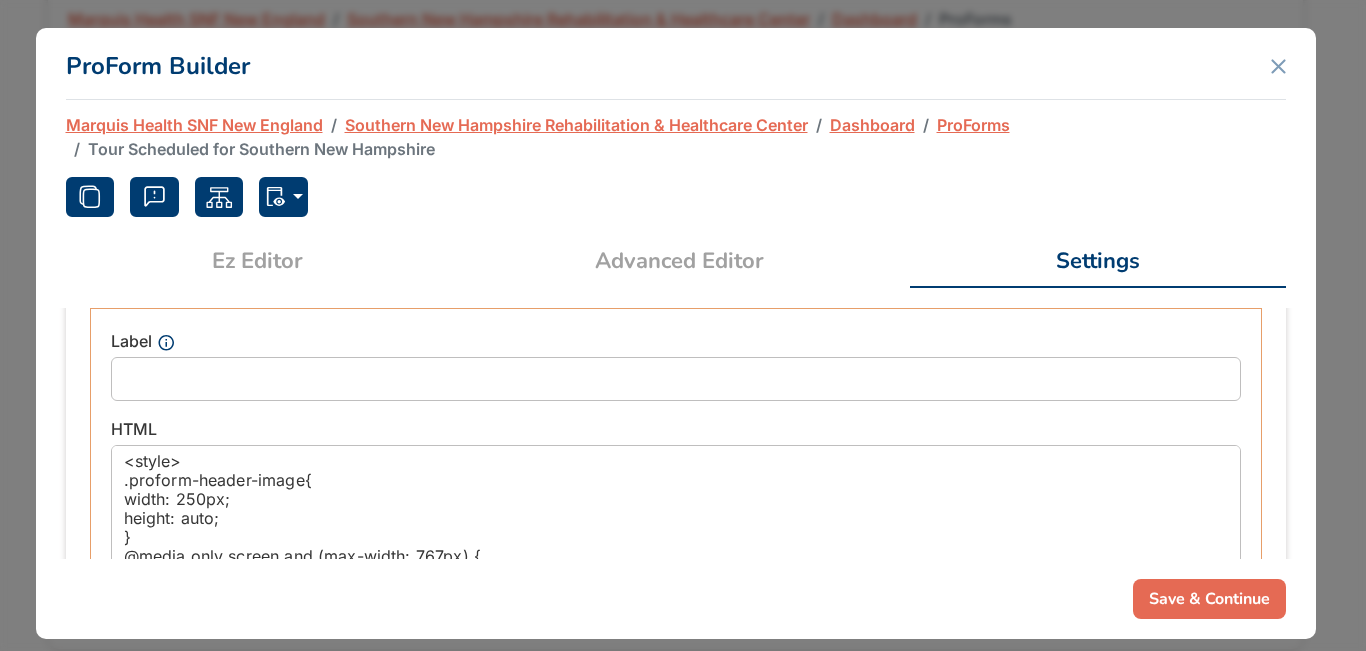 scroll, scrollTop: 1000, scrollLeft: 0, axis: vertical 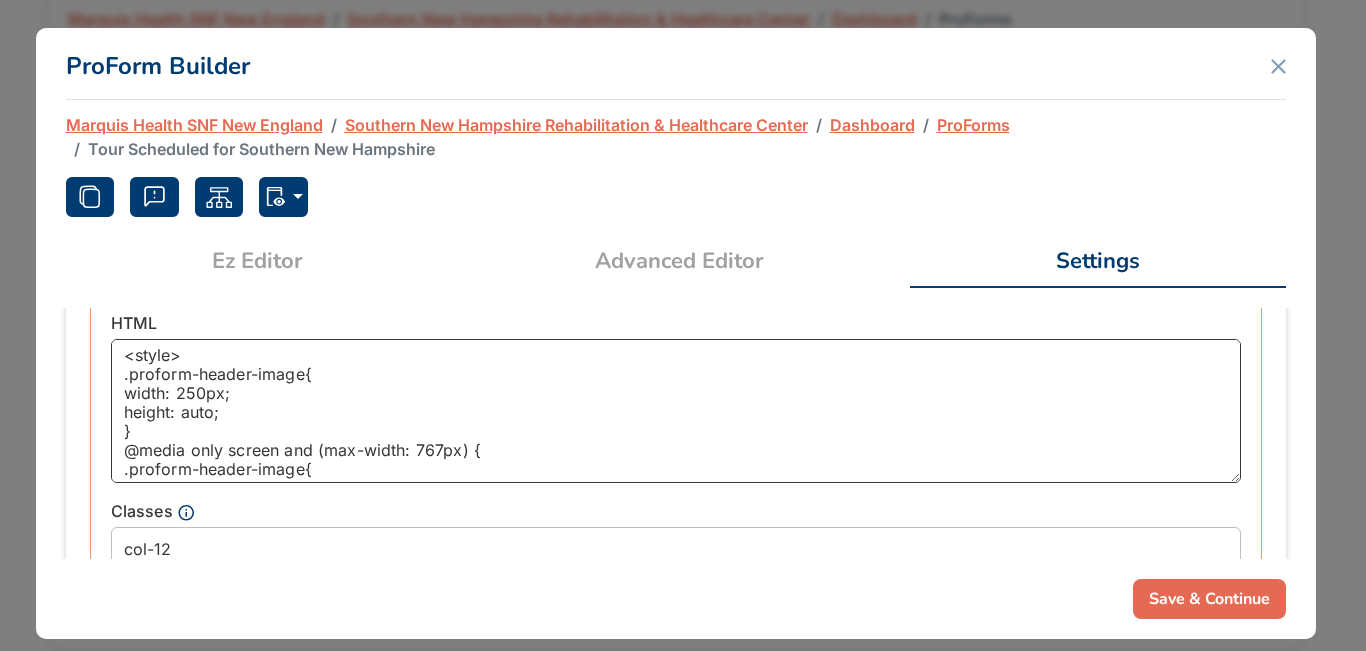 click on "<style>
.proform-header-image{
width: 250px;
height: auto;
}
@media only screen and (max-width: 767px) {
.proform-header-image{
width: 250px;
height: auto;
}
}
@media only screen and (max-width: 250px) {
.proform-header-image{
width: 100%;
height: auto;
}
}
</style>
<img src="https://d1esck3qxnvgtp.cloudfront.net/media/4976d5e6-eb04-4611-8ed8-7ff56500c786.png" class="proform-header-image" hspace="0" vspace="0">
<br><br>
<div class="second">Schedule A Tour</div>" at bounding box center [676, 411] 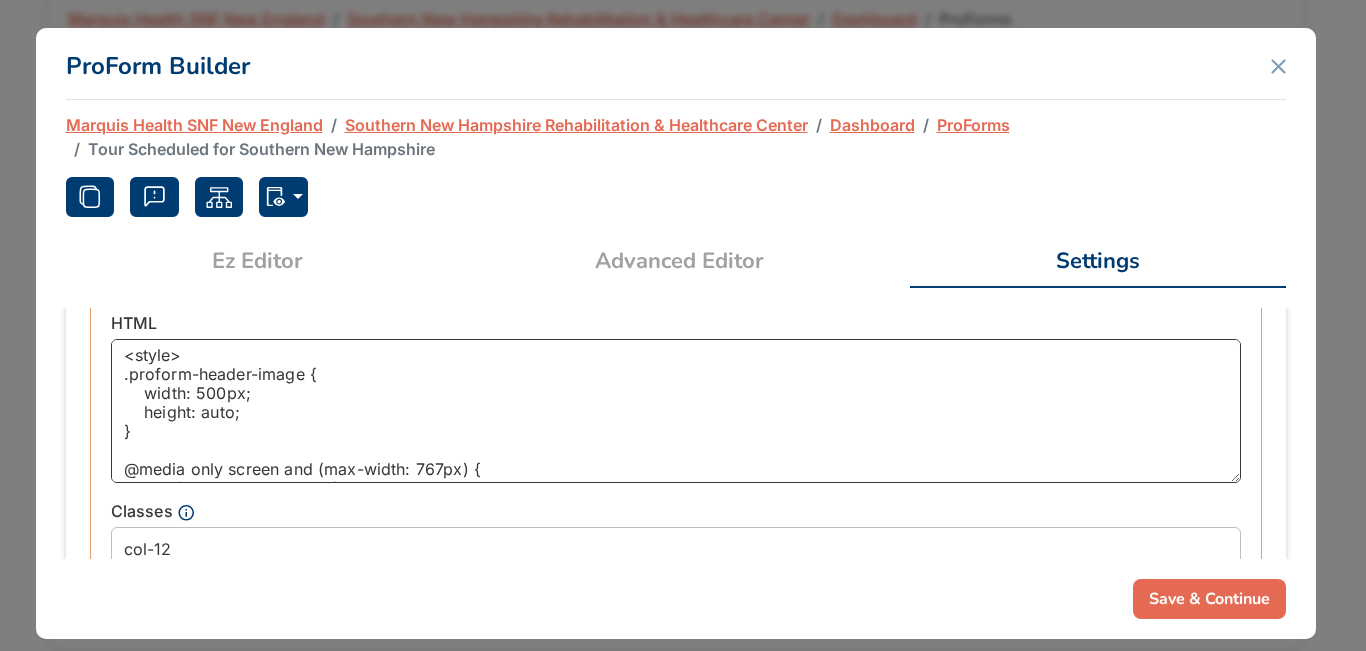 scroll, scrollTop: 397, scrollLeft: 0, axis: vertical 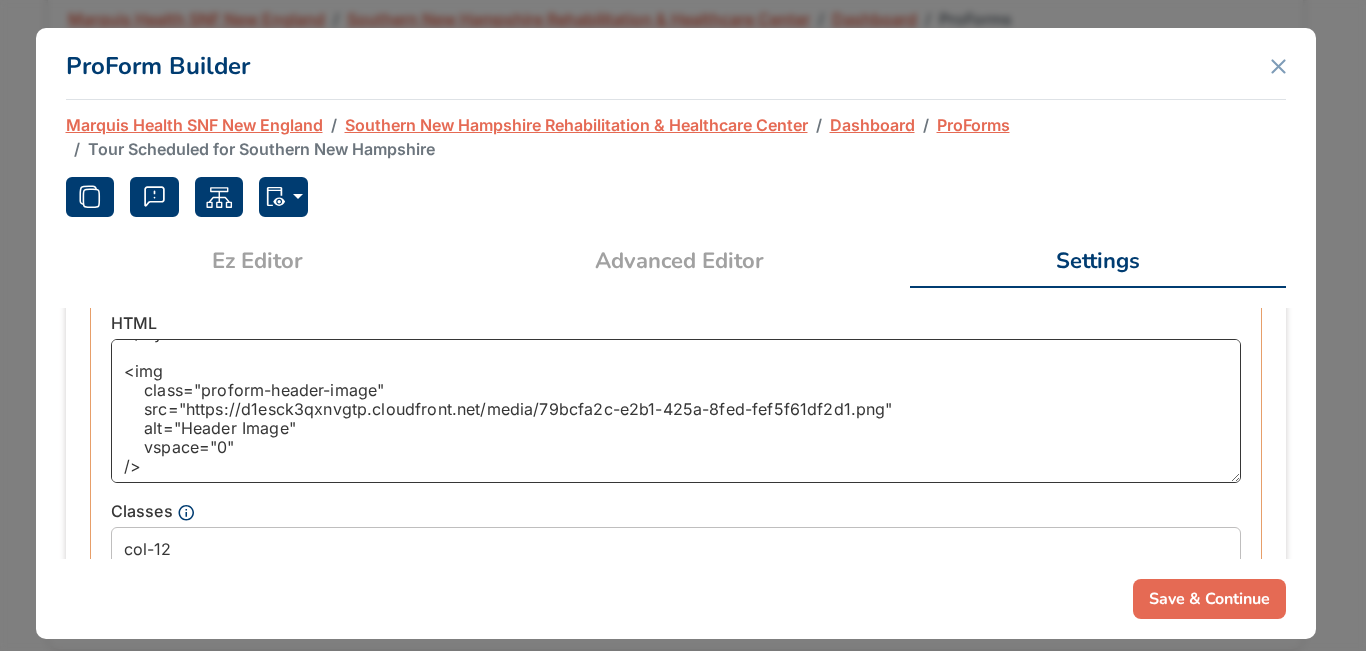 drag, startPoint x: 184, startPoint y: 397, endPoint x: 876, endPoint y: 397, distance: 692 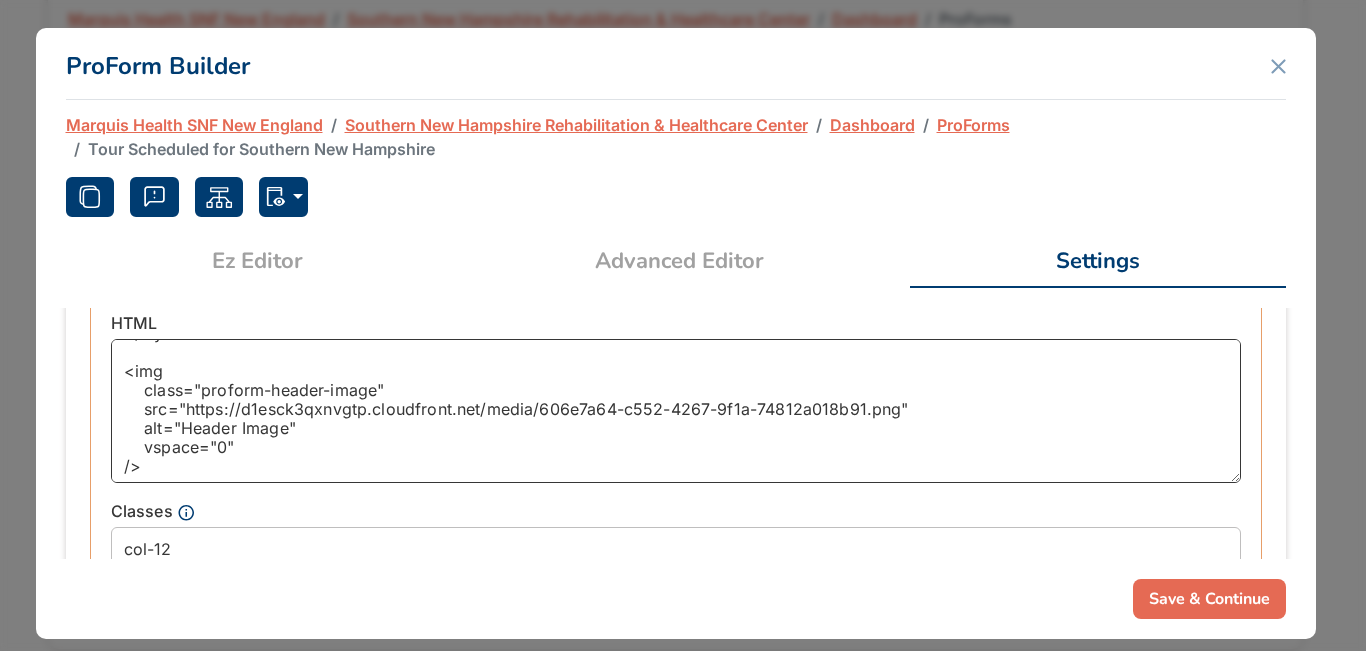 type on "<style>
.proform-header-image {
width: 500px;
height: auto;
}
@media only screen and (max-width: 767px) {
.proform-header-image {
width: 250px;
height: auto;
}
}
@media only screen and (max-width: 250px) {
.proform-header-image {
width: 100%;
height: auto;
}
}
</style>
<img
class="proform-header-image"
src="https://d1esck3qxnvgtp.cloudfront.net/media/606e7a64-c552-4267-9f1a-74812a018b91.png"
alt="Header Image"
vspace="0"
/>" 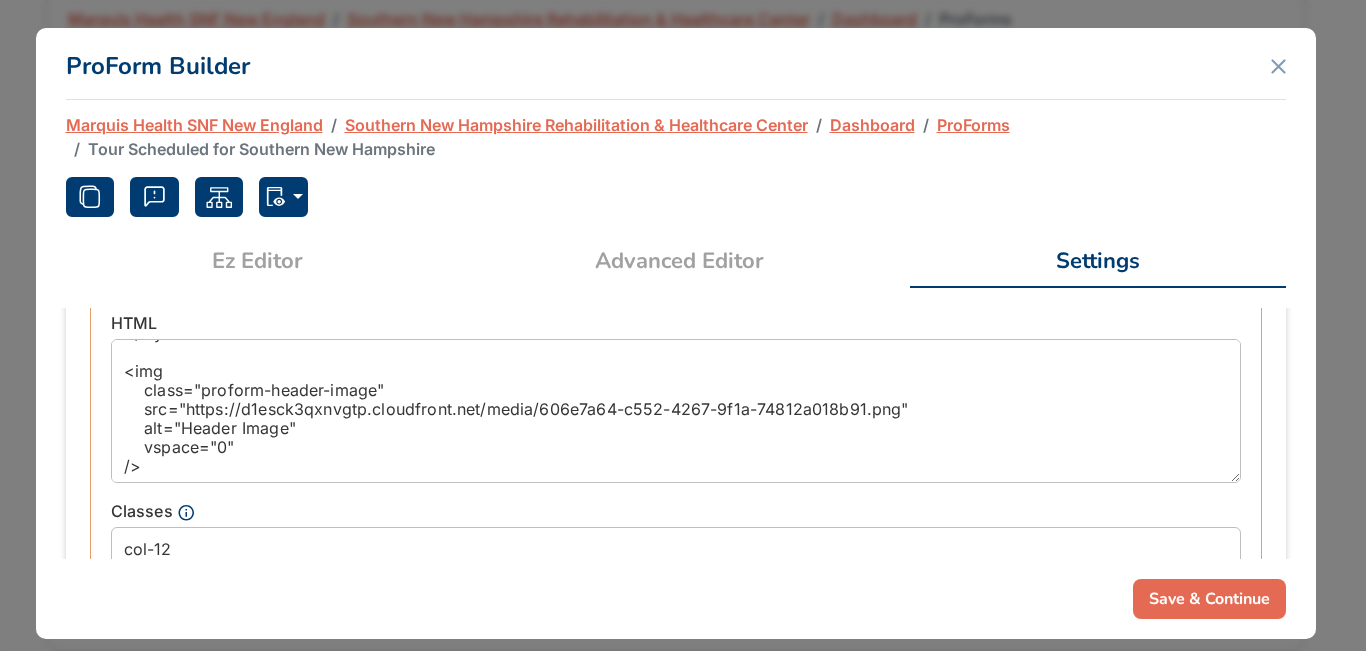 click on "Save & Continue" at bounding box center [1209, 599] 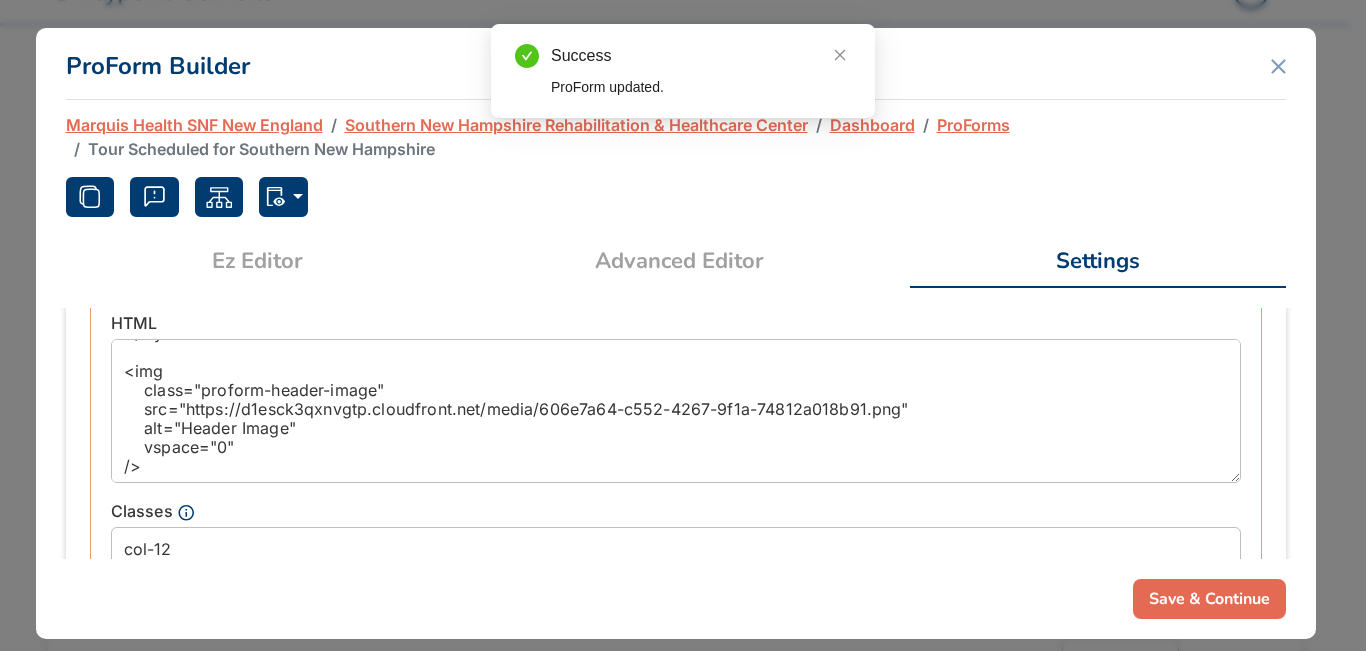 scroll, scrollTop: 100, scrollLeft: 0, axis: vertical 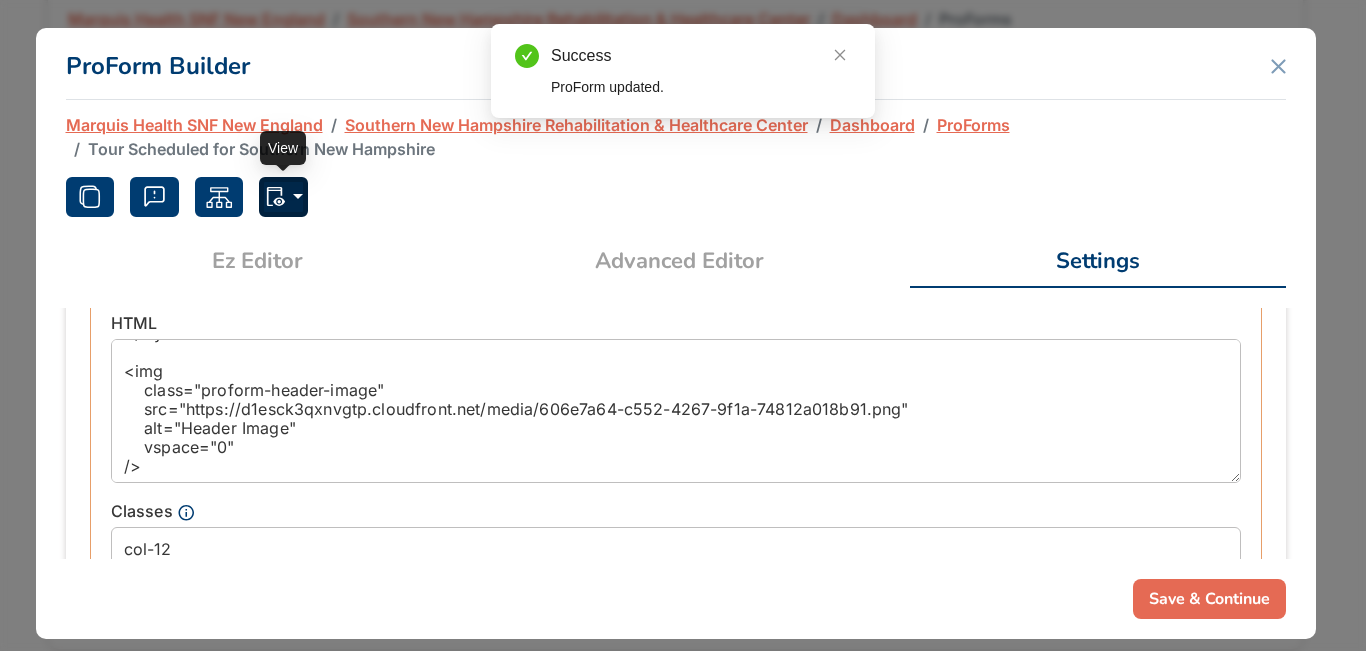 click at bounding box center (283, 197) 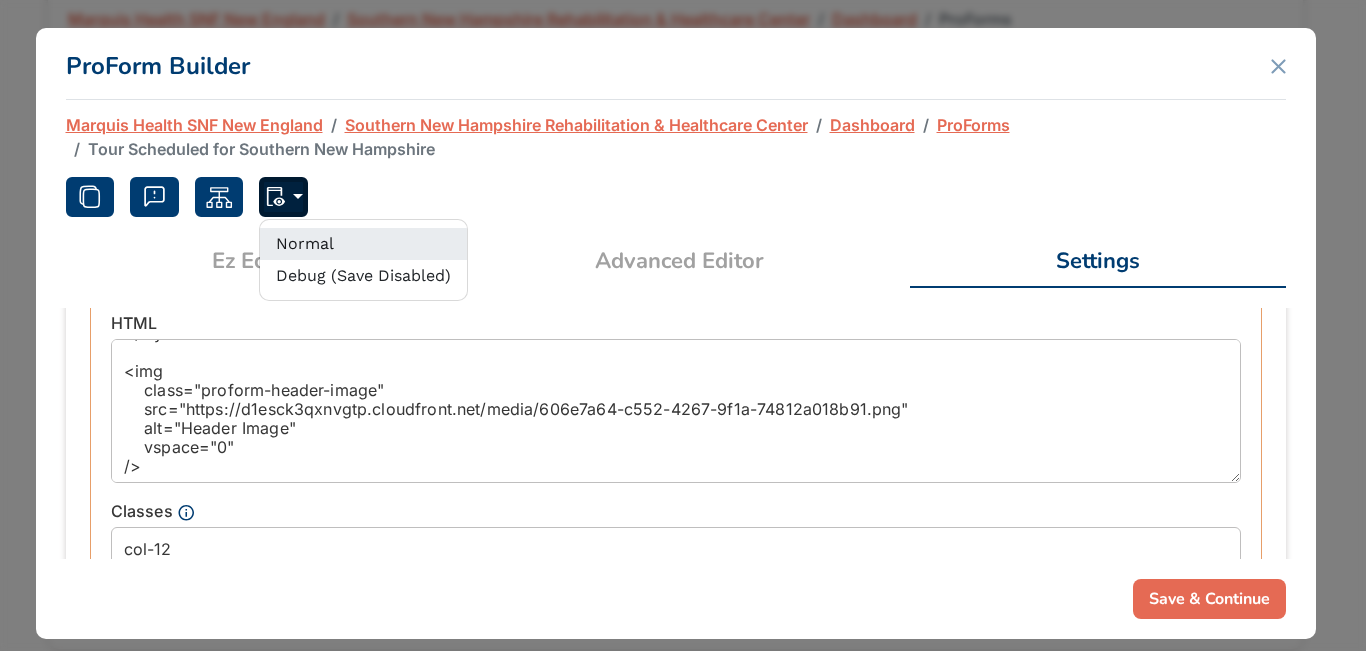 click on "Normal" at bounding box center (363, 244) 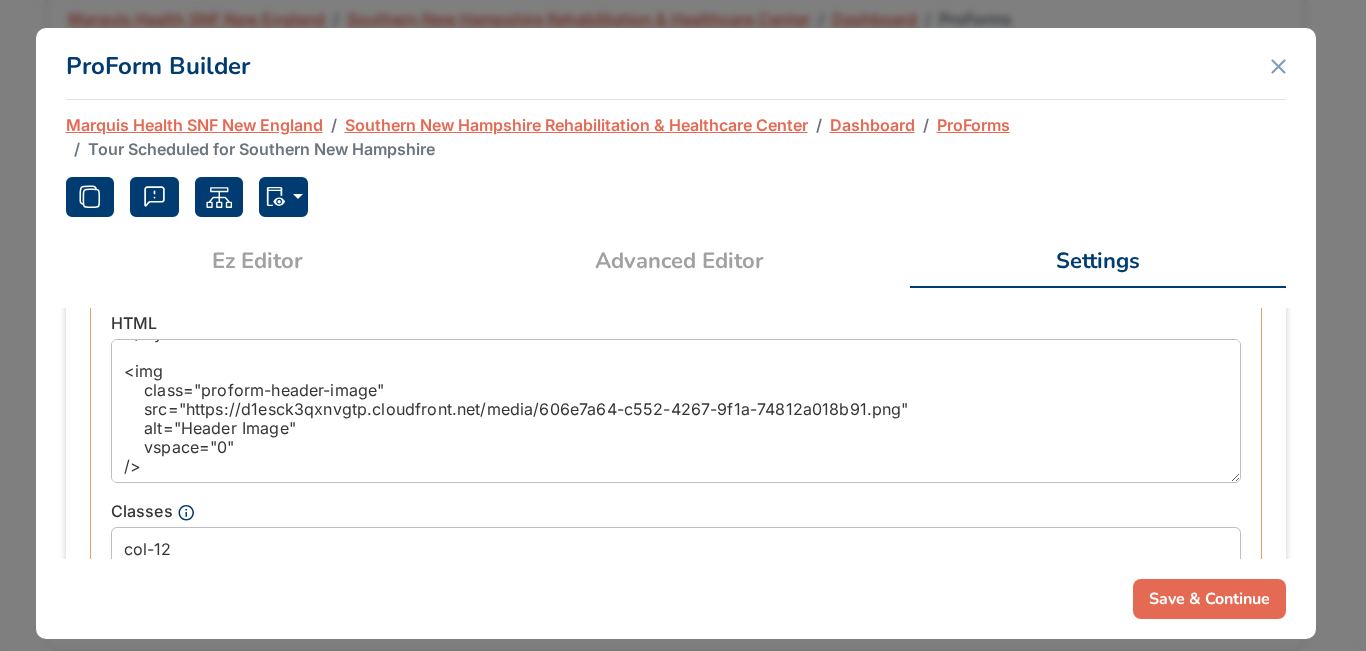 click on "Advanced Editor" at bounding box center [679, 261] 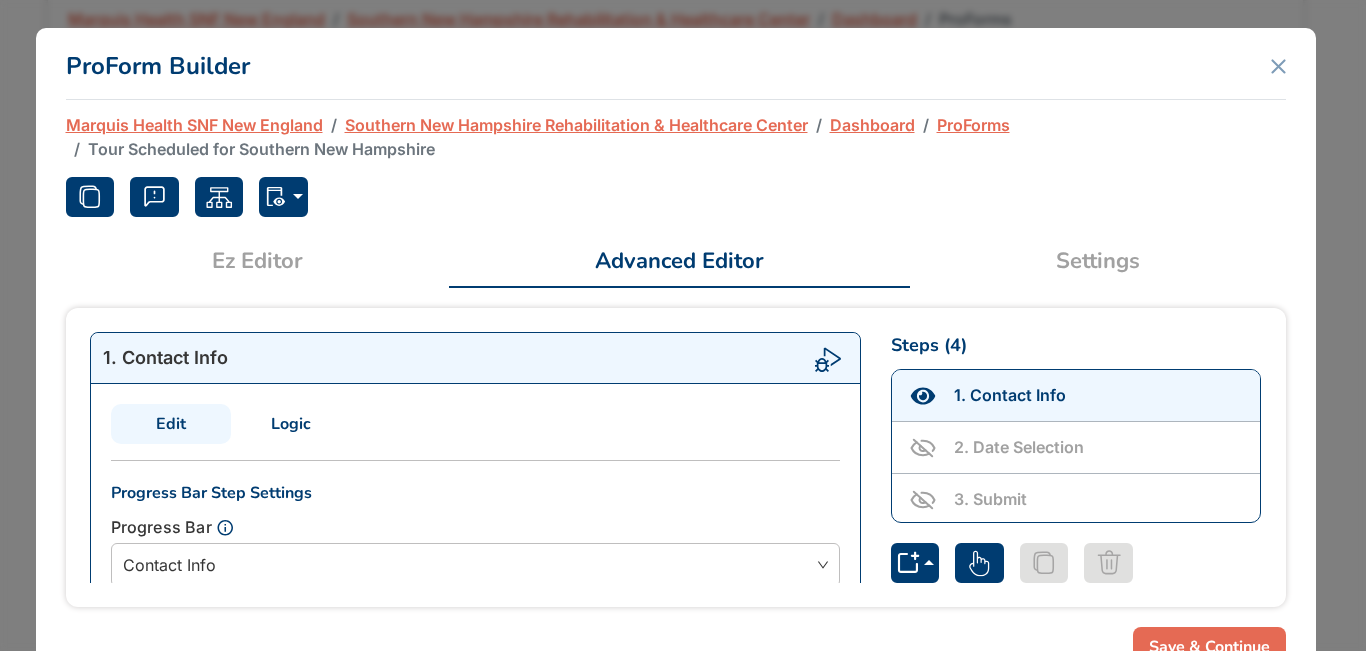 click on "Settings" at bounding box center [1098, 261] 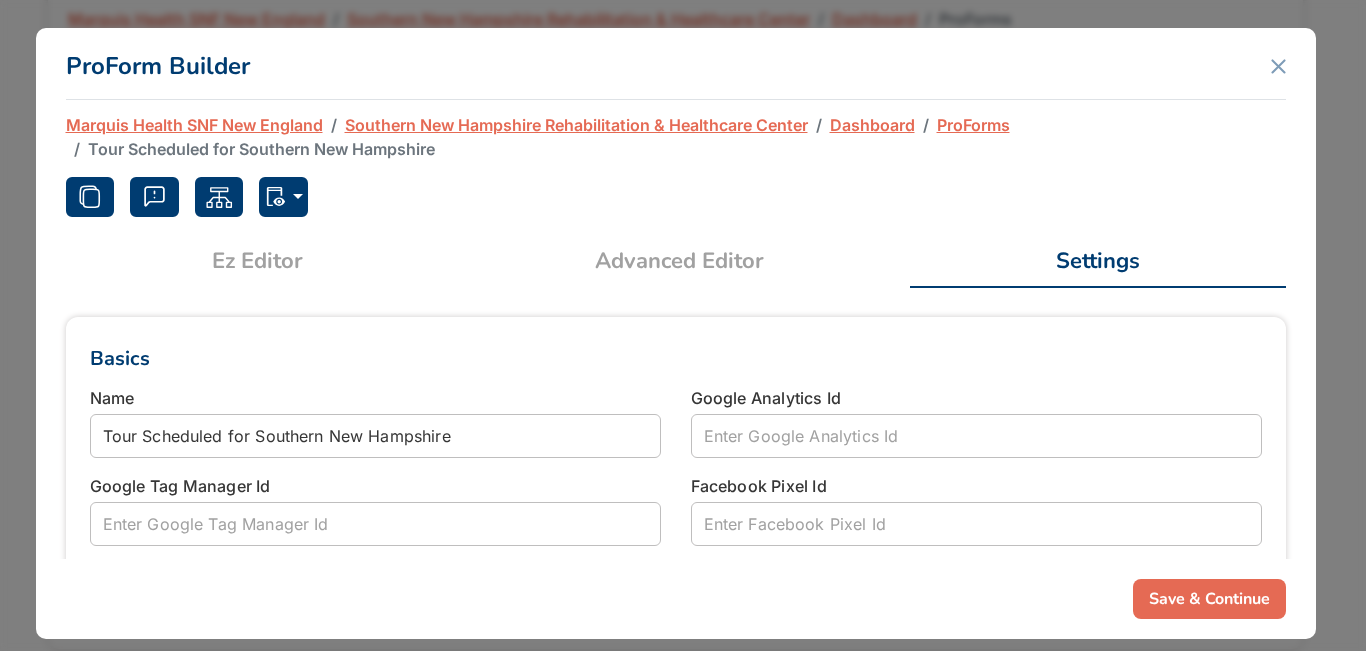 scroll, scrollTop: 0, scrollLeft: 0, axis: both 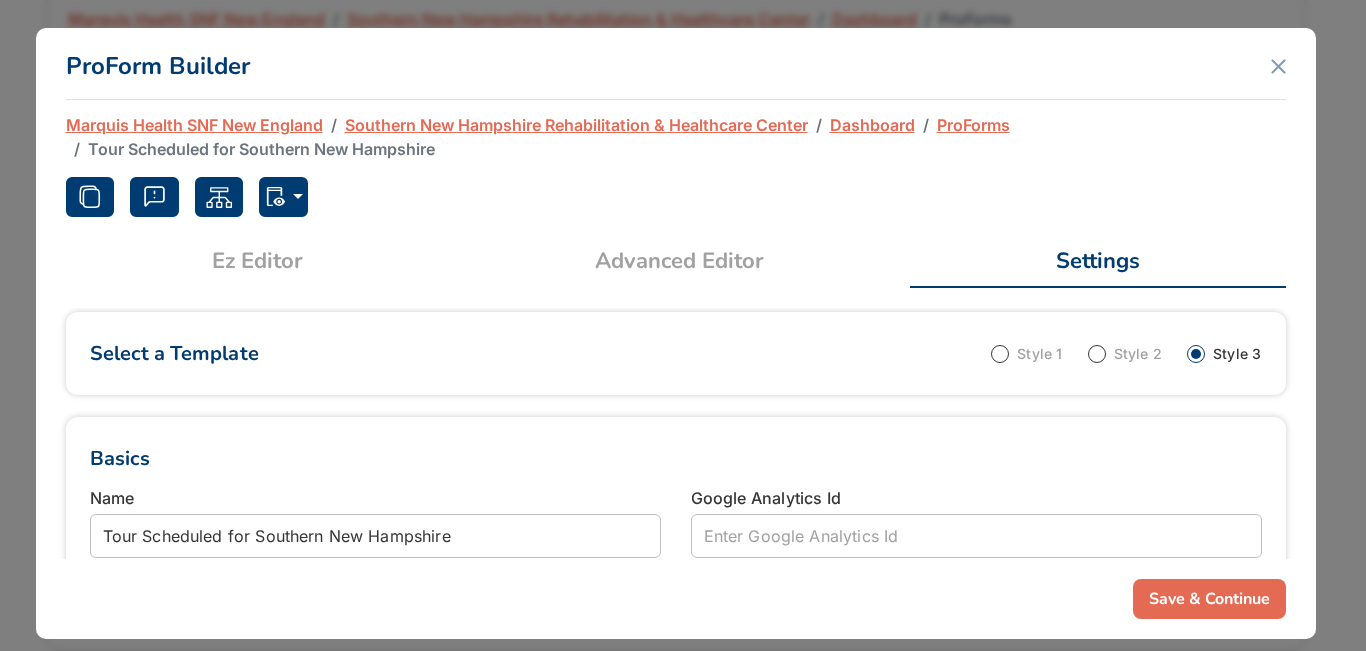 click on "Advanced Editor" at bounding box center (679, 261) 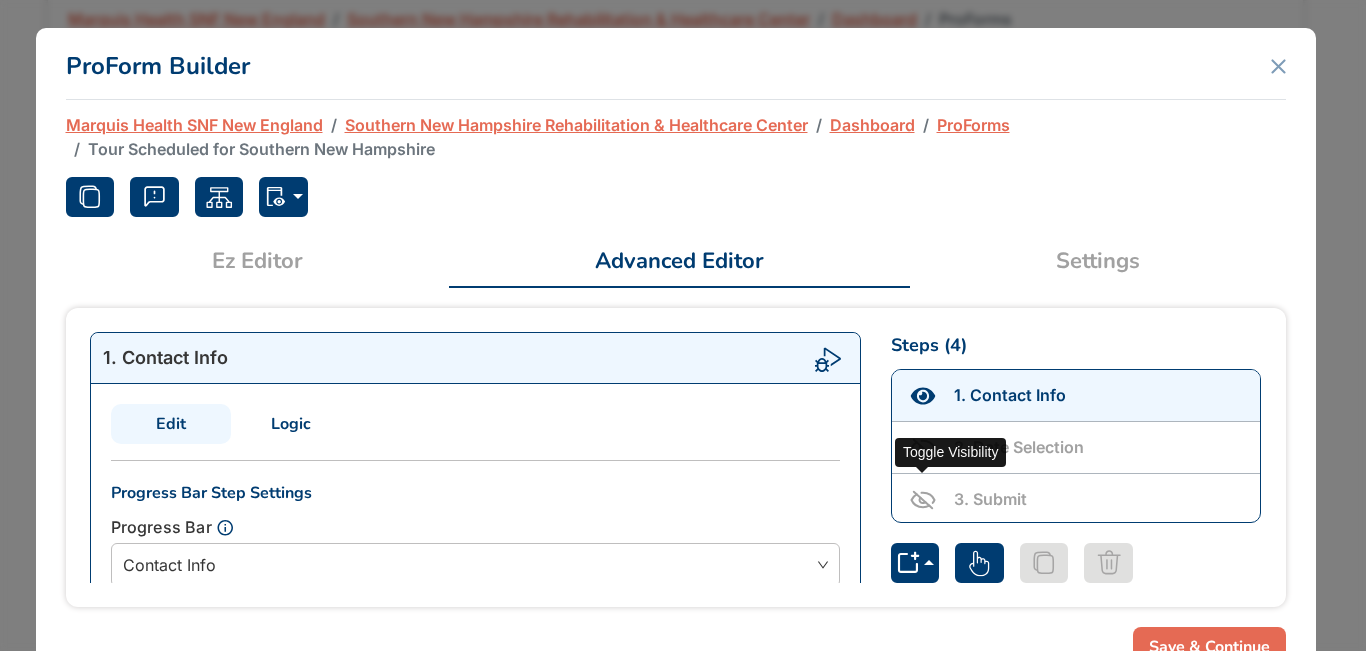 click 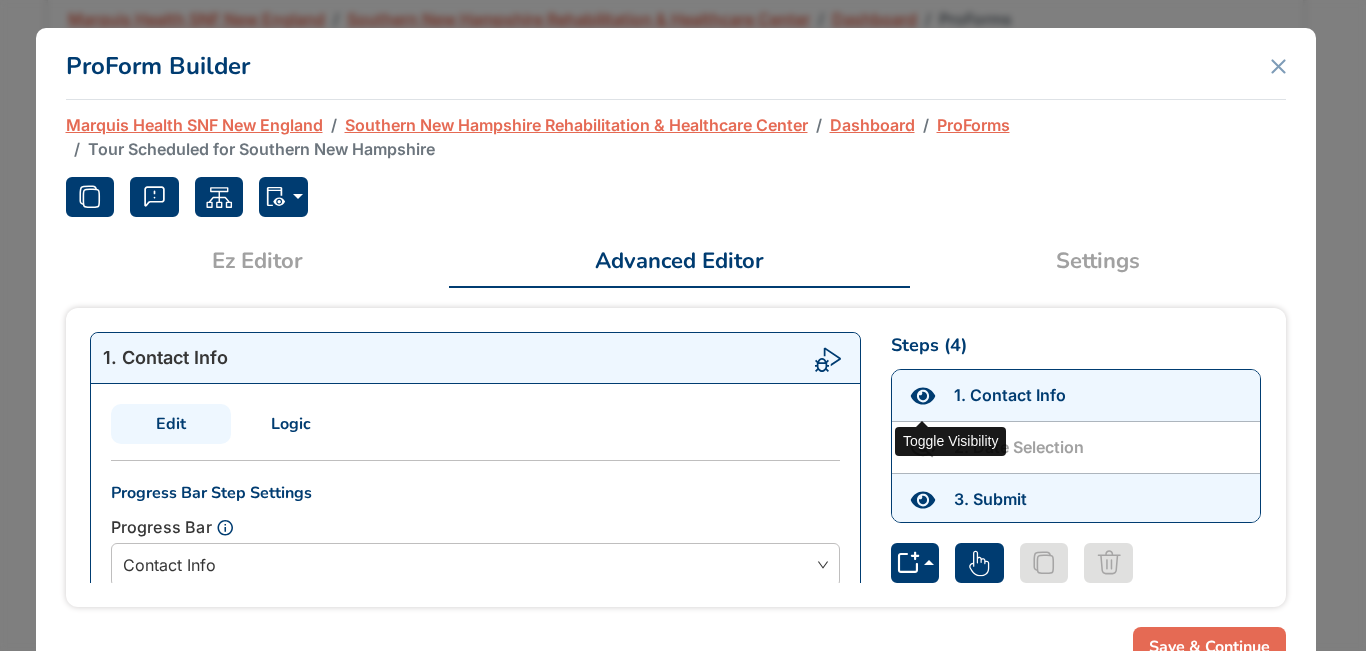 click 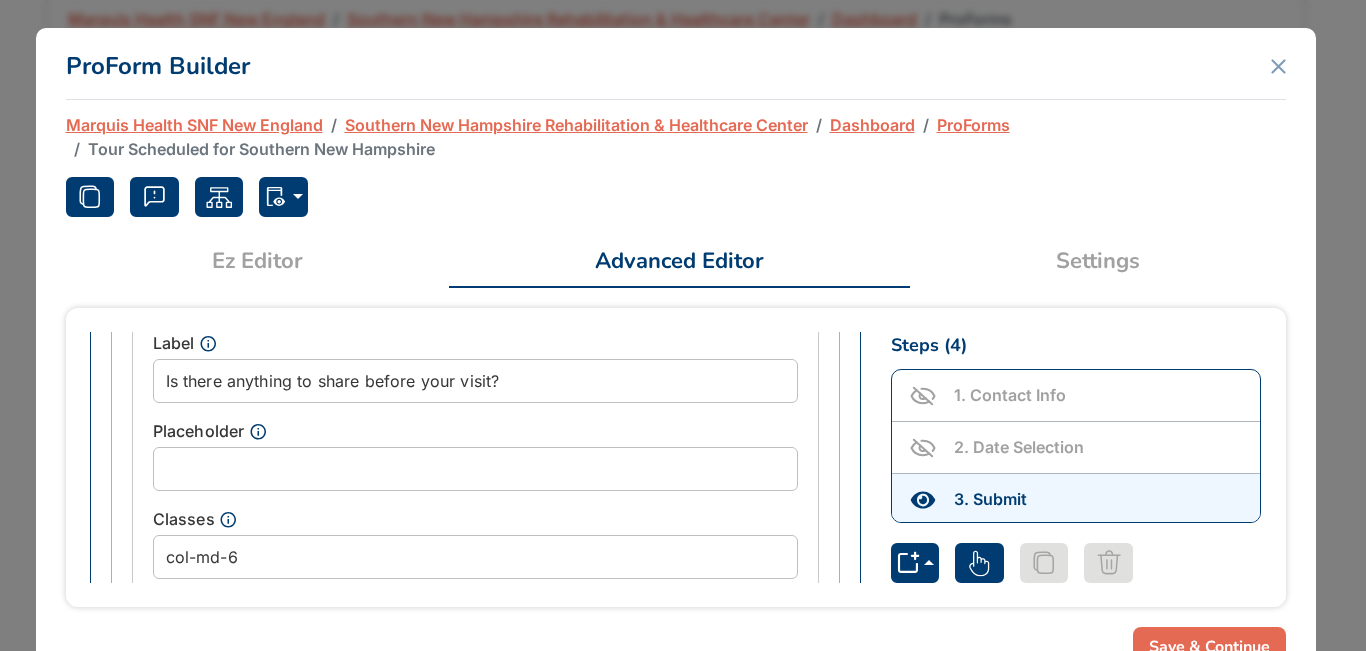 scroll, scrollTop: 1306, scrollLeft: 0, axis: vertical 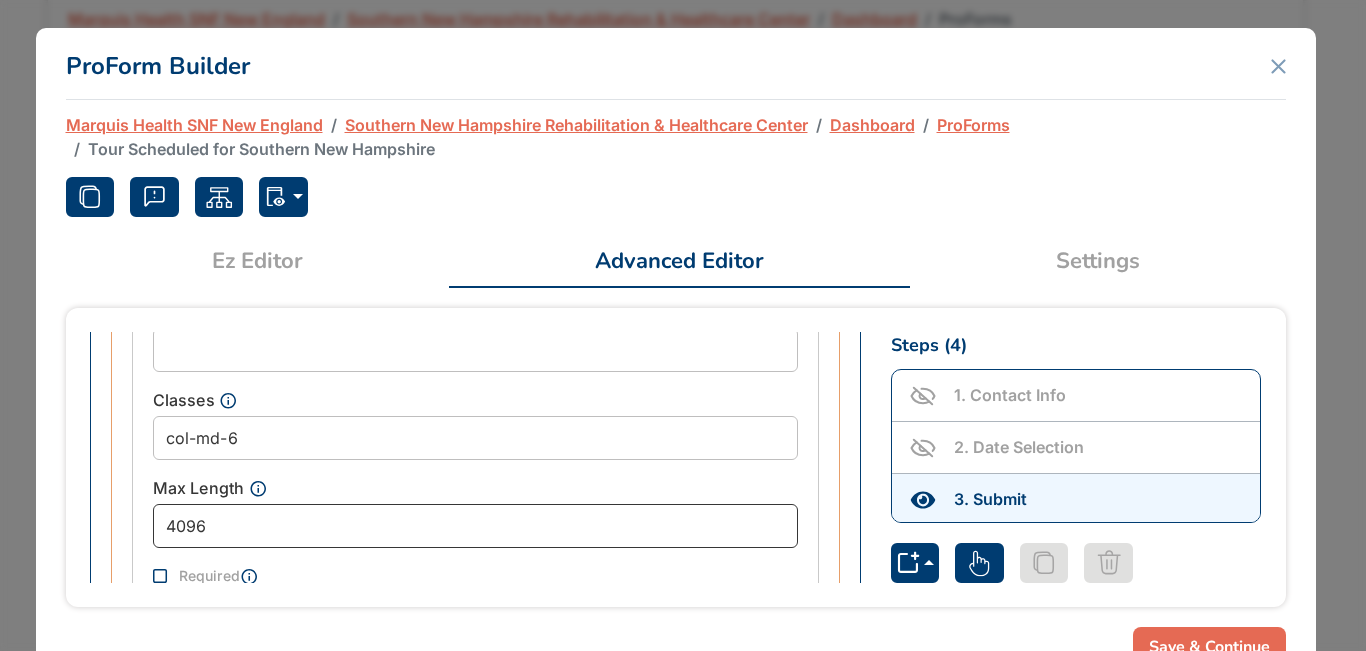 drag, startPoint x: 534, startPoint y: 525, endPoint x: 140, endPoint y: 540, distance: 394.28543 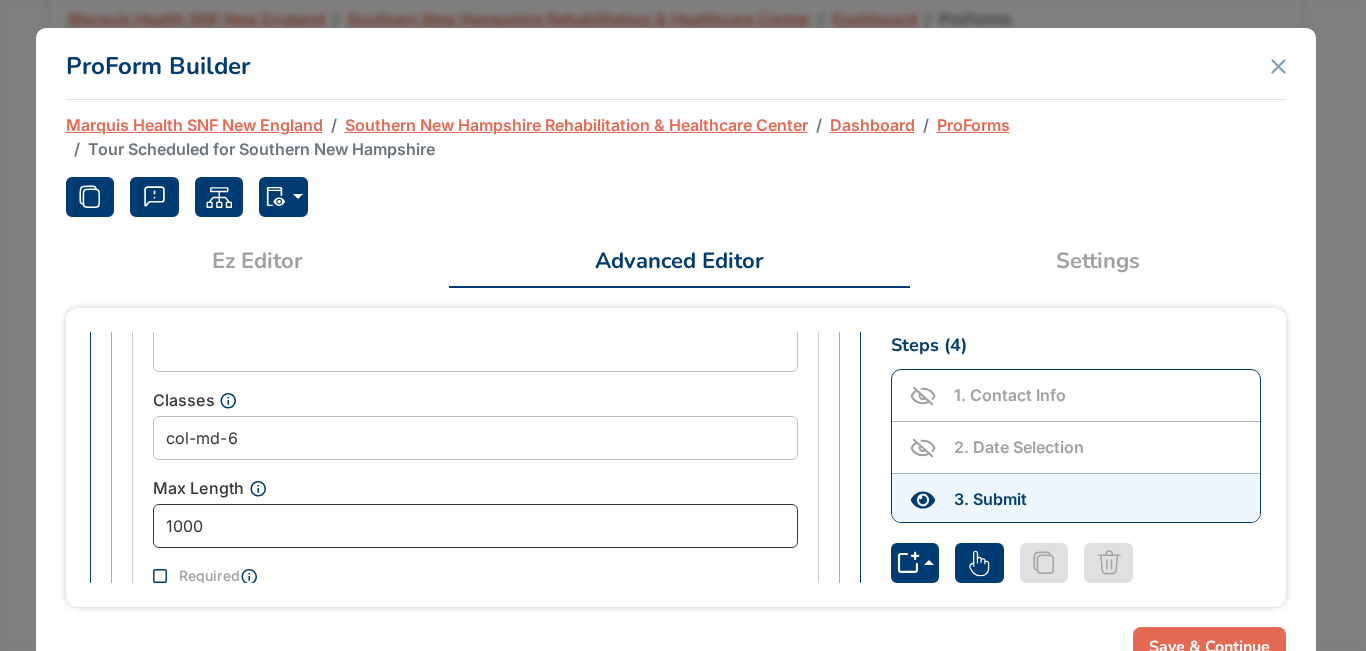type on "1000" 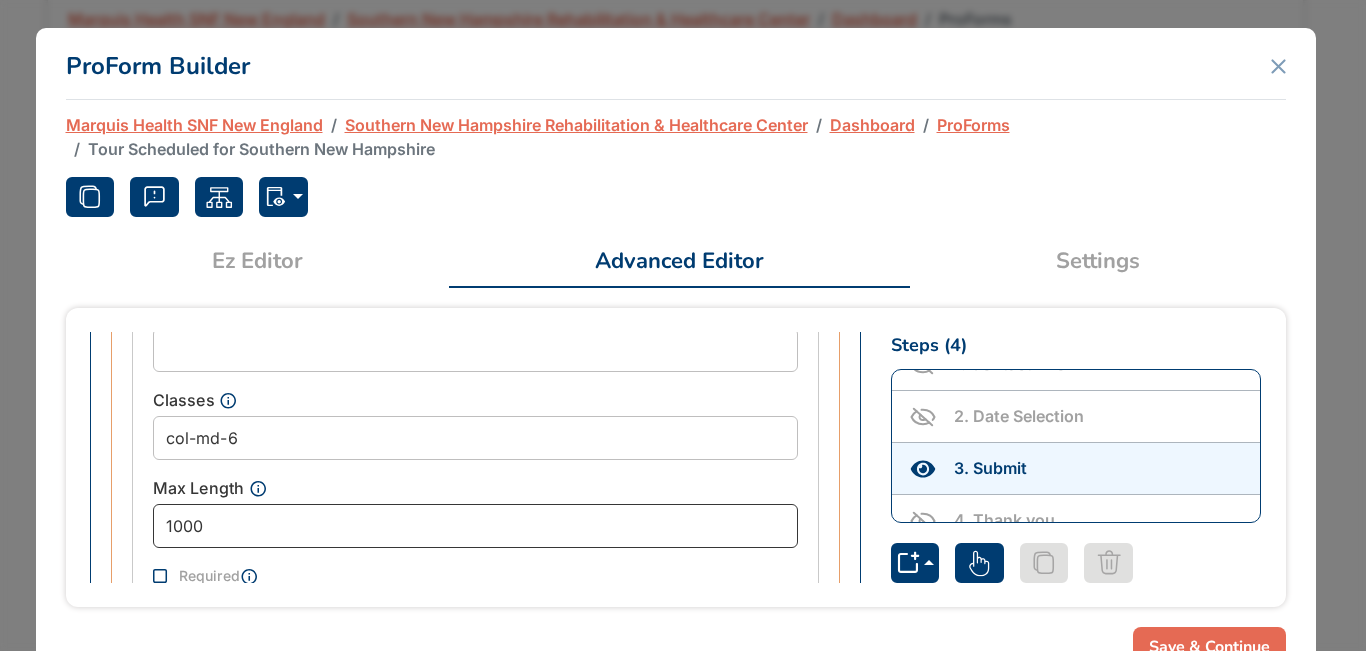 scroll, scrollTop: 56, scrollLeft: 0, axis: vertical 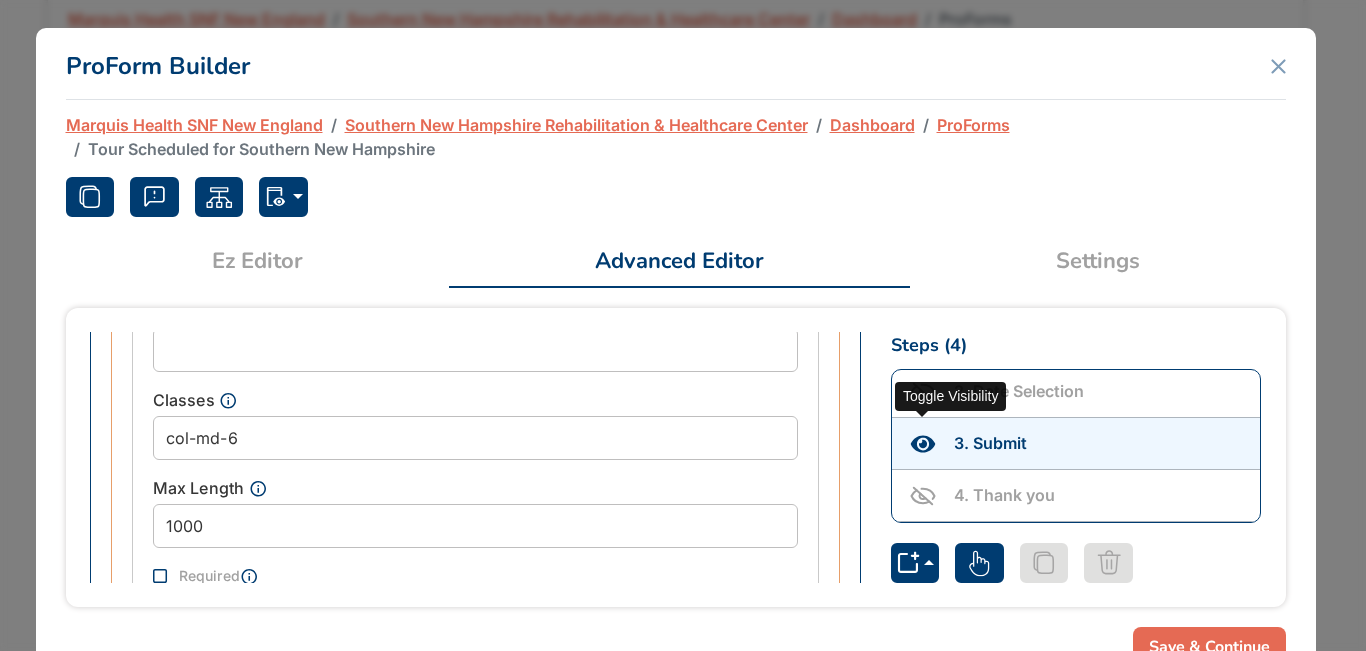 click 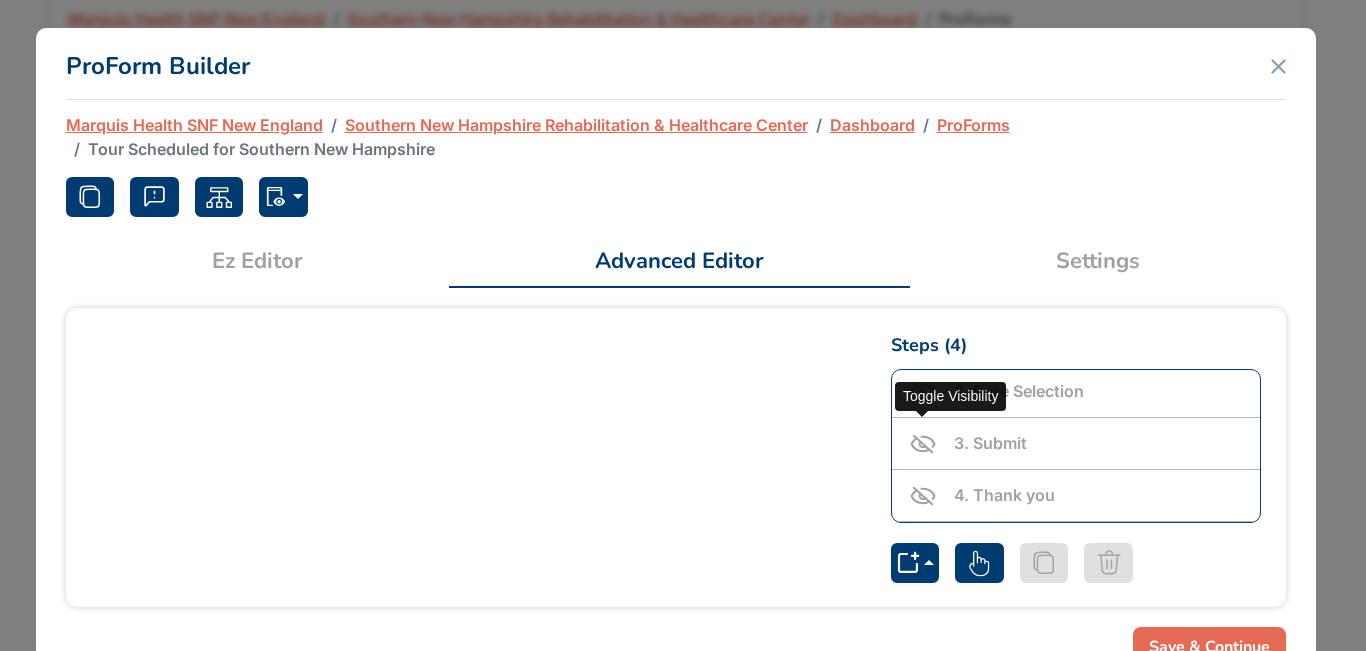 scroll, scrollTop: 0, scrollLeft: 0, axis: both 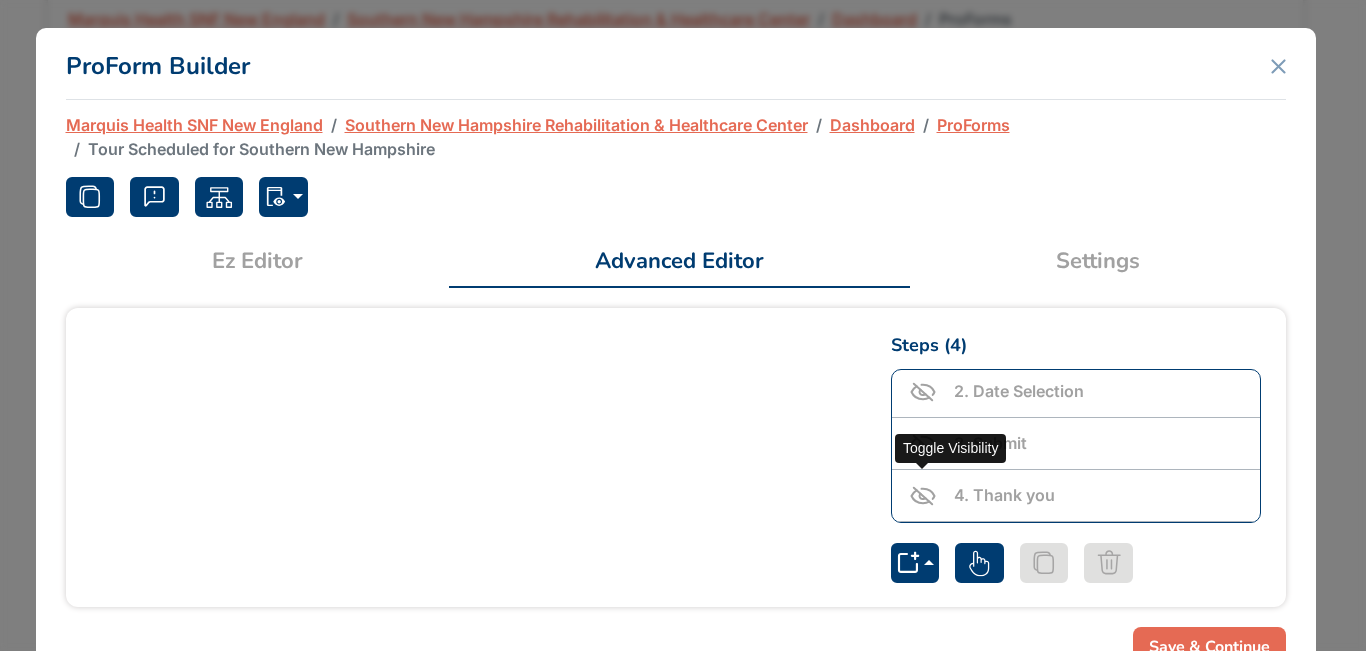 click 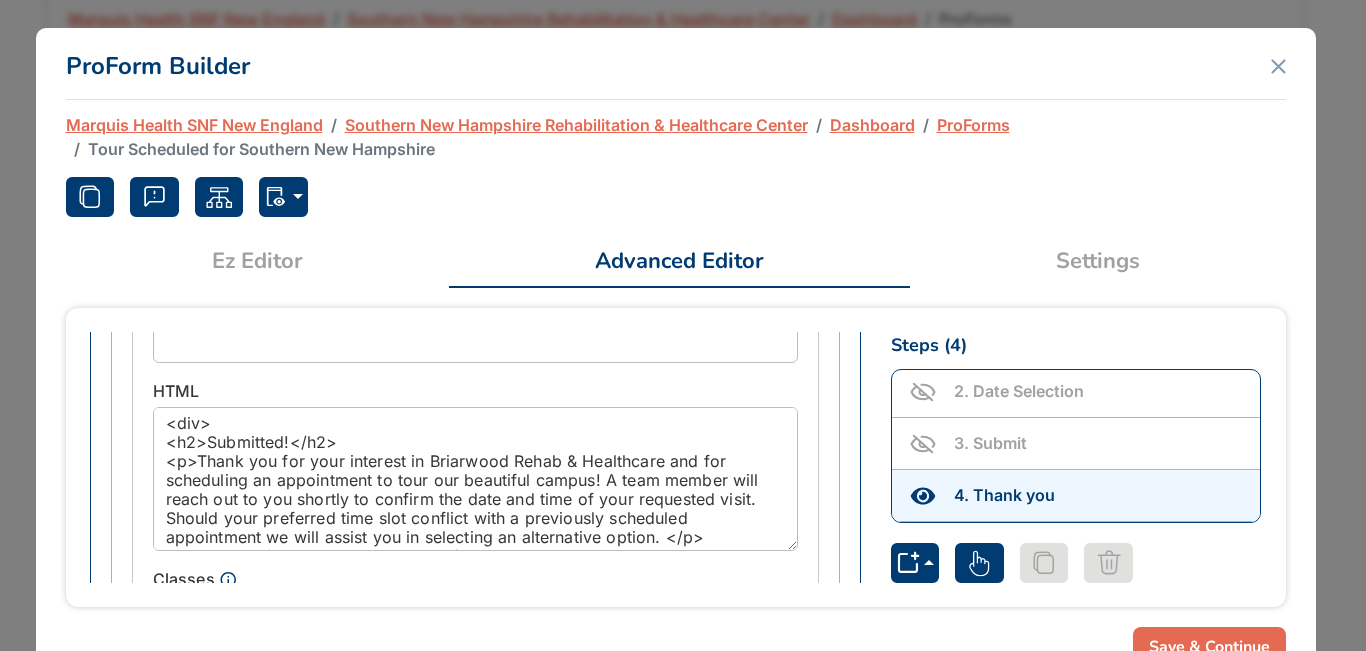 scroll, scrollTop: 1147, scrollLeft: 0, axis: vertical 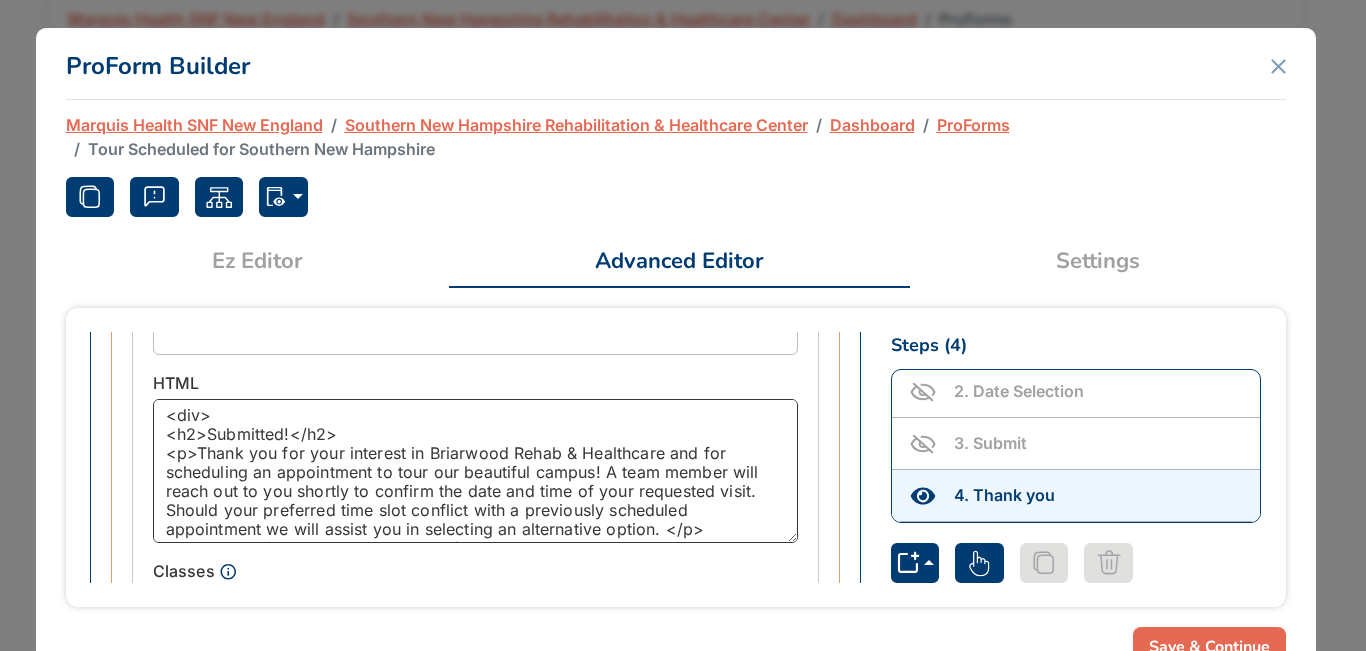 drag, startPoint x: 426, startPoint y: 449, endPoint x: 664, endPoint y: 452, distance: 238.0189 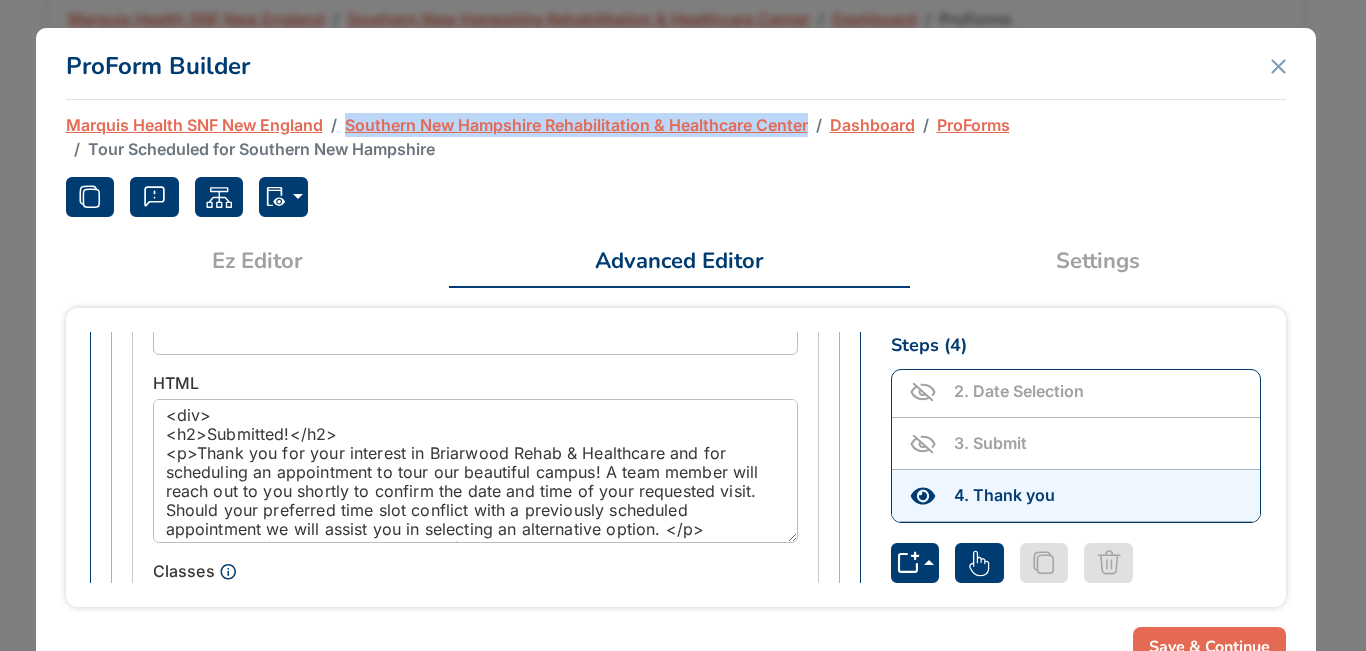 drag, startPoint x: 343, startPoint y: 123, endPoint x: 811, endPoint y: 126, distance: 468.0096 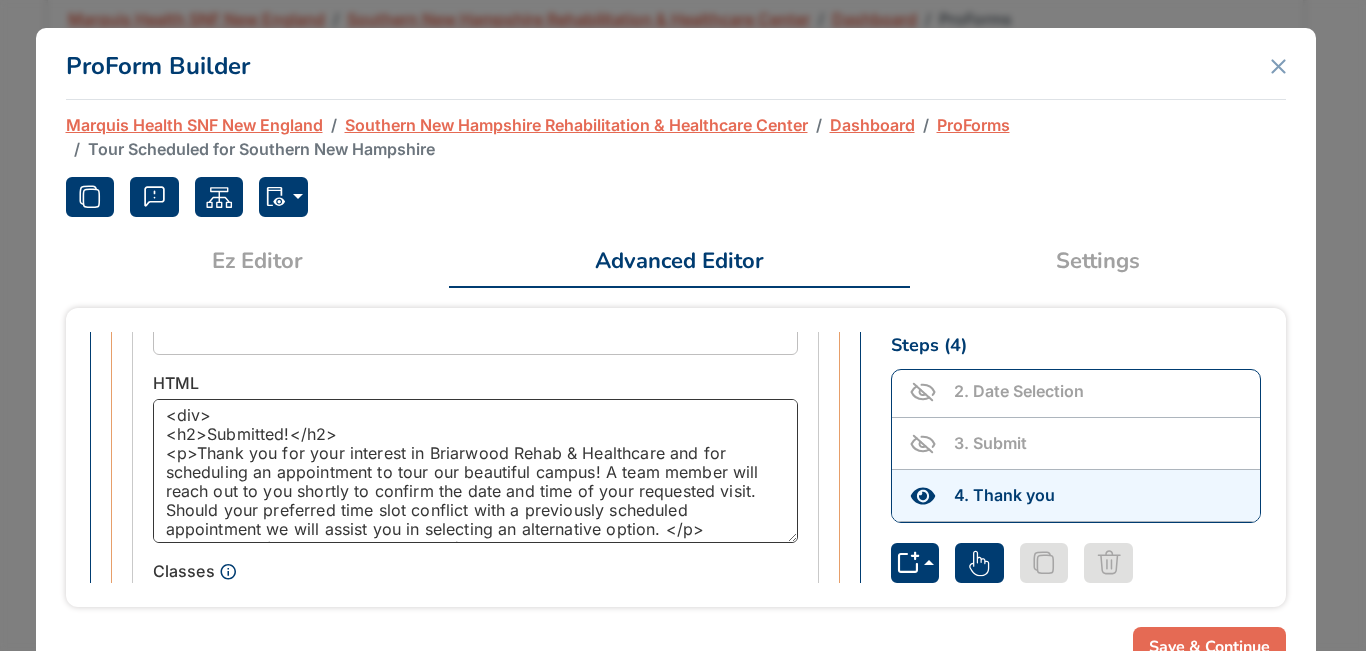 drag, startPoint x: 422, startPoint y: 450, endPoint x: 659, endPoint y: 451, distance: 237.0021 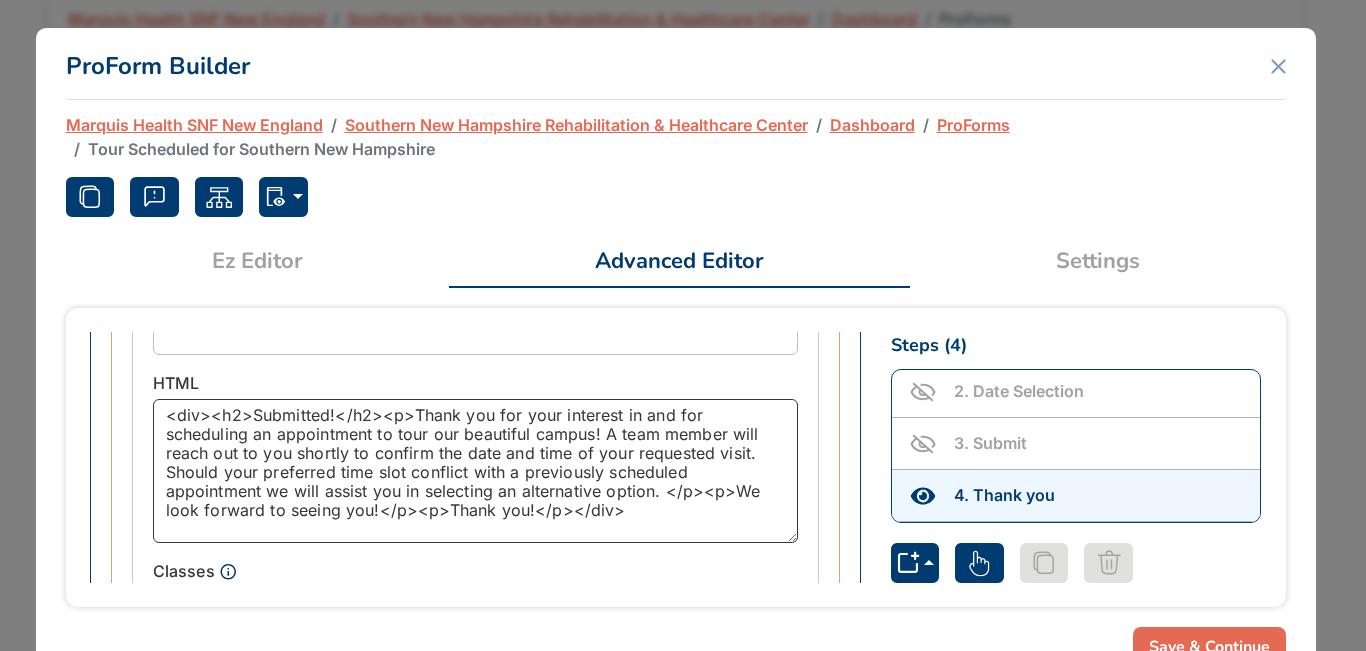 paste on "Southern New Hampshire Rehabilitation & Healthcare Center" 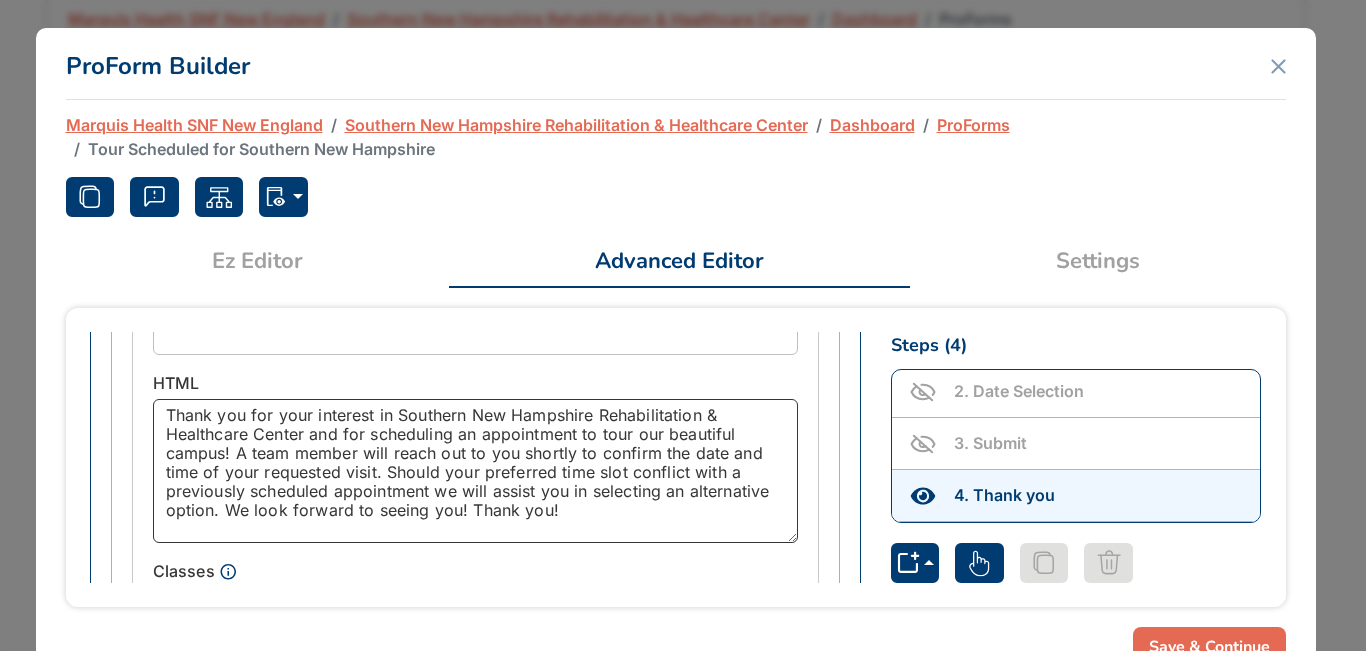 scroll, scrollTop: 0, scrollLeft: 0, axis: both 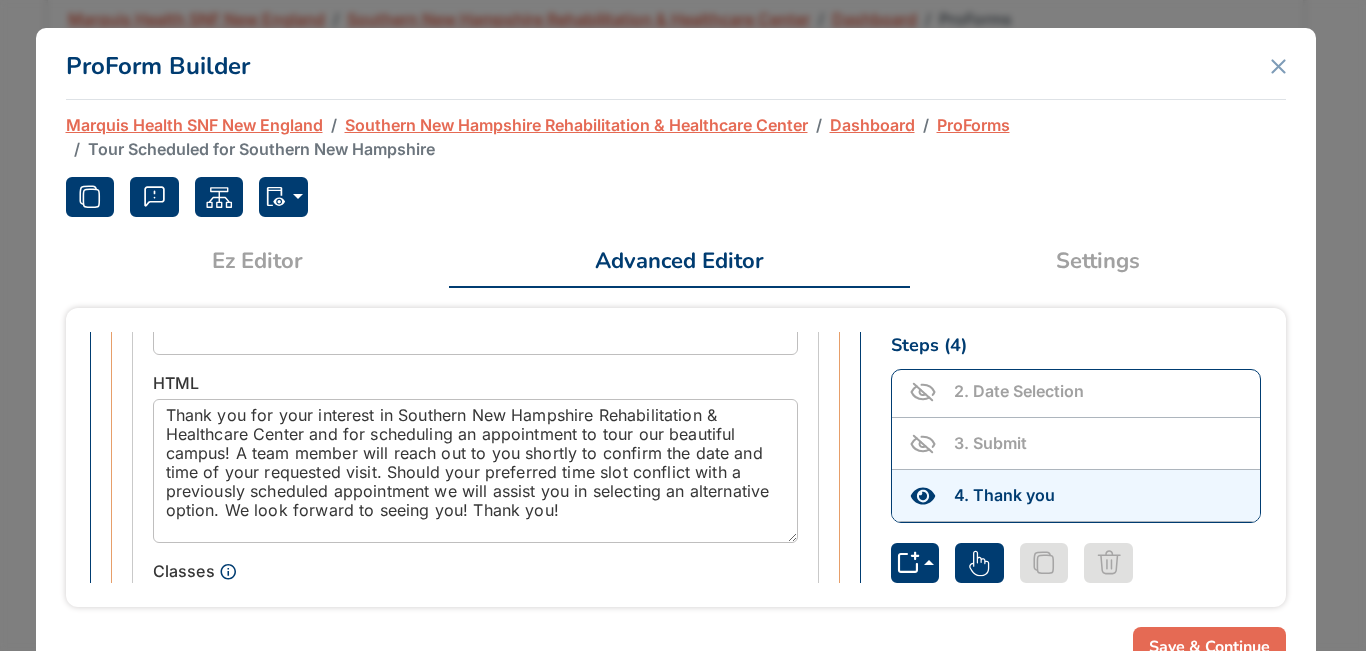 click on "Save & Continue" at bounding box center (1209, 647) 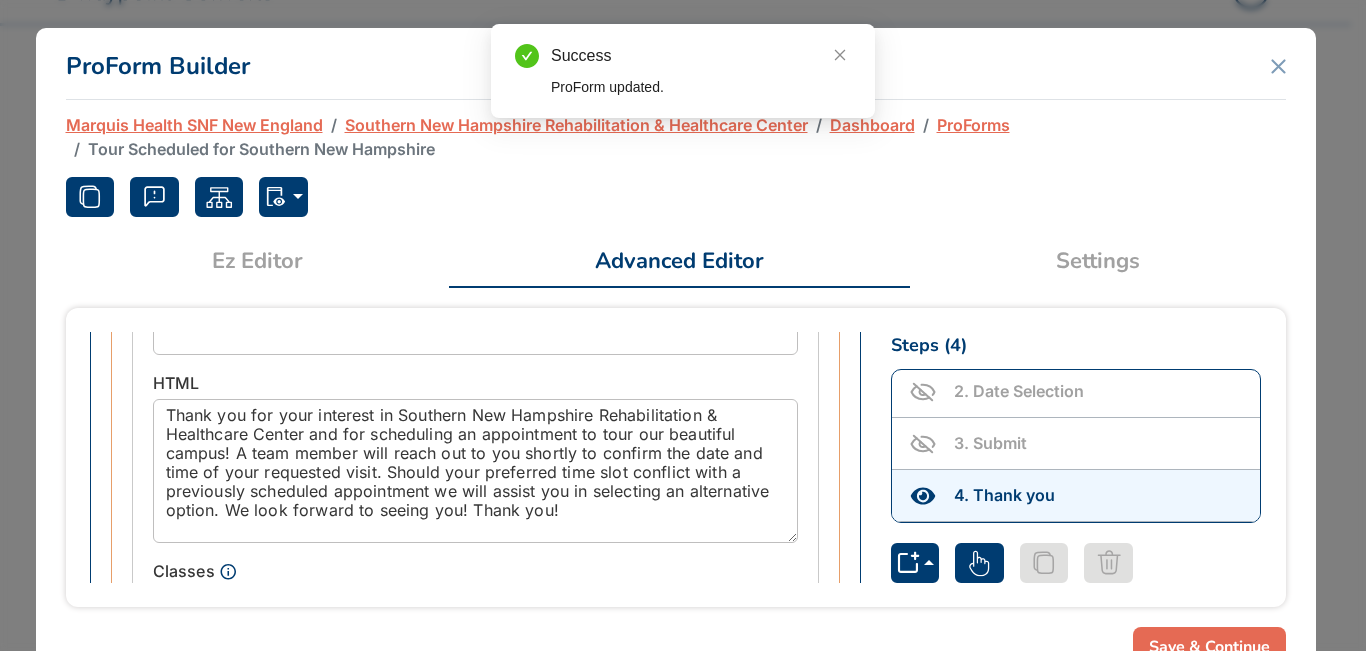scroll, scrollTop: 100, scrollLeft: 0, axis: vertical 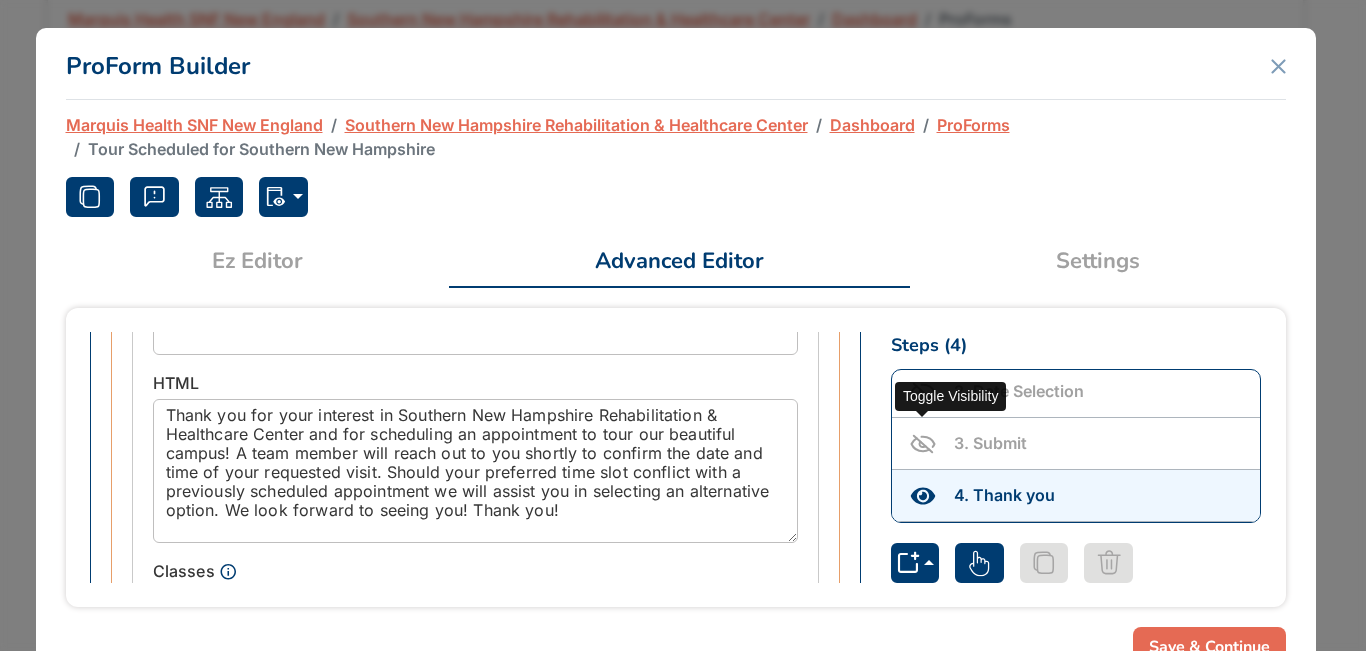 click 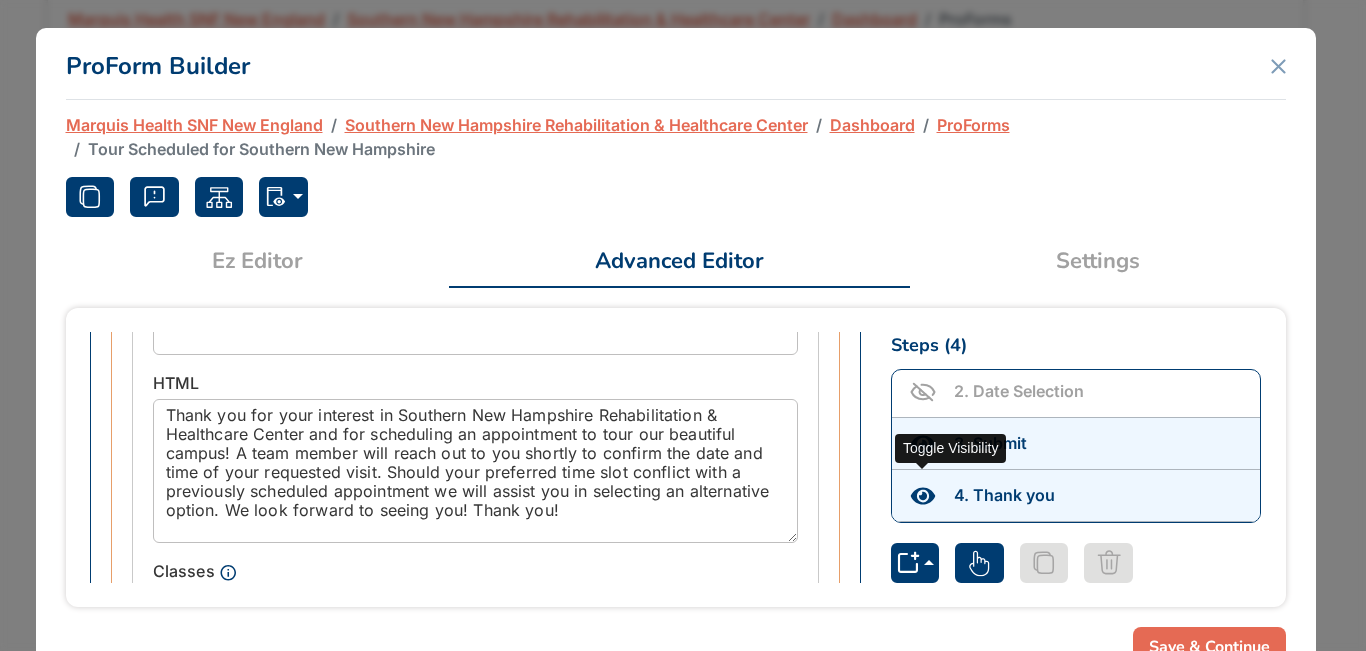 click 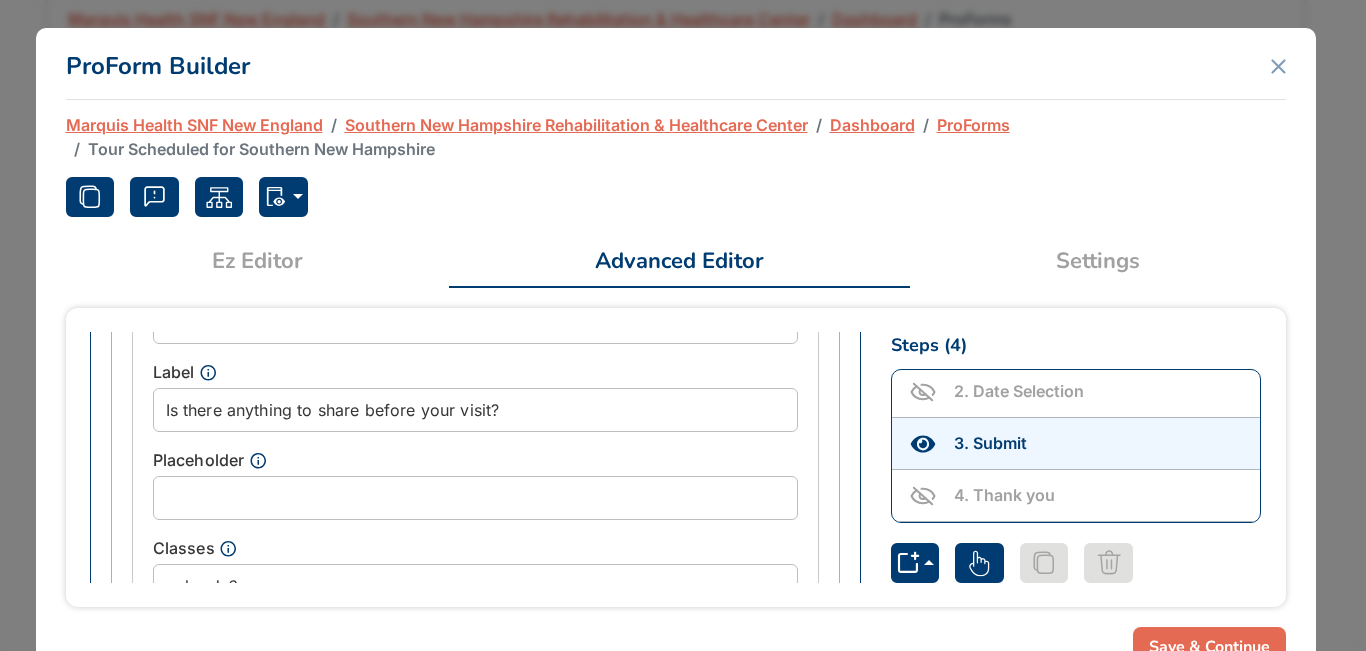 scroll, scrollTop: 1129, scrollLeft: 0, axis: vertical 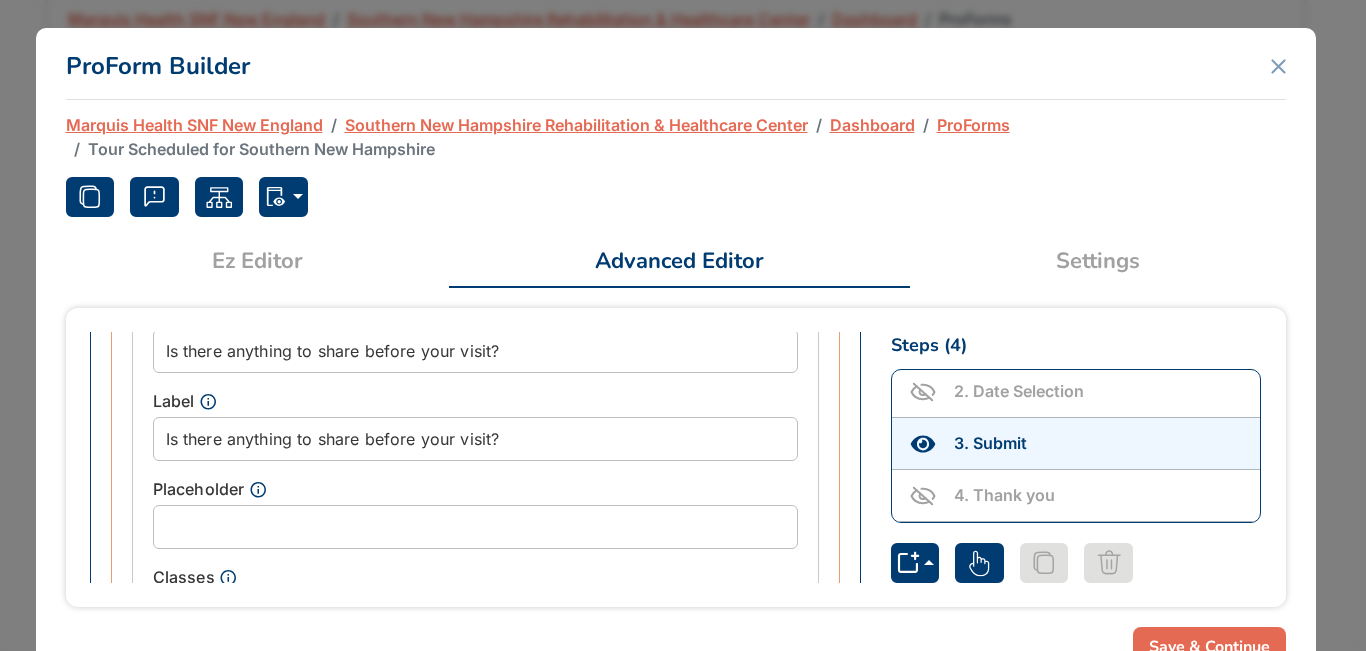 click on "Save & Continue" at bounding box center (1209, 647) 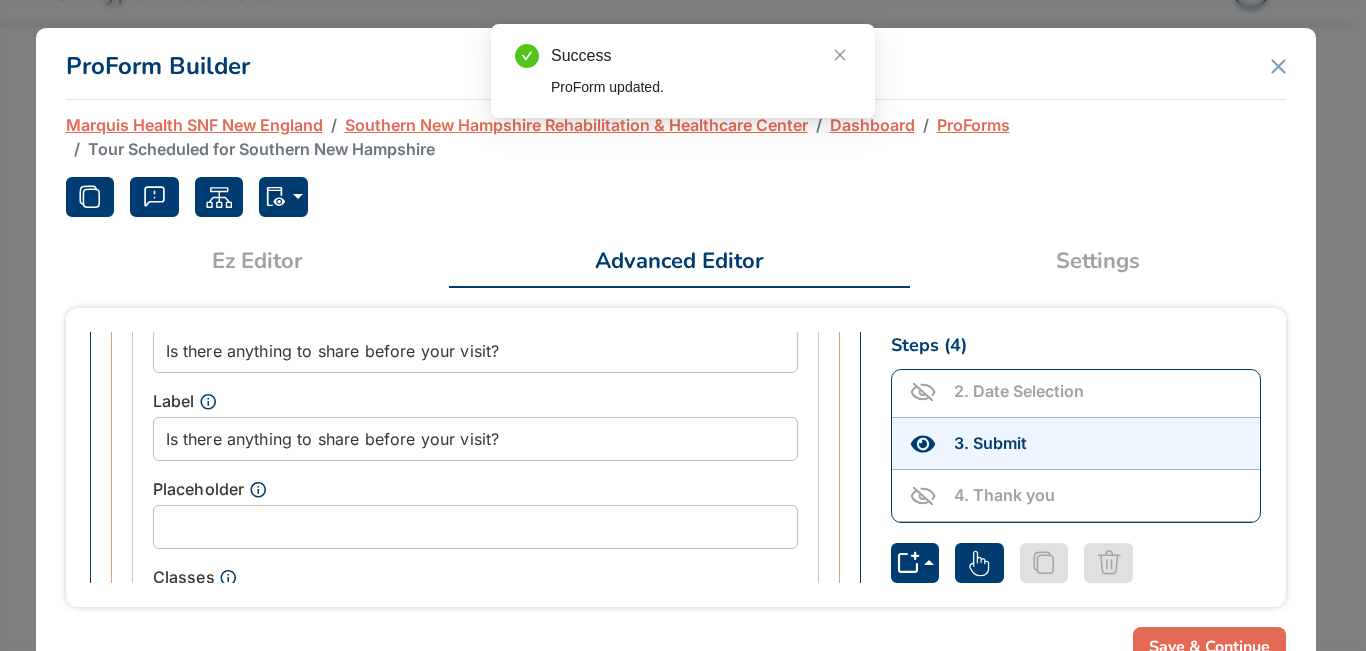 scroll, scrollTop: 100, scrollLeft: 0, axis: vertical 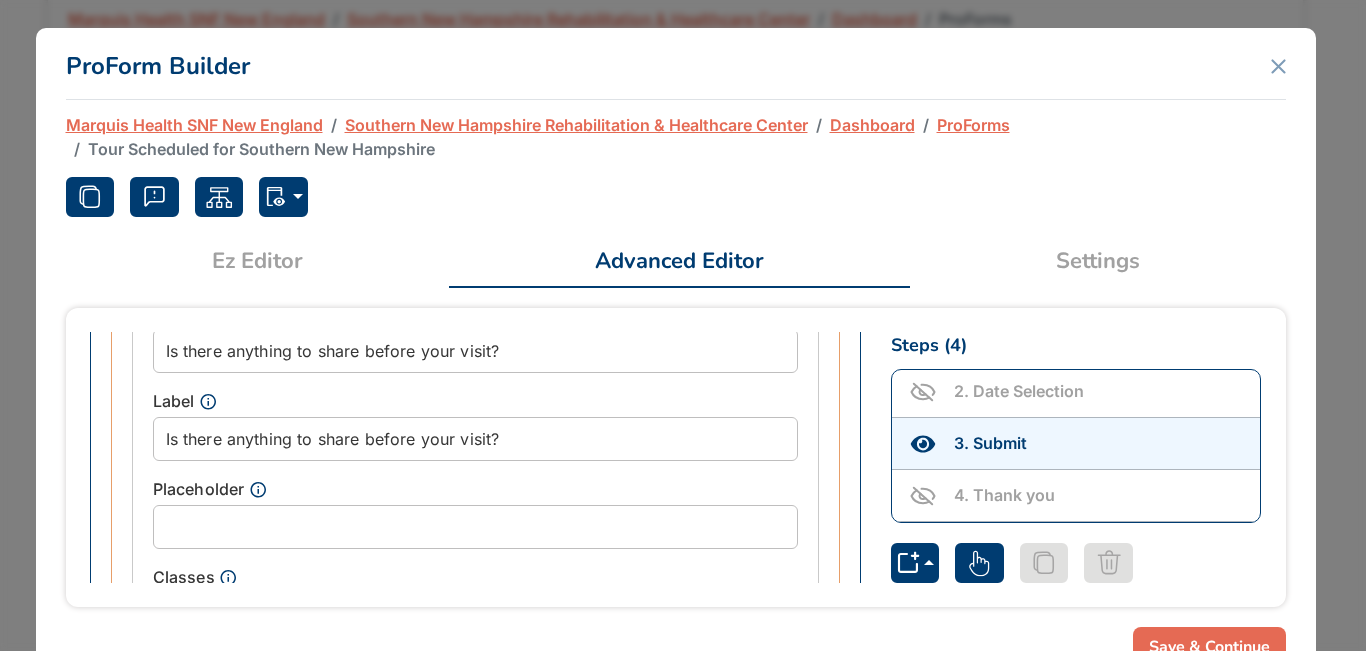 click on "ProForms" at bounding box center (973, 125) 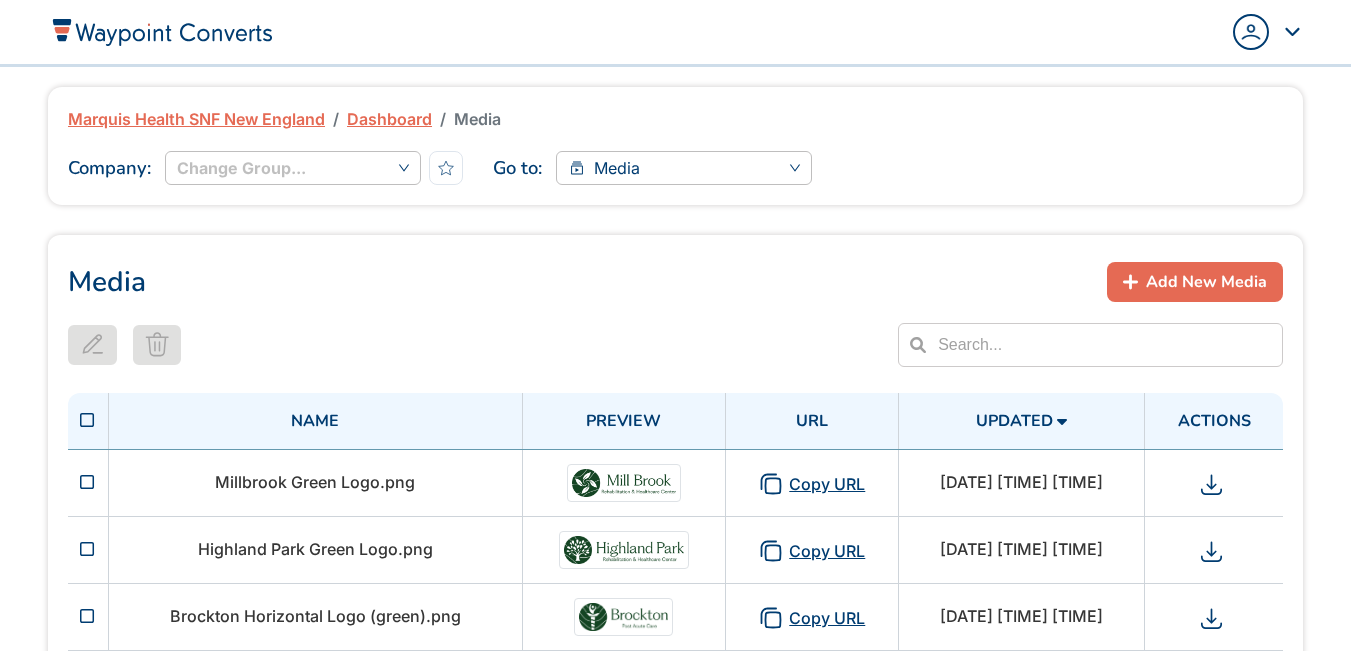 scroll, scrollTop: 0, scrollLeft: 0, axis: both 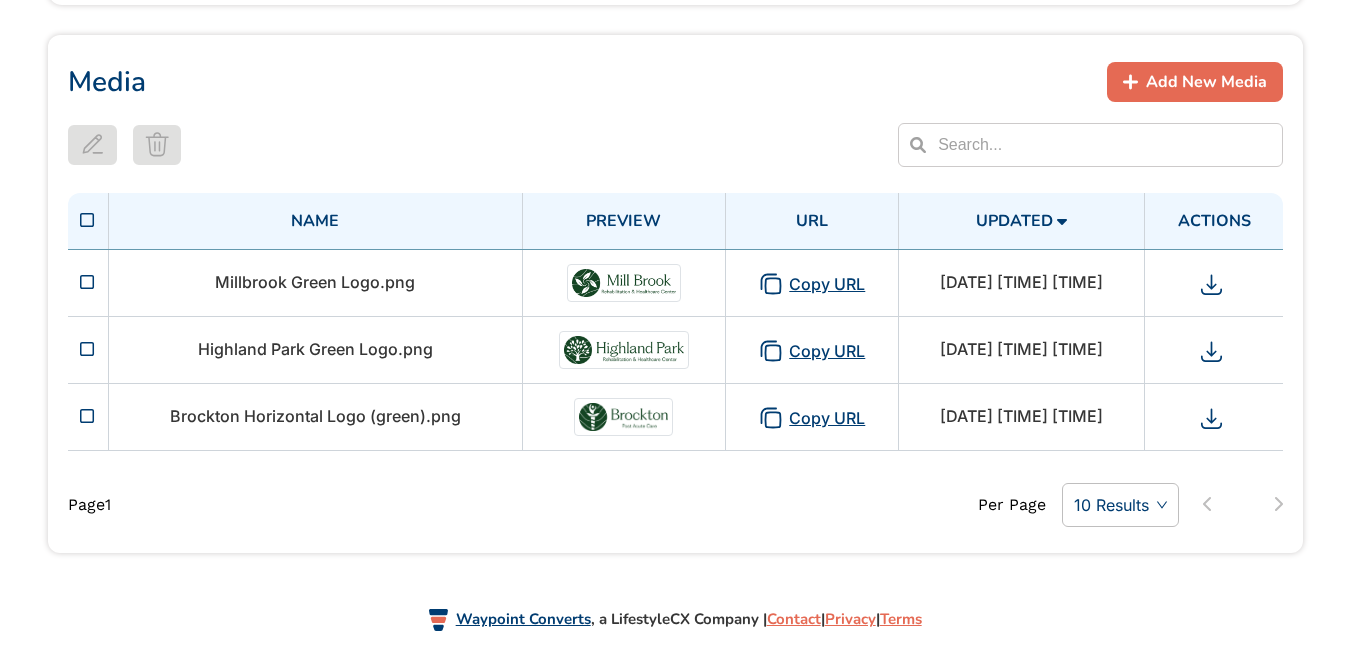 click on "Add New Media" at bounding box center (1206, 82) 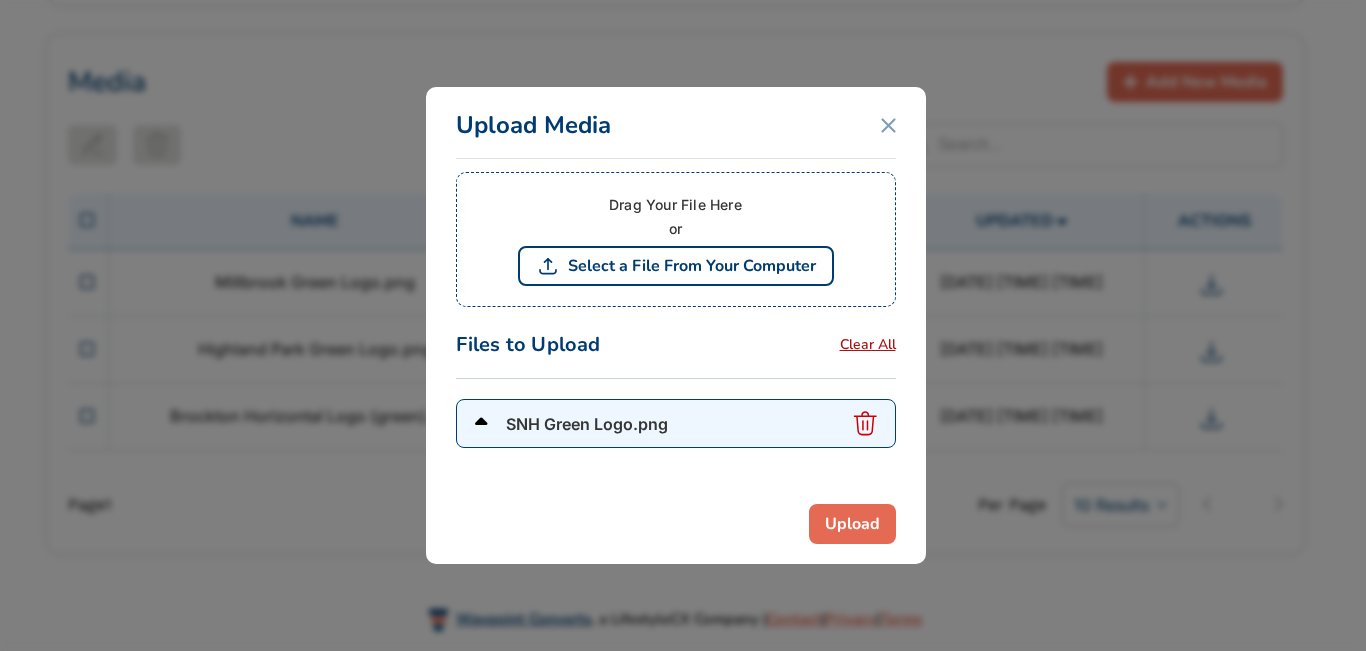 click on "Upload" at bounding box center (852, 524) 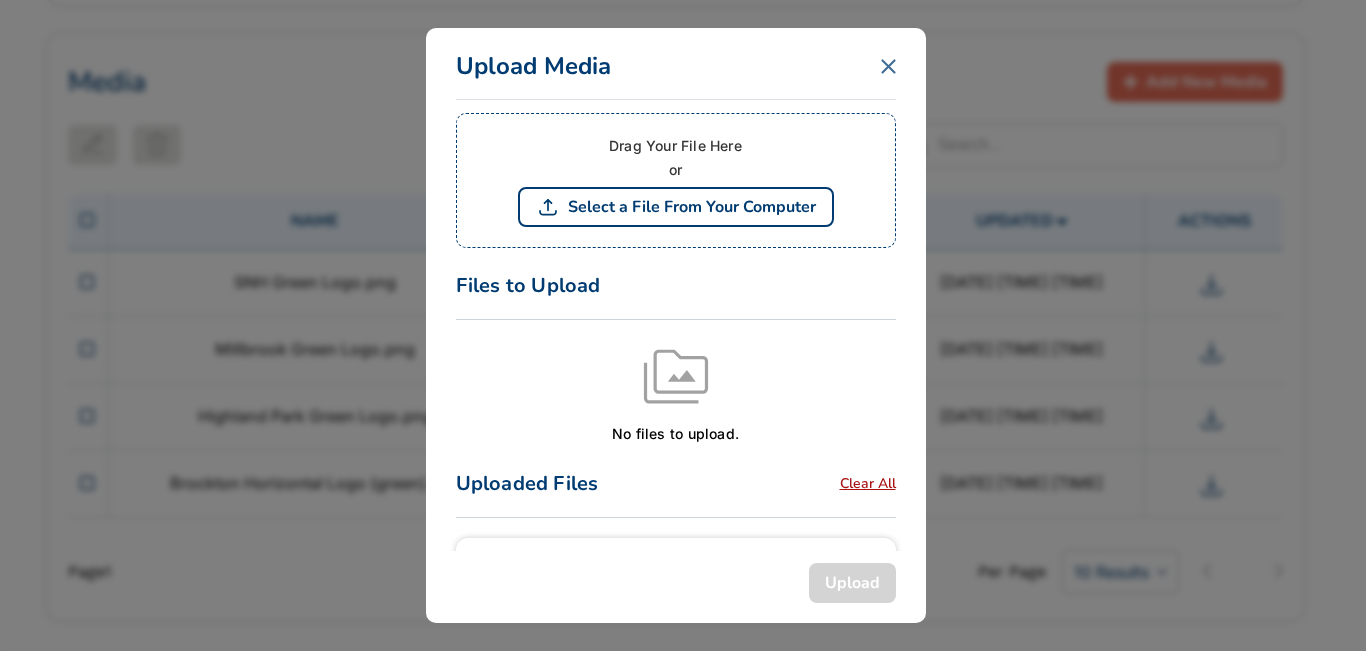 click 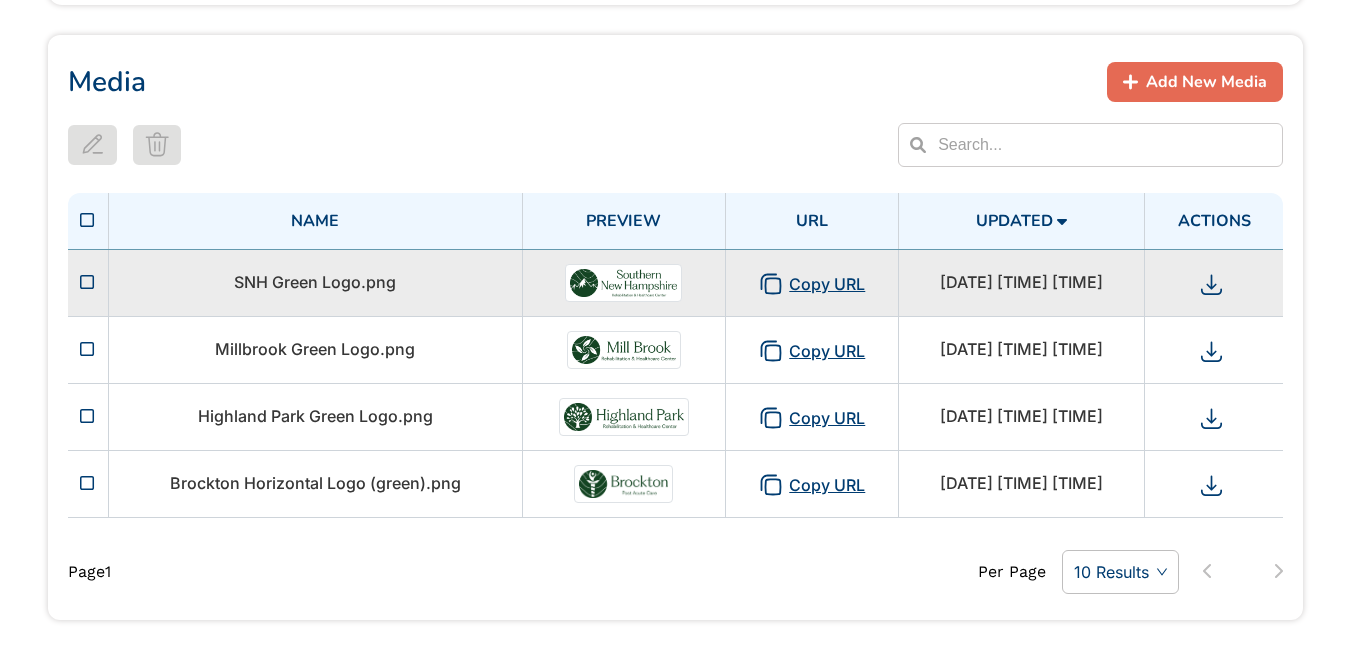 click on "Copy URL" at bounding box center [811, 284] 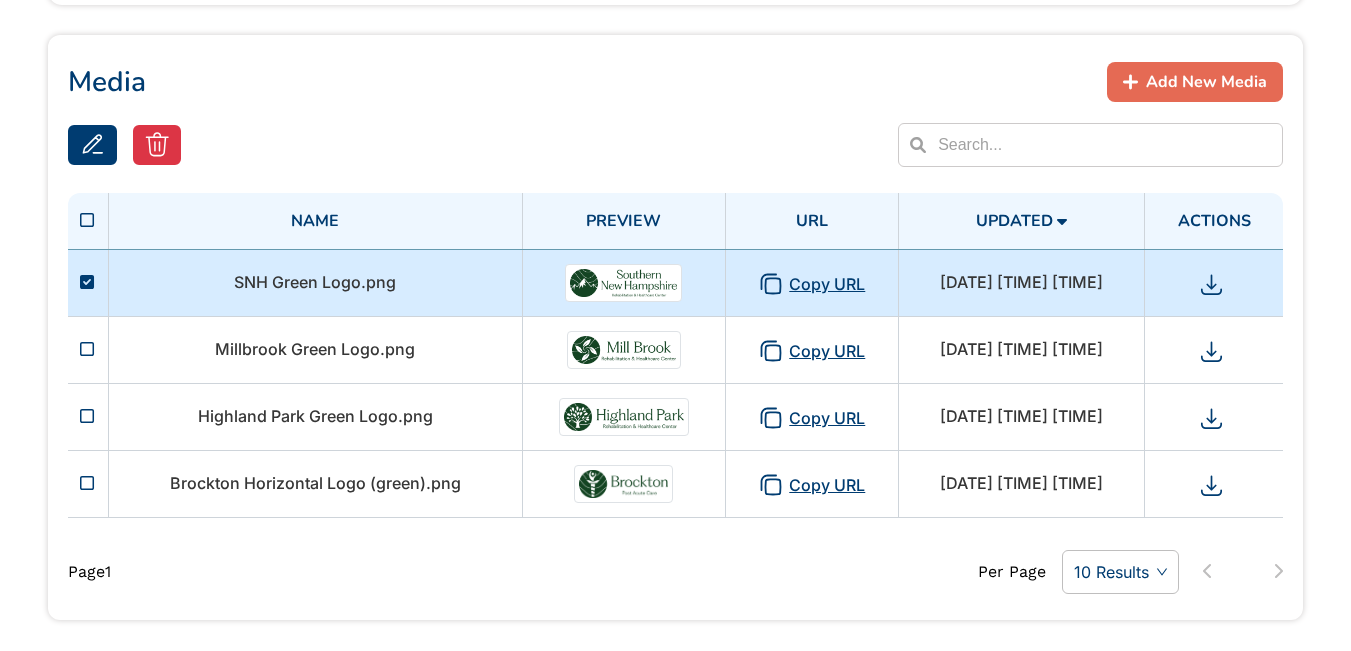 click on "Copy URL" at bounding box center (811, 284) 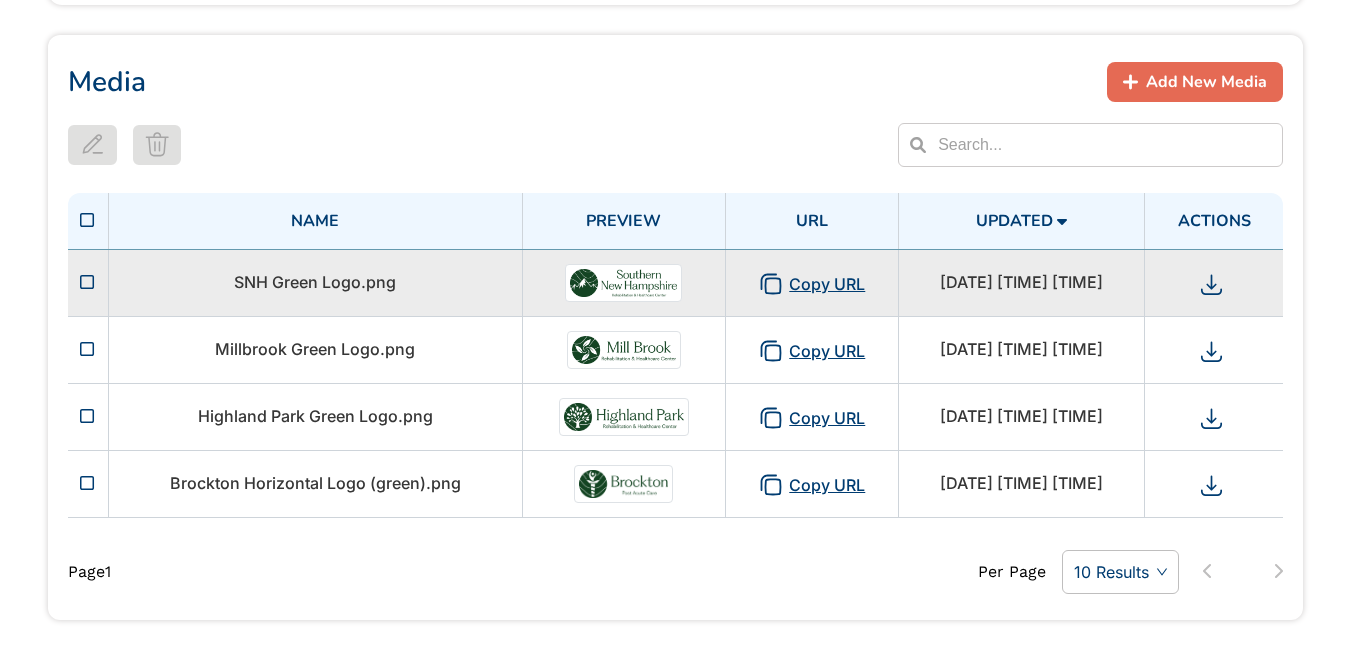 click on "Copy URL" at bounding box center (811, 284) 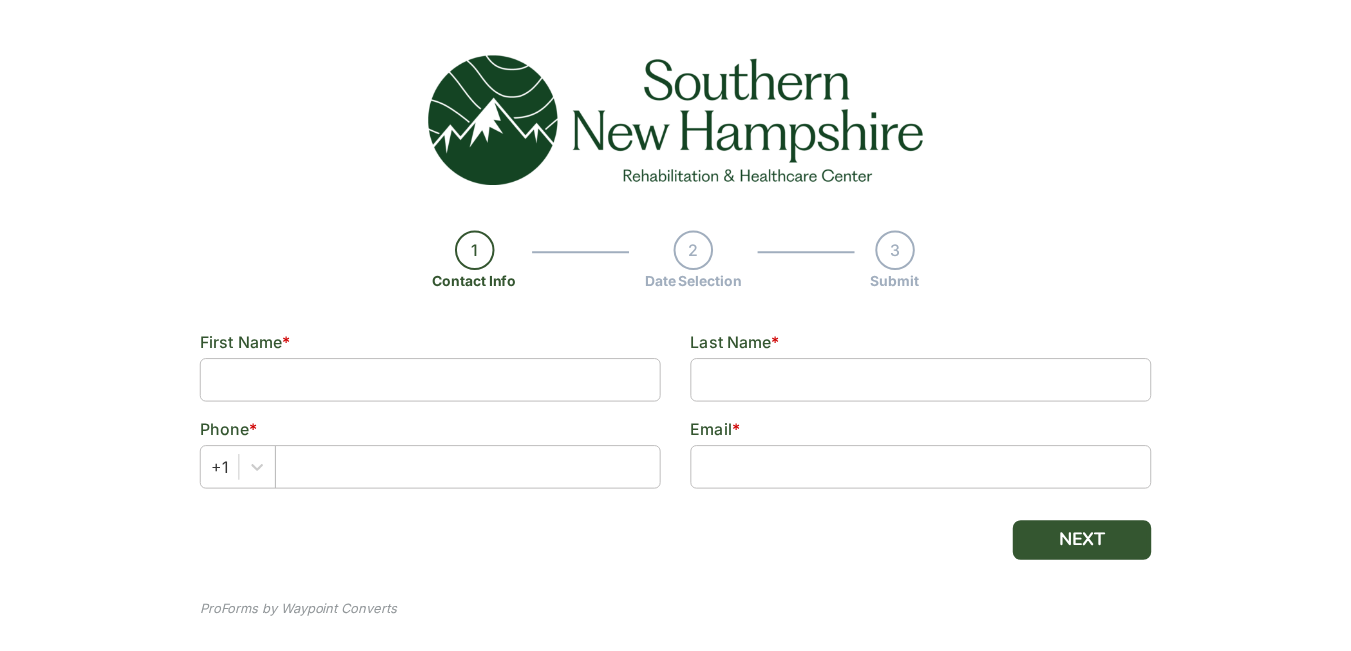 scroll, scrollTop: 0, scrollLeft: 0, axis: both 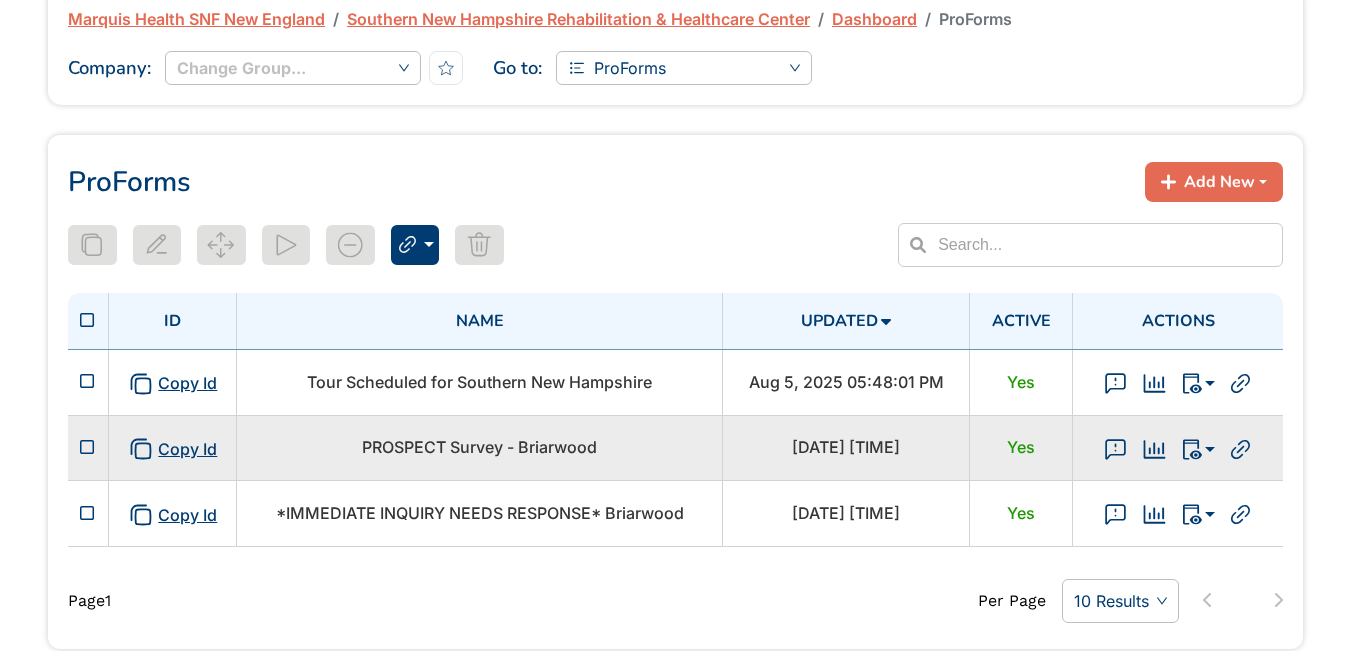click on "PROSPECT Survey - Briarwood" at bounding box center [479, 447] 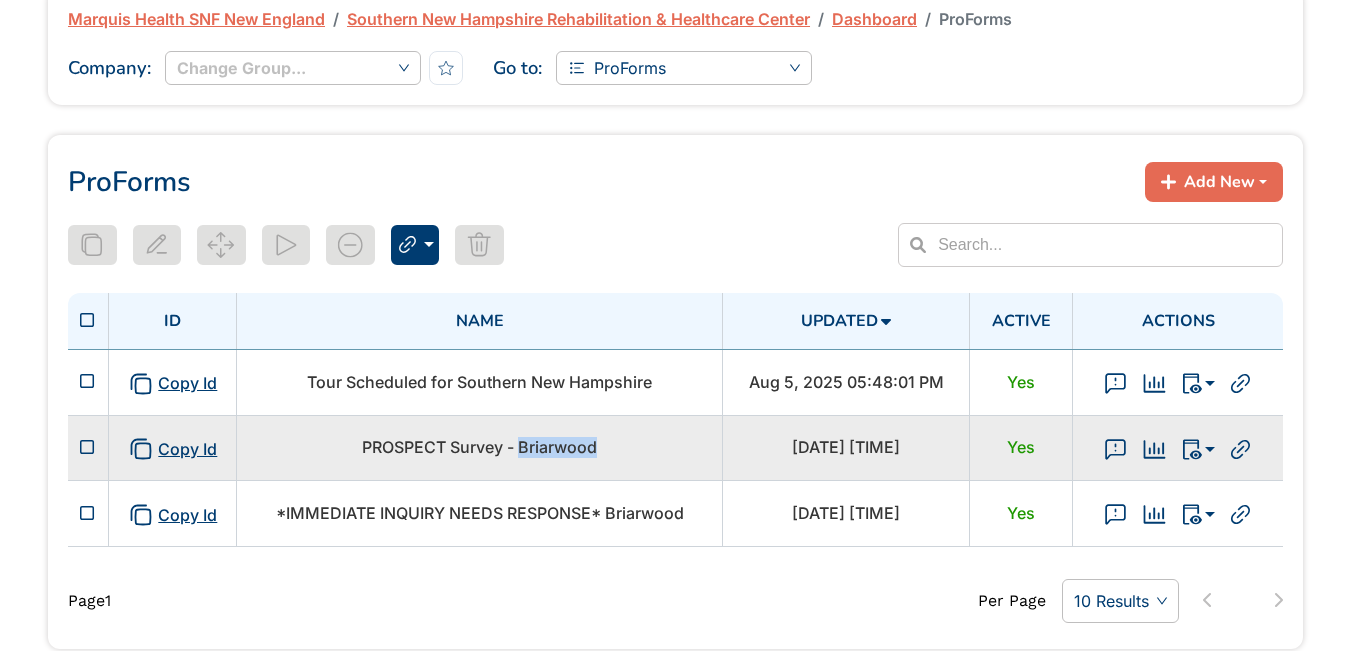 click on "PROSPECT Survey - Briarwood" at bounding box center (479, 447) 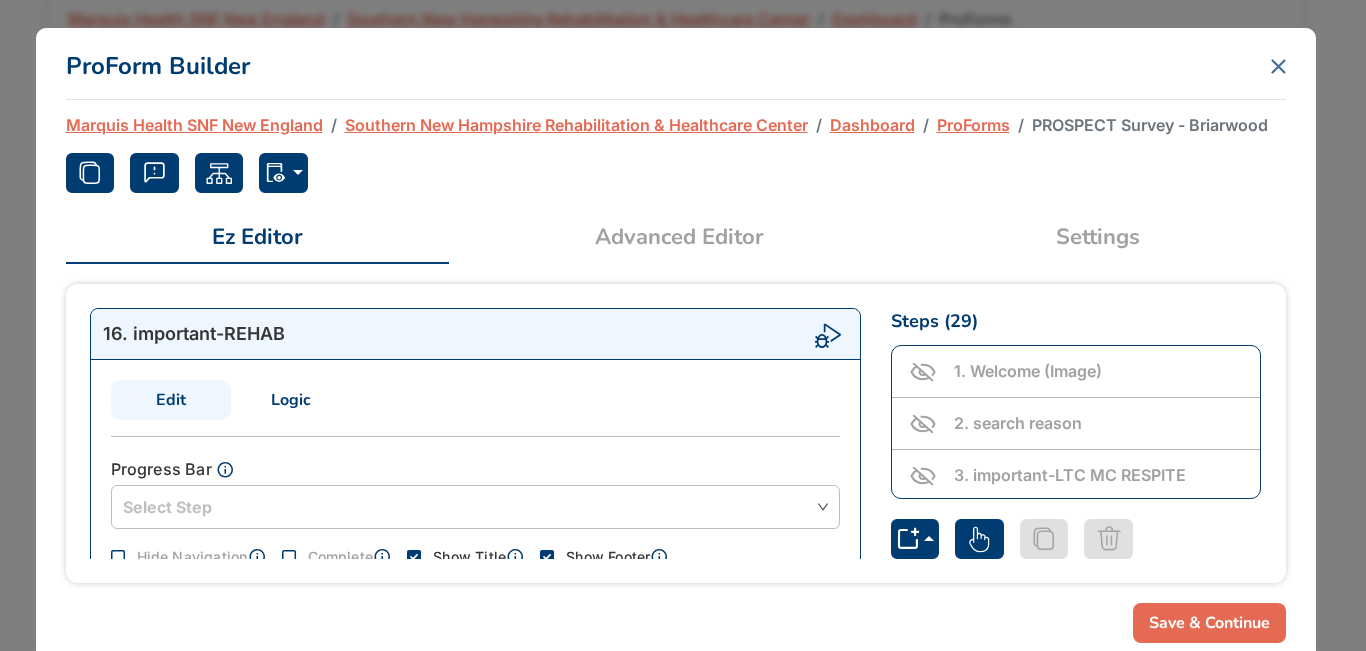 click 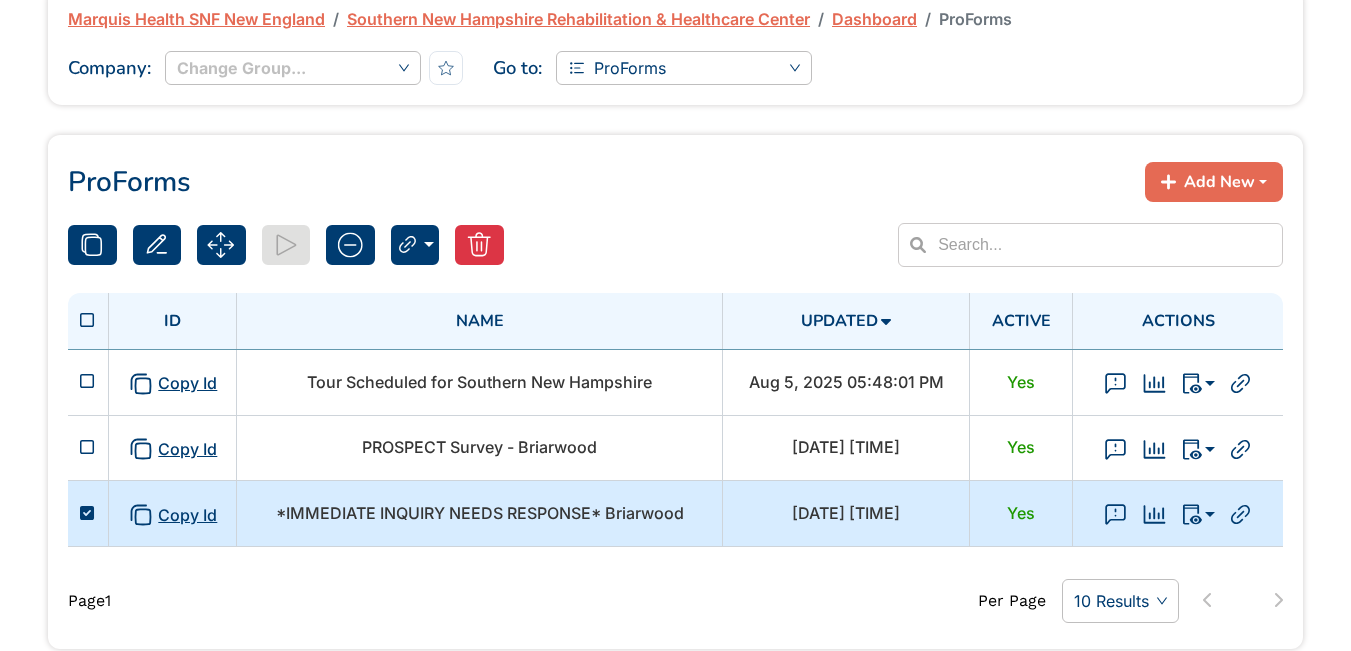 click on "*IMMEDIATE INQUIRY NEEDS RESPONSE* Briarwood" at bounding box center (480, 513) 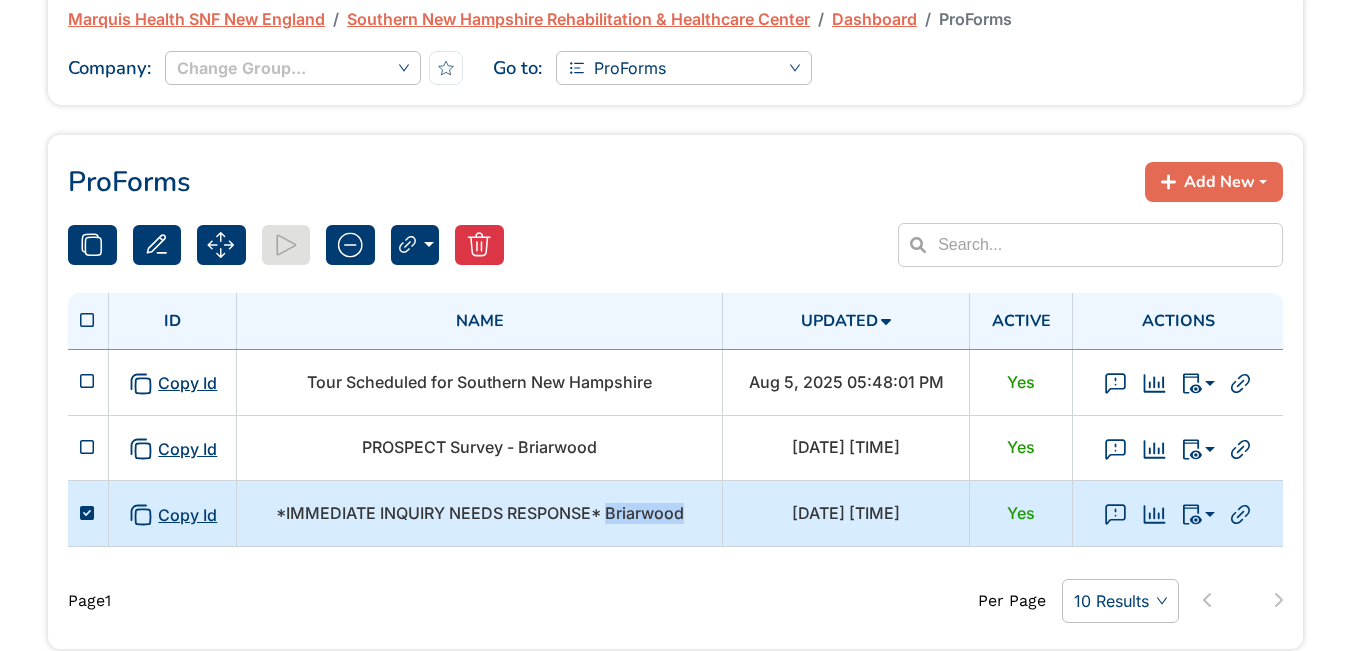 click on "*IMMEDIATE INQUIRY NEEDS RESPONSE* Briarwood" at bounding box center [480, 513] 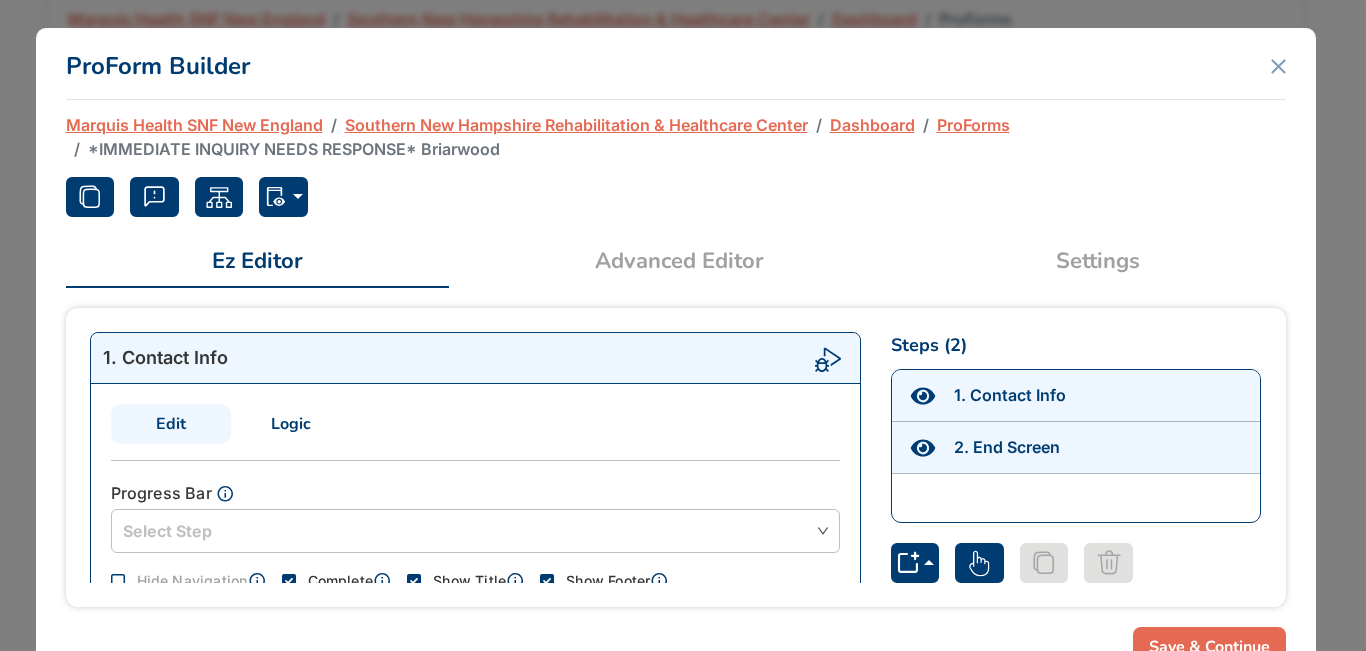 click on "Settings" at bounding box center [1098, 261] 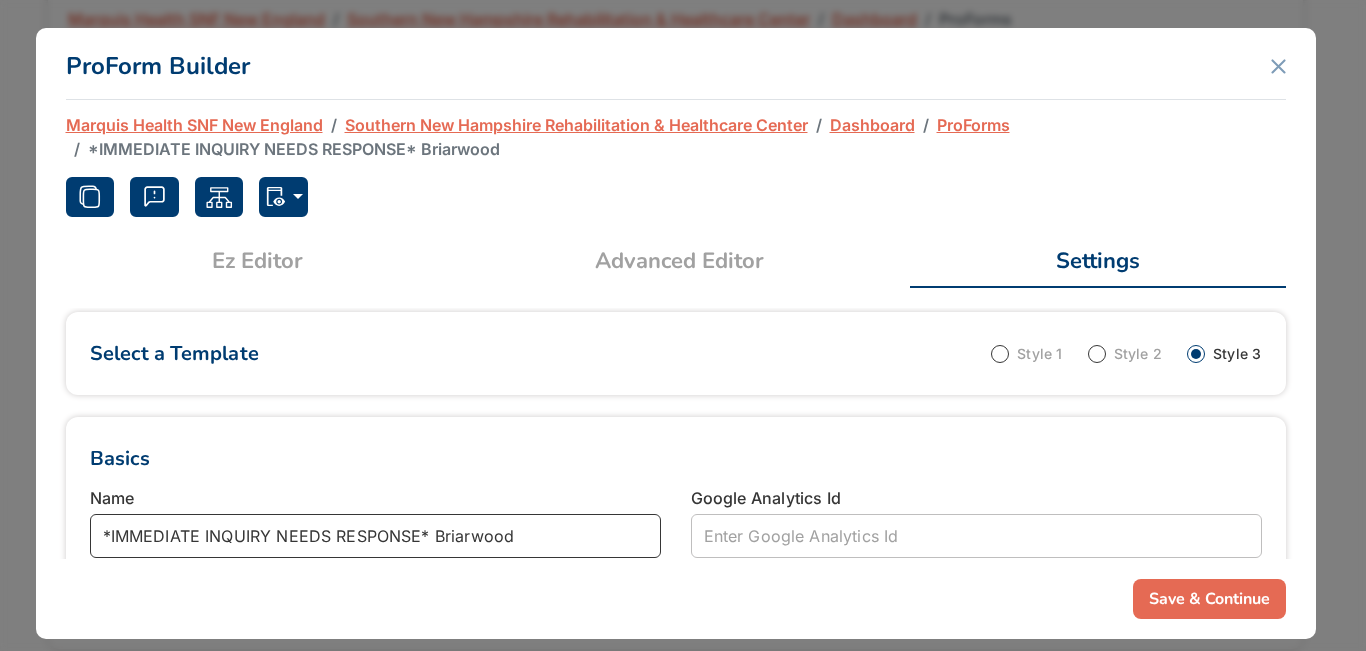 click on "*IMMEDIATE INQUIRY NEEDS RESPONSE* Briarwood" at bounding box center [375, 536] 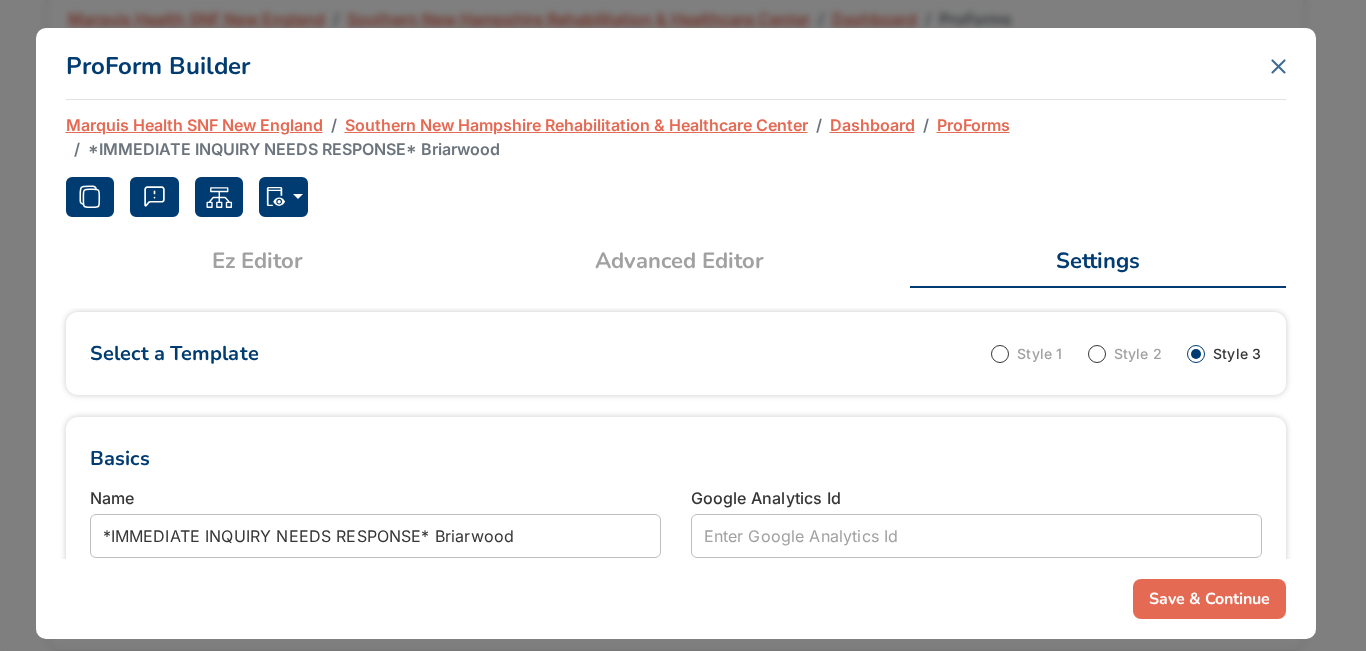 click 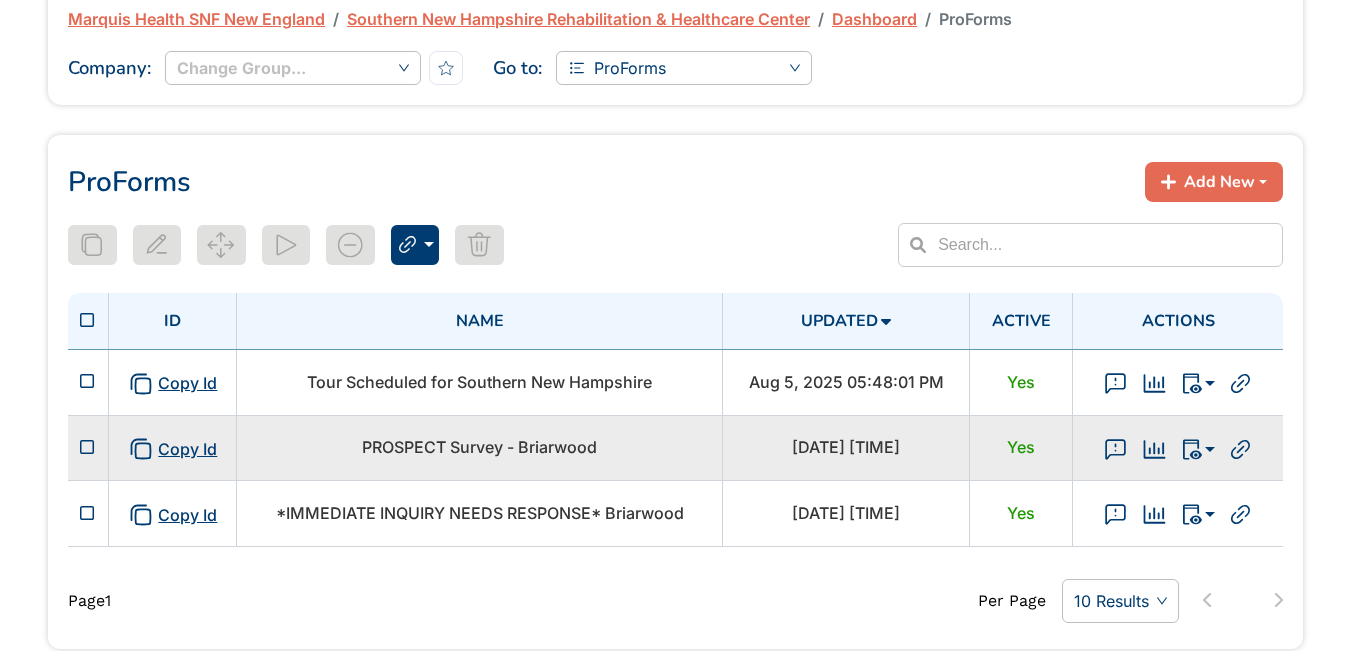 click on "PROSPECT Survey - Briarwood" at bounding box center (479, 447) 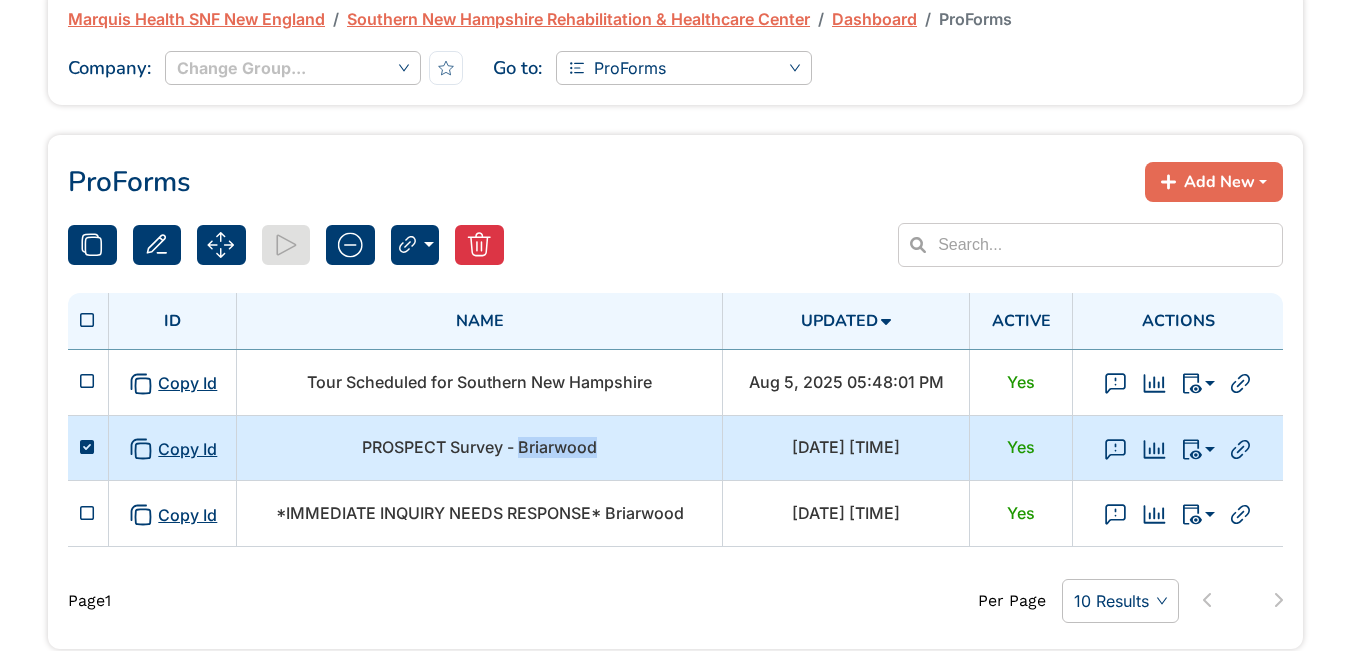 click on "PROSPECT Survey - Briarwood" at bounding box center [479, 447] 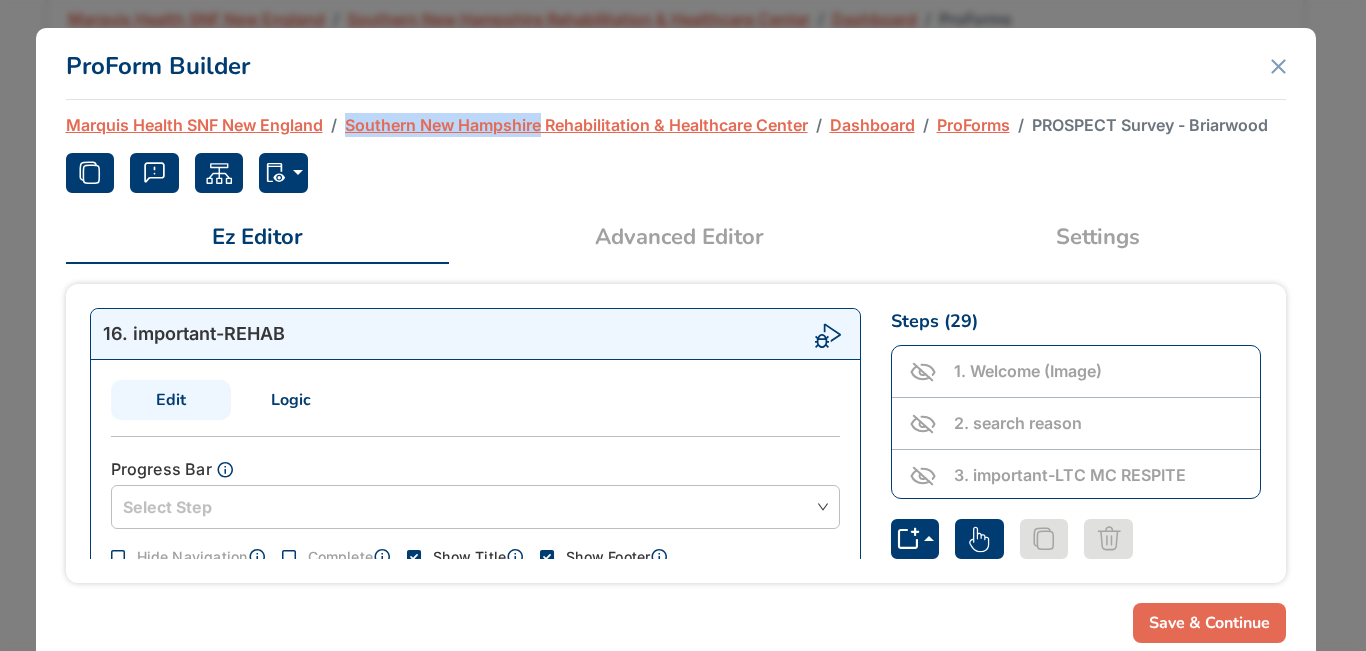 drag, startPoint x: 343, startPoint y: 128, endPoint x: 545, endPoint y: 124, distance: 202.0396 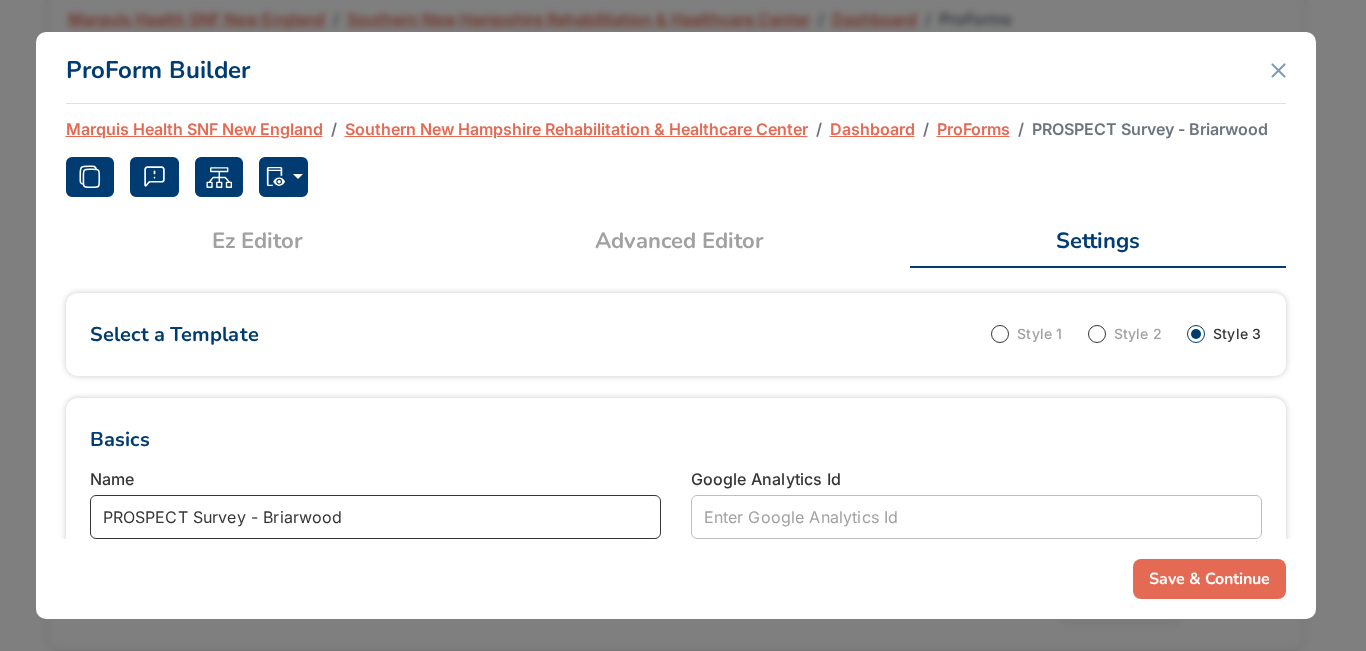 click on "PROSPECT Survey - Briarwood" at bounding box center (375, 517) 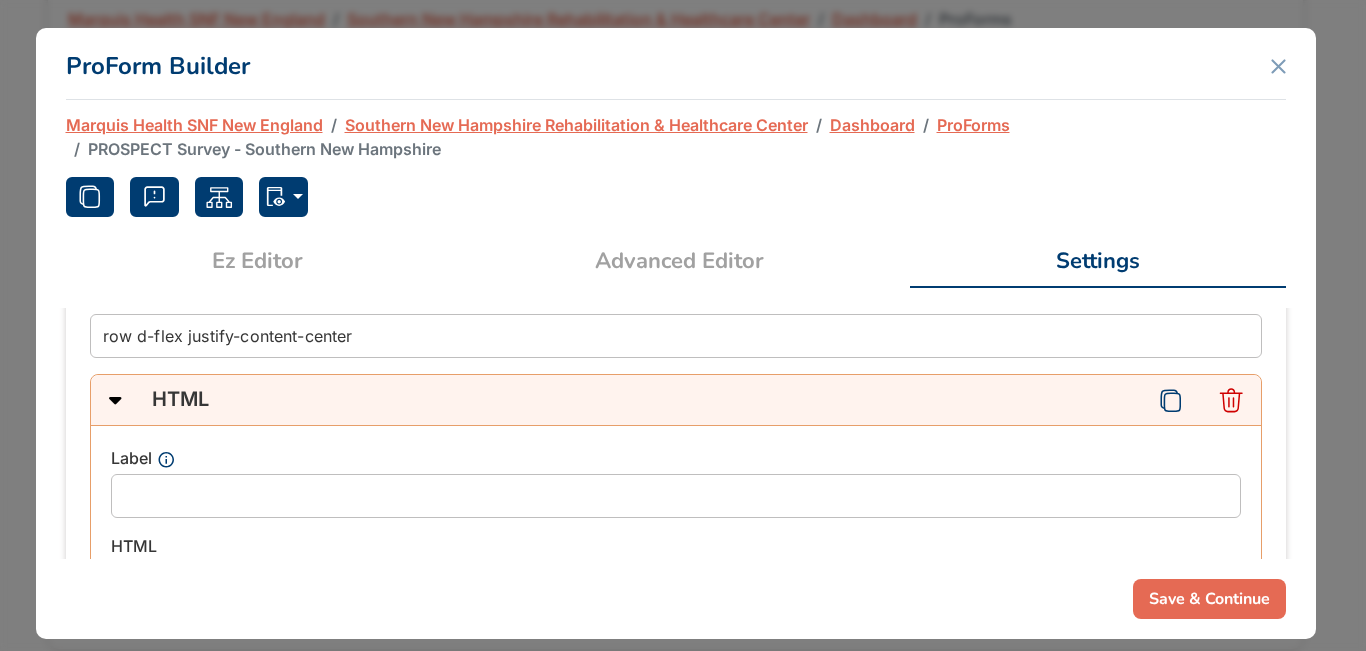 scroll, scrollTop: 1000, scrollLeft: 0, axis: vertical 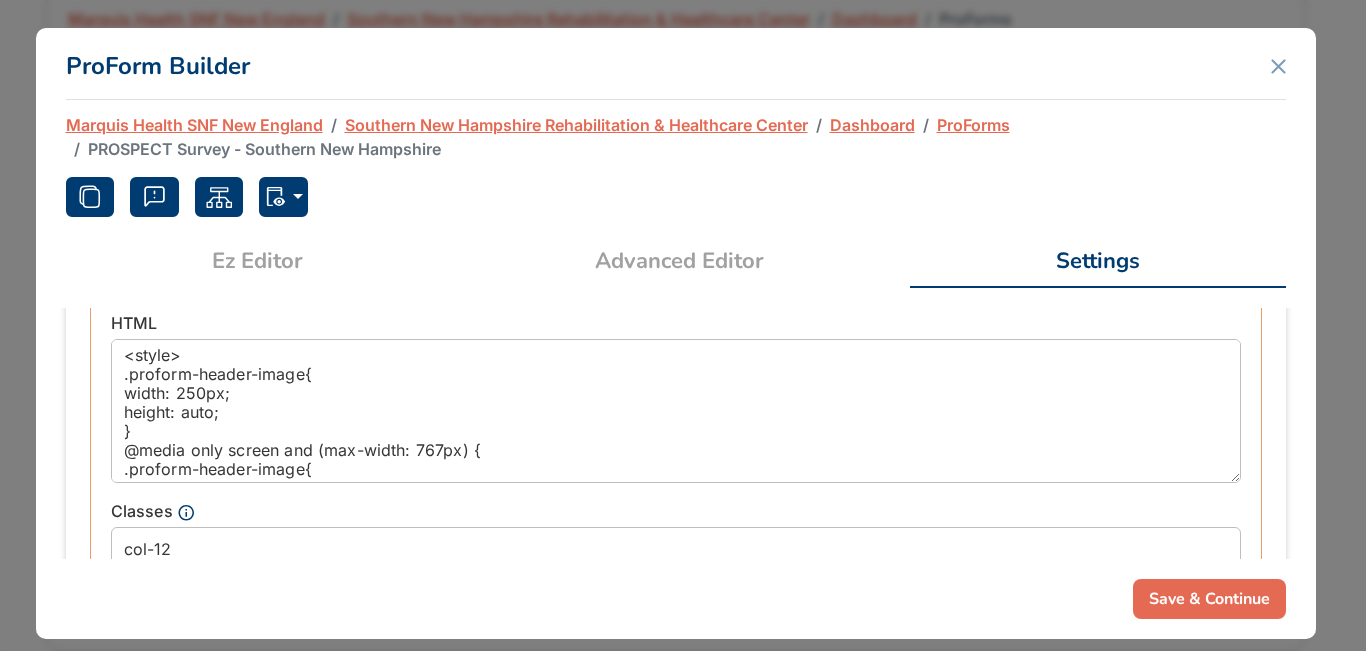 type on "PROSPECT Survey - Southern New Hampshire" 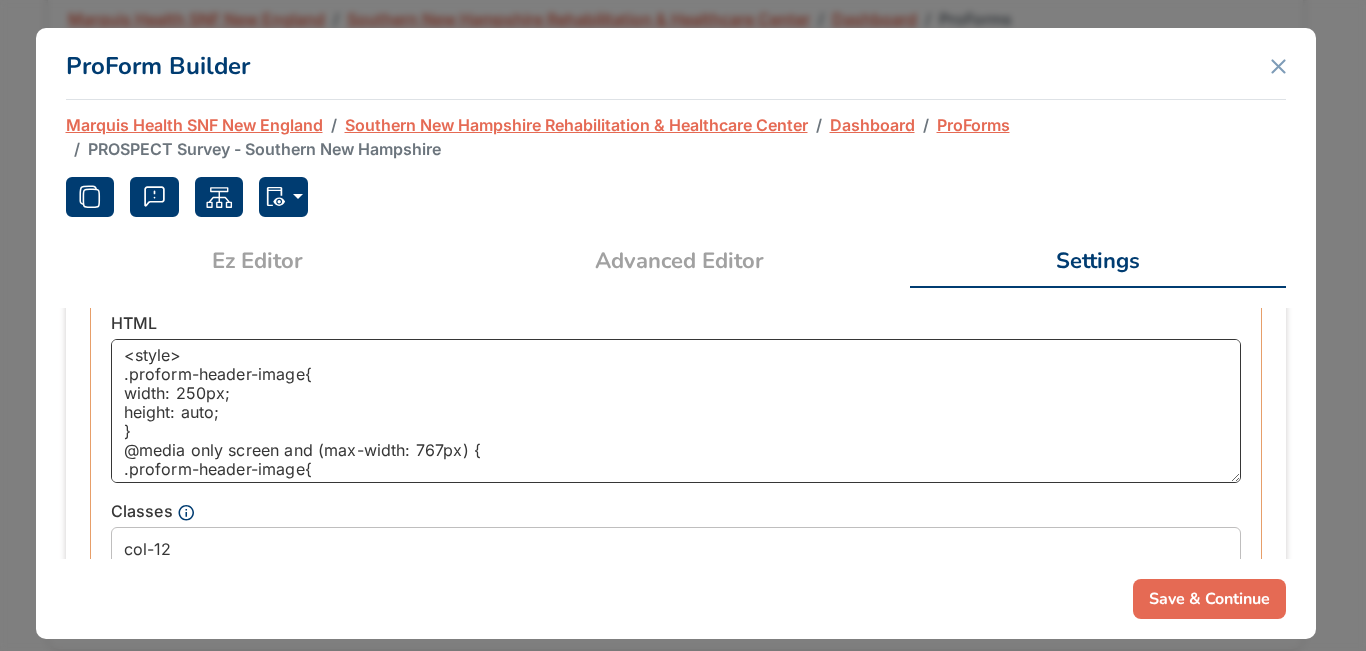 click on "<style>
.proform-header-image{
width: 250px;
height: auto;
}
@media only screen and (max-width: 767px) {
.proform-header-image{
width: 250px;
height: auto;
}
}
@media only screen and (max-width: 250px) {
.proform-header-image{
width: 100%;
height: auto;
}
}
</style>
<img src="https://d1esck3qxnvgtp.cloudfront.net/media/4976d5e6-eb04-4611-8ed8-7ff56500c786.png" class="proform-header-image" hspace="0" vspace="0">" at bounding box center [676, 411] 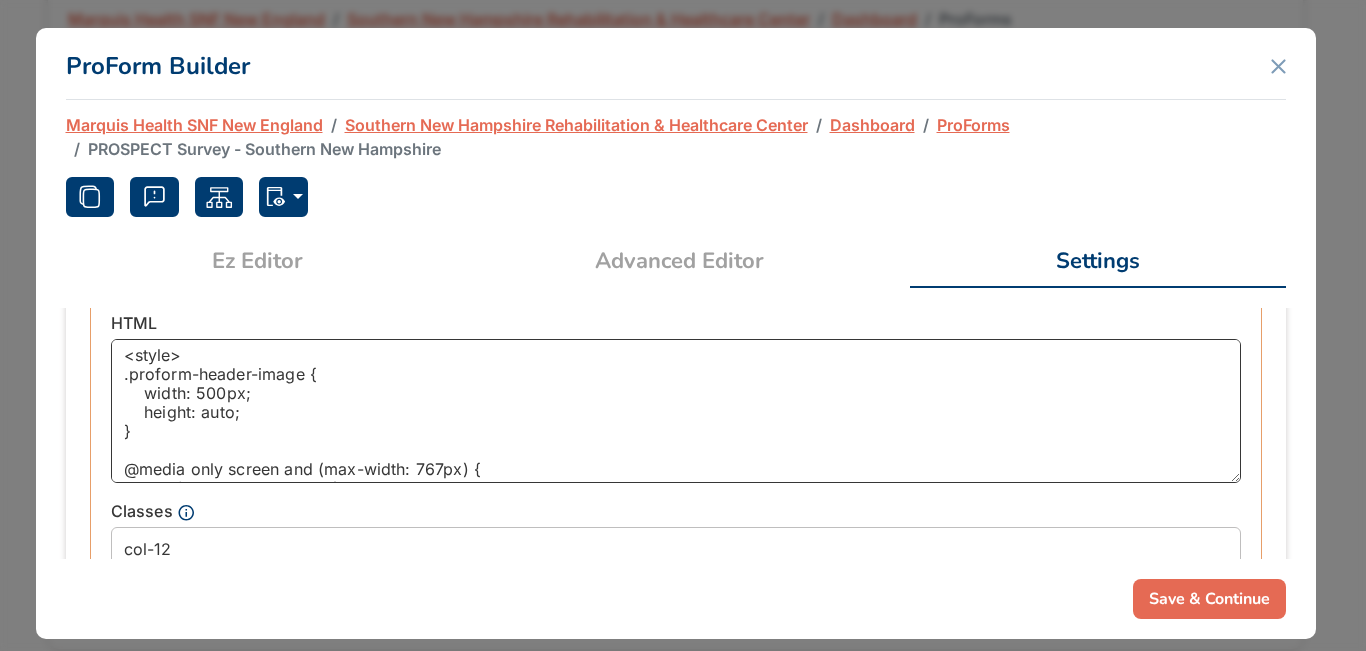 scroll, scrollTop: 397, scrollLeft: 0, axis: vertical 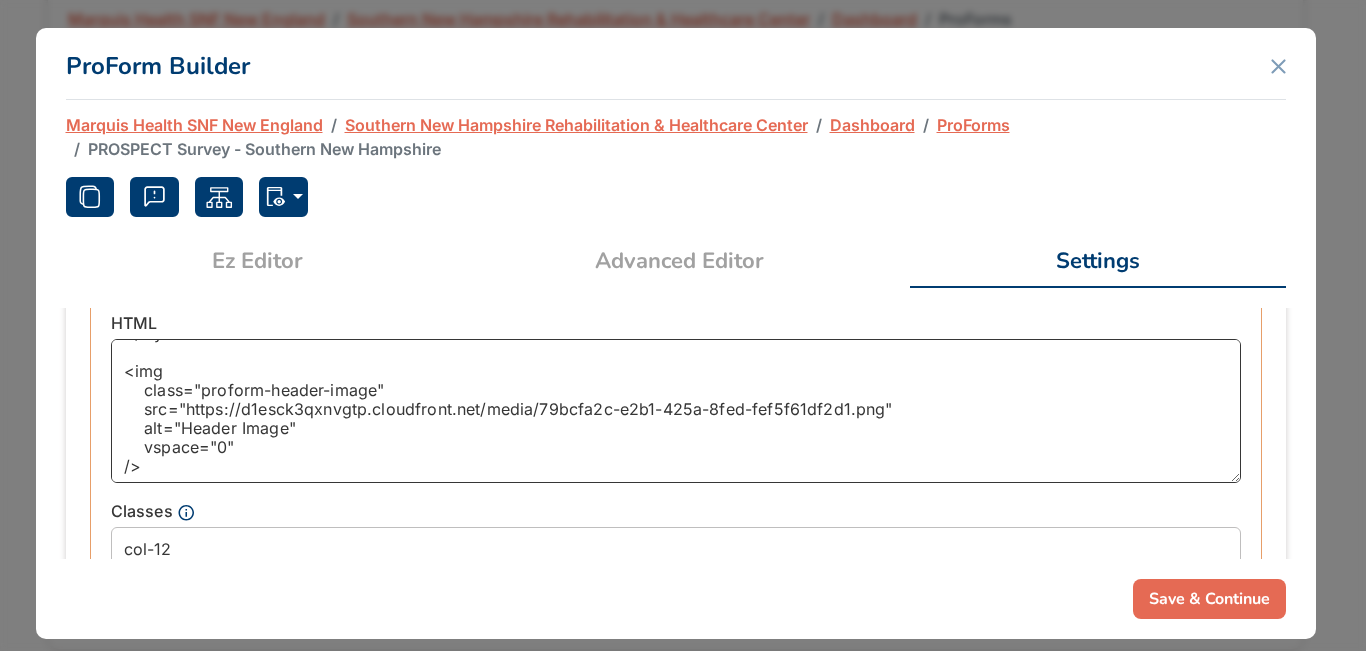 drag, startPoint x: 185, startPoint y: 397, endPoint x: 875, endPoint y: 399, distance: 690.00287 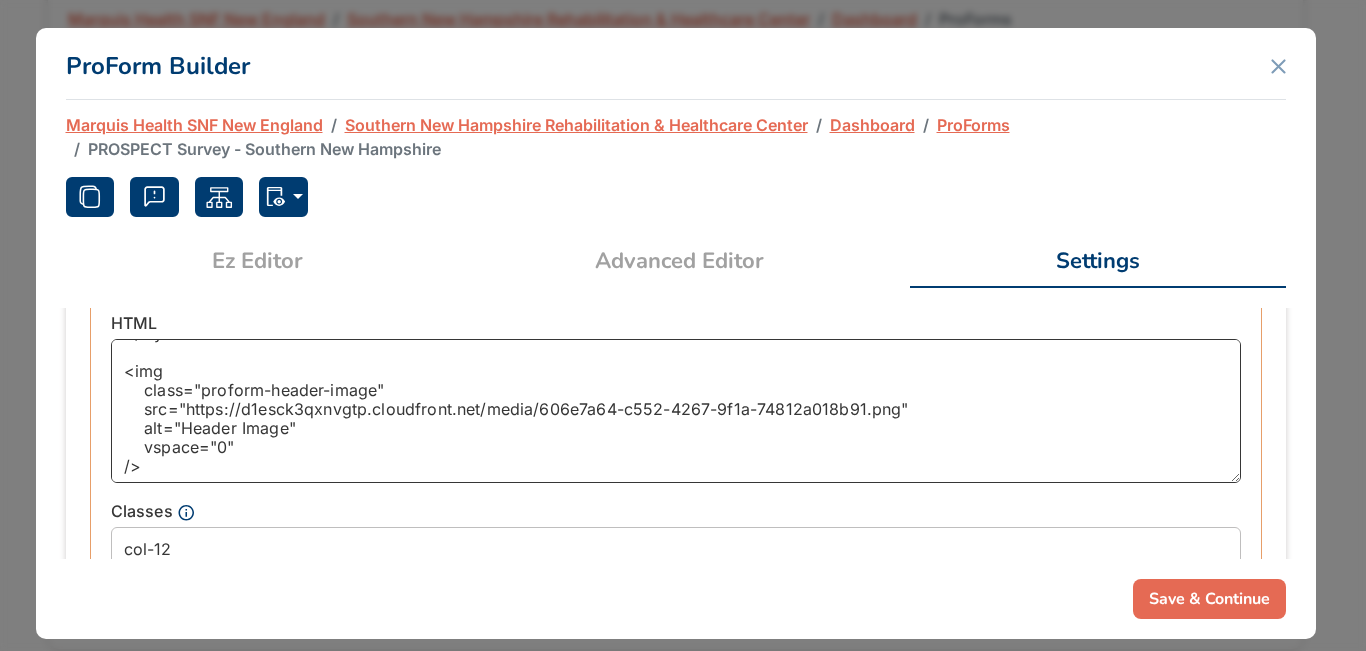 type on "<style>
.proform-header-image {
width: 500px;
height: auto;
}
@media only screen and (max-width: 767px) {
.proform-header-image {
width: 250px;
height: auto;
}
}
@media only screen and (max-width: 250px) {
.proform-header-image {
width: 100%;
height: auto;
}
}
</style>
<img
class="proform-header-image"
src="https://d1esck3qxnvgtp.cloudfront.net/media/606e7a64-c552-4267-9f1a-74812a018b91.png"
alt="Header Image"
vspace="0"
/>" 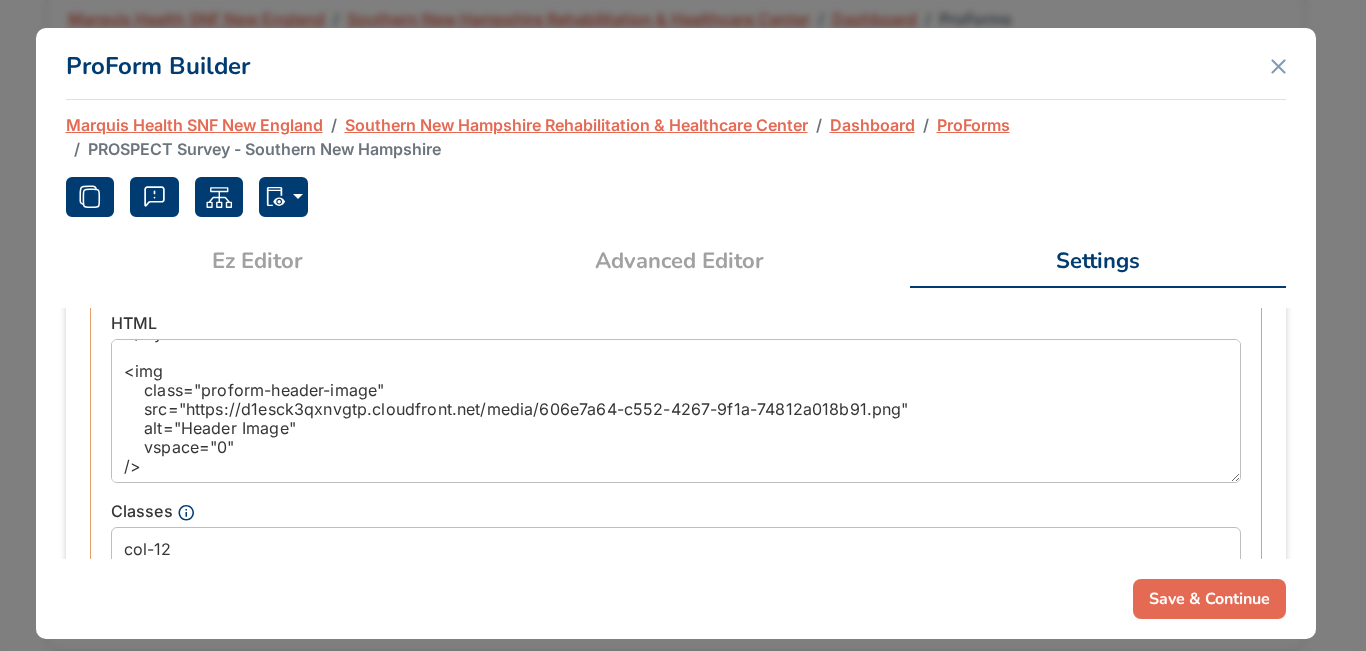 click on "Save & Continue" at bounding box center [1209, 599] 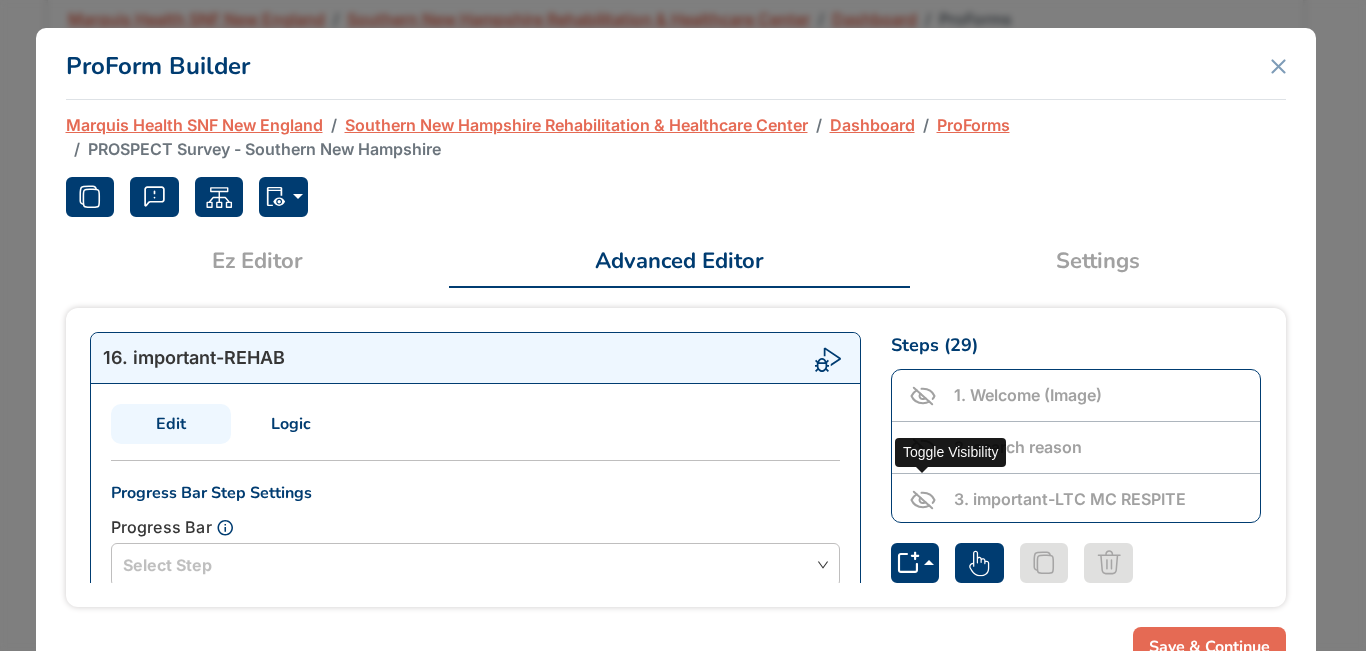 click 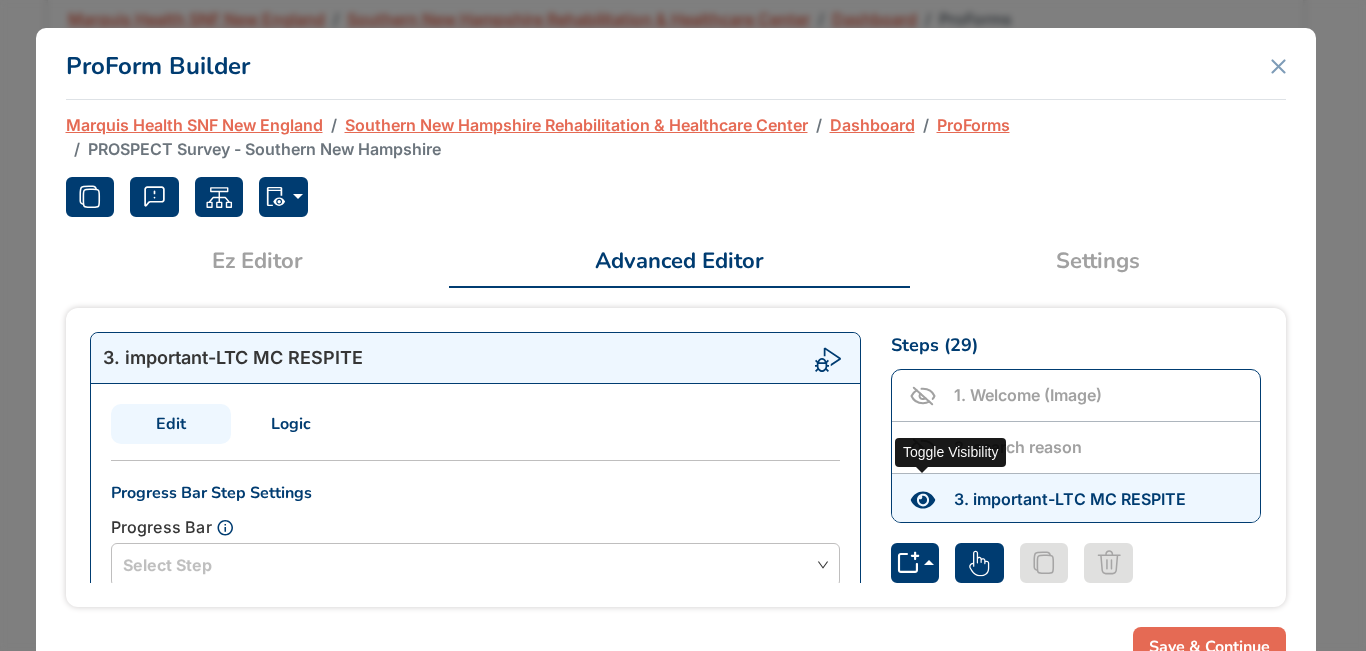 click 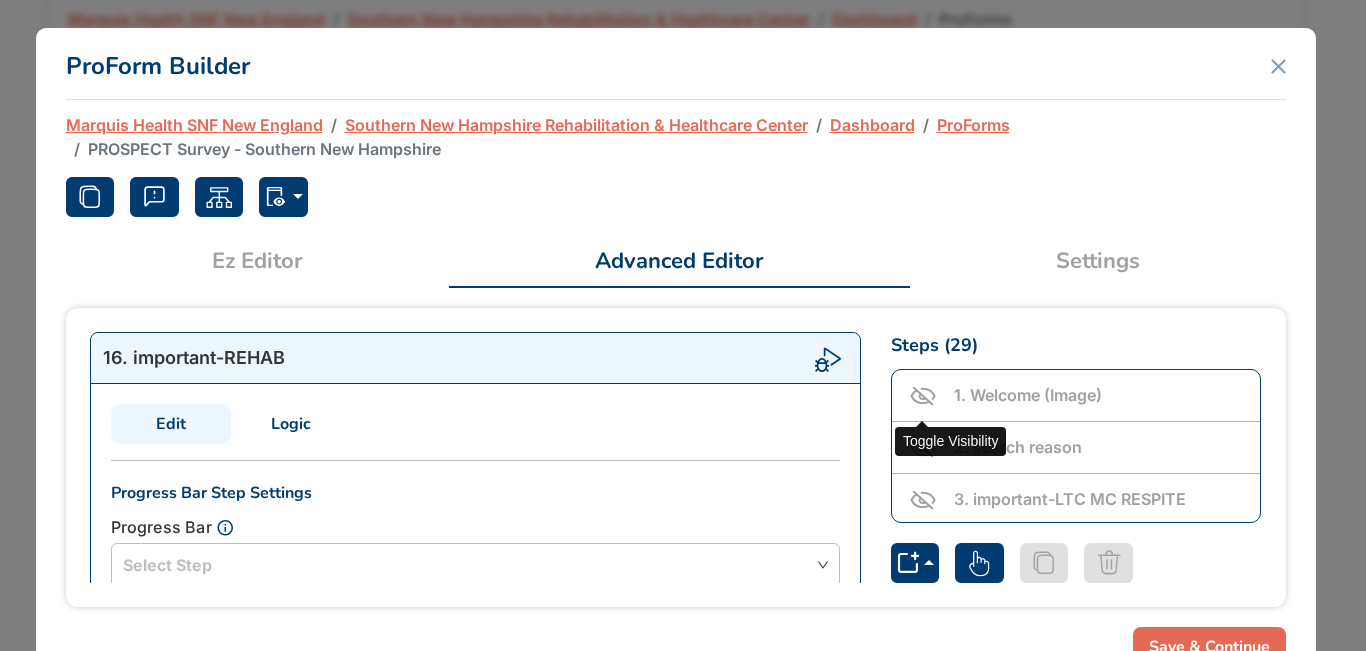 click 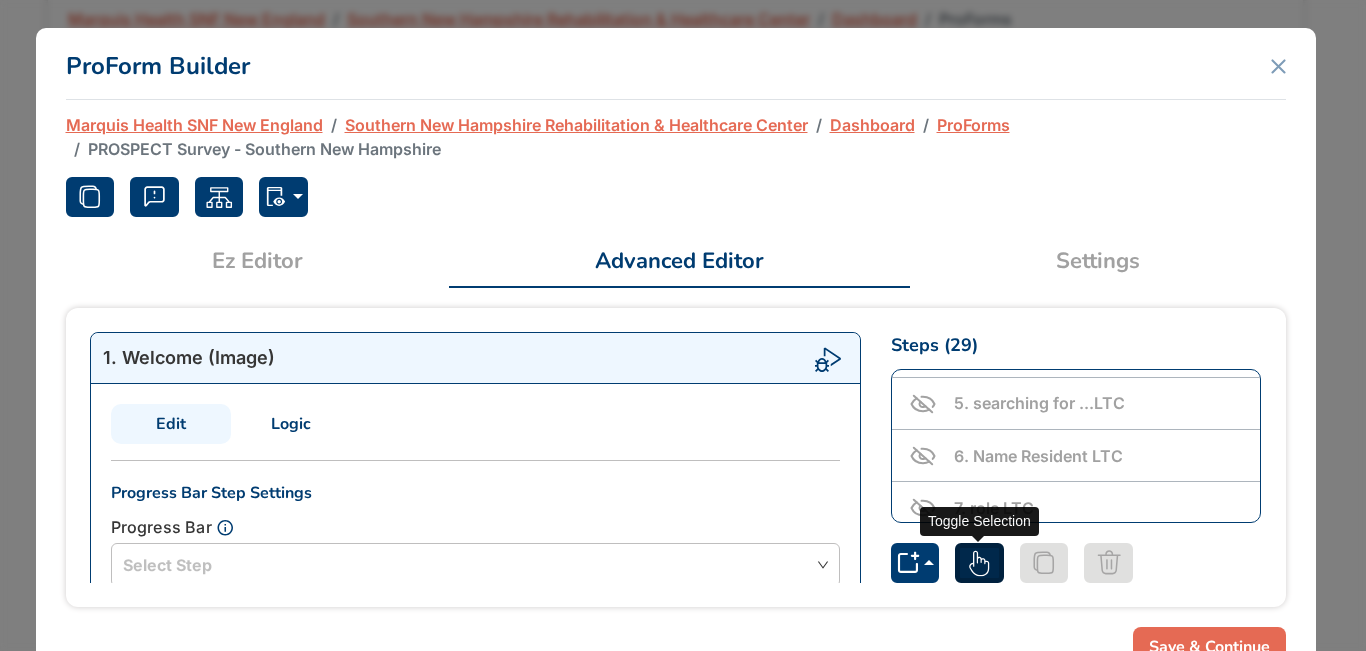 click 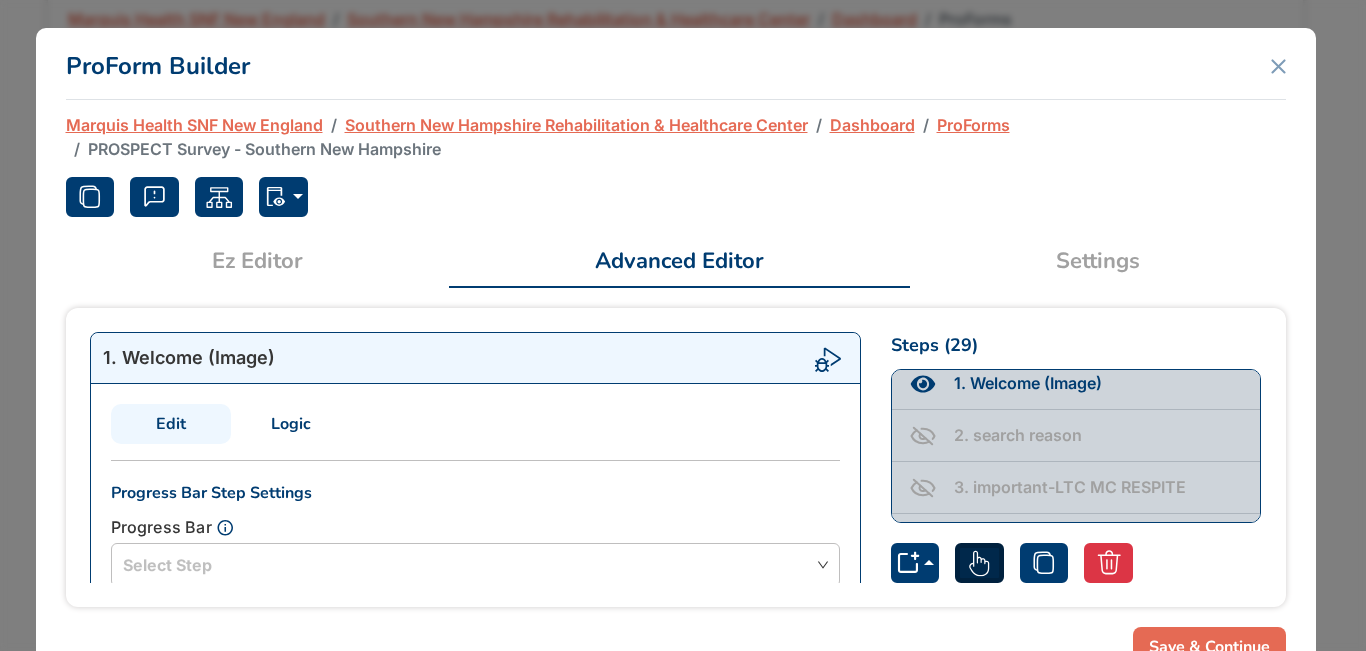 scroll, scrollTop: 0, scrollLeft: 0, axis: both 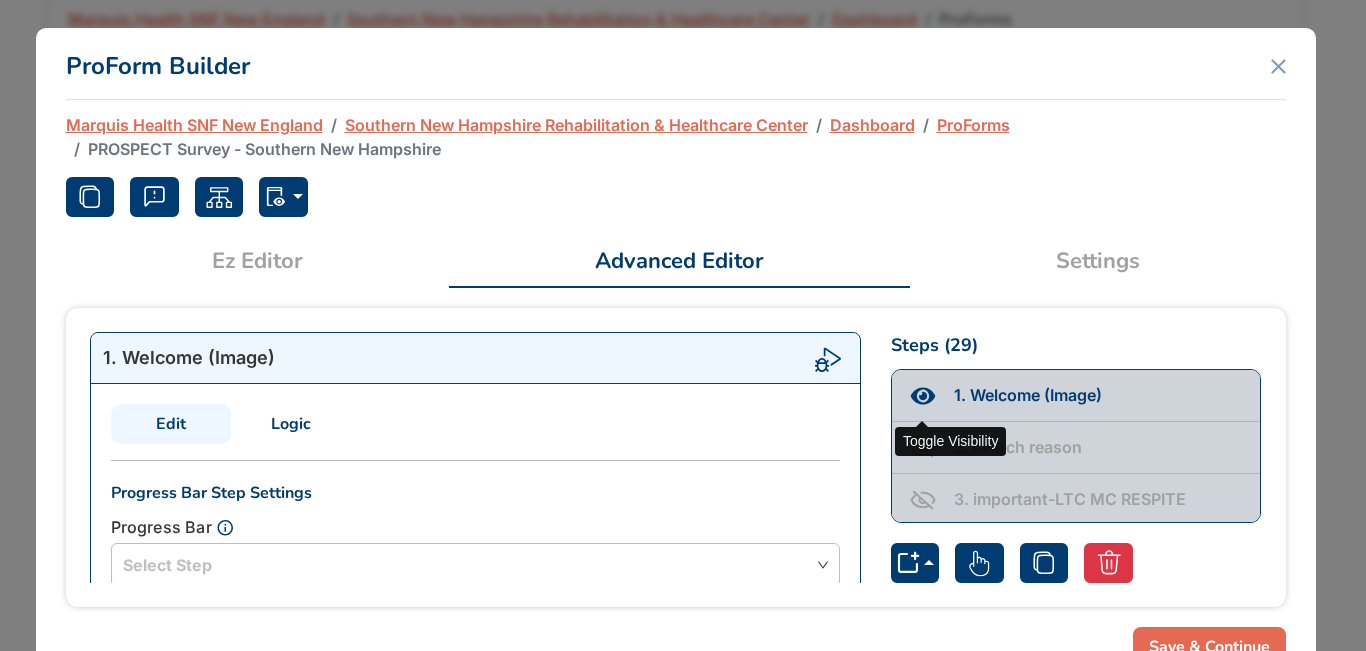 click 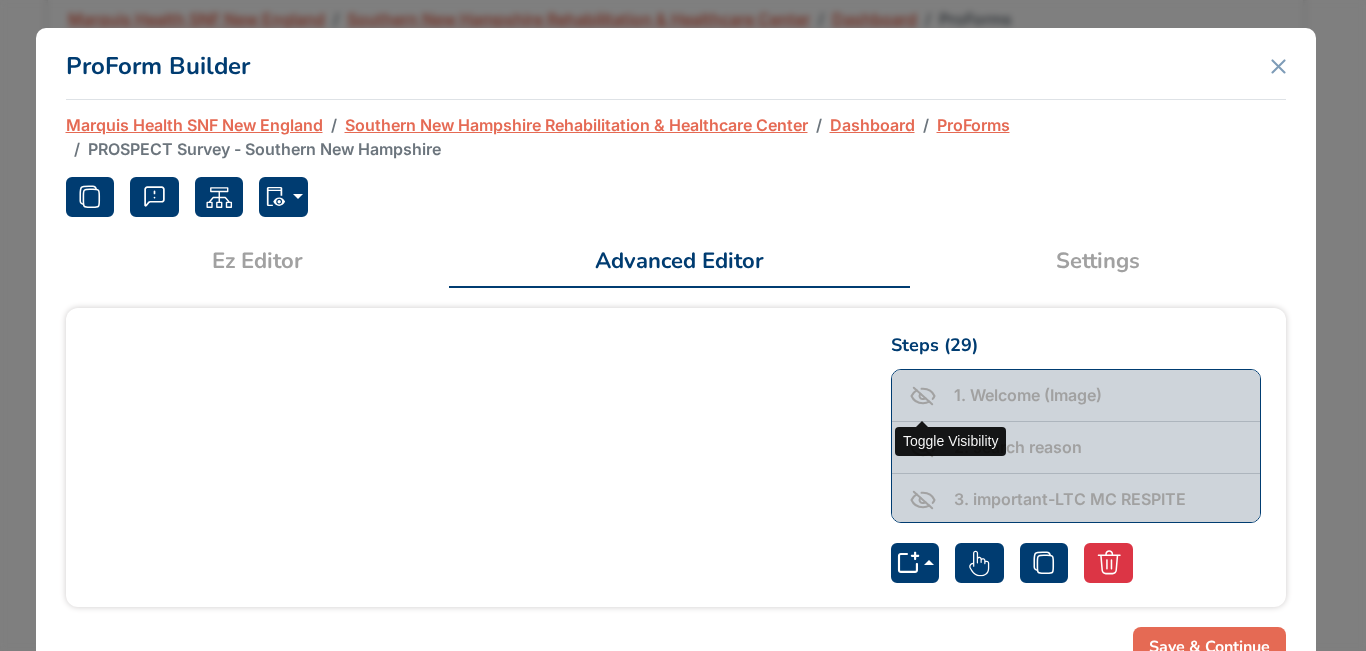 click 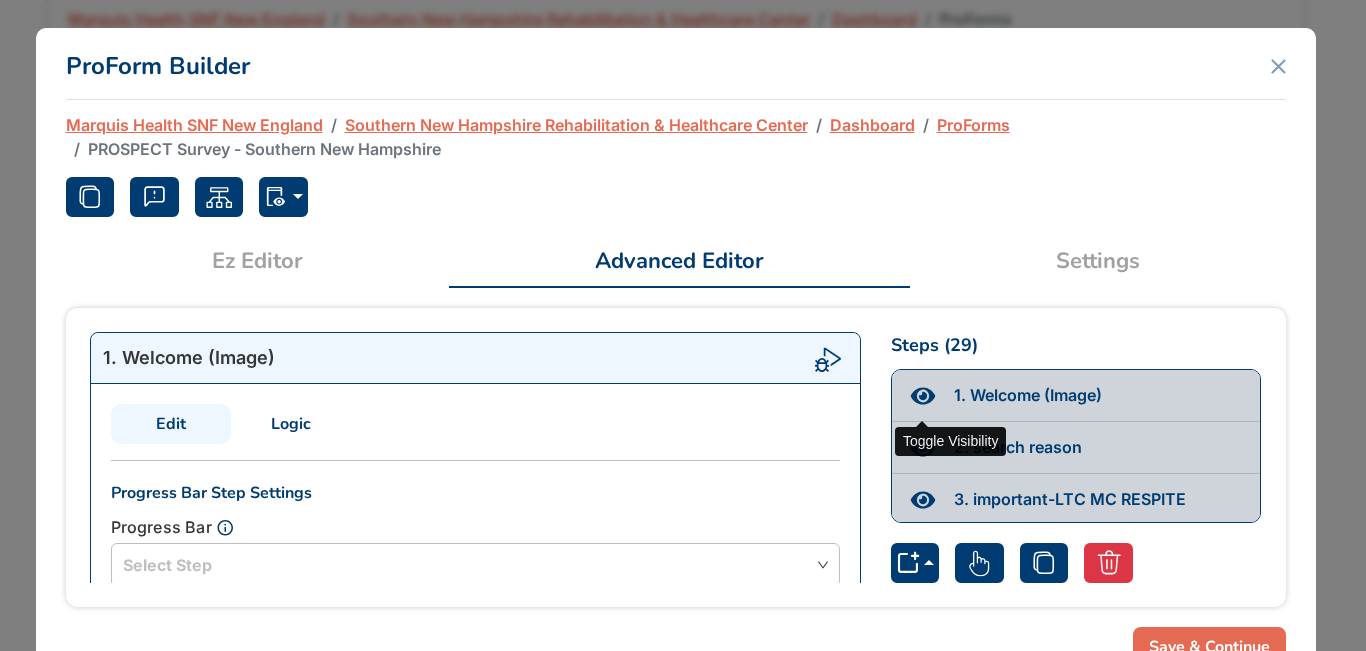 click 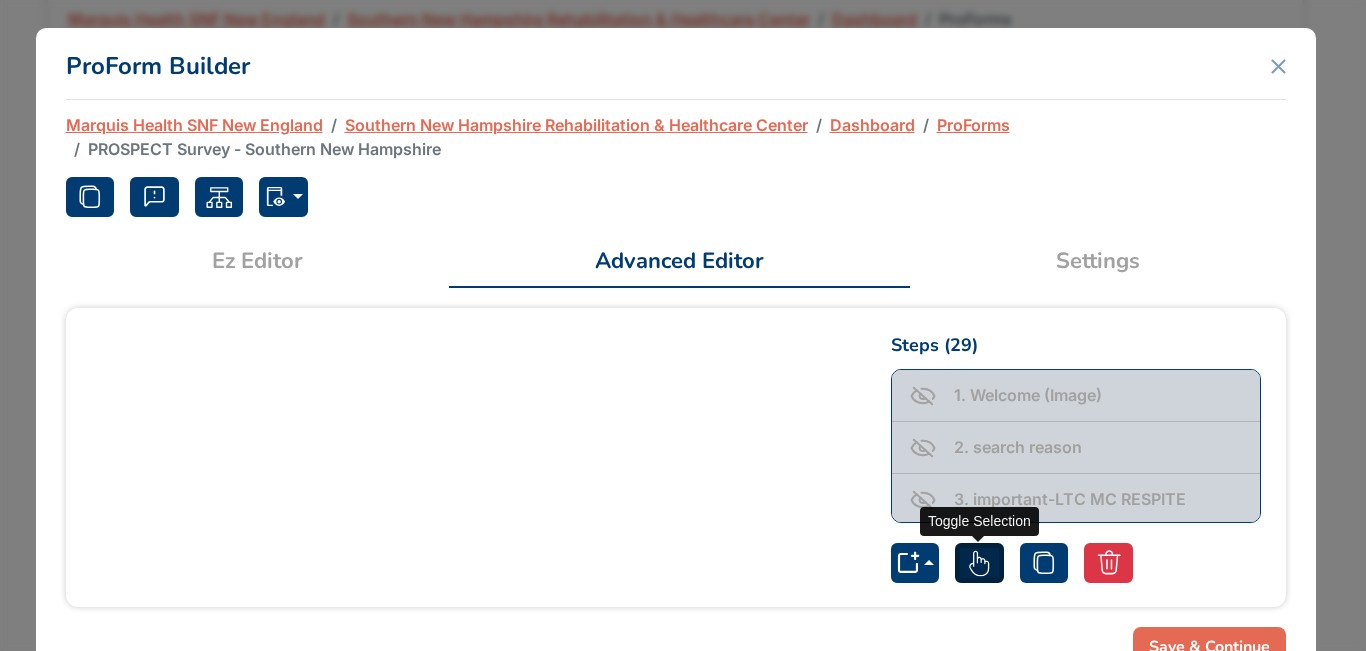 click at bounding box center [979, 563] 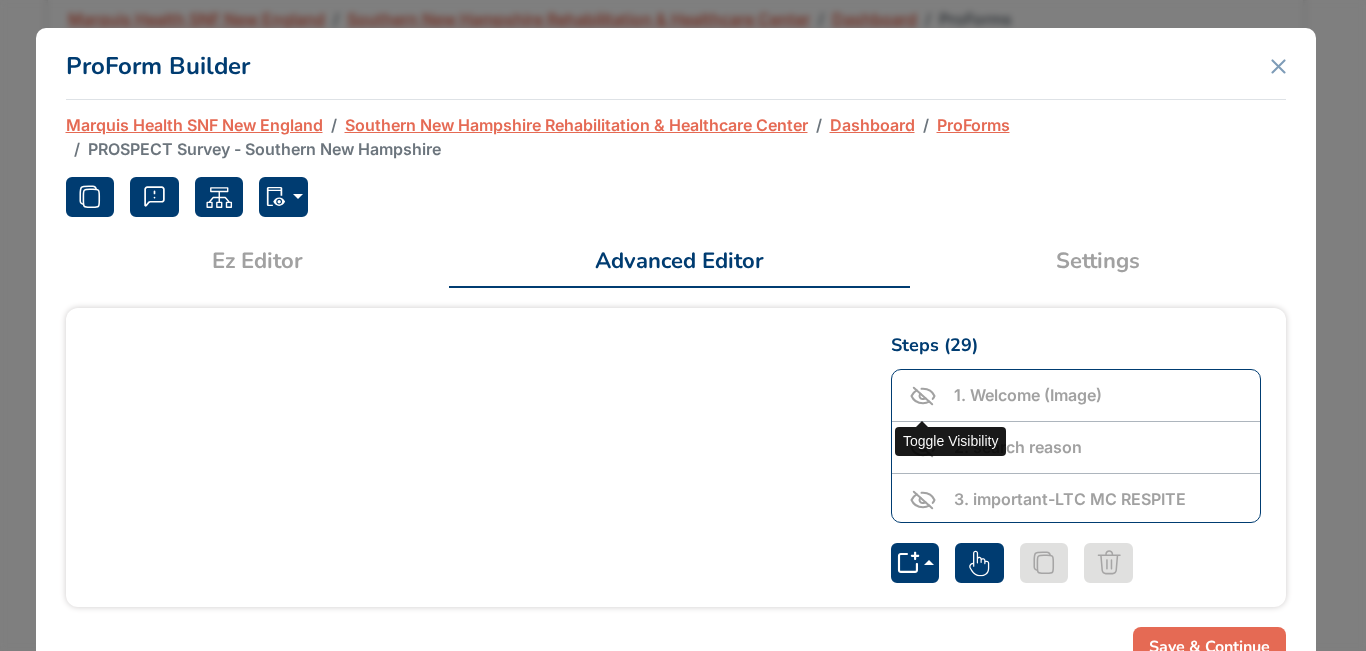click 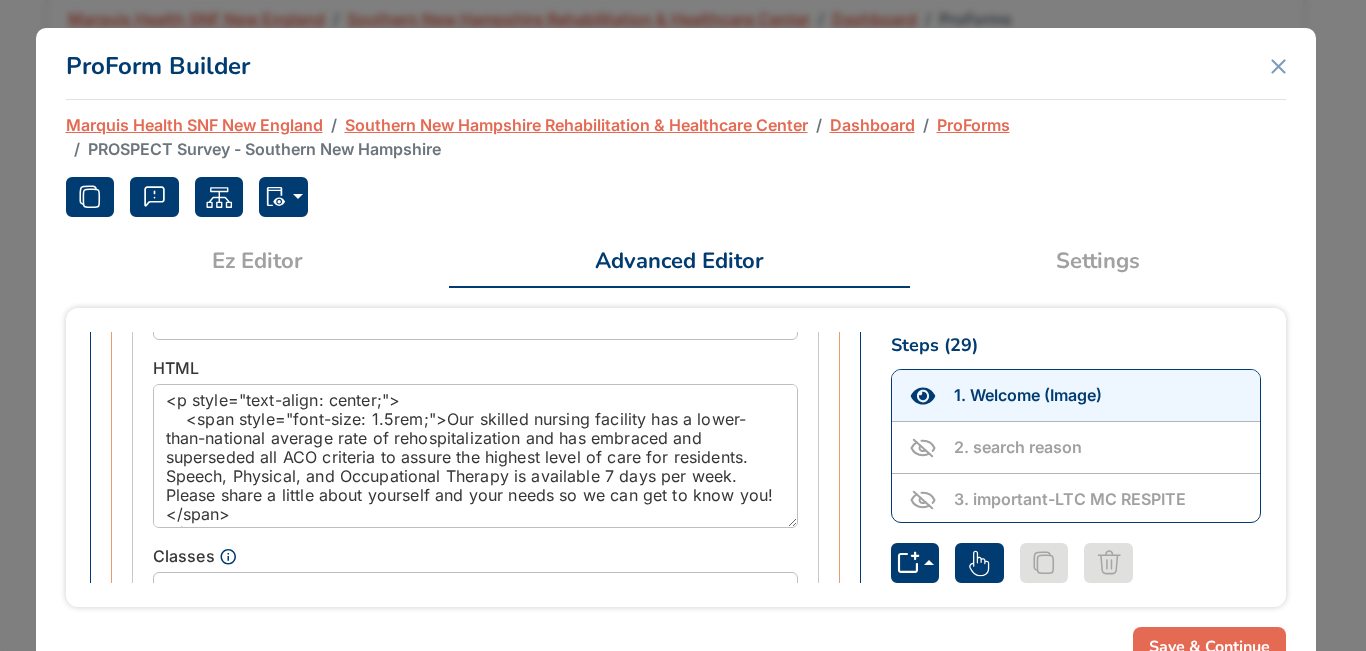scroll, scrollTop: 1169, scrollLeft: 0, axis: vertical 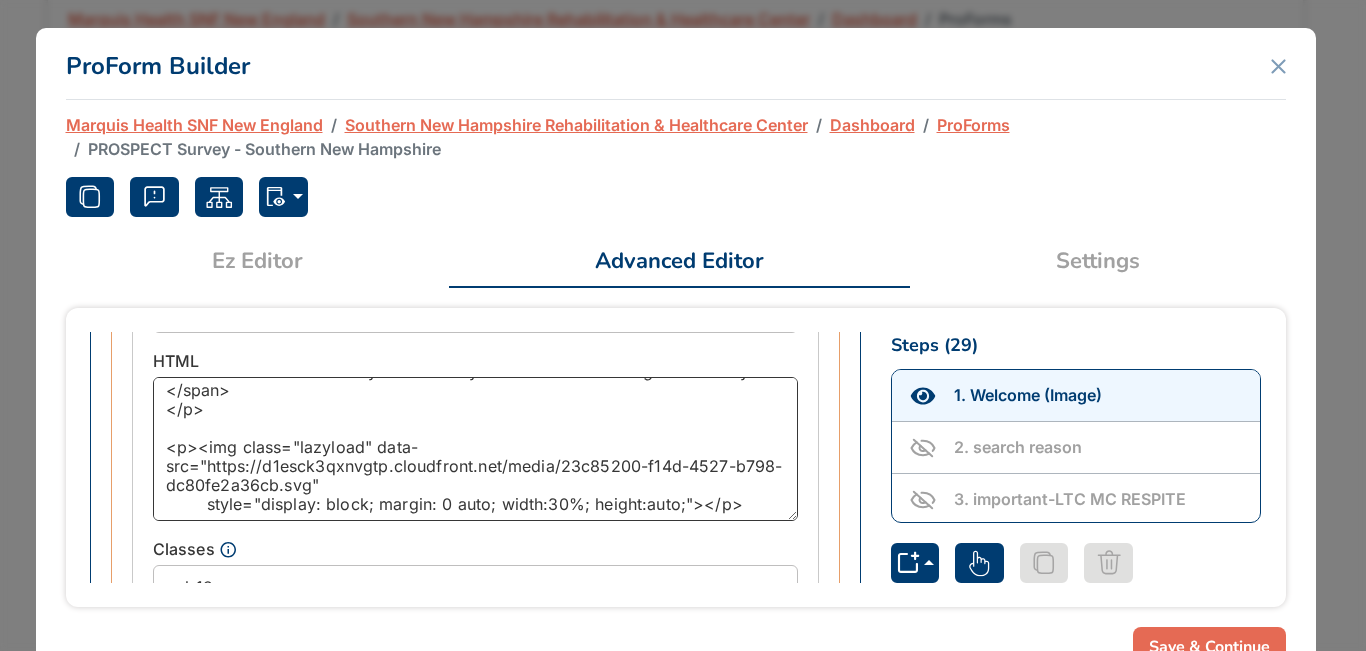 click on "<p style="text-align: center;">
<span style="font-size: 1.5rem;">Our skilled nursing facility has a lower-than-national average rate of rehospitalization and has embraced and superseded all ACO criteria to assure the highest level of care for residents. Speech, Physical, and Occupational Therapy is available 7 days per week.
Please share a little about yourself and your needs so we can get to know you! </span>
</p>
<p><img class="lazyload" data-src="https://d1esck3qxnvgtp.cloudfront.net/media/23c85200-f14d-4527-b798-dc80fe2a36cb.svg"
style="display: block; margin: 0 auto; width:30%; height:auto;"></p>" at bounding box center [475, 449] 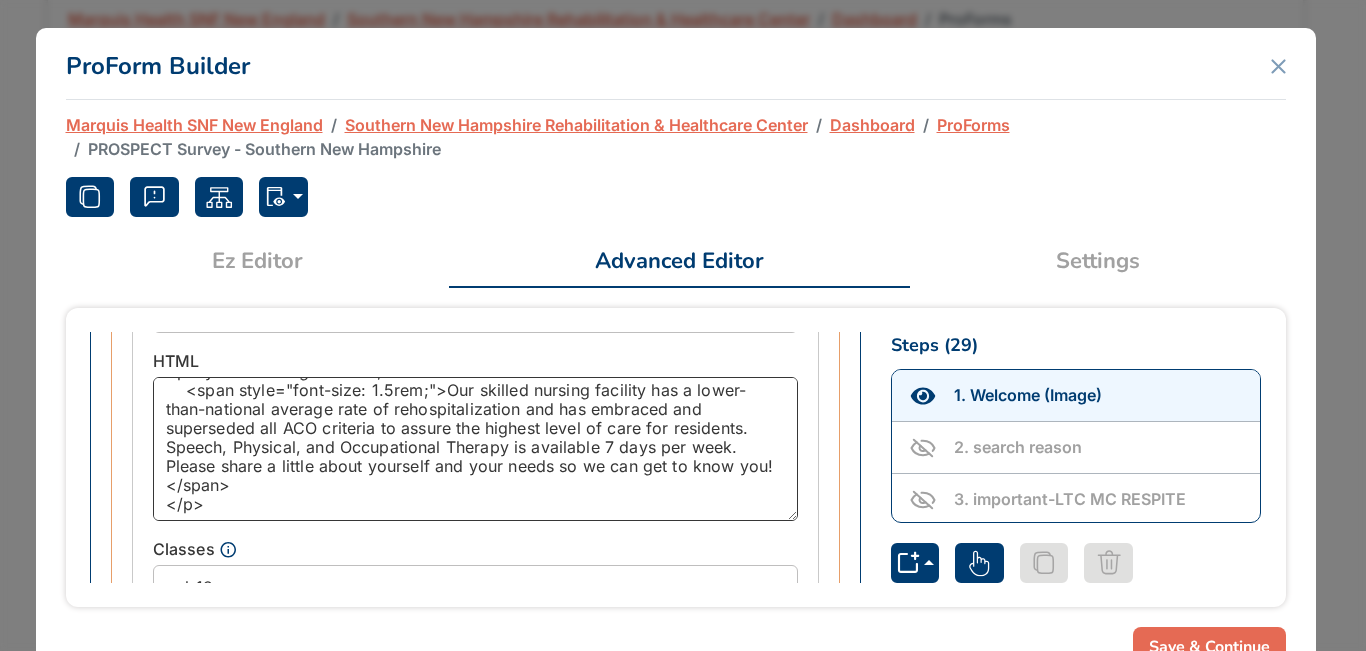 scroll, scrollTop: 22, scrollLeft: 0, axis: vertical 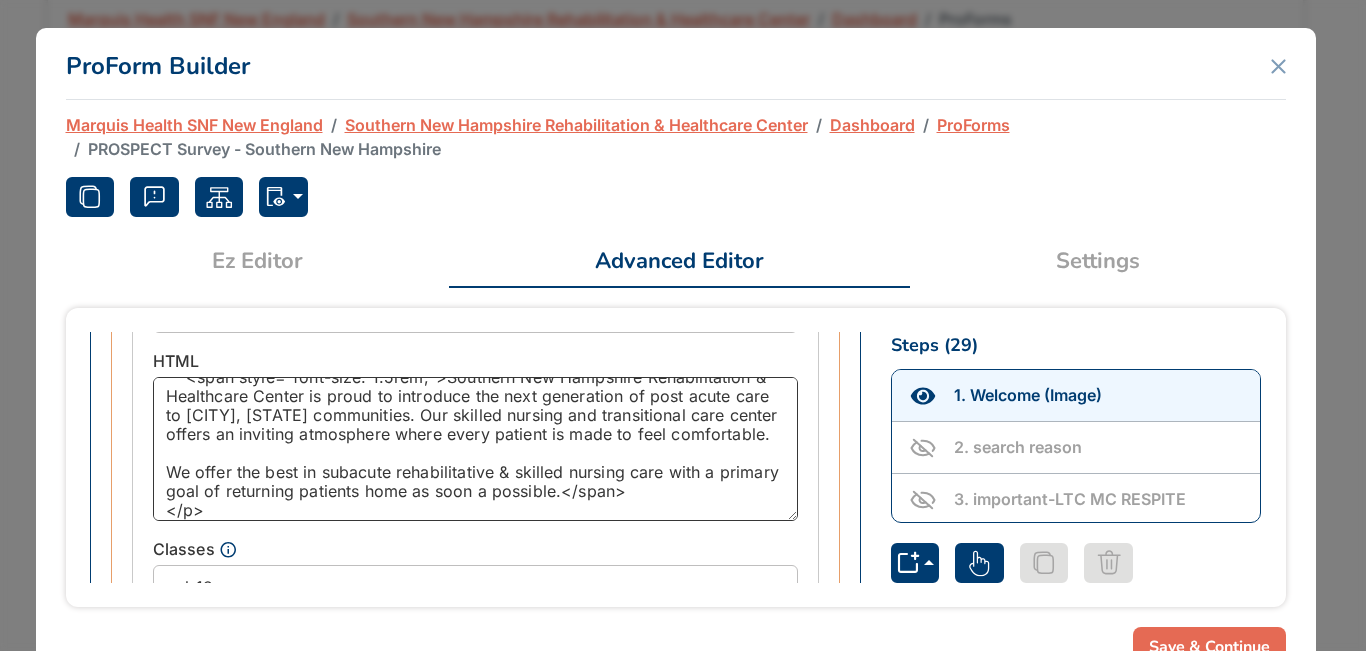 click on "<p style="text-align: center;">
<span style="font-size: 1.5rem;">Southern New Hampshire Rehabilitation & Healthcare Center is proud to introduce the next generation of post acute care to Nashua, NH communities. Our skilled nursing and transitional care center offers an inviting atmosphere where every patient is made to feel comfortable.
We offer the best in subacute rehabilitative & skilled nursing care with a primary goal of returning patients home as soon a possible.</span>
</p>" at bounding box center (475, 449) 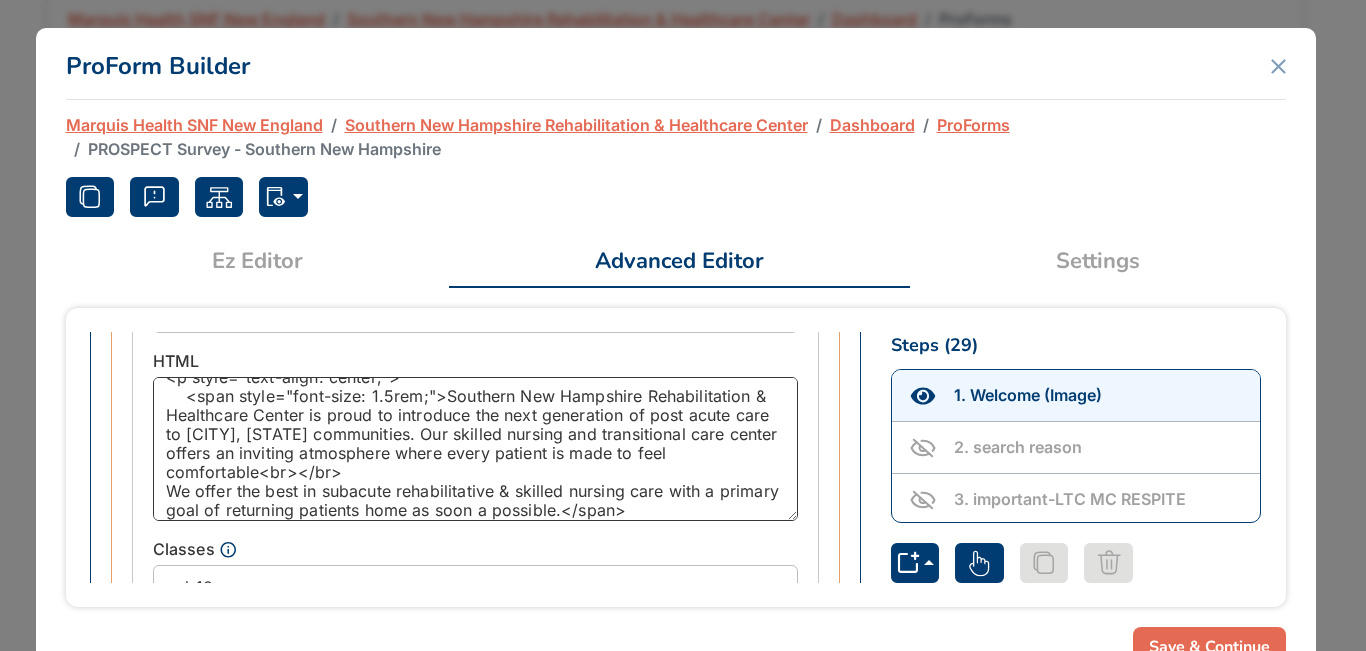 scroll, scrollTop: 0, scrollLeft: 0, axis: both 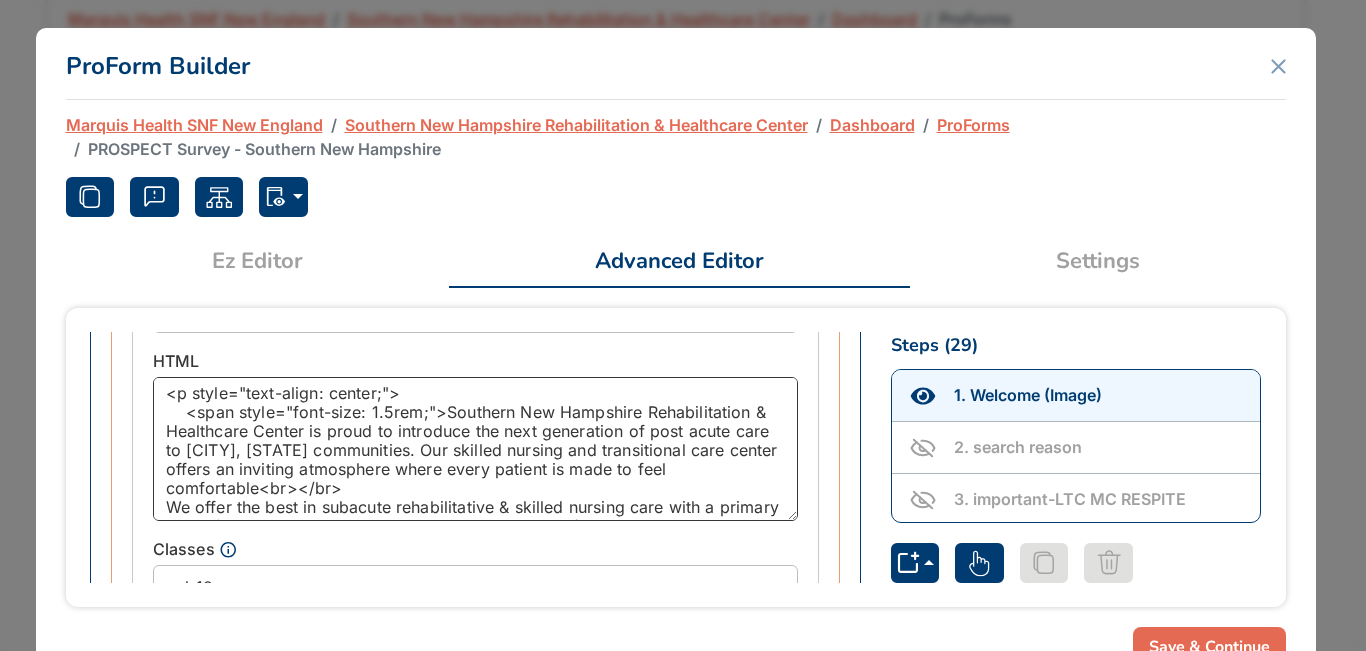 type on "<p style="text-align: center;">
<span style="font-size: 1.5rem;">Southern New Hampshire Rehabilitation & Healthcare Center is proud to introduce the next generation of post acute care to Nashua, NH communities. Our skilled nursing and transitional care center offers an inviting atmosphere where every patient is made to feel comfortable<br></br>We offer the best in subacute rehabilitative & skilled nursing care with a primary goal of returning patients home as soon a possible.</span>
</p>" 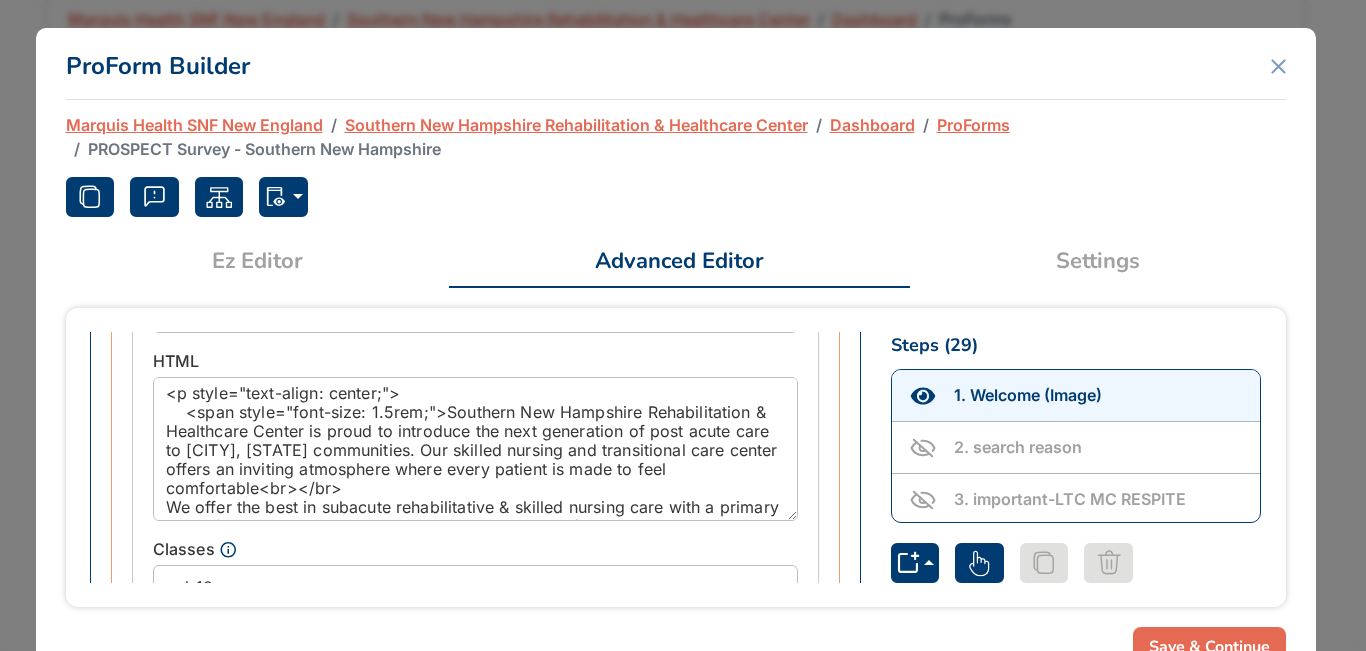 click on "Save & Continue" at bounding box center (1209, 647) 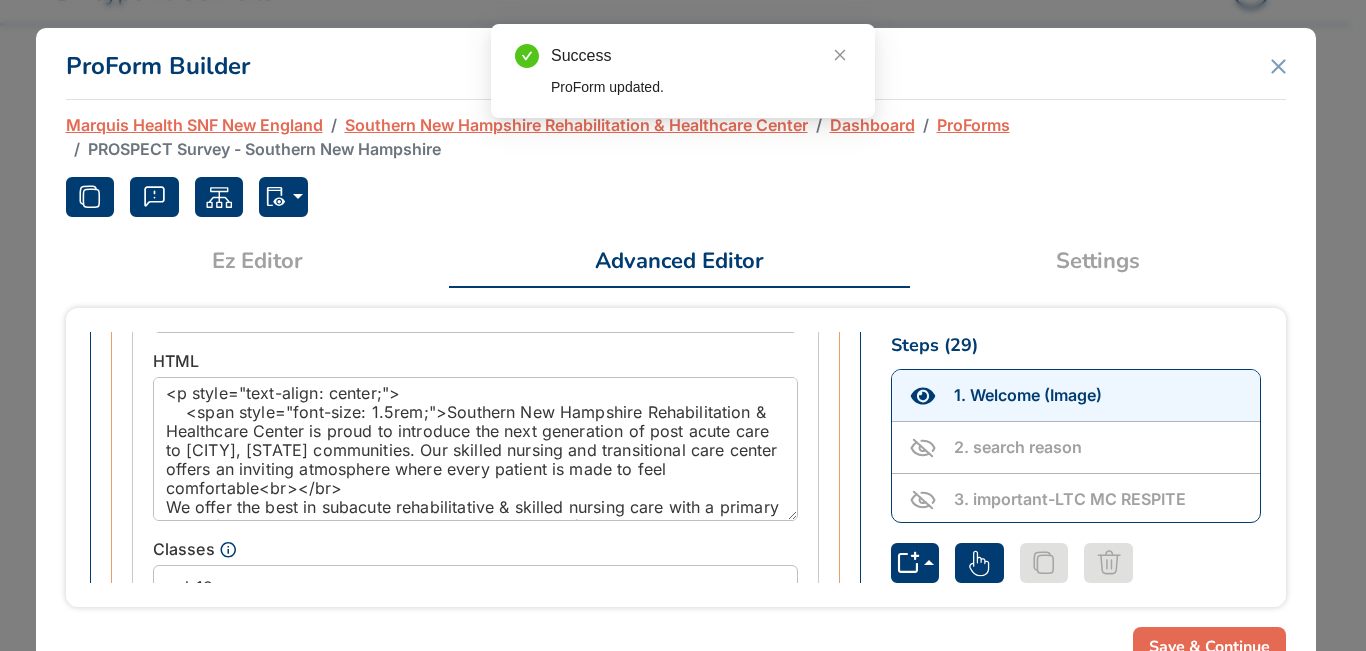 scroll, scrollTop: 100, scrollLeft: 0, axis: vertical 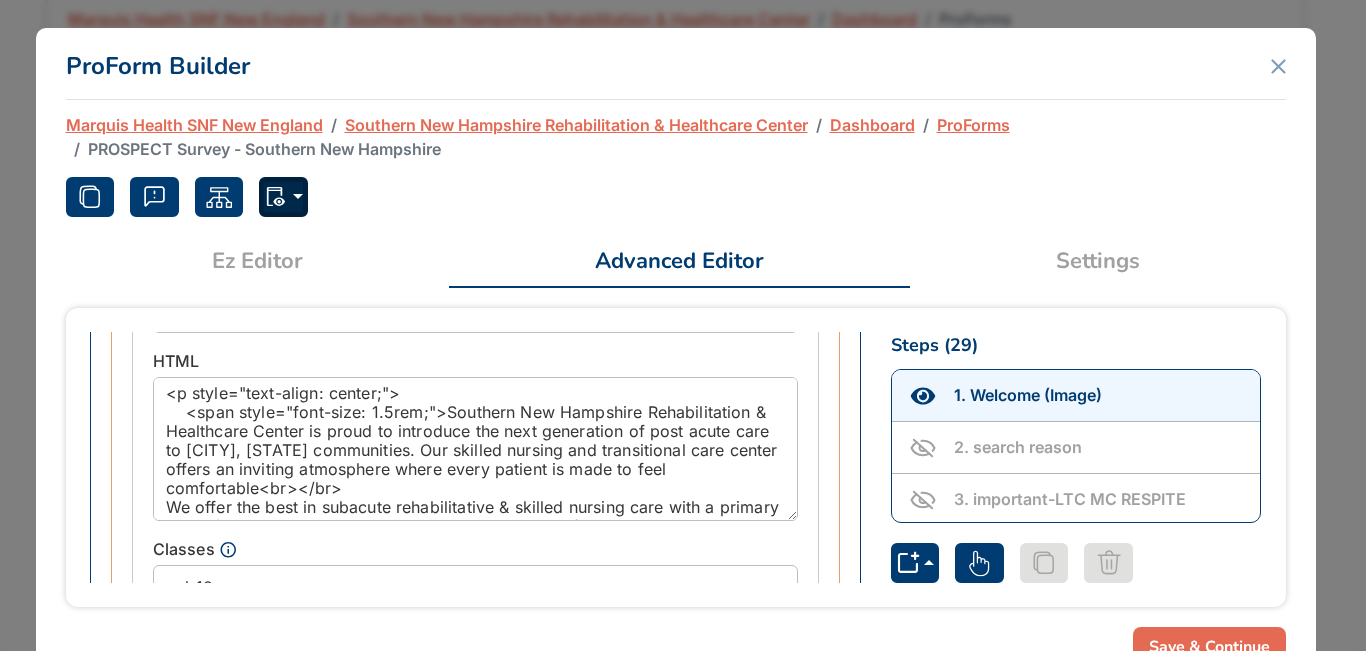 click at bounding box center (283, 197) 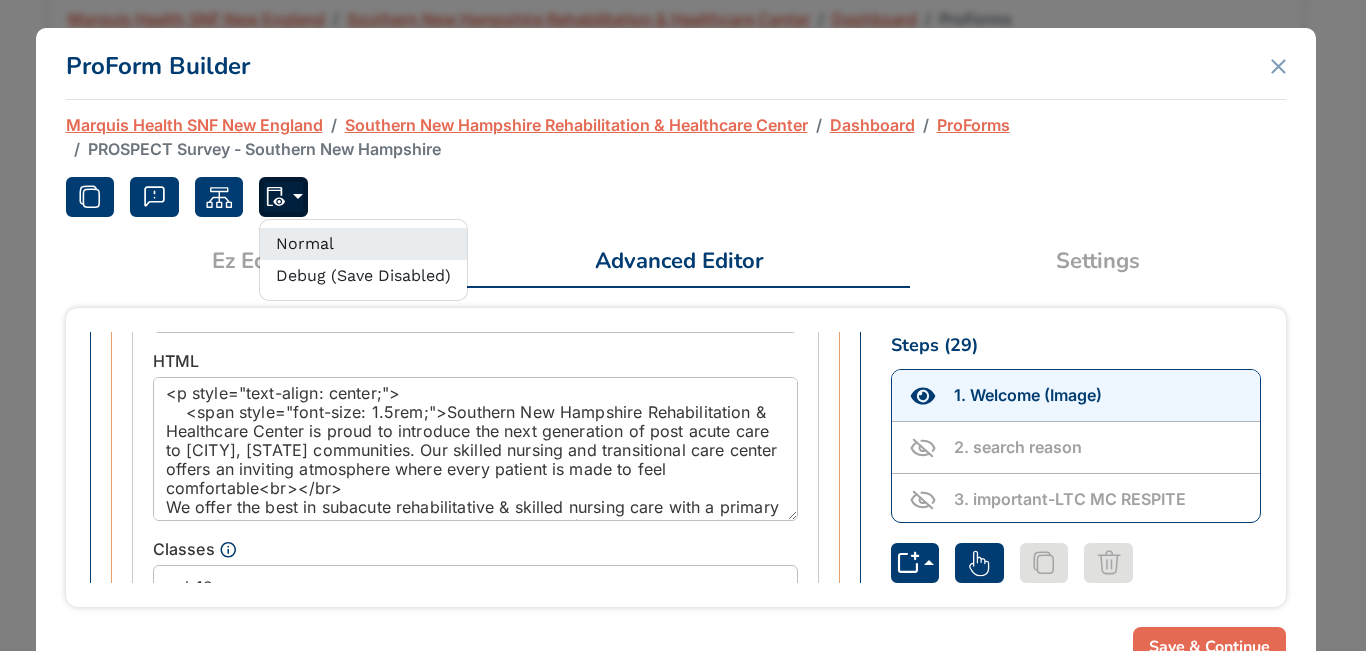 click on "Normal" at bounding box center (363, 244) 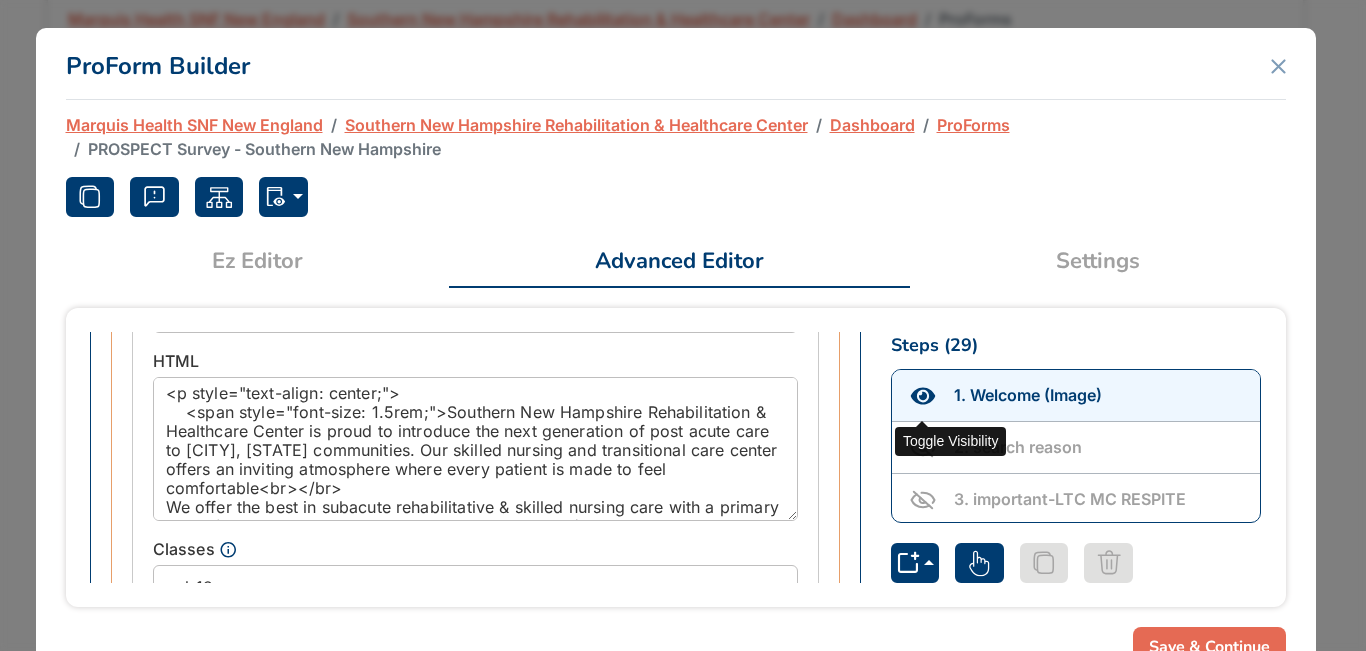 click 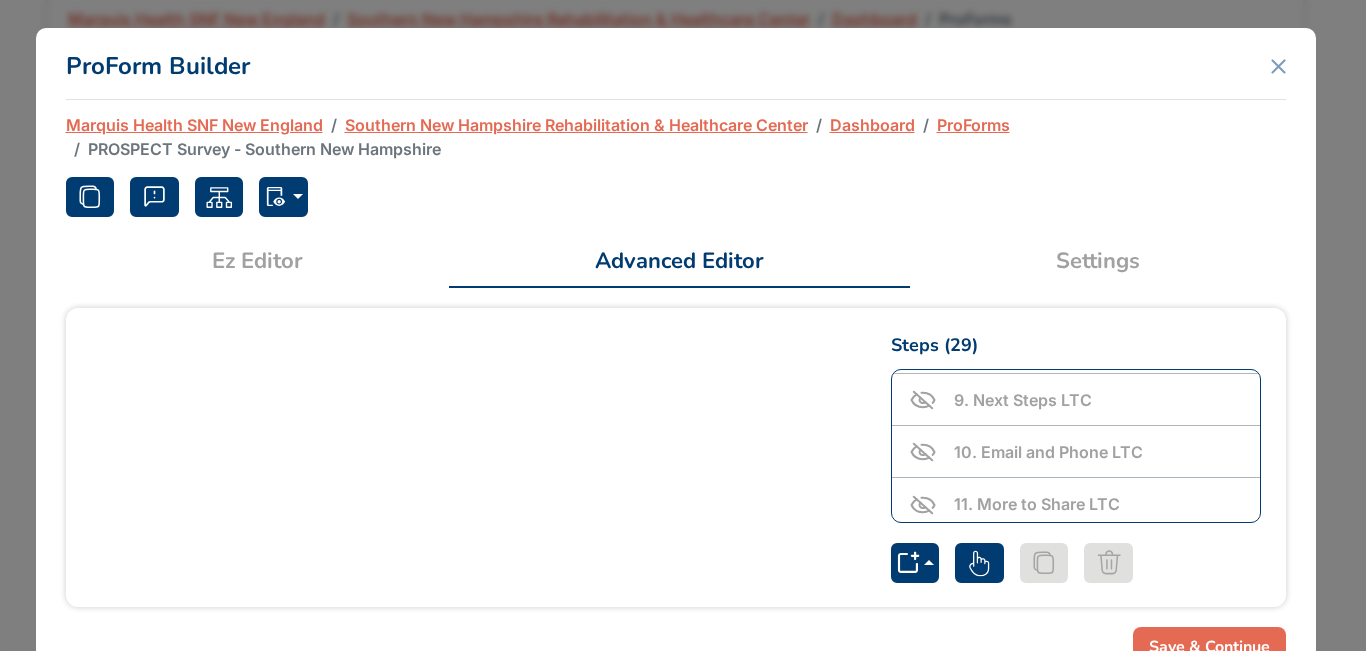 scroll, scrollTop: 466, scrollLeft: 0, axis: vertical 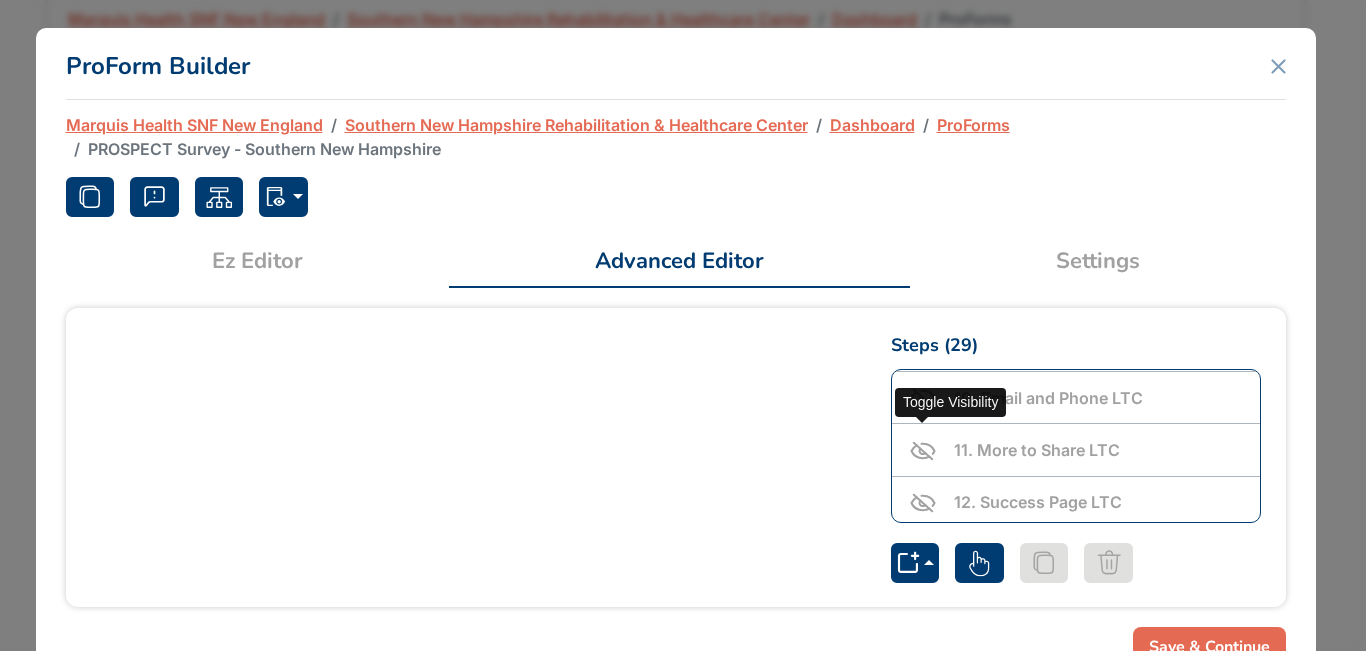 click 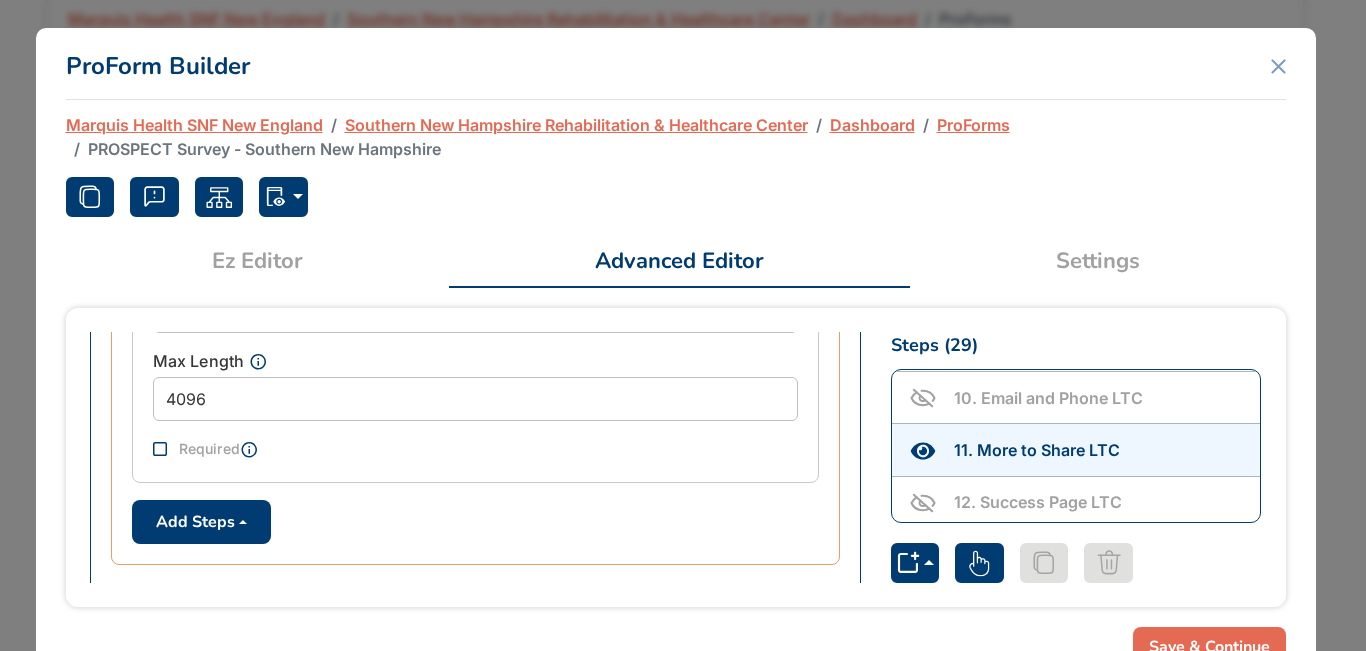 scroll, scrollTop: 1425, scrollLeft: 0, axis: vertical 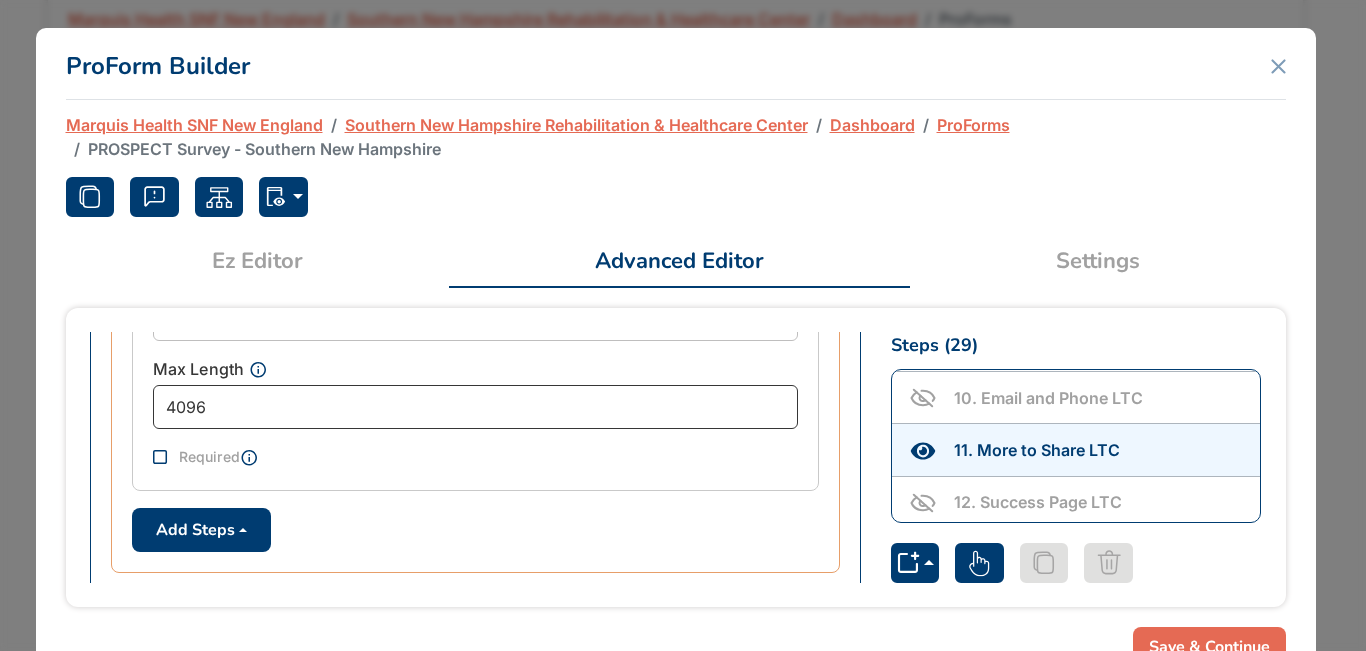 drag, startPoint x: 304, startPoint y: 416, endPoint x: 25, endPoint y: 410, distance: 279.0645 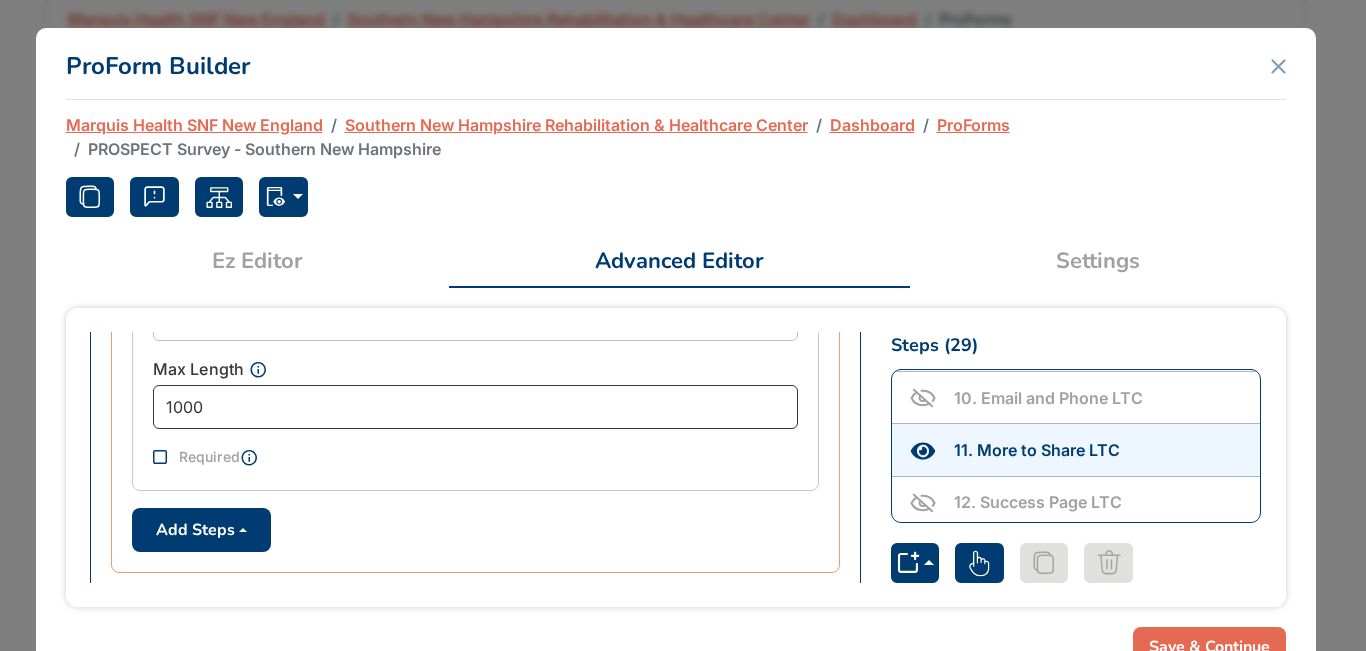 type on "1000" 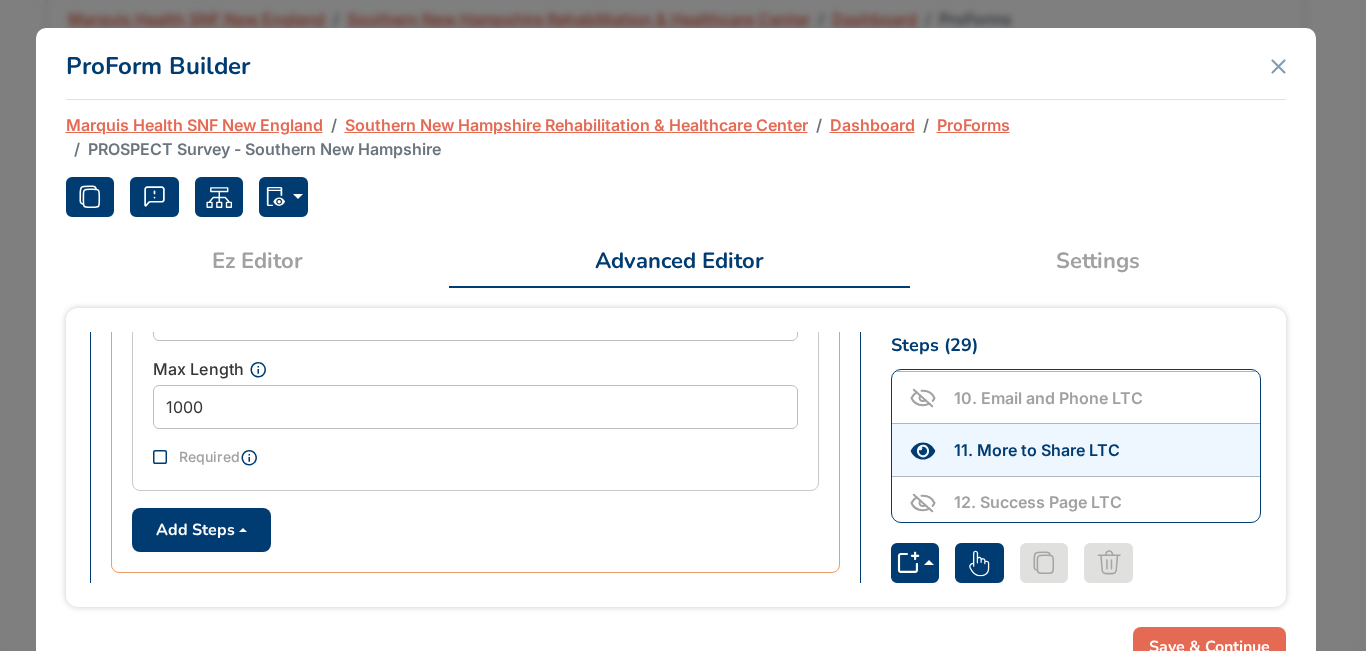click on "Save & Continue" at bounding box center [1209, 647] 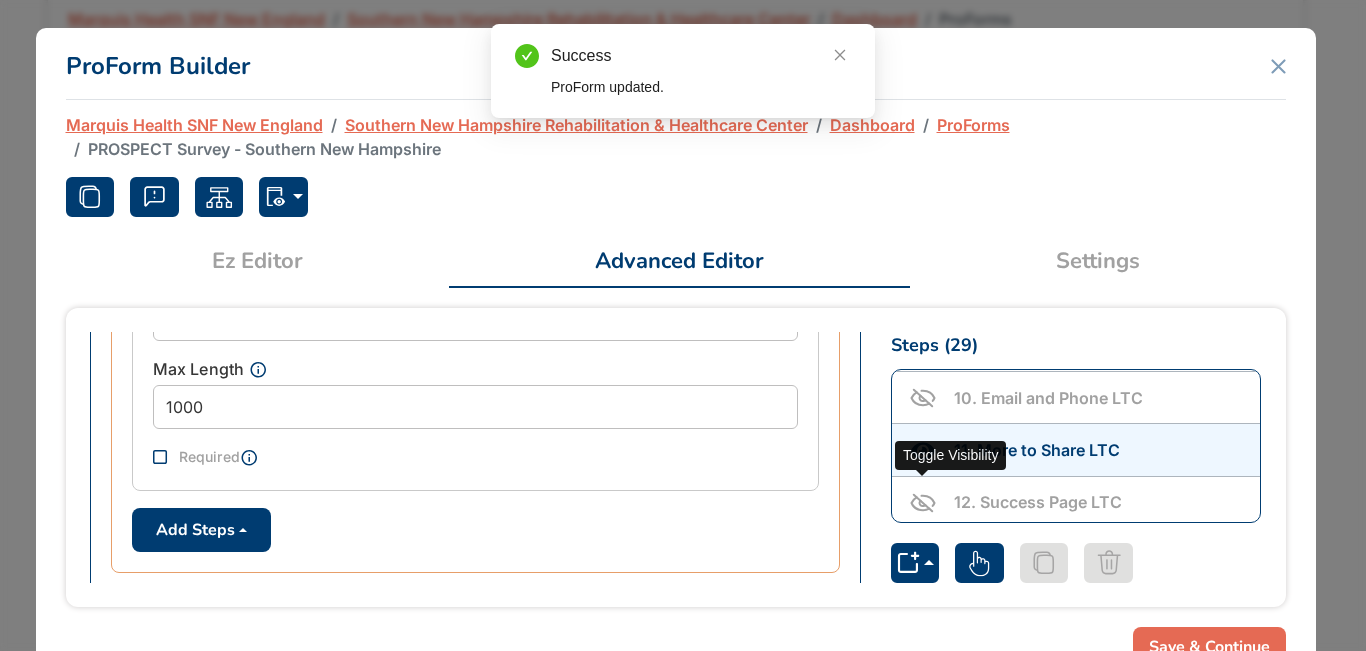 click 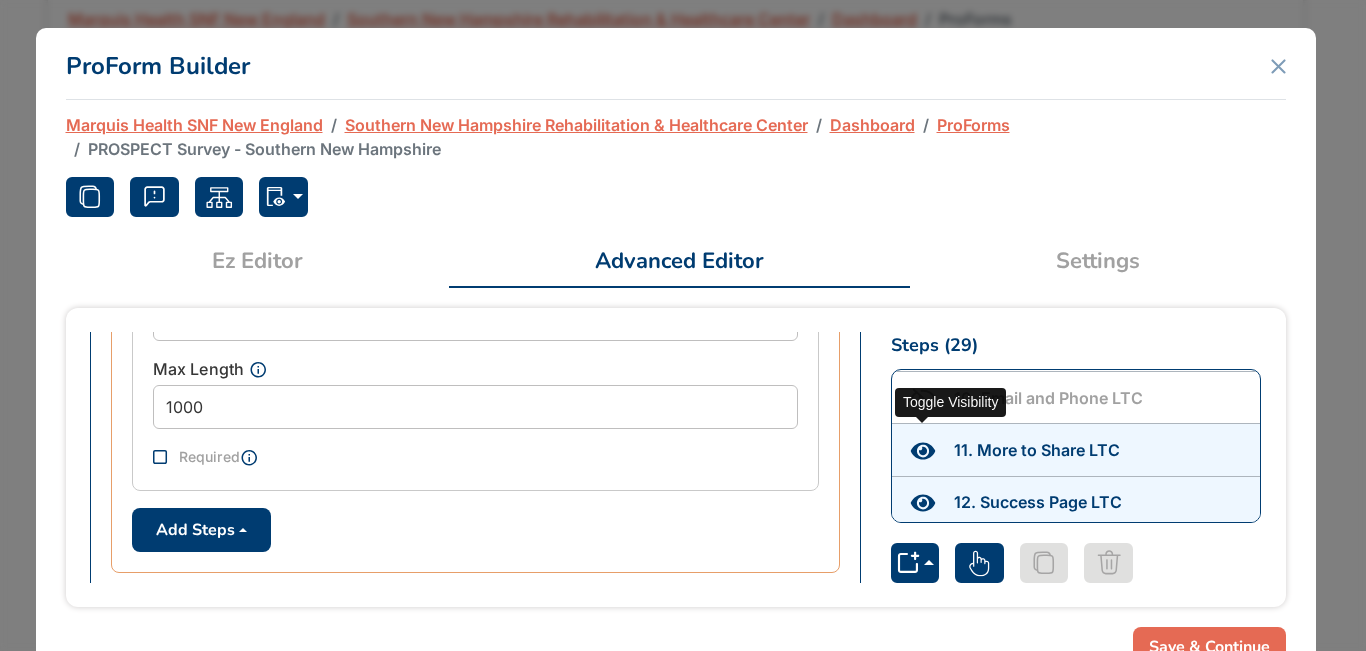 click 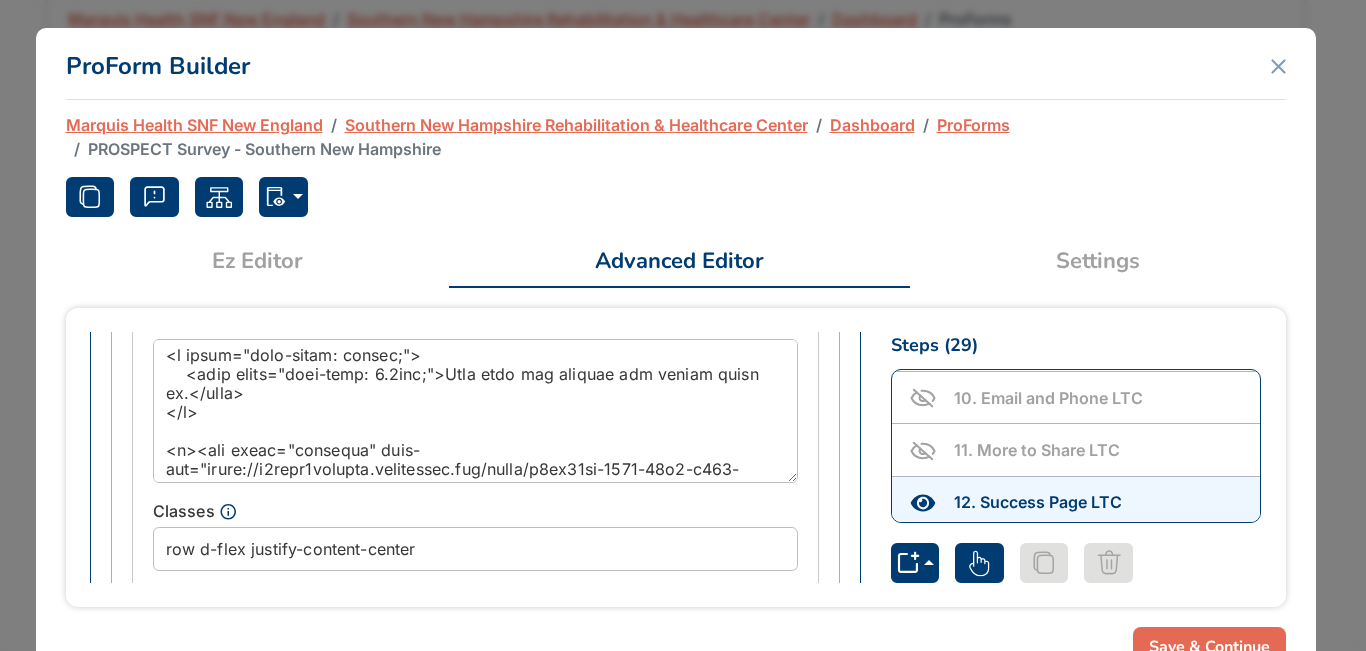 scroll, scrollTop: 1169, scrollLeft: 0, axis: vertical 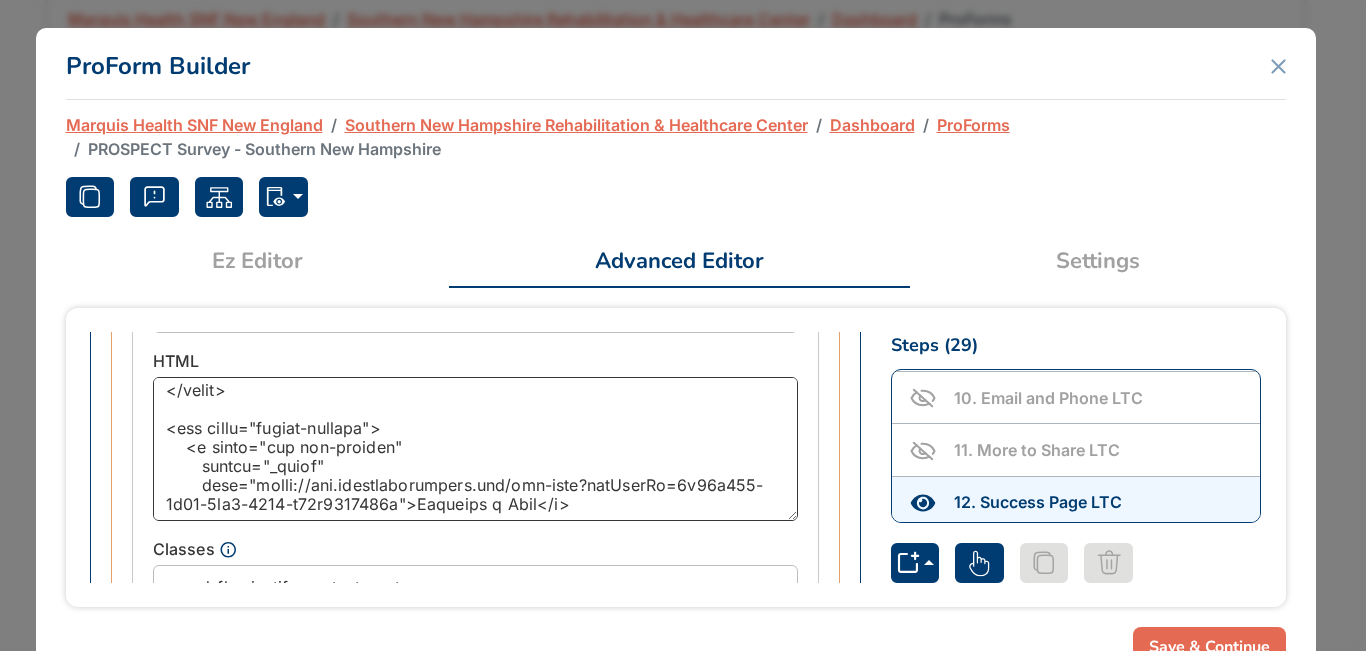 drag, startPoint x: 247, startPoint y: 465, endPoint x: 591, endPoint y: 487, distance: 344.70276 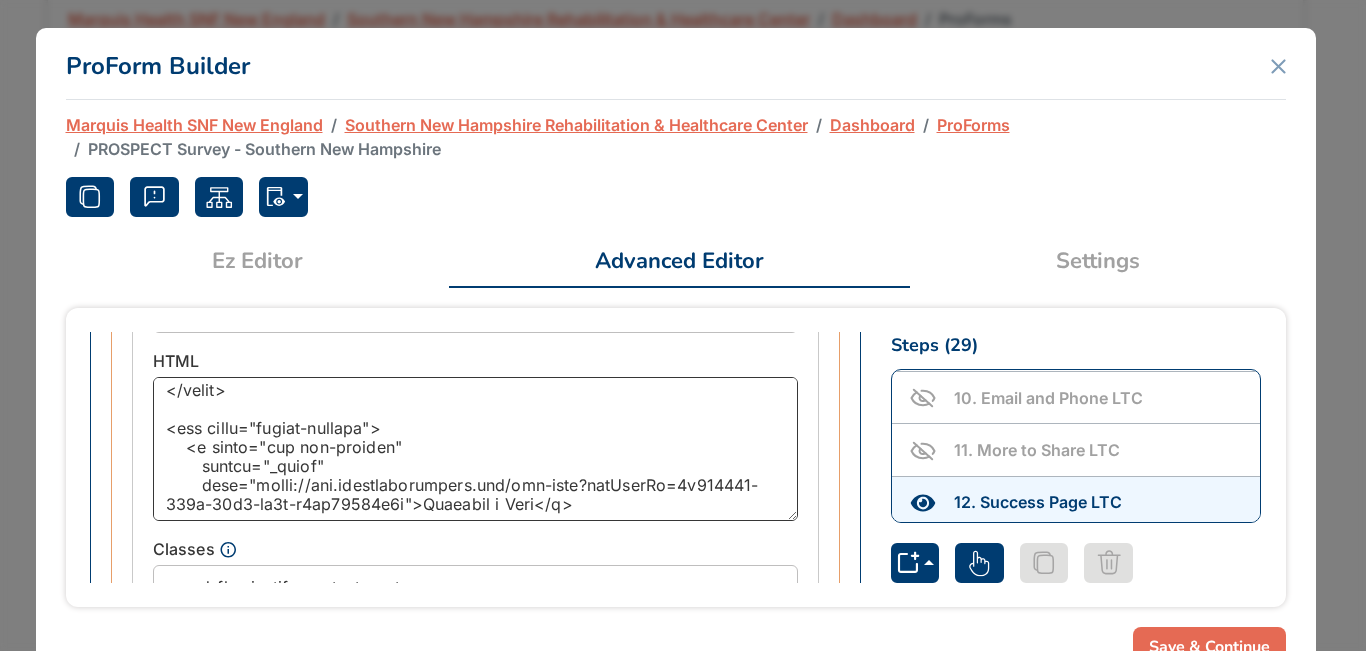type on "<p style="text-align: center;">
<span style="font-size: 1.3rem;">Read what our clients are saying about us.</span>
</p>
<p><img class="lazyload" data-src="https://d1esck3qxnvgtp.cloudfront.net/media/c7da49cb-8614-43d2-a466-75022c290b04.jpg"
style="display: block; margin: 0 auto; width:75%; height:auto;"></p>
<p style="text-align: center;">
<span style="font-size: 1.3rem;">Take a tour with us and see how we excel in every aspect of your recovery, from our 24-hour hospitality hotline to physician services and state-of-the-art rehab equipment.</span>
</p>
<style>
.button-wrapper {
display: flex;
flex-wrap: wrap;
flex-direction: row;
margin-bottom: 6.25rem;
justify-content: center;
}
.button-wrapper .btn {
background-color: rgba(52, 86, 48, 1.0) !important;
color: #ffffff !important;
margin-top: 30px;
border: 3px solid #345630 !important;
font-style: normal;
font-weight: 400;
text-decor..." 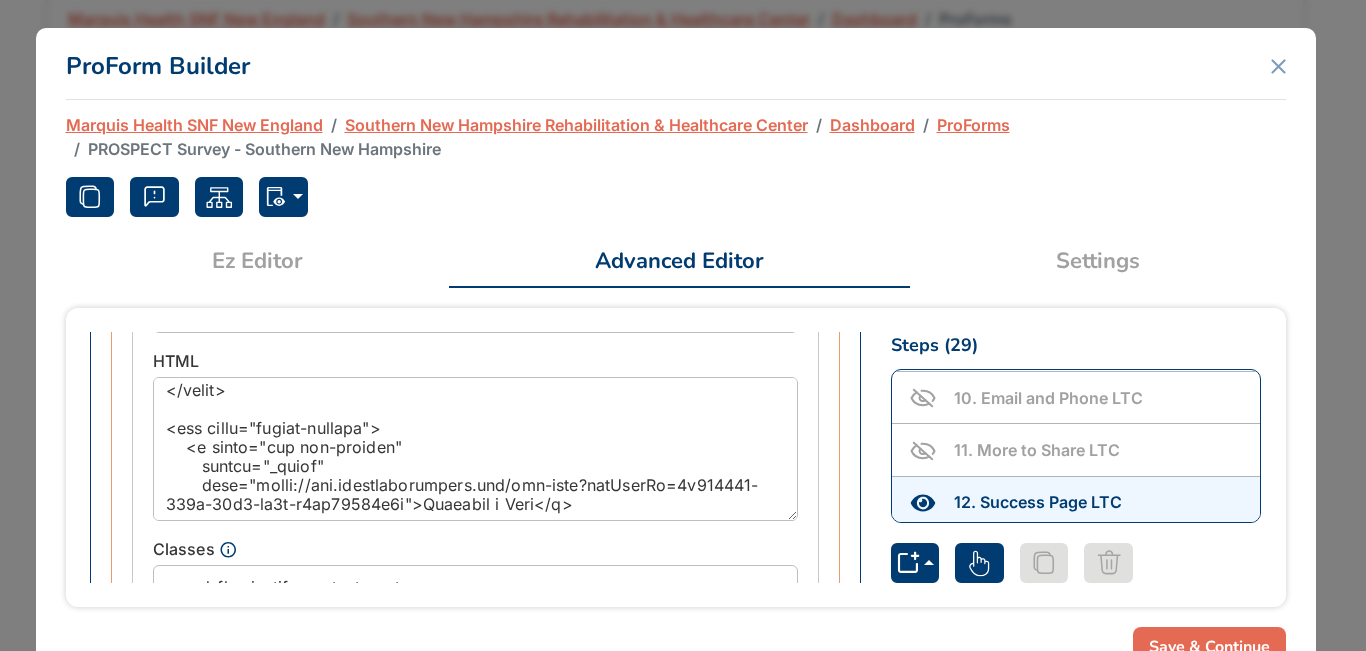 click on "Save & Continue" at bounding box center (1209, 647) 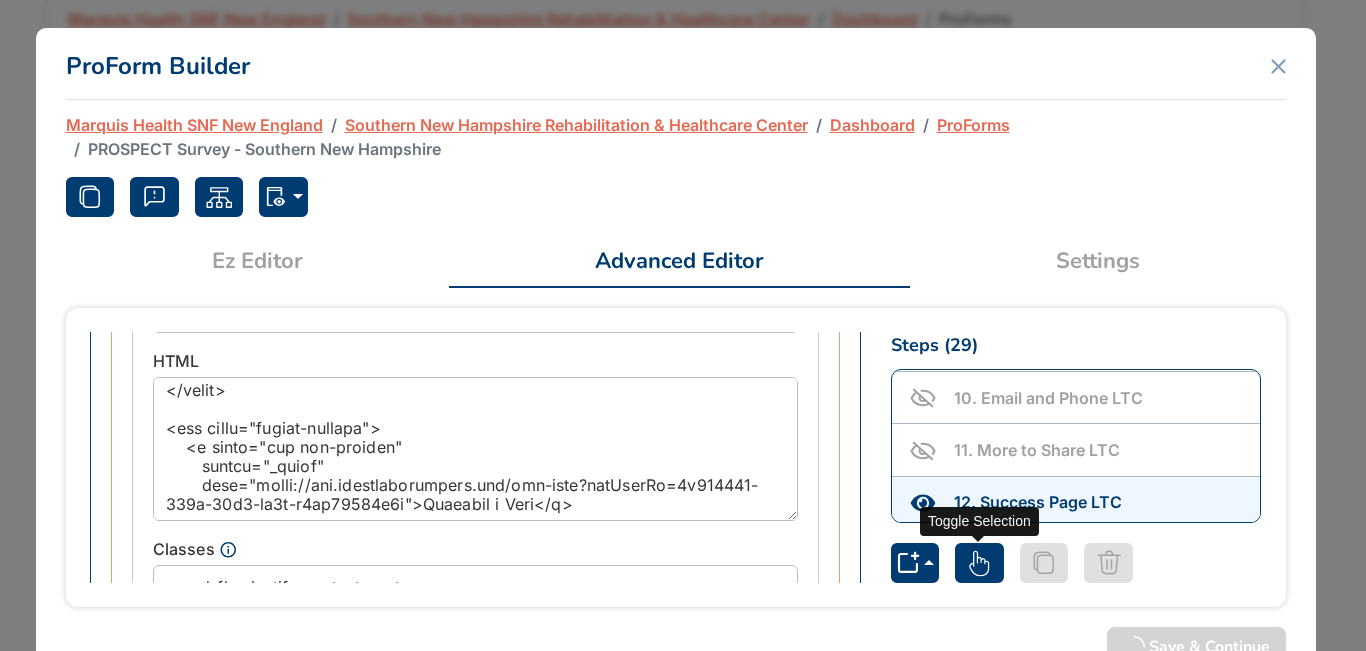 scroll, scrollTop: 100, scrollLeft: 0, axis: vertical 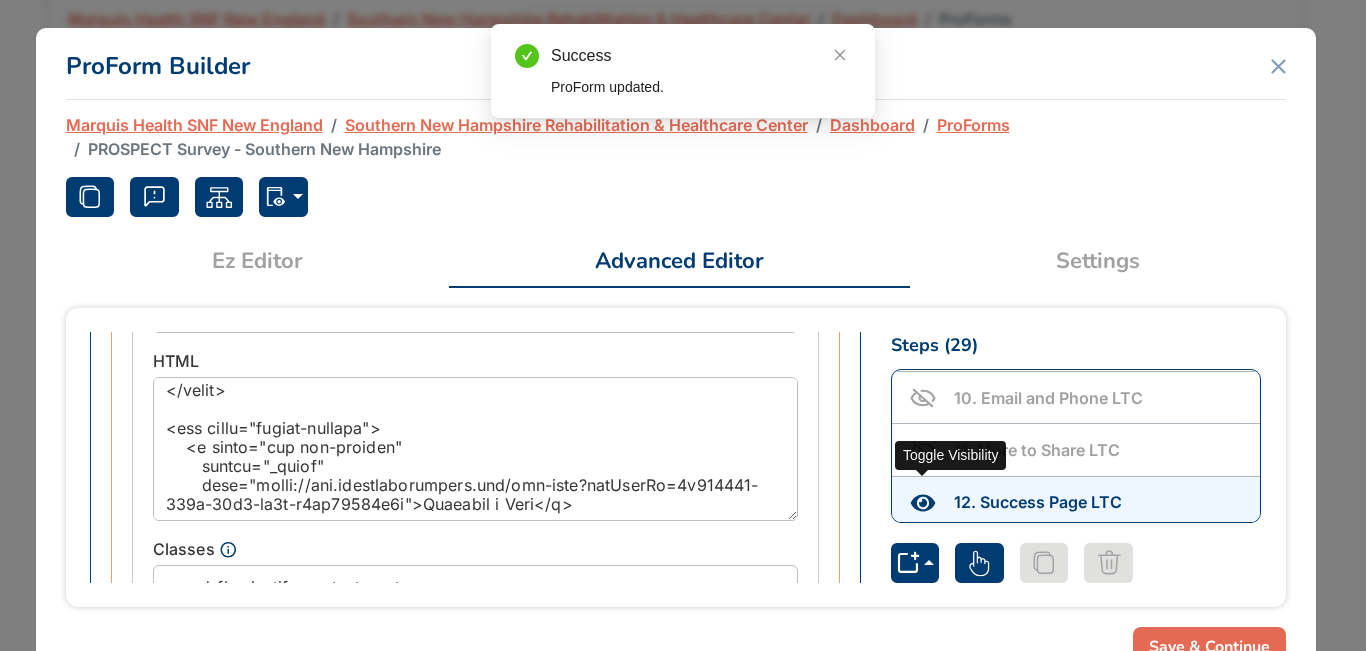 click 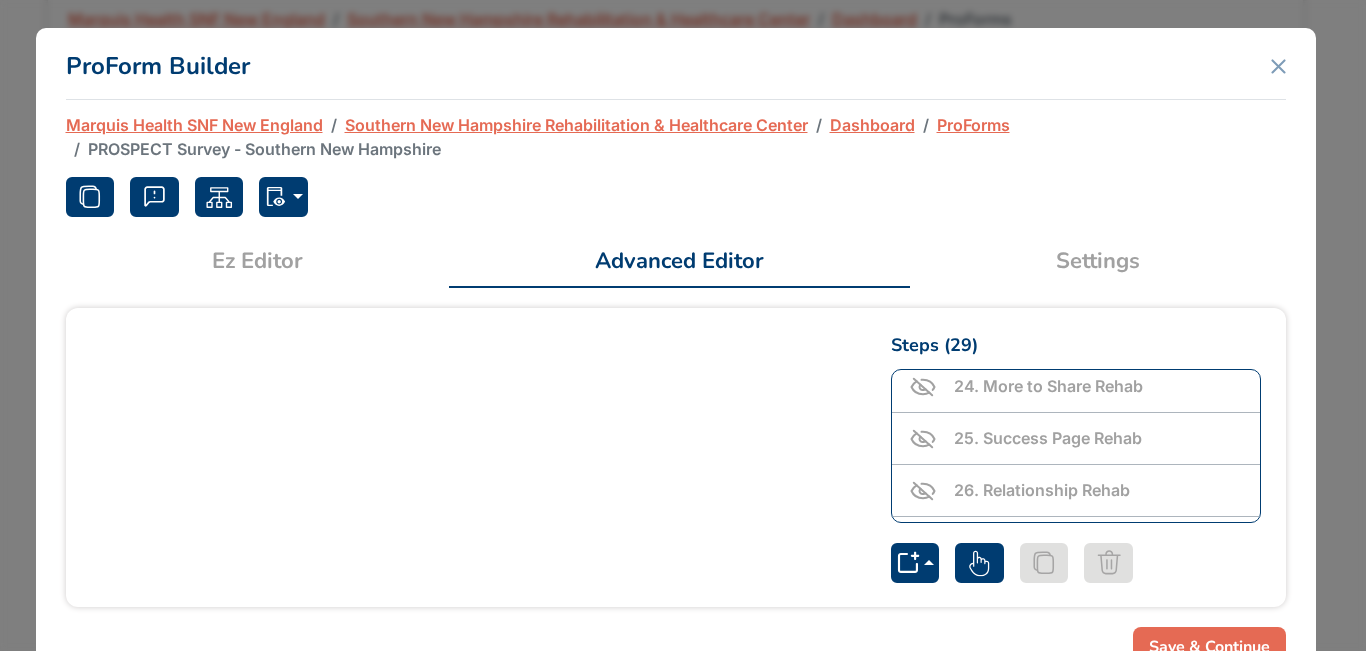 scroll, scrollTop: 1166, scrollLeft: 0, axis: vertical 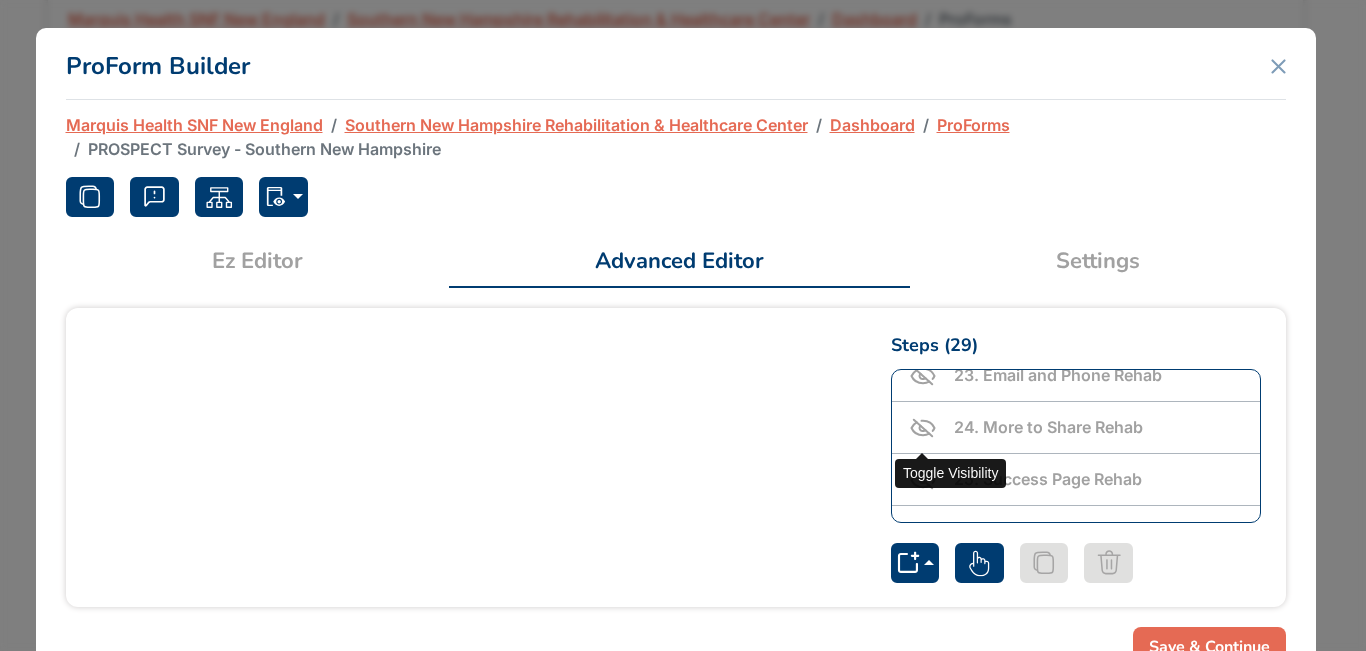 click 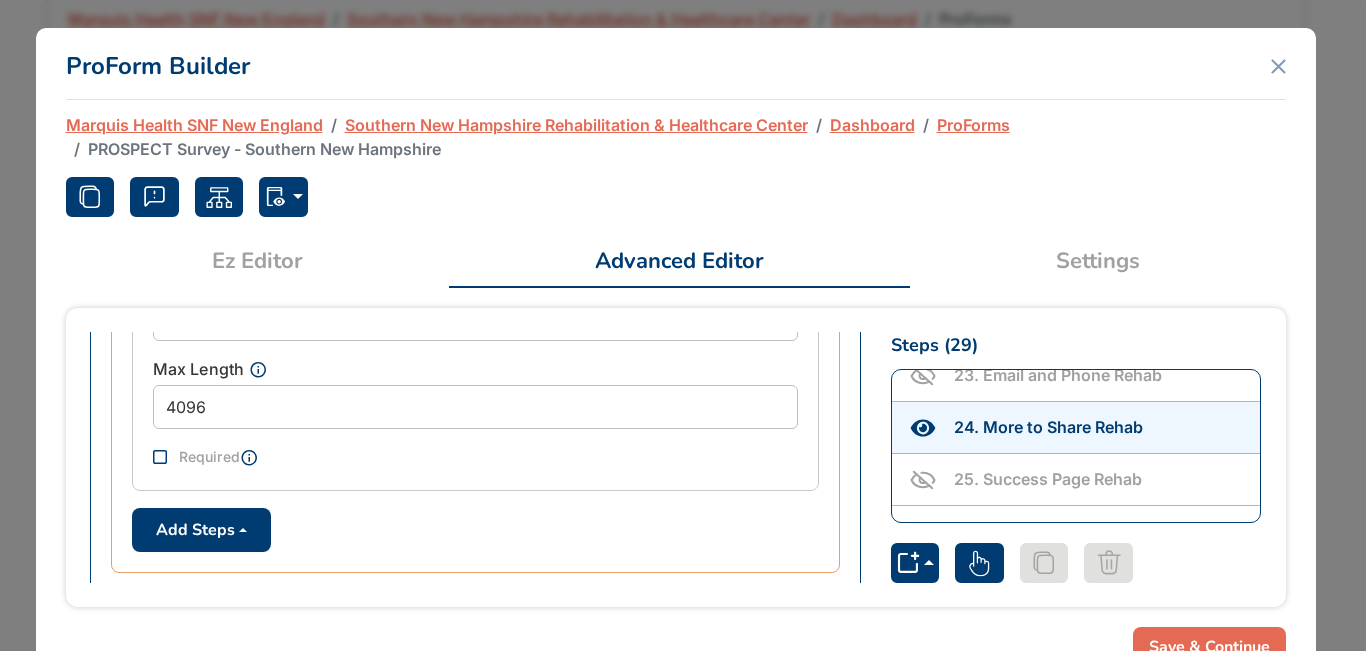 scroll, scrollTop: 1433, scrollLeft: 0, axis: vertical 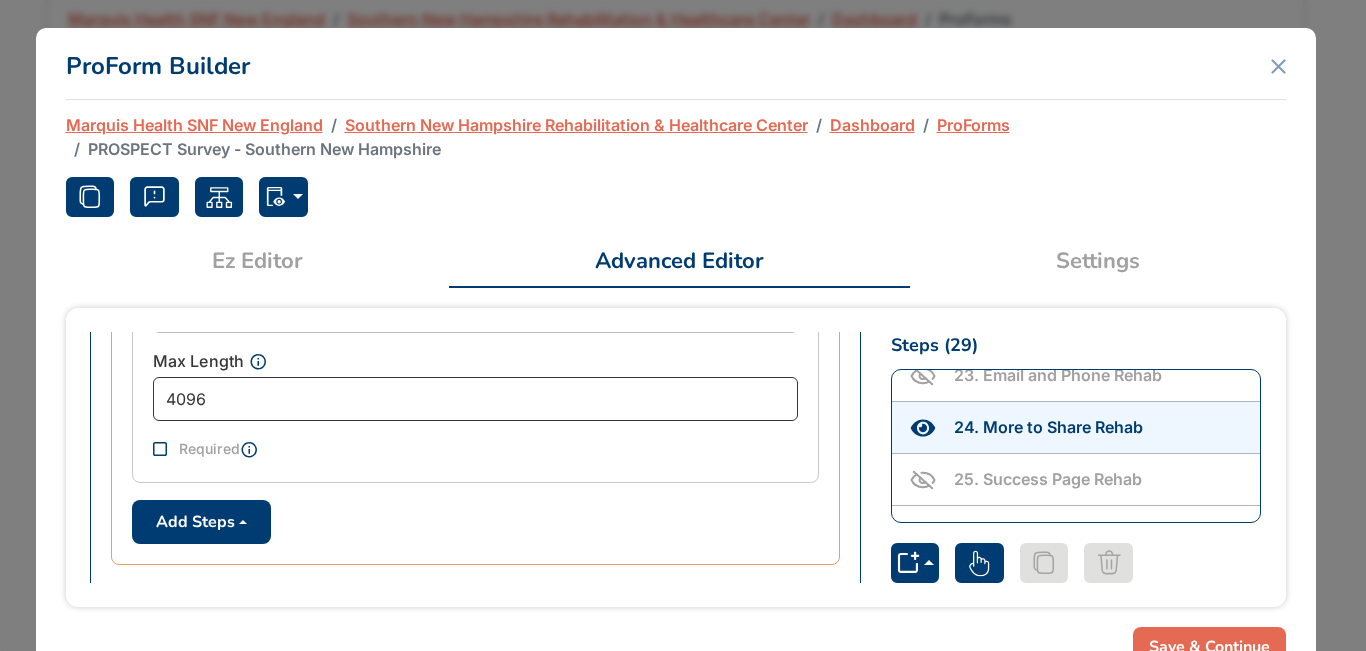 click on "4096" at bounding box center [475, 399] 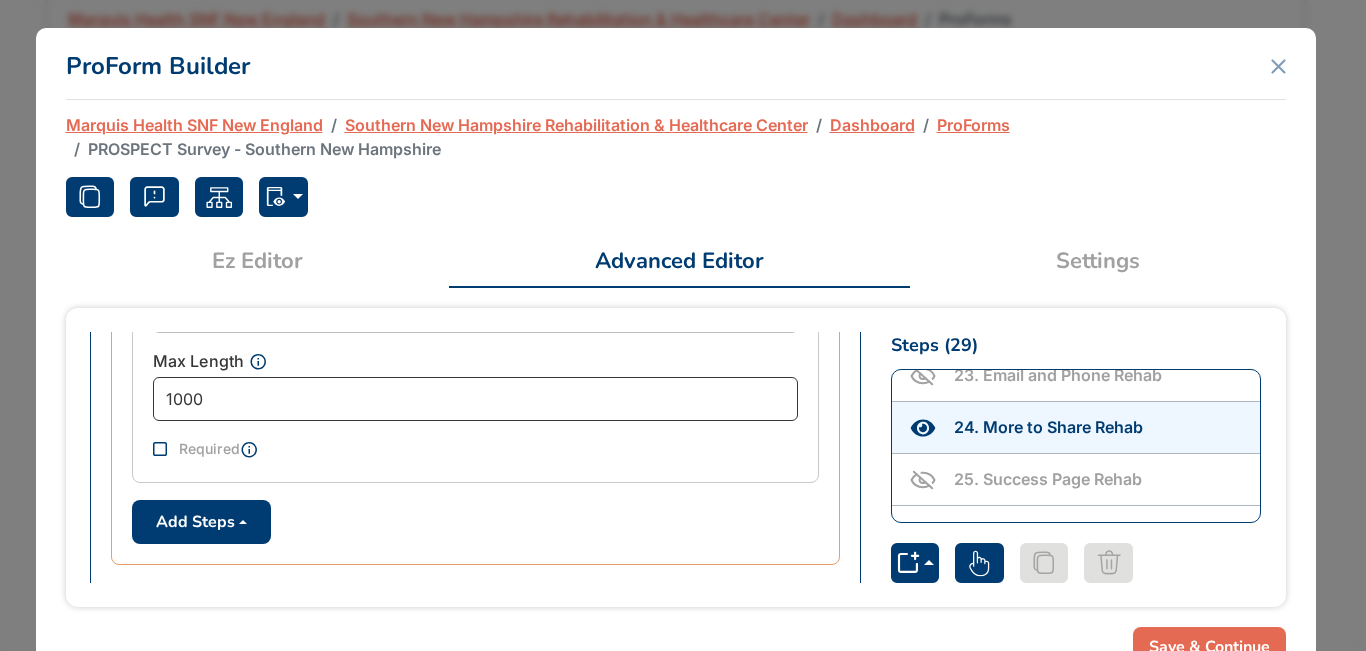 type on "1000" 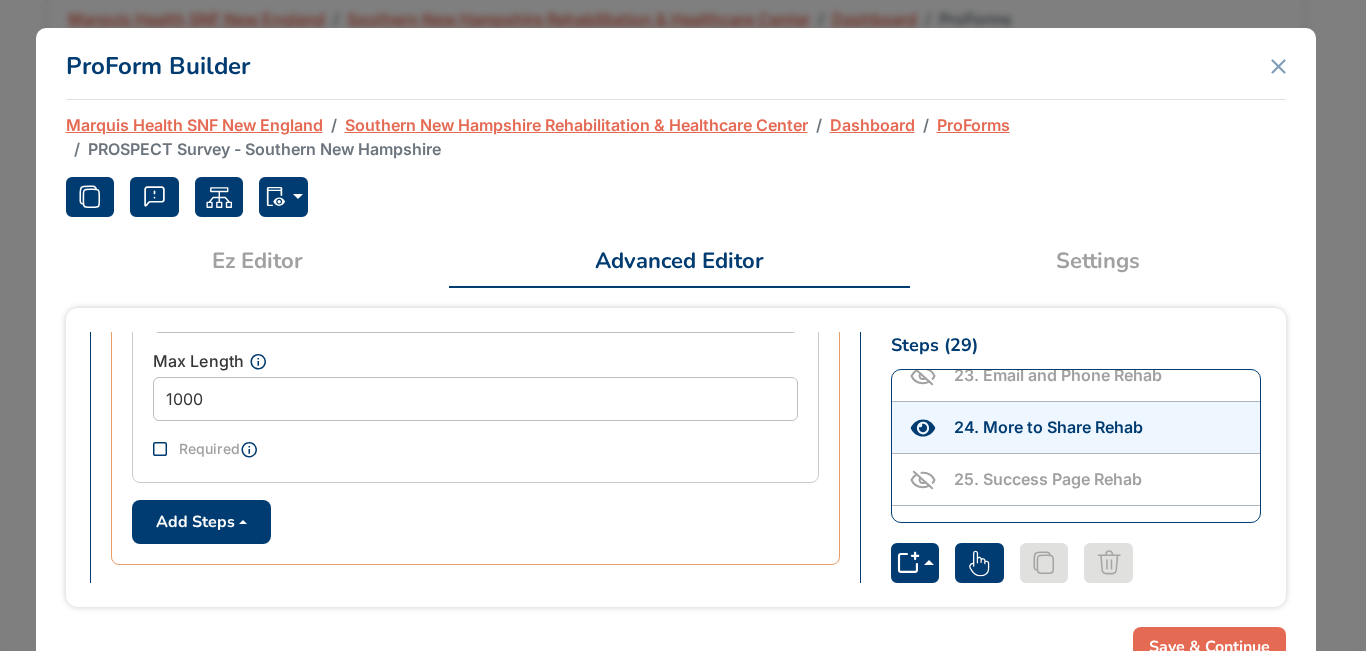 click on "Save & Continue" at bounding box center [1209, 647] 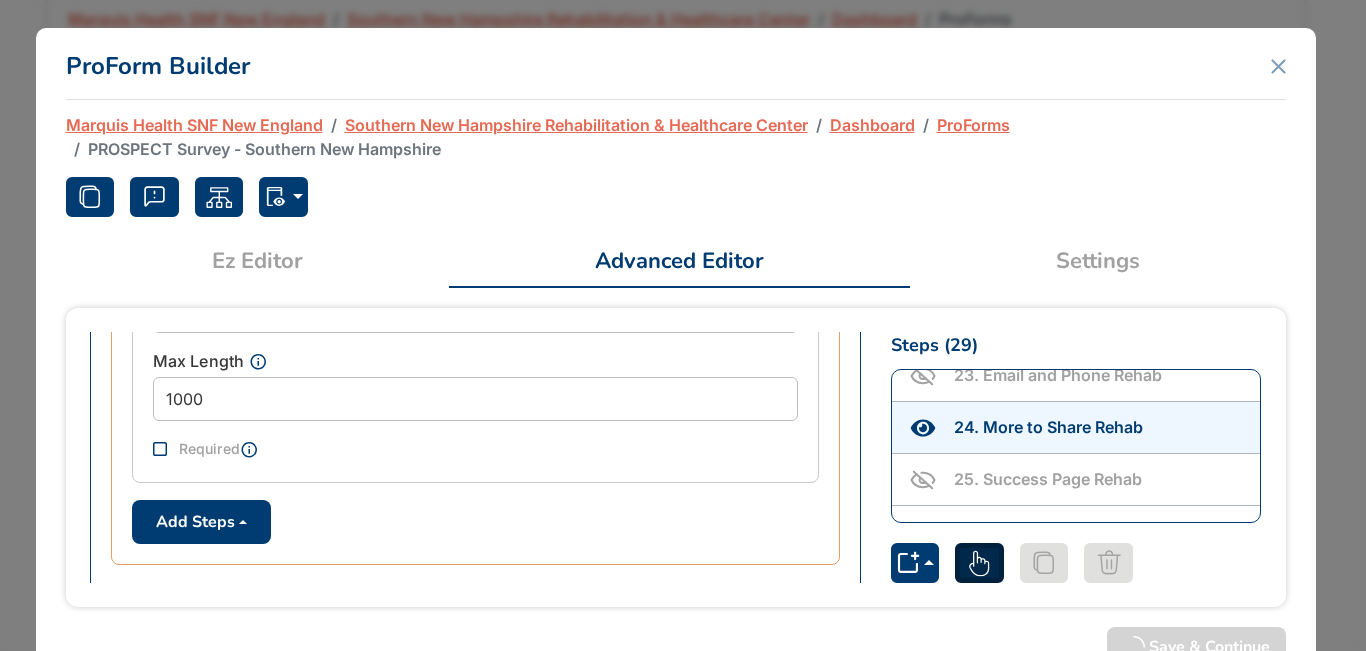 scroll, scrollTop: 100, scrollLeft: 0, axis: vertical 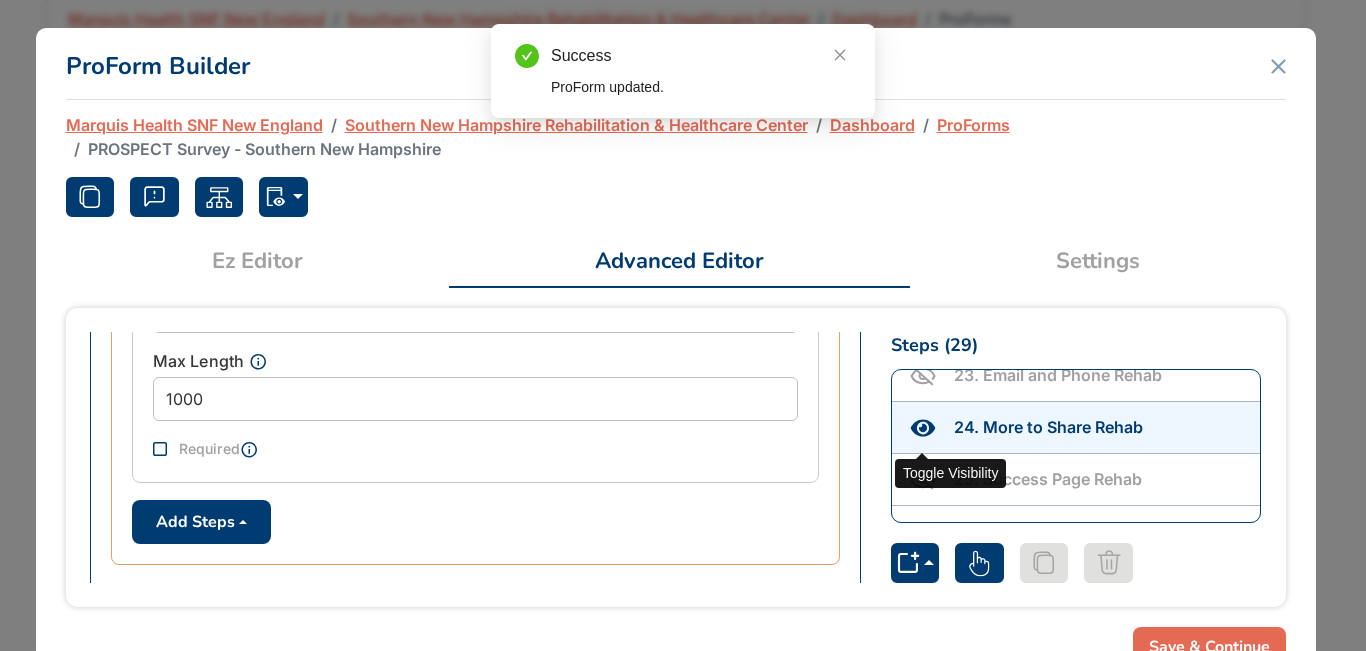click 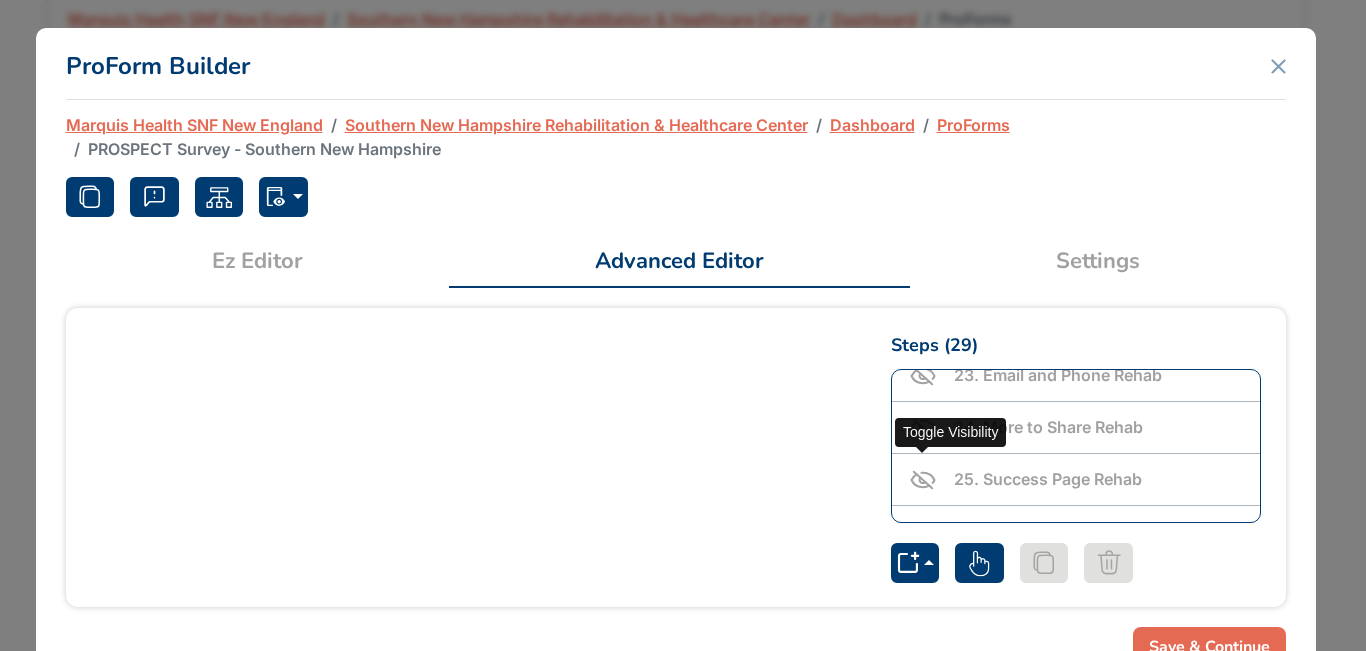 click 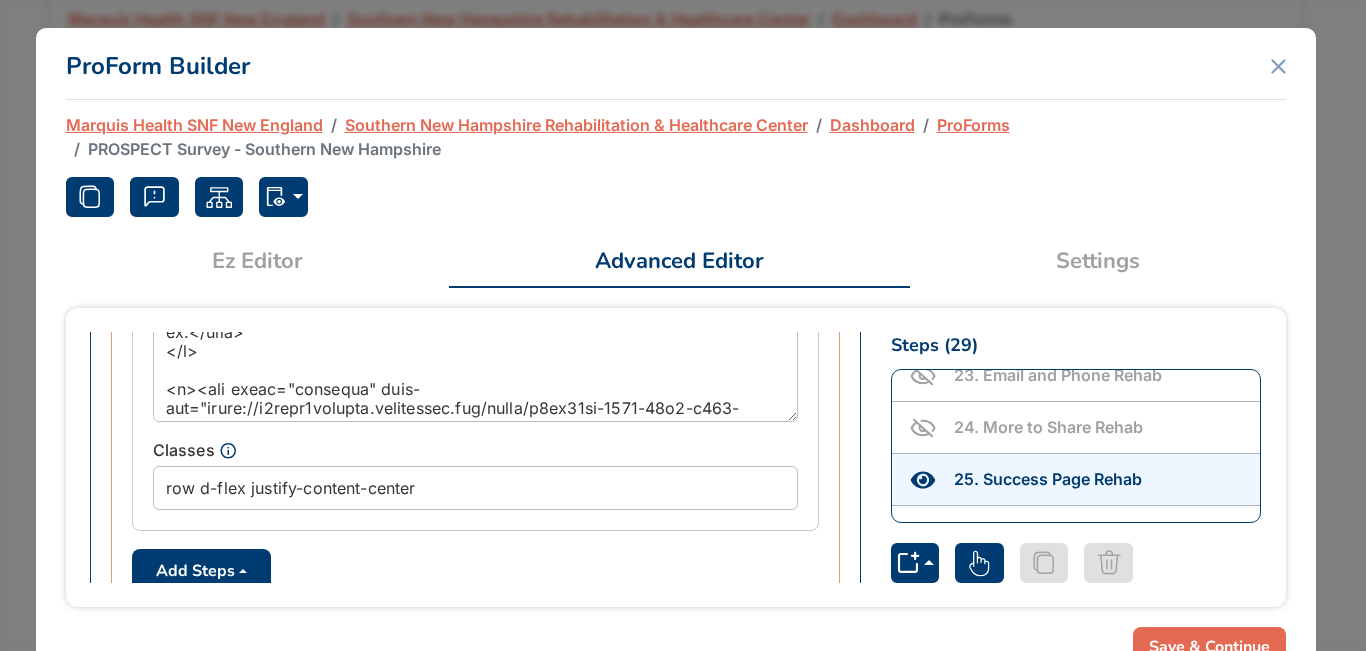 scroll, scrollTop: 1223, scrollLeft: 0, axis: vertical 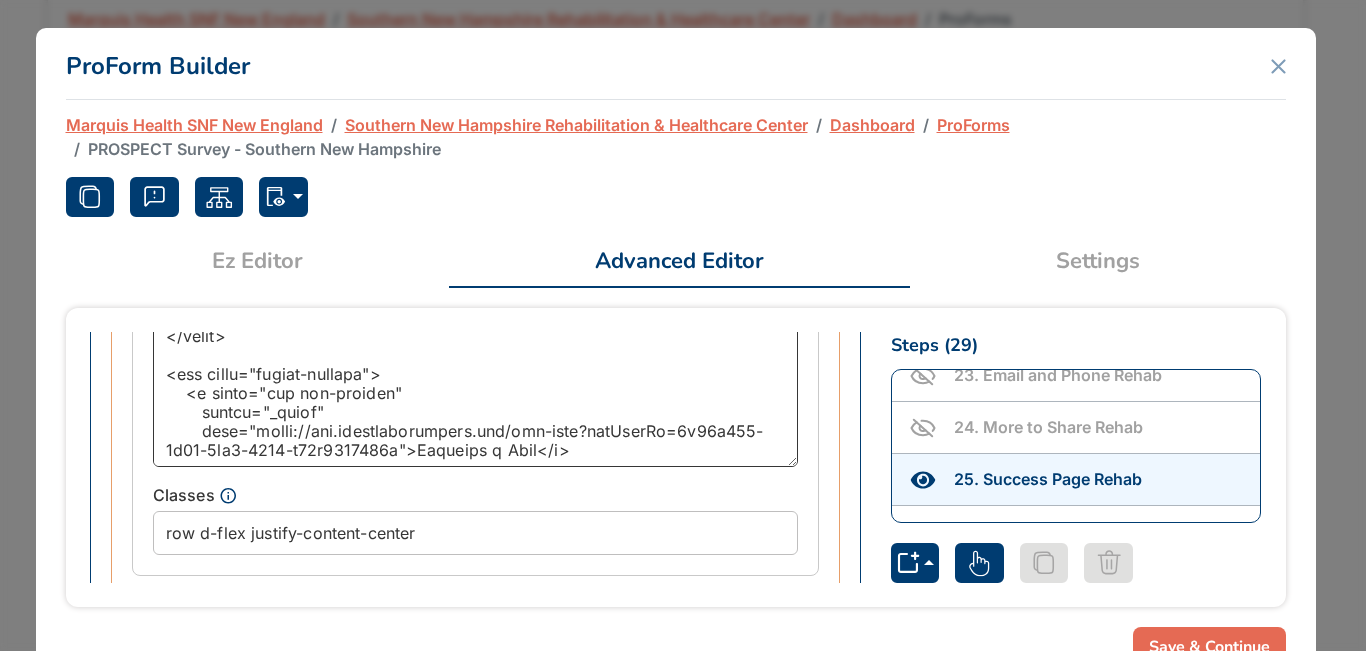 drag, startPoint x: 593, startPoint y: 430, endPoint x: 251, endPoint y: 419, distance: 342.17685 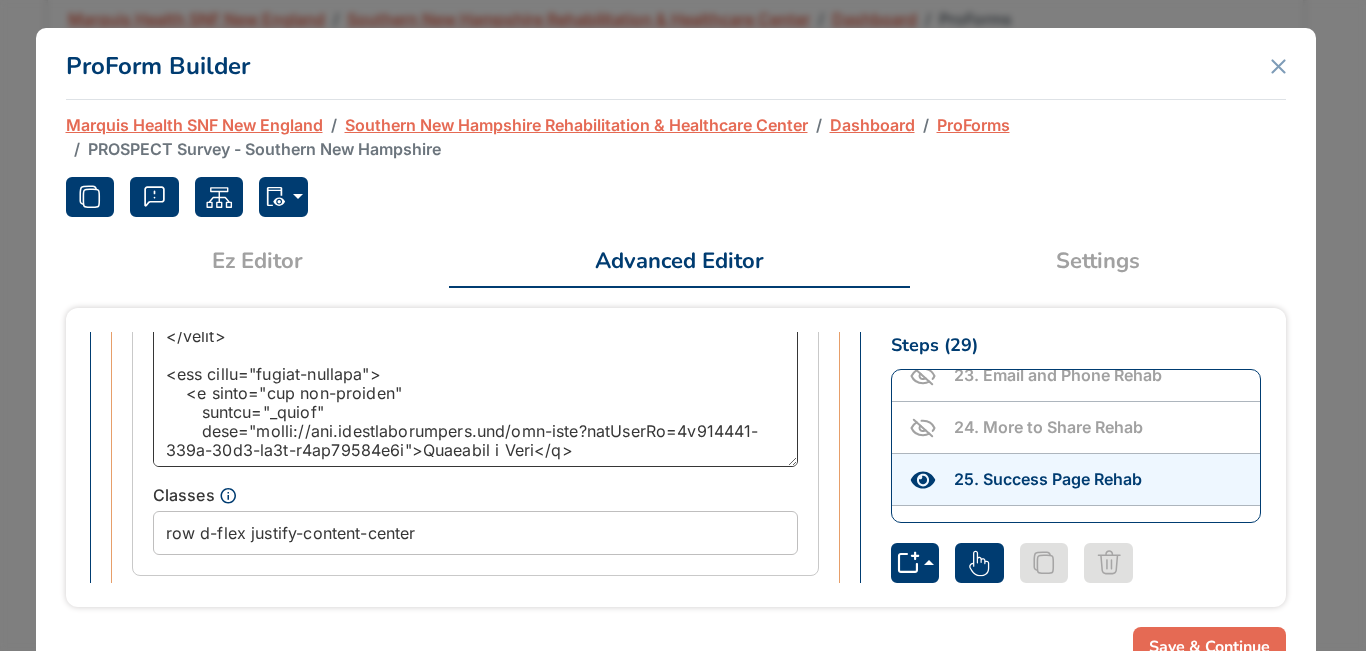 type on "<p style="text-align: center;">
<span style="font-size: 1.3rem;">Read what our clients are saying about us.</span>
</p>
<p><img class="lazyload" data-src="https://d1esck3qxnvgtp.cloudfront.net/media/c7da49cb-8614-43d2-a466-75022c290b04.jpg"
style="display: block; margin: 0 auto; width:75%; height:auto;"></p>
<p style="text-align: center;">
<span style="font-size: 1.3rem;">Take a tour with us and see how we excel in every aspect of your recovery, from our 24-hour hospitality hotline to physician services and state-of-the-art rehab equipment.</span>
</p>
<style>
.button-wrapper {
display: flex;
flex-wrap: wrap;
flex-direction: row;
margin-bottom: 6.25rem;
justify-content: center;
}
.button-wrapper .btn {
background-color: rgba(52, 86, 48, 1.0) !important;
color: #ffffff !important;
margin-top: 30px;
border: 3px solid #345630 !important;
font-style: normal;
font-weight: 400;
text-decor..." 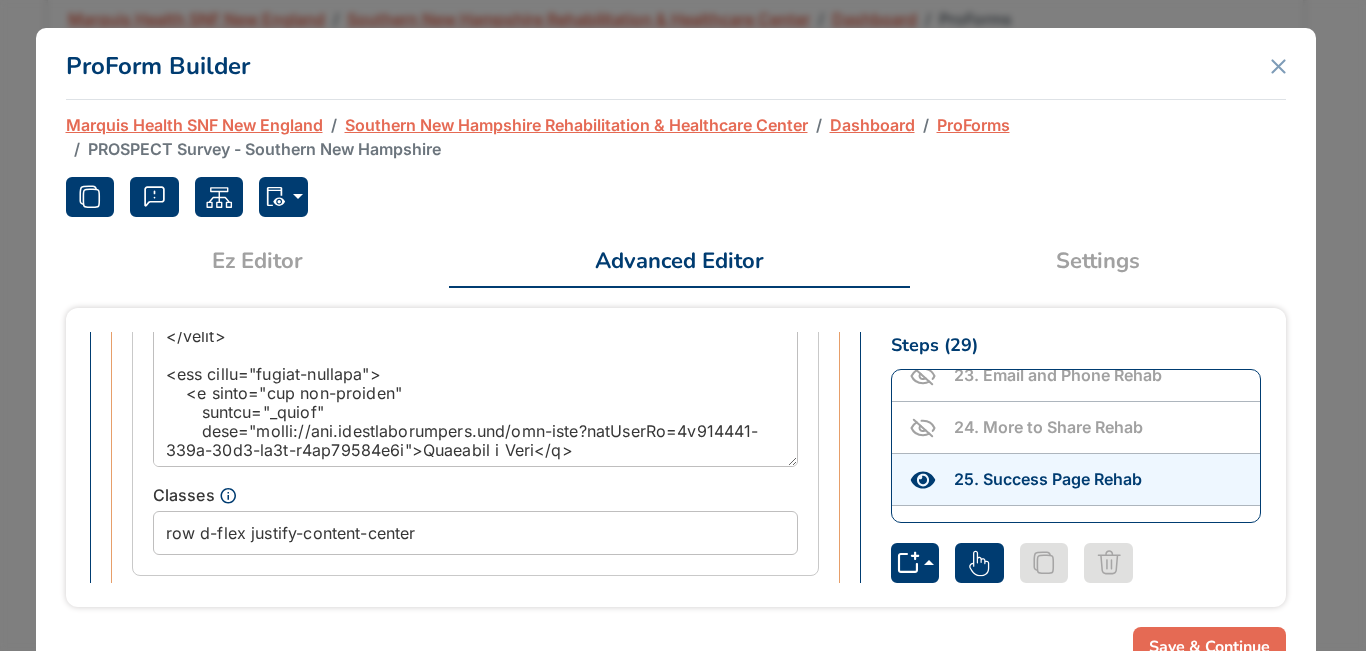 click on "Save & Continue" at bounding box center [1209, 647] 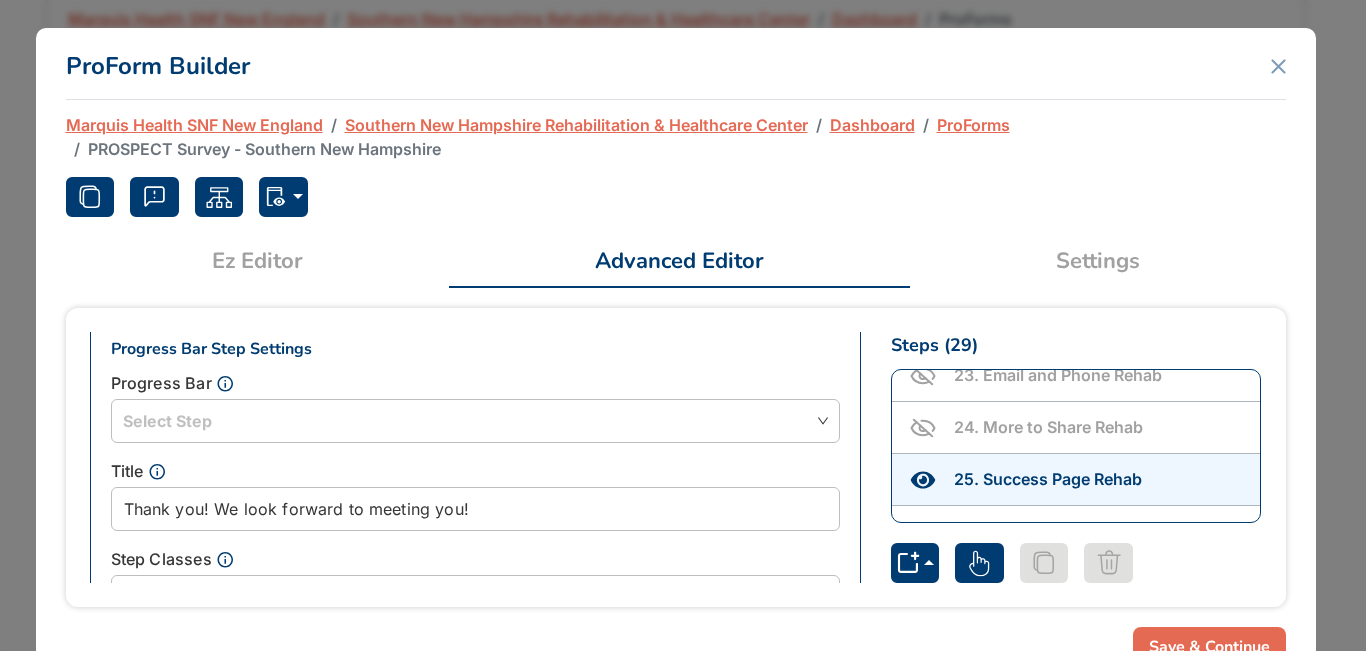 scroll, scrollTop: 0, scrollLeft: 0, axis: both 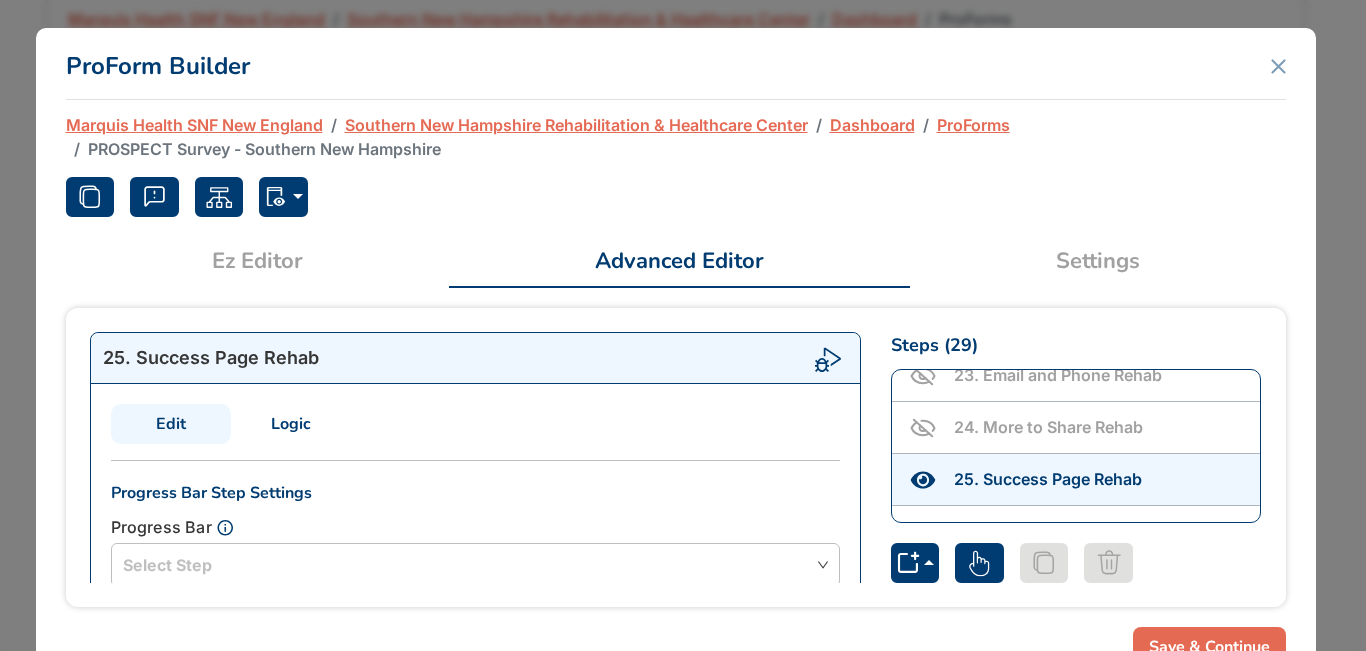 click 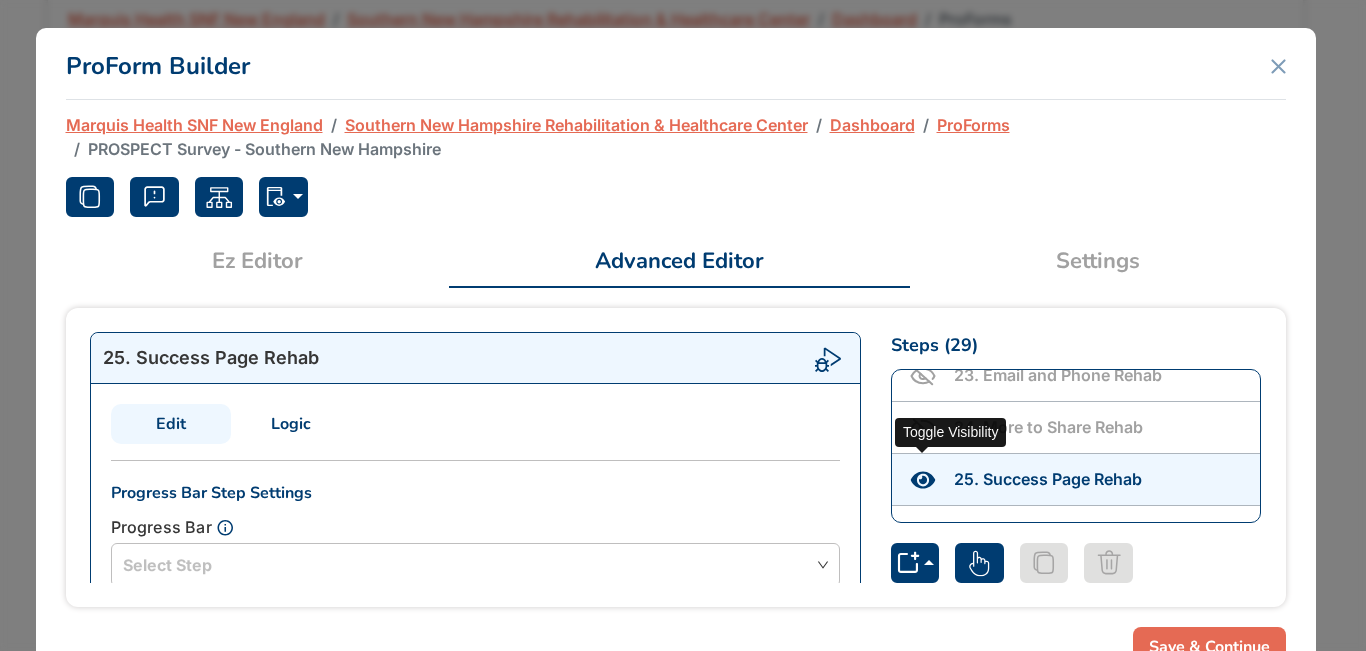 click 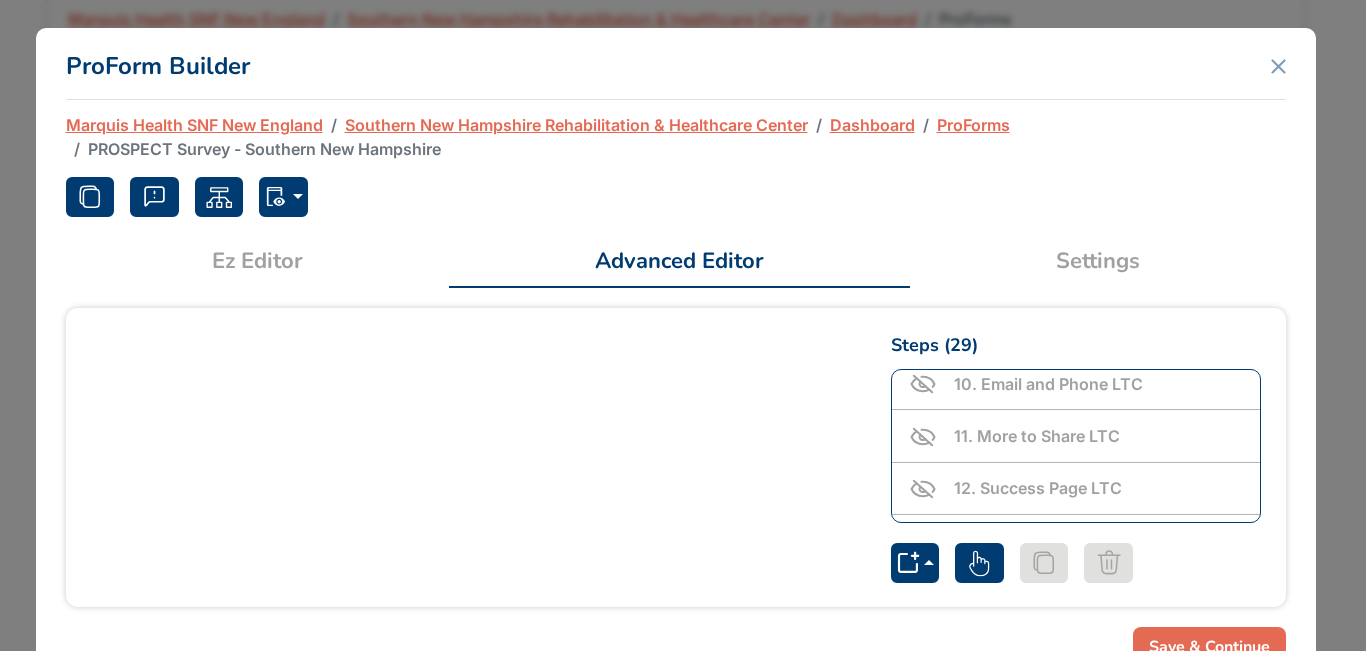 scroll, scrollTop: 494, scrollLeft: 0, axis: vertical 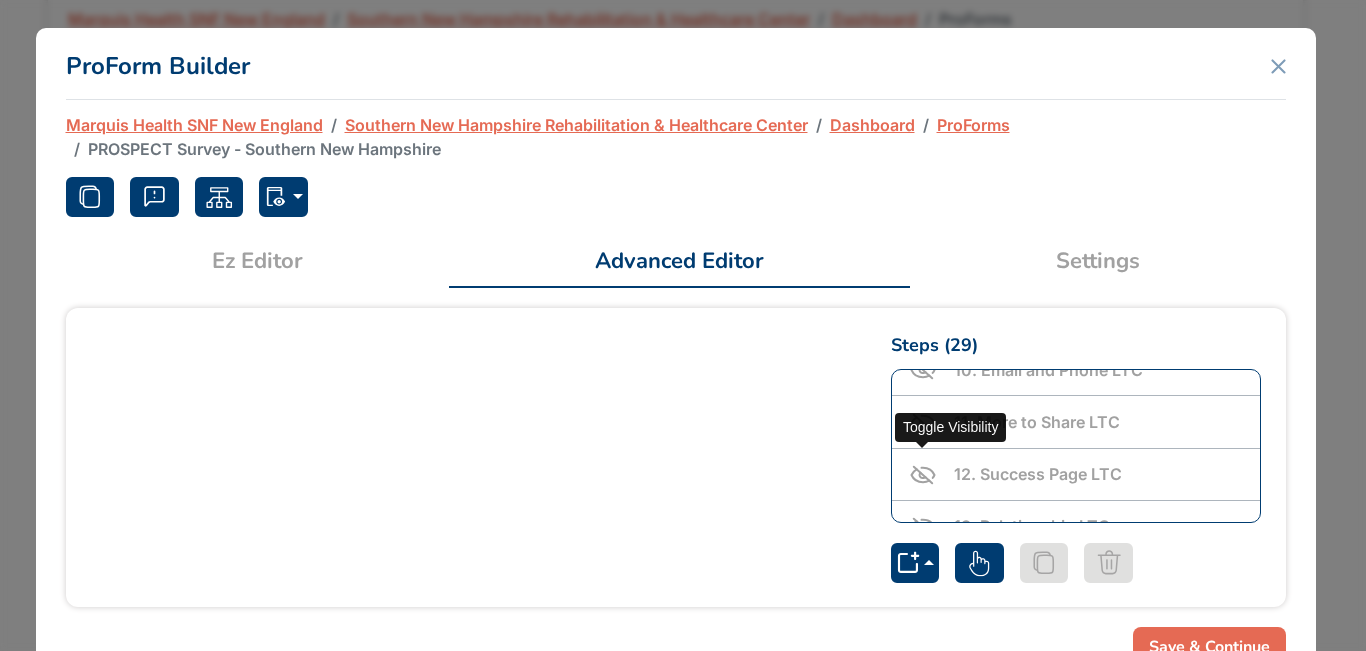 click 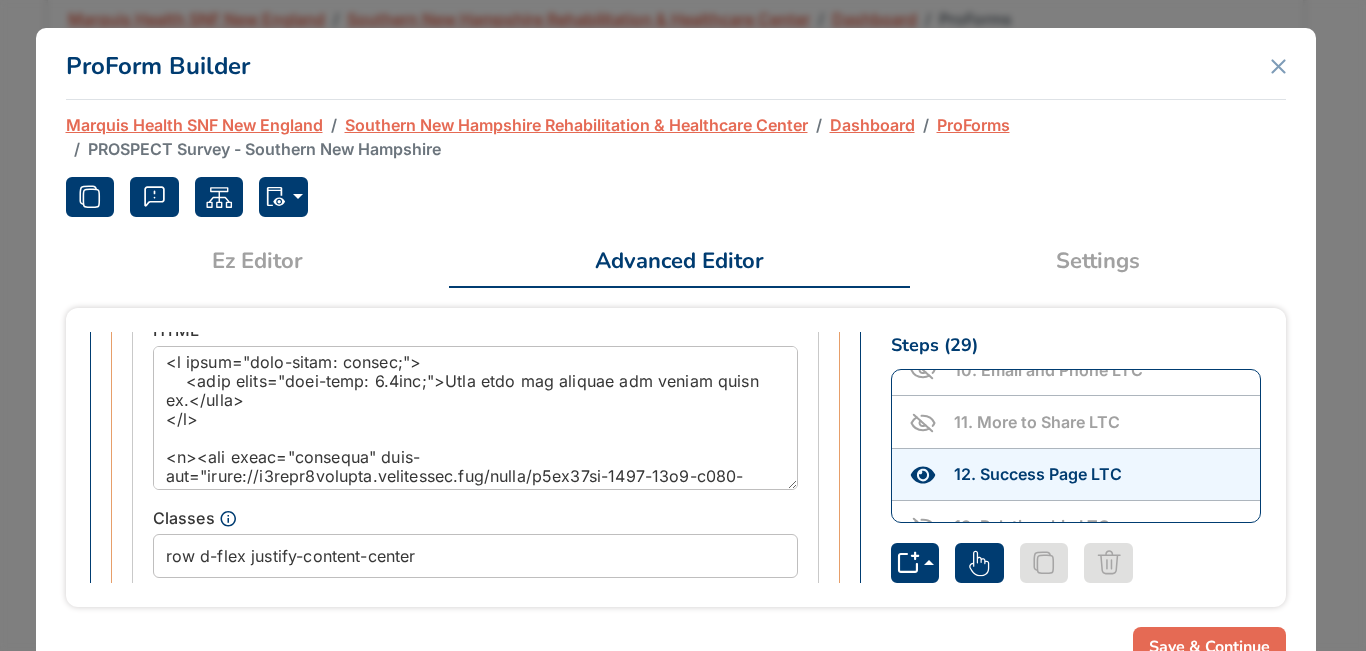scroll, scrollTop: 0, scrollLeft: 0, axis: both 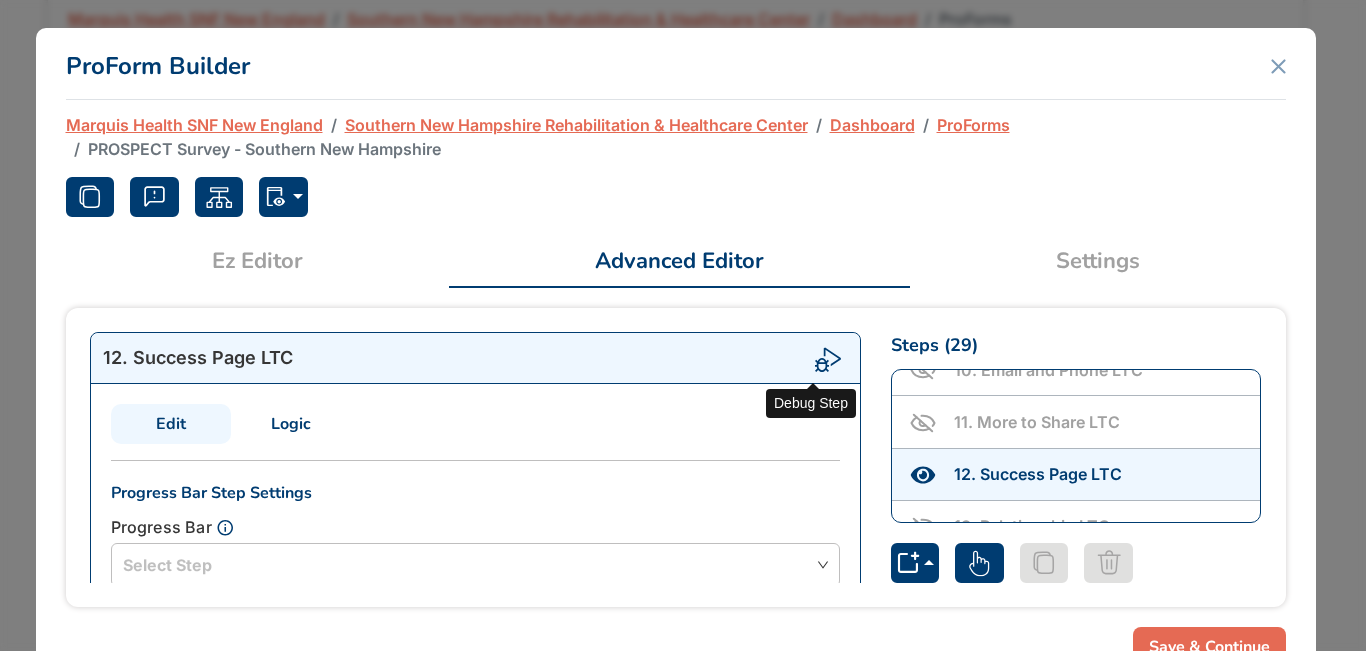 click 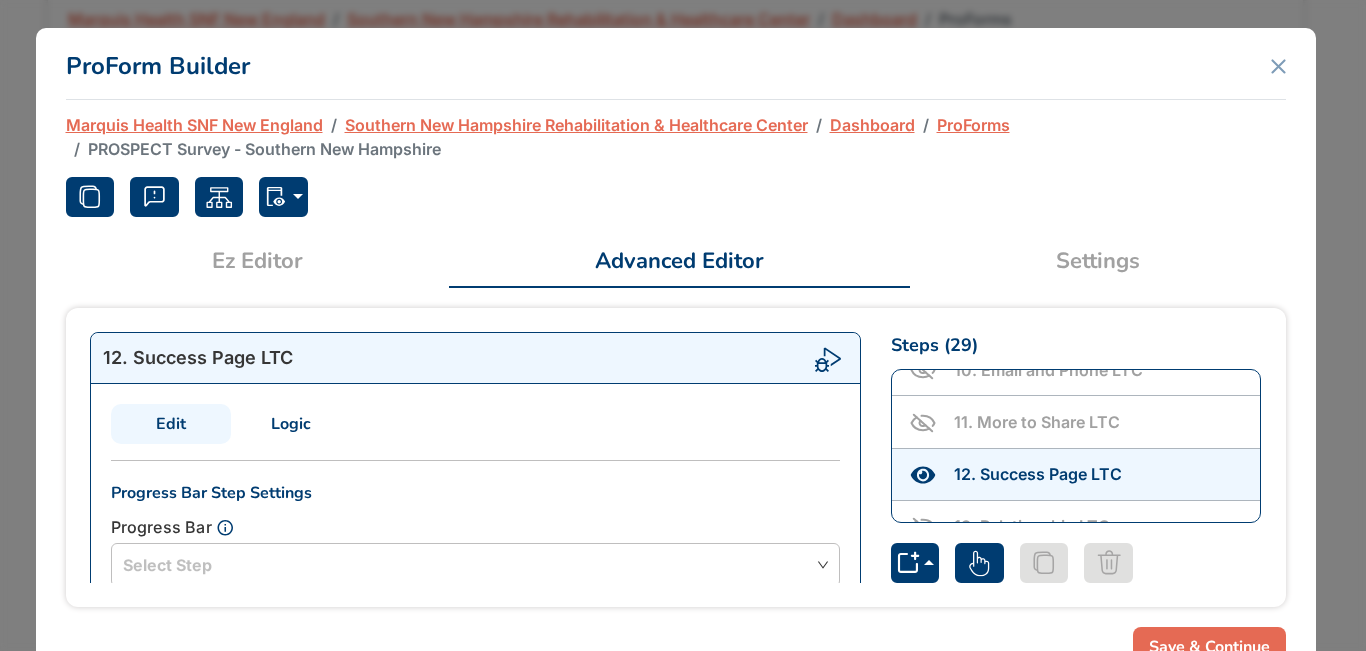 click on "ProForm Builder Marquis Health SNF New England Southern New Hampshire Rehabilitation & Healthcare Center Dashboard ProForms PROSPECT Survey - Southern New Hampshire Normal Debug (Save Disabled) Ez Editor Ez Advanced Editor Advanced Settings 12 .   Success Page LTC Edit Logic Progress Bar Step Settings Progress Bar   Select Step Title   Thank you! We look forward to meeting you! Step Classes   Last  Show Back Button  Show Next Button  Hide Navigation  Show Title  Show Footer  Step Logic Add Logic Currently, there is no logic to display. Click 'Add Logic' to populate the page Section 1 Section Settings Title   Sections Classes   Items Wrapper Classes   row d-flex justify-content-center Name   Multi Select  Required  HTML Label   HTML Classes   row d-flex justify-content-center Add Steps Image Image Buttons Text Buttons Dropdown Choice Text Input Email Input Number Input Location Input Phone Input Text Area Rating Schedule Picker Paragraph HTML Markdown c15c8279-4c46-49a9-9d6e-11057a0314a1 Add Section 29" at bounding box center [676, 357] 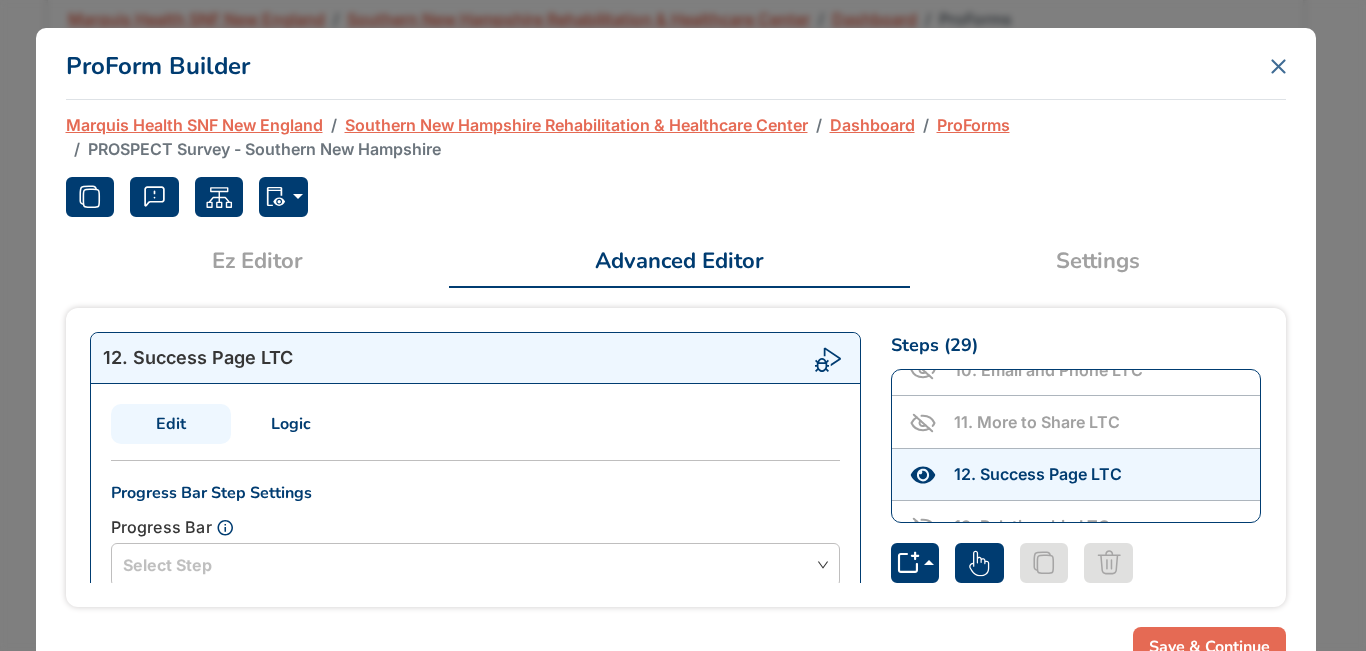 click 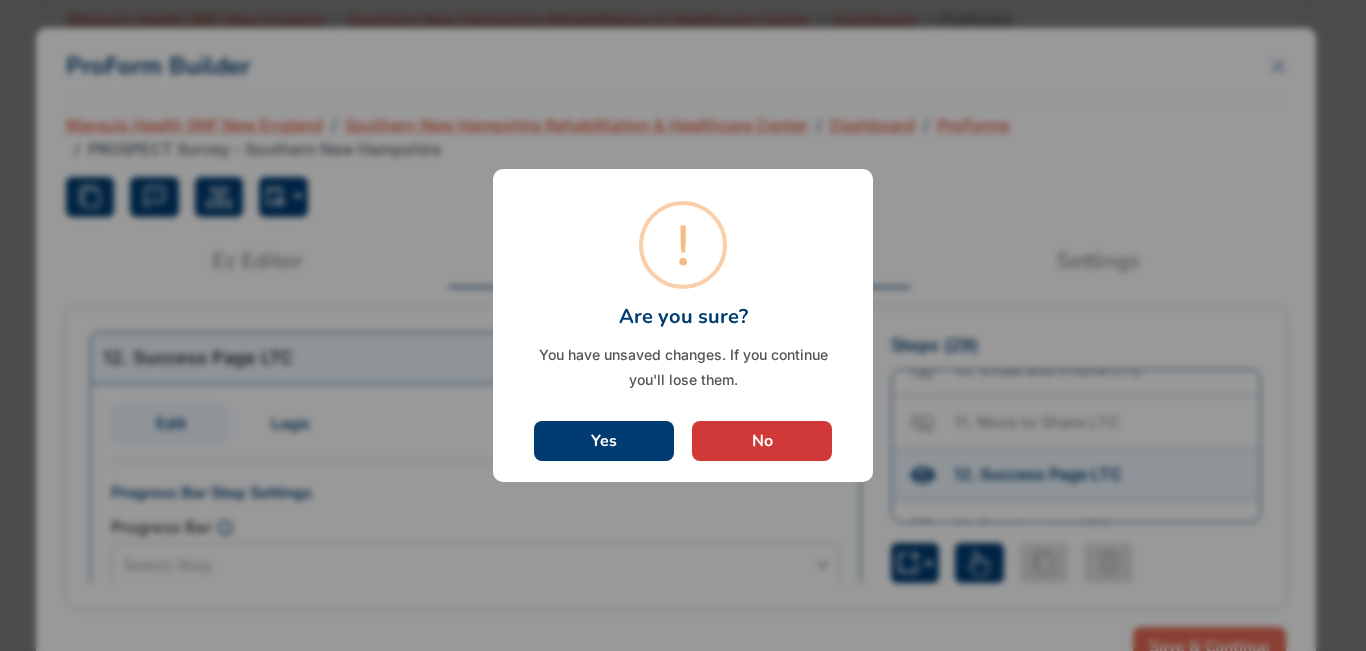 click on "Yes" at bounding box center [604, 441] 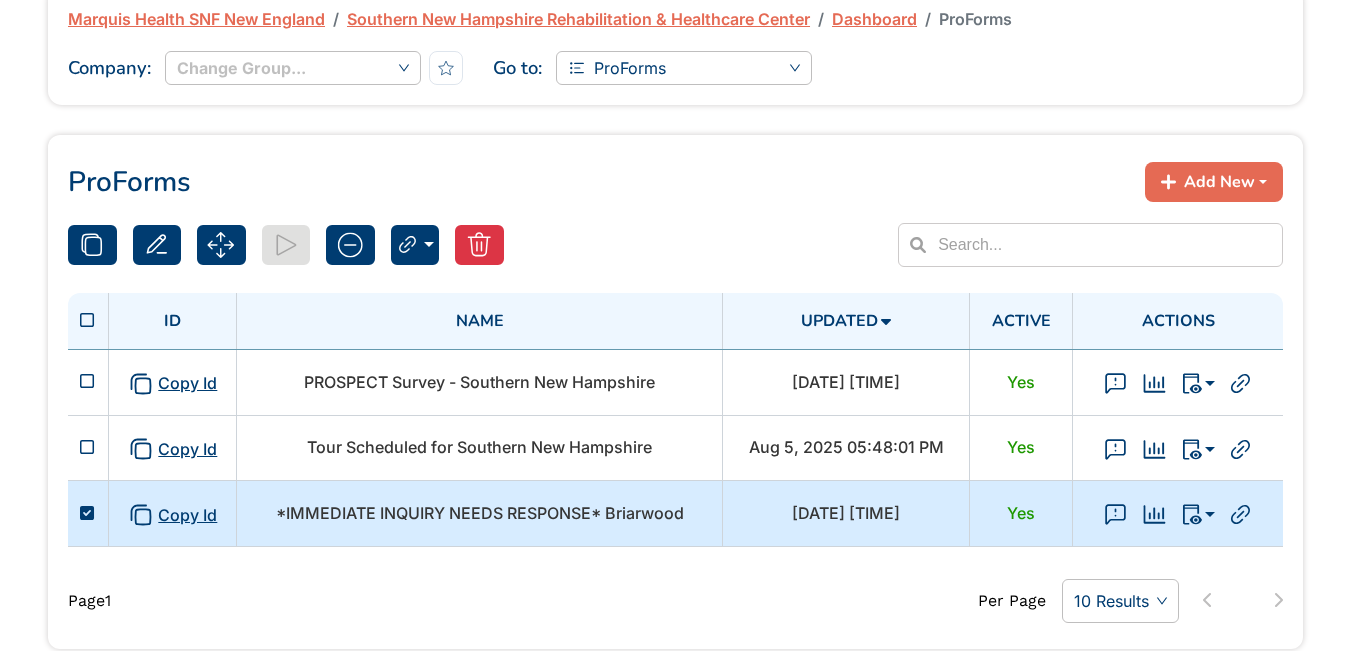 click on "*IMMEDIATE INQUIRY NEEDS RESPONSE* Briarwood" at bounding box center [480, 513] 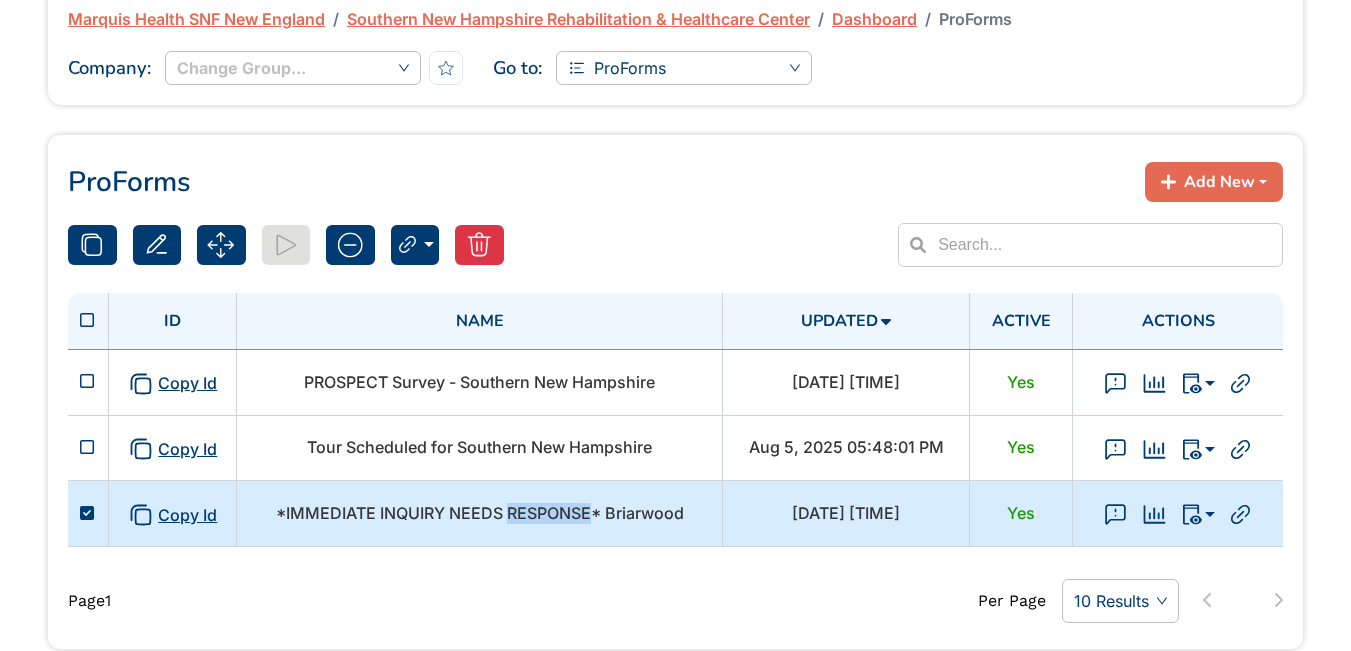 click on "*IMMEDIATE INQUIRY NEEDS RESPONSE* Briarwood" at bounding box center [480, 513] 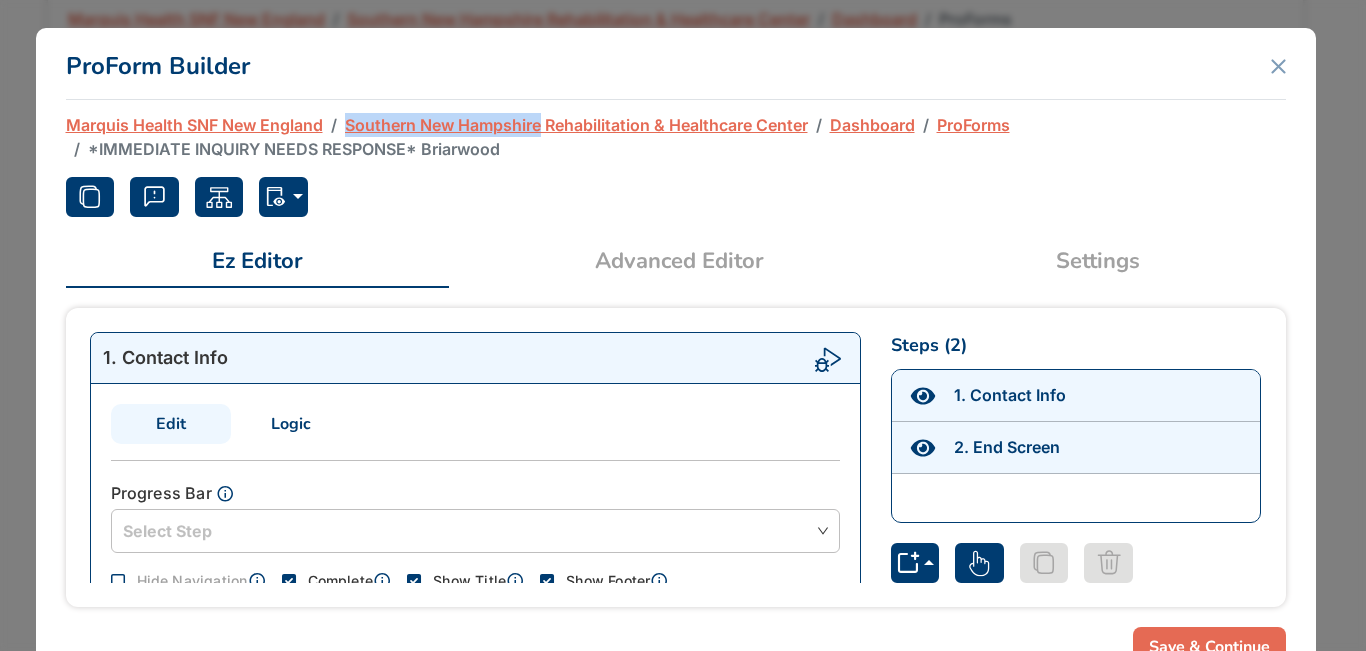 drag, startPoint x: 345, startPoint y: 122, endPoint x: 543, endPoint y: 117, distance: 198.06313 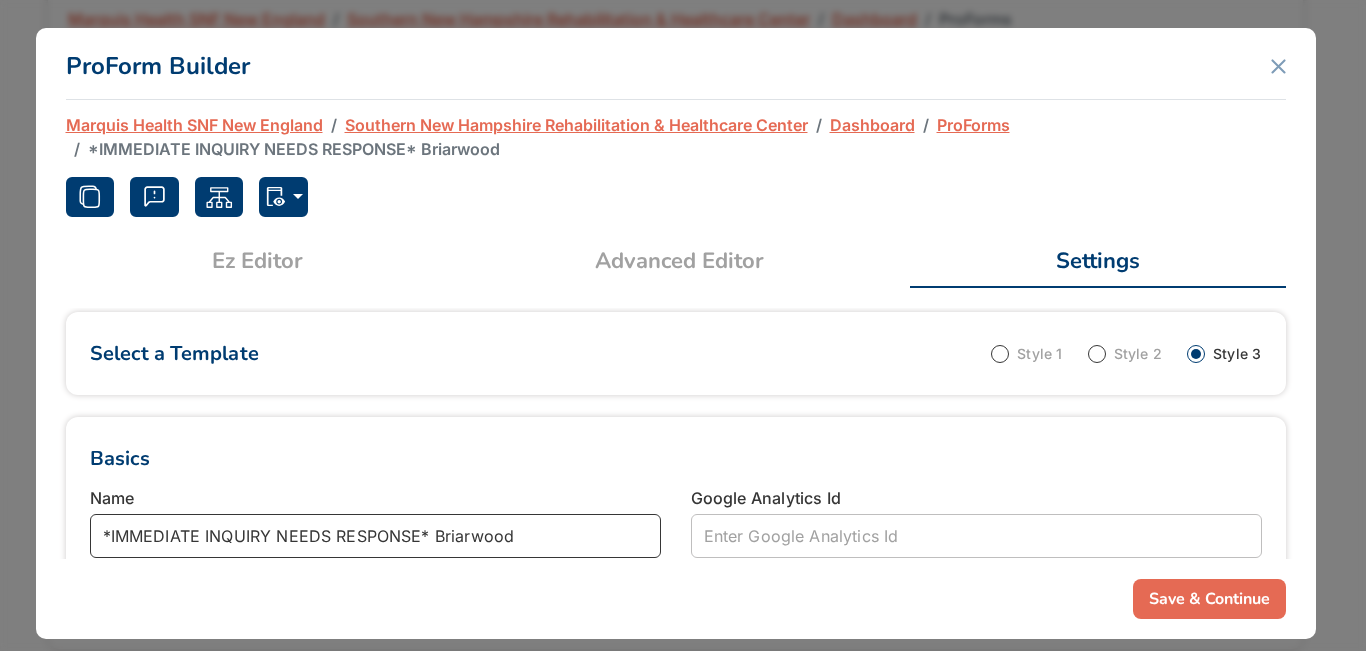 click on "*IMMEDIATE INQUIRY NEEDS RESPONSE* Briarwood" at bounding box center (375, 536) 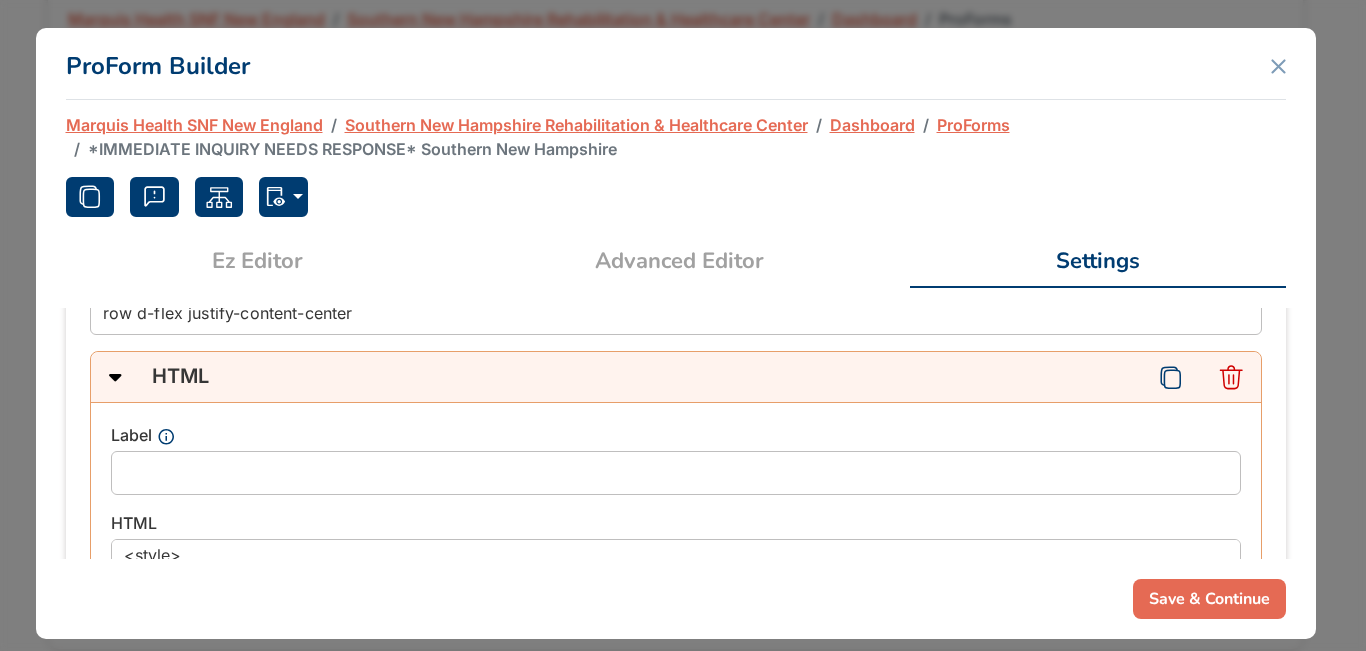 scroll, scrollTop: 900, scrollLeft: 0, axis: vertical 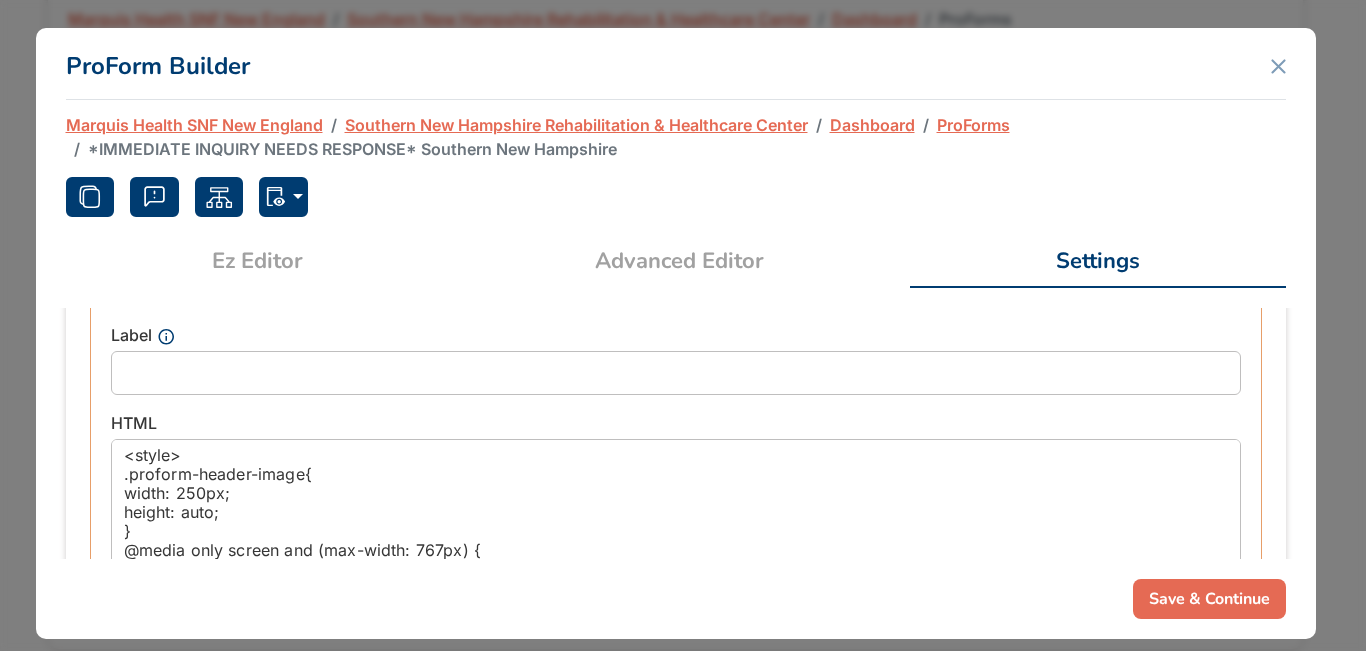 type on "*IMMEDIATE INQUIRY NEEDS RESPONSE* Southern New Hampshire" 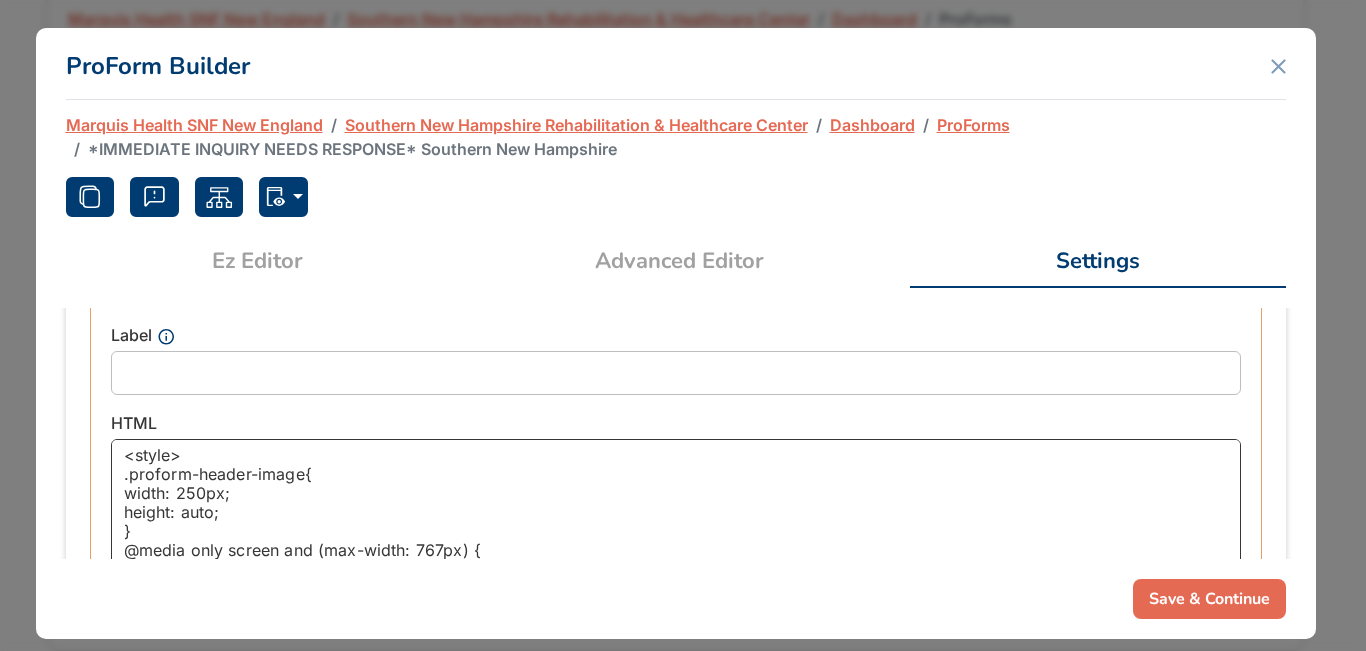 click on "<style>
.proform-header-image{
width: 250px;
height: auto;
}
@media only screen and (max-width: 767px) {
.proform-header-image{
width: 250px;
height: auto;
}
}
@media only screen and (max-width: 250px) {
.proform-header-image{
width: 100%;
height: auto;
}
}
</style>
<img src="https://d1esck3qxnvgtp.cloudfront.net/media/4976d5e6-eb04-4611-8ed8-7ff56500c786.png" class="proform-header-image" hspace="0" vspace="0">" at bounding box center [676, 511] 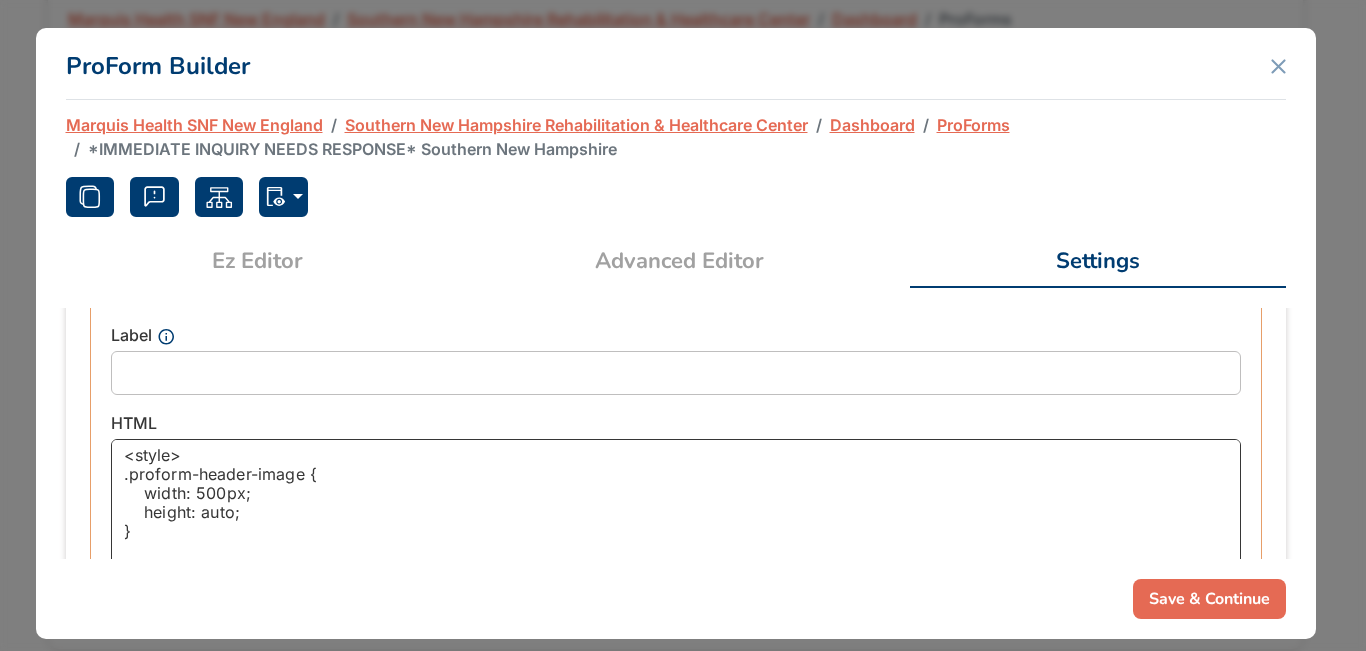 scroll, scrollTop: 397, scrollLeft: 0, axis: vertical 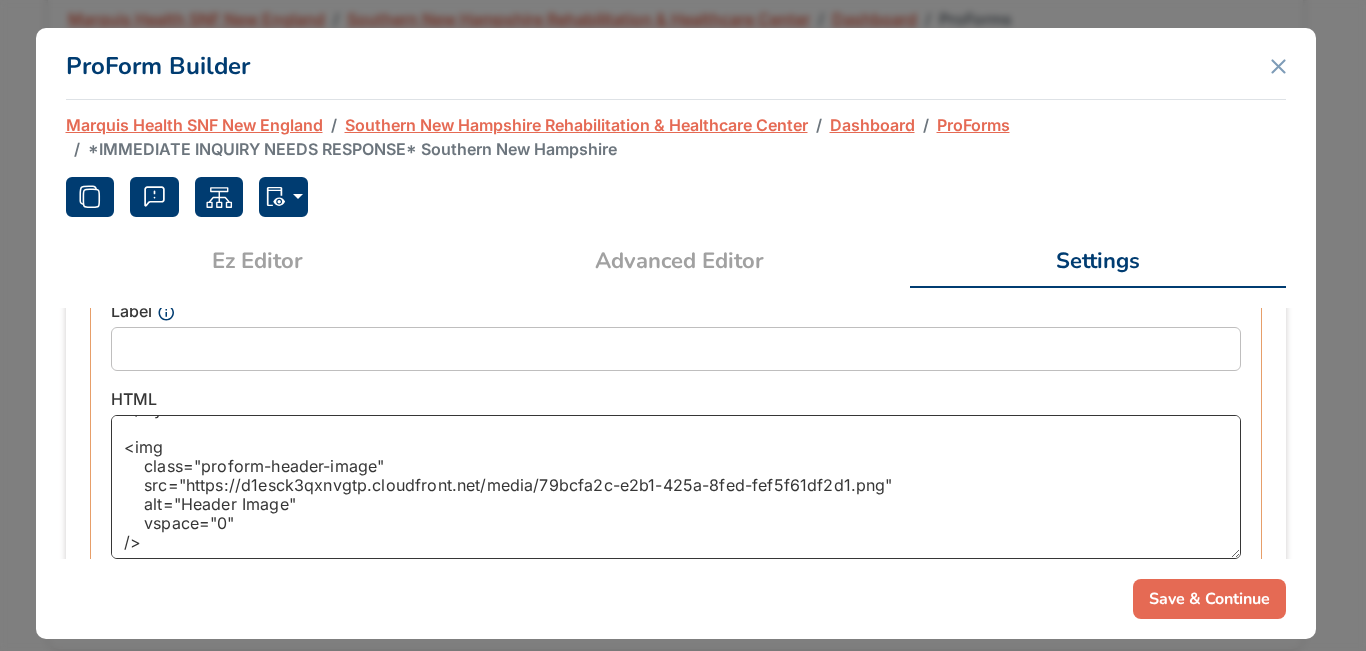 drag, startPoint x: 184, startPoint y: 470, endPoint x: 877, endPoint y: 470, distance: 693 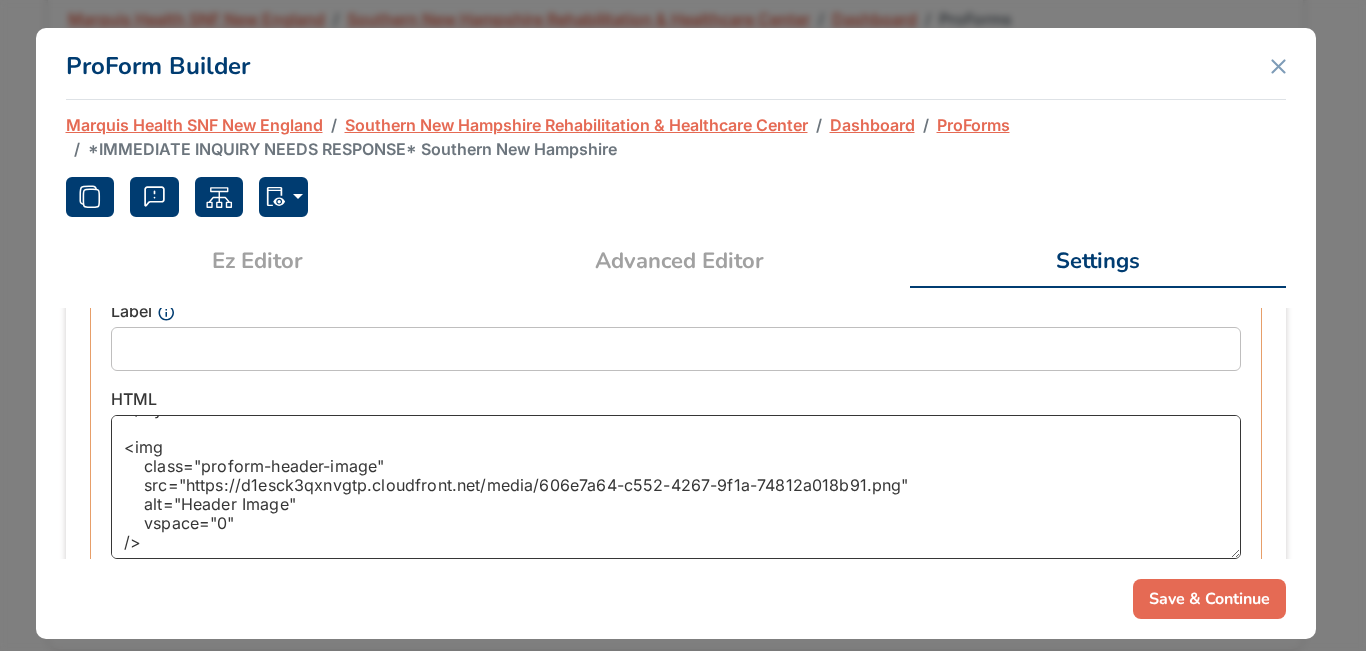 type on "<style>
.proform-header-image {
width: 500px;
height: auto;
}
@media only screen and (max-width: 767px) {
.proform-header-image {
width: 250px;
height: auto;
}
}
@media only screen and (max-width: 250px) {
.proform-header-image {
width: 100%;
height: auto;
}
}
</style>
<img
class="proform-header-image"
src="https://d1esck3qxnvgtp.cloudfront.net/media/606e7a64-c552-4267-9f1a-74812a018b91.png"
alt="Header Image"
vspace="0"
/>" 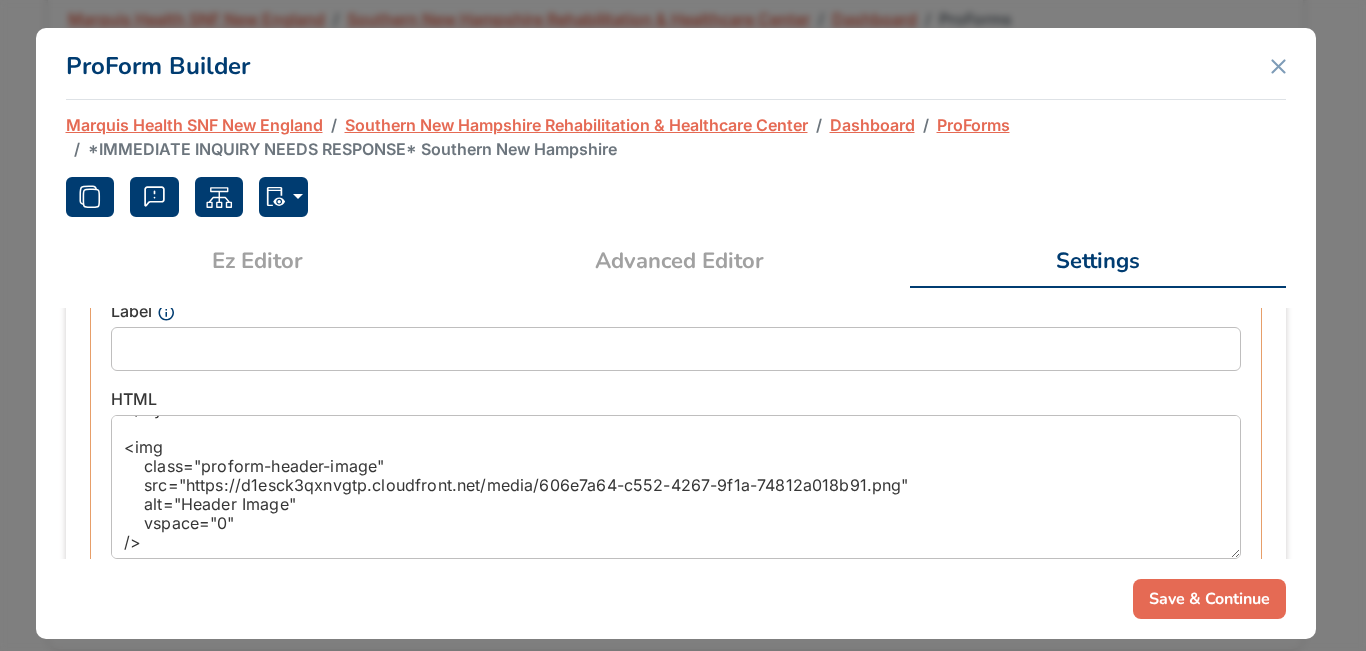click on "Save & Continue" at bounding box center [1209, 599] 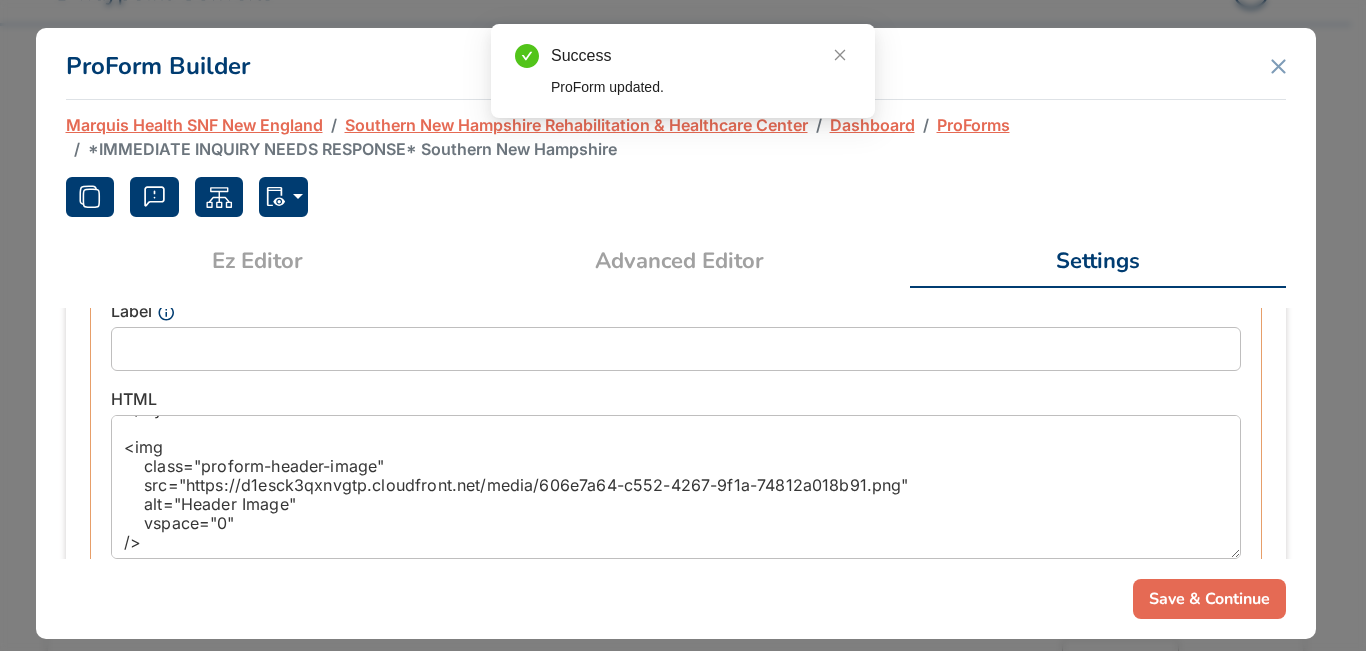 scroll, scrollTop: 100, scrollLeft: 0, axis: vertical 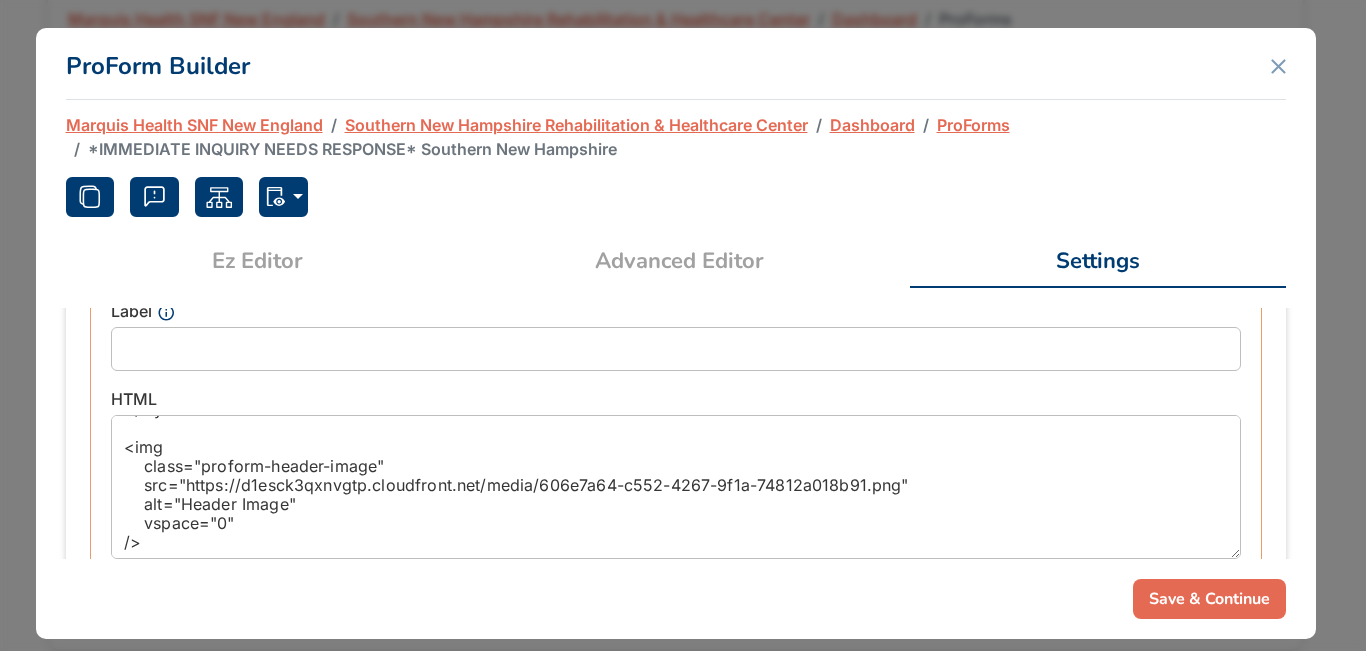 click on "Advanced Editor" at bounding box center (679, 261) 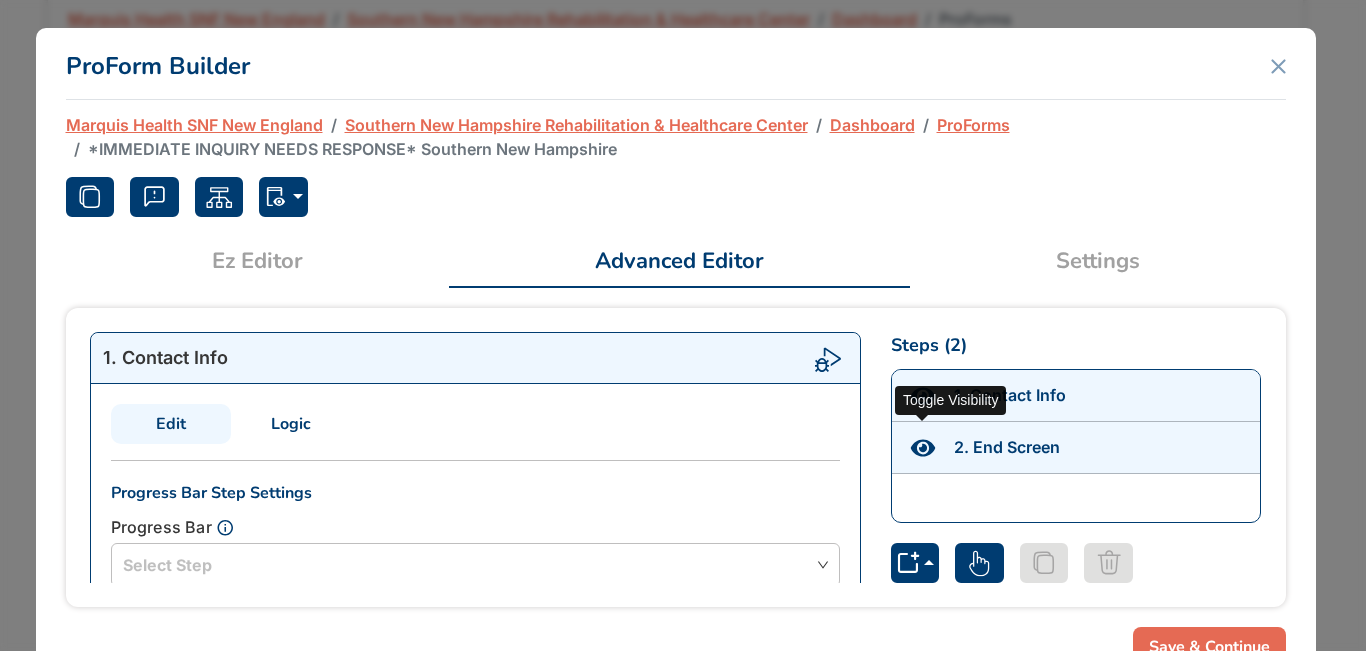 click 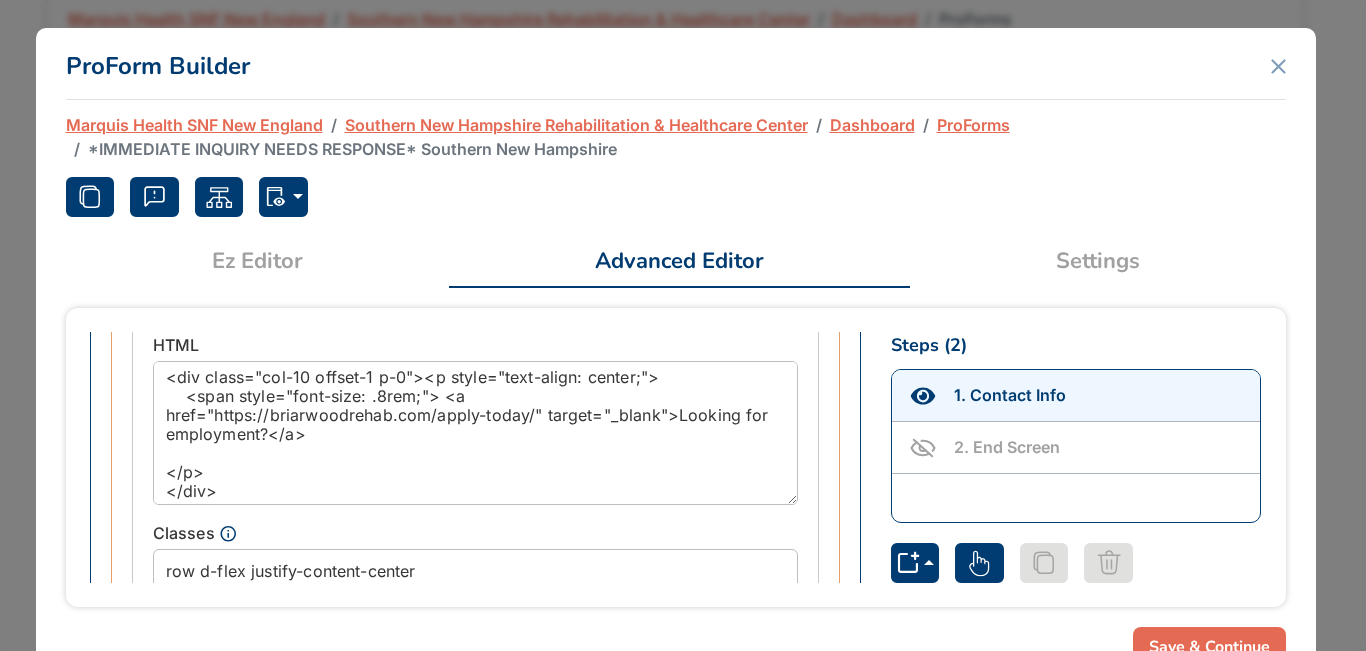 scroll, scrollTop: 3040, scrollLeft: 0, axis: vertical 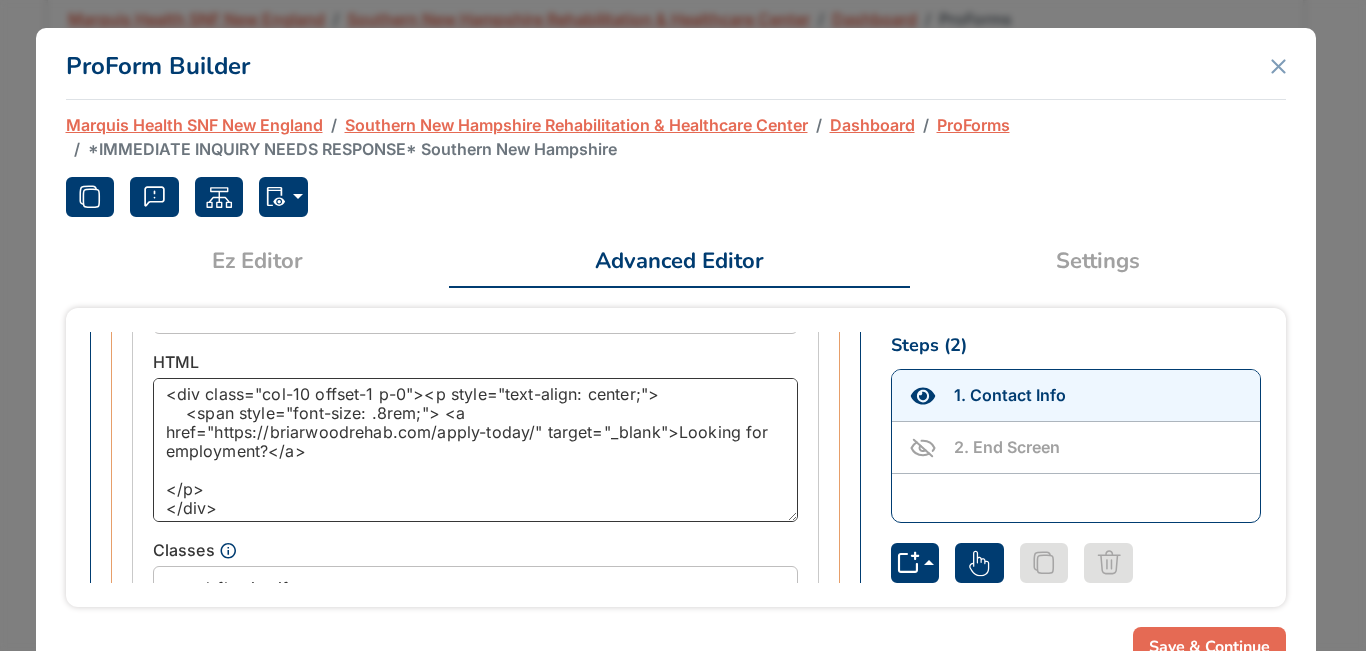 click on "<div class="col-10 offset-1 p-0"><p style="text-align: center;">
<span style="font-size: .8rem;"> <a href="https://briarwoodrehab.com/apply-today/" target="_blank">Looking for employment?</a>
</p>
</div>" at bounding box center [475, 450] 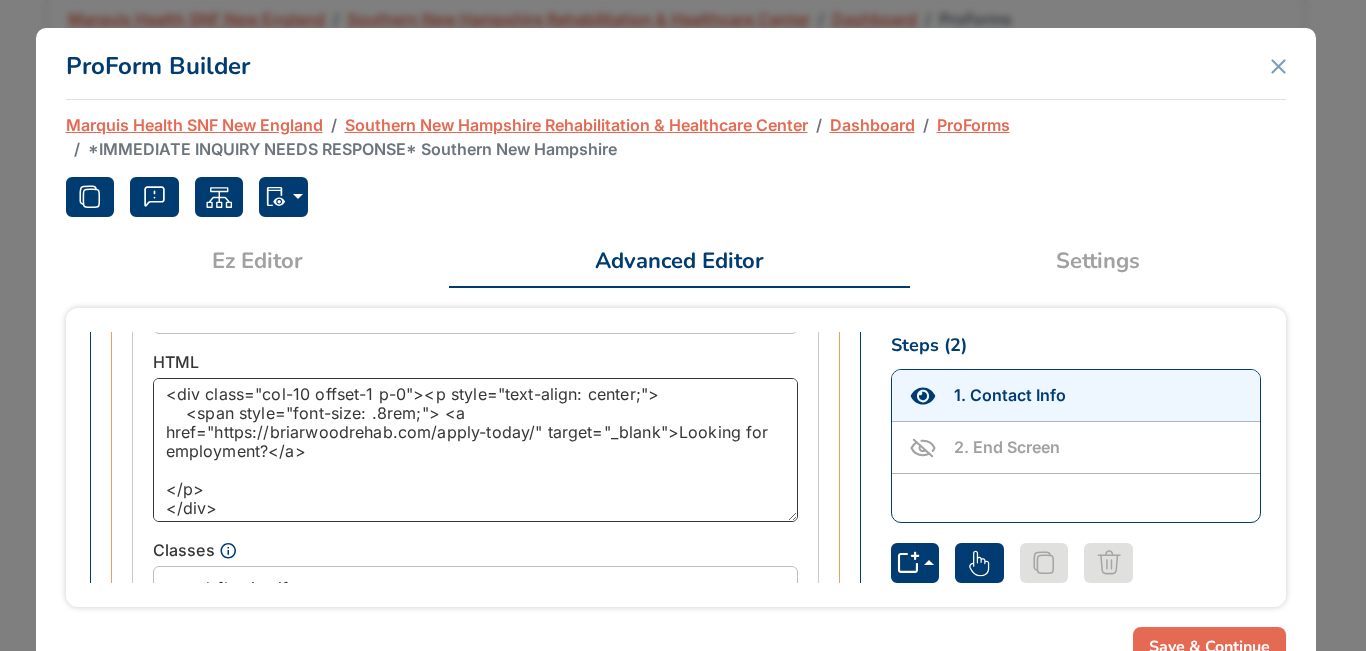 paste on "<div class="col-12" 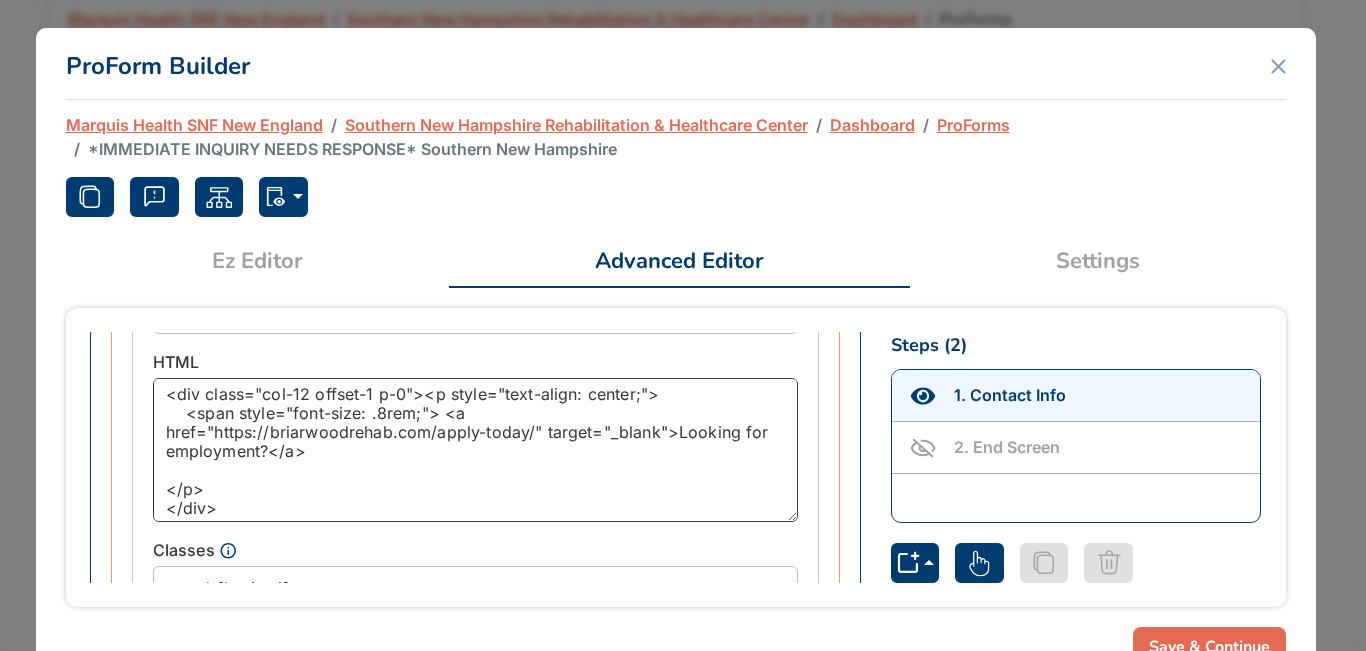 type on "<div class="col-12 offset-1 p-0"><p style="text-align: center;">
<span style="font-size: .8rem;"> <a href="https://briarwoodrehab.com/apply-today/" target="_blank">Looking for employment?</a>
</p>
</div>" 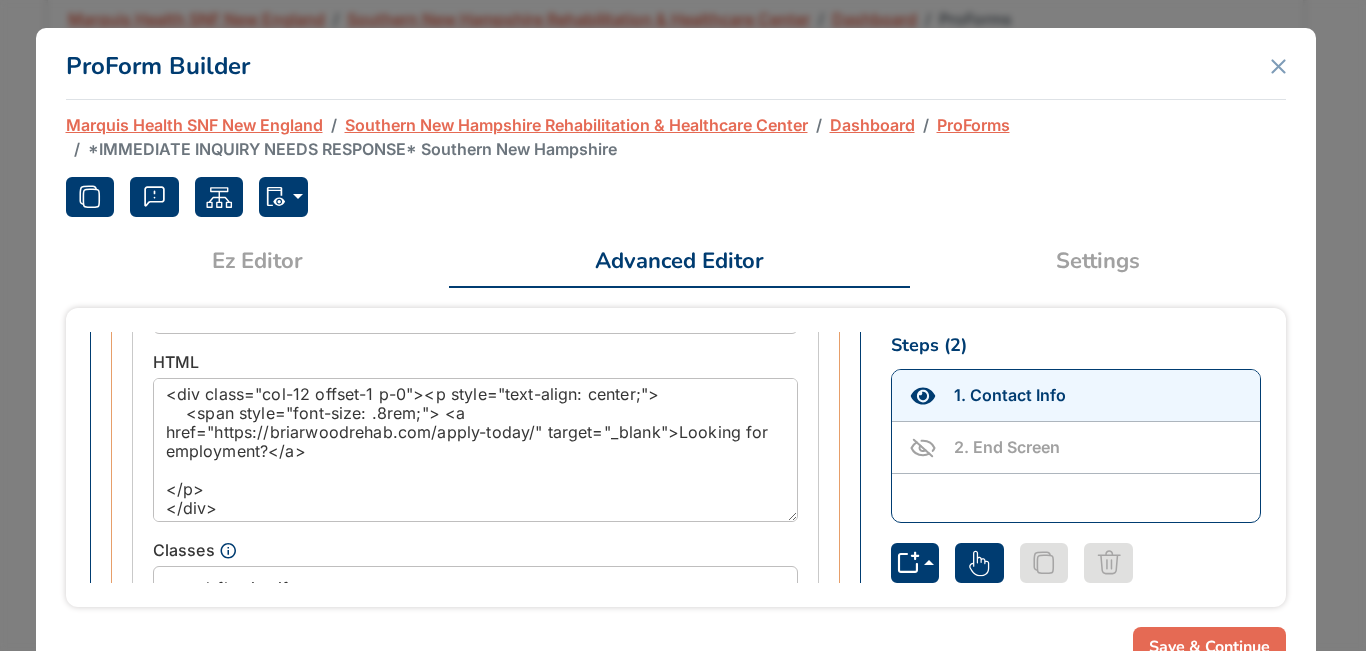 click on "Save & Continue" at bounding box center (1209, 647) 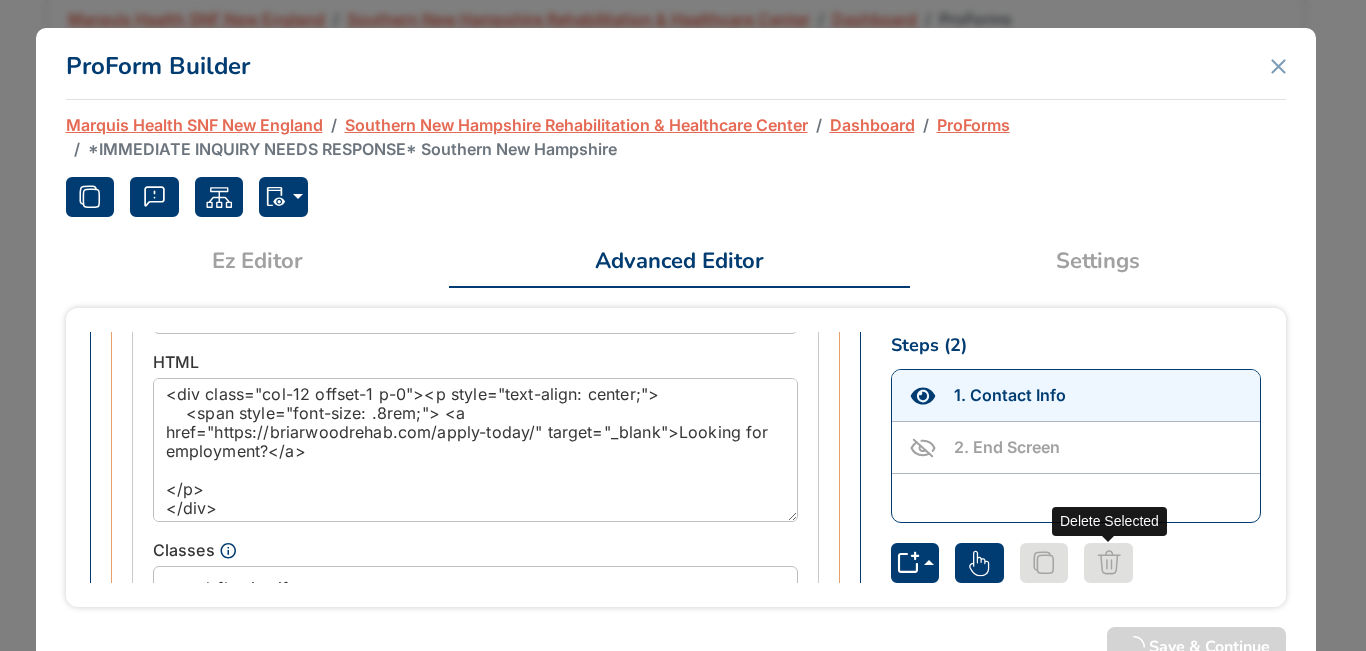 scroll, scrollTop: 100, scrollLeft: 0, axis: vertical 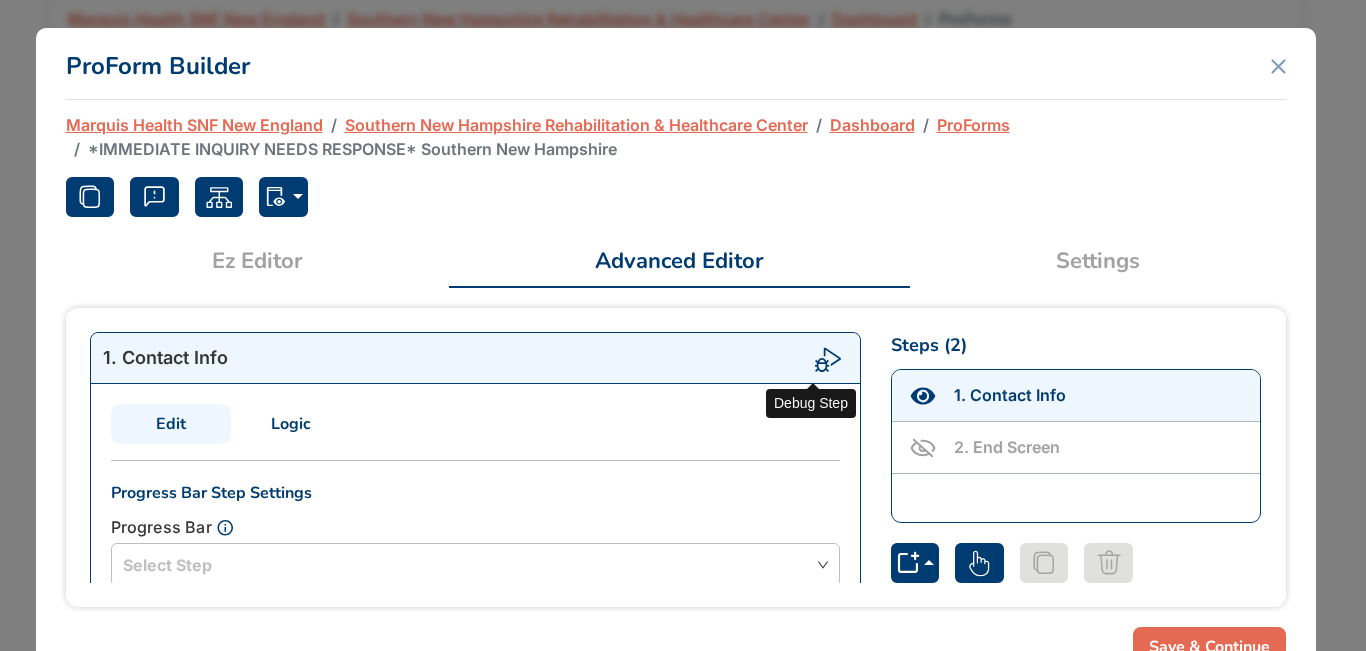 click 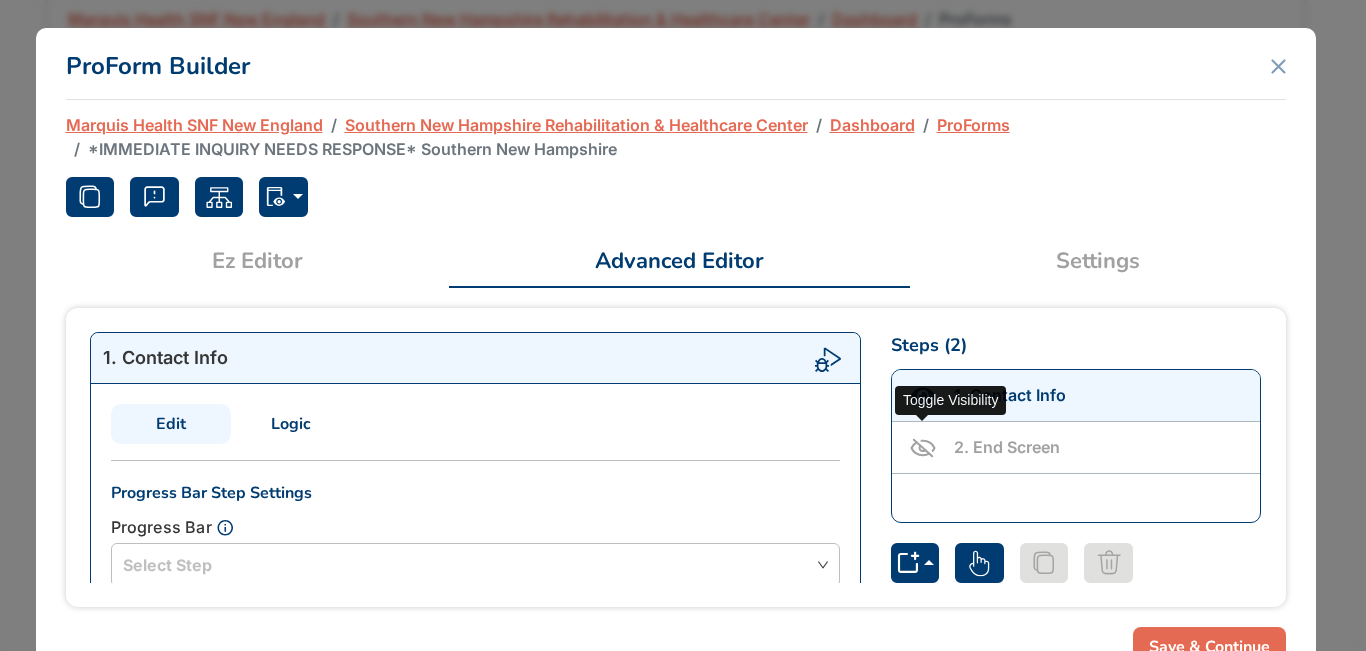 drag, startPoint x: 919, startPoint y: 446, endPoint x: 926, endPoint y: 386, distance: 60.40695 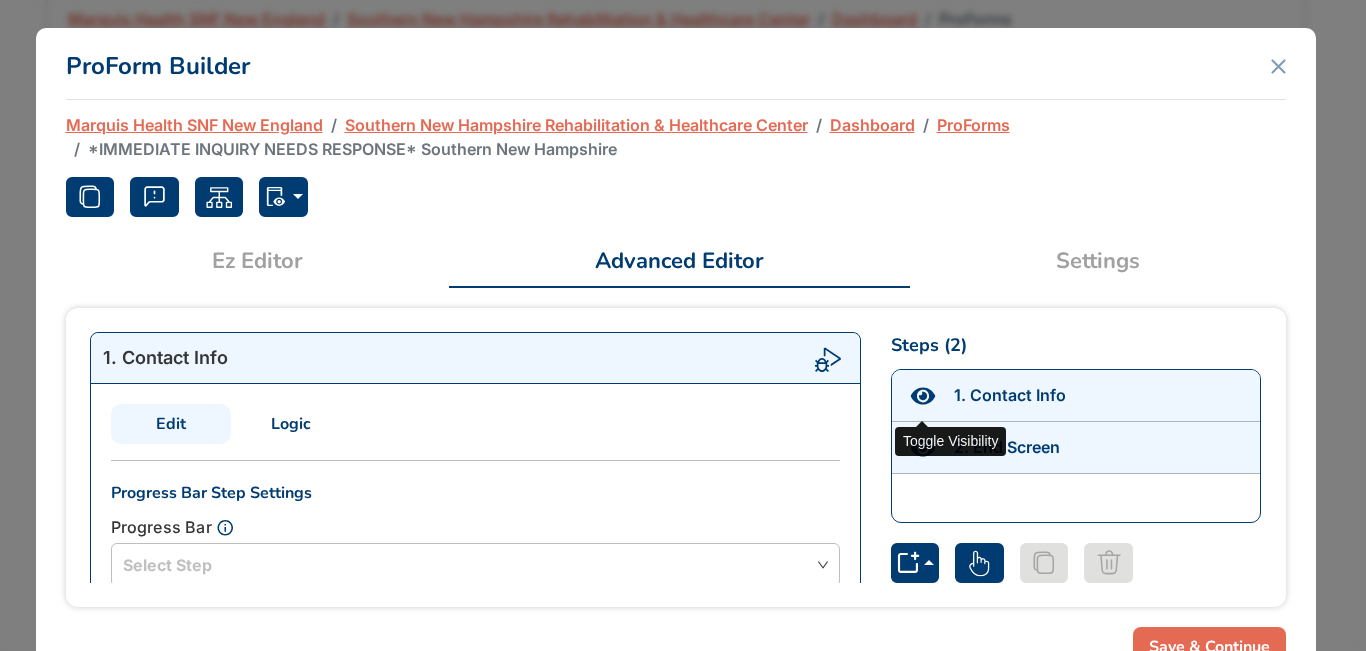 click 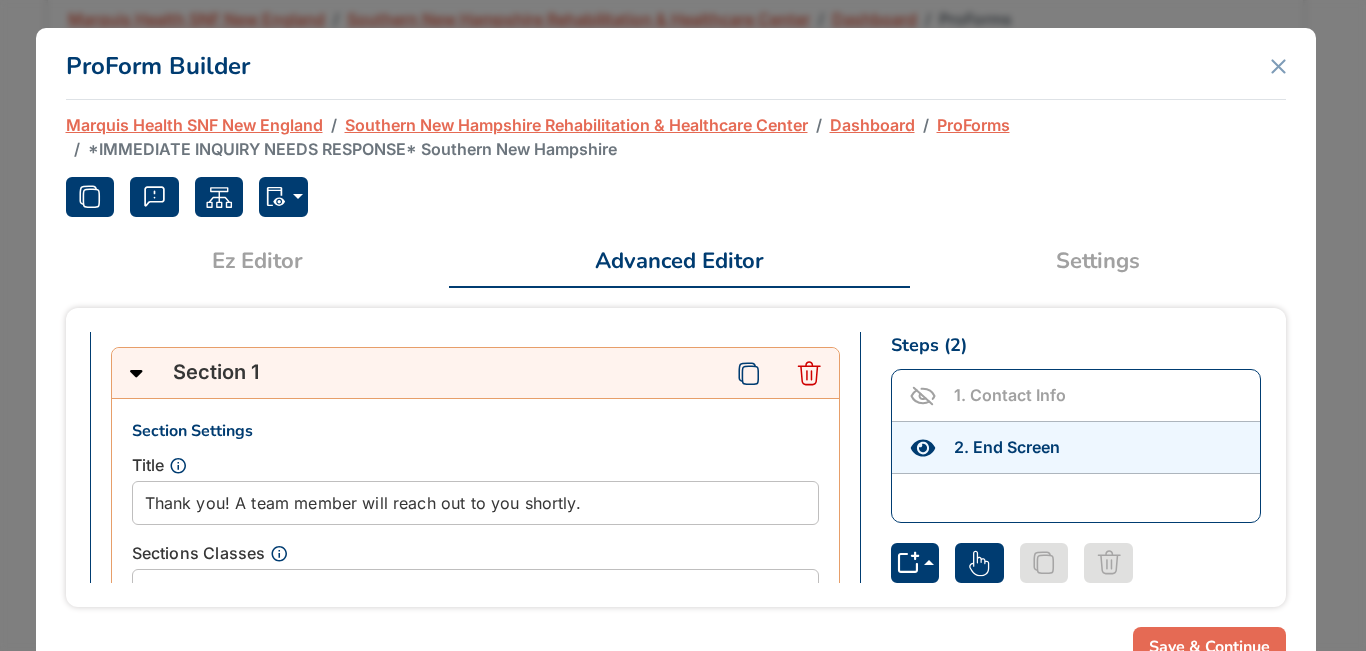 scroll, scrollTop: 535, scrollLeft: 0, axis: vertical 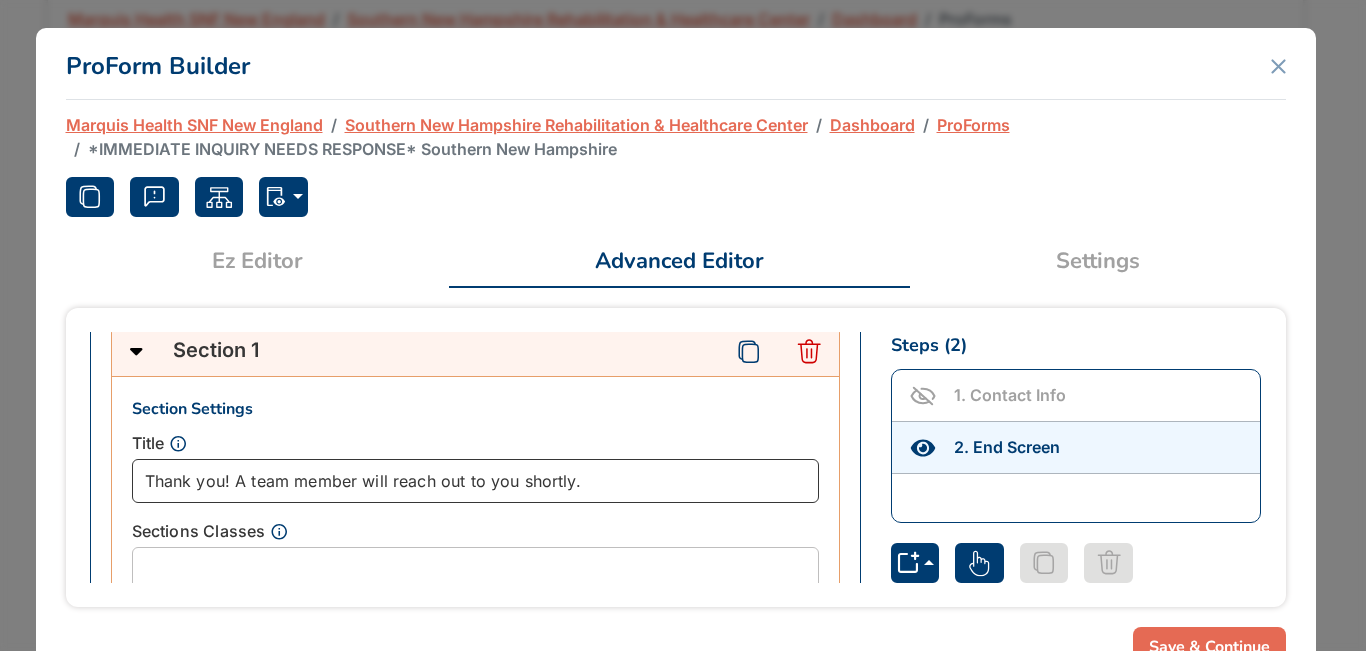 click on "Thank you! A team member will reach out to you shortly." at bounding box center [475, 481] 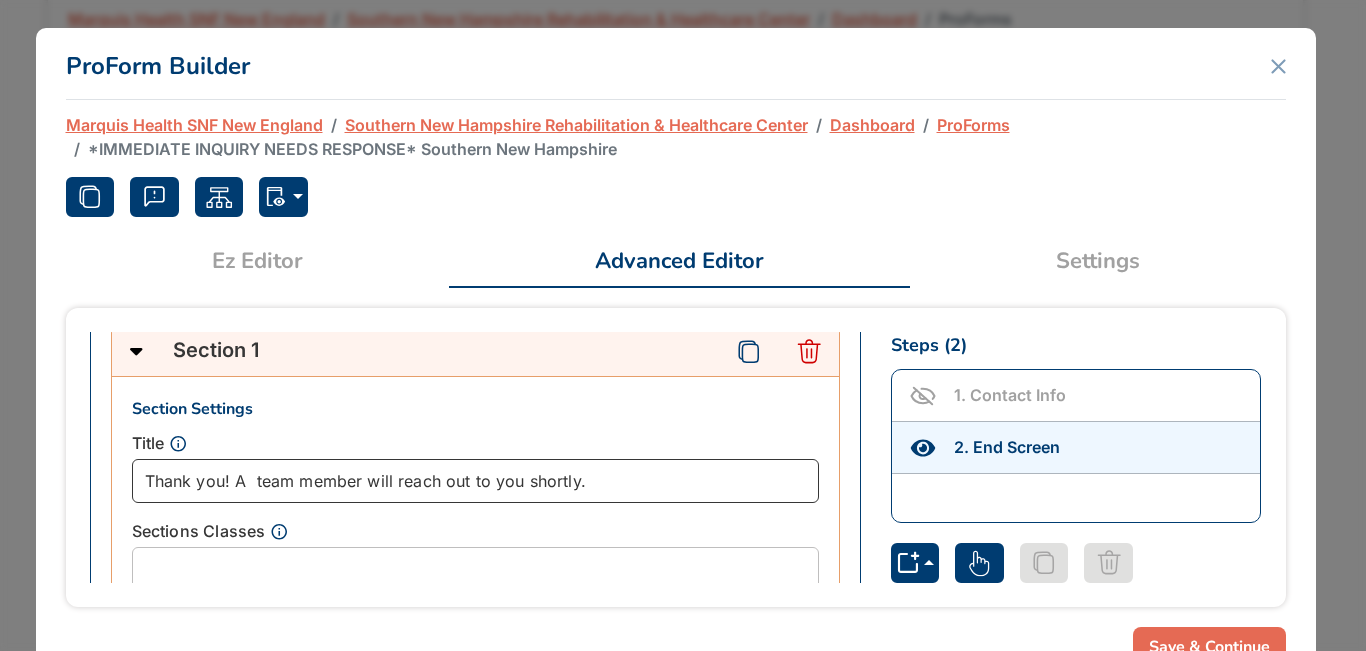 paste on "Southern New Hampshire Rehabilitation & Healthcare Center" 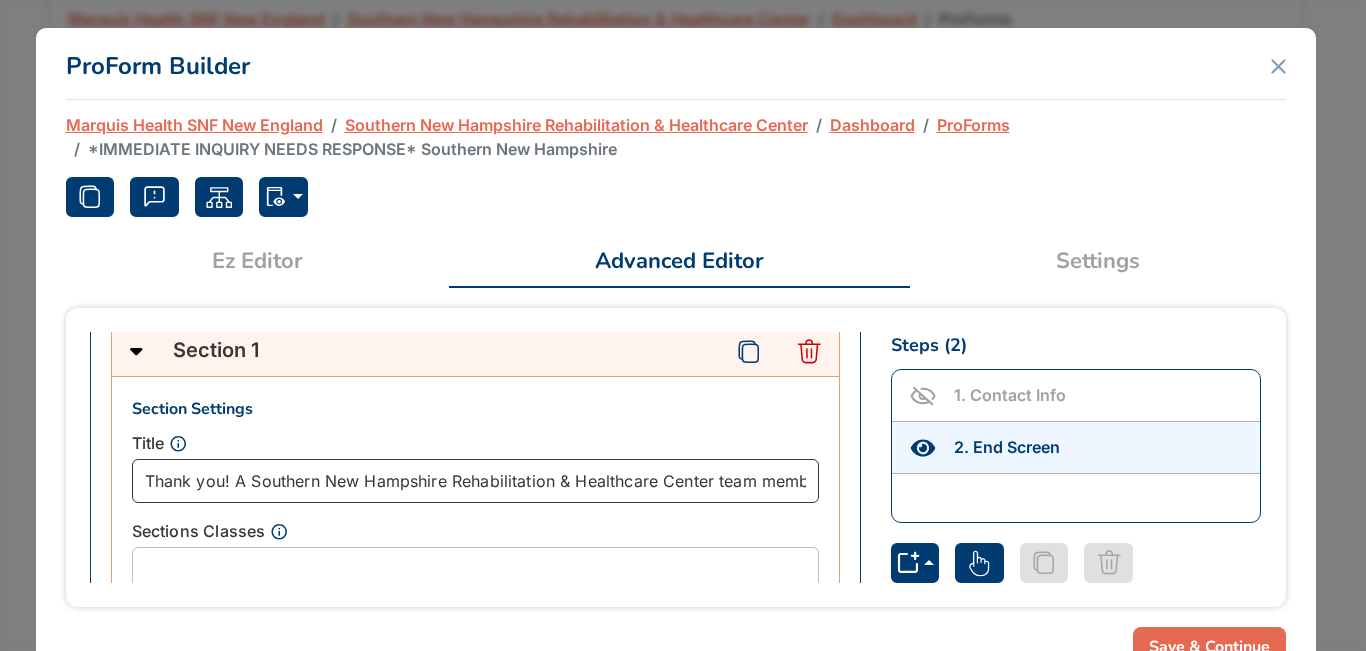 type on "Thank you! A Southern New Hampshire Rehabilitation & Healthcare Center team member will reach out to you shortly." 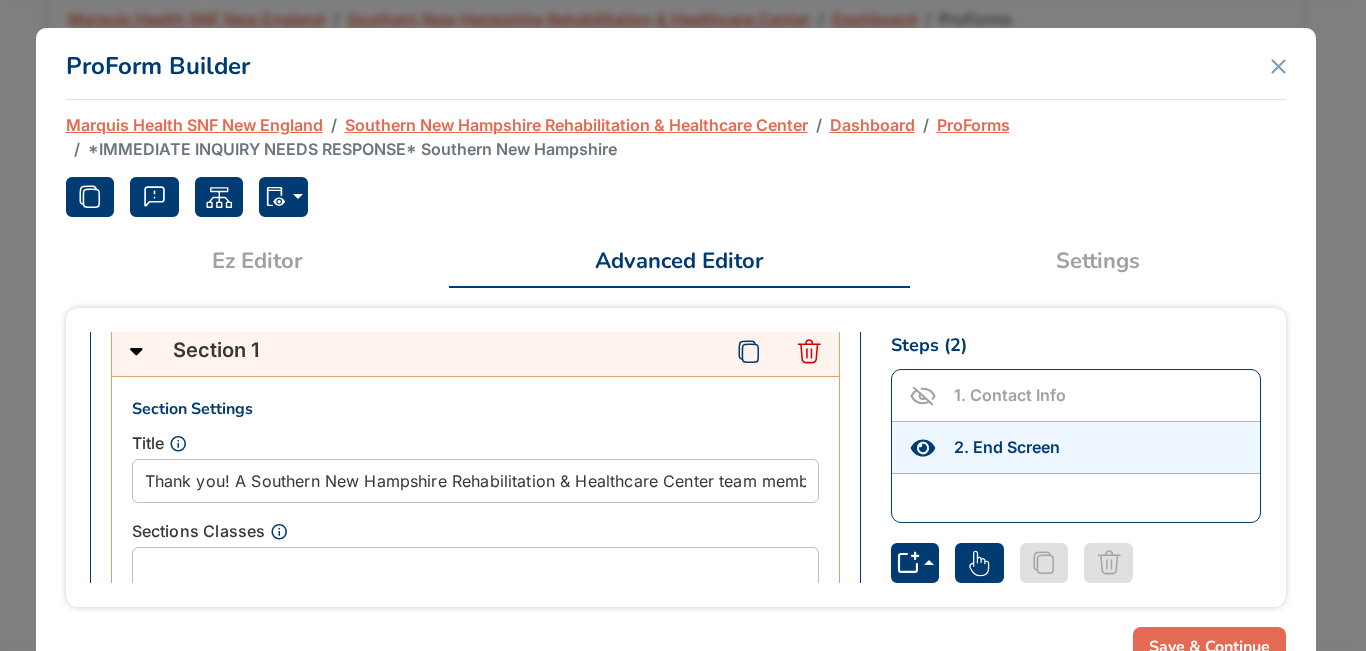 click on "Save & Continue" at bounding box center (1209, 647) 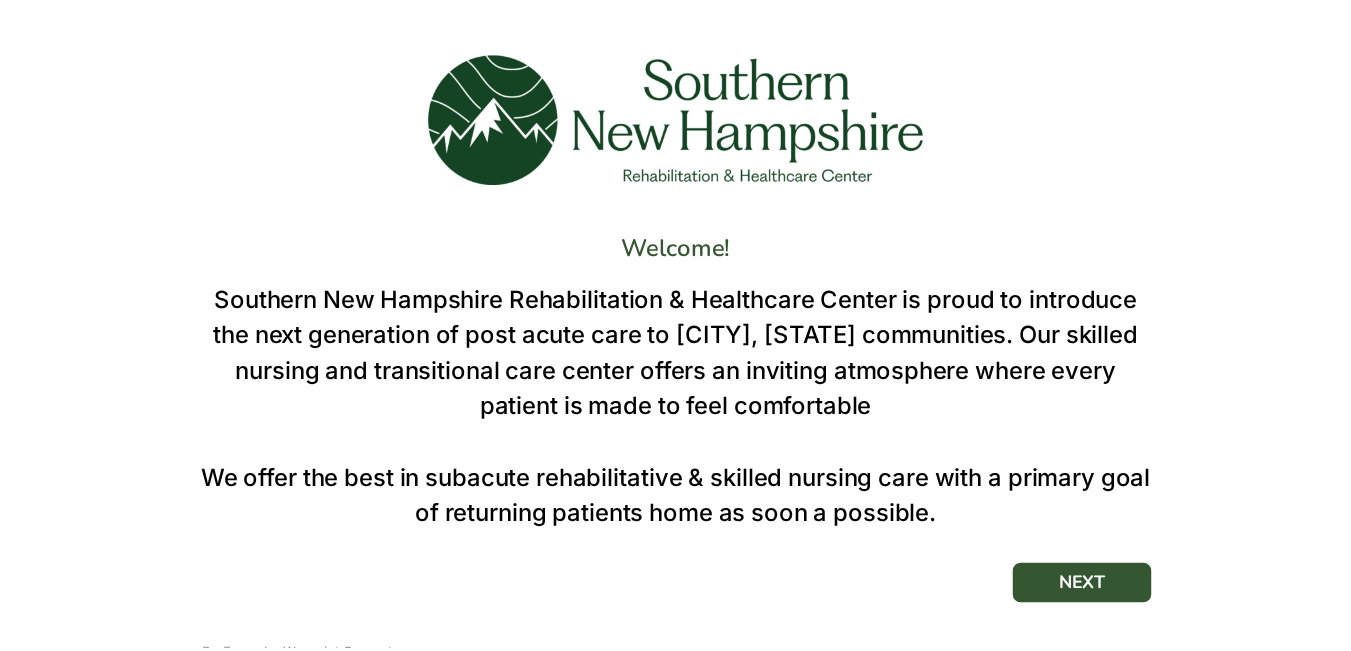scroll, scrollTop: 0, scrollLeft: 0, axis: both 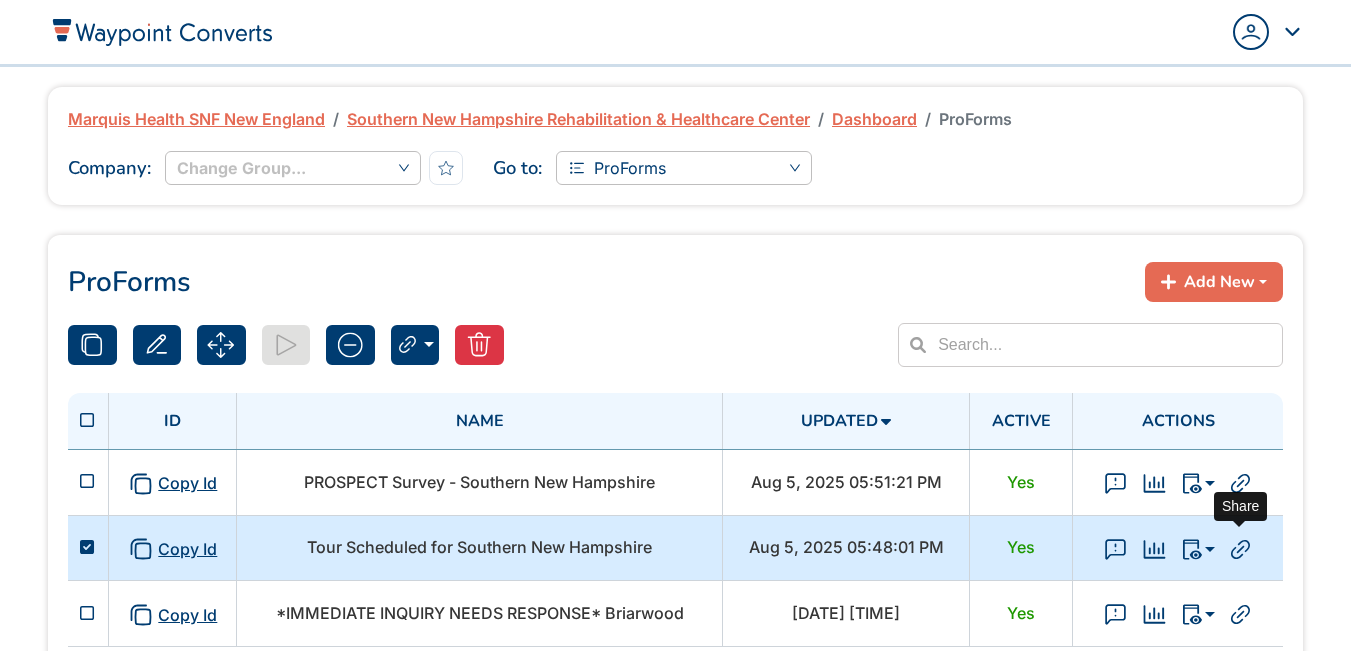 click 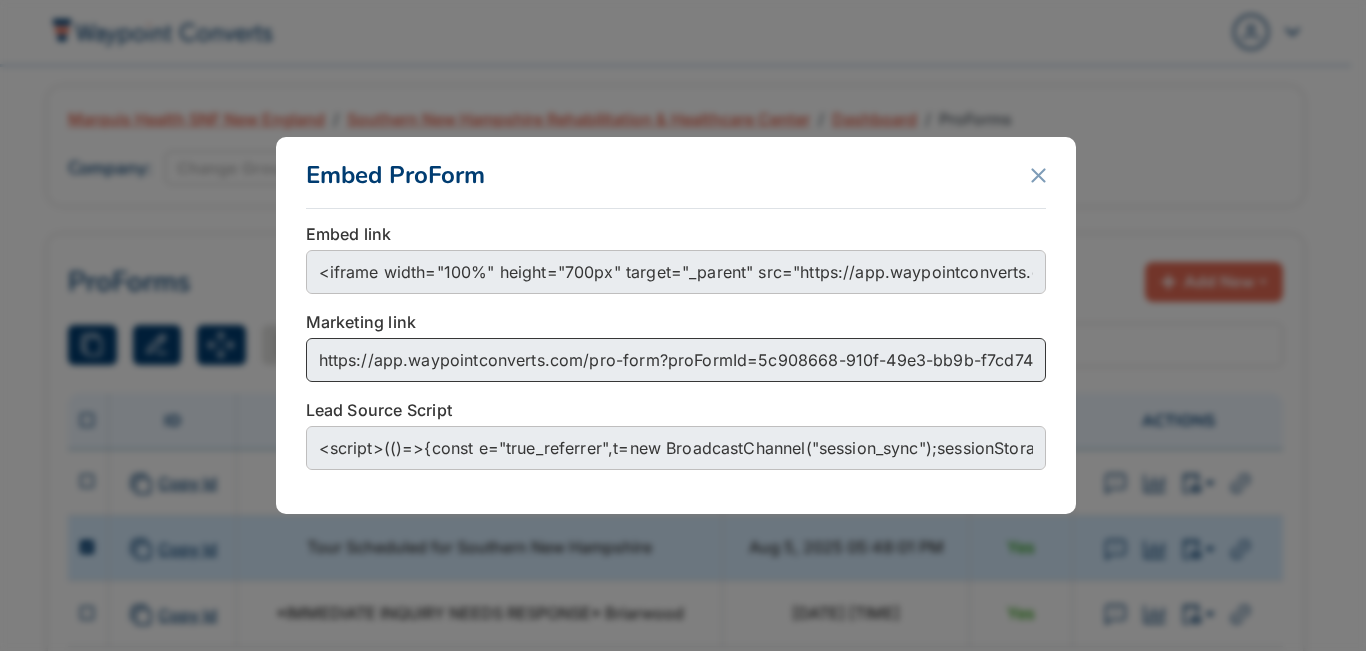 click on "https://app.waypointconverts.com/pro-form?proFormId=5c908668-910f-49e3-bb9b-f7cd74309b3a" at bounding box center (676, 360) 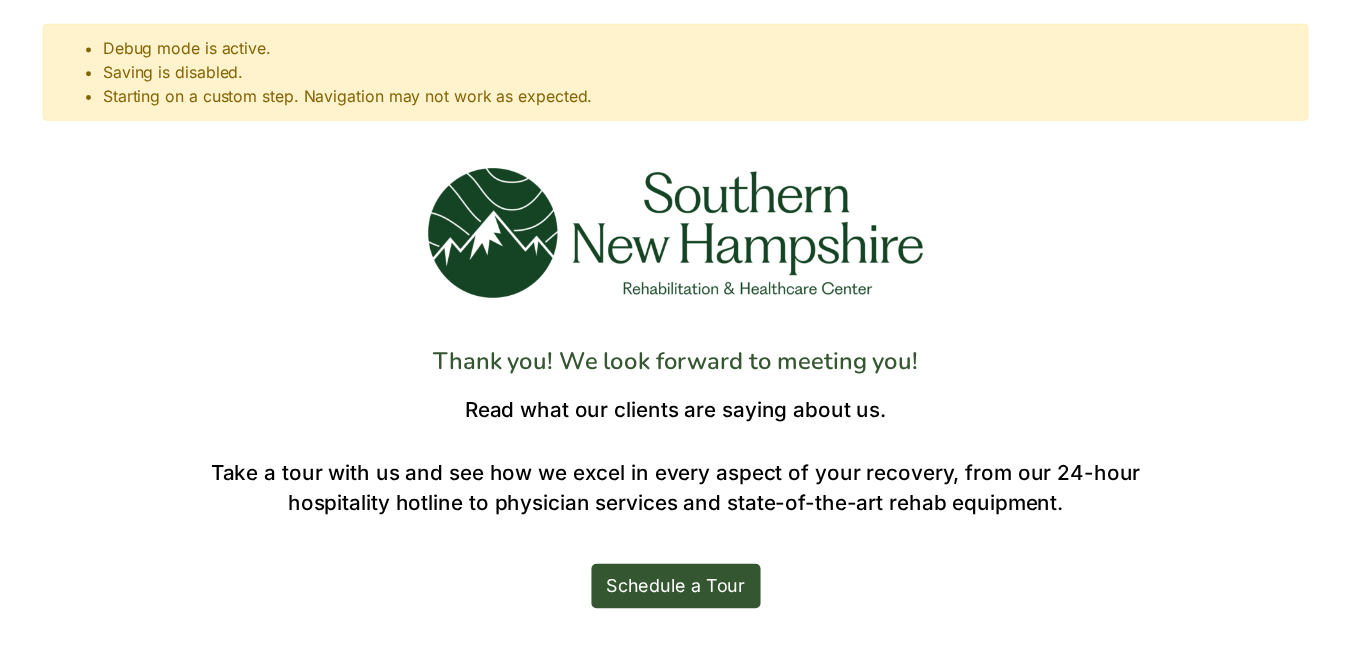 scroll, scrollTop: 0, scrollLeft: 0, axis: both 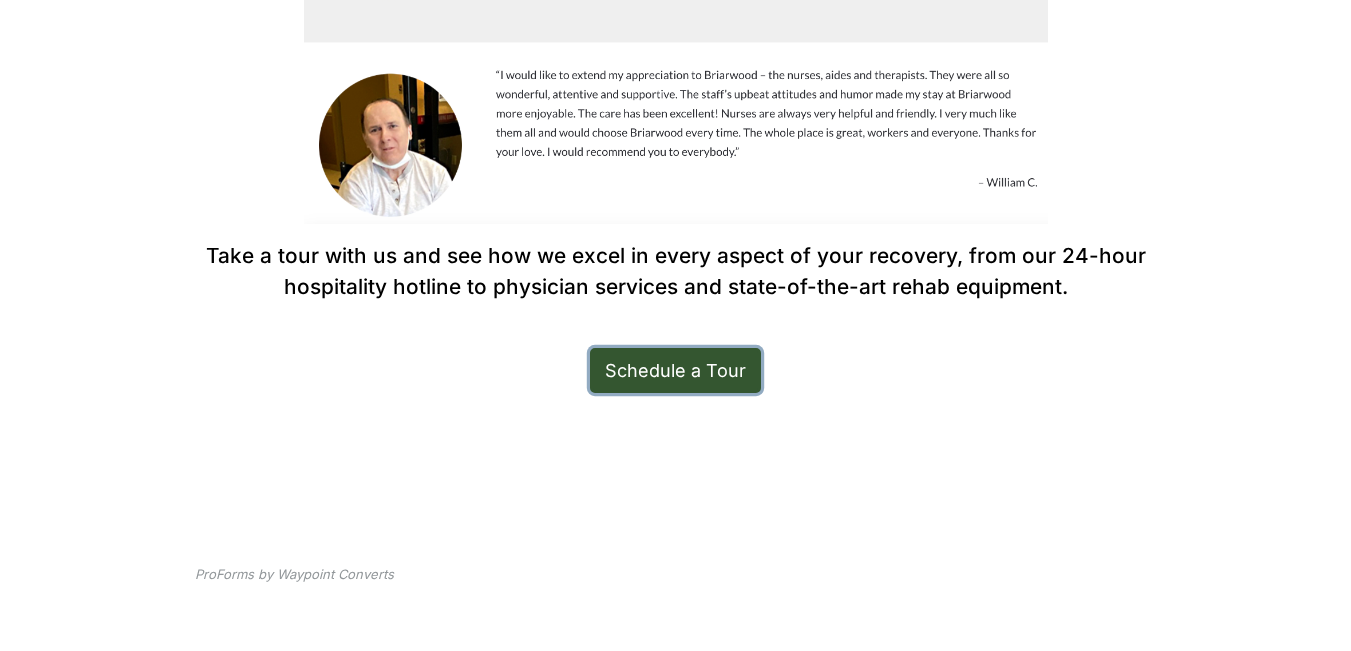 click on "Schedule a Tour" at bounding box center (675, 370) 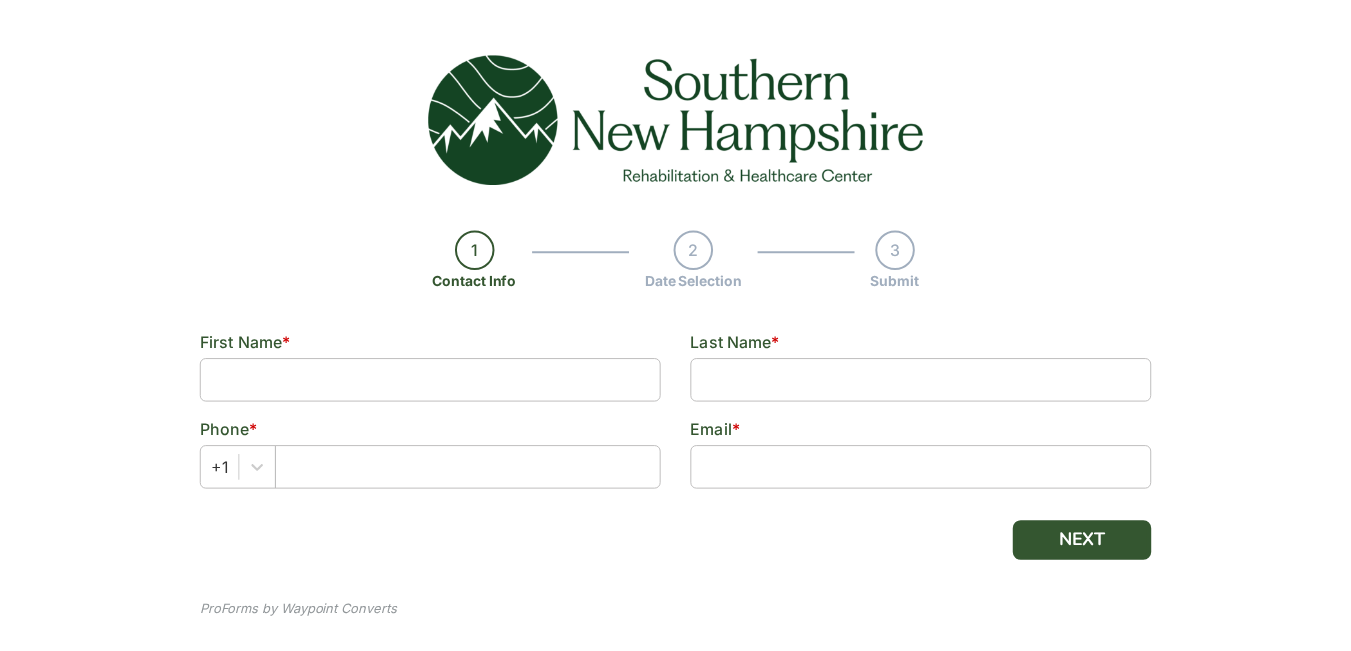 scroll, scrollTop: 0, scrollLeft: 0, axis: both 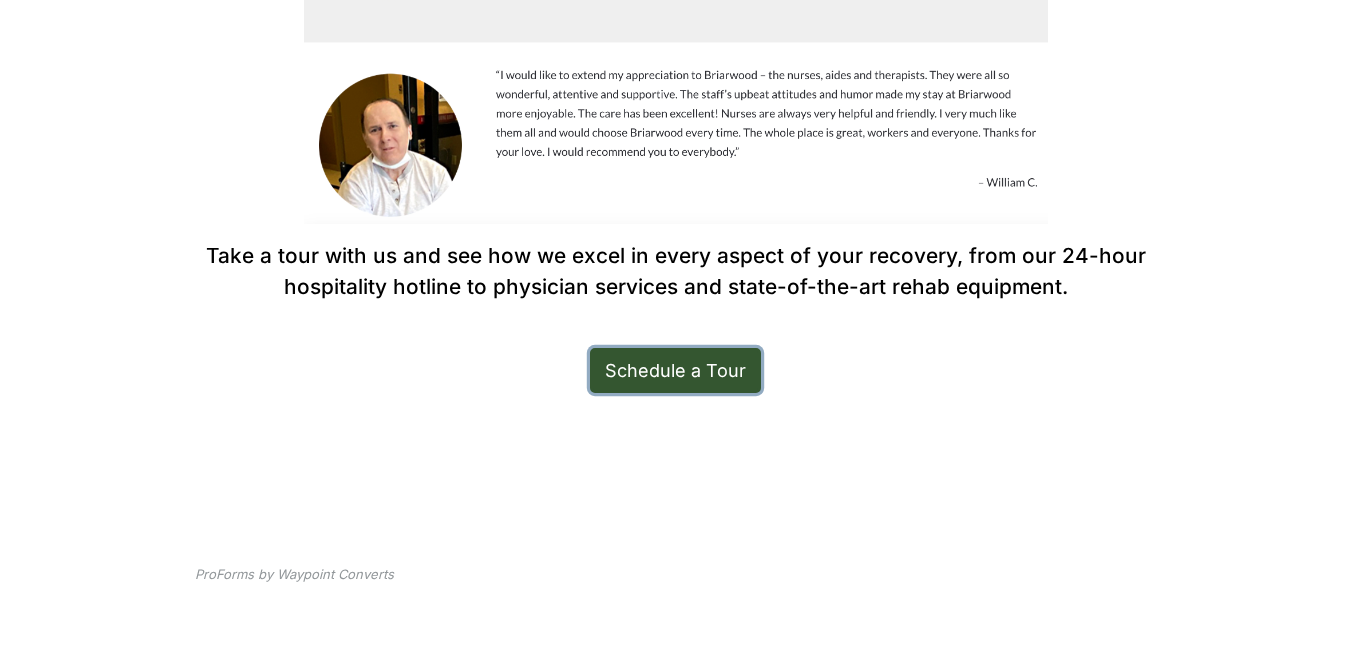 click on "Schedule a Tour" at bounding box center (675, 370) 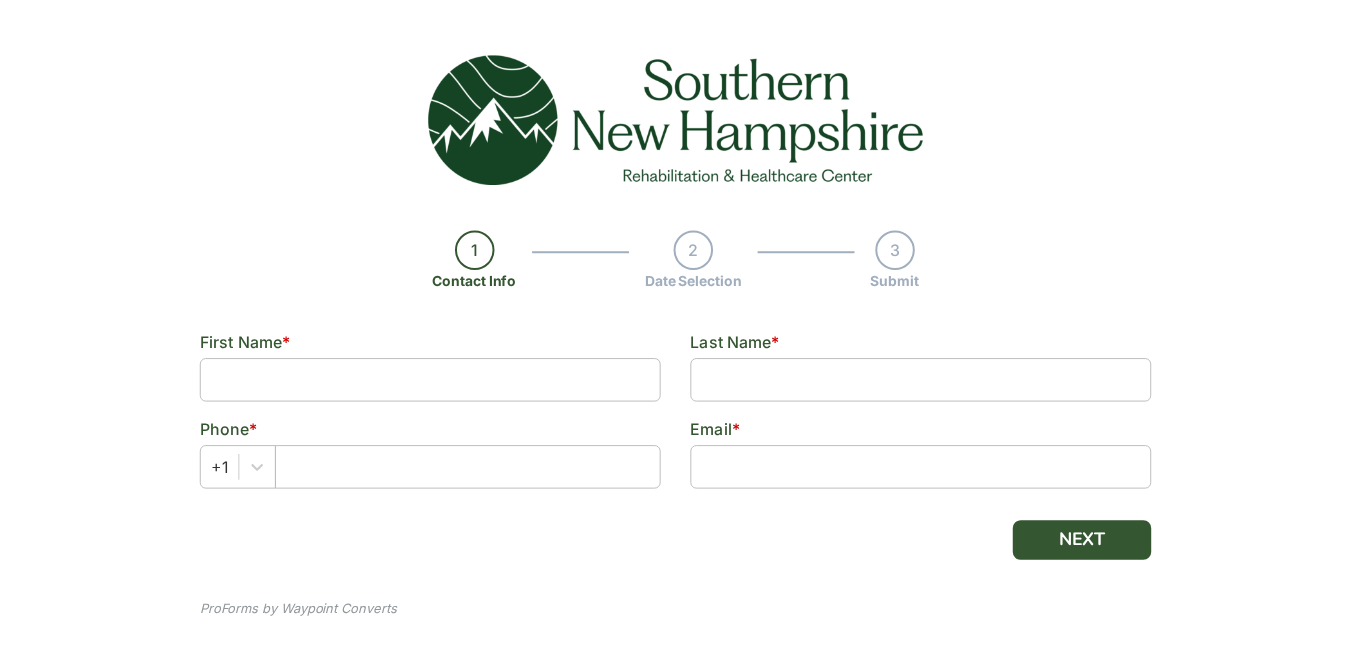 scroll, scrollTop: 0, scrollLeft: 0, axis: both 